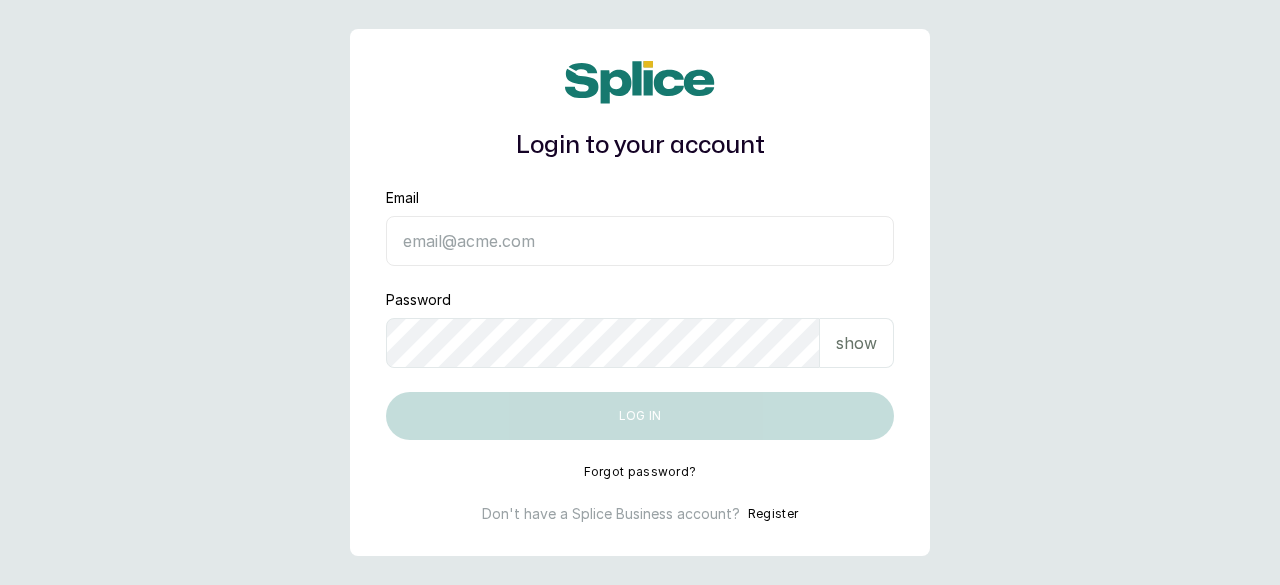 scroll, scrollTop: 0, scrollLeft: 0, axis: both 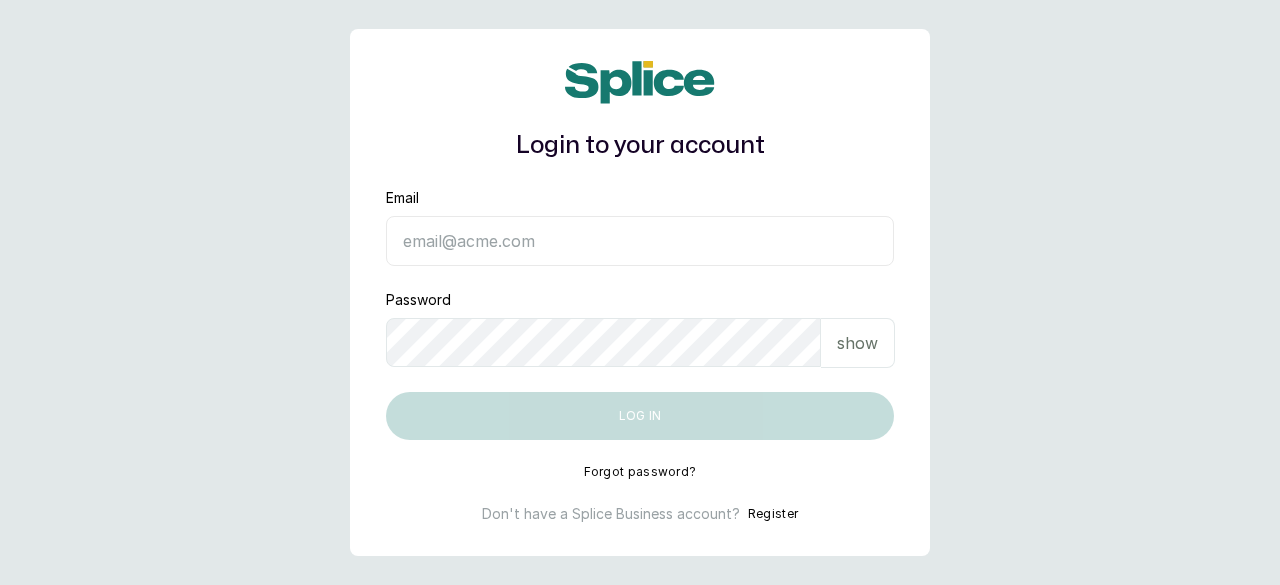 type on "cncbygboynails@[EMAIL]" 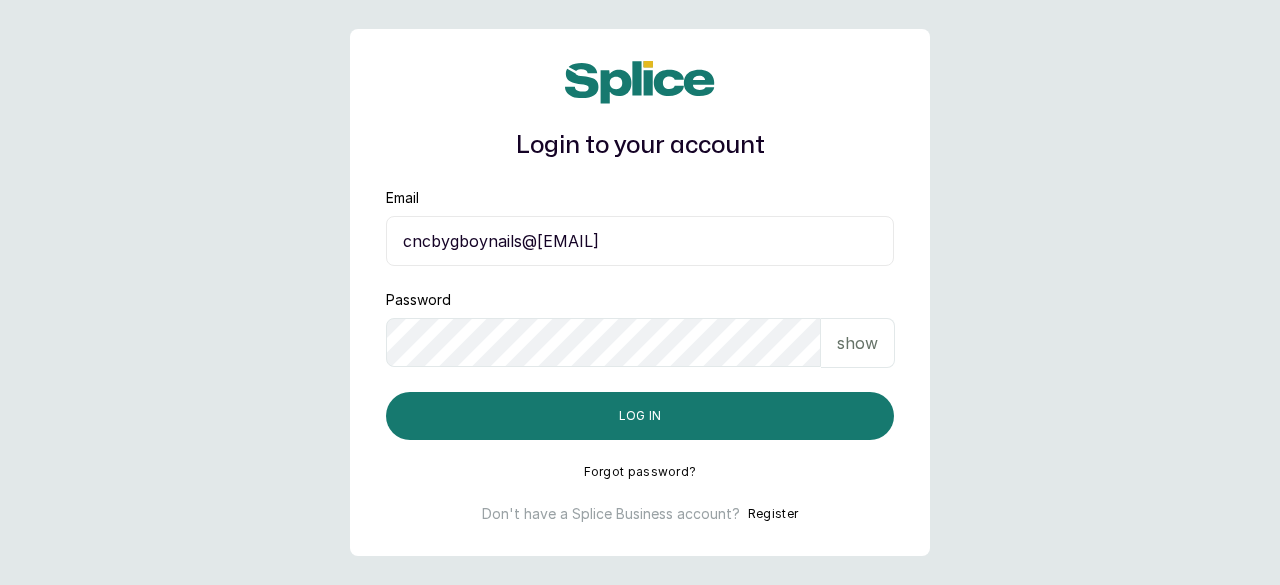 click on "show" at bounding box center [857, 343] 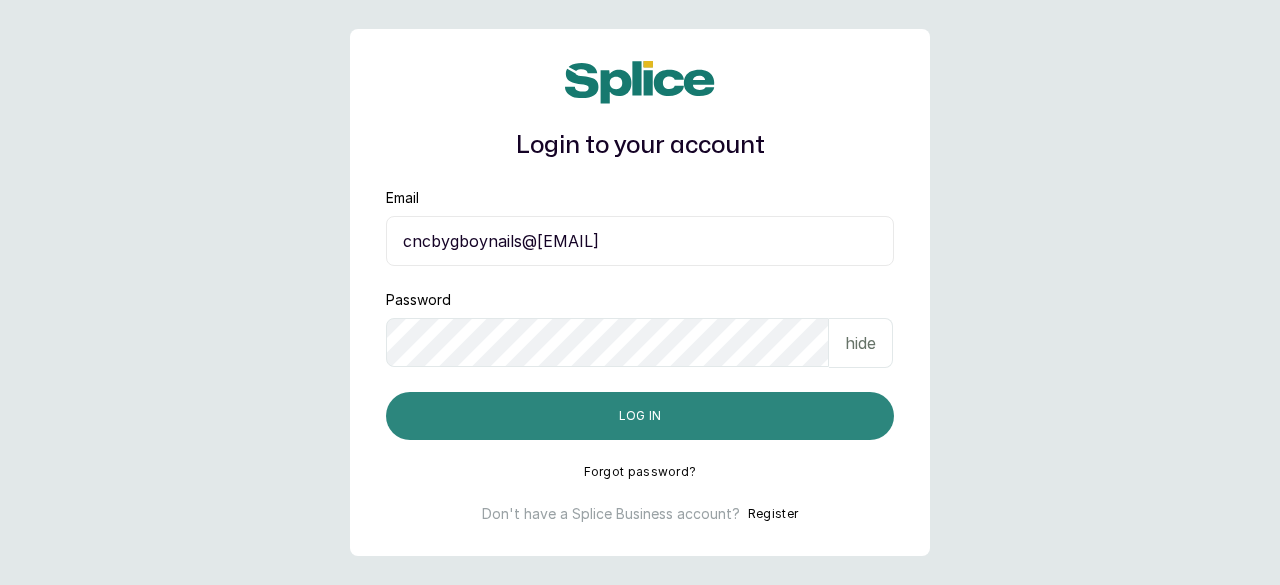 click on "Log in" at bounding box center [640, 416] 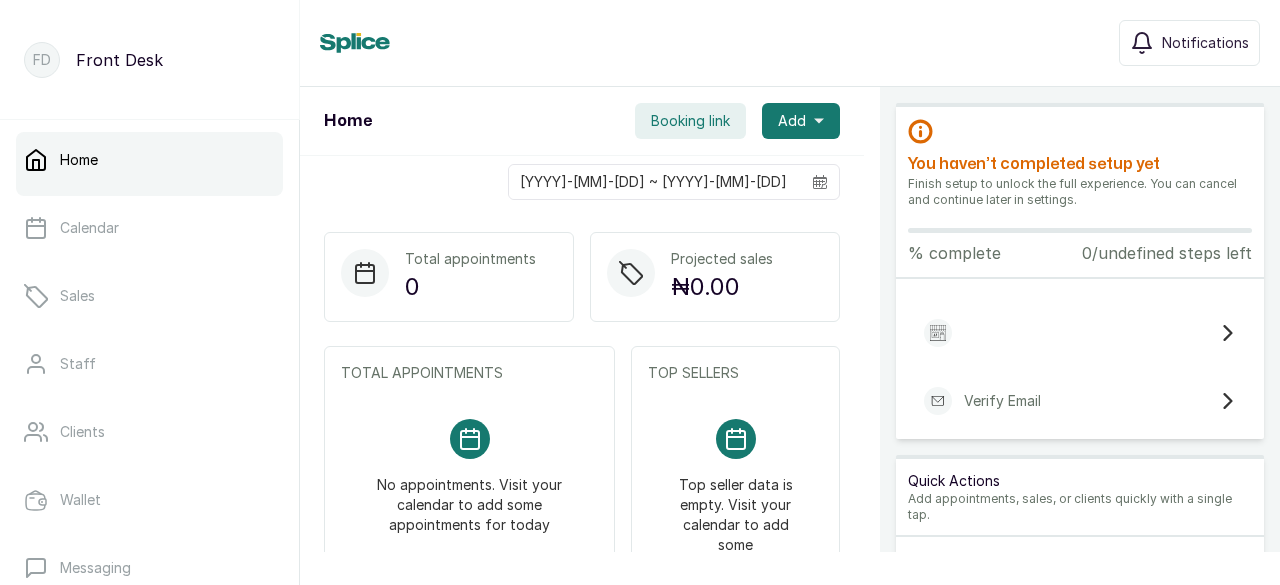 scroll, scrollTop: 0, scrollLeft: 0, axis: both 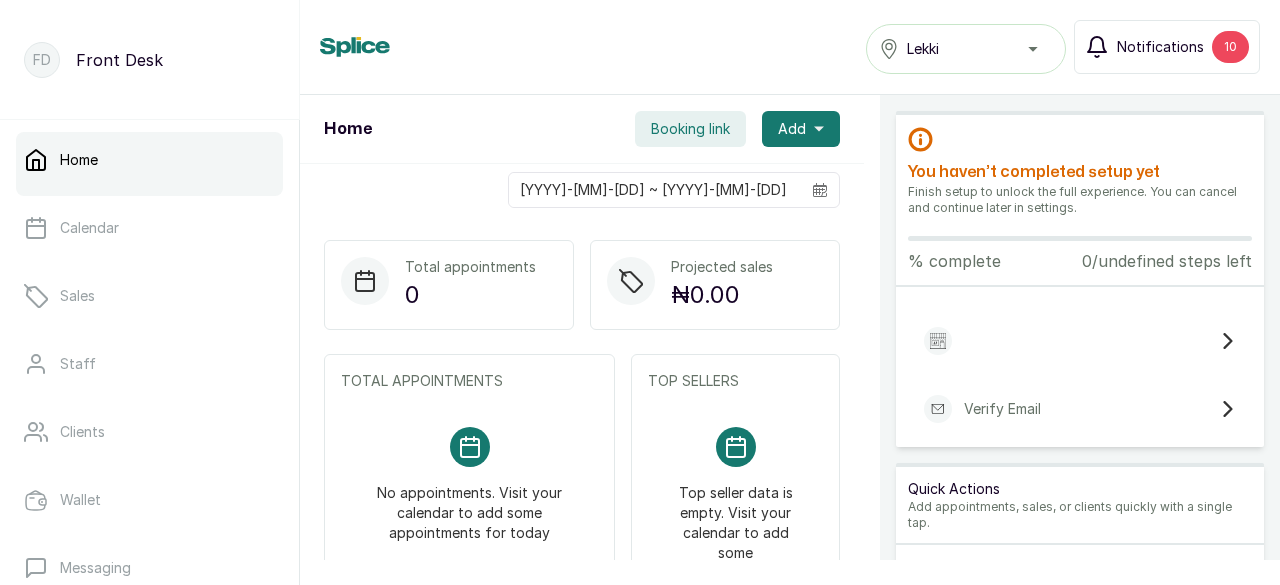 click on "Notifications" at bounding box center (1160, 47) 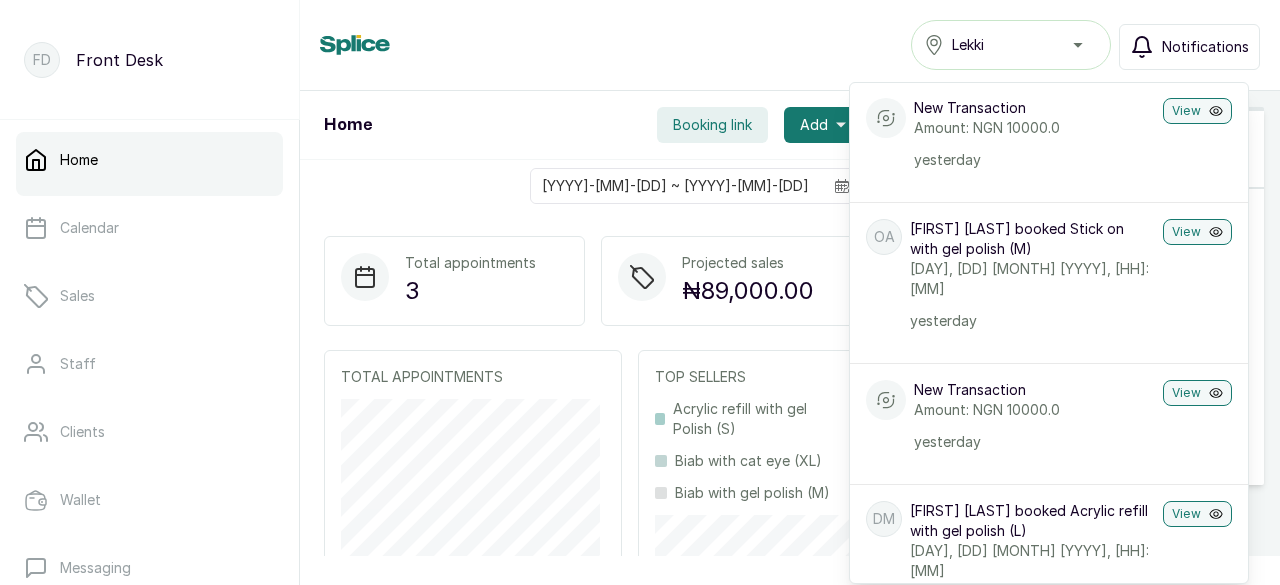 scroll, scrollTop: 1019, scrollLeft: 0, axis: vertical 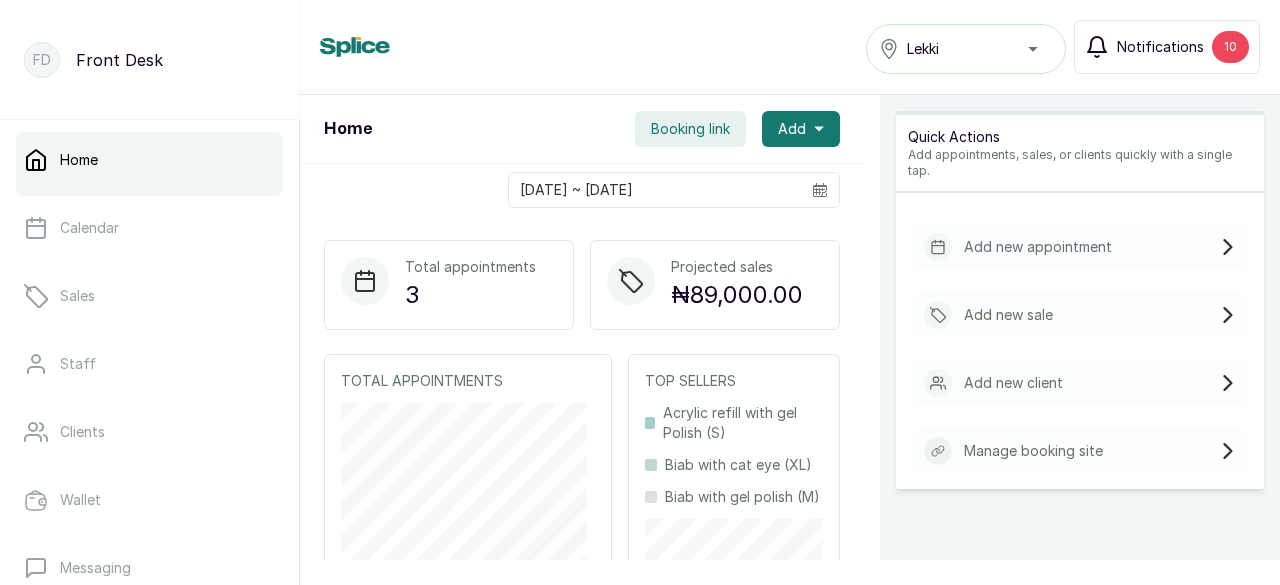 click on "Notifications" at bounding box center (1160, 47) 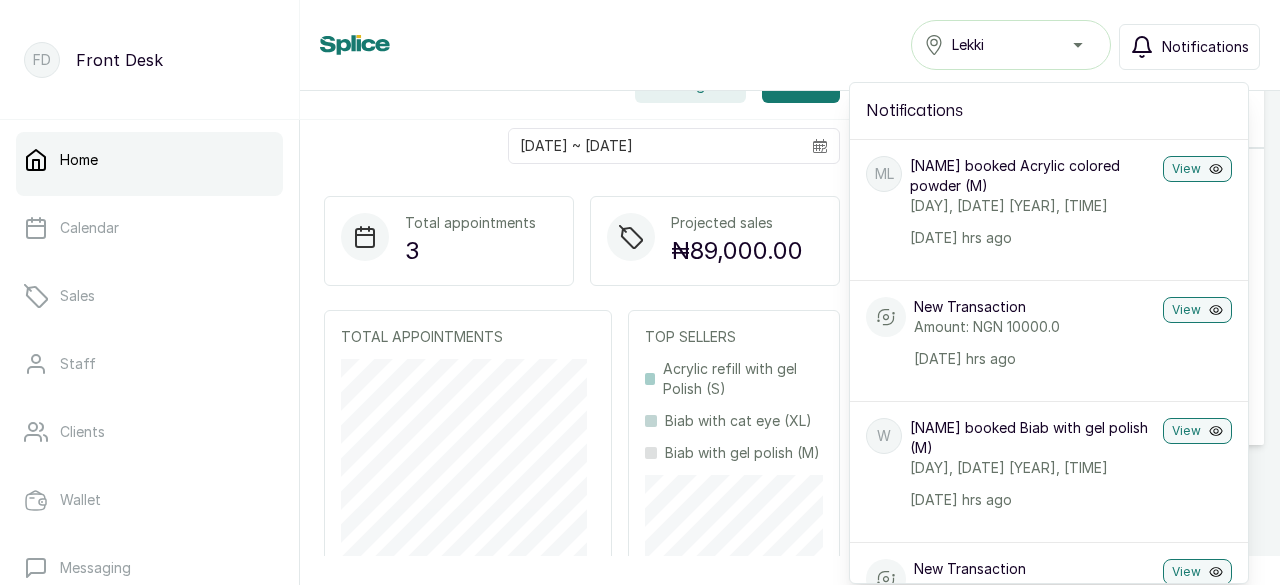 scroll, scrollTop: 80, scrollLeft: 0, axis: vertical 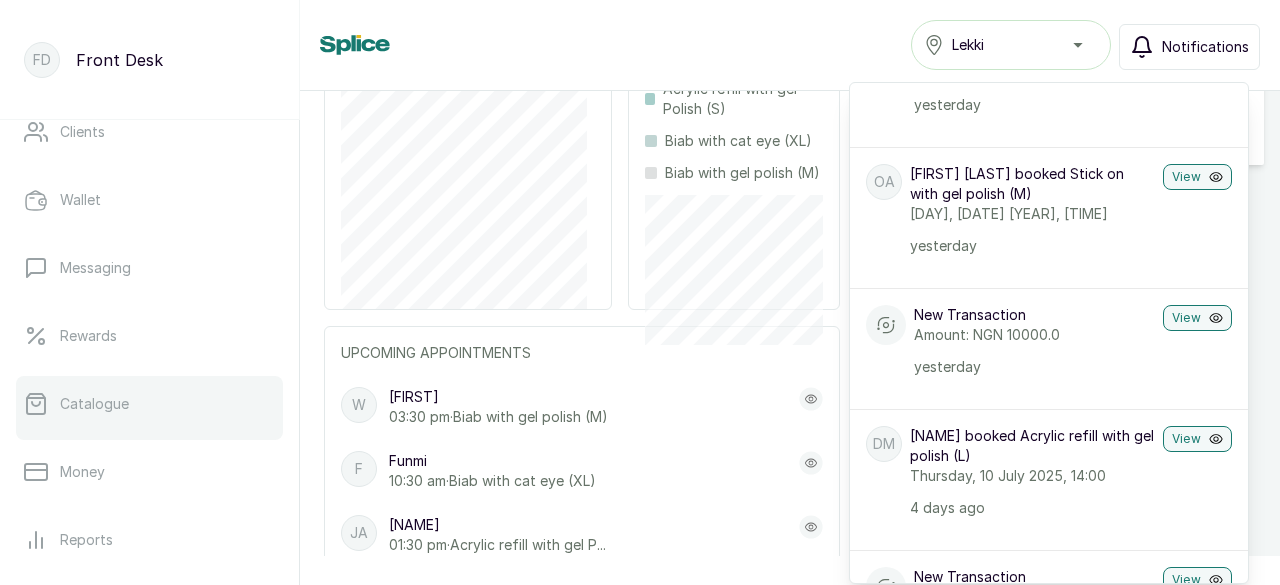 click on "Catalogue" at bounding box center (94, 404) 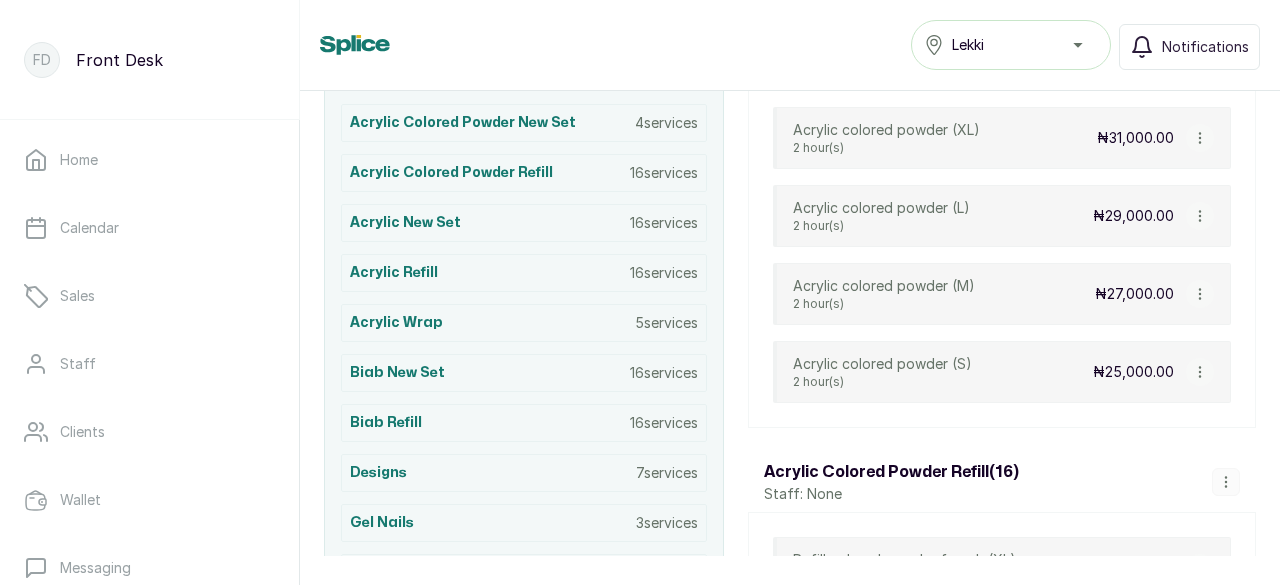 scroll, scrollTop: 500, scrollLeft: 0, axis: vertical 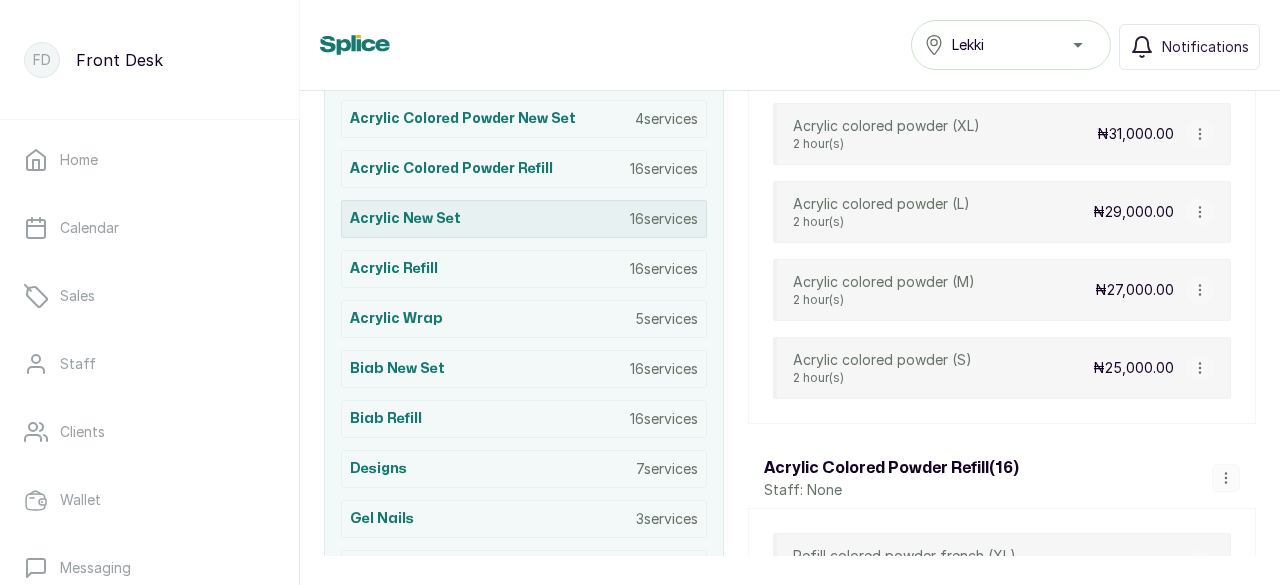 click on "Acrylic New Set 16  services" at bounding box center (524, 219) 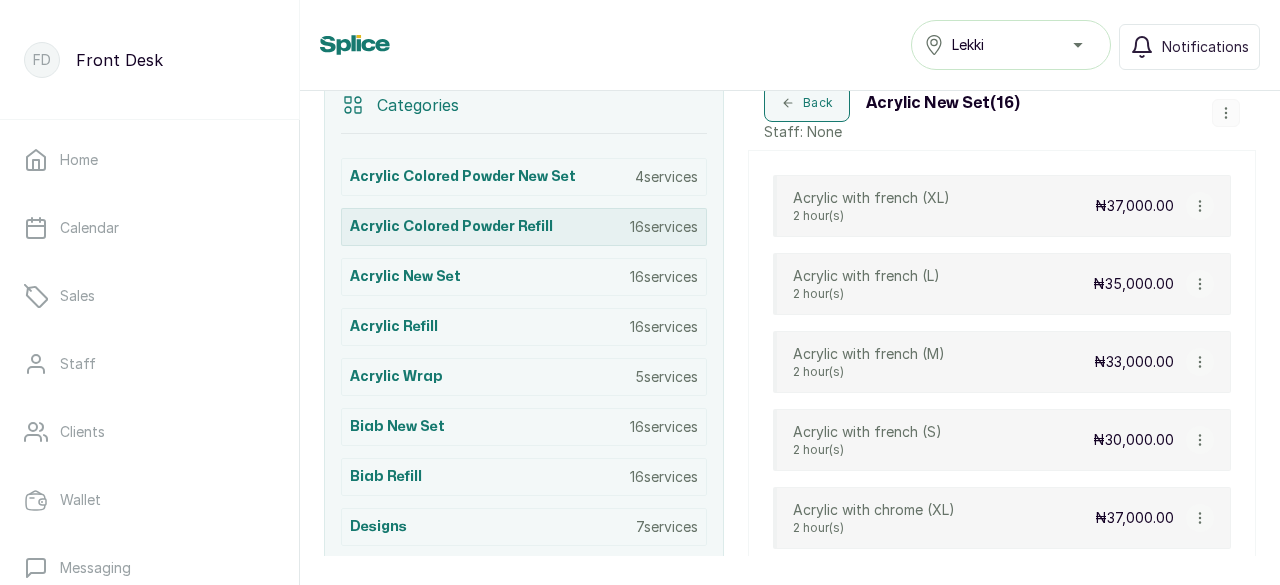 scroll, scrollTop: 423, scrollLeft: 0, axis: vertical 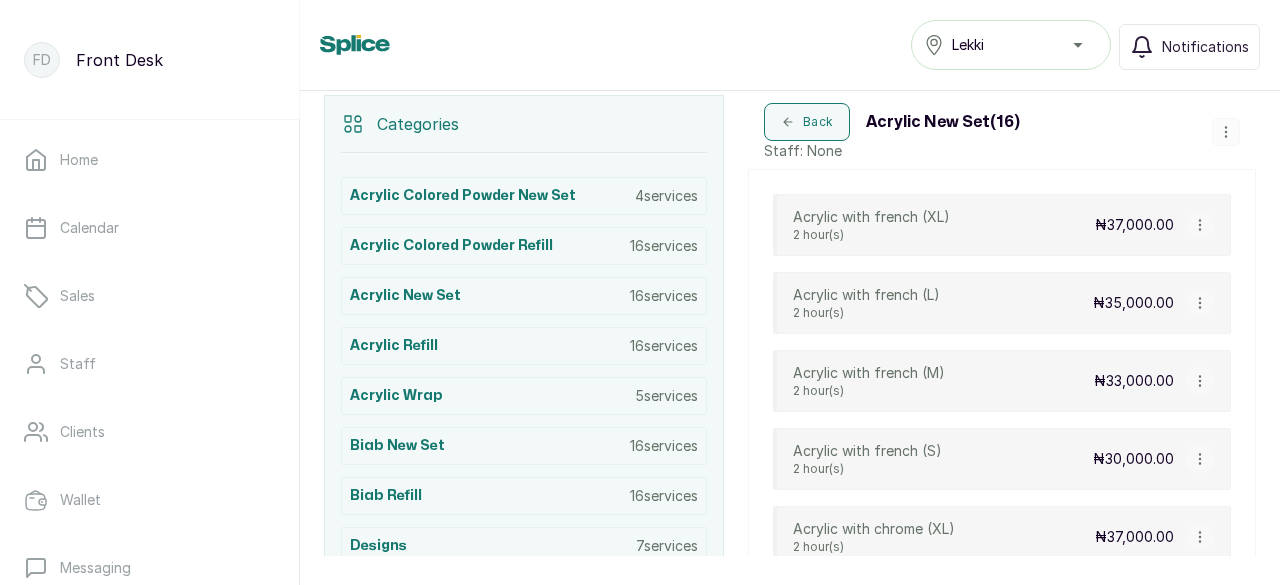 click 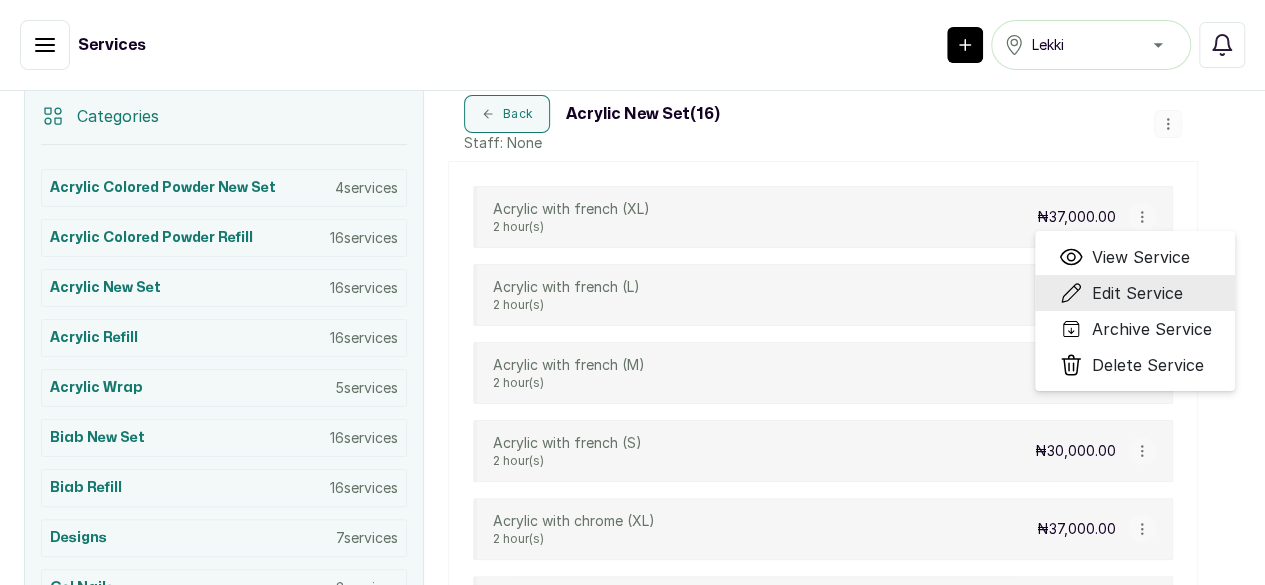 click on "Edit Service" at bounding box center [1136, 293] 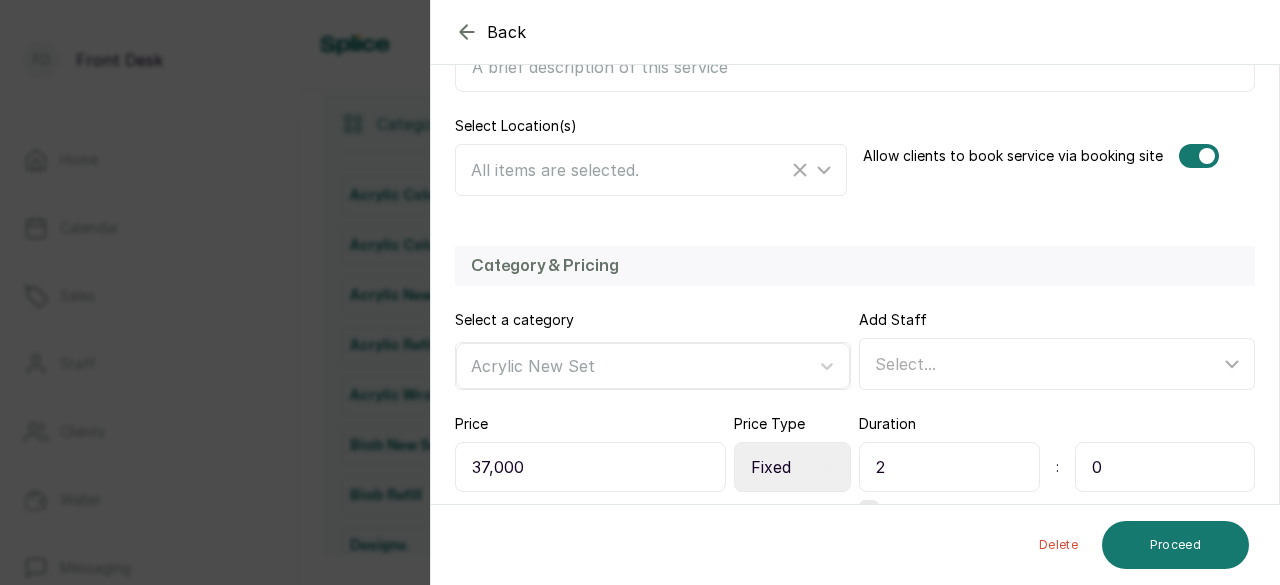 scroll, scrollTop: 478, scrollLeft: 0, axis: vertical 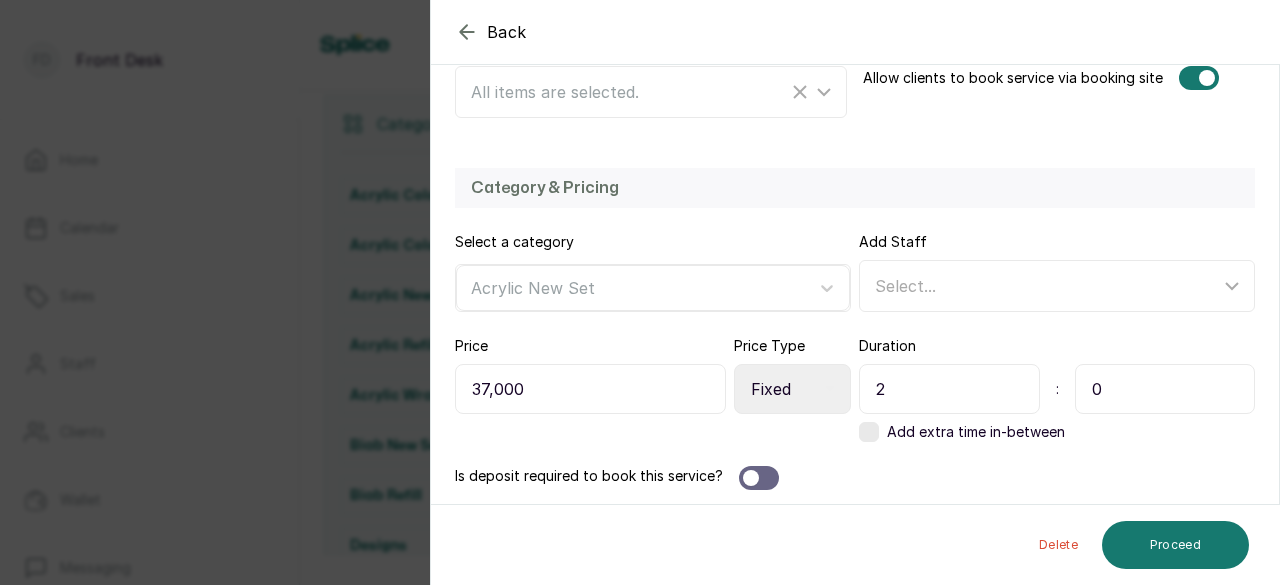 drag, startPoint x: 1108, startPoint y: 385, endPoint x: 1076, endPoint y: 394, distance: 33.24154 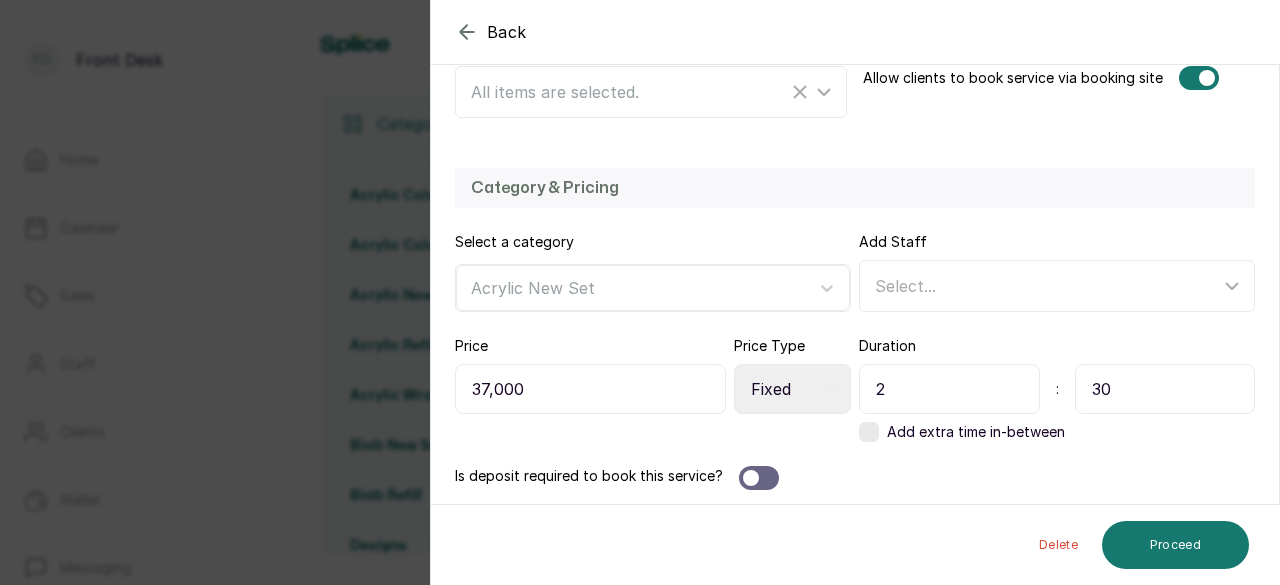 type on "30" 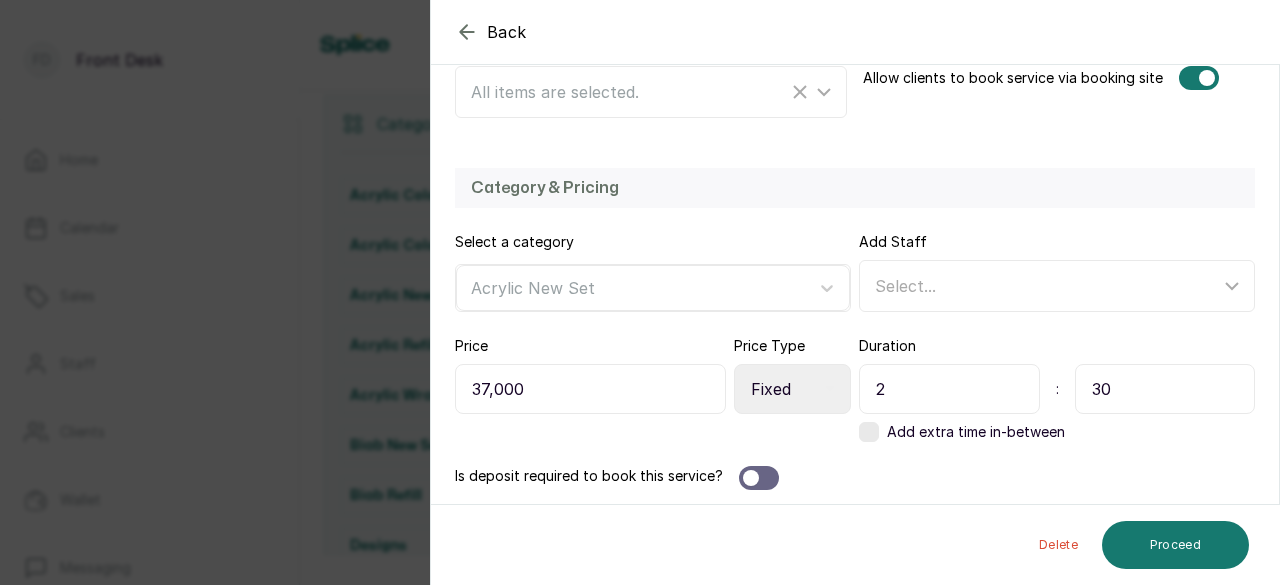 drag, startPoint x: 899, startPoint y: 390, endPoint x: 851, endPoint y: 389, distance: 48.010414 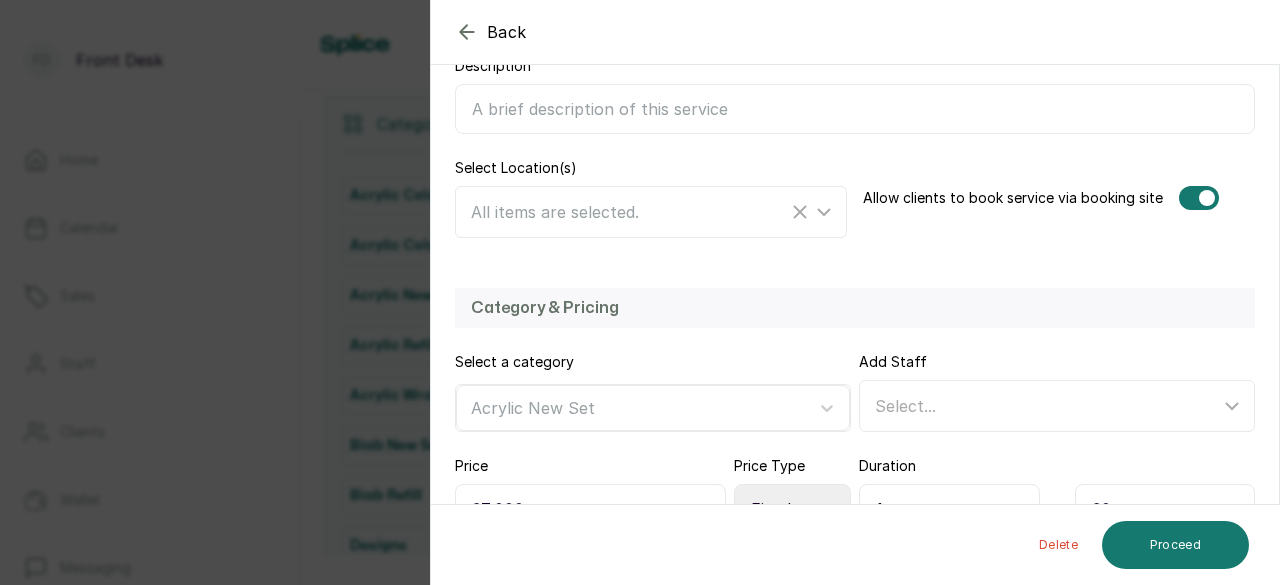 scroll, scrollTop: 478, scrollLeft: 0, axis: vertical 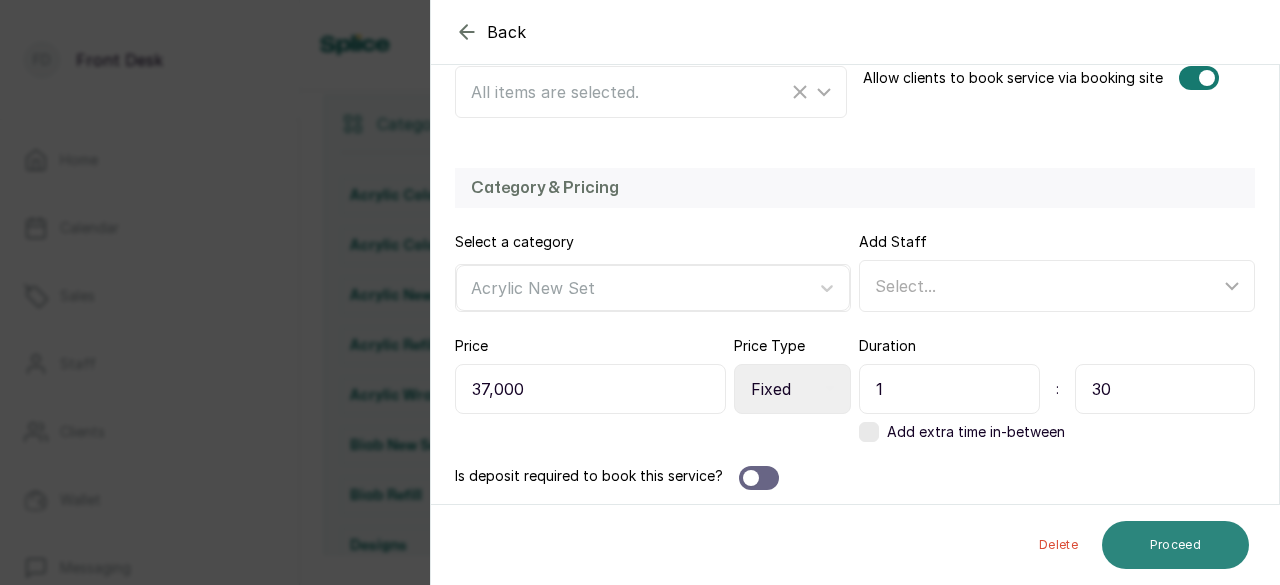 type on "1" 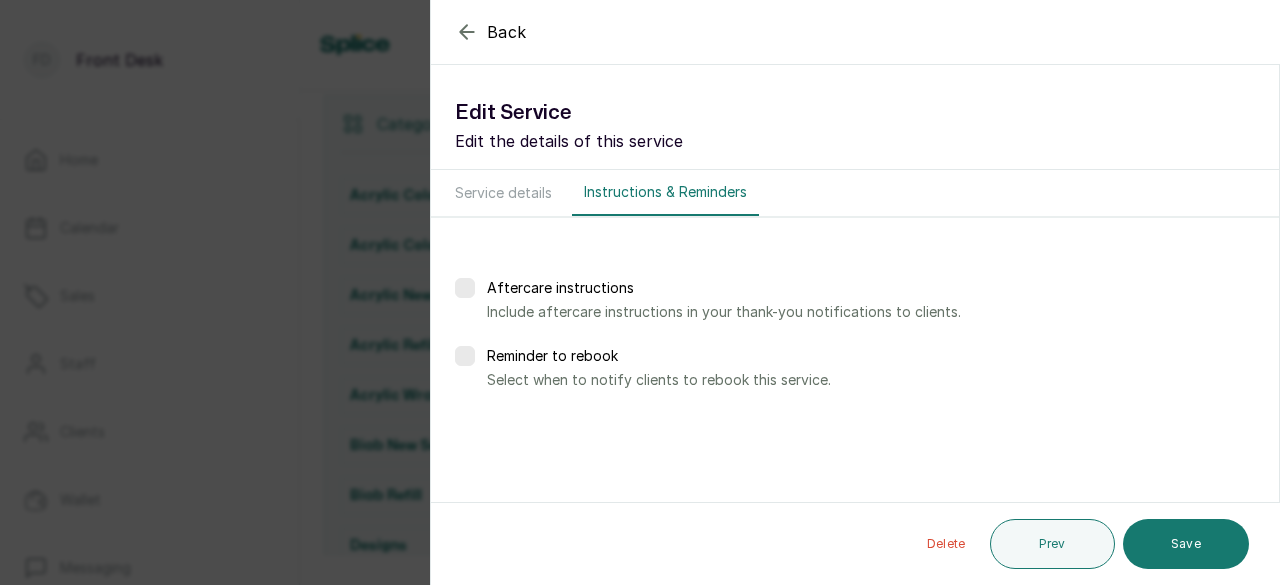 scroll, scrollTop: 0, scrollLeft: 0, axis: both 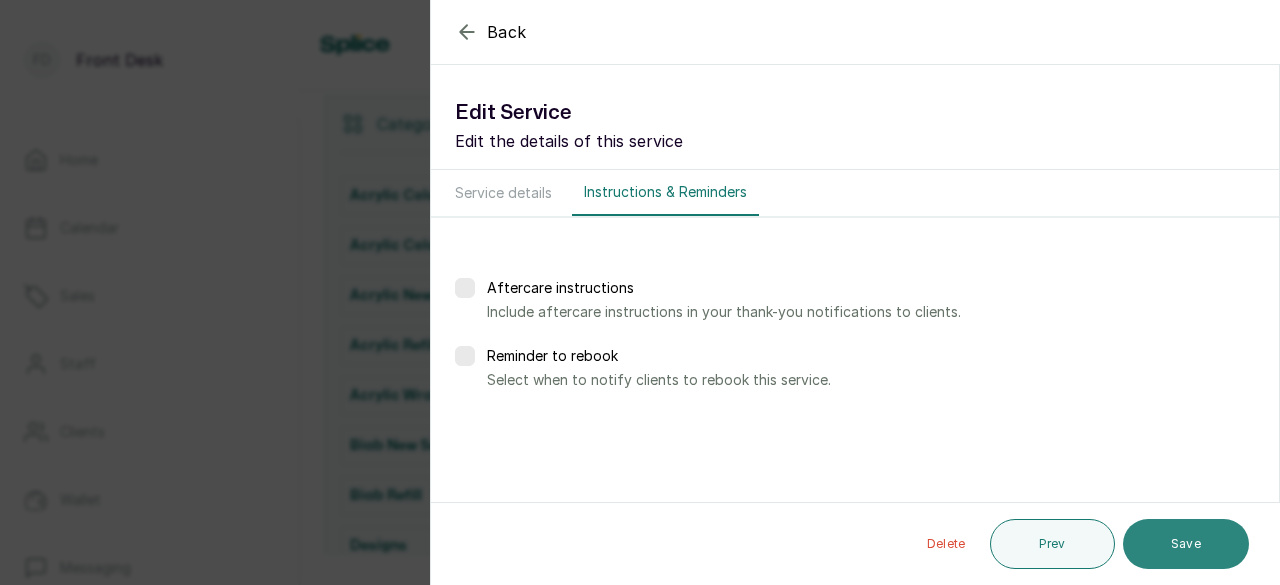 click on "Save" at bounding box center (1186, 544) 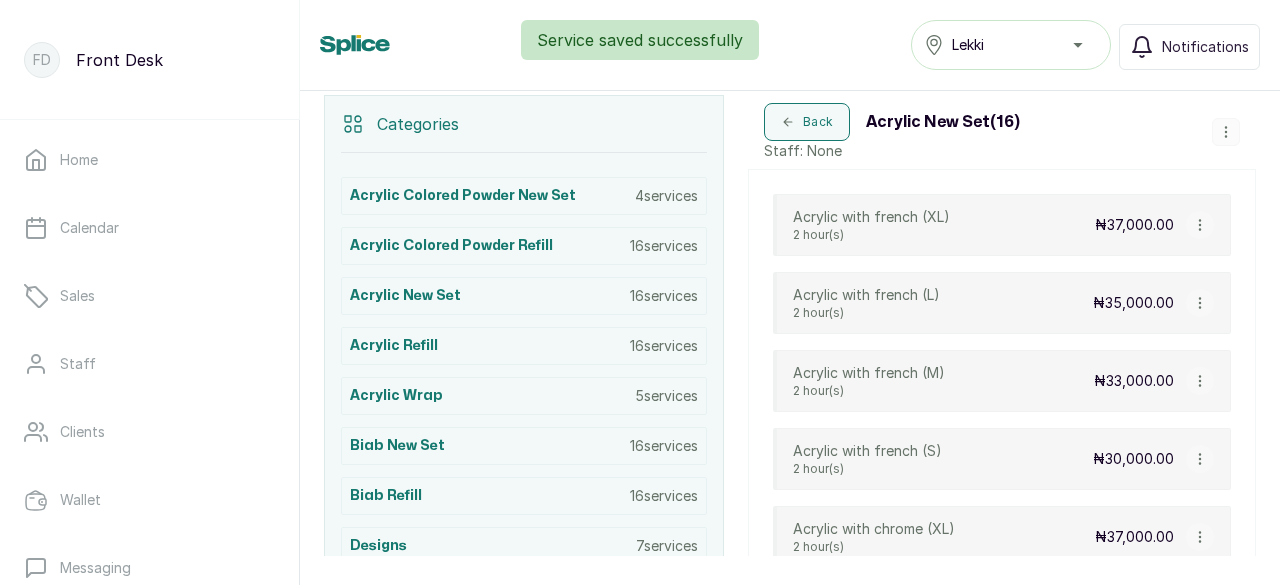 click on "Service saved successfully" at bounding box center (640, 40) 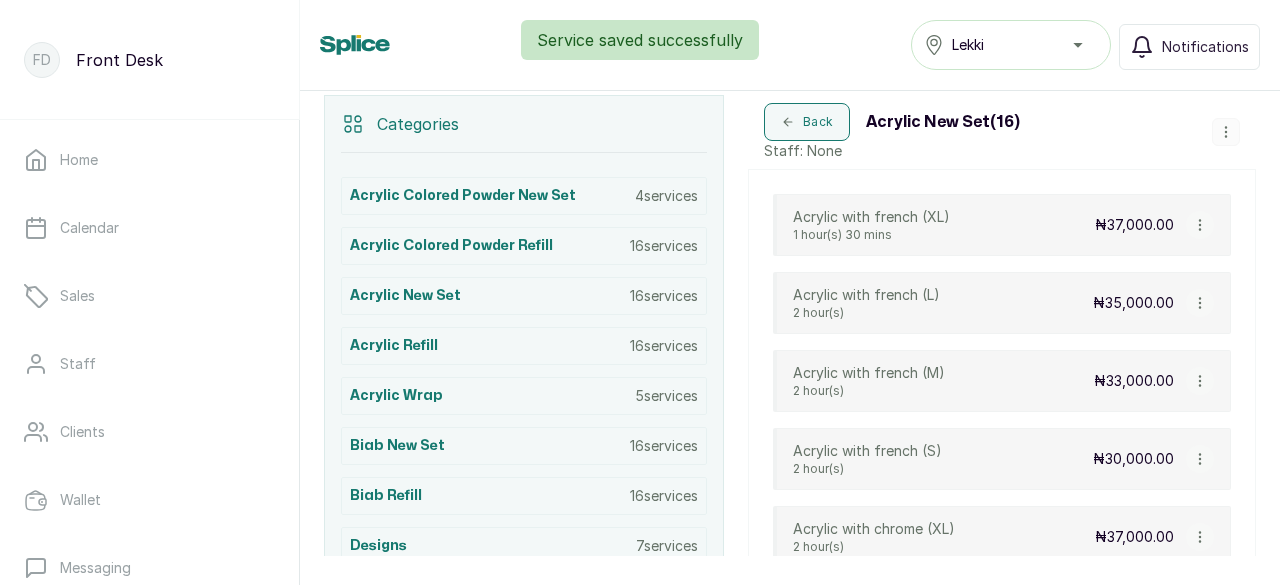 click on "Service saved successfully" at bounding box center [640, 40] 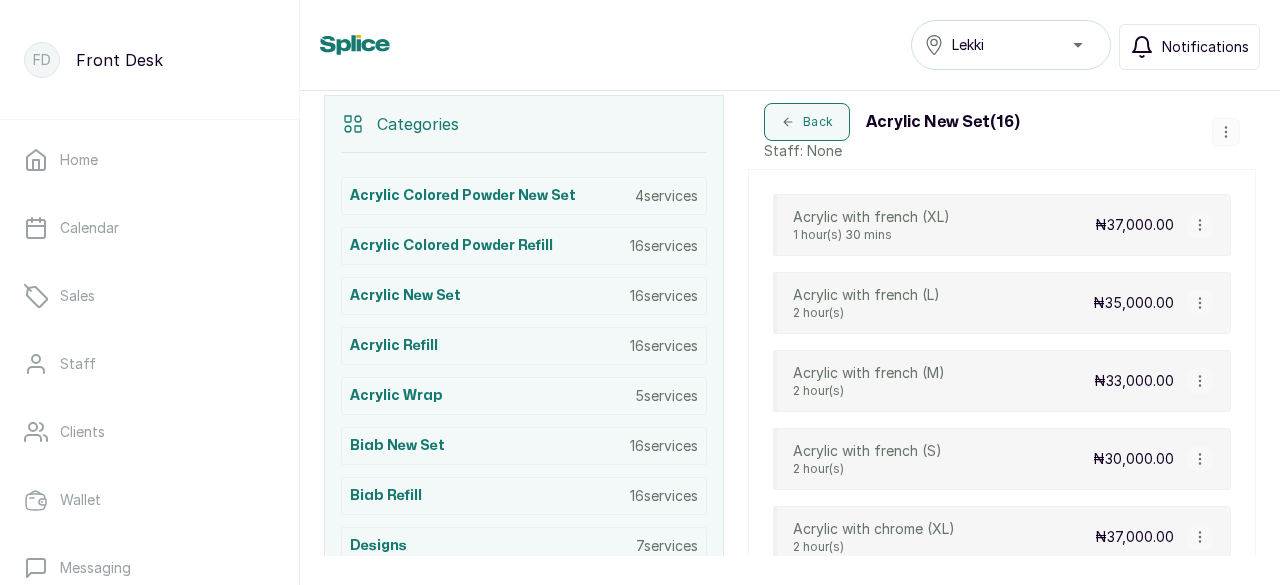 click on "Notifications" at bounding box center (1205, 47) 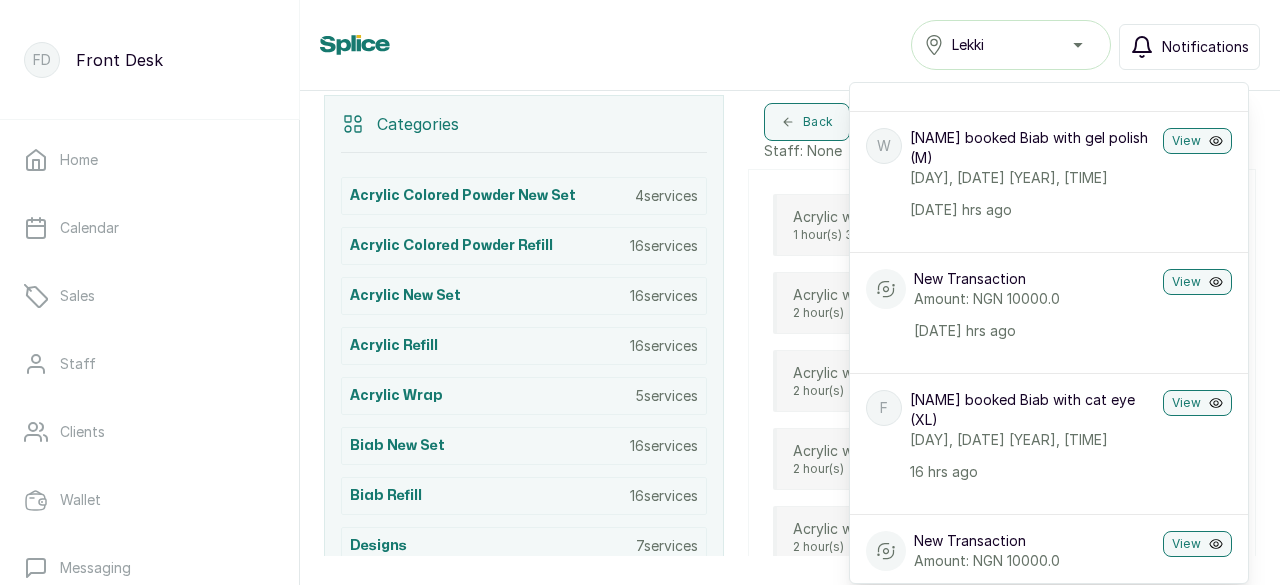scroll, scrollTop: 0, scrollLeft: 0, axis: both 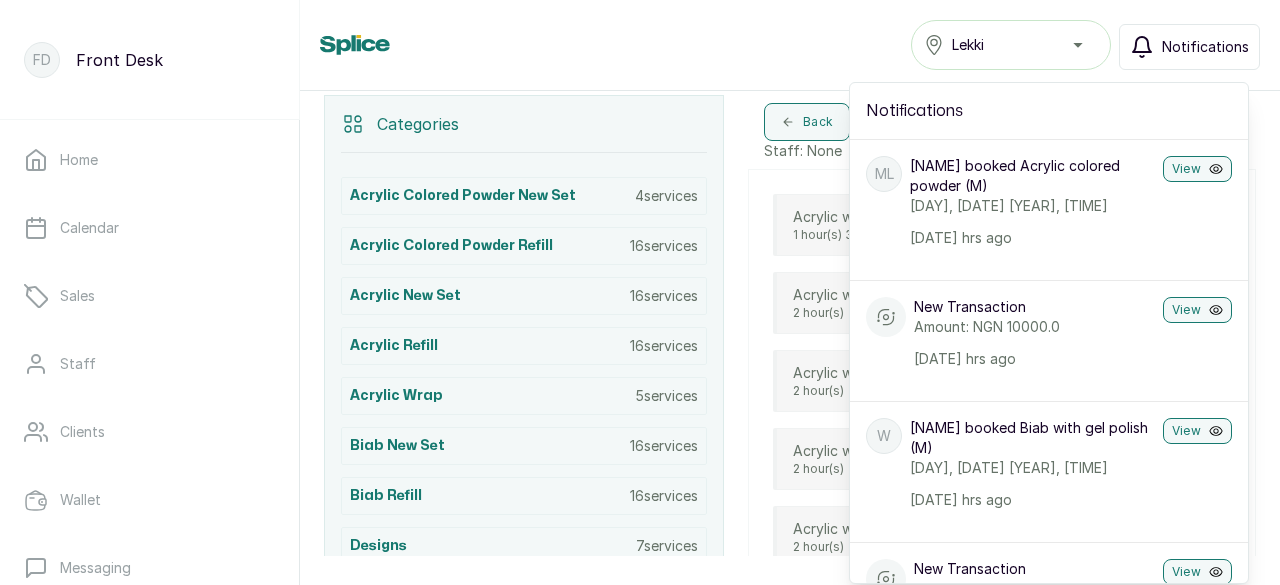 click on "Services Lekki  Notifications Notifications ML Mrs Lola booked Acrylic colored powder (M) Wednesday, 16 July 2025, 16:30 14 hrs ago View   New Transaction Amount: NGN 10000.0 14 hrs ago View   W Wendy  booked Biab with gel polish (M) Tuesday, 15 July 2025, 15:30 14 hrs ago View   New Transaction Amount: NGN 10000.0 14 hrs ago View   F Funmi  booked Biab with cat eye (XL) Tuesday, 15 July 2025, 10:30 16 hrs ago View   New Transaction Amount: NGN 10000.0 16 hrs ago View   JA Jennifer Aina booked Acrylic refill with gel Polish (S) Tuesday, 15 July 2025, 13:30 yesterday View   New Transaction Amount: NGN 10000.0 yesterday View   OA Omobolanle Adeyemo booked Stick on with gel polish (M) Thursday, 17 July 2025, 17:30 yesterday View   New Transaction Amount: NGN 10000.0 yesterday View   DM Damilola Mgbamara booked Acrylic refill with gel polish (L) Thursday, 10 July 2025, 14:00 4 days ago View   New Transaction Amount: NGN 24000.0 4 days ago View   TA Tito Akomolafe booked Acrylic refill with cat eye (S) 4 days ago" at bounding box center (790, 45) 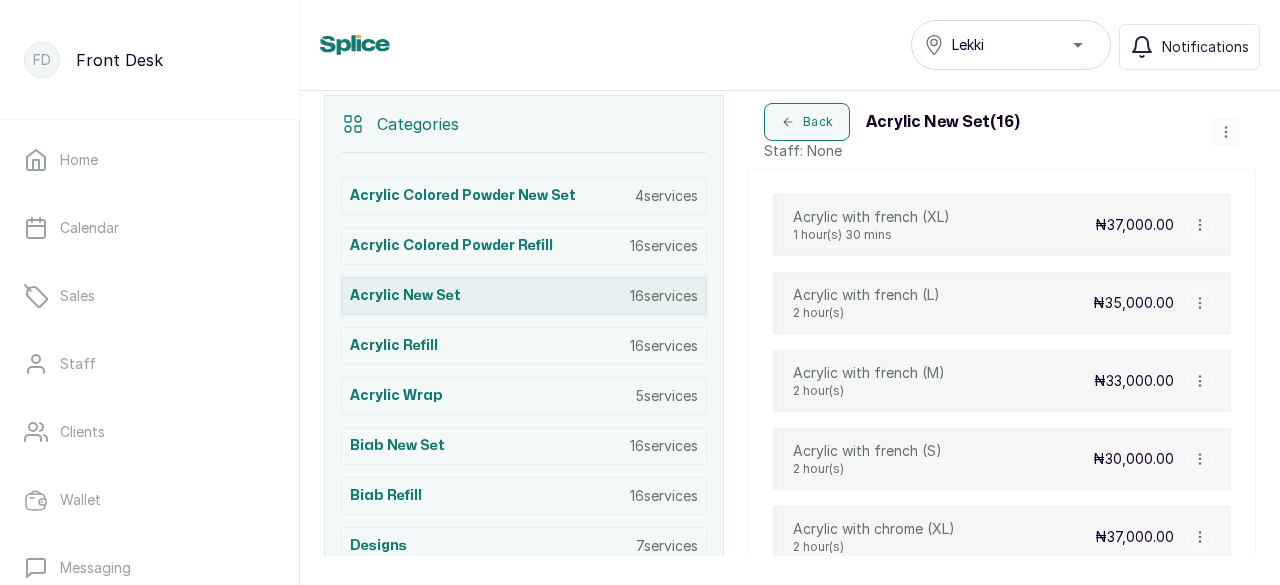 click on "Acrylic New Set 16  services" at bounding box center (524, 296) 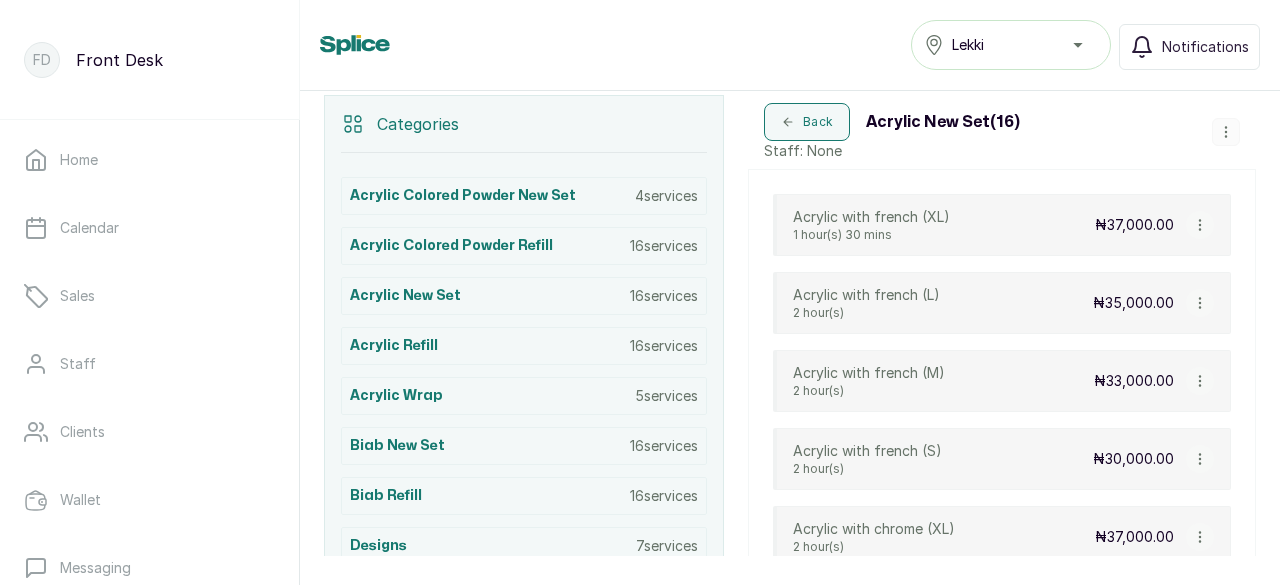 click 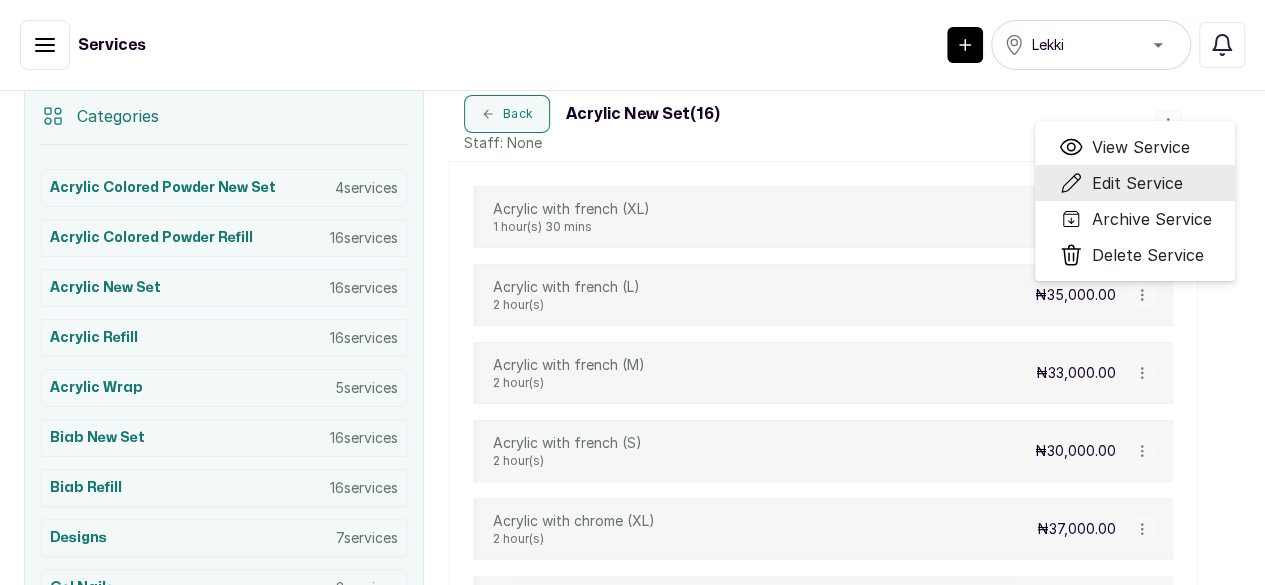 click on "Edit Service" at bounding box center (1136, 183) 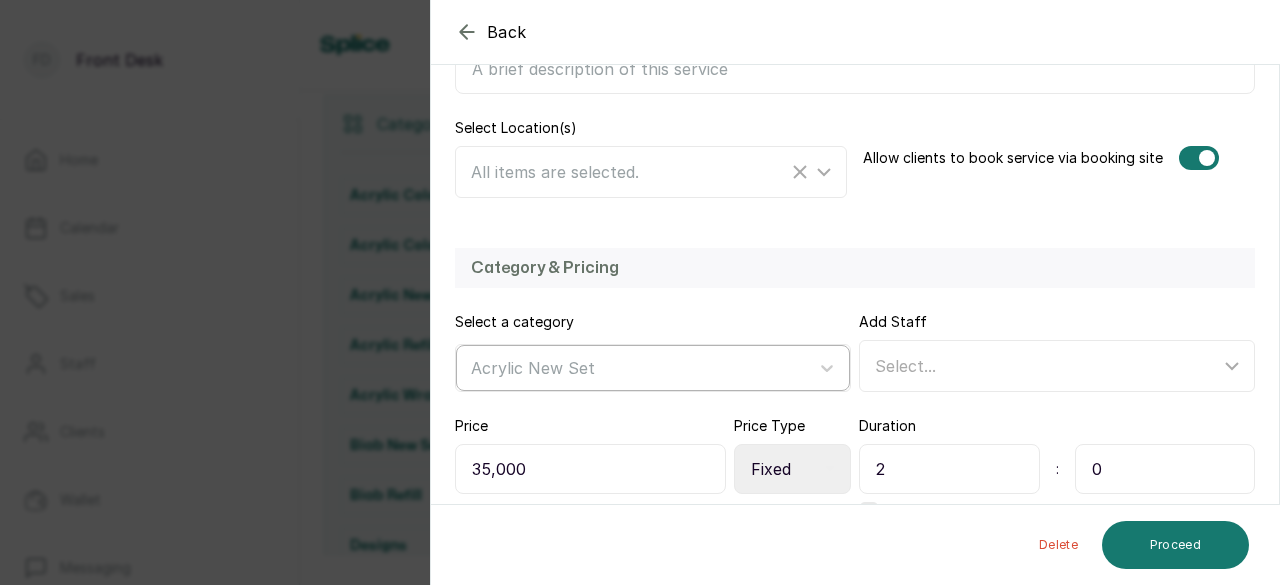 scroll, scrollTop: 478, scrollLeft: 0, axis: vertical 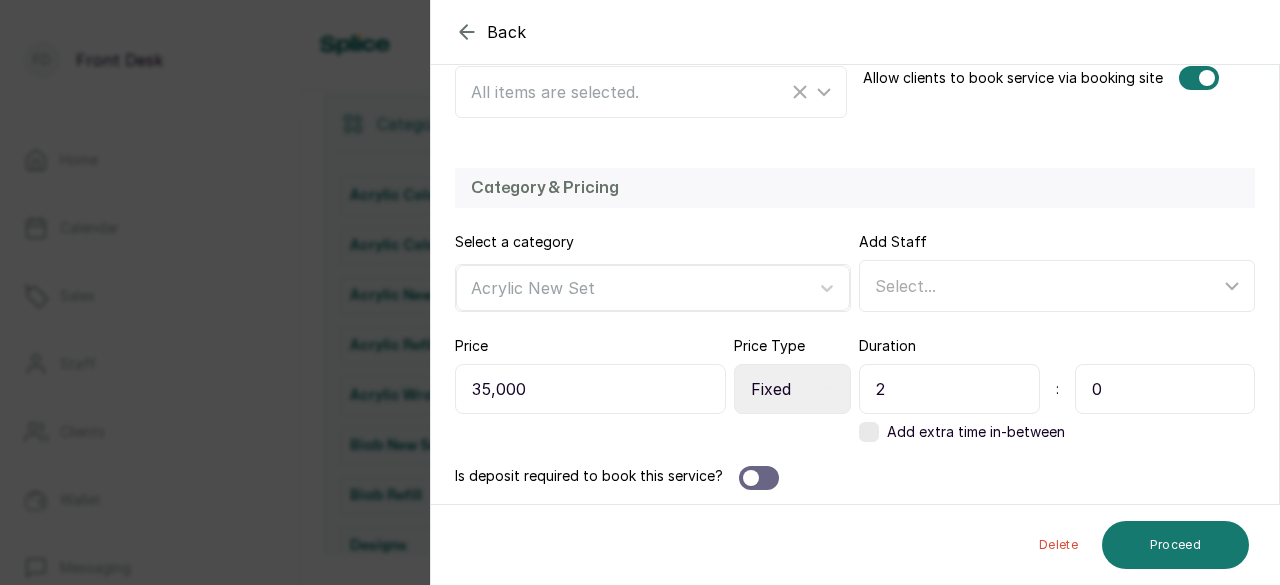 drag, startPoint x: 884, startPoint y: 390, endPoint x: 848, endPoint y: 383, distance: 36.67424 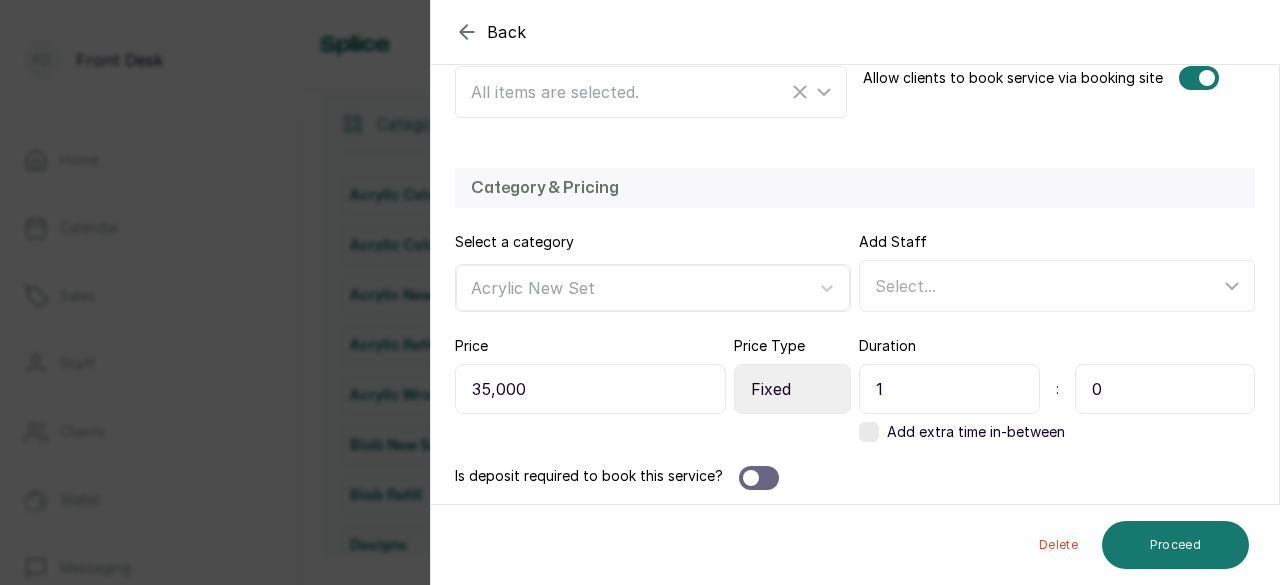 drag, startPoint x: 1098, startPoint y: 385, endPoint x: 1076, endPoint y: 381, distance: 22.36068 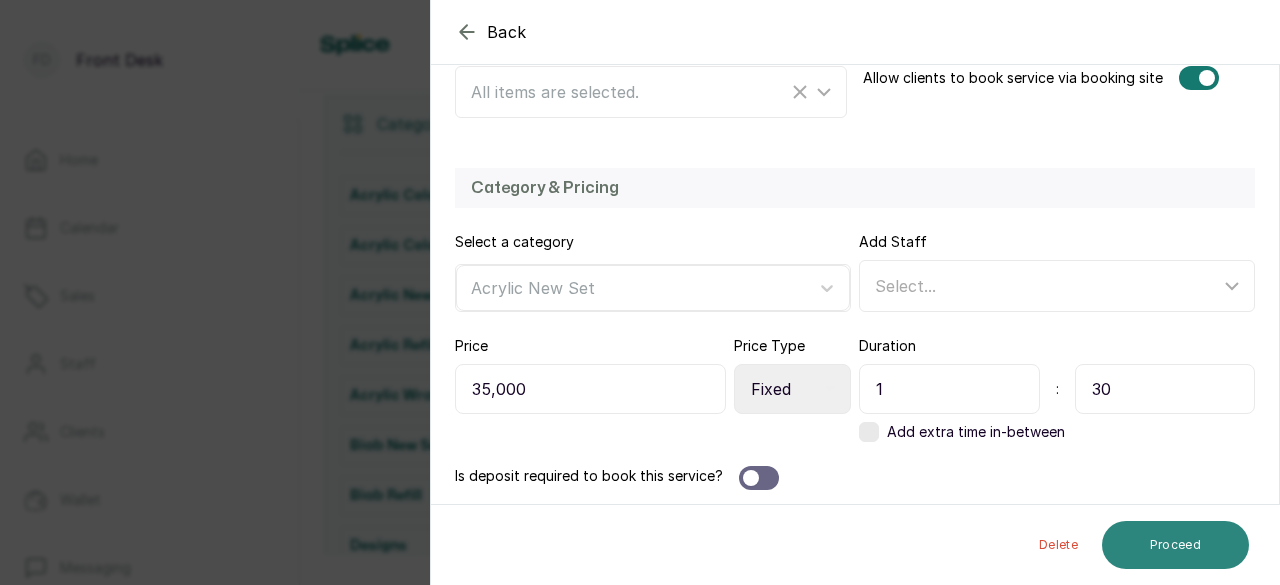 type on "30" 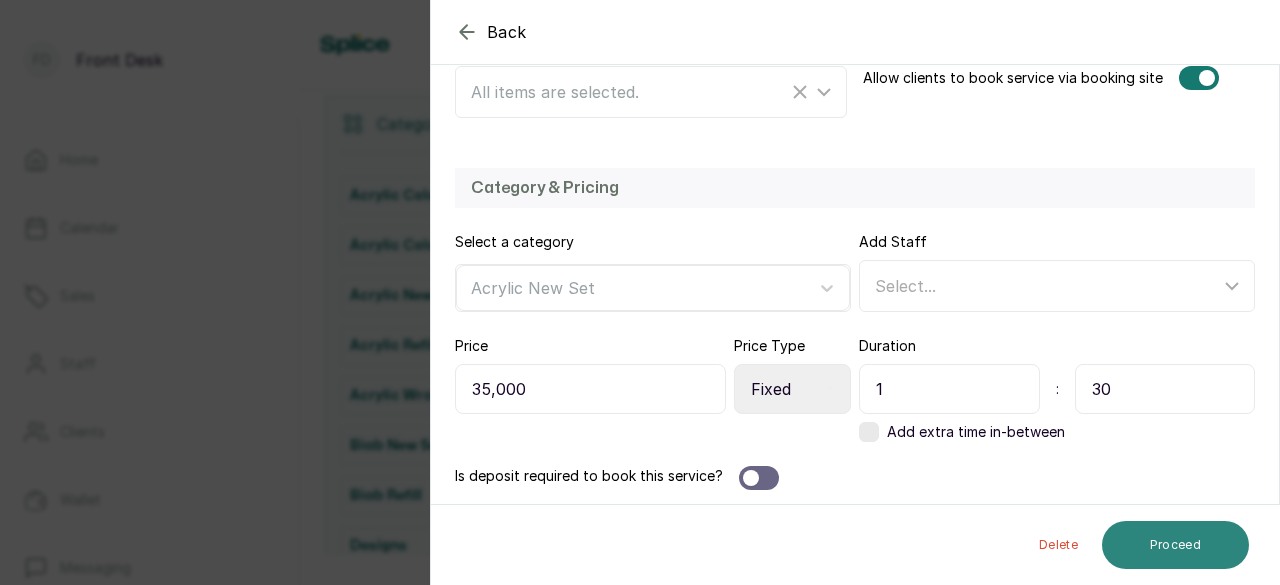 click on "Proceed" at bounding box center [1175, 545] 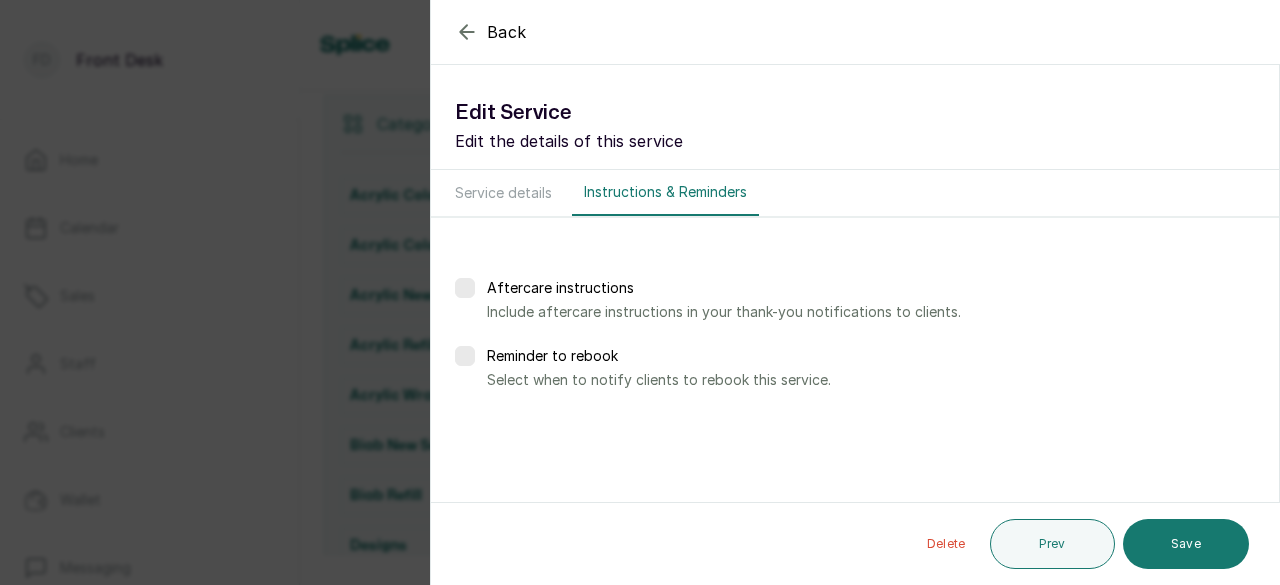 click on "Save" at bounding box center [1186, 544] 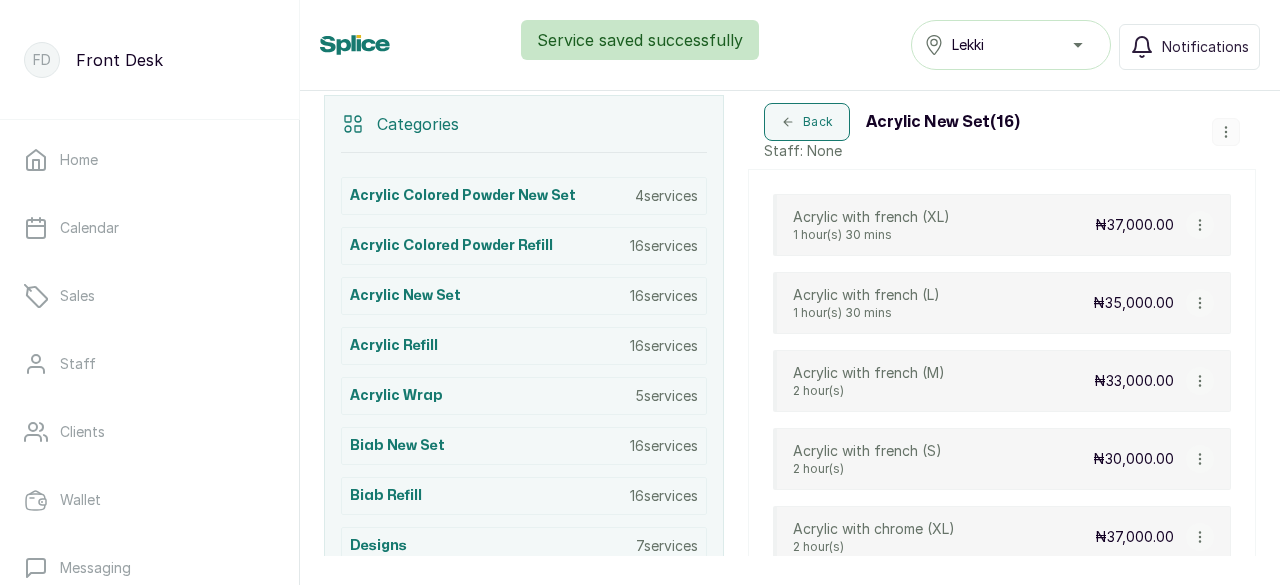 click 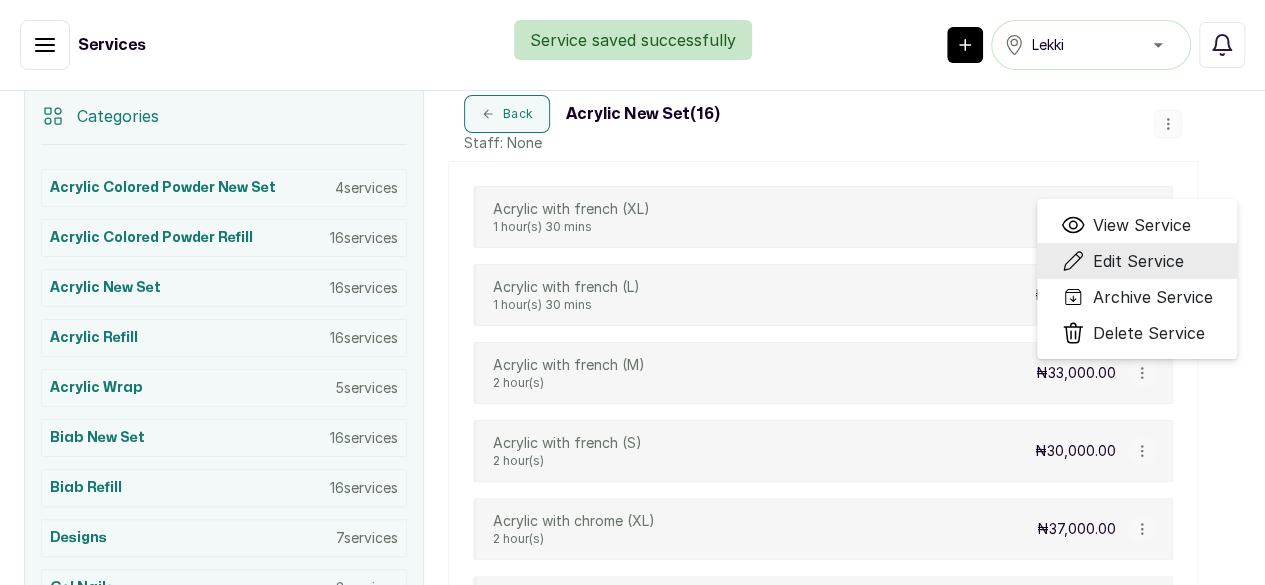 click on "Edit Service" at bounding box center (1138, 261) 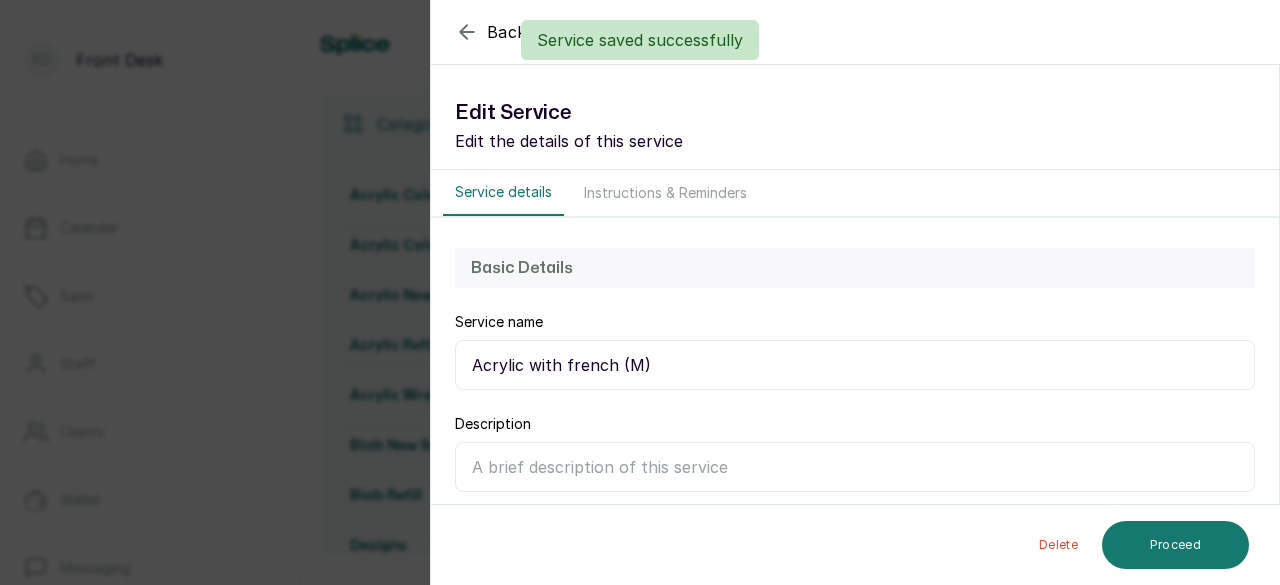 scroll, scrollTop: 478, scrollLeft: 0, axis: vertical 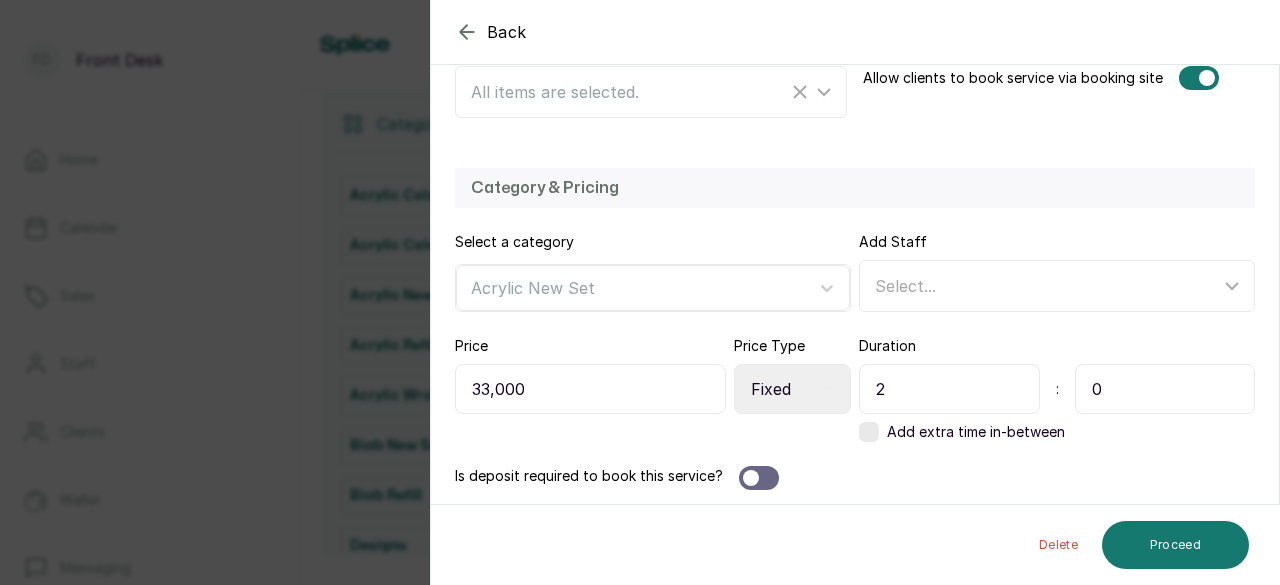 drag, startPoint x: 1107, startPoint y: 389, endPoint x: 1048, endPoint y: 378, distance: 60.016663 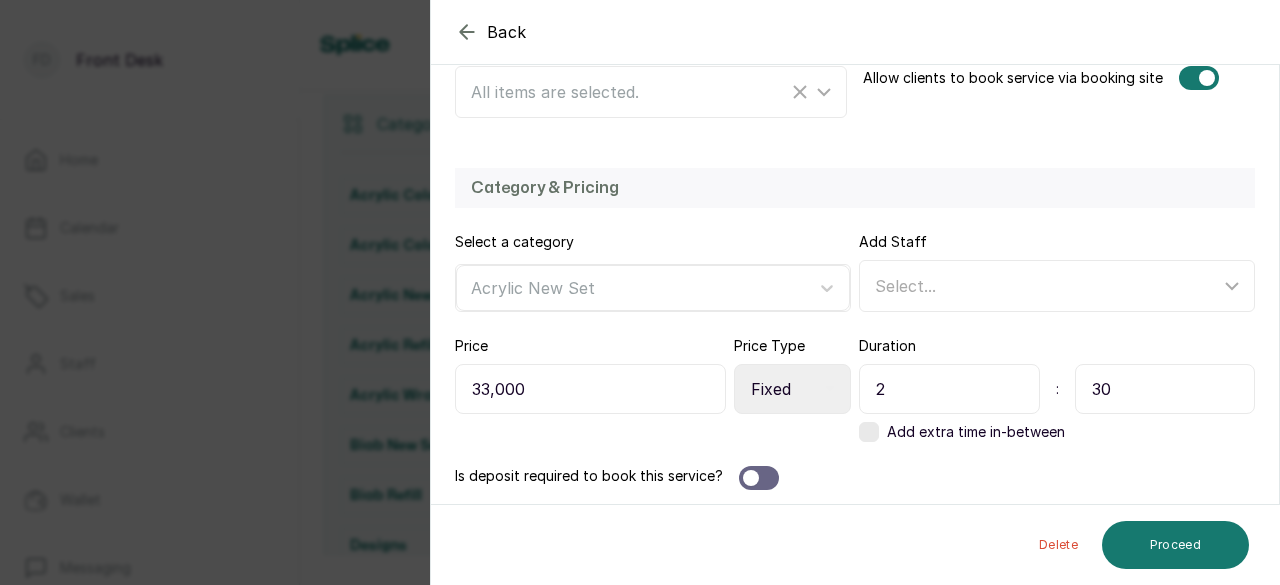 type on "30" 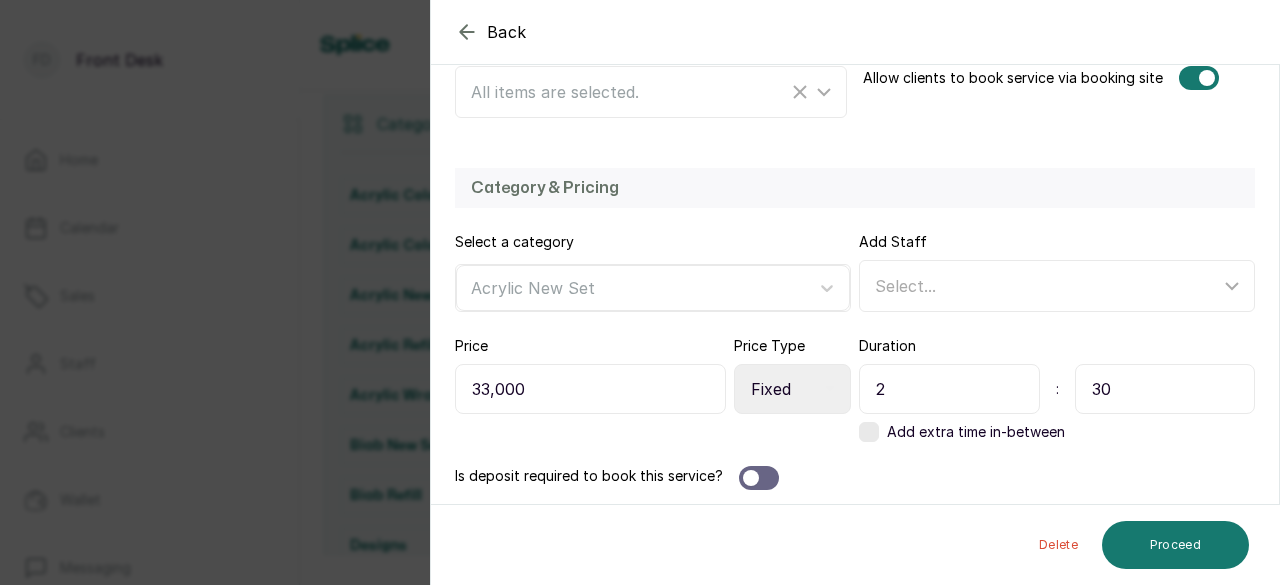 drag, startPoint x: 850, startPoint y: 368, endPoint x: 824, endPoint y: 368, distance: 26 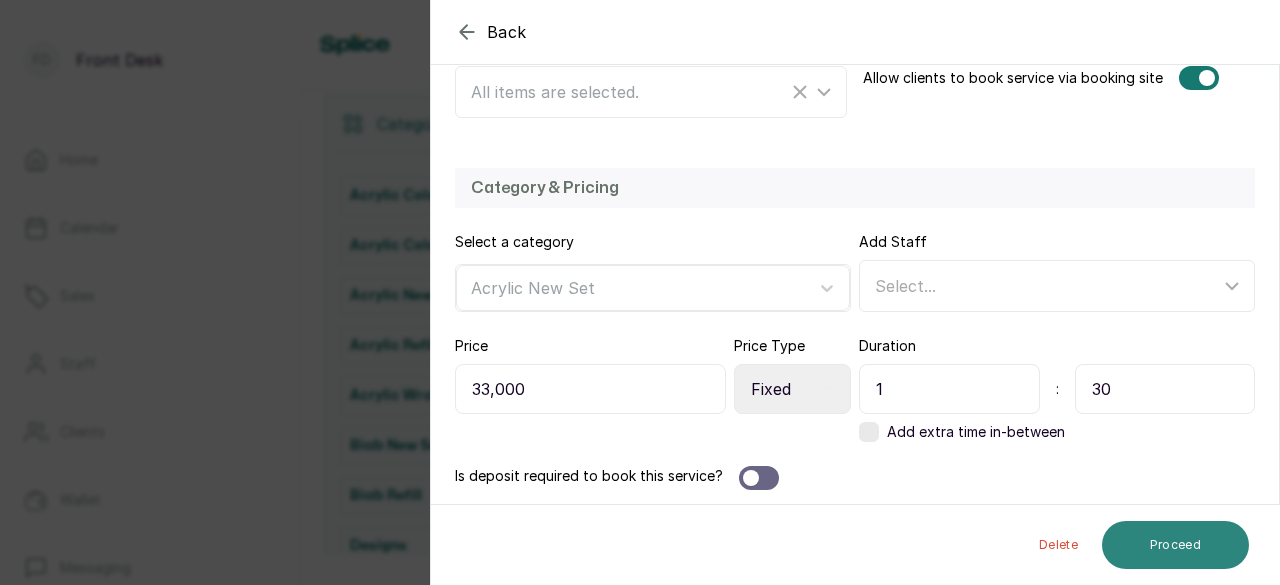 type on "1" 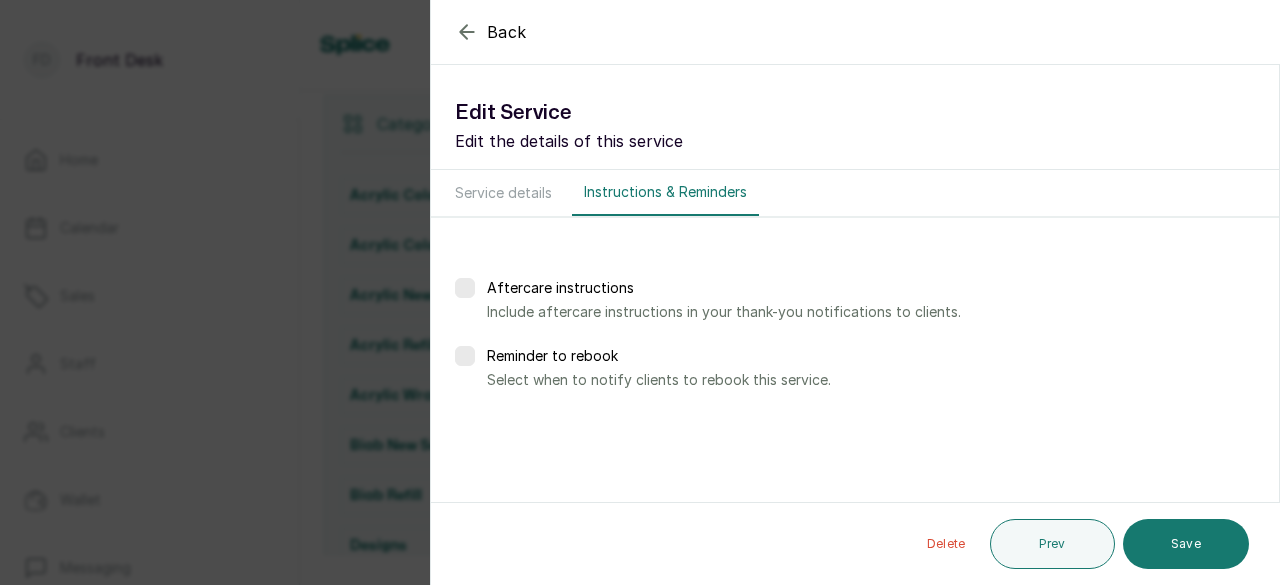 scroll, scrollTop: 0, scrollLeft: 0, axis: both 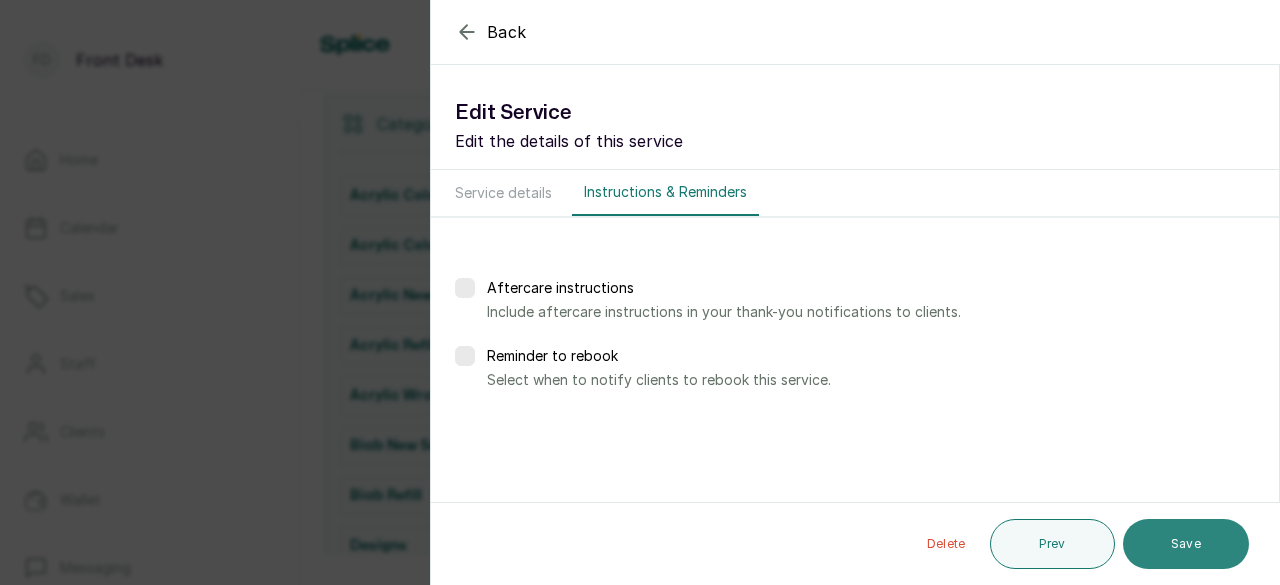 click on "Save" at bounding box center [1186, 544] 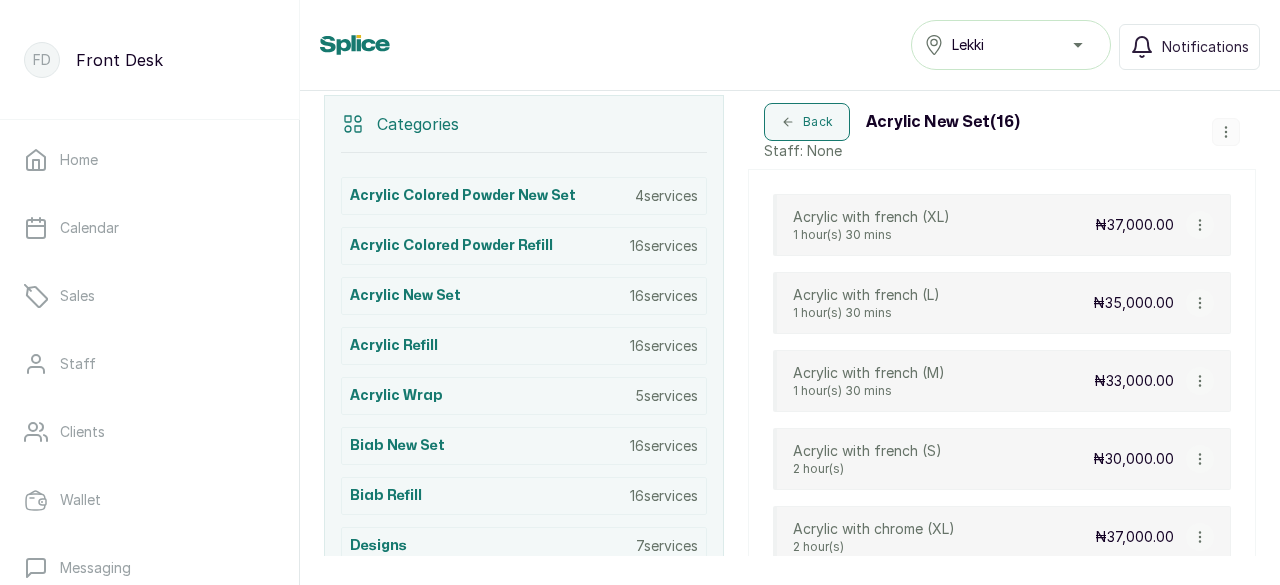 click 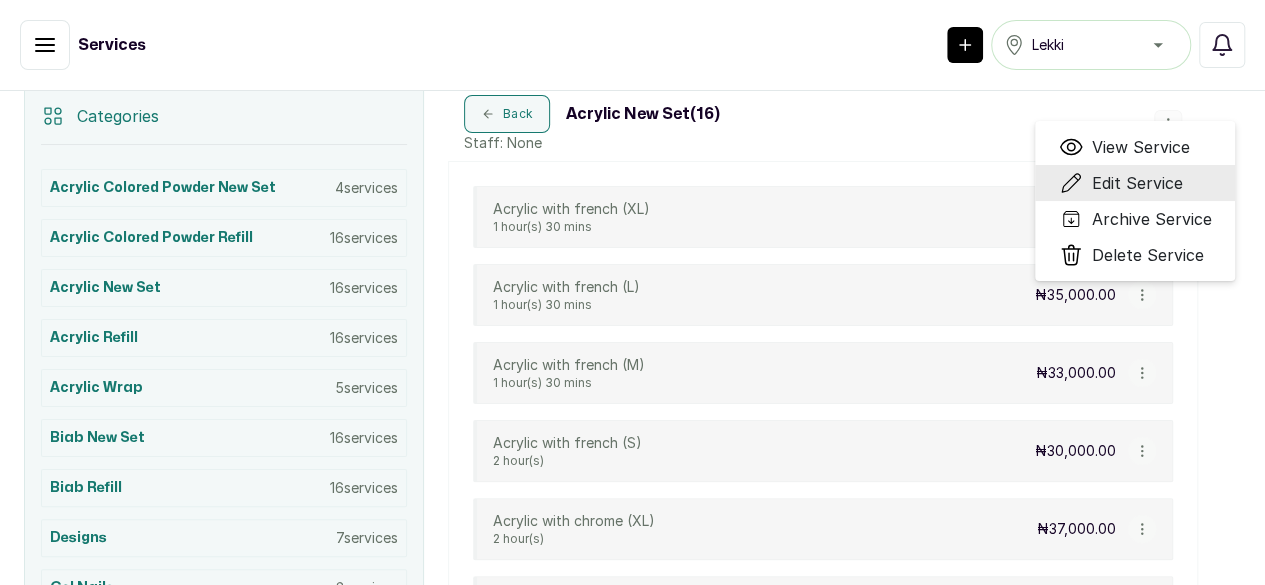 click on "Edit Service" at bounding box center (1136, 183) 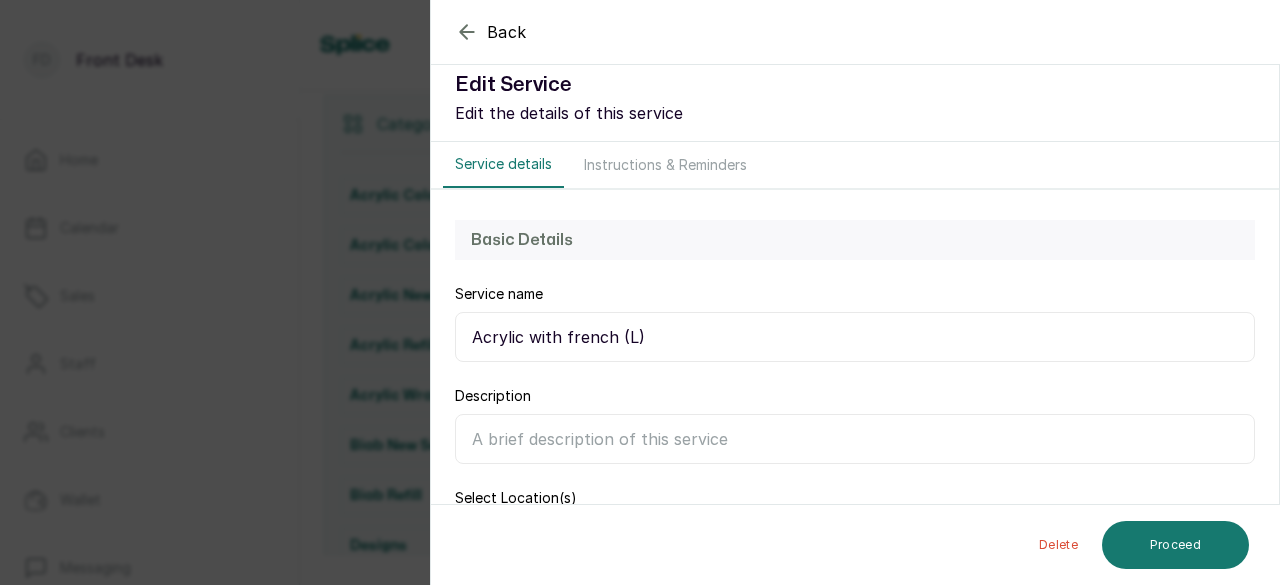 scroll, scrollTop: 0, scrollLeft: 0, axis: both 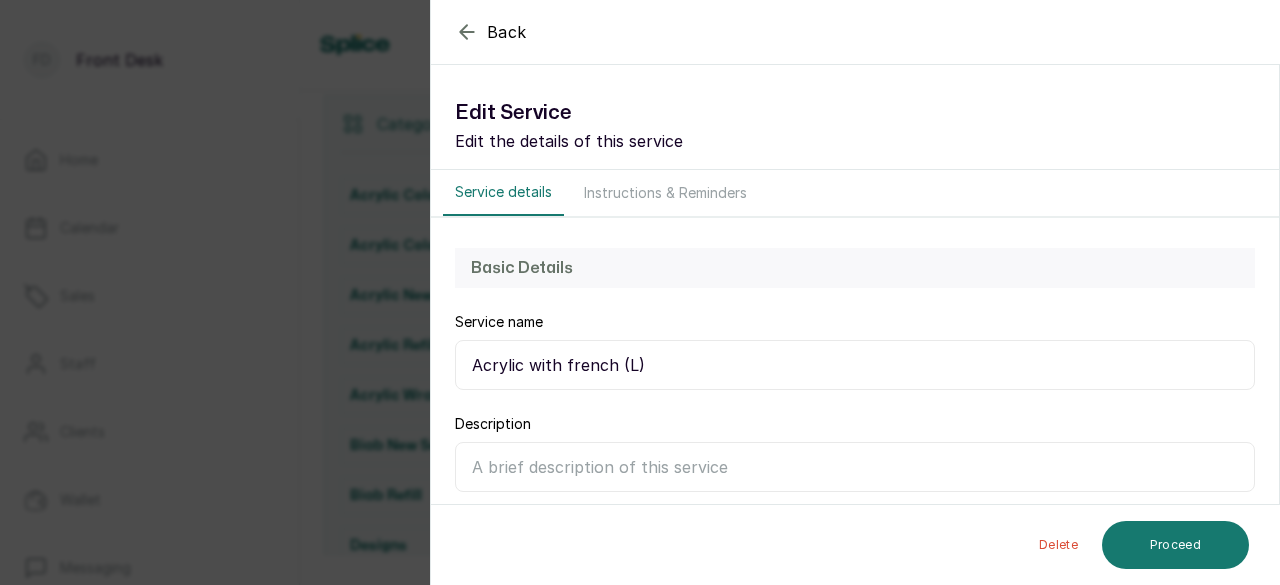 click 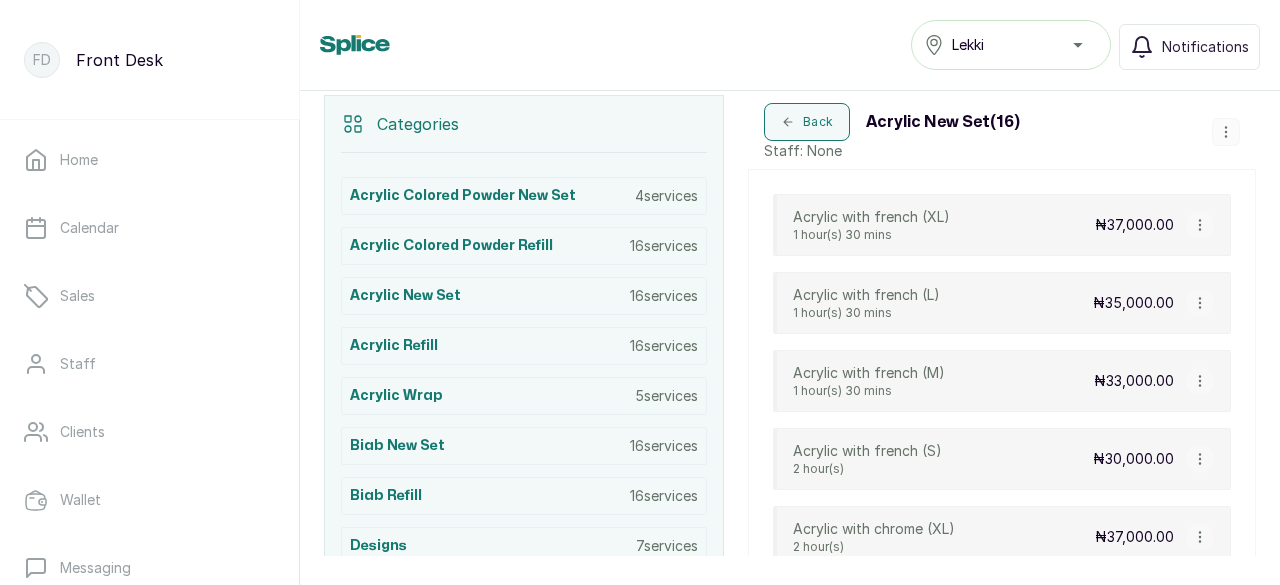 click 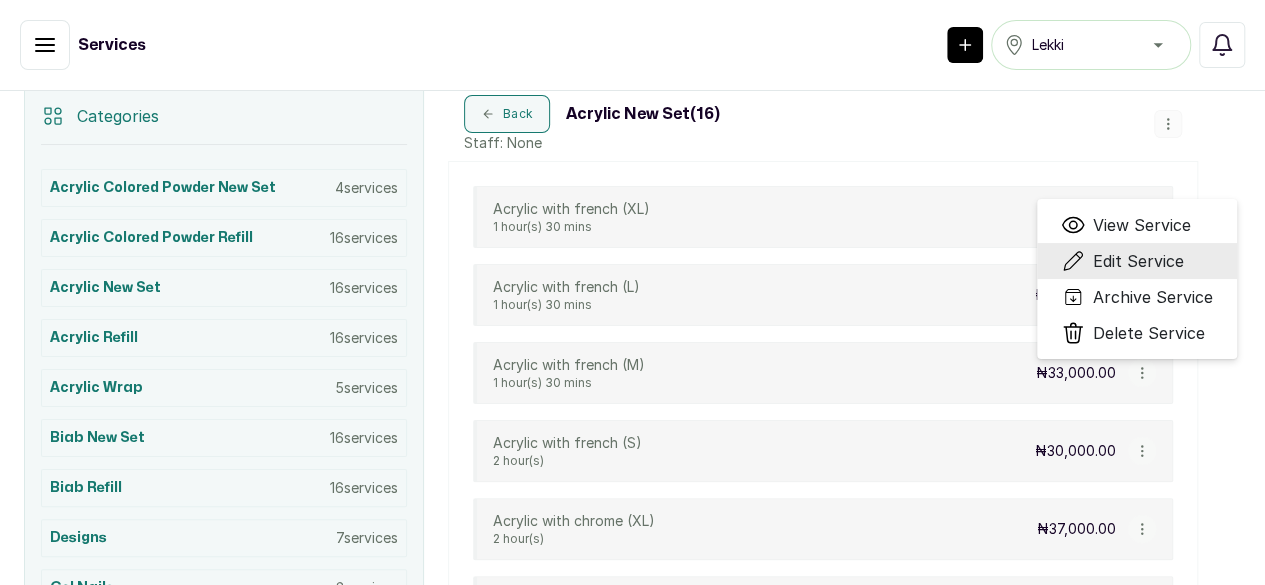 click on "Edit Service" at bounding box center (1138, 261) 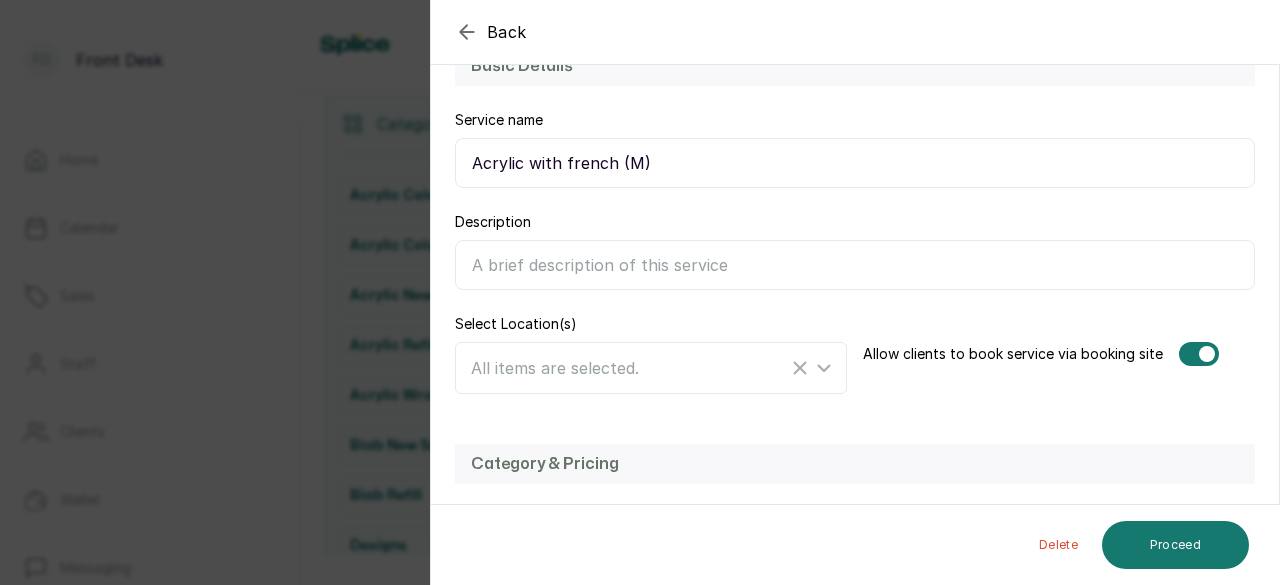 scroll, scrollTop: 0, scrollLeft: 0, axis: both 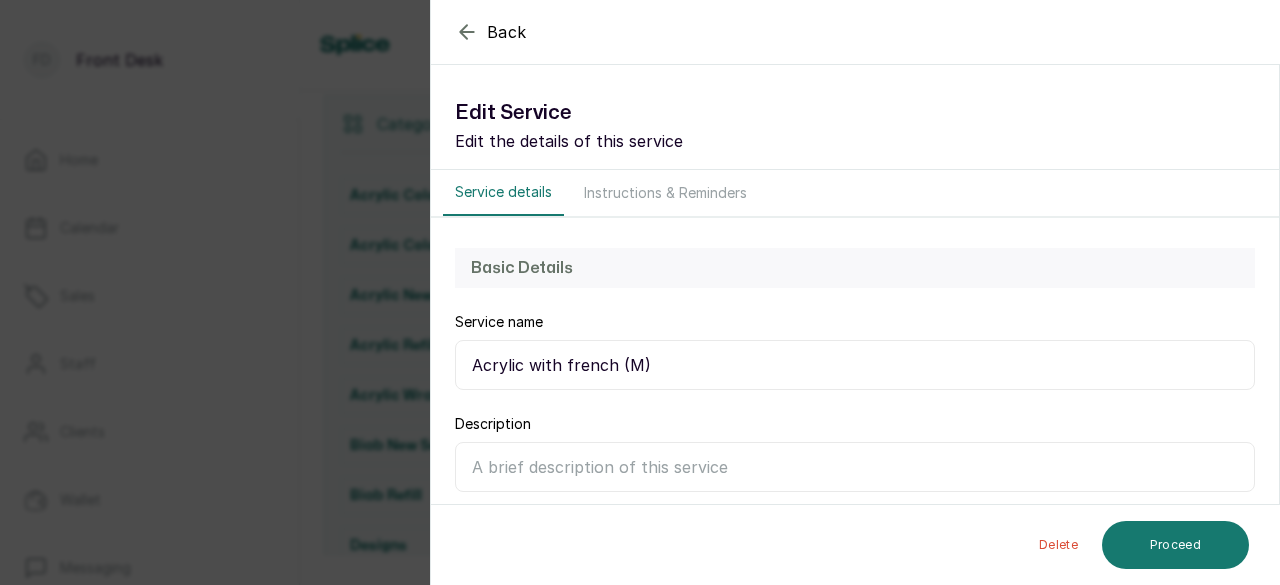 click 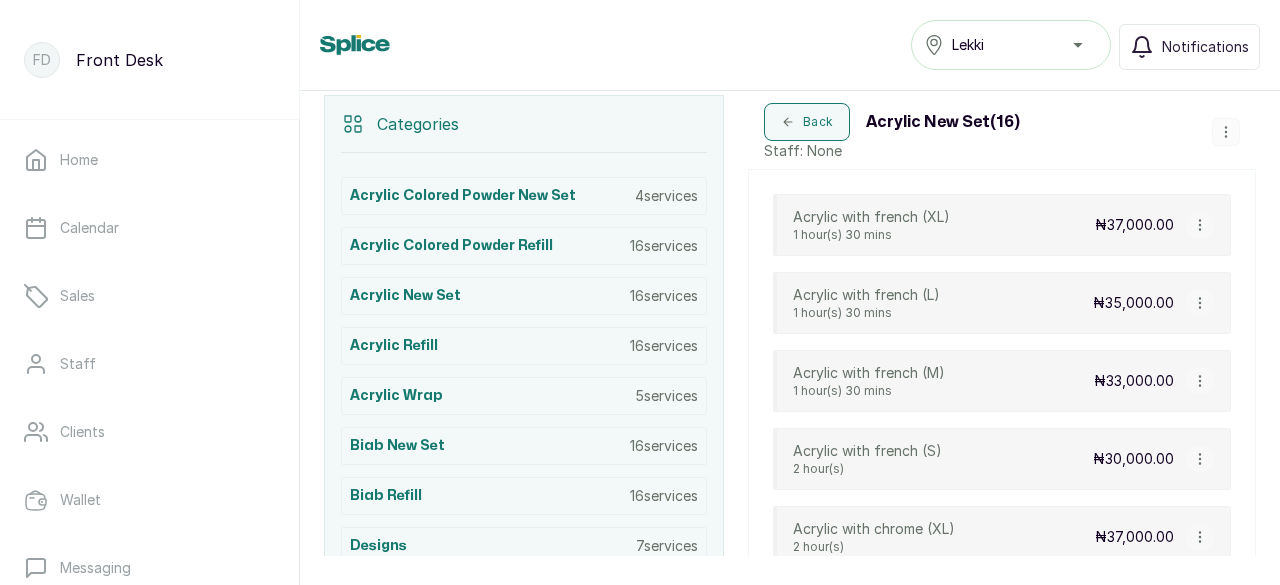 click 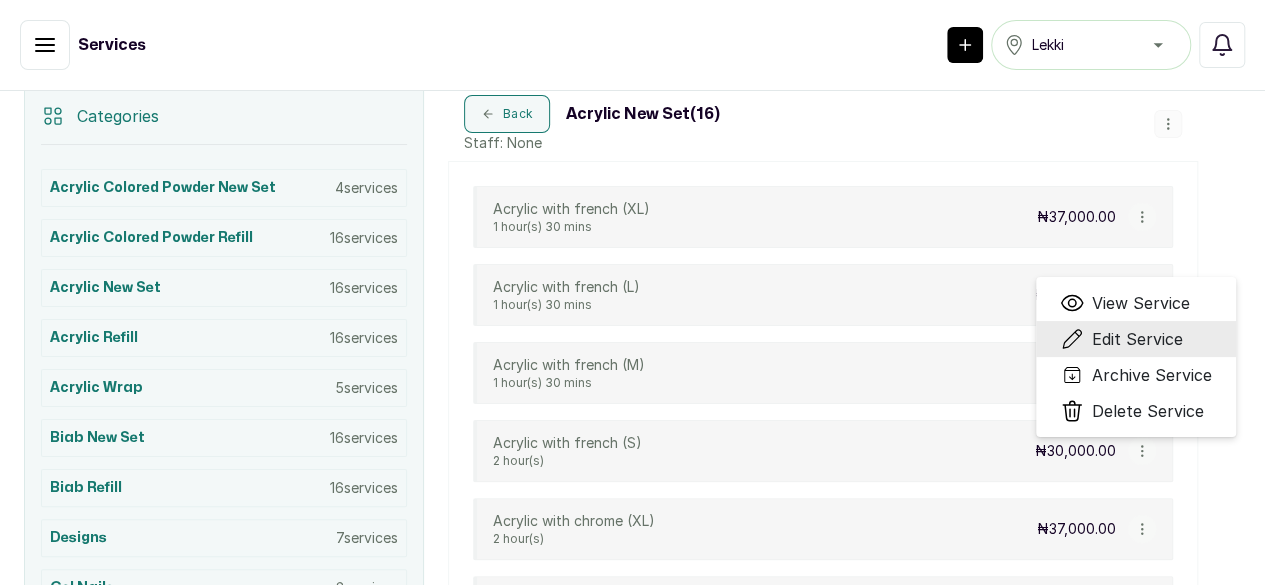 click on "Edit Service" at bounding box center [1137, 339] 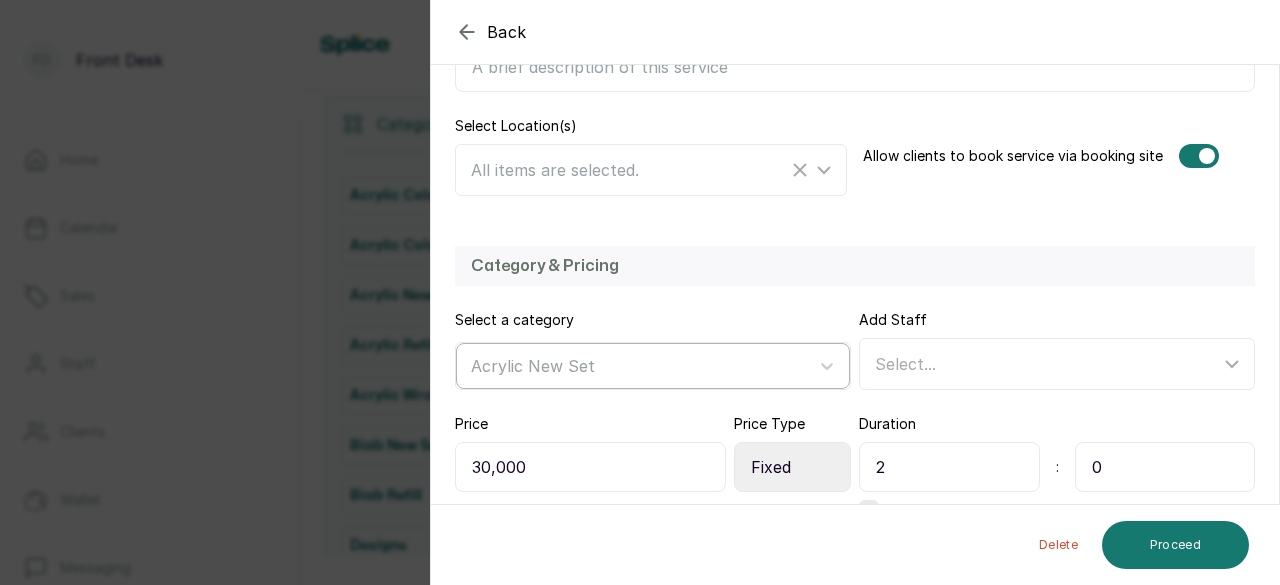 scroll, scrollTop: 478, scrollLeft: 0, axis: vertical 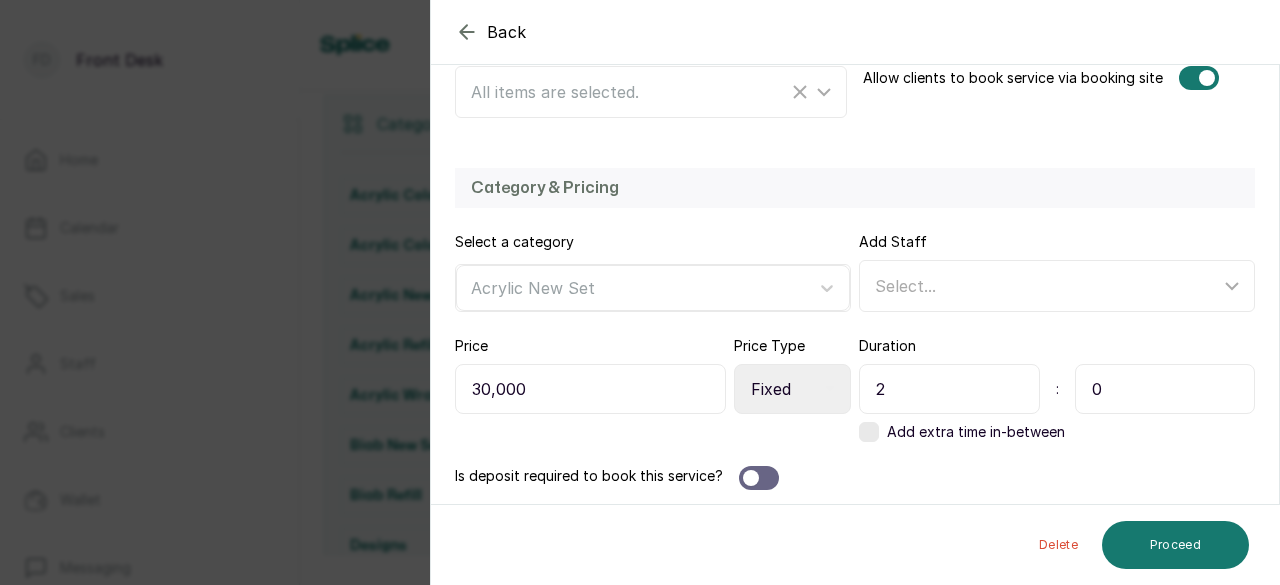 drag, startPoint x: 904, startPoint y: 389, endPoint x: 844, endPoint y: 389, distance: 60 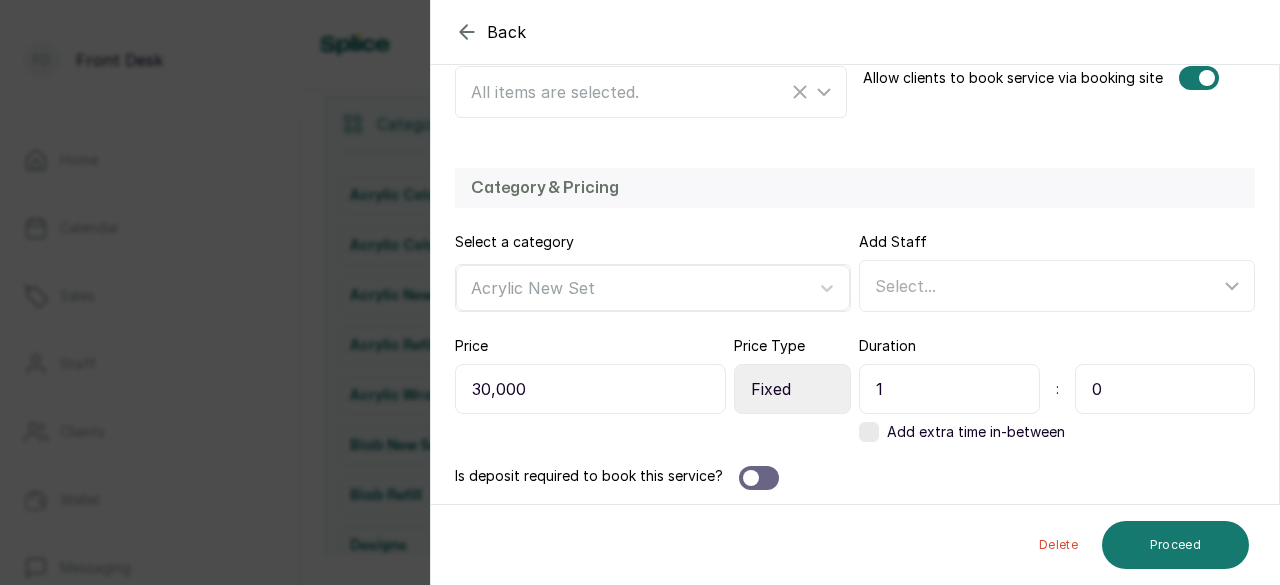 type on "1" 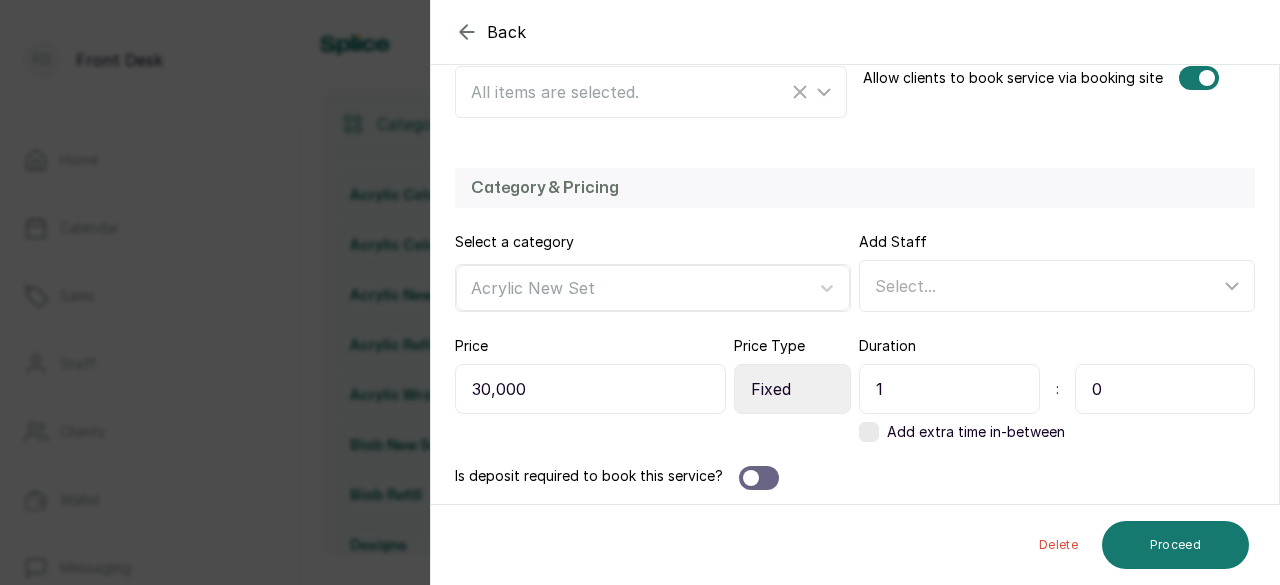 drag, startPoint x: 1110, startPoint y: 393, endPoint x: 1071, endPoint y: 385, distance: 39.812057 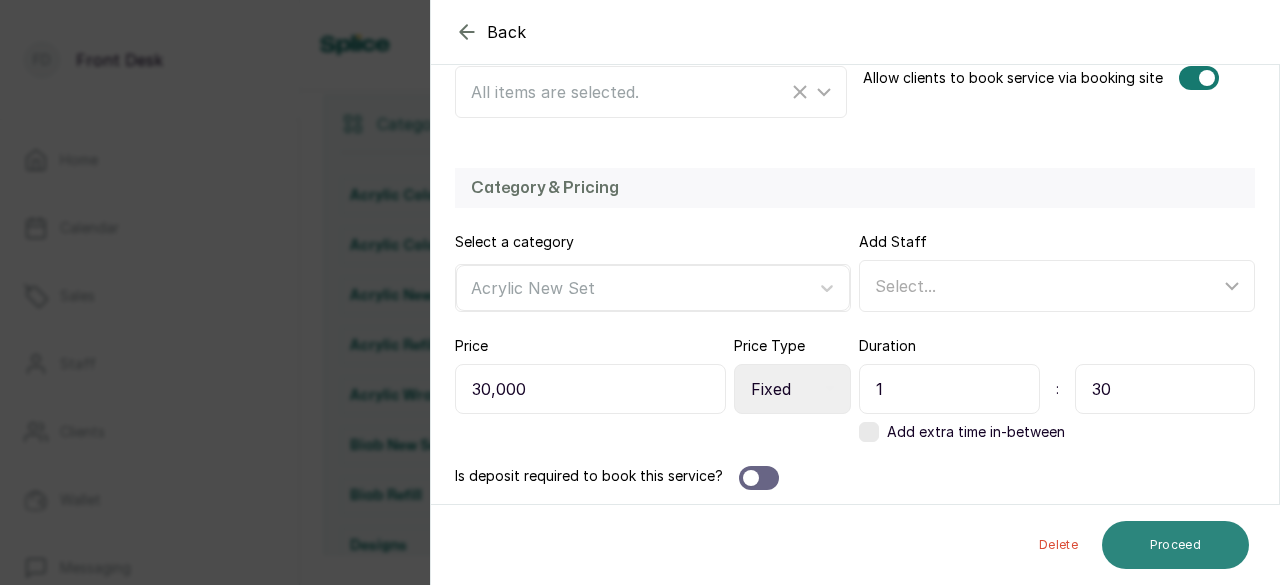 type on "30" 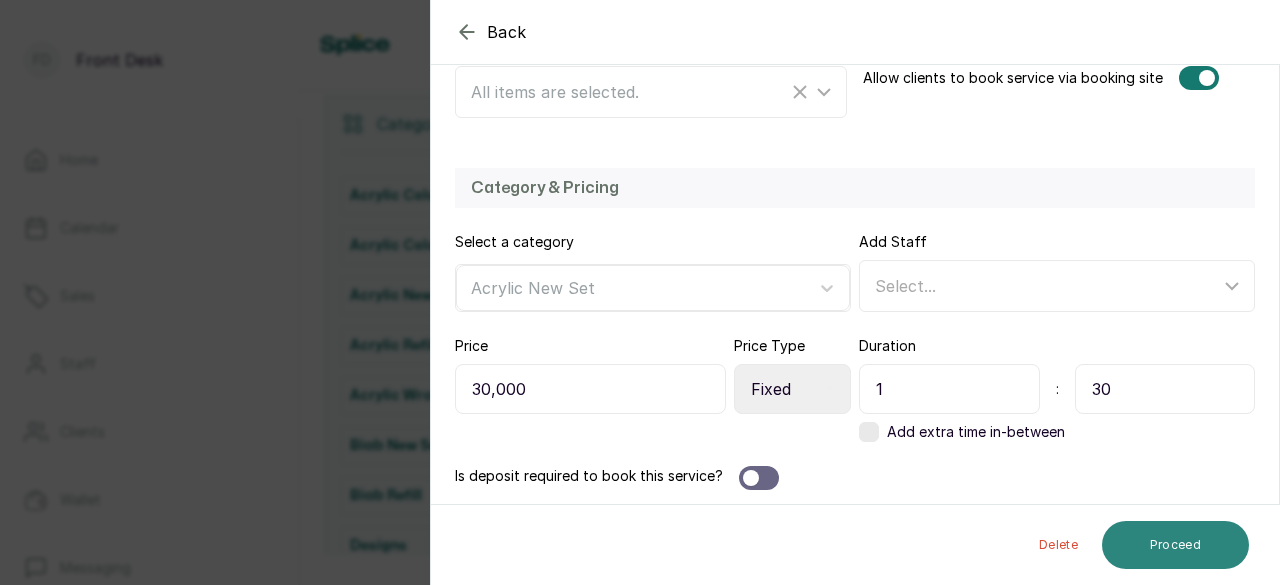 click on "Proceed" at bounding box center [1175, 545] 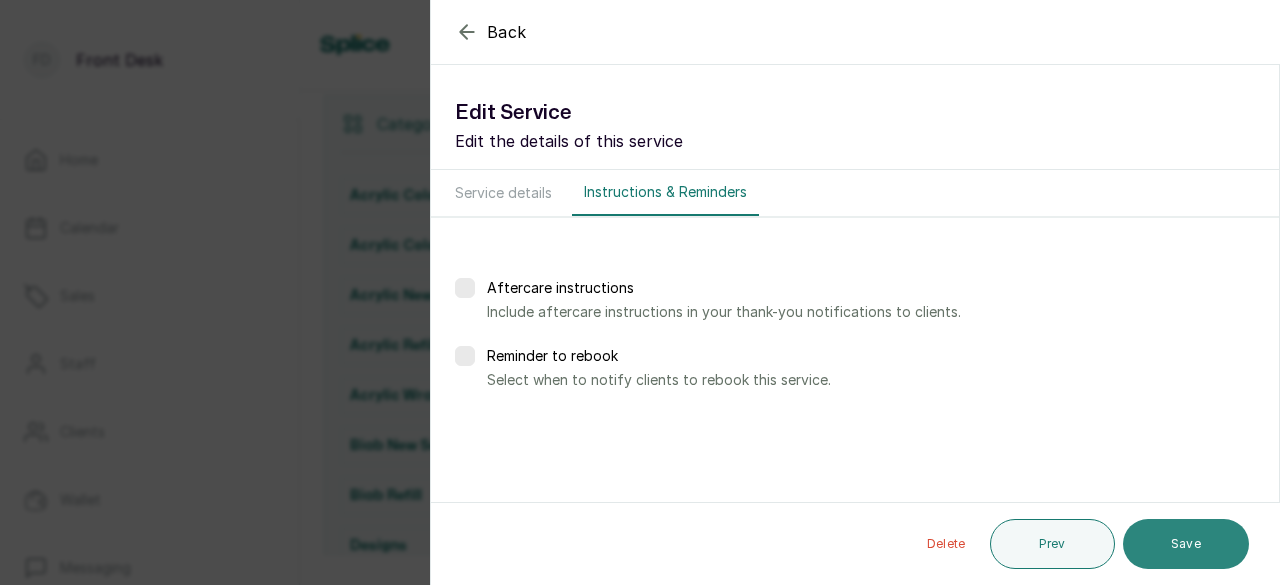 click on "Save" at bounding box center [1186, 544] 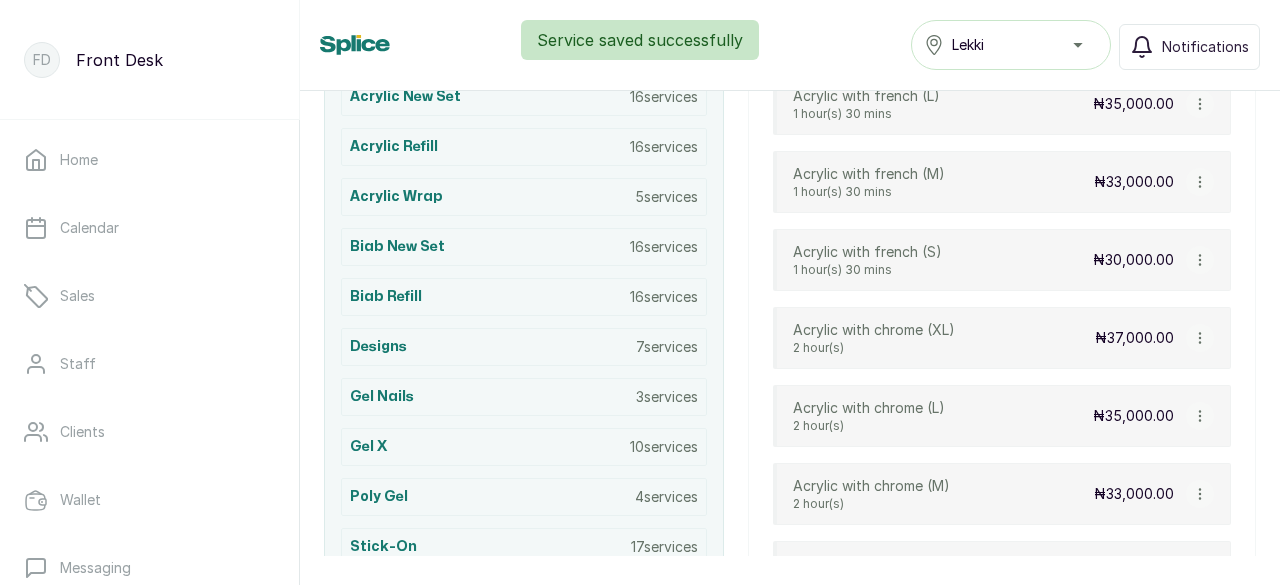 scroll, scrollTop: 623, scrollLeft: 0, axis: vertical 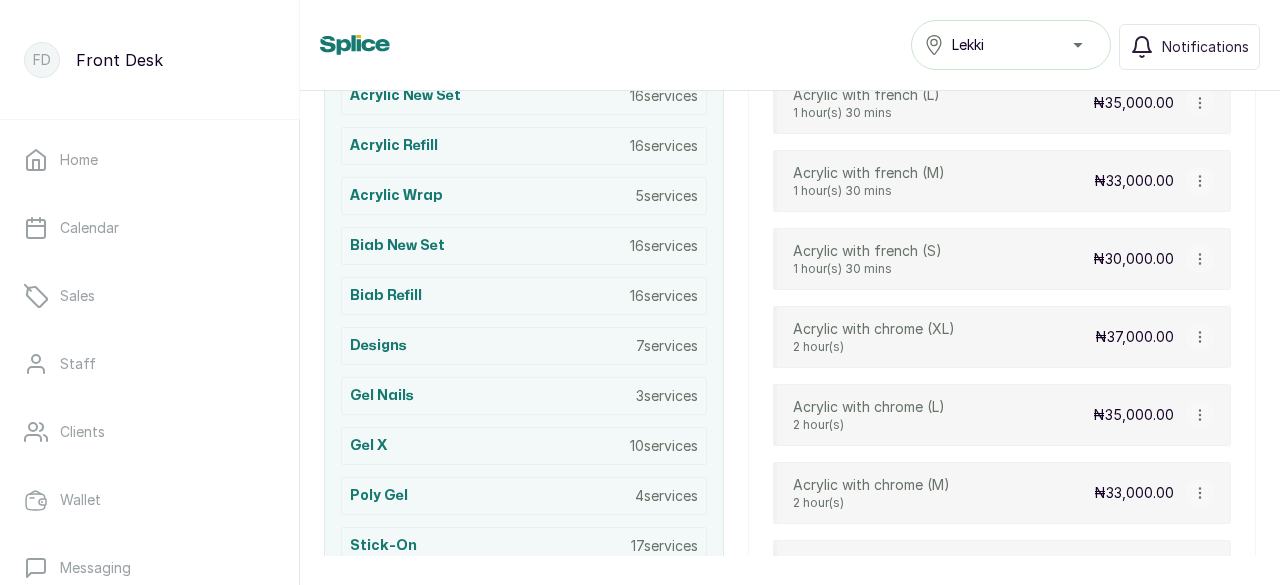 click 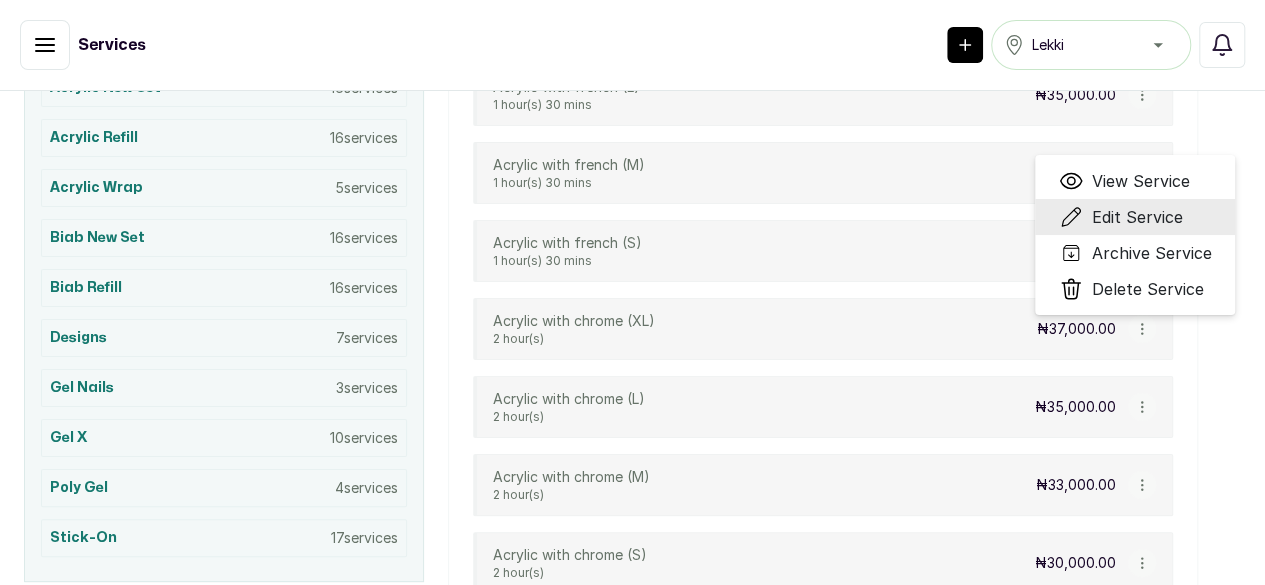 click on "Edit Service" at bounding box center [1136, 217] 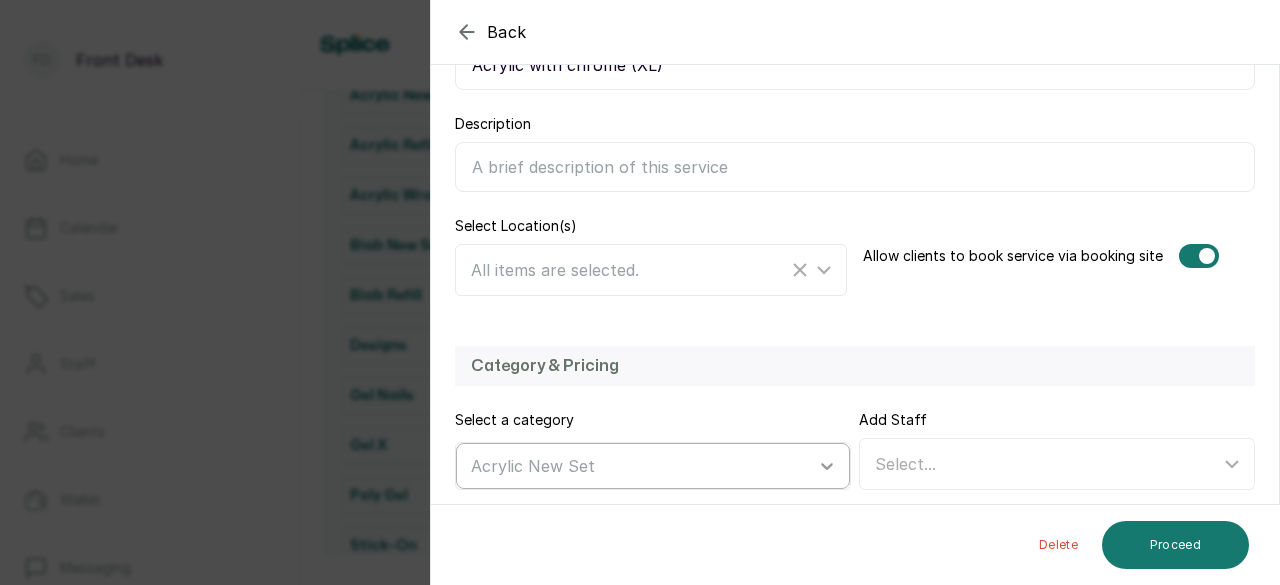 scroll, scrollTop: 478, scrollLeft: 0, axis: vertical 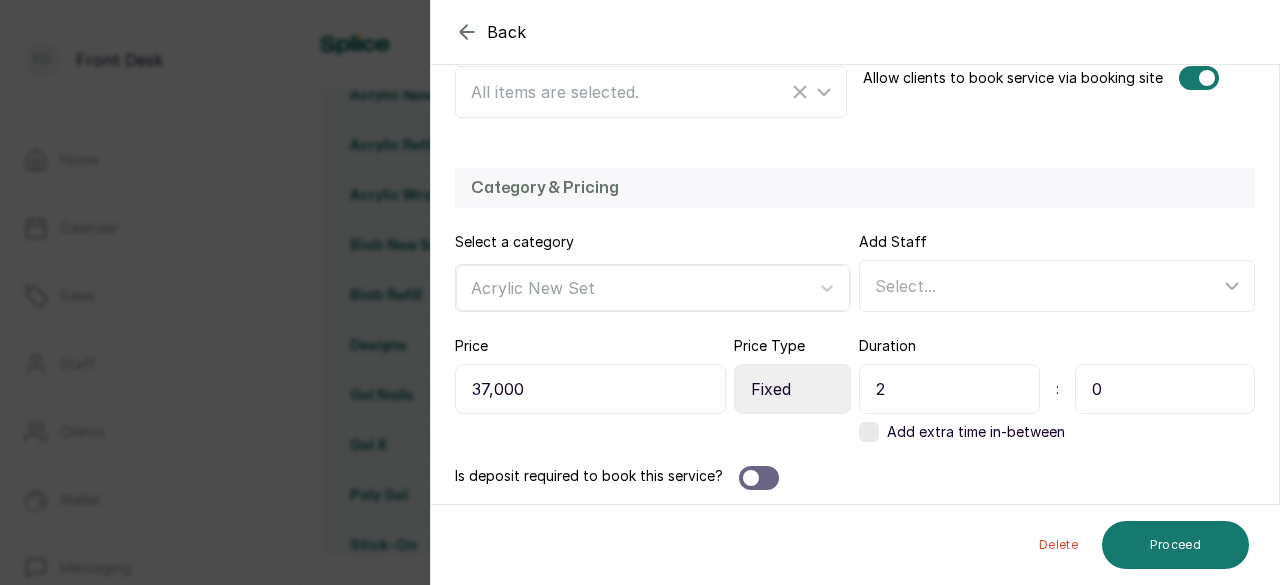 drag, startPoint x: 888, startPoint y: 392, endPoint x: 863, endPoint y: 388, distance: 25.317978 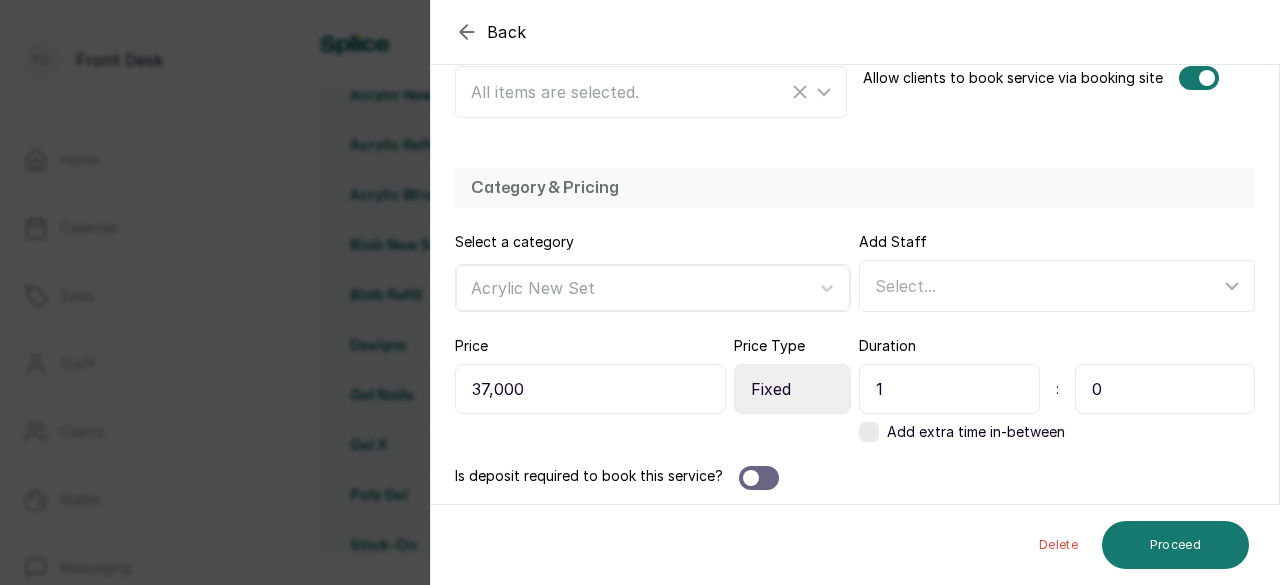 type on "1" 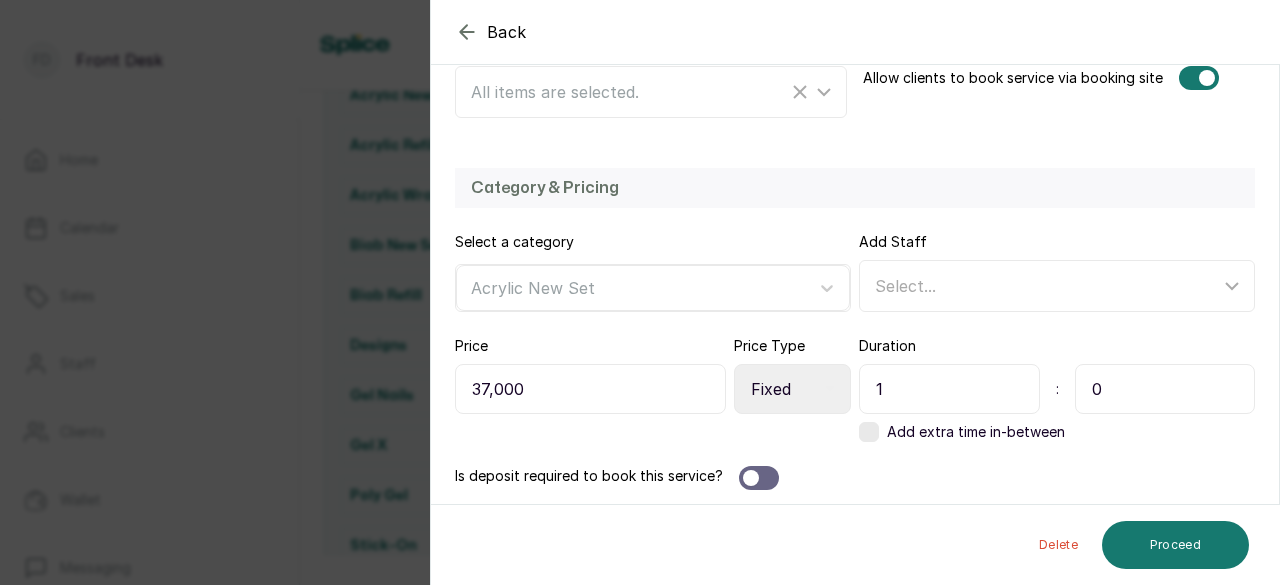 drag, startPoint x: 1088, startPoint y: 383, endPoint x: 1060, endPoint y: 383, distance: 28 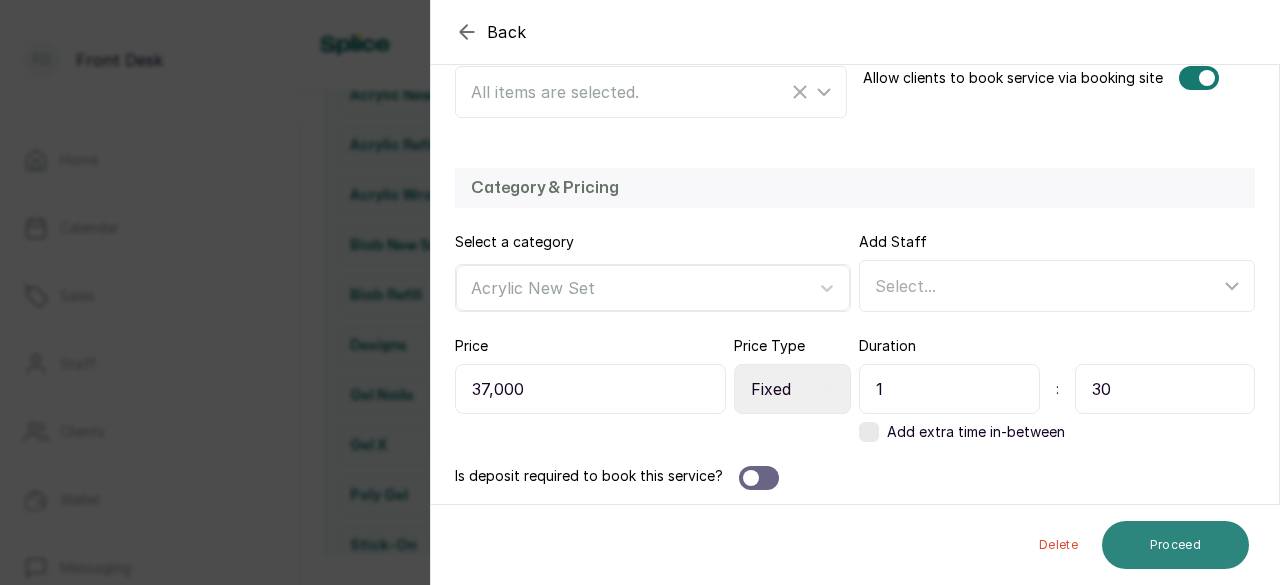 type on "30" 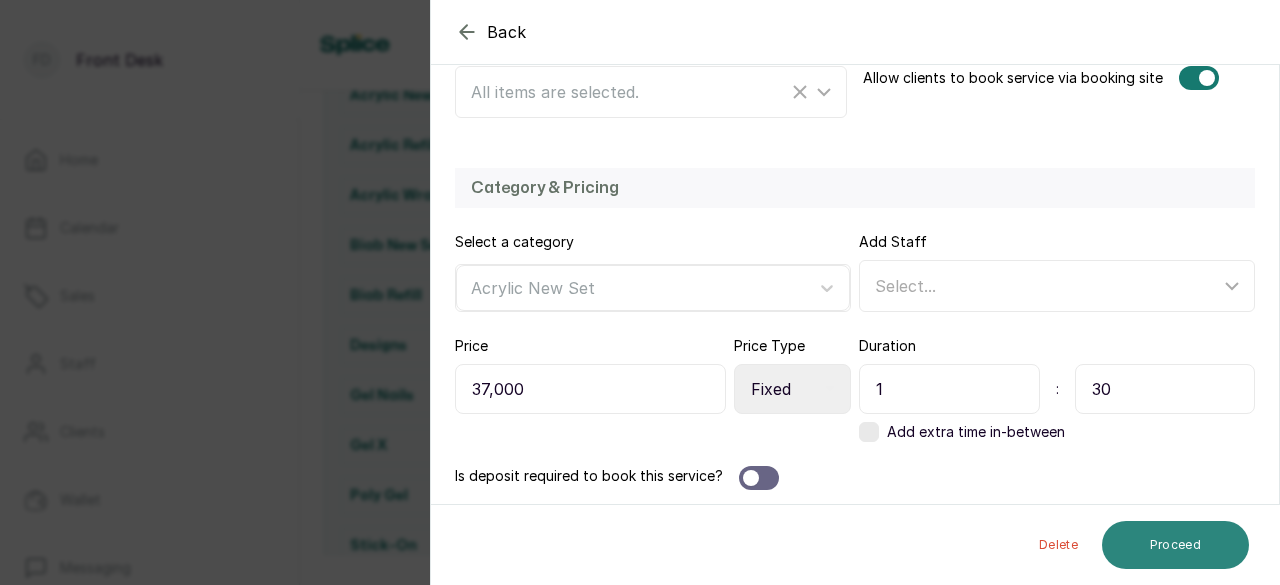 click on "Proceed" at bounding box center (1175, 545) 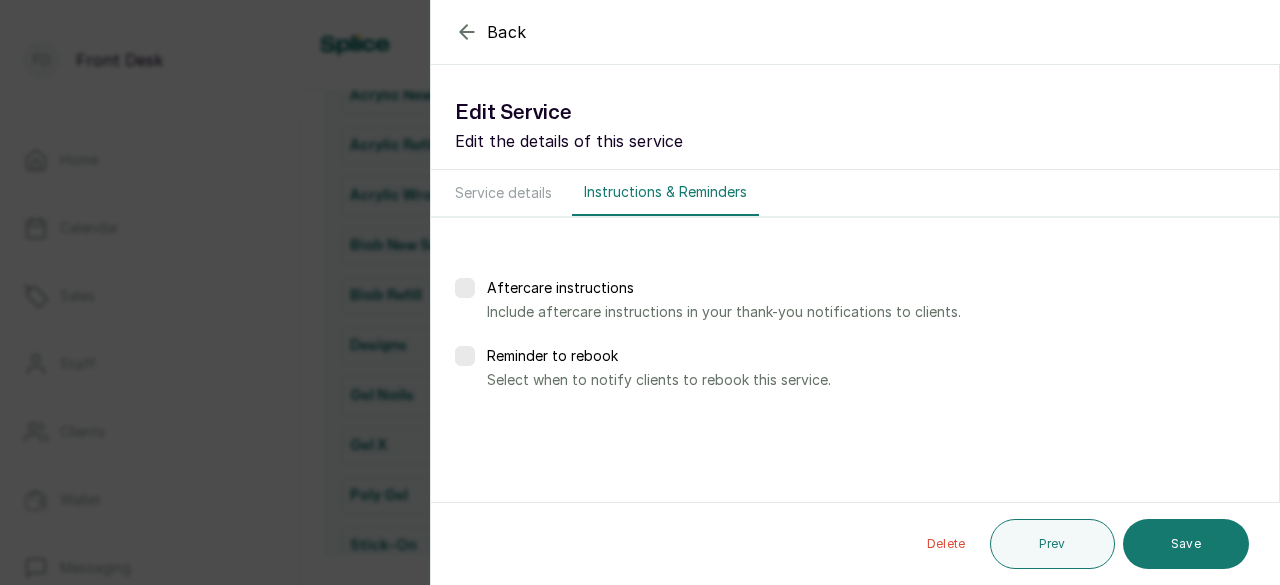 scroll, scrollTop: 0, scrollLeft: 0, axis: both 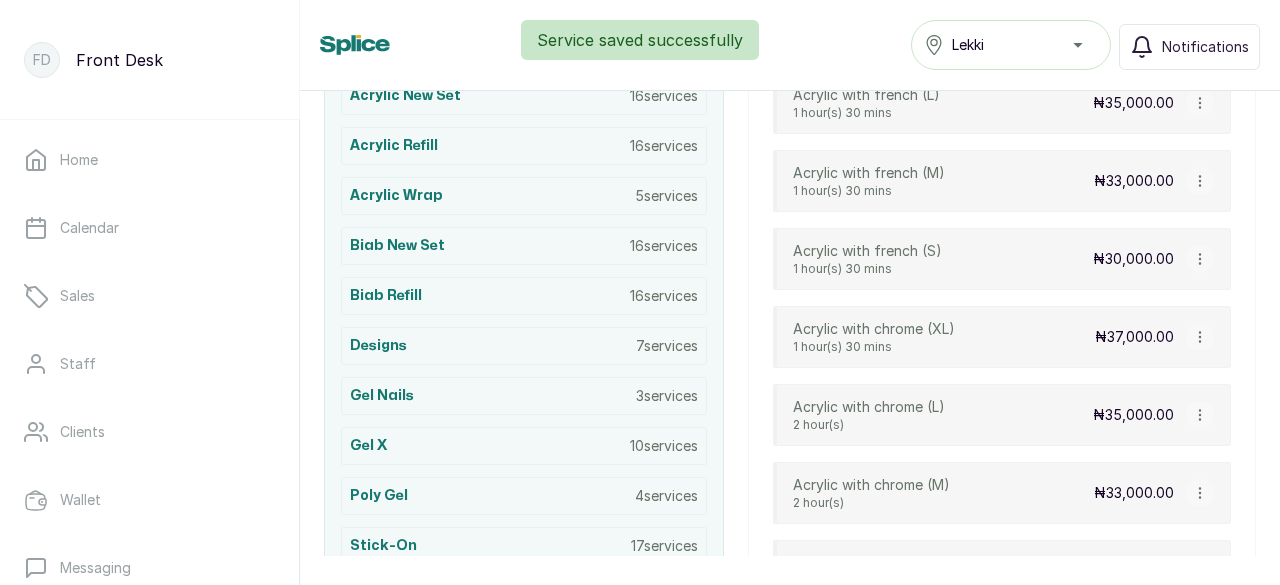click 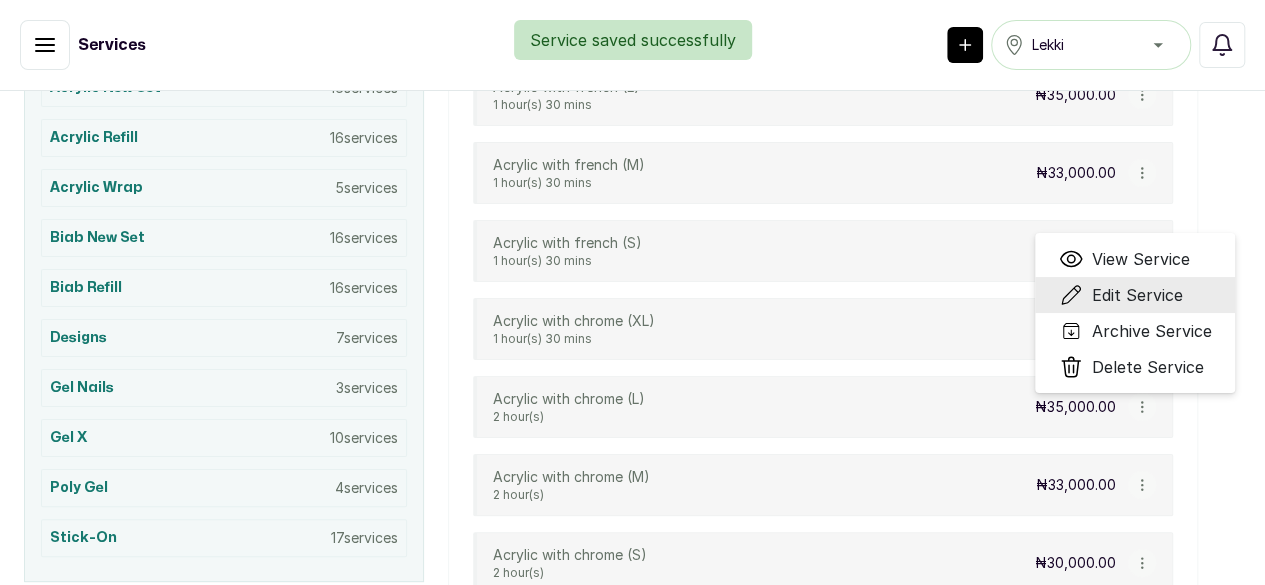 click on "Edit Service" at bounding box center (1136, 295) 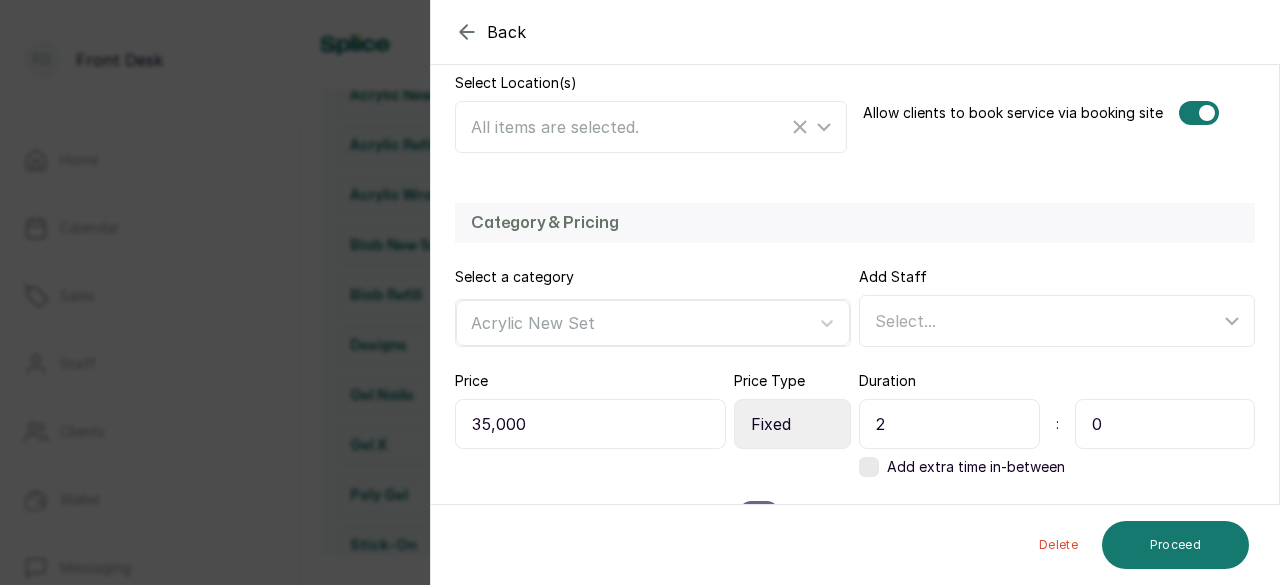 scroll, scrollTop: 478, scrollLeft: 0, axis: vertical 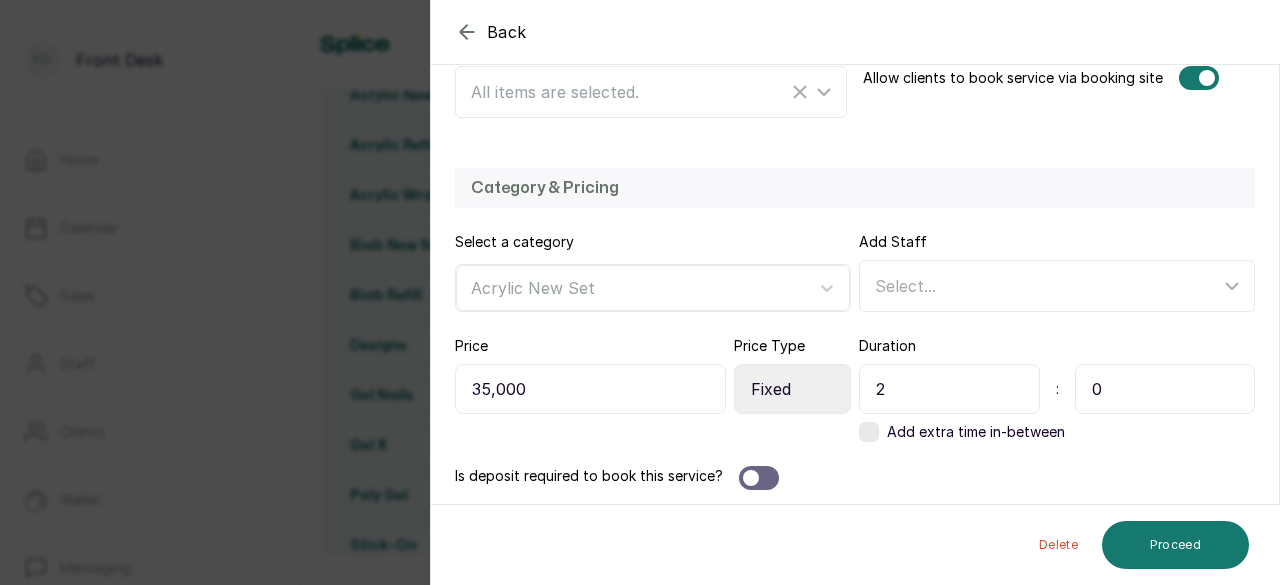 click on "2" at bounding box center [949, 389] 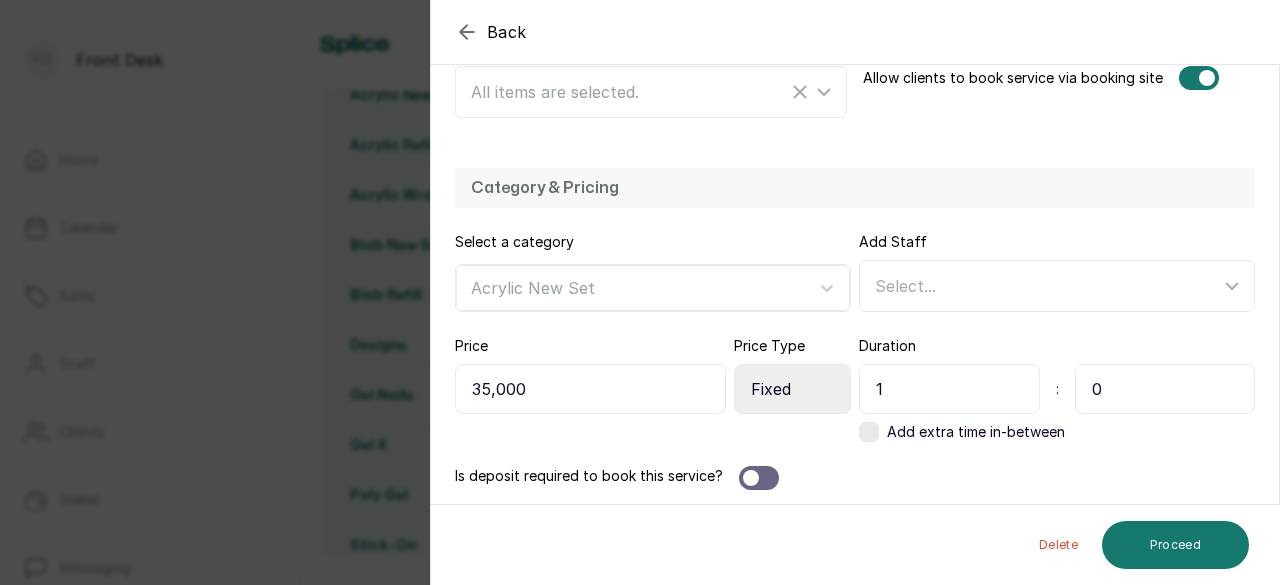 type on "1" 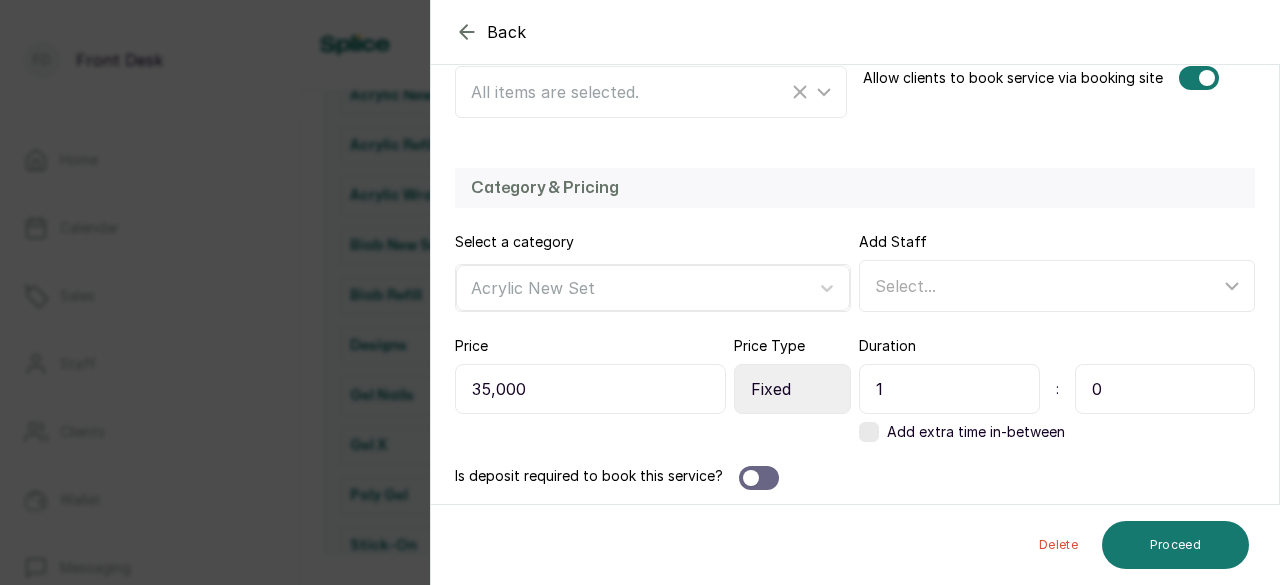 drag, startPoint x: 1100, startPoint y: 383, endPoint x: 1066, endPoint y: 384, distance: 34.0147 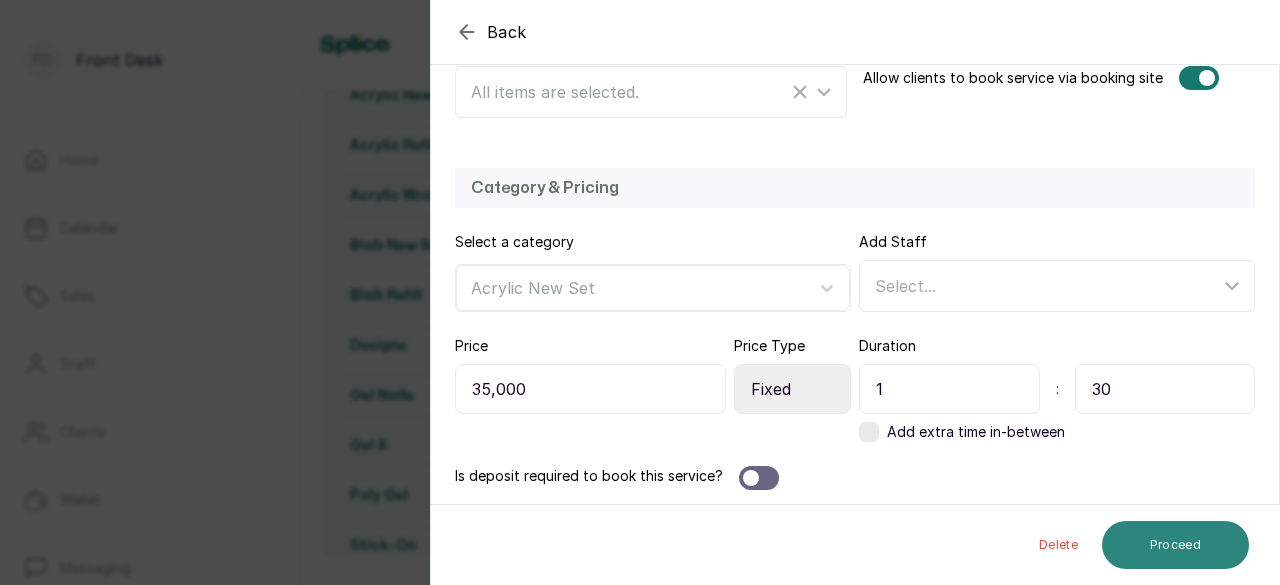 type on "30" 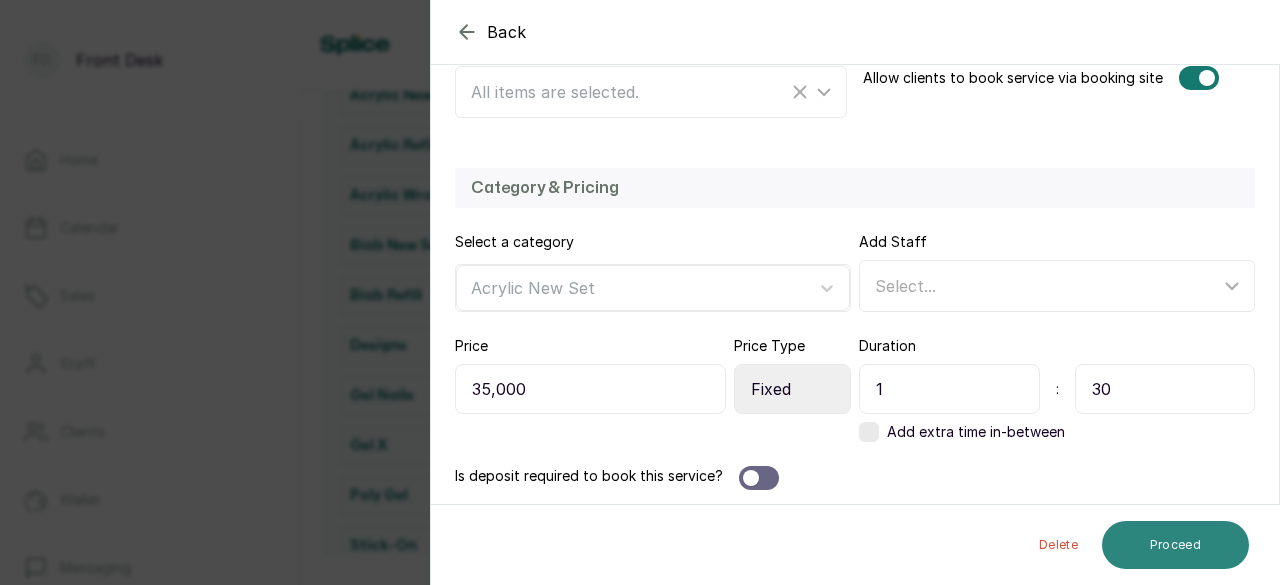 click on "Proceed" at bounding box center [1175, 545] 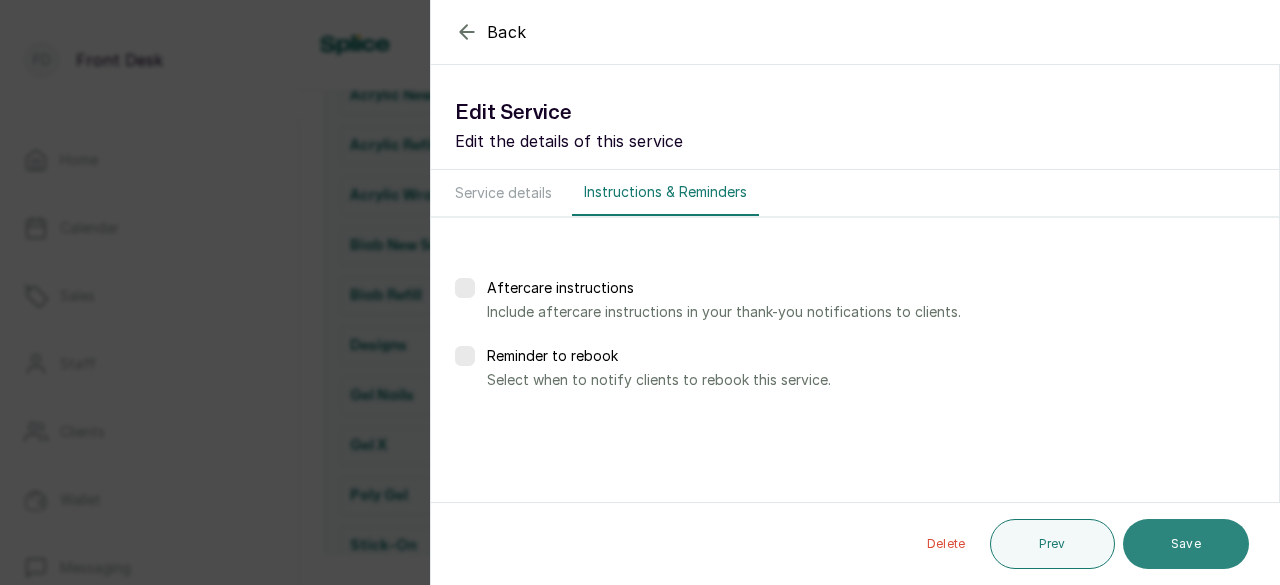scroll, scrollTop: 0, scrollLeft: 0, axis: both 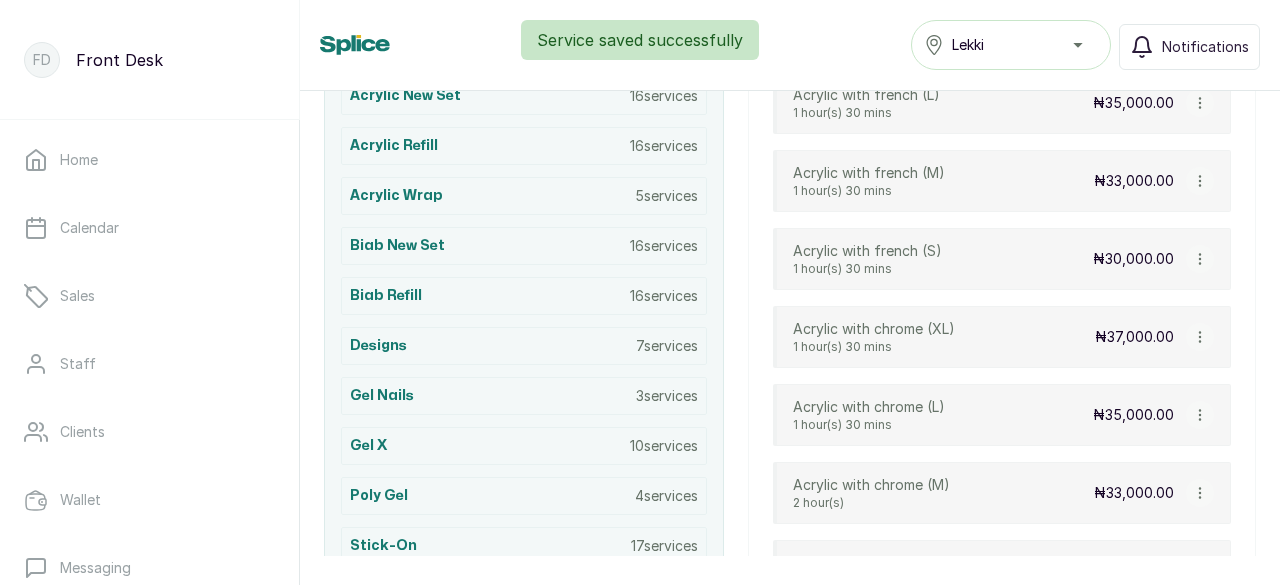 click 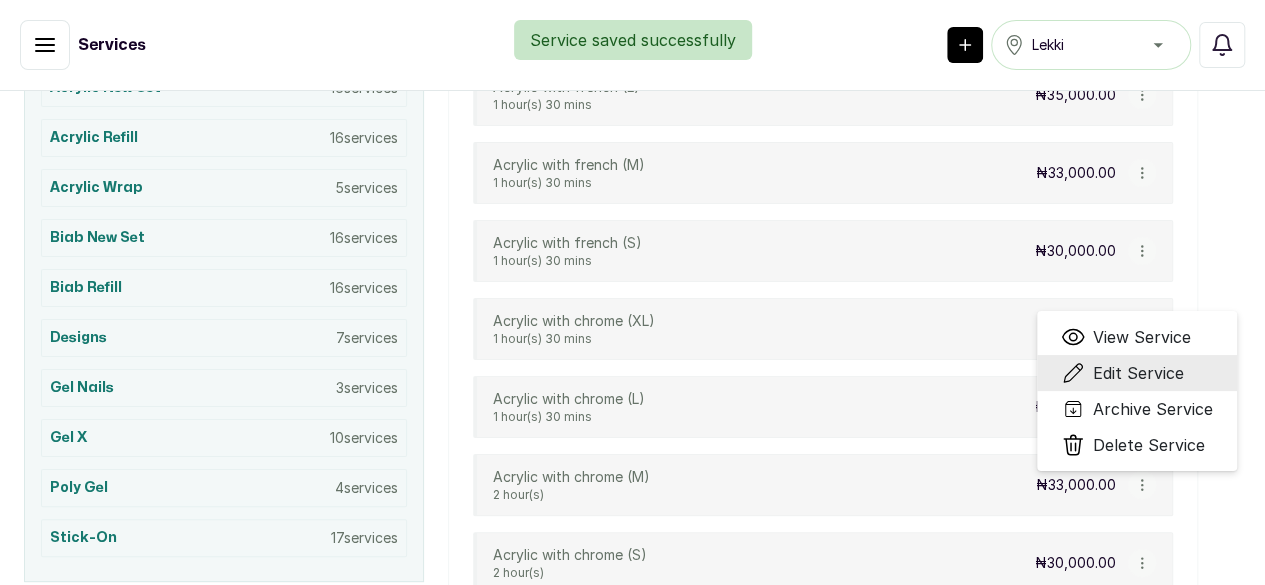 click on "Edit Service" at bounding box center (1138, 373) 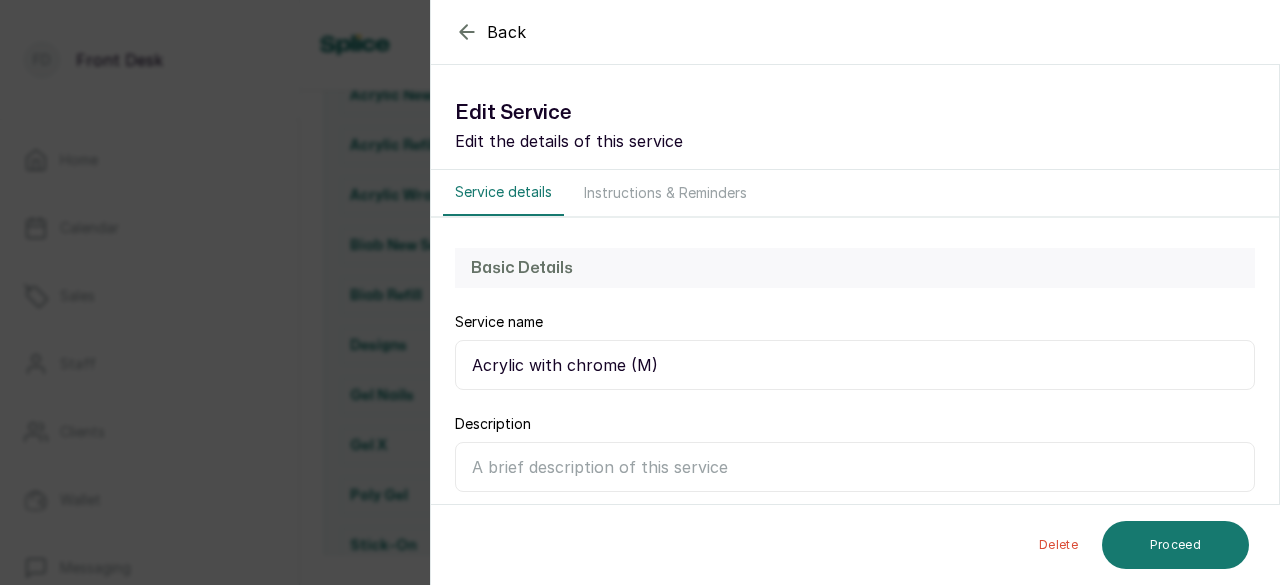 scroll, scrollTop: 478, scrollLeft: 0, axis: vertical 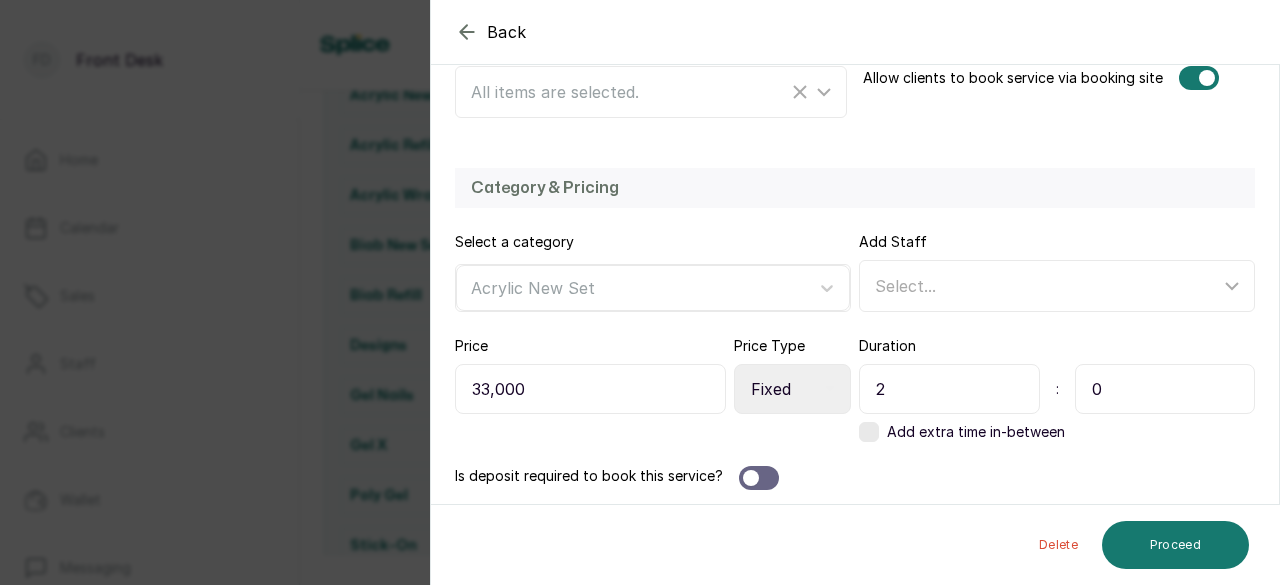 drag, startPoint x: 889, startPoint y: 391, endPoint x: 859, endPoint y: 387, distance: 30.265491 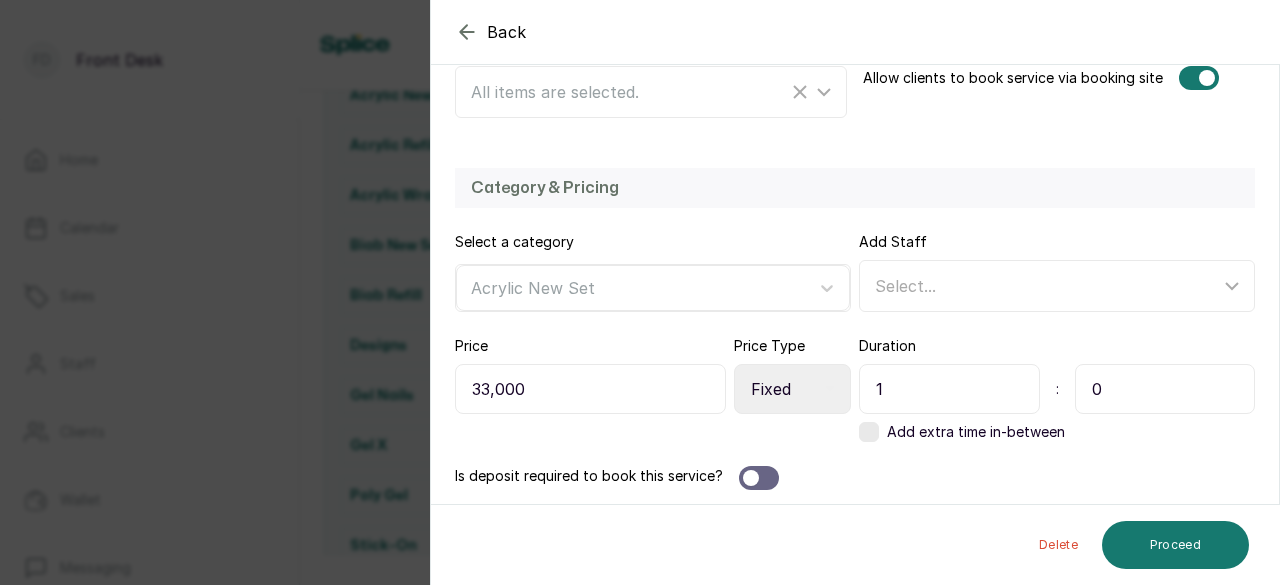 type on "1" 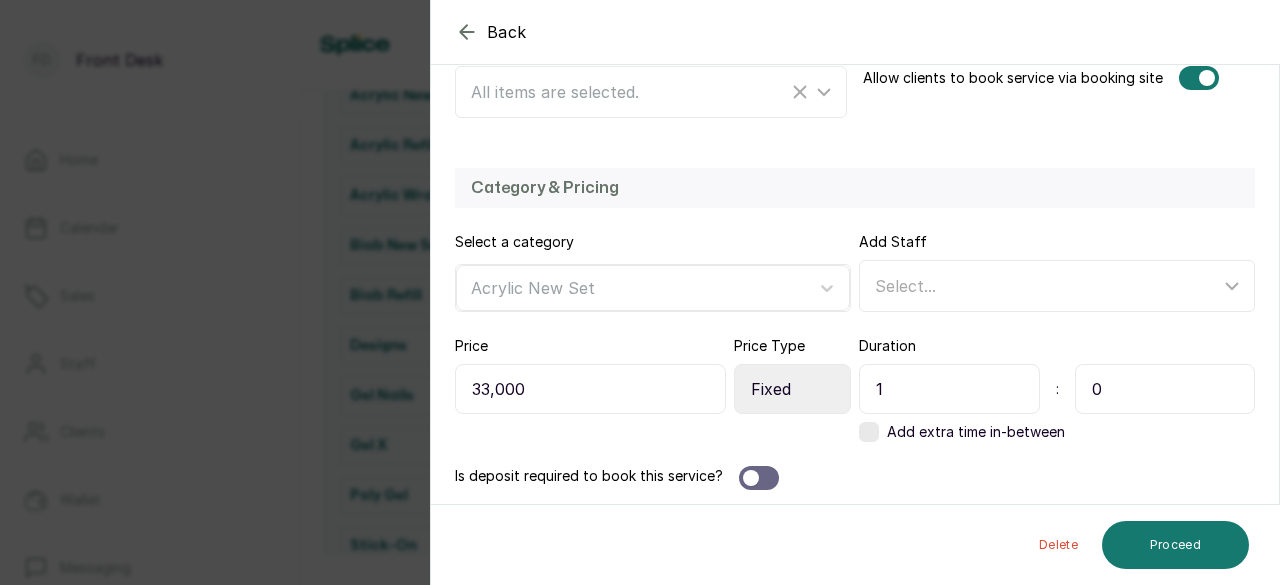drag, startPoint x: 1094, startPoint y: 386, endPoint x: 1061, endPoint y: 387, distance: 33.01515 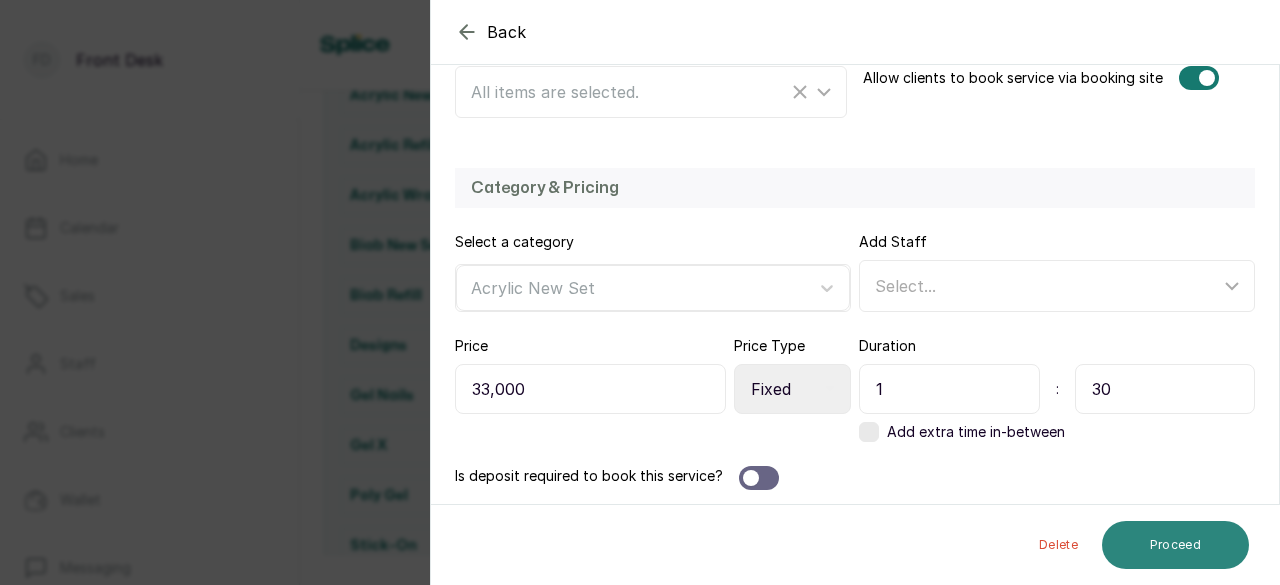 type on "30" 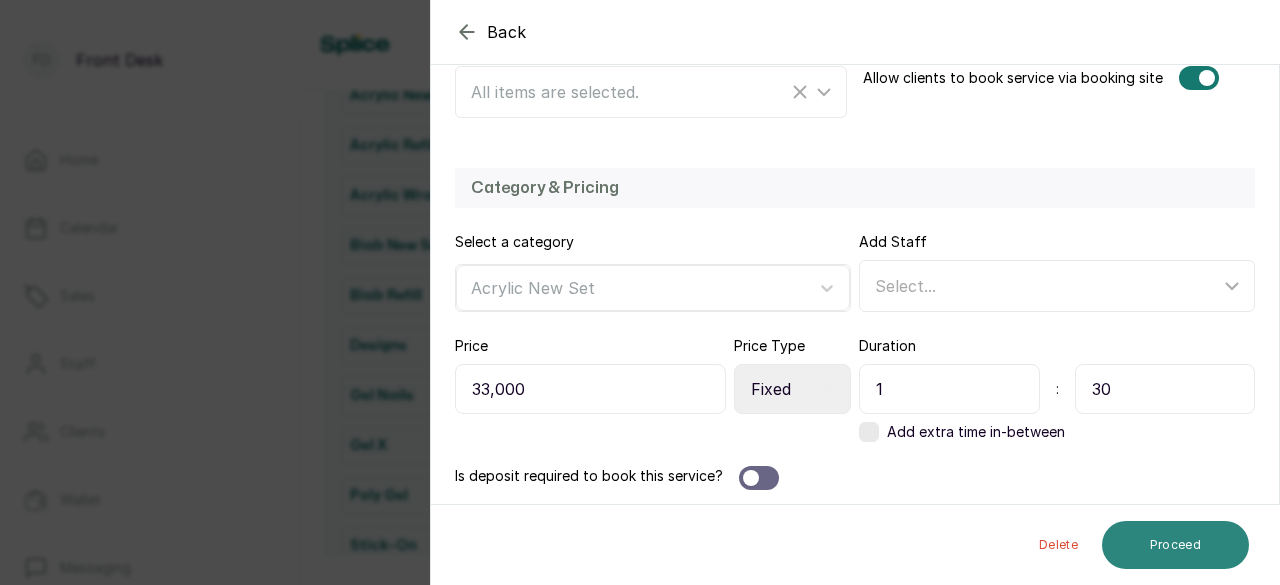 click on "Proceed" at bounding box center (1175, 545) 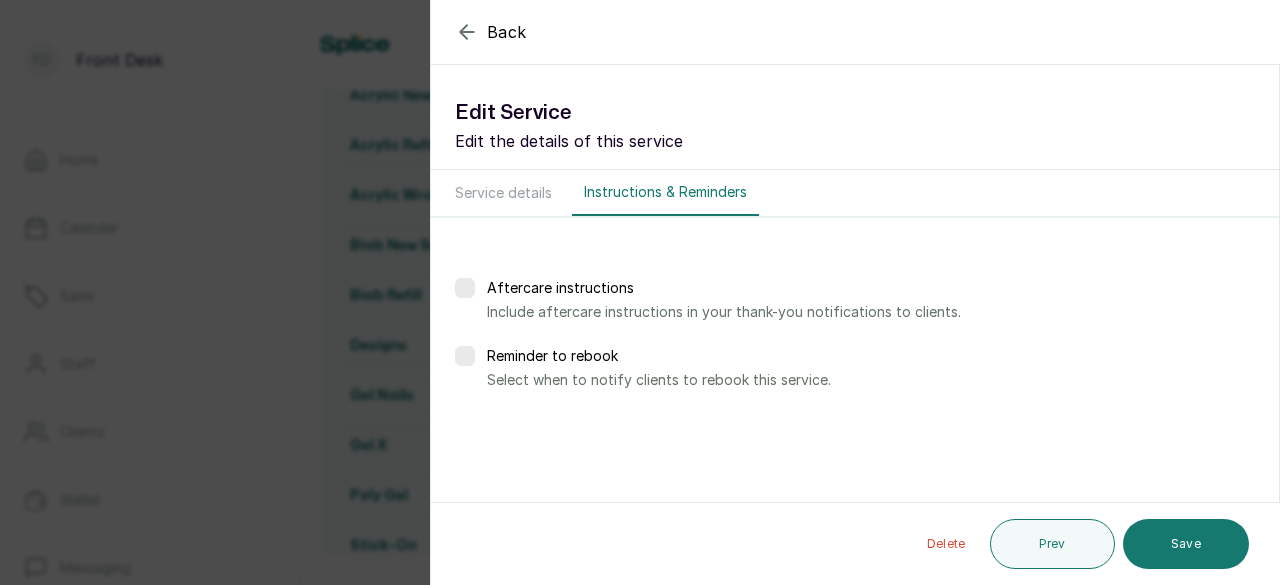 click on "Save" at bounding box center [1186, 544] 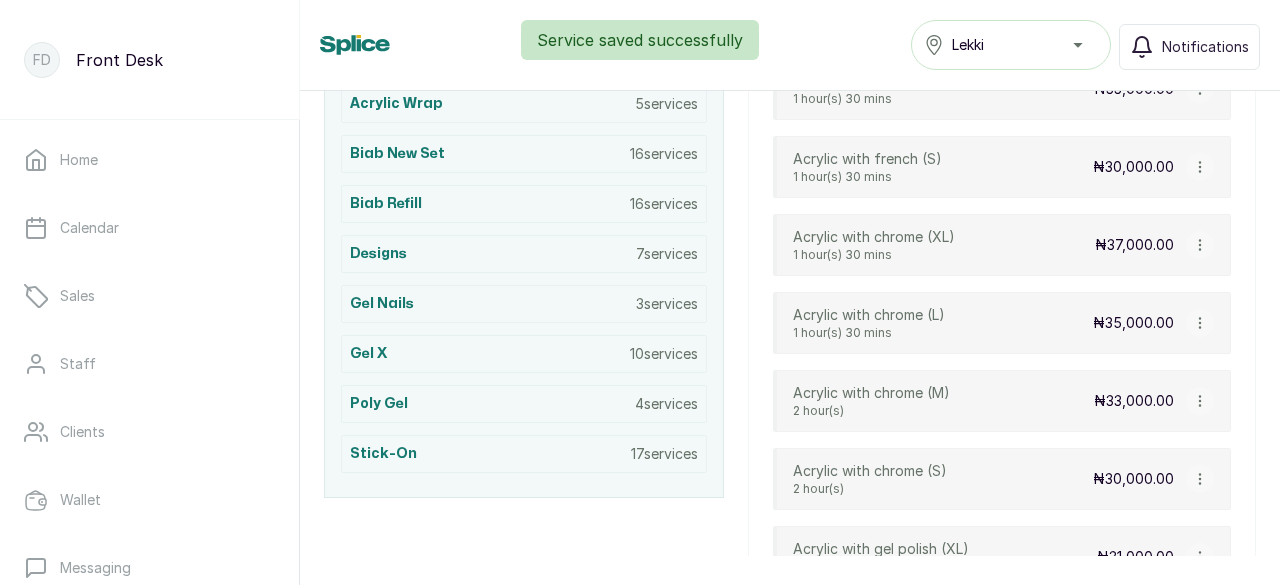 scroll, scrollTop: 823, scrollLeft: 0, axis: vertical 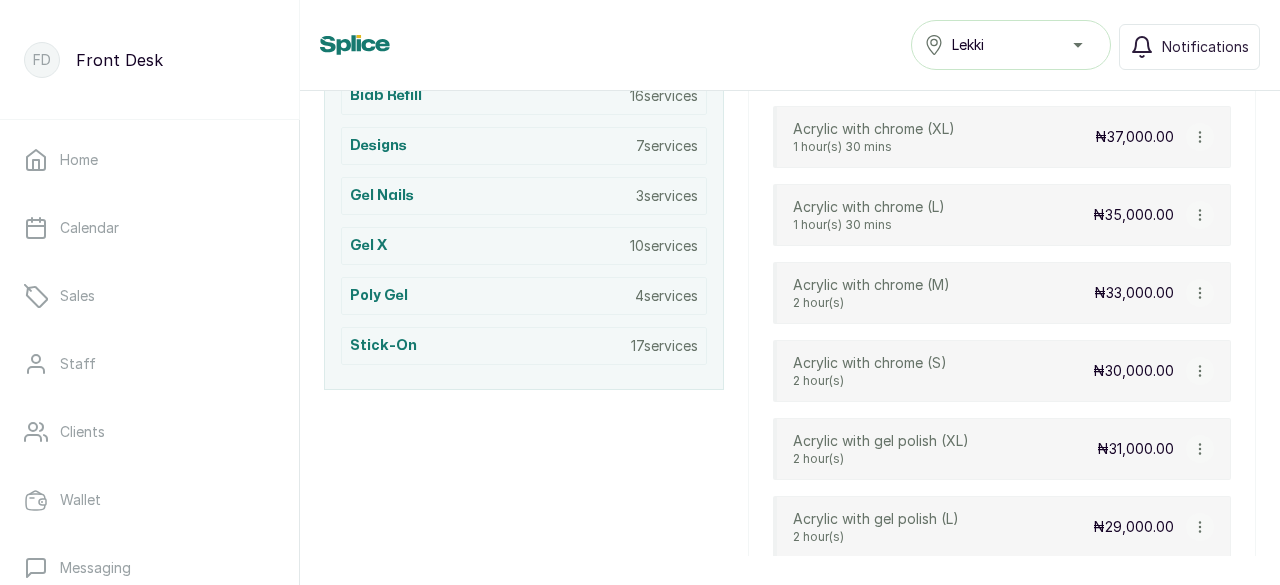 click 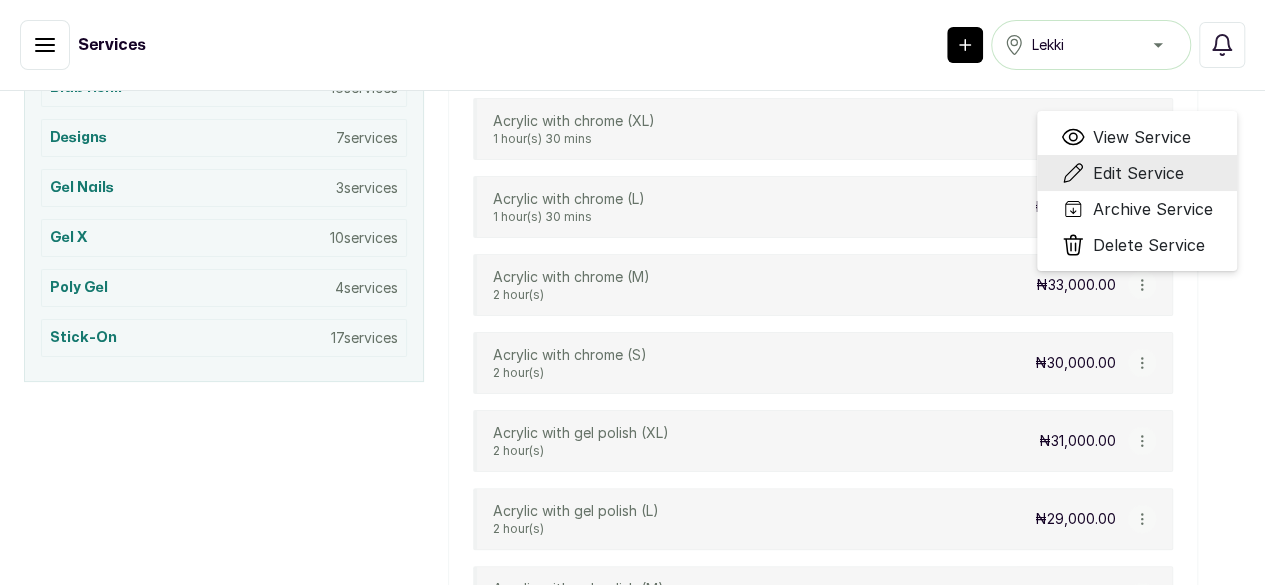 drag, startPoint x: 1169, startPoint y: 175, endPoint x: 1153, endPoint y: 193, distance: 24.083189 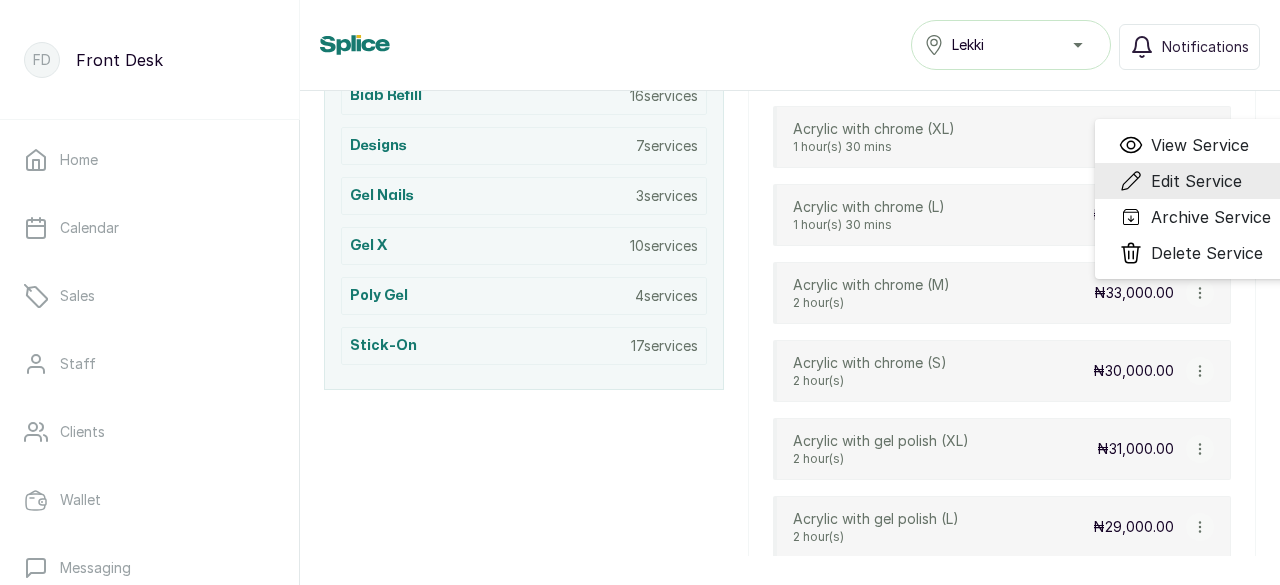 select on "fixed" 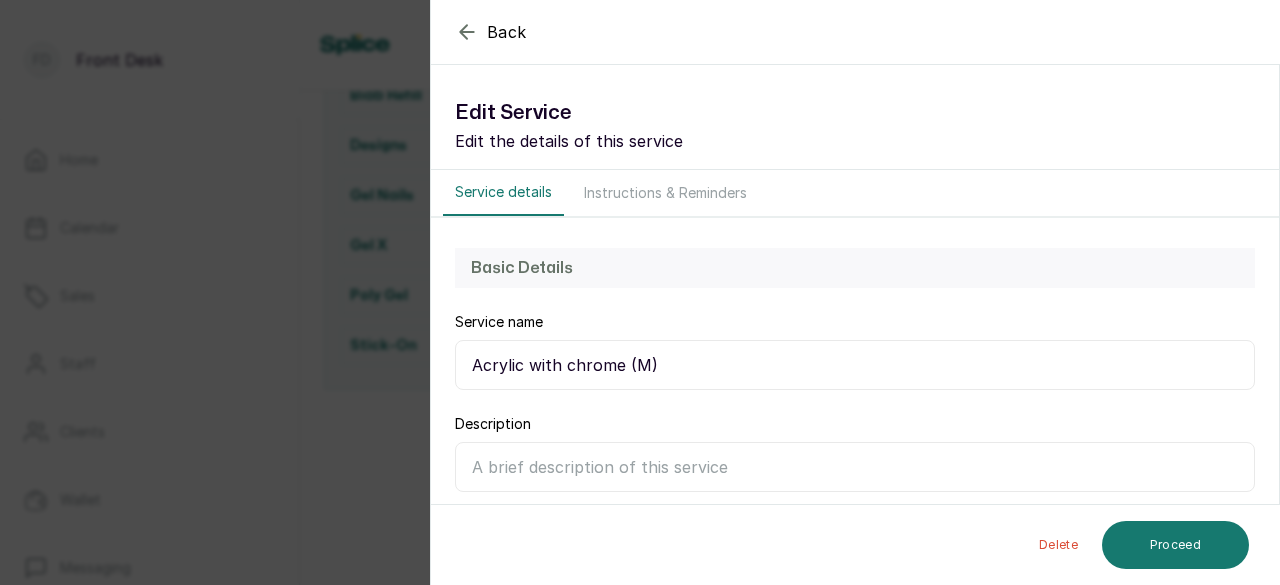 scroll, scrollTop: 478, scrollLeft: 0, axis: vertical 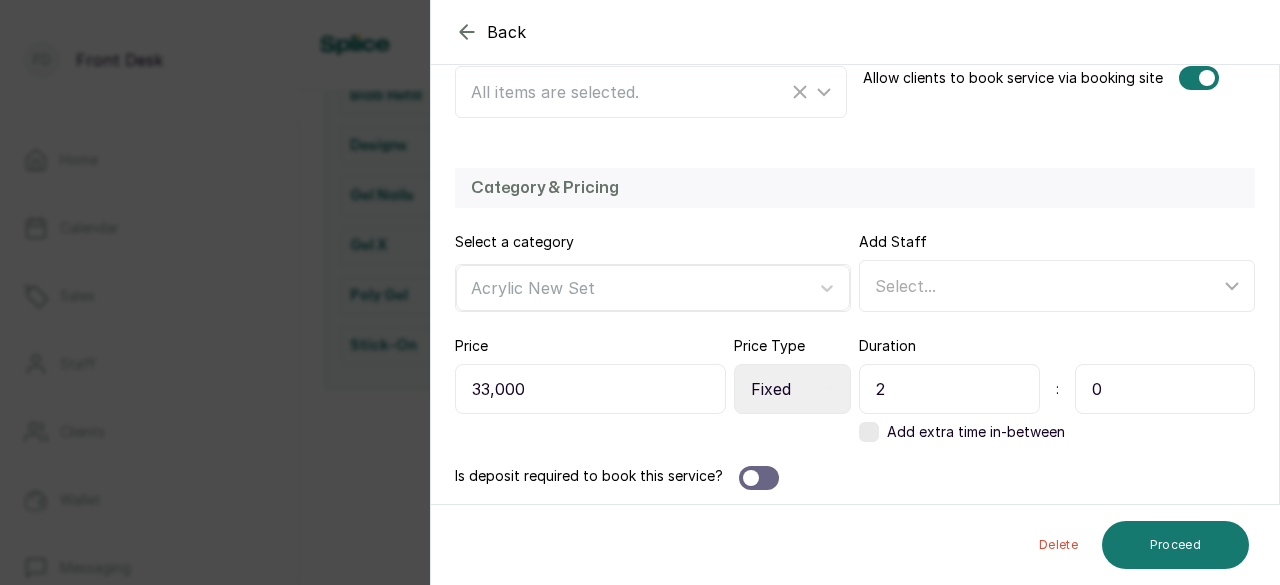 drag, startPoint x: 909, startPoint y: 383, endPoint x: 804, endPoint y: 383, distance: 105 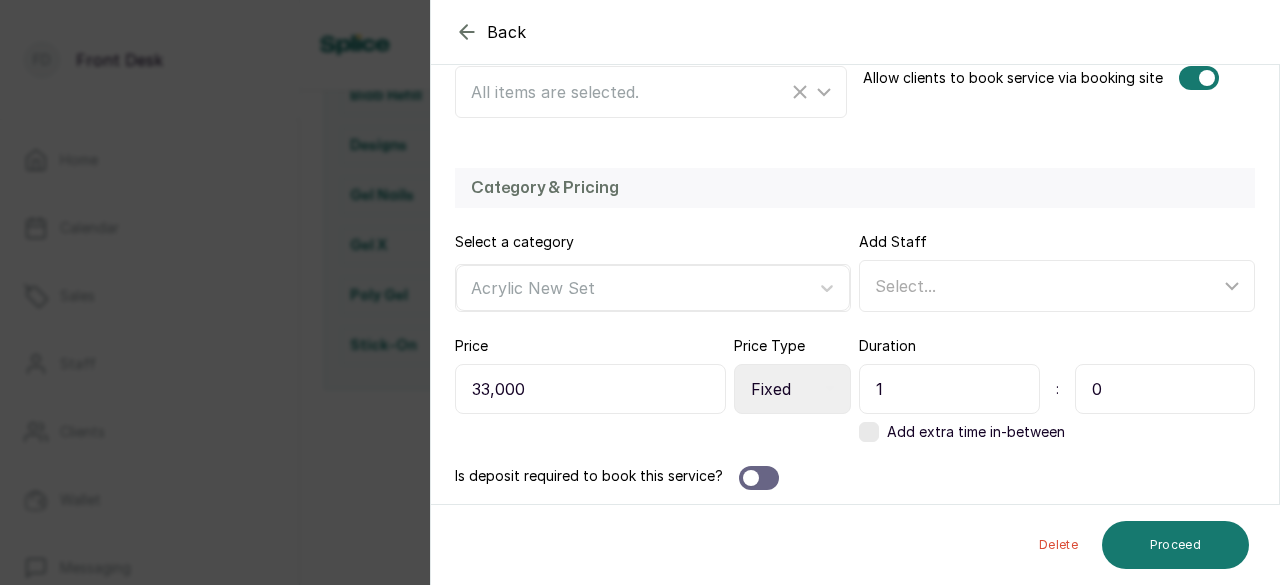 type on "1" 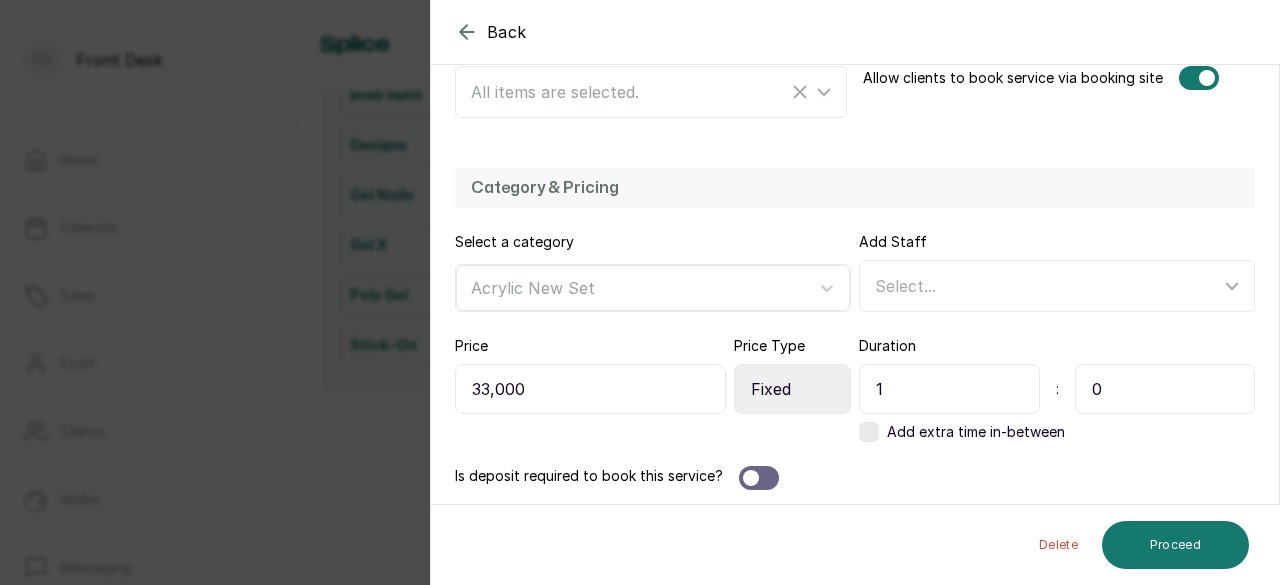 drag, startPoint x: 1100, startPoint y: 386, endPoint x: 1067, endPoint y: 383, distance: 33.13608 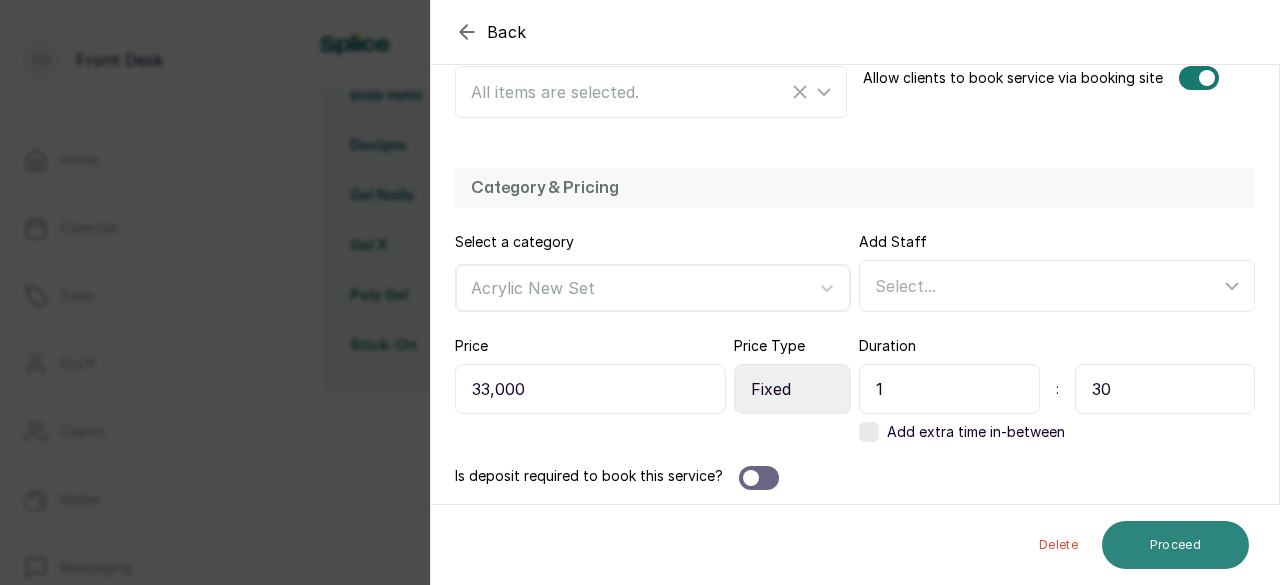 type on "30" 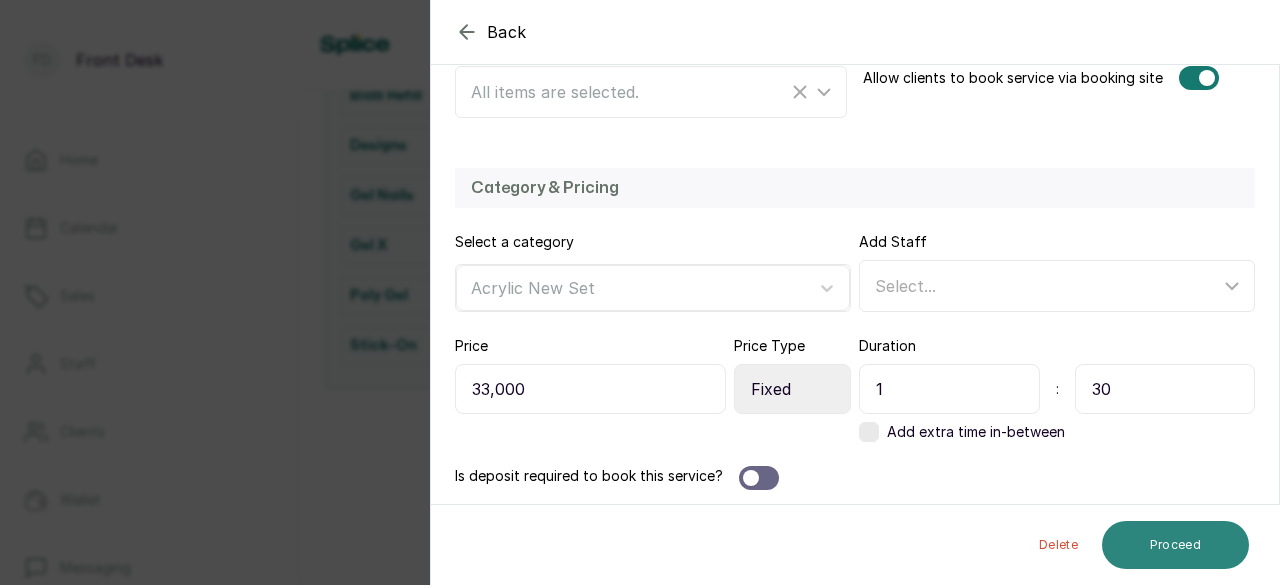 click on "Proceed" at bounding box center [1175, 545] 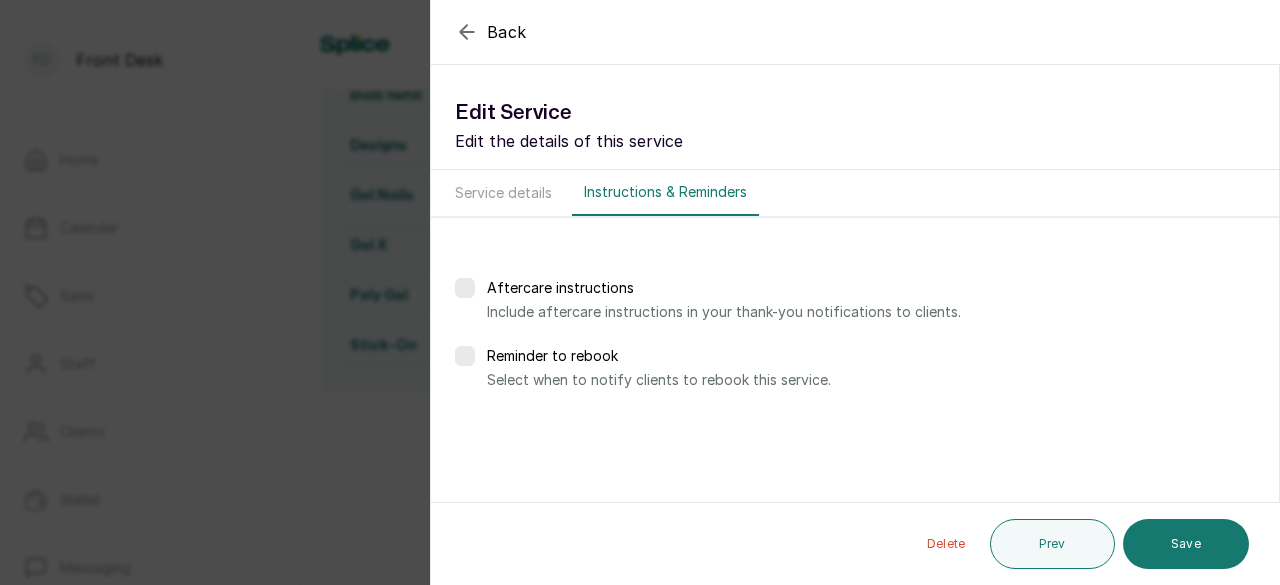 scroll, scrollTop: 0, scrollLeft: 0, axis: both 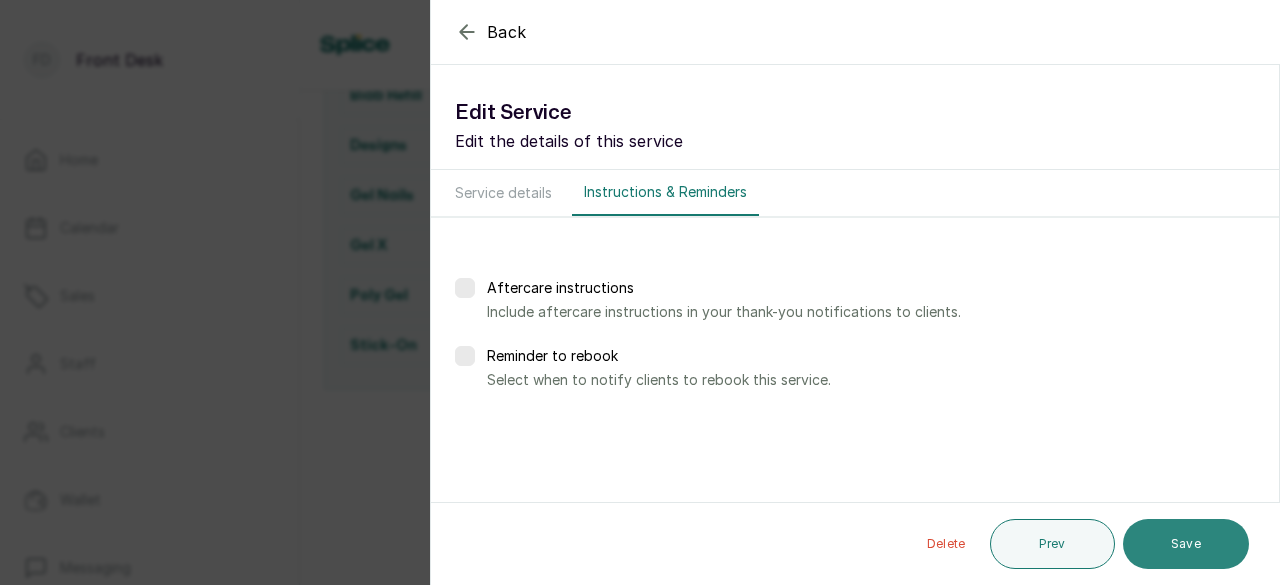 click on "Save" at bounding box center (1186, 544) 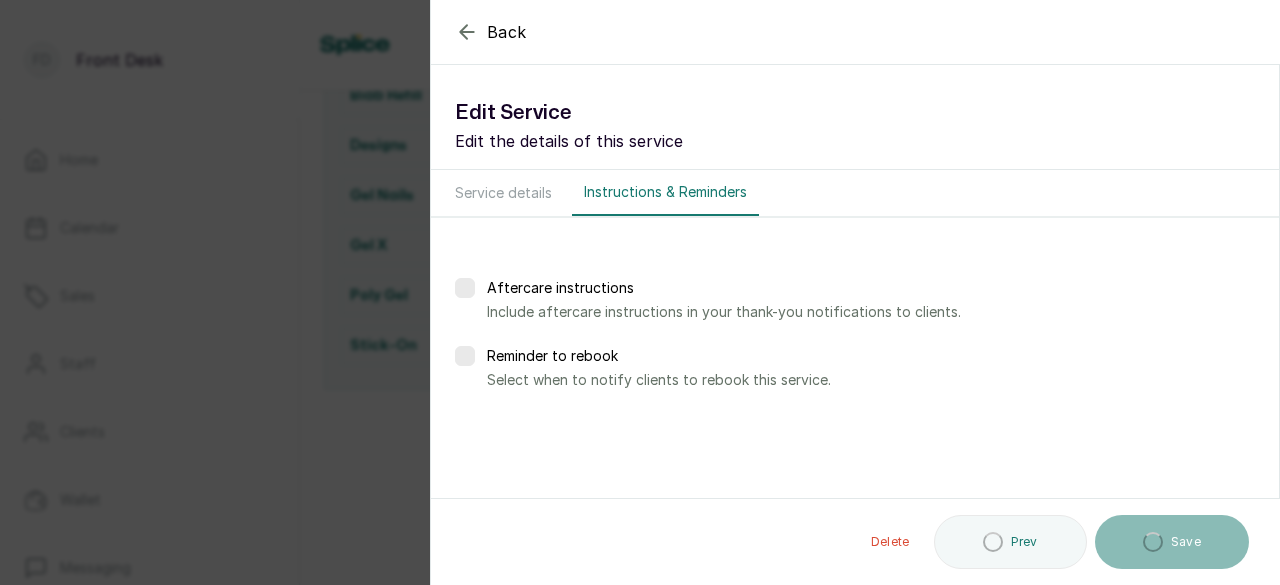 click on "Back Service Edit Service Edit the details of this service Service details Instructions & Reminders Aftercare instructions Include aftercare instructions in your thank-you notifications to clients. Reminder to rebook Select when to notify clients to rebook this service. Delete Prev Save" at bounding box center (855, 292) 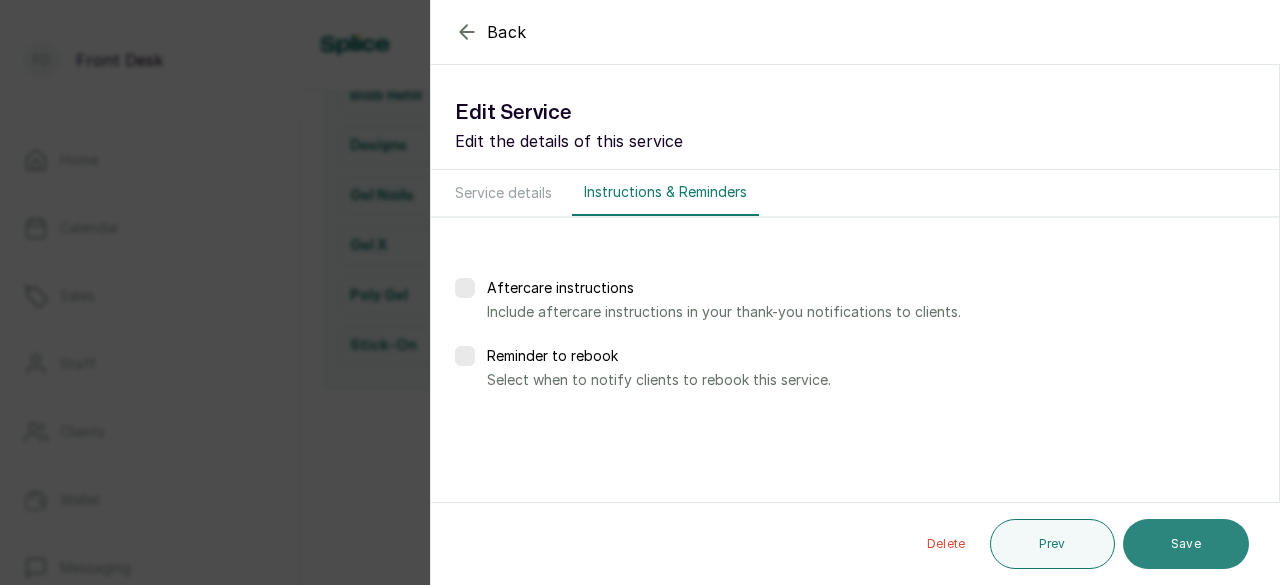 click on "Save" at bounding box center (1186, 544) 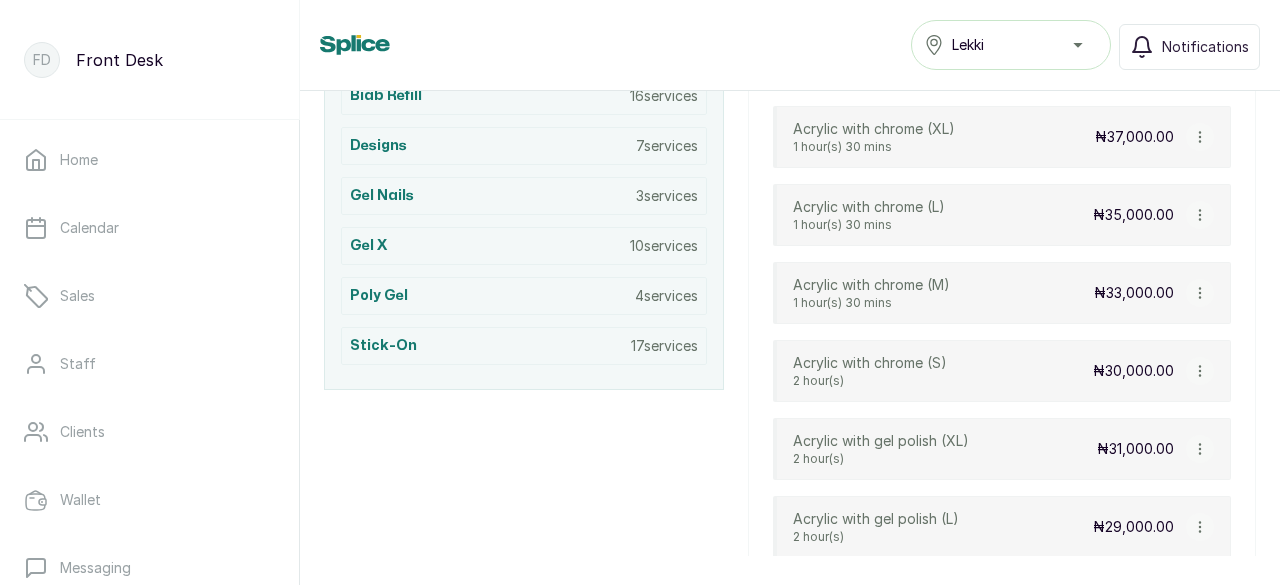 click 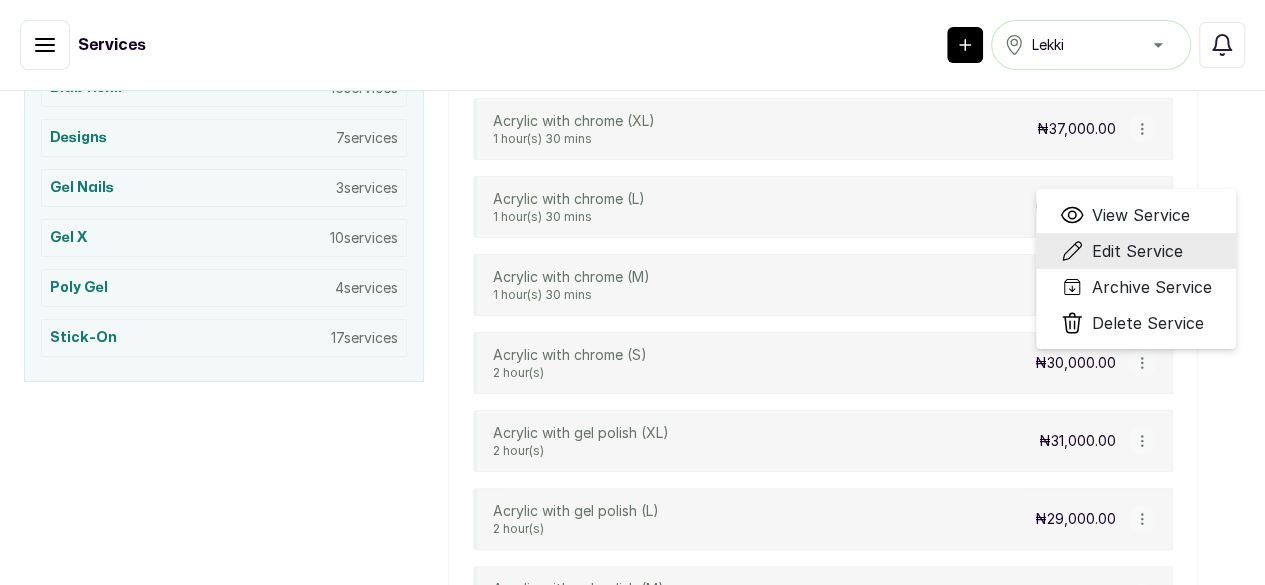 click on "Edit Service" at bounding box center [1137, 251] 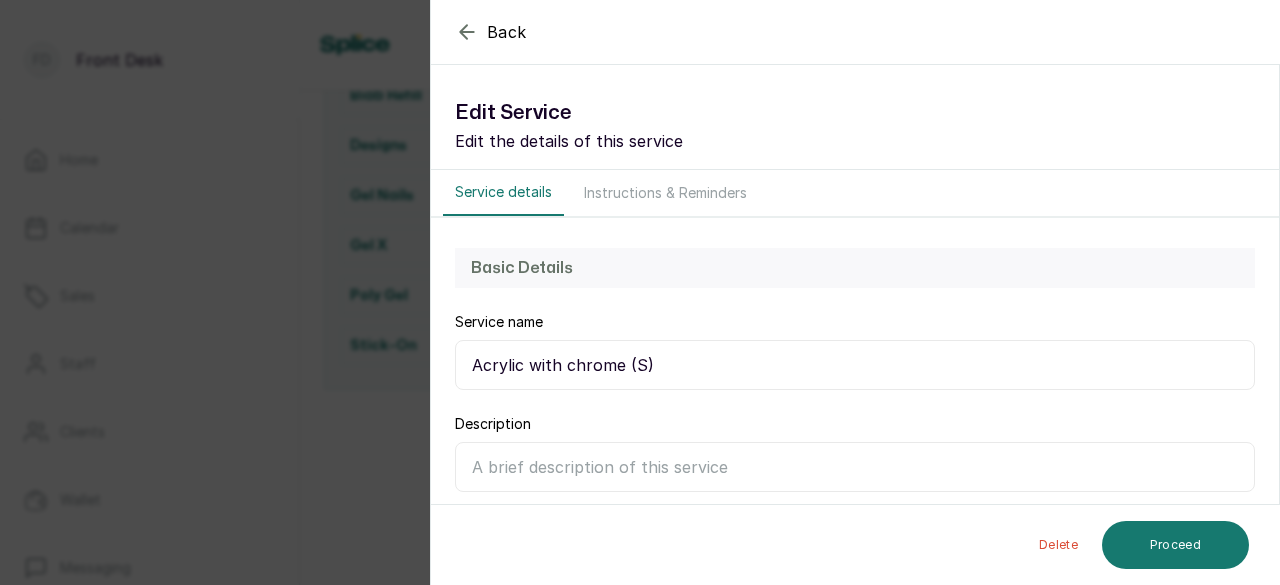 scroll, scrollTop: 478, scrollLeft: 0, axis: vertical 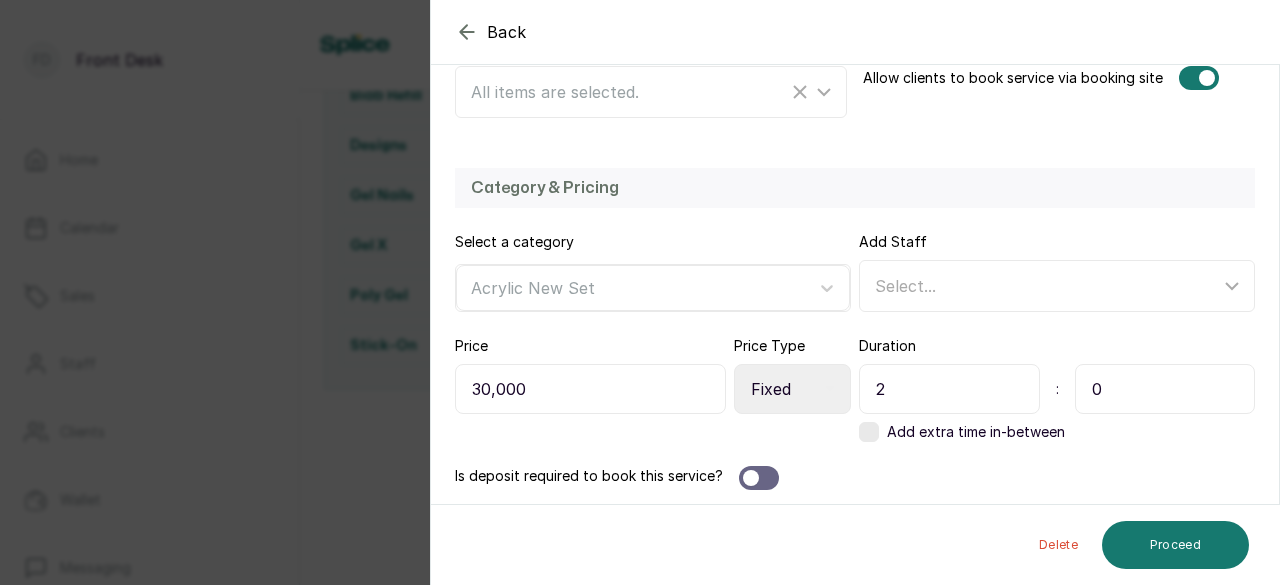 drag, startPoint x: 888, startPoint y: 390, endPoint x: 865, endPoint y: 394, distance: 23.345236 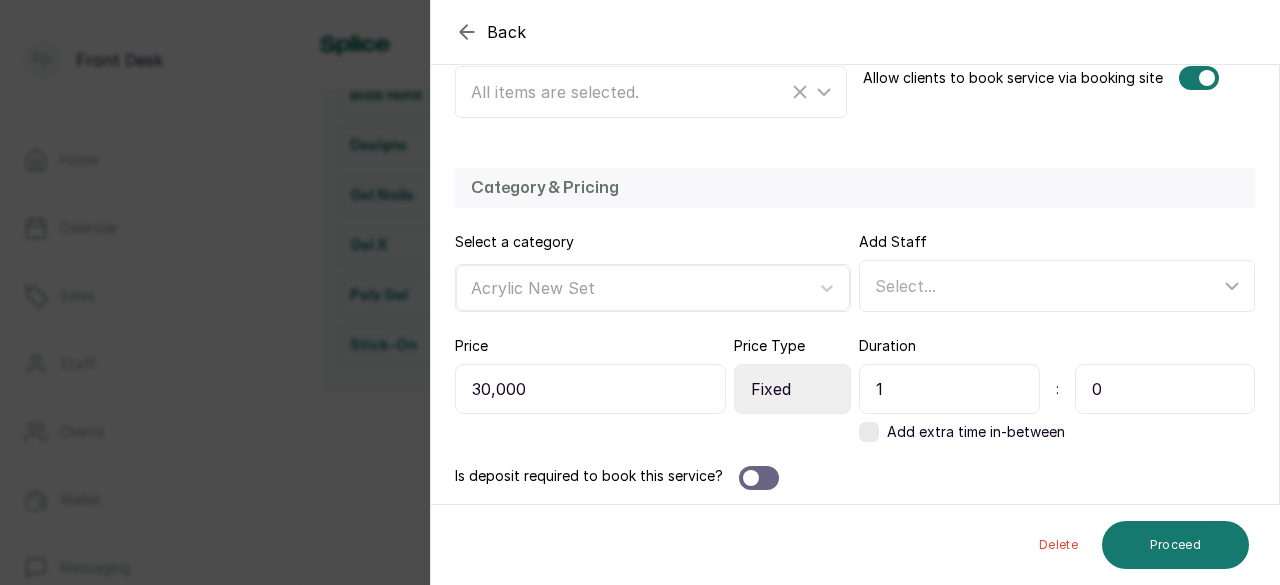type on "1" 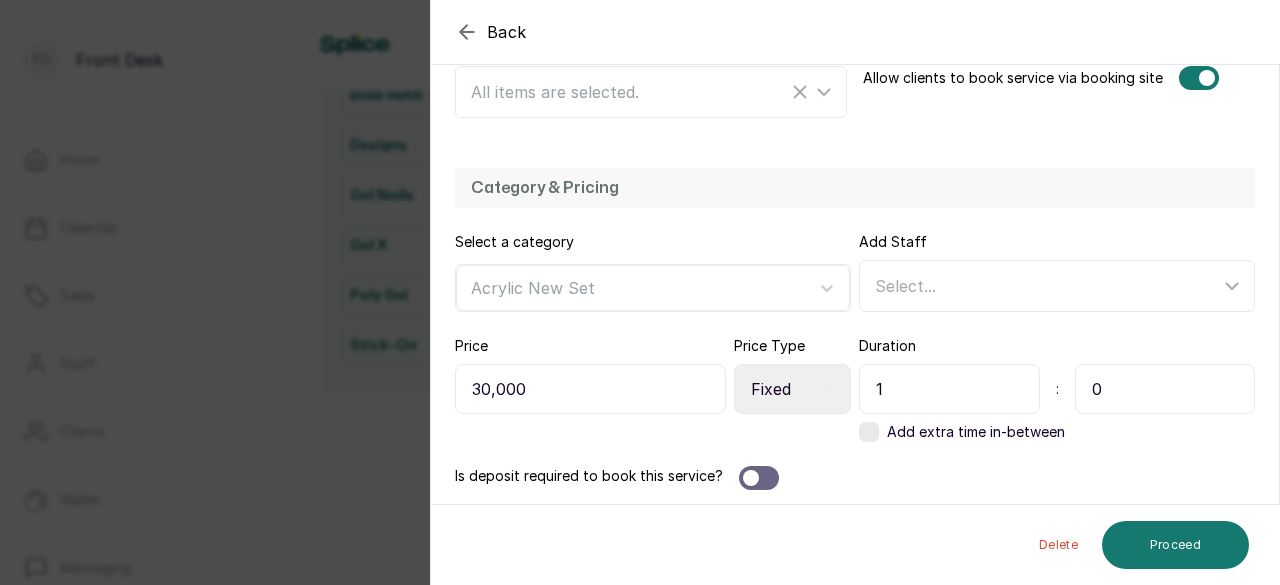 drag, startPoint x: 1122, startPoint y: 391, endPoint x: 1056, endPoint y: 388, distance: 66.068146 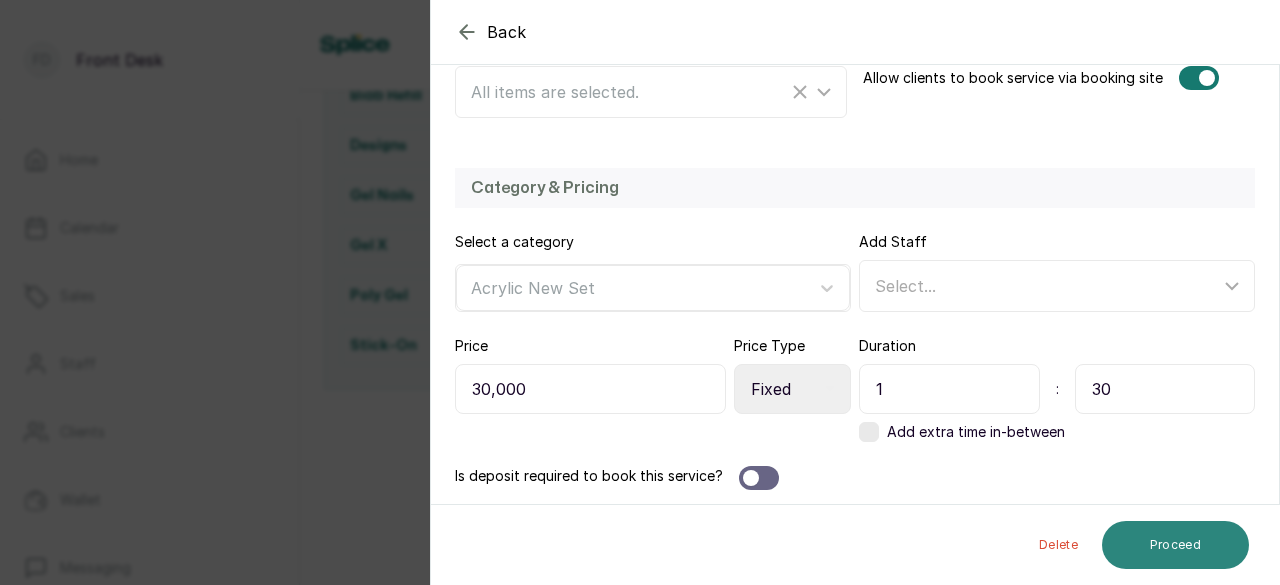 type on "30" 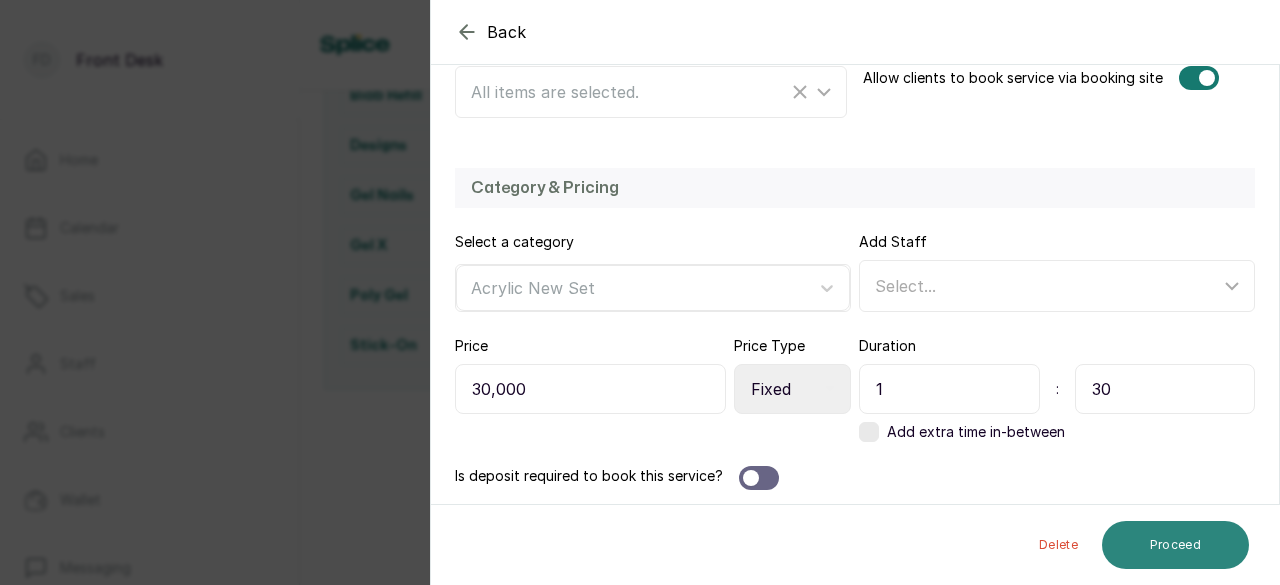 click on "Proceed" at bounding box center [1175, 545] 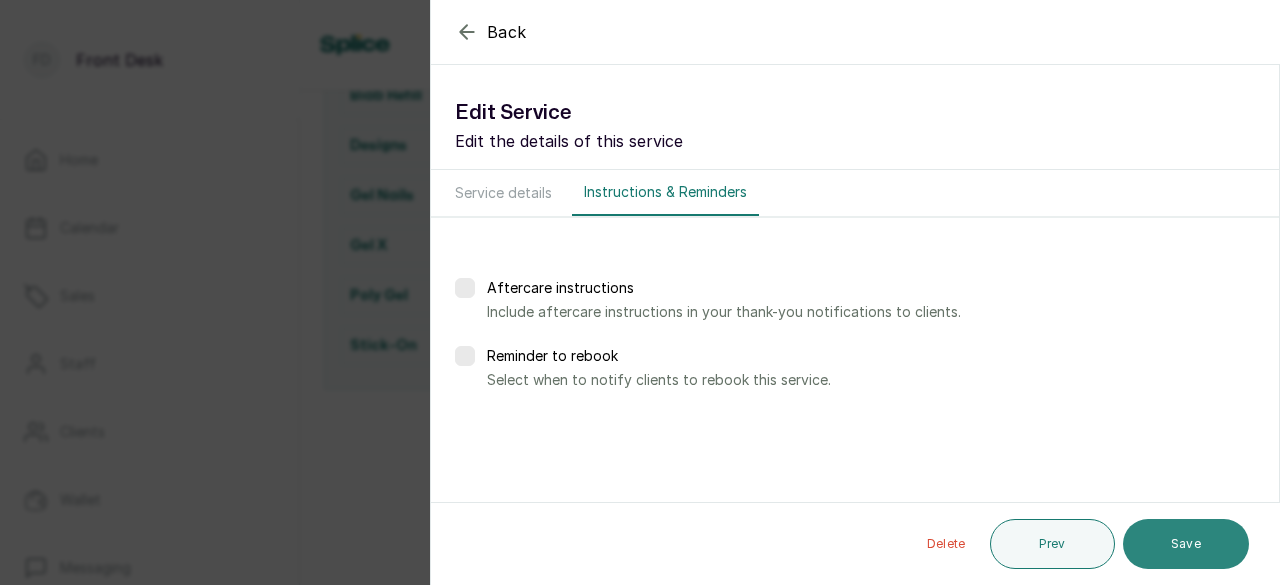 click on "Save" at bounding box center [1186, 544] 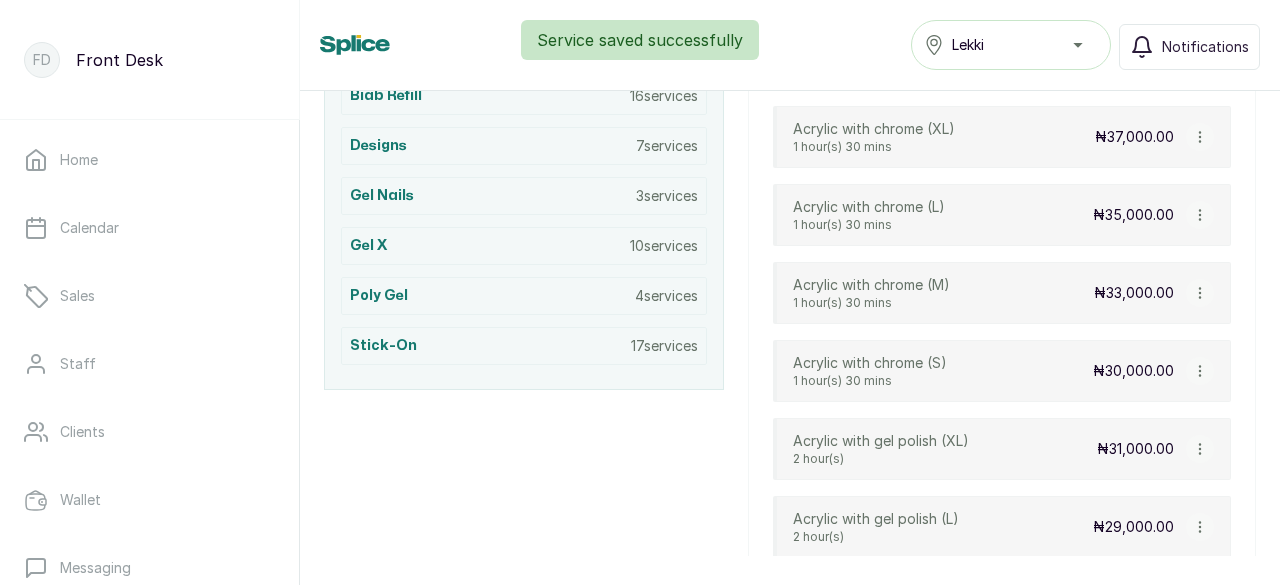 click 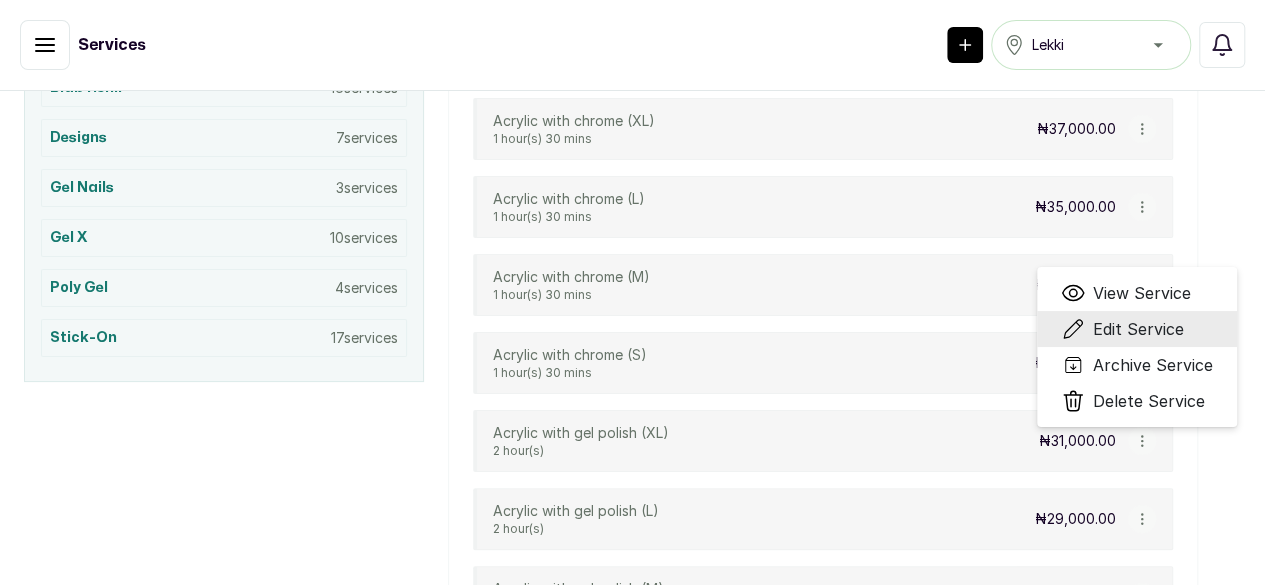 click on "Edit Service" at bounding box center [1138, 329] 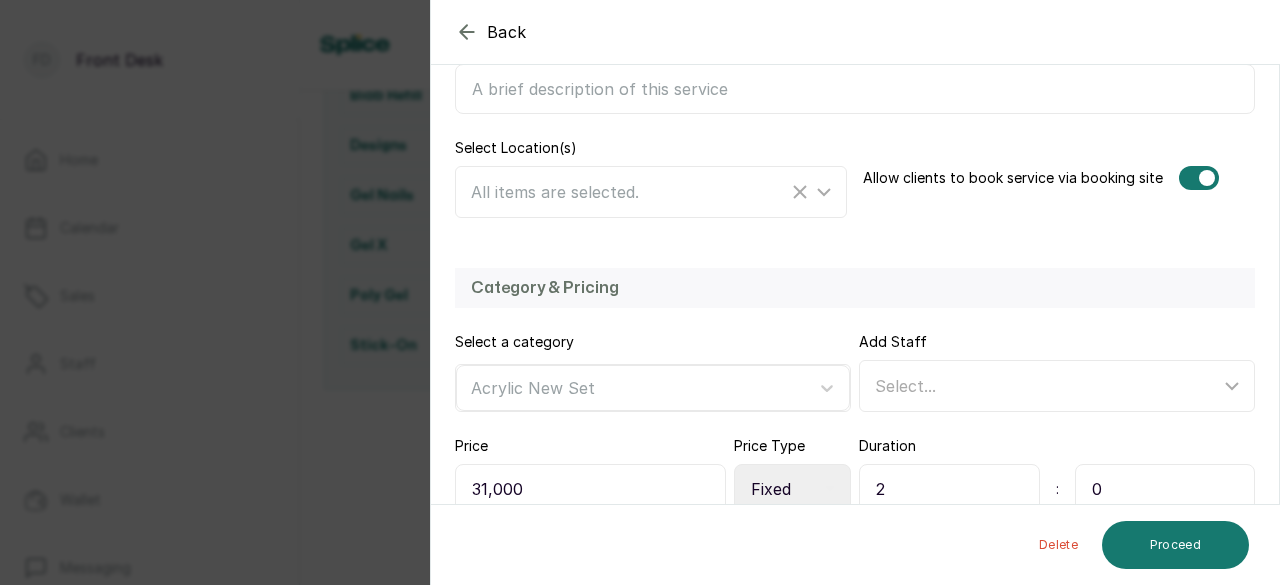 scroll, scrollTop: 478, scrollLeft: 0, axis: vertical 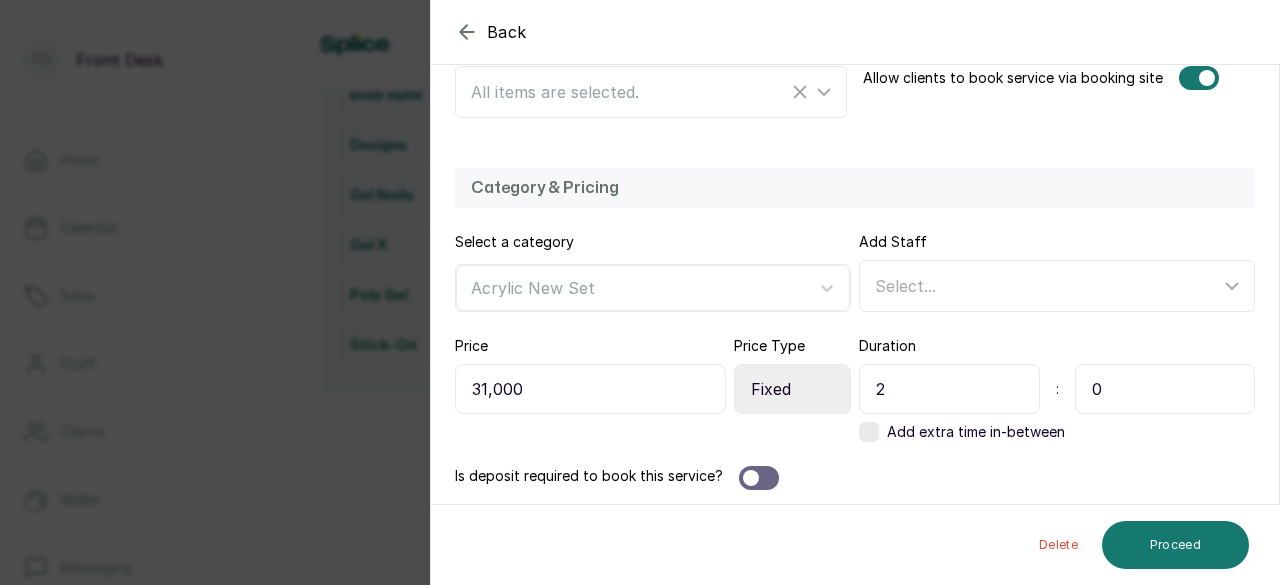 drag, startPoint x: 877, startPoint y: 378, endPoint x: 849, endPoint y: 381, distance: 28.160255 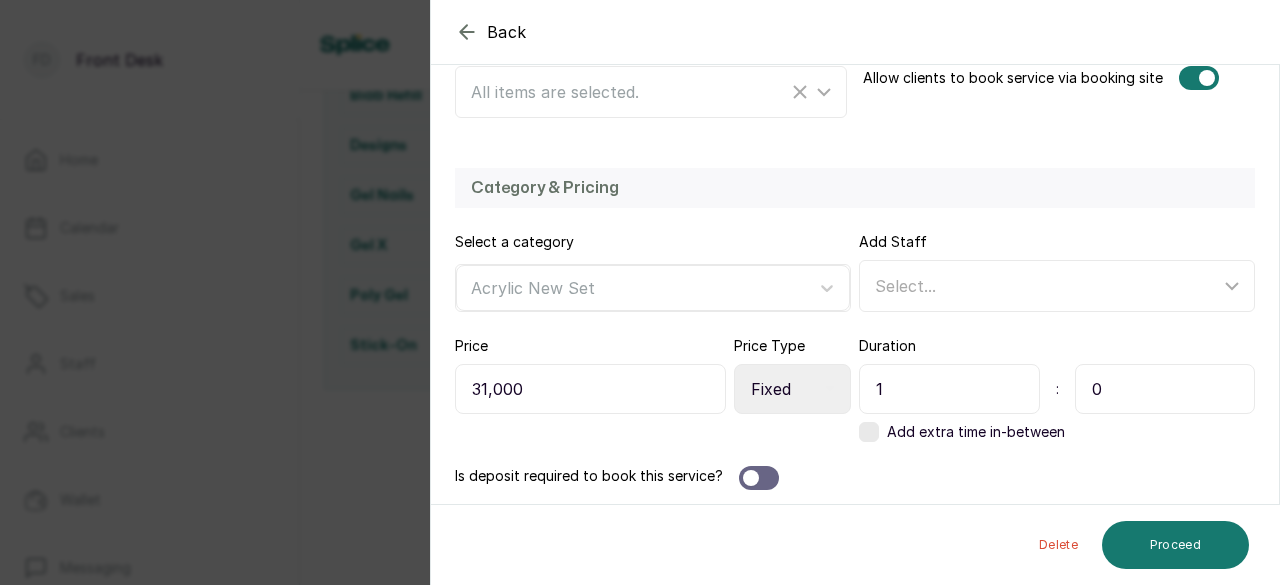 type on "1" 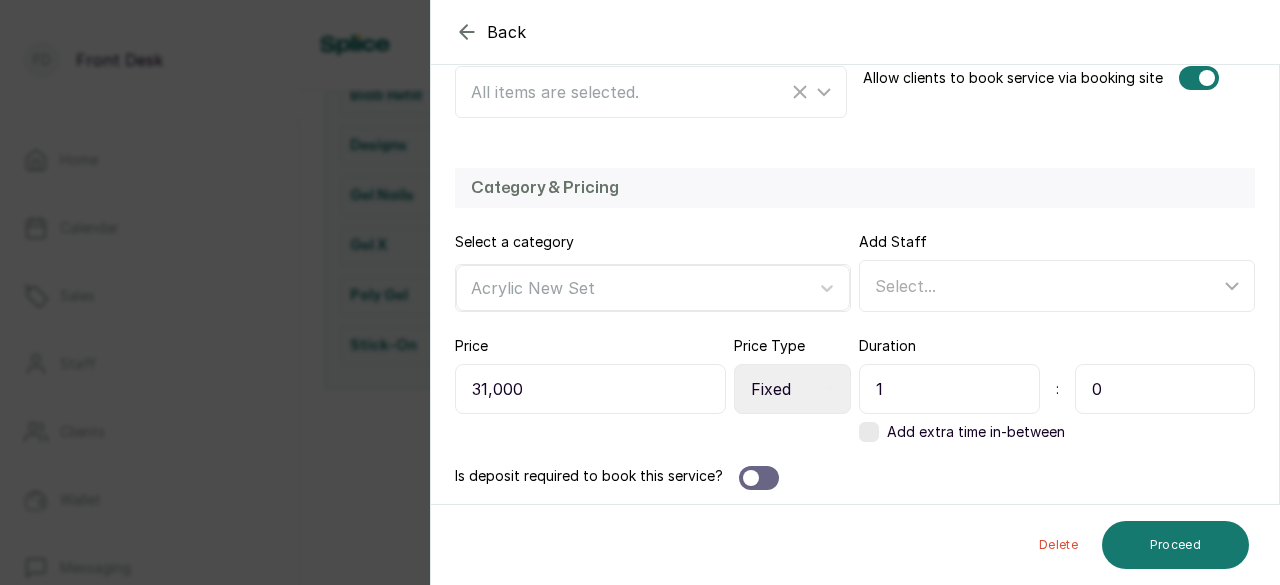 drag, startPoint x: 1076, startPoint y: 381, endPoint x: 1064, endPoint y: 378, distance: 12.369317 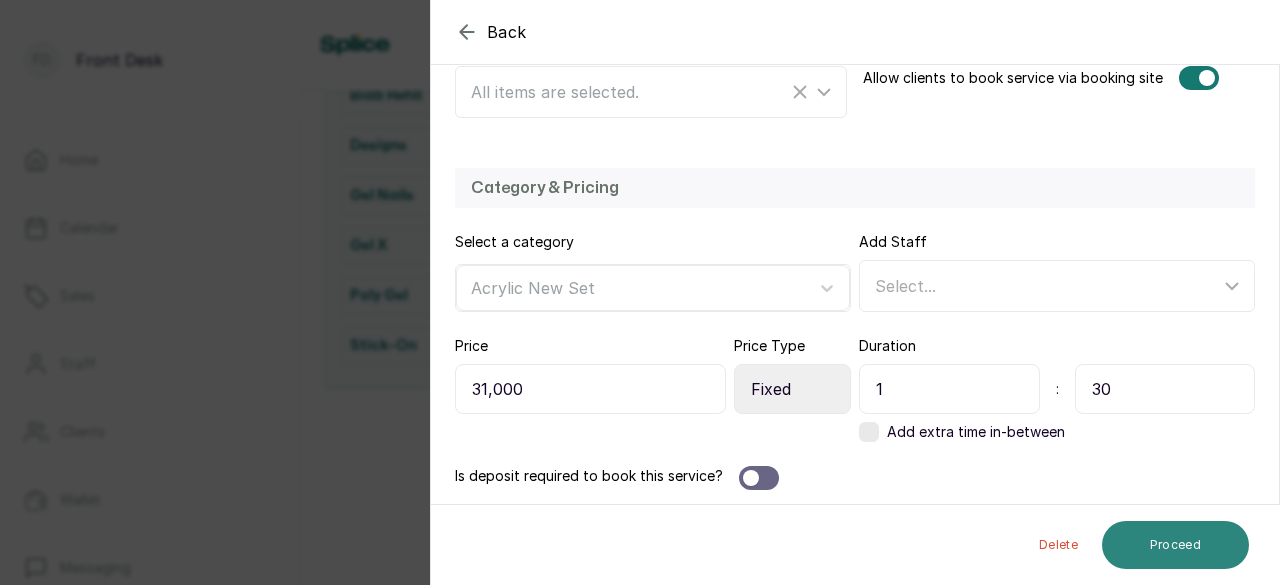 type on "30" 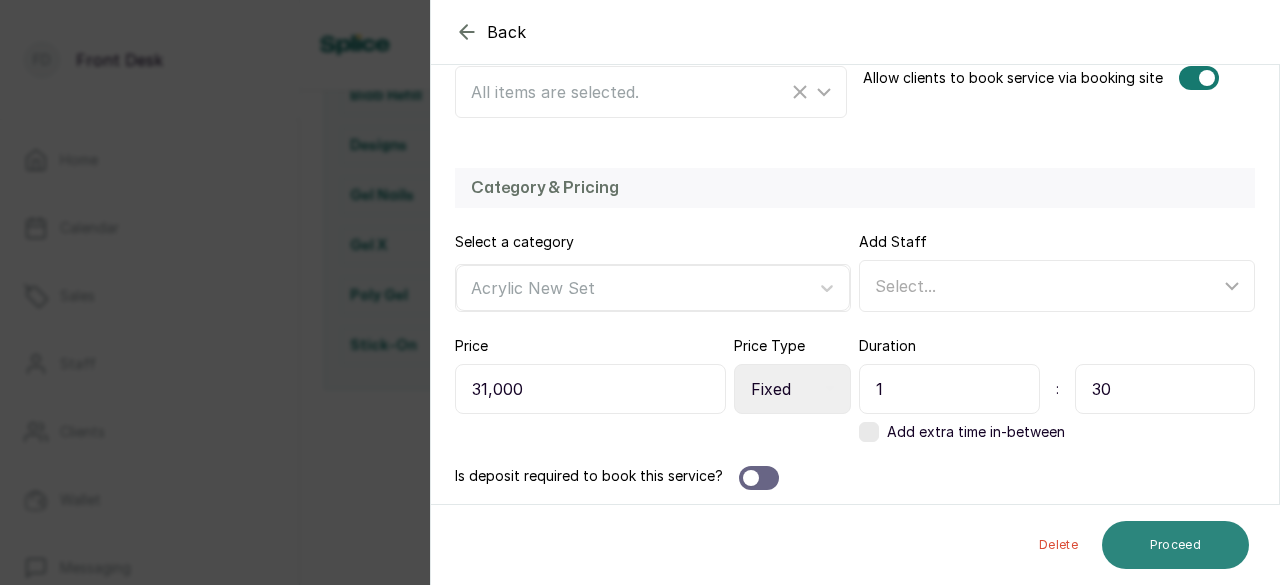 click on "Proceed" at bounding box center (1175, 545) 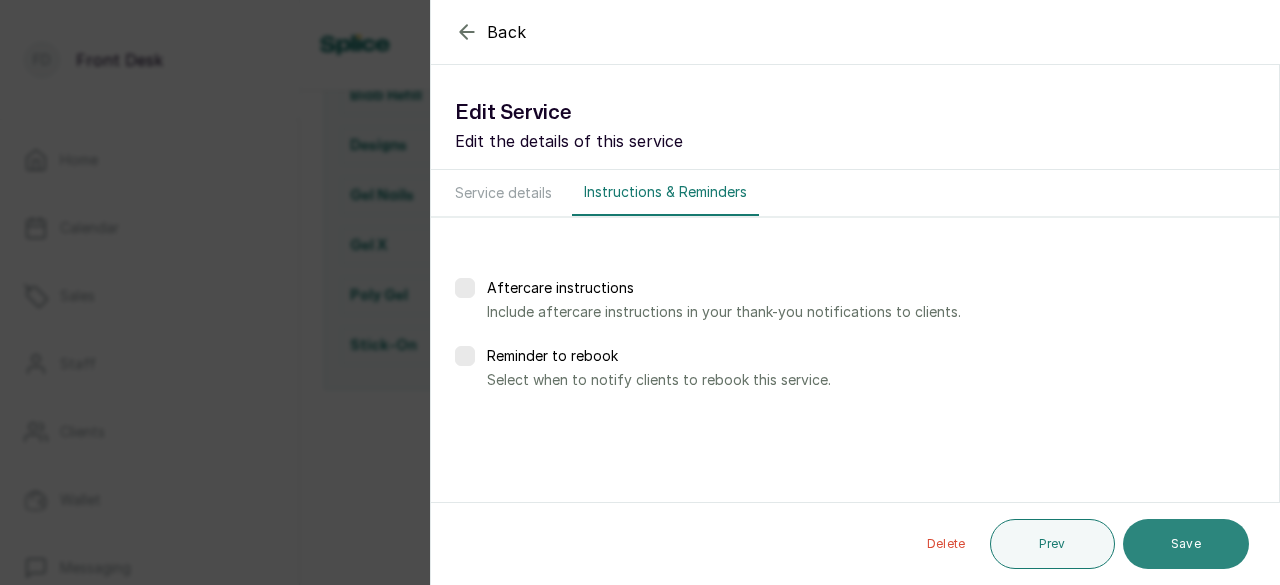 click on "Save" at bounding box center [1186, 544] 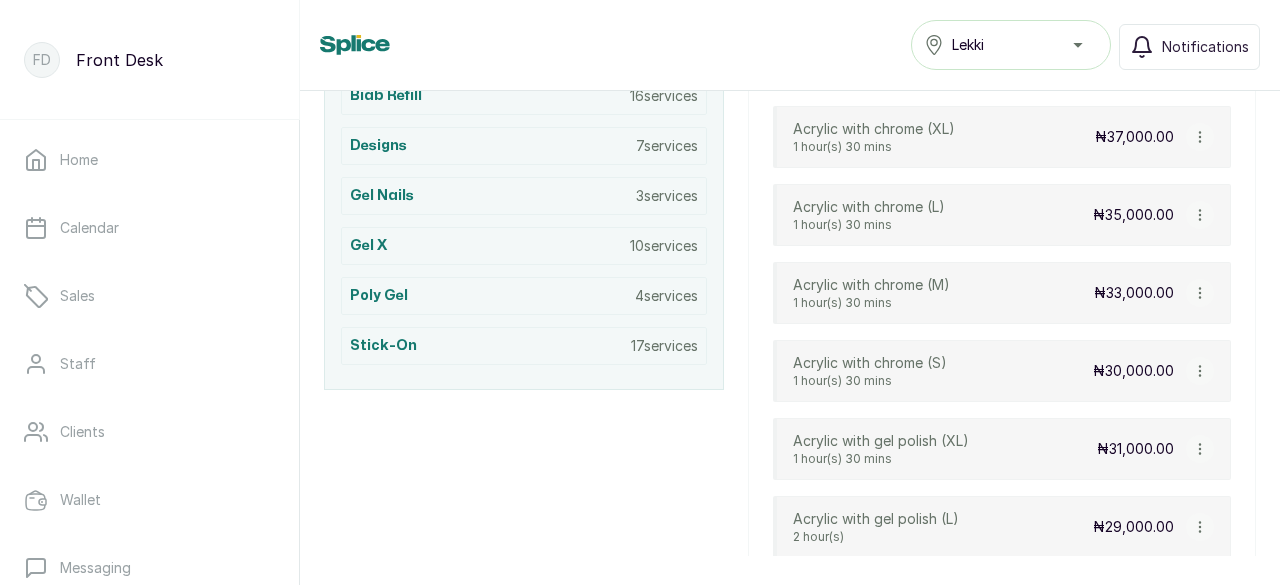 click 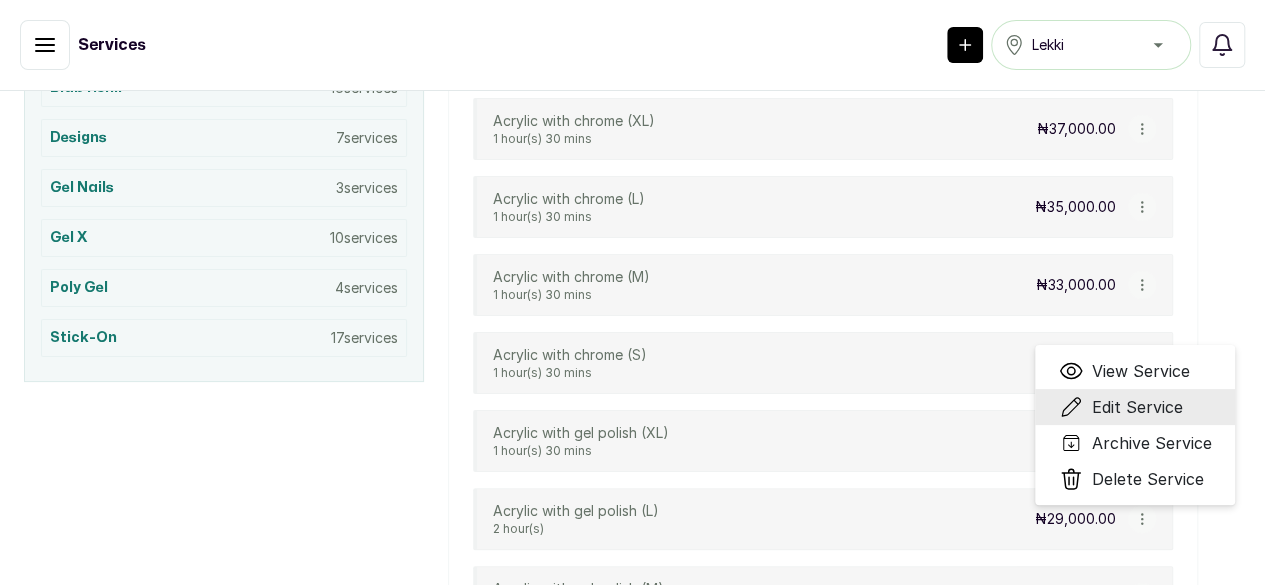 click on "Edit Service" at bounding box center [1136, 407] 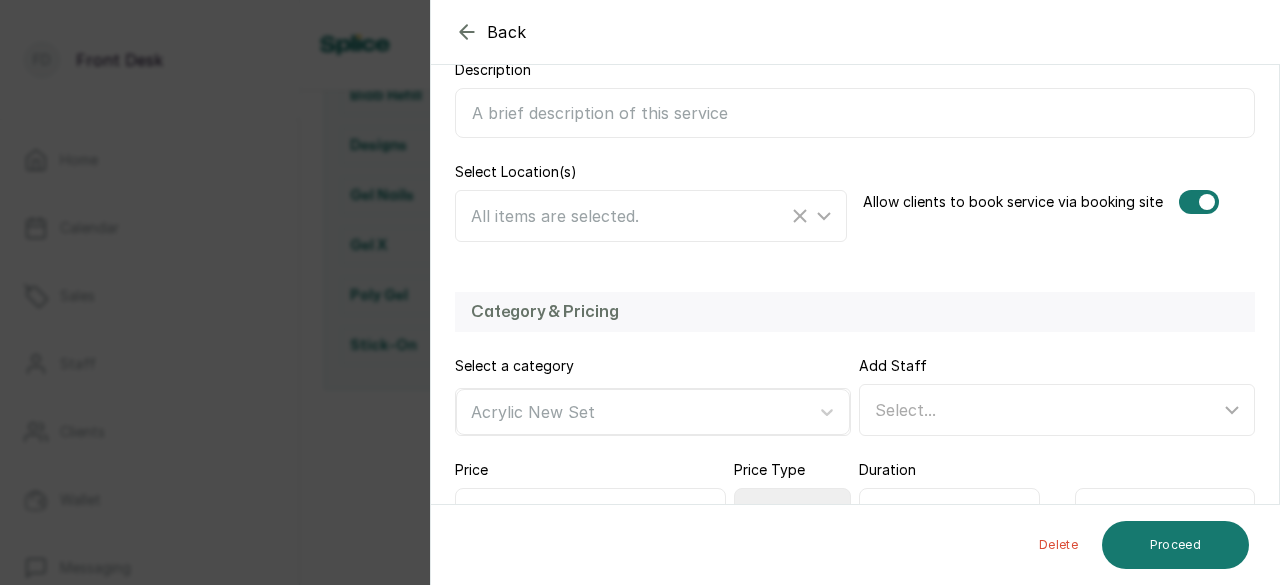 scroll, scrollTop: 478, scrollLeft: 0, axis: vertical 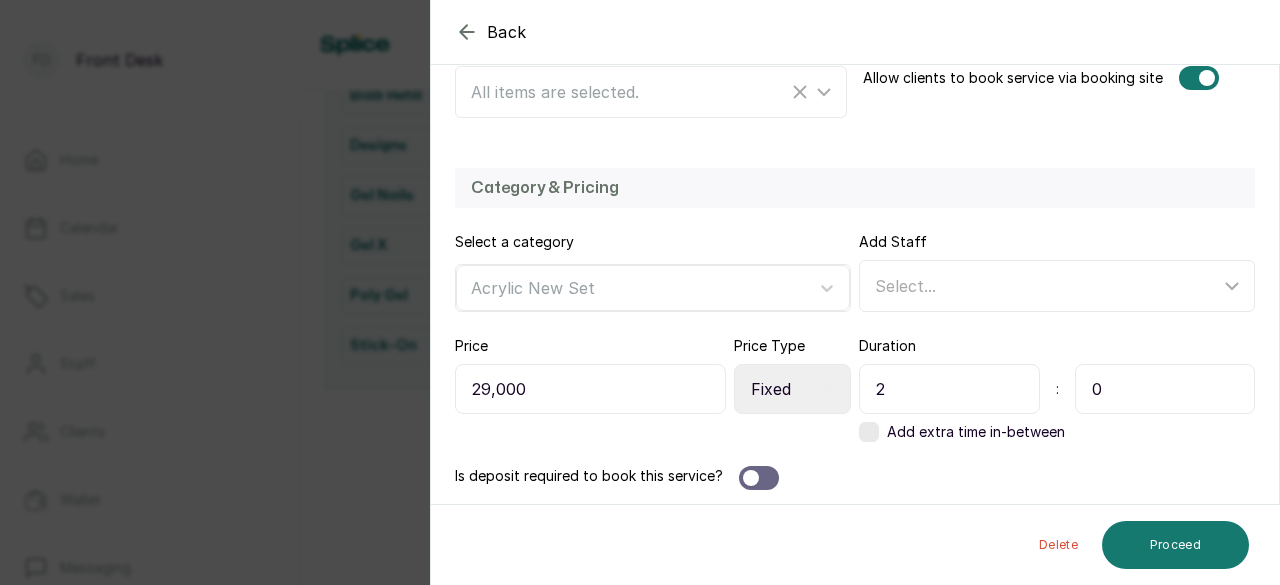 drag, startPoint x: 886, startPoint y: 383, endPoint x: 862, endPoint y: 387, distance: 24.33105 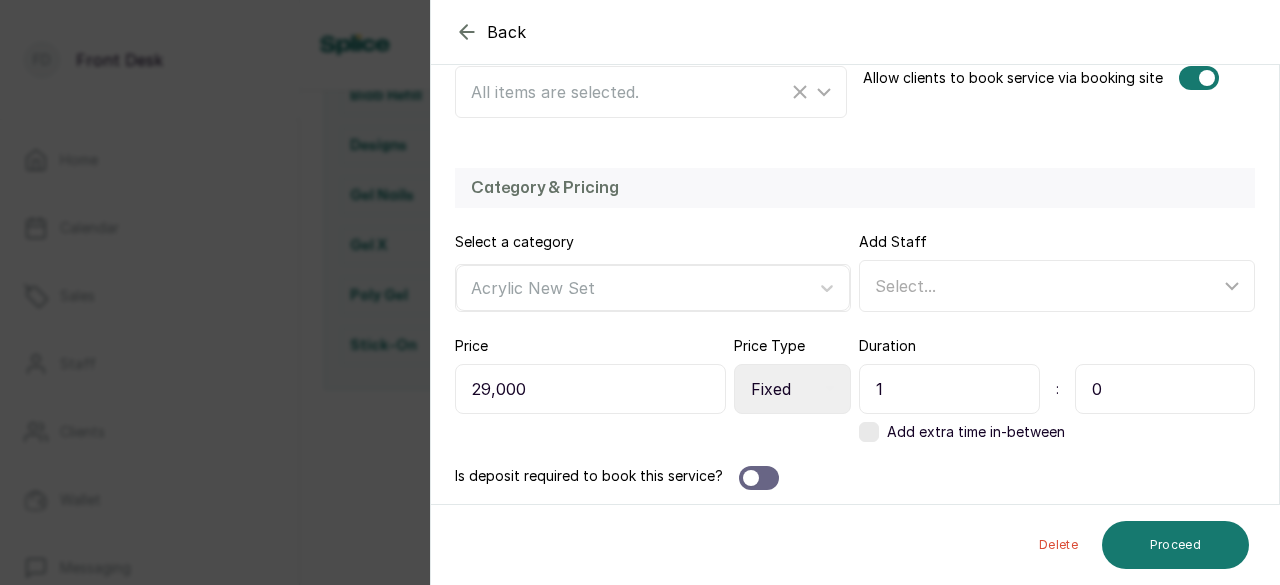 type on "1" 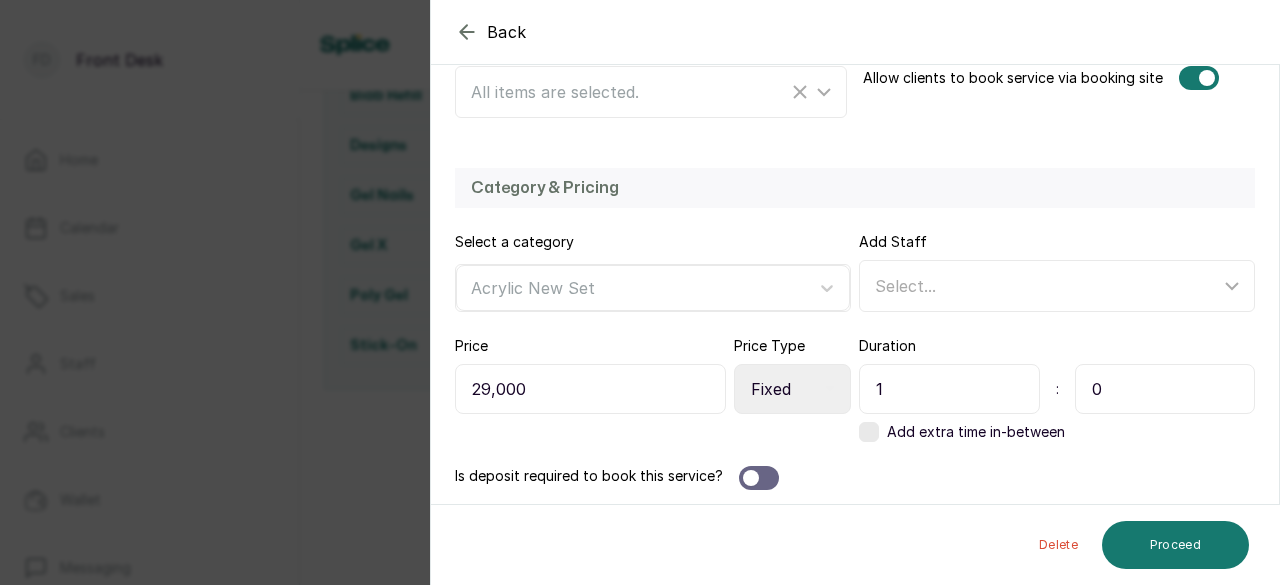 click on "1 : 0" at bounding box center [1057, 389] 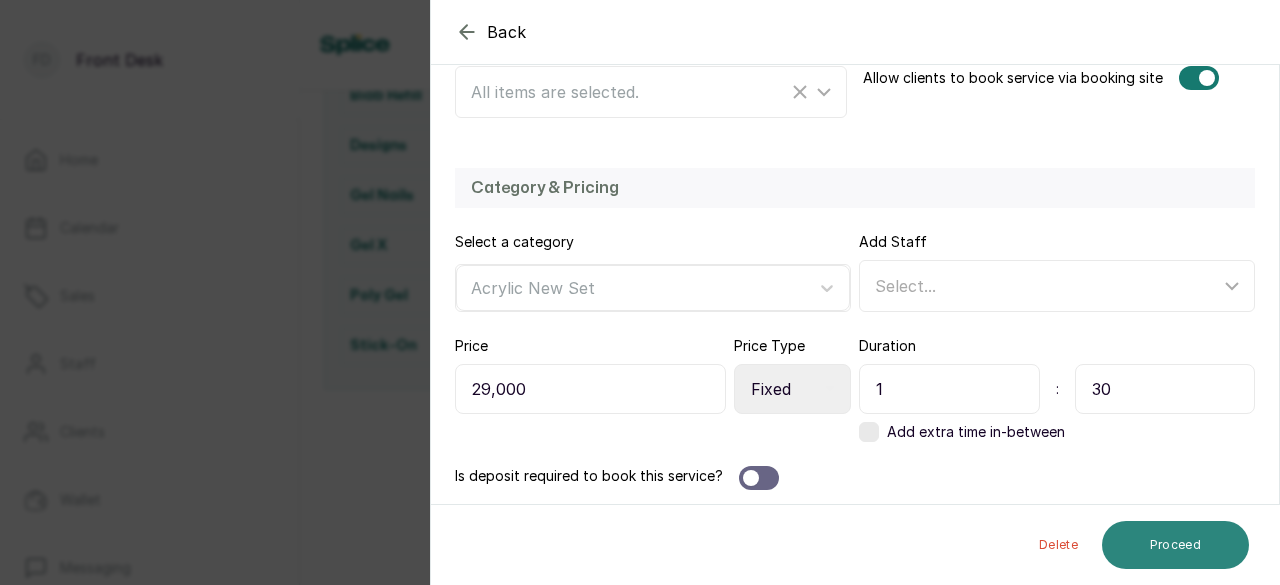 type on "30" 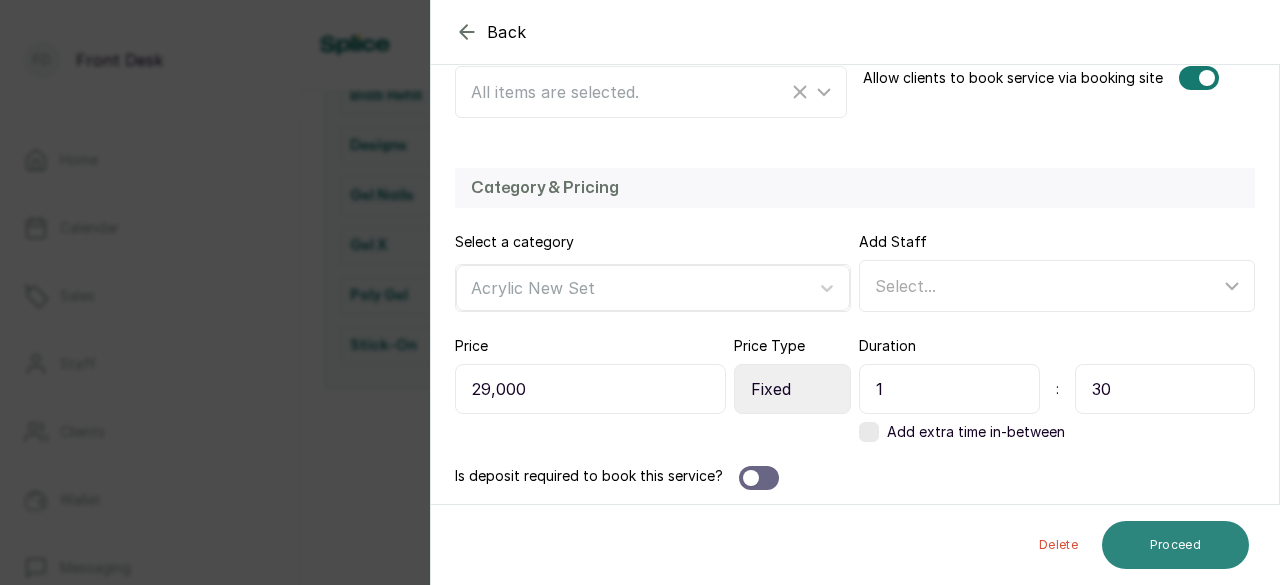 click on "Proceed" at bounding box center [1175, 545] 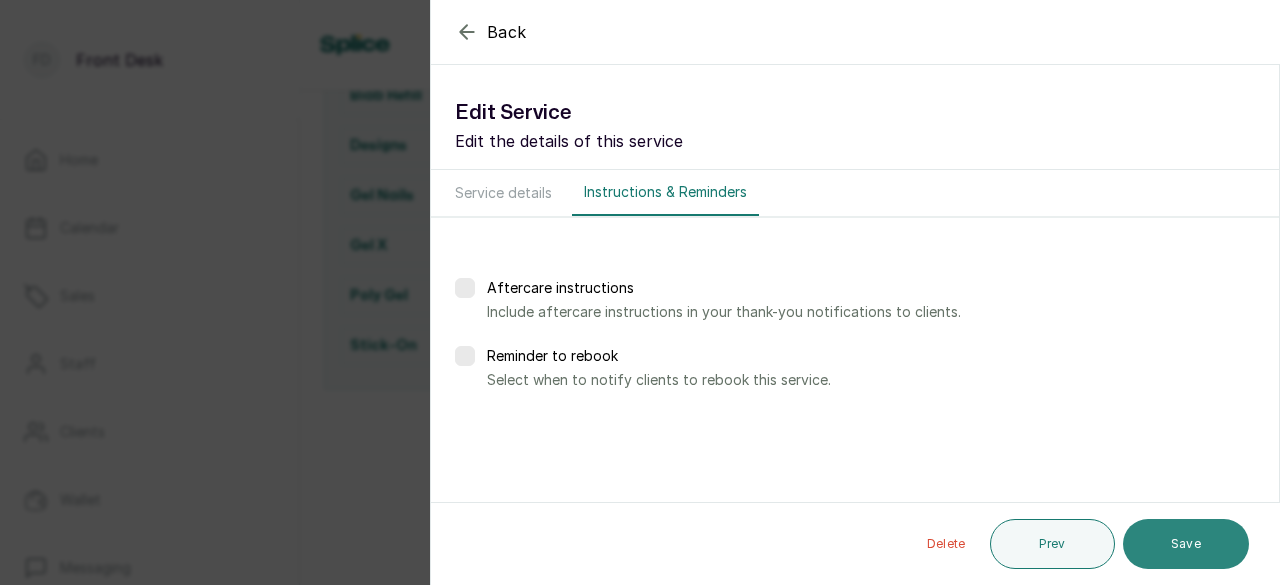 scroll, scrollTop: 0, scrollLeft: 0, axis: both 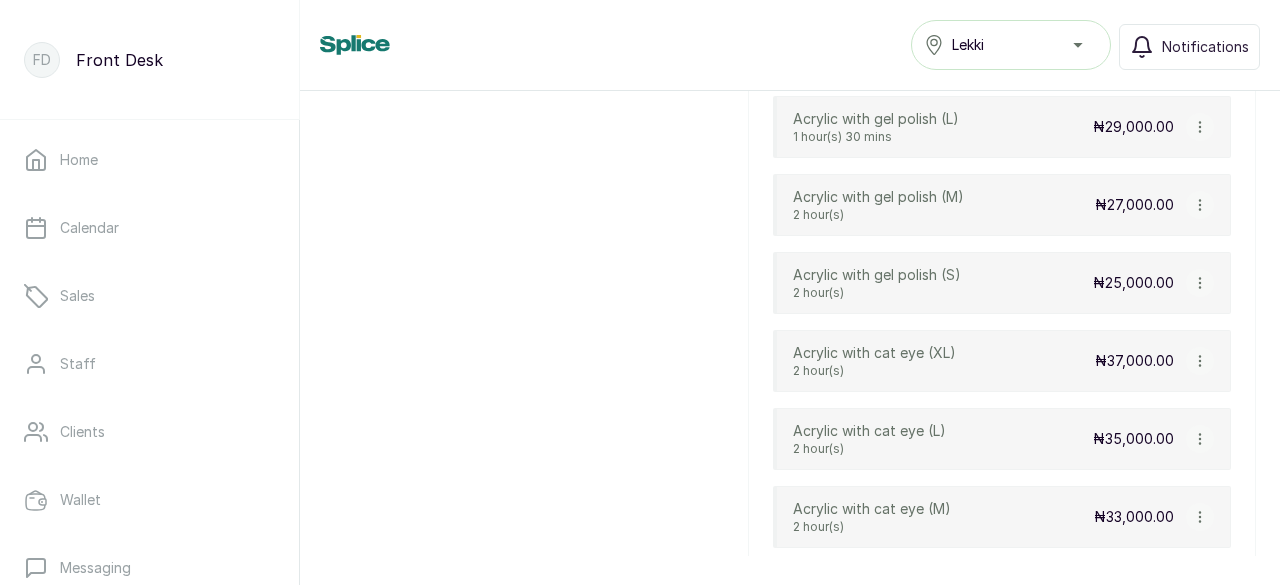 click 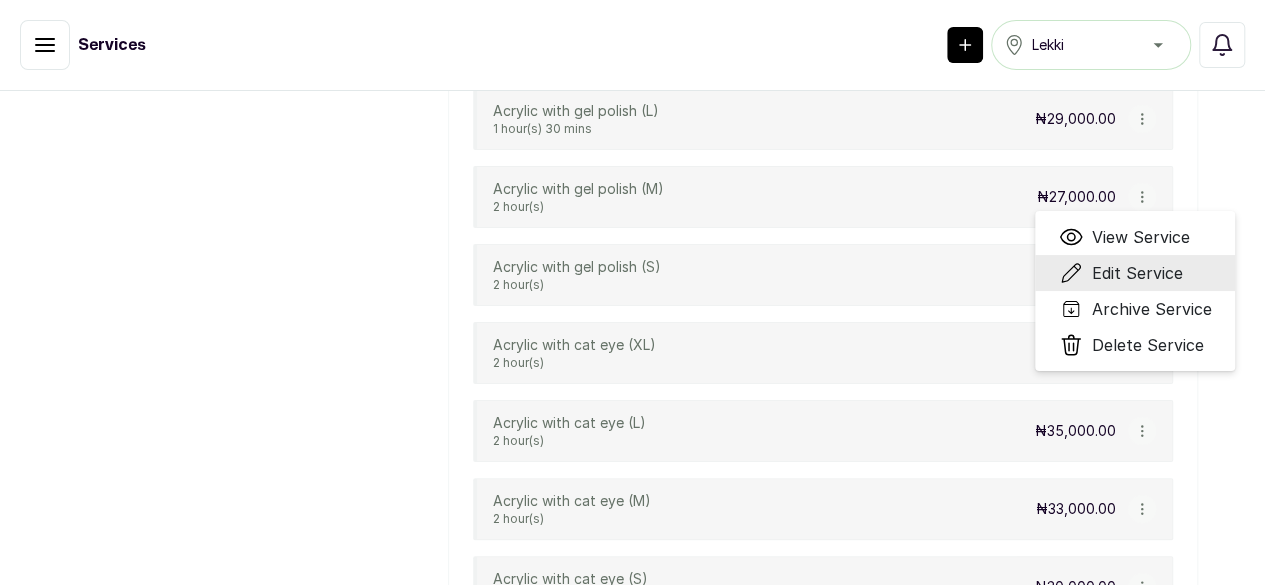 click on "Edit Service" at bounding box center (1136, 273) 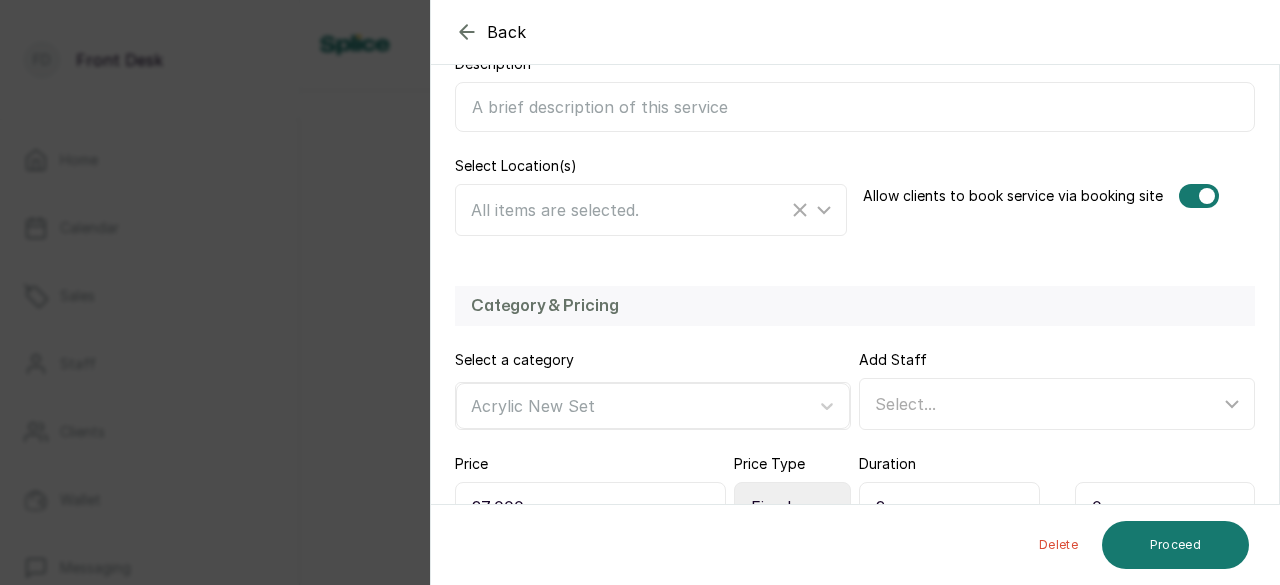 scroll, scrollTop: 478, scrollLeft: 0, axis: vertical 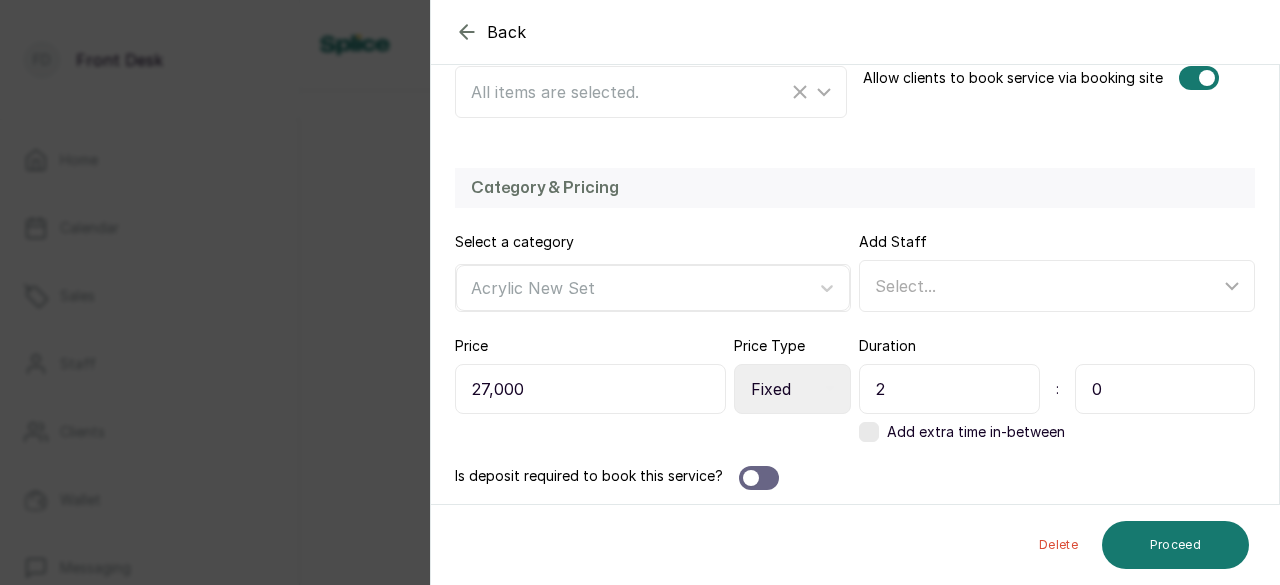 drag, startPoint x: 893, startPoint y: 381, endPoint x: 828, endPoint y: 387, distance: 65.27634 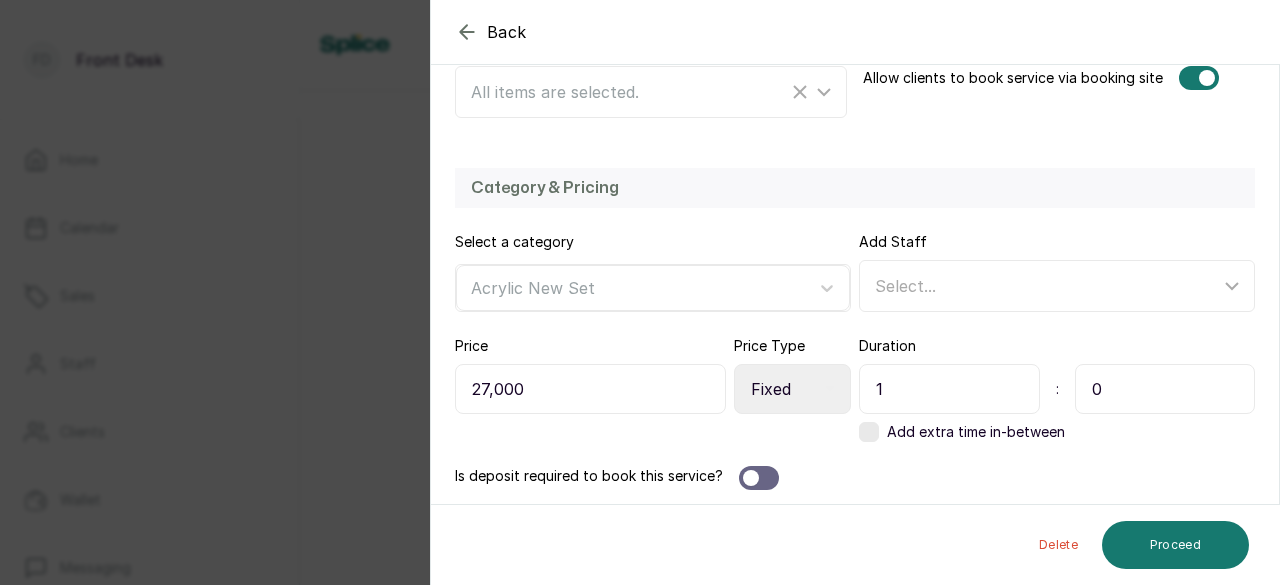 type on "1" 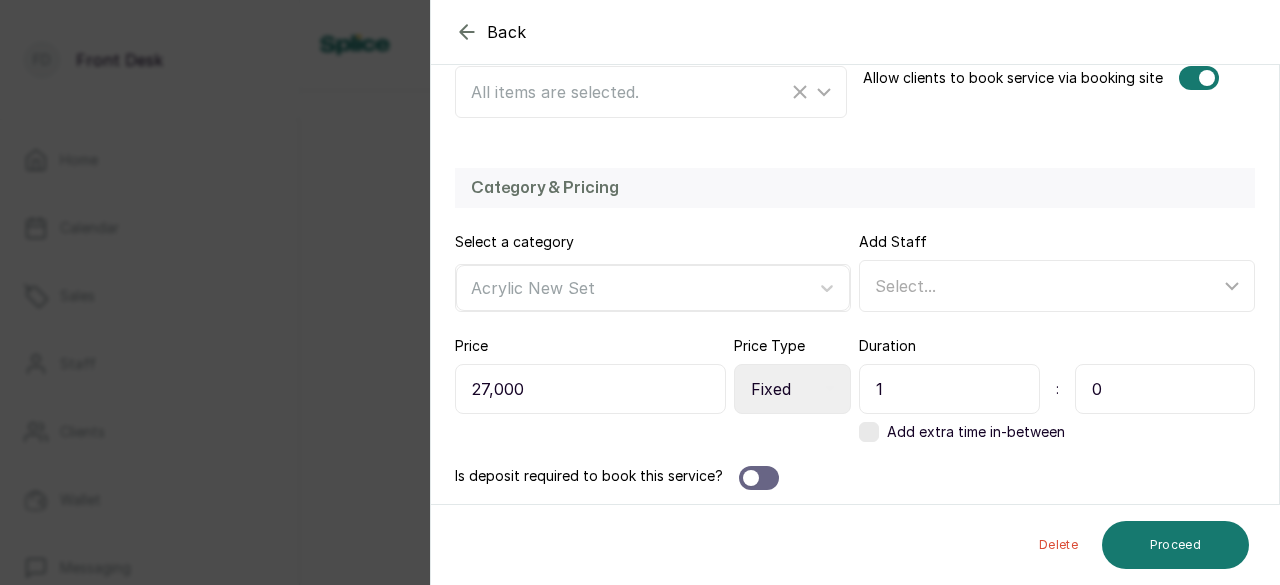 drag, startPoint x: 1090, startPoint y: 395, endPoint x: 1049, endPoint y: 385, distance: 42.201897 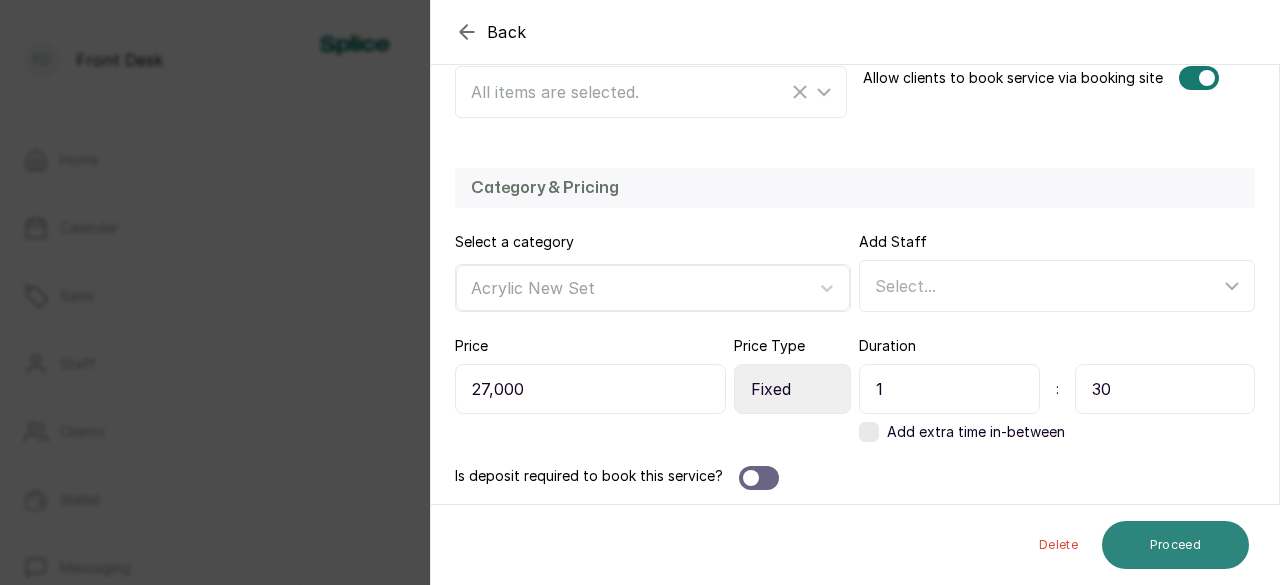 type on "30" 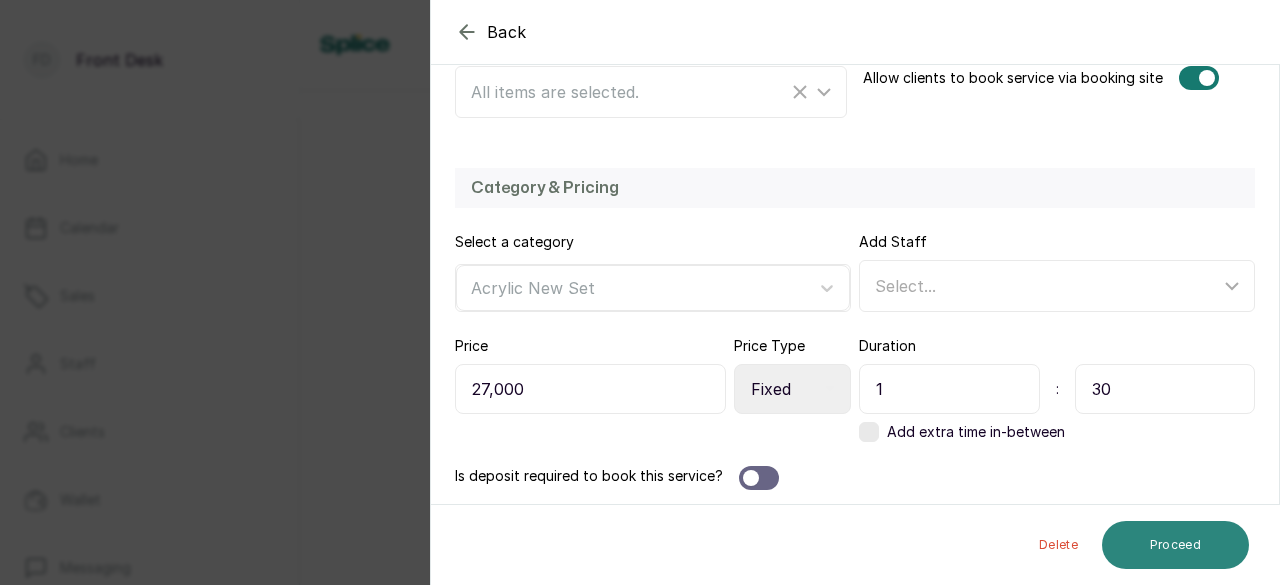 click on "Proceed" at bounding box center [1175, 545] 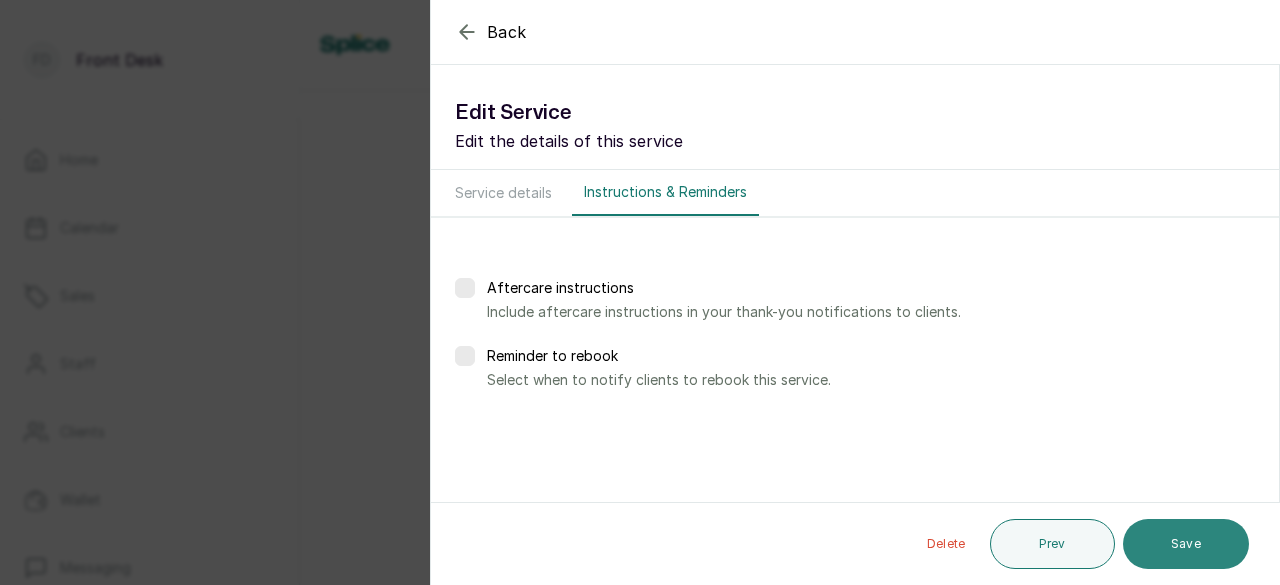 click on "Save" at bounding box center [1186, 544] 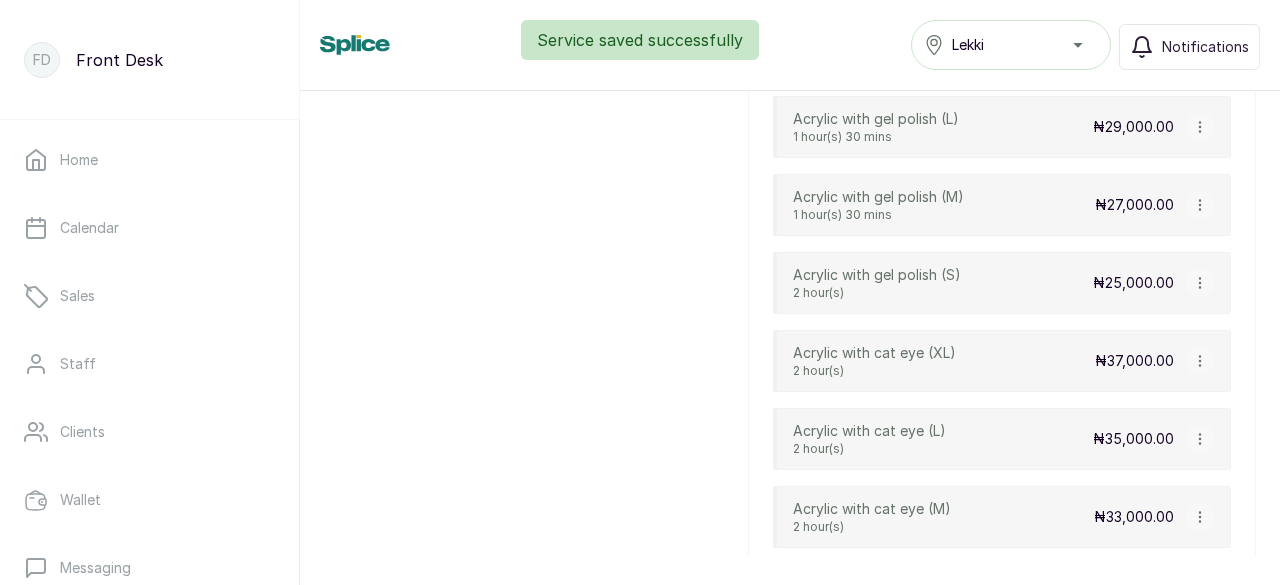 click 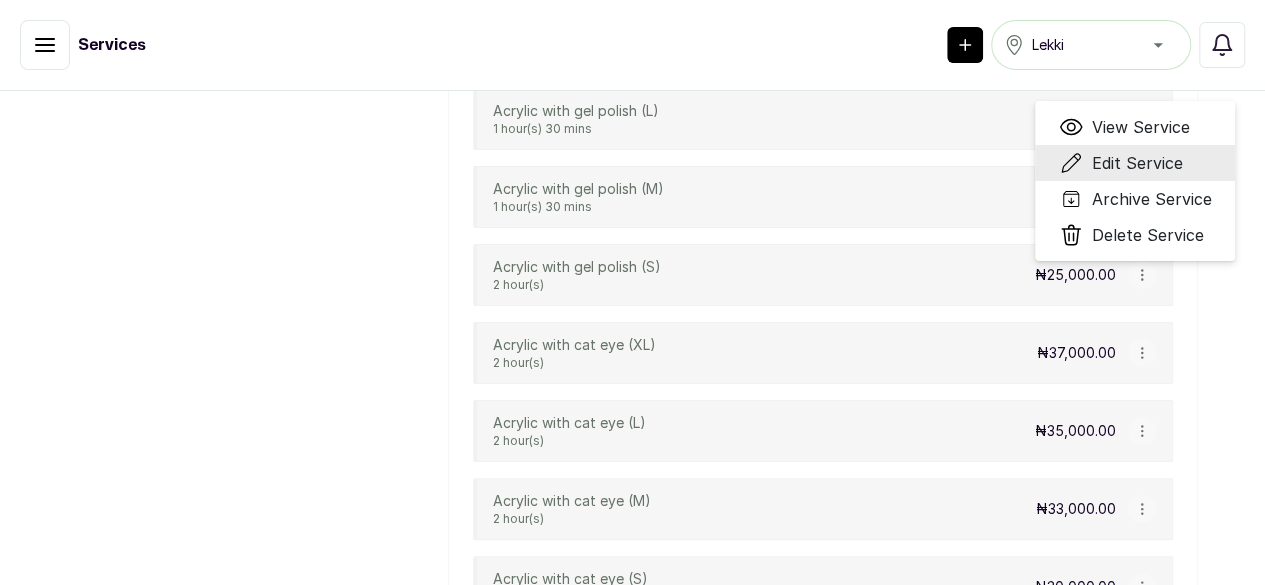click on "Edit Service" at bounding box center (1136, 163) 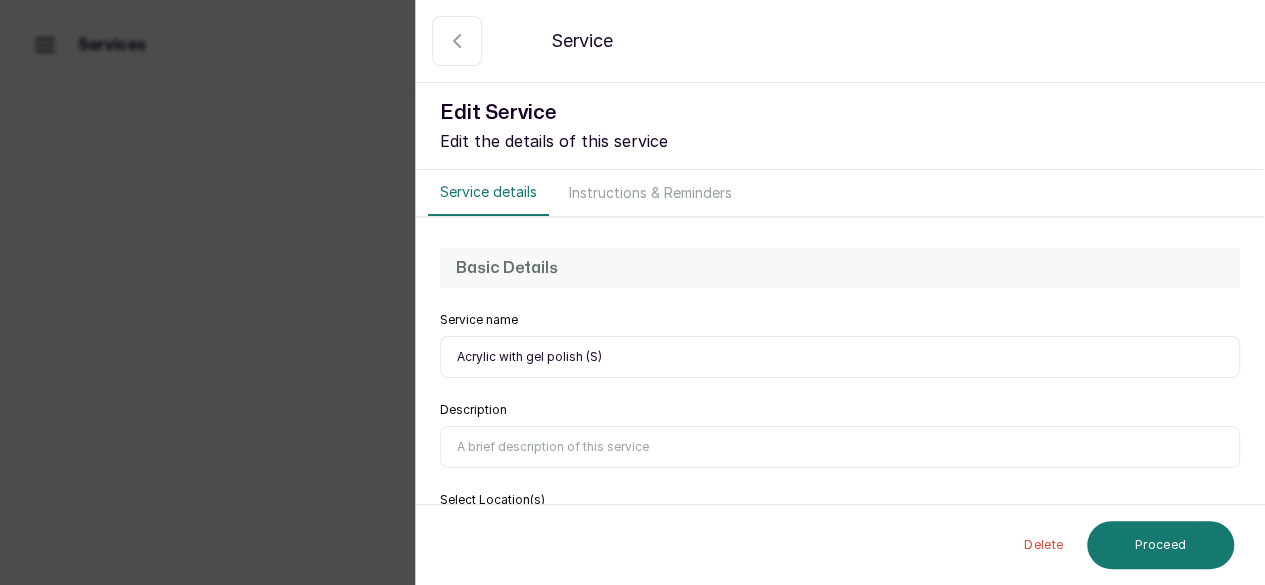 select on "fixed" 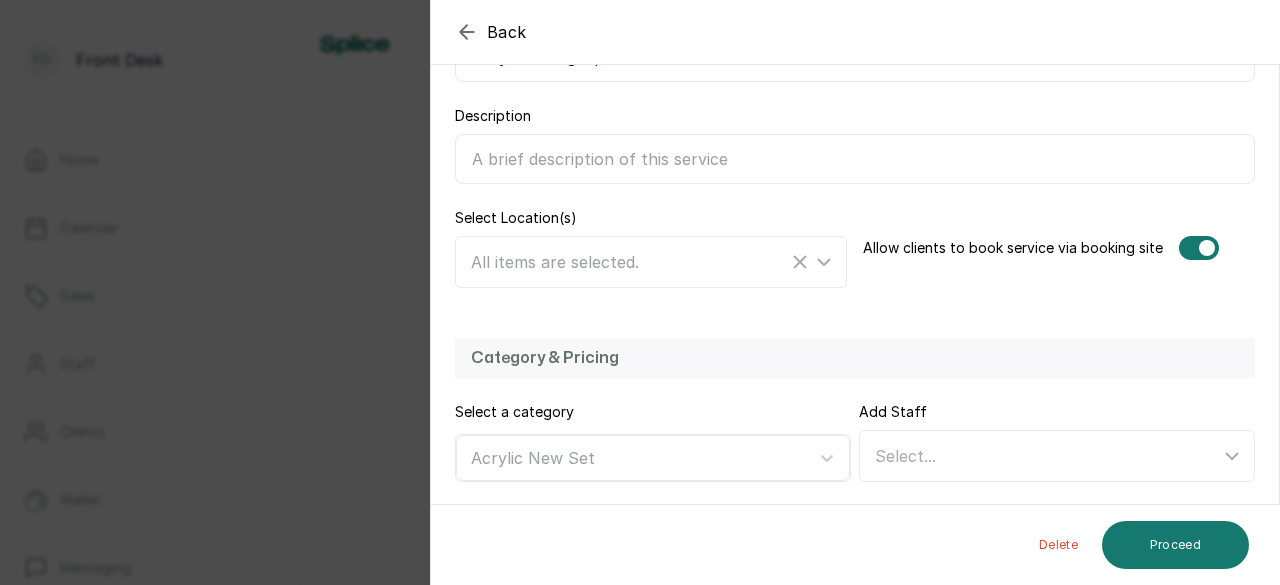 scroll, scrollTop: 478, scrollLeft: 0, axis: vertical 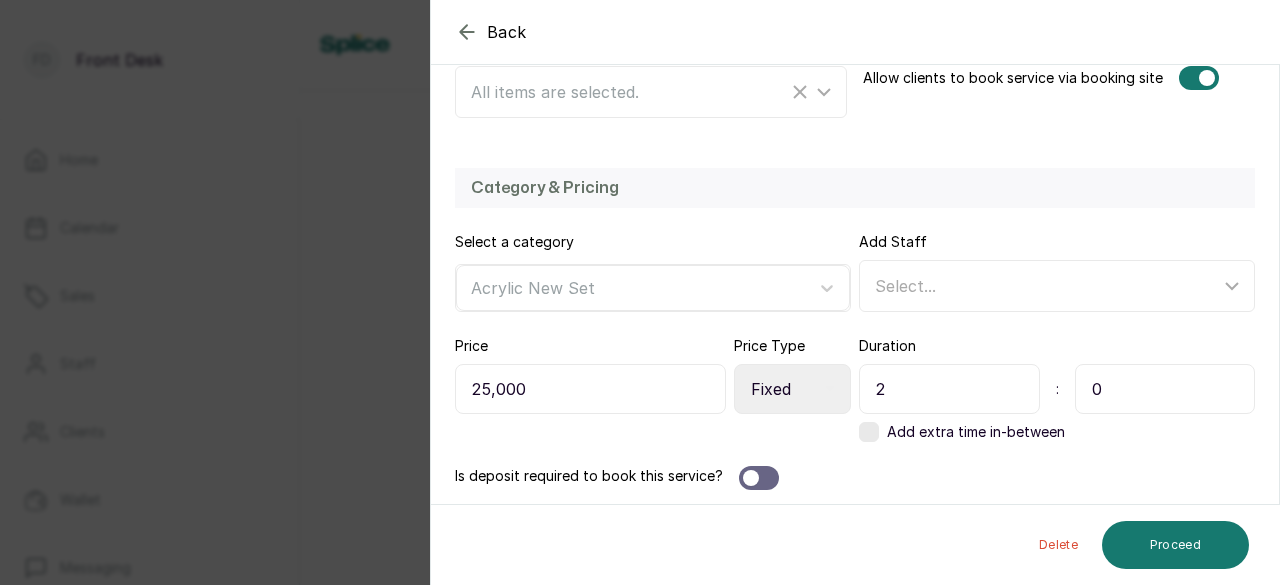 drag, startPoint x: 1089, startPoint y: 386, endPoint x: 1067, endPoint y: 387, distance: 22.022715 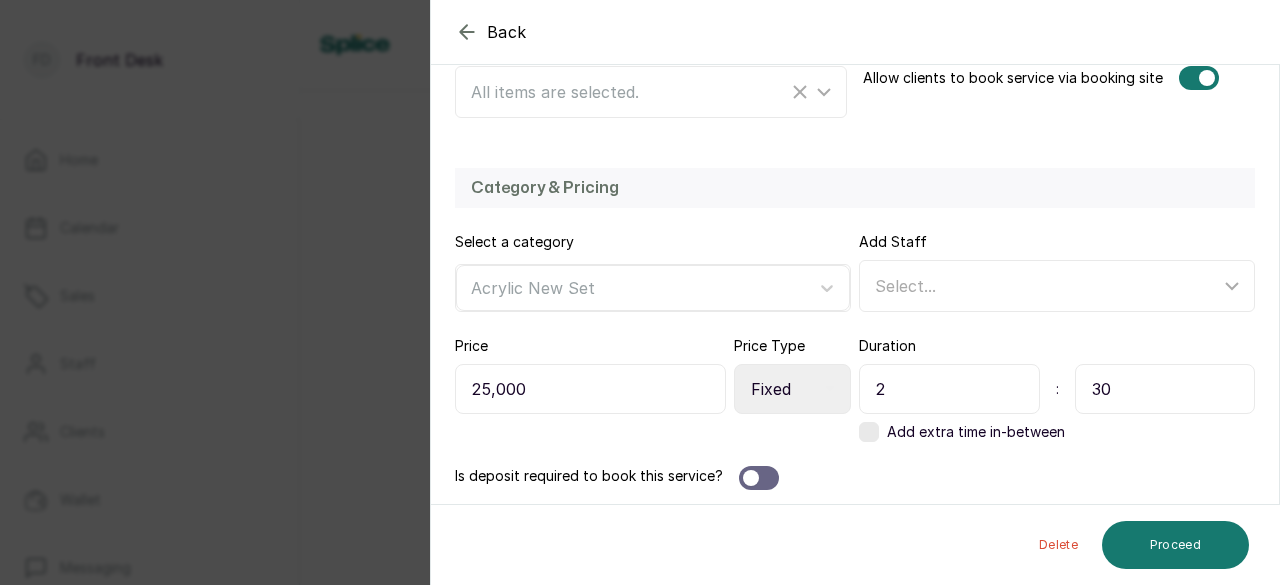 type on "30" 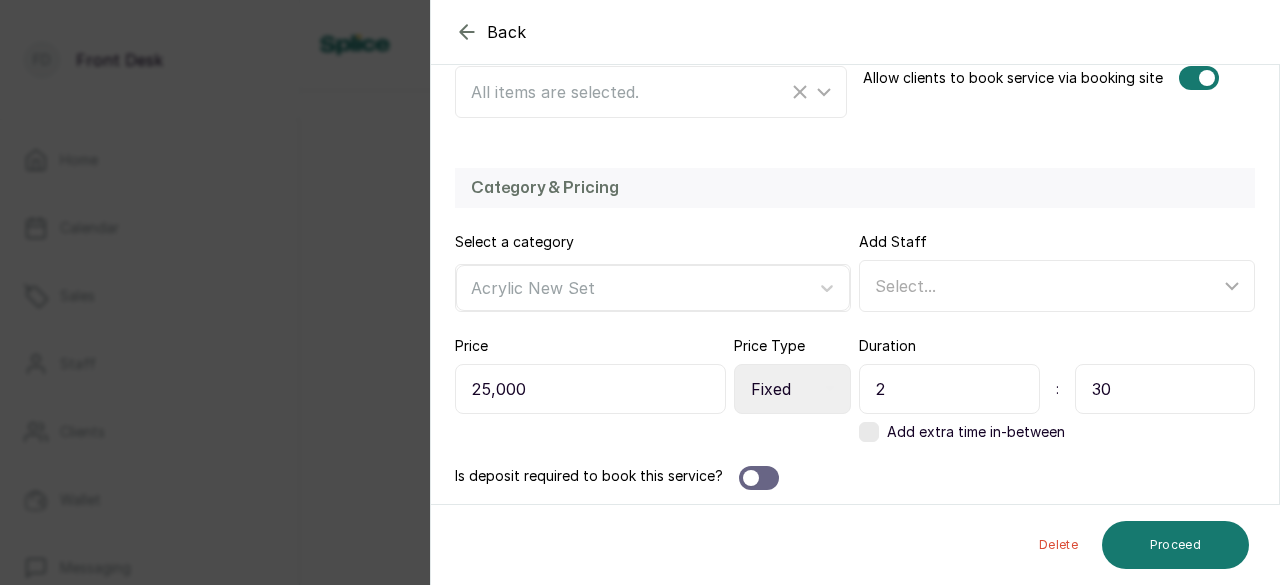 drag, startPoint x: 888, startPoint y: 391, endPoint x: 842, endPoint y: 391, distance: 46 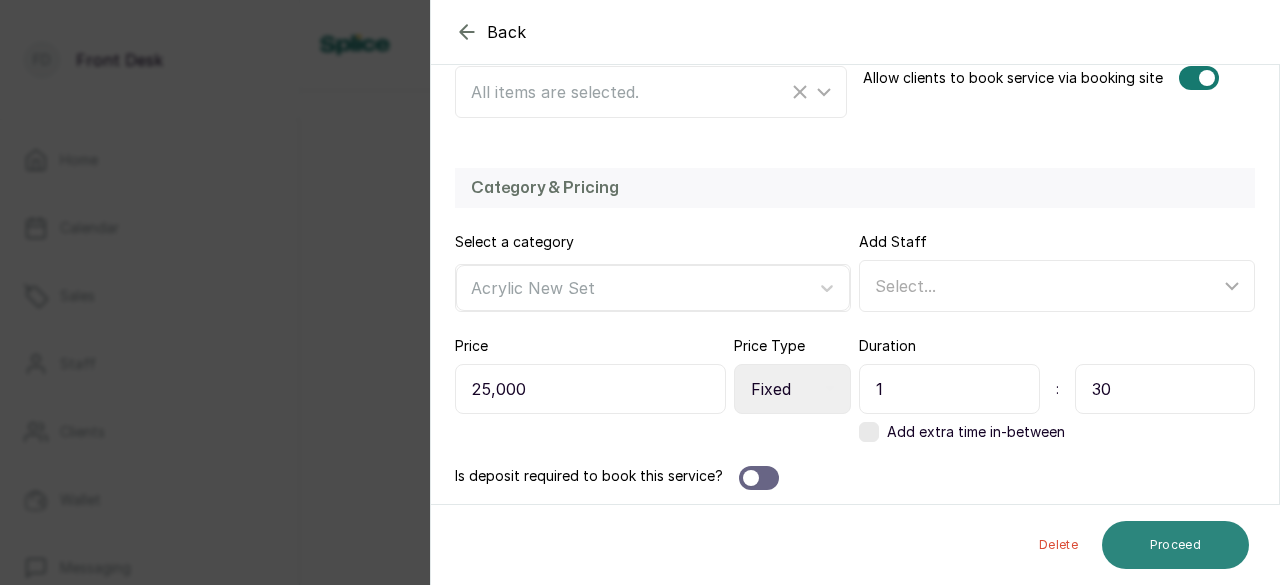 type on "1" 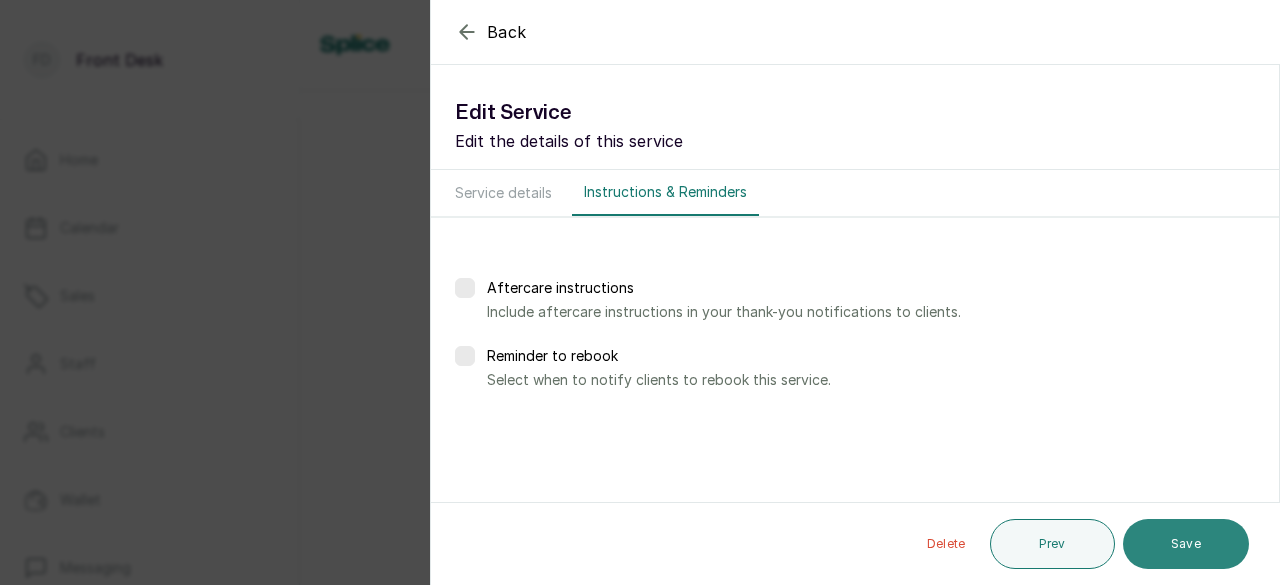 click on "Save" at bounding box center [1186, 544] 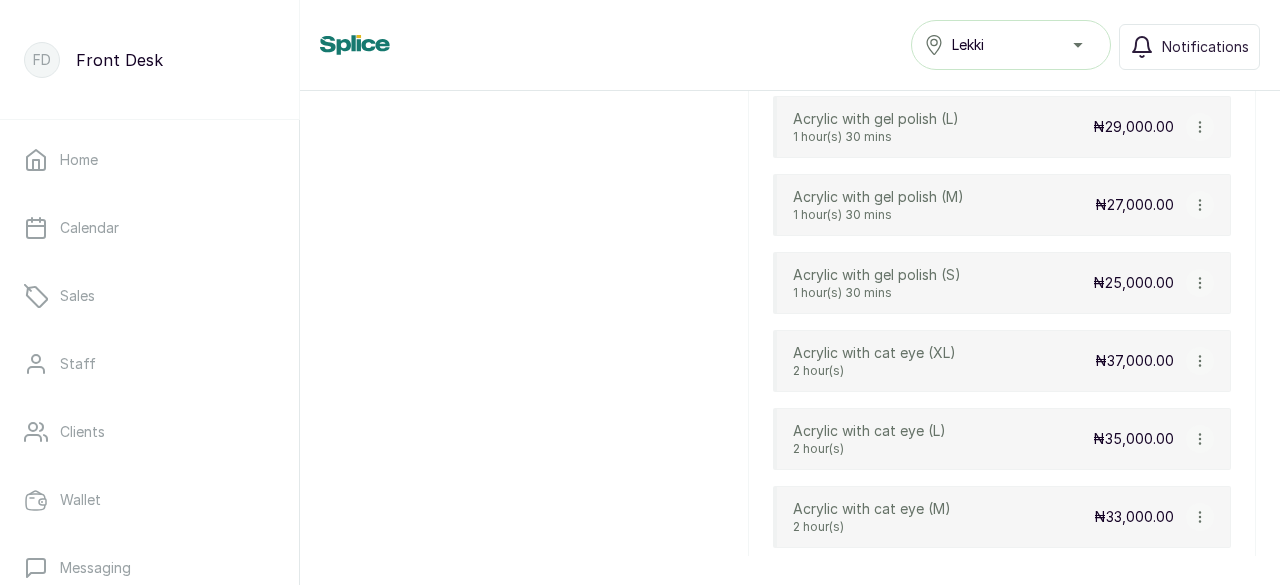click 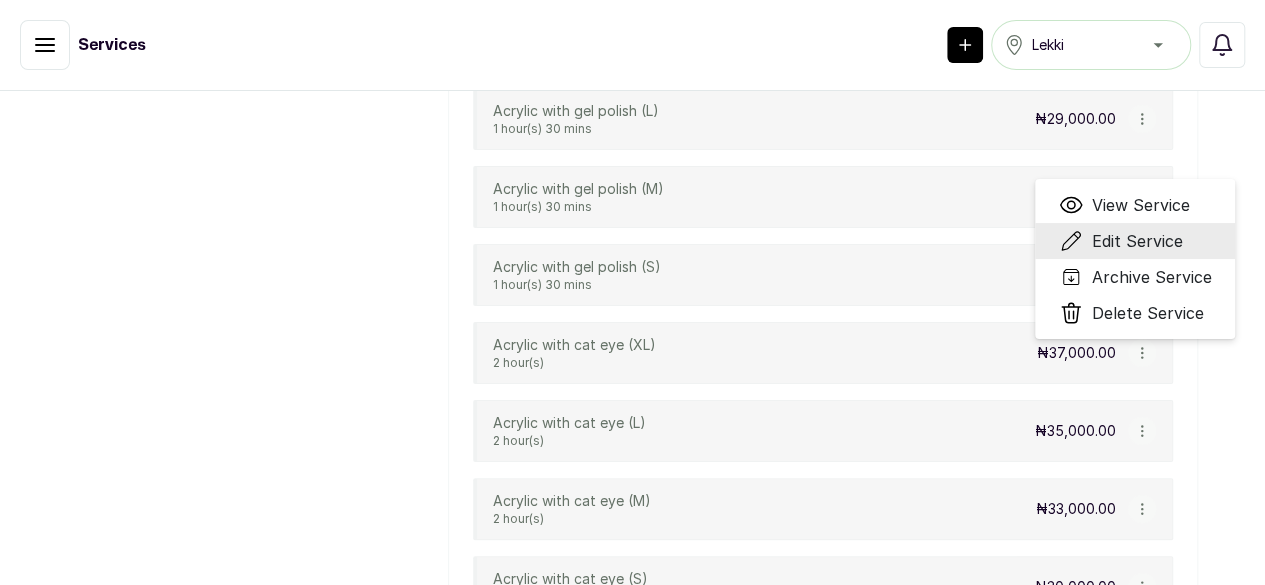 click on "Edit Service" at bounding box center [1136, 241] 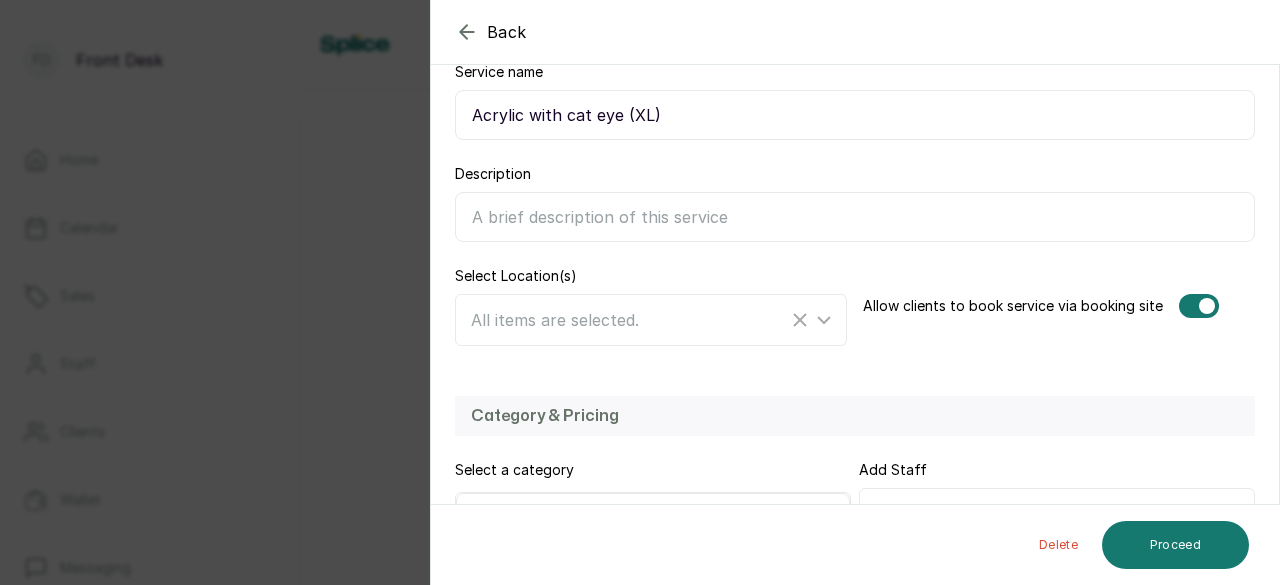 scroll, scrollTop: 478, scrollLeft: 0, axis: vertical 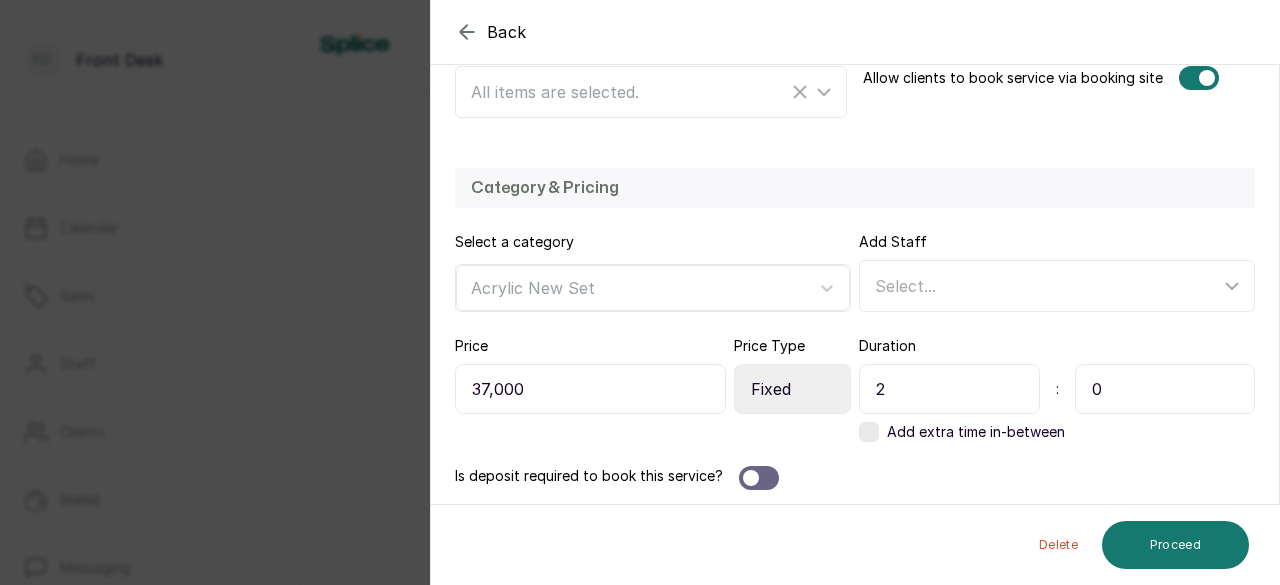 click on "Price 37,000 Price Type Select Price Type Fixed From Duration 2 : 0 Add extra time in-between" at bounding box center [855, 389] 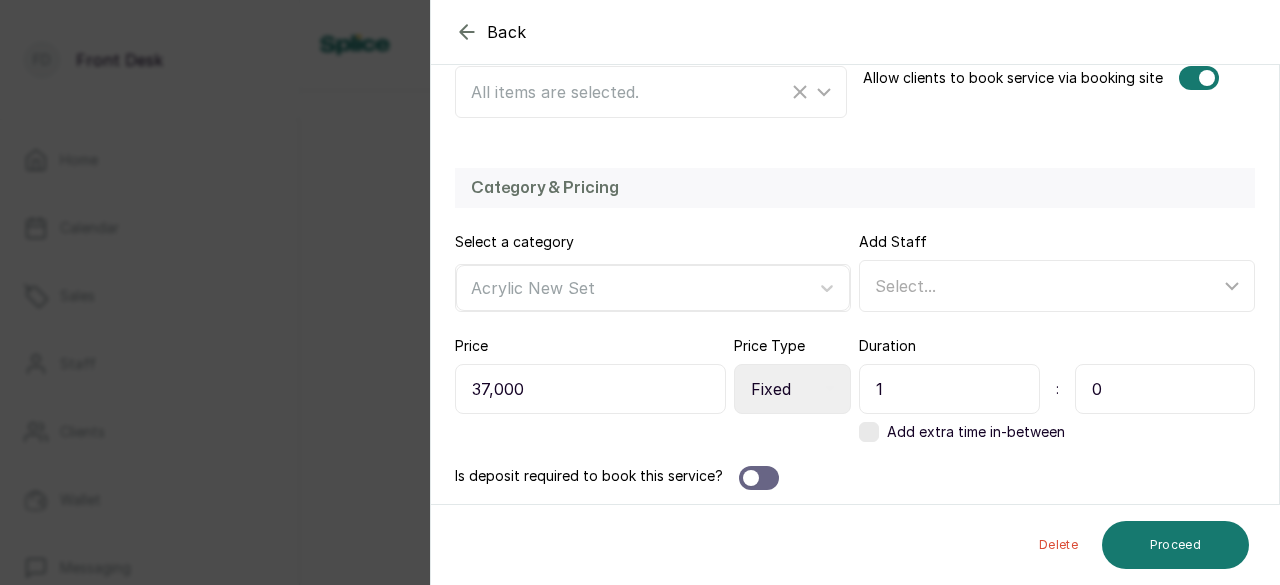 type on "1" 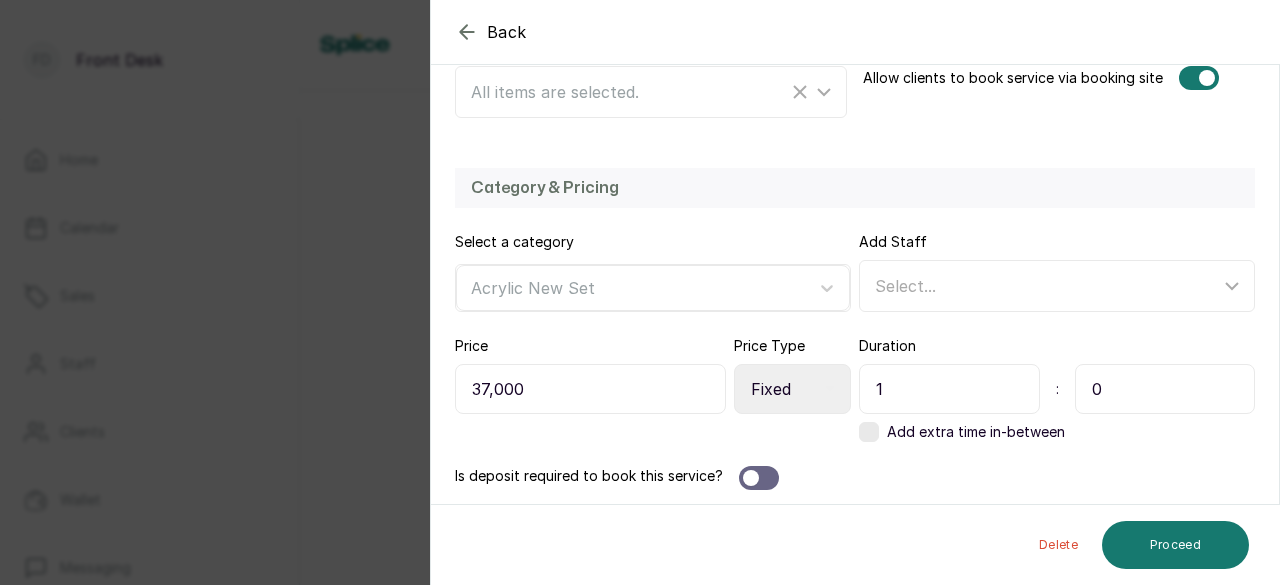 drag, startPoint x: 1083, startPoint y: 379, endPoint x: 1109, endPoint y: 385, distance: 26.683329 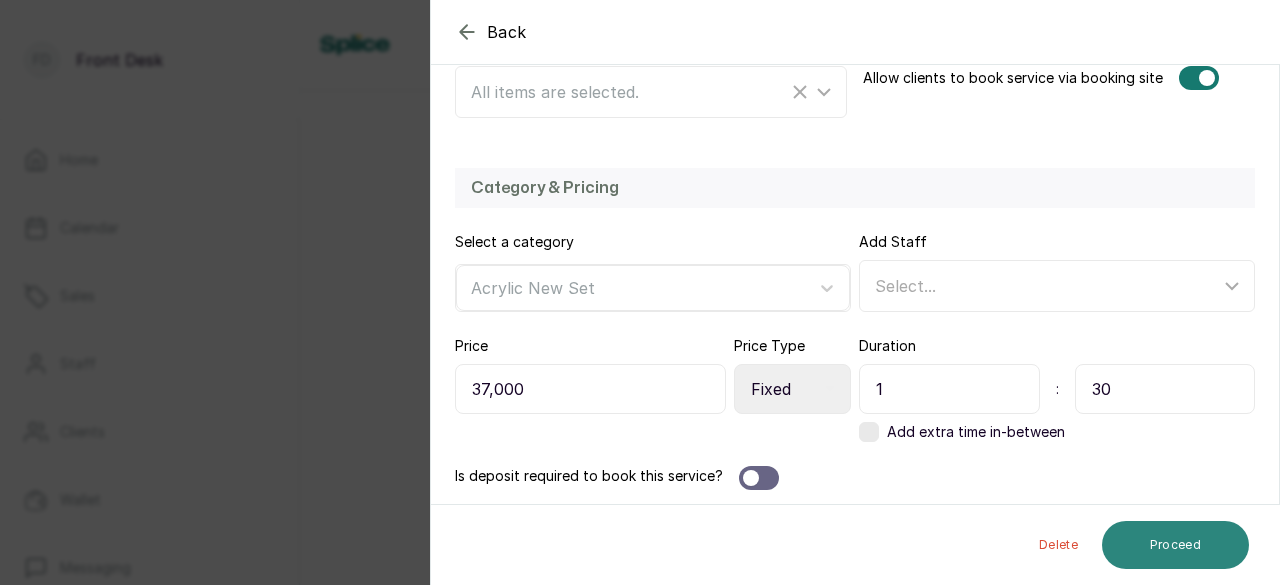 type on "30" 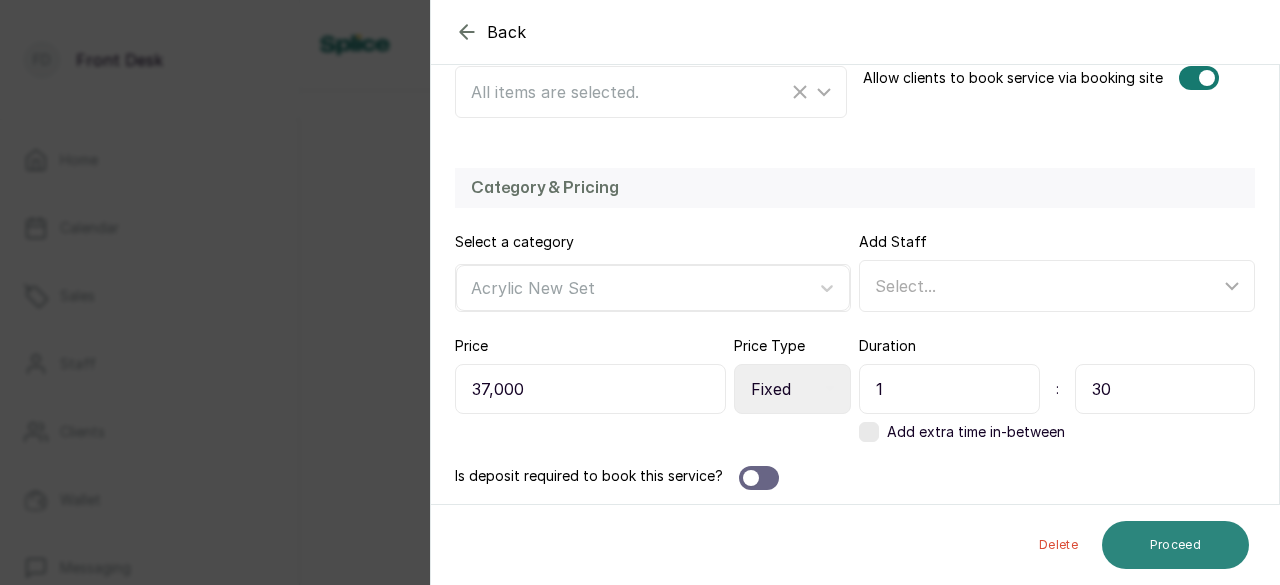 click on "Proceed" at bounding box center [1175, 545] 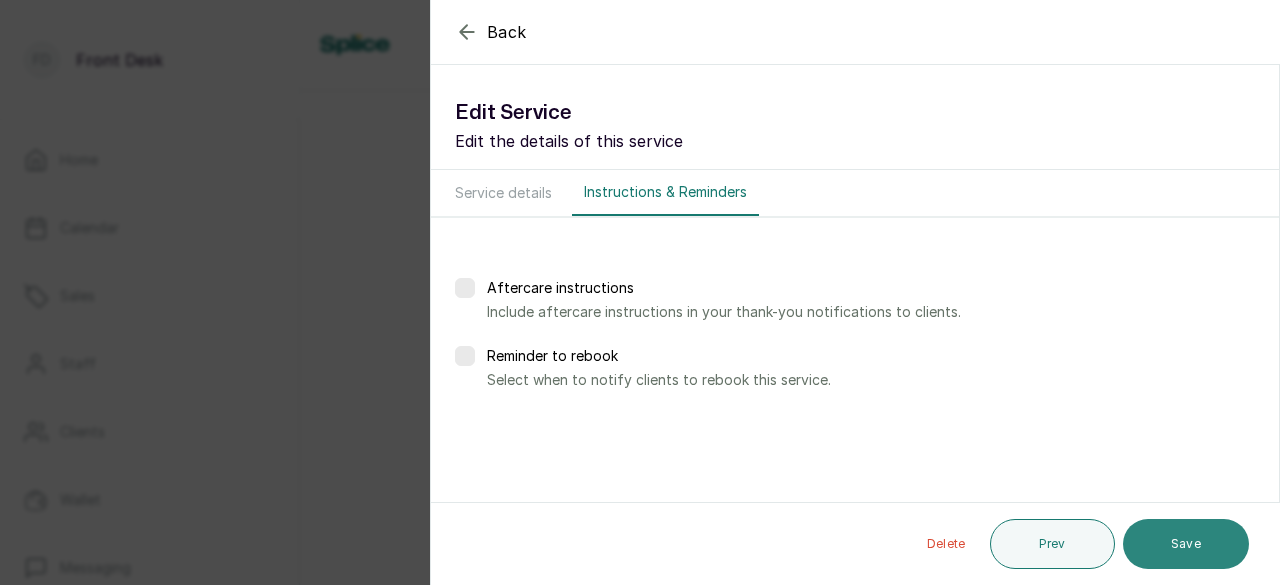click on "Save" at bounding box center (1186, 544) 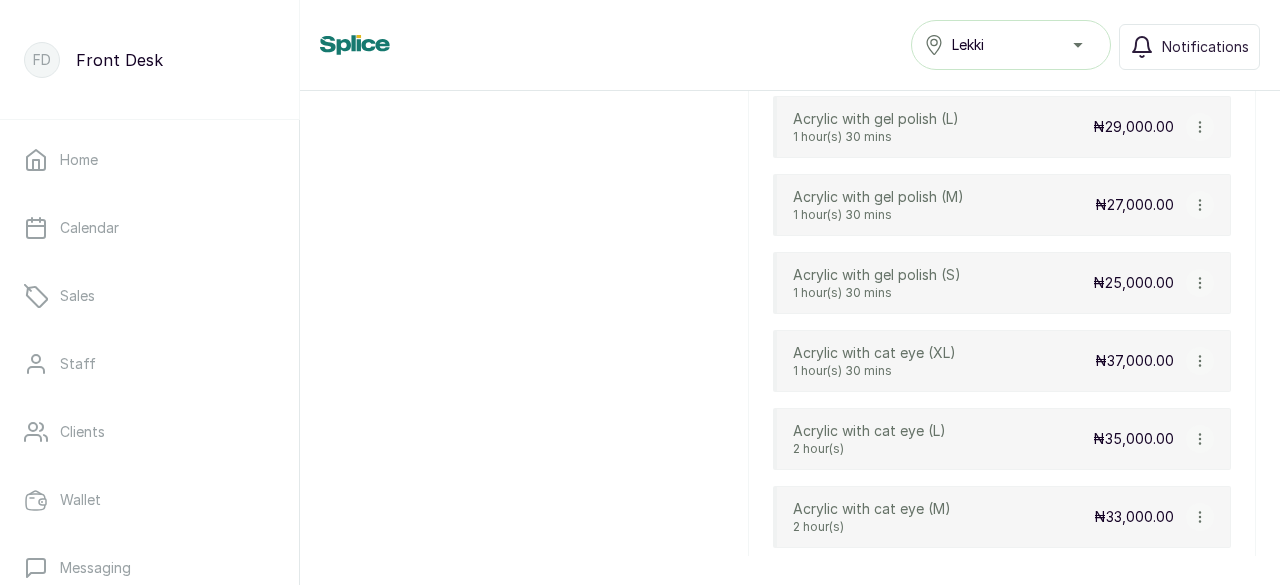 click 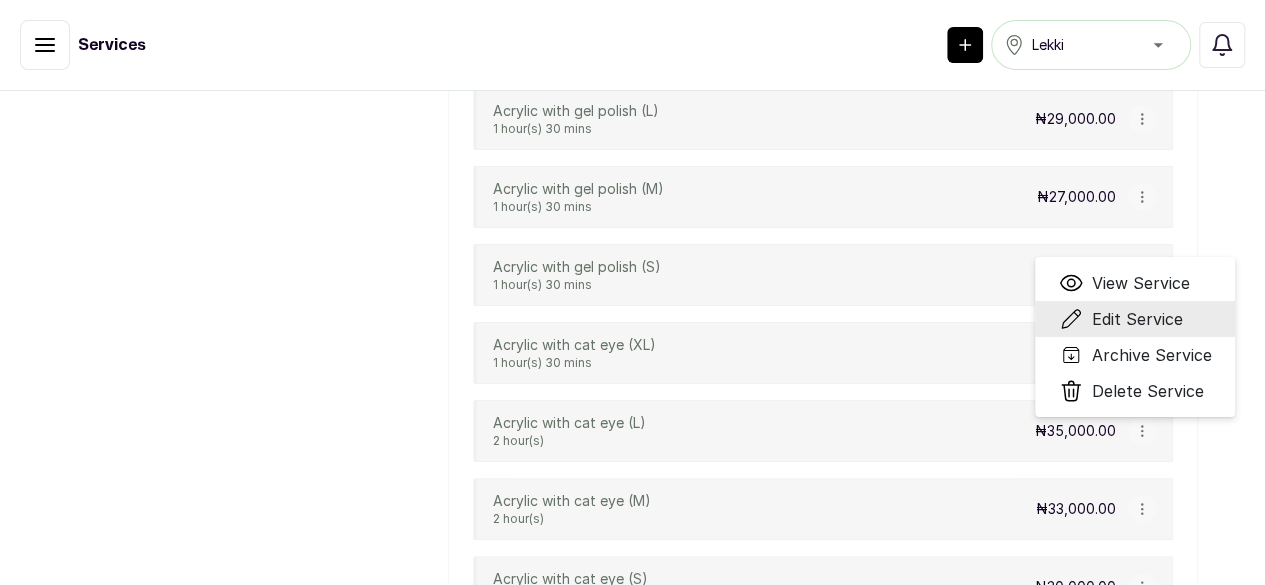 click on "Edit Service" at bounding box center [1136, 319] 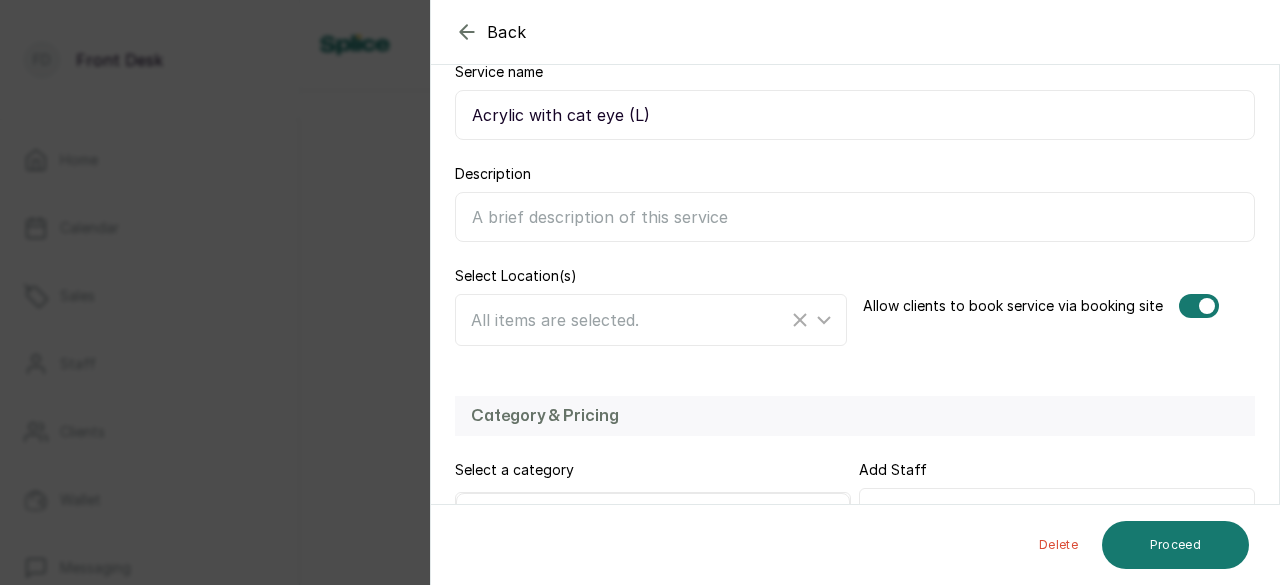 scroll, scrollTop: 478, scrollLeft: 0, axis: vertical 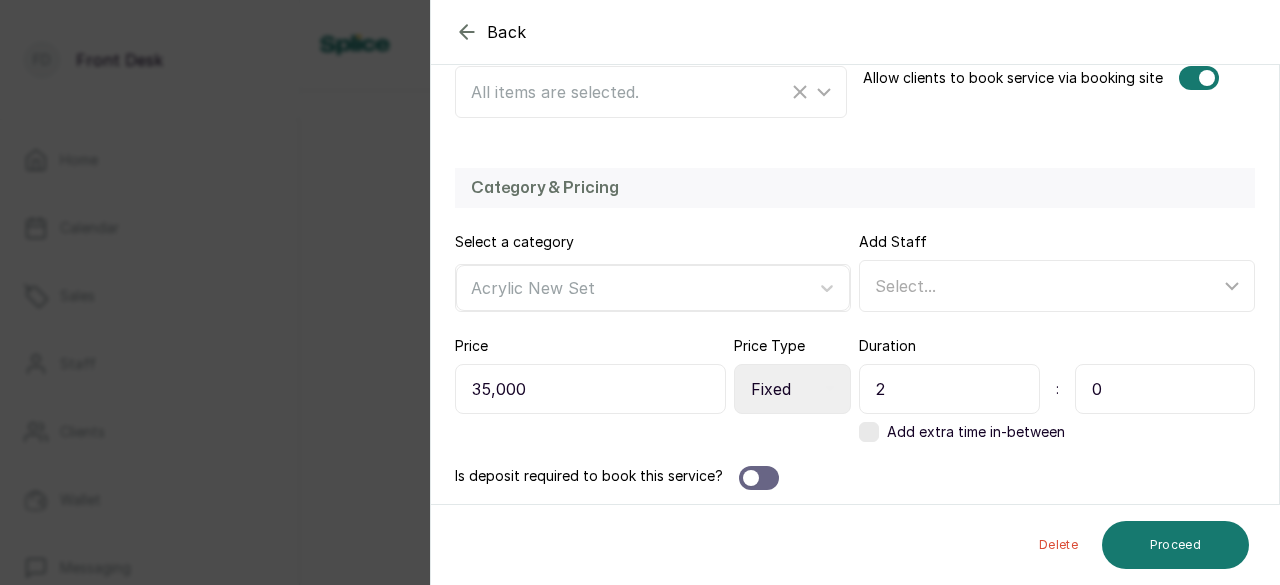 drag, startPoint x: 885, startPoint y: 377, endPoint x: 786, endPoint y: 377, distance: 99 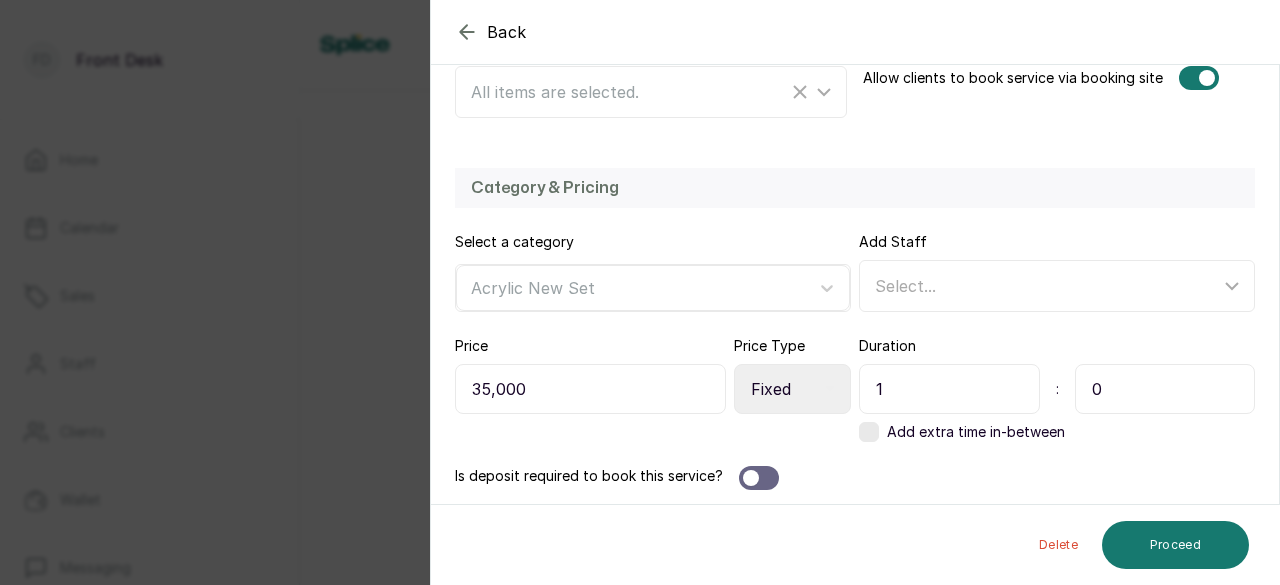 type on "1" 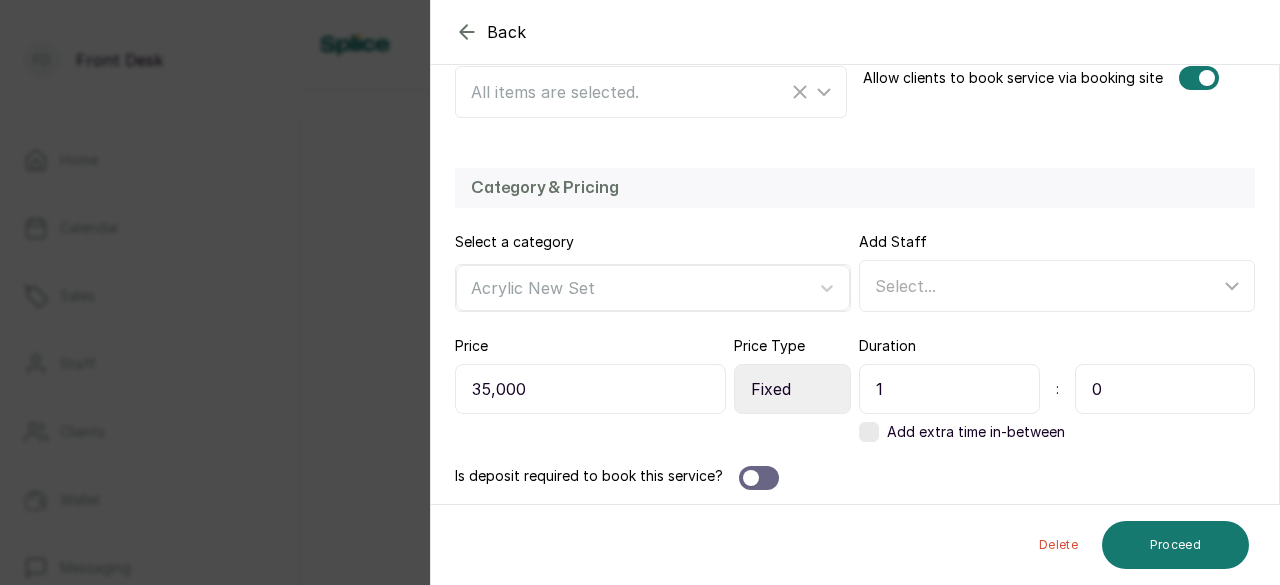 drag, startPoint x: 1079, startPoint y: 387, endPoint x: 1066, endPoint y: 385, distance: 13.152946 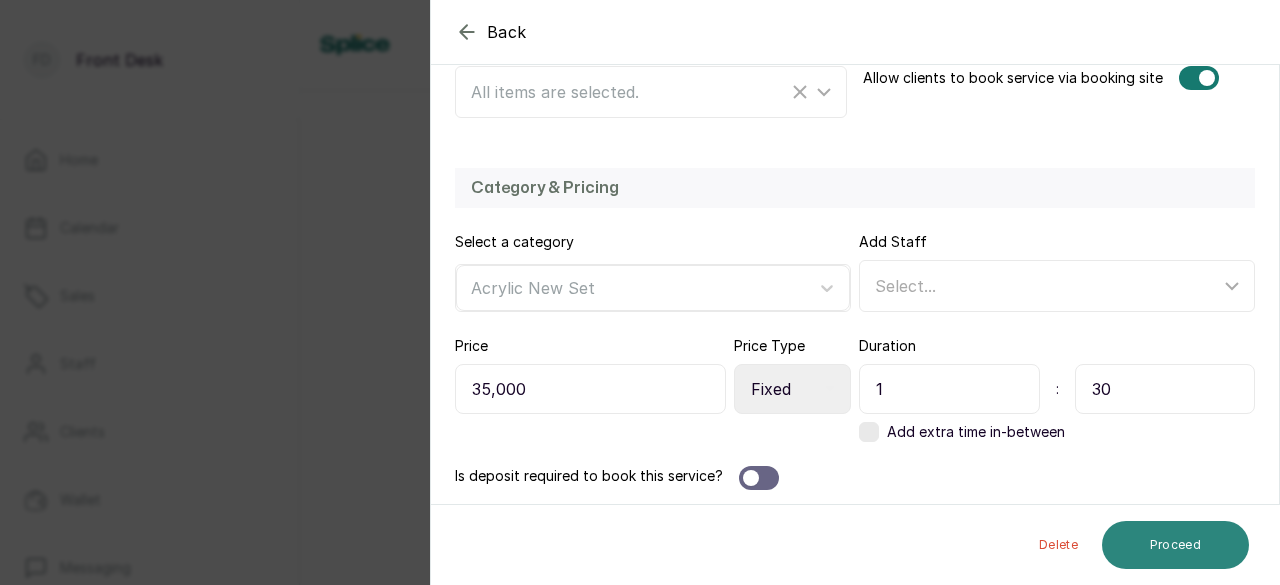 type on "30" 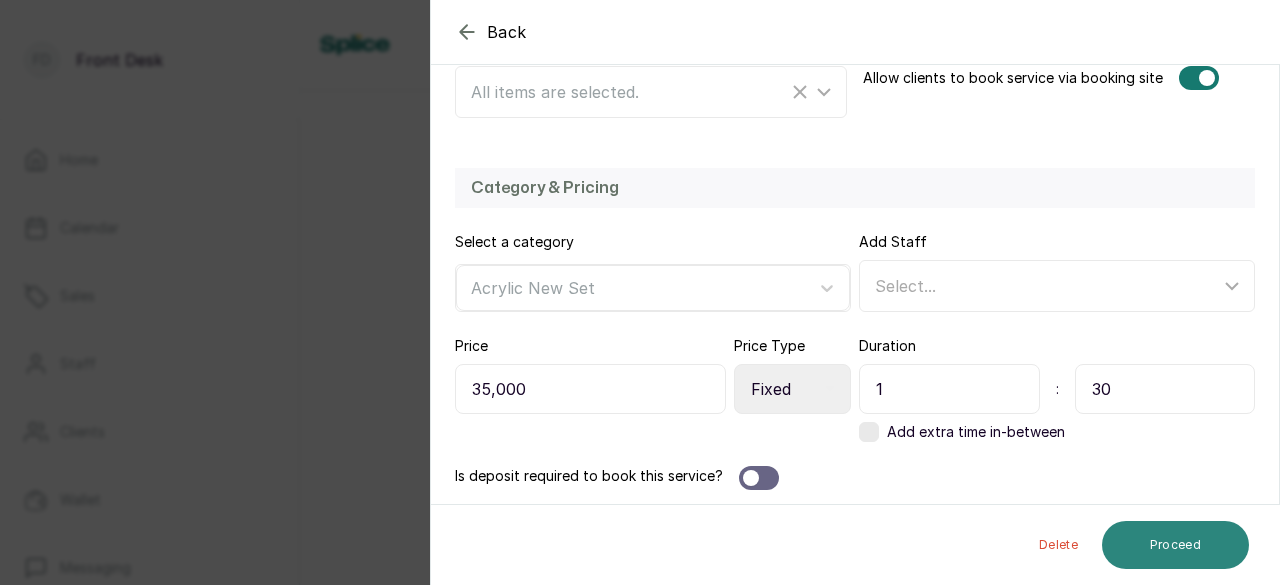click on "Proceed" at bounding box center (1175, 545) 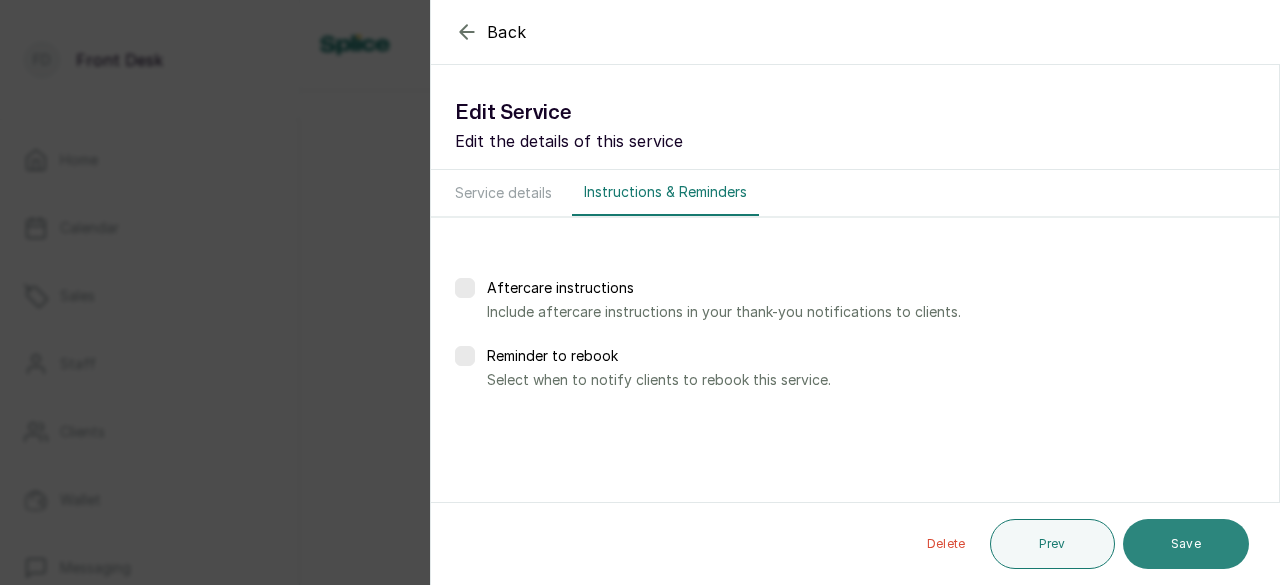 click on "Save" at bounding box center [1186, 544] 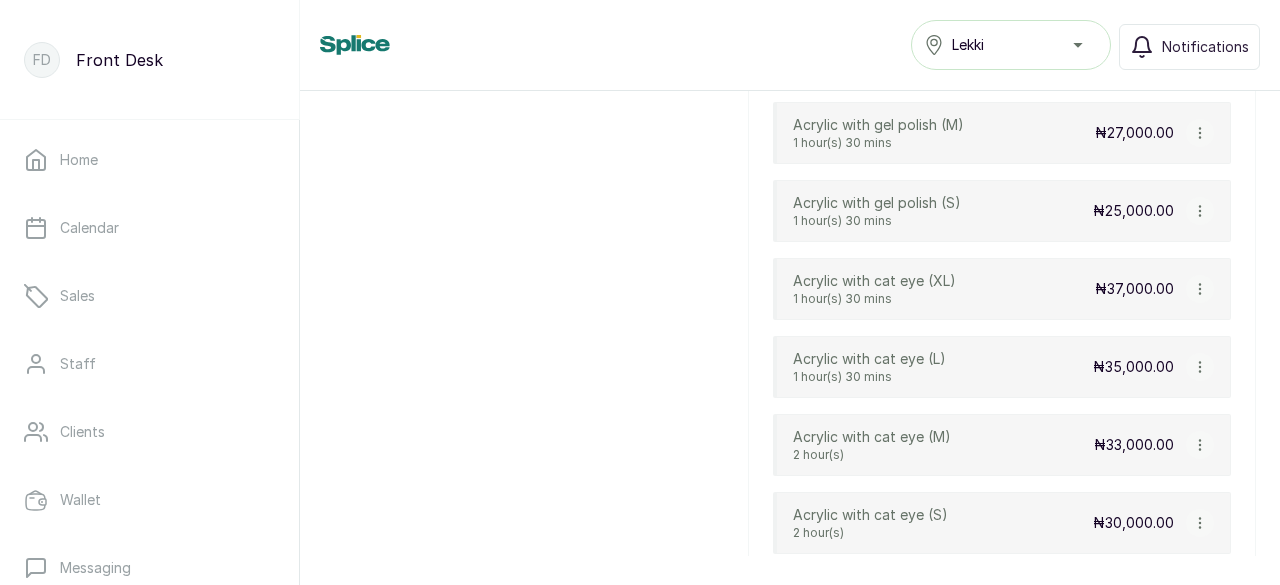 scroll, scrollTop: 1323, scrollLeft: 0, axis: vertical 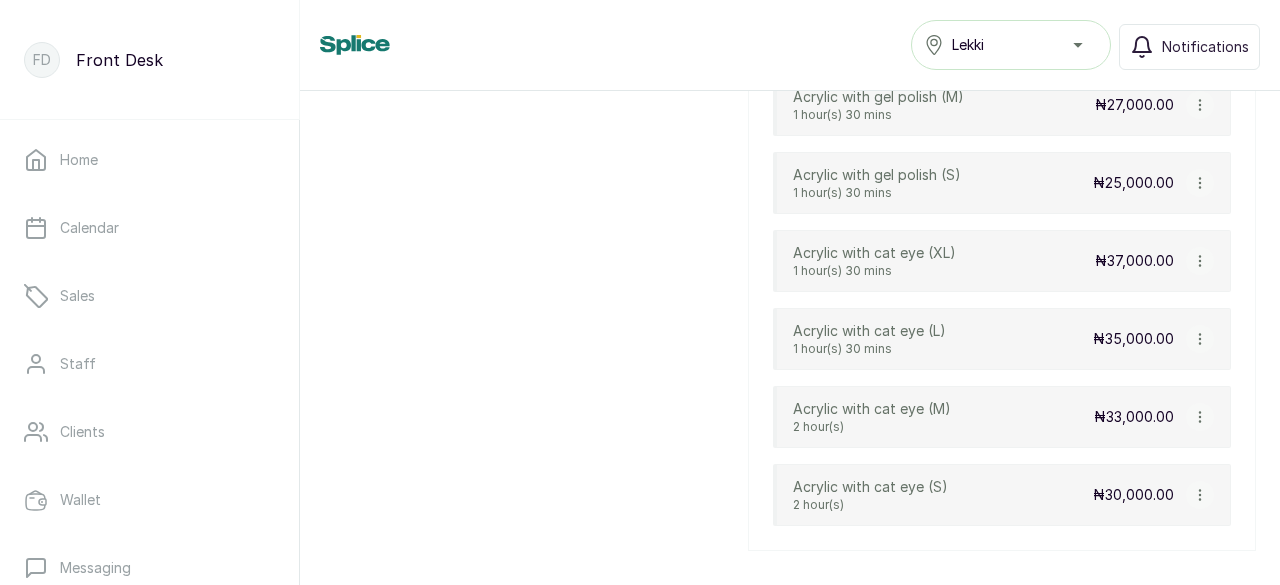 click 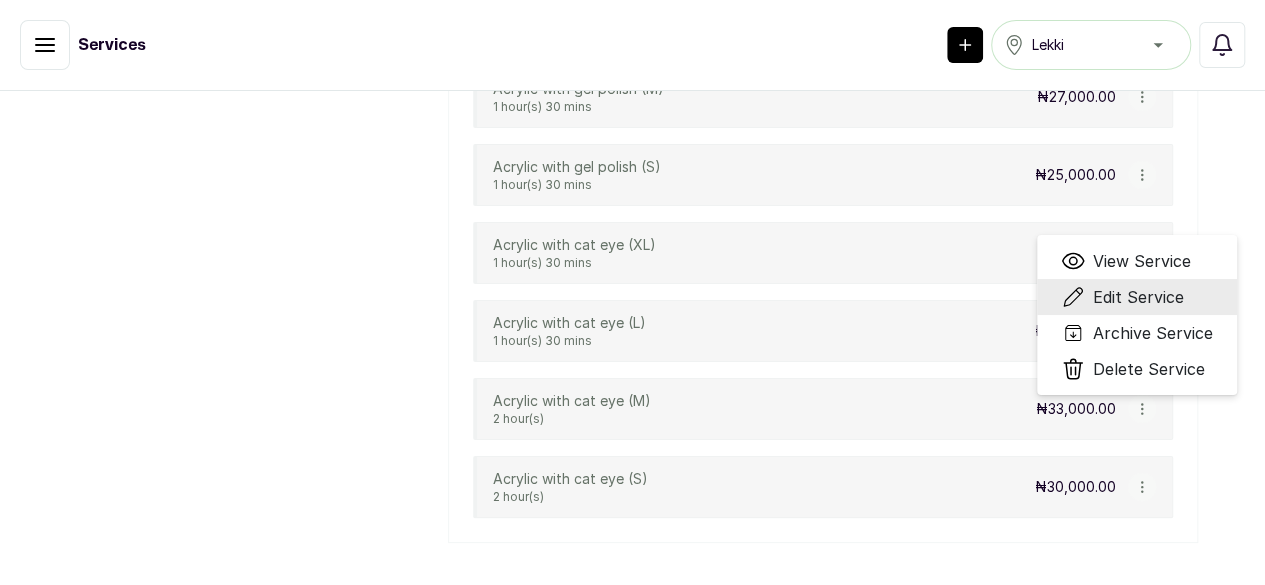 drag, startPoint x: 1156, startPoint y: 281, endPoint x: 1156, endPoint y: 293, distance: 12 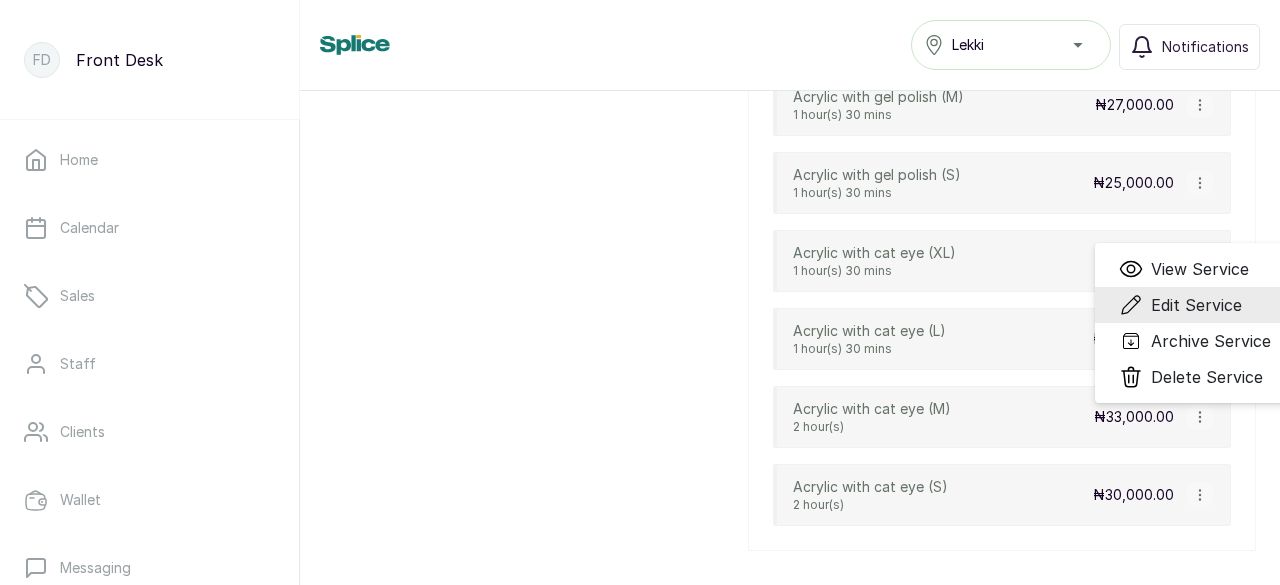 select on "fixed" 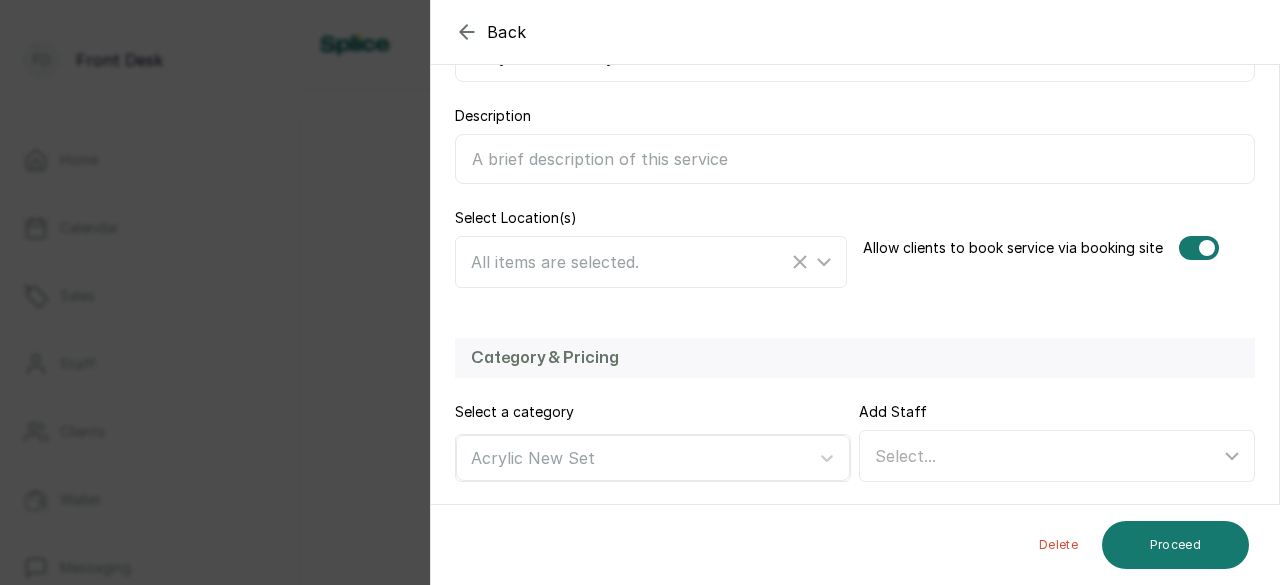 scroll, scrollTop: 478, scrollLeft: 0, axis: vertical 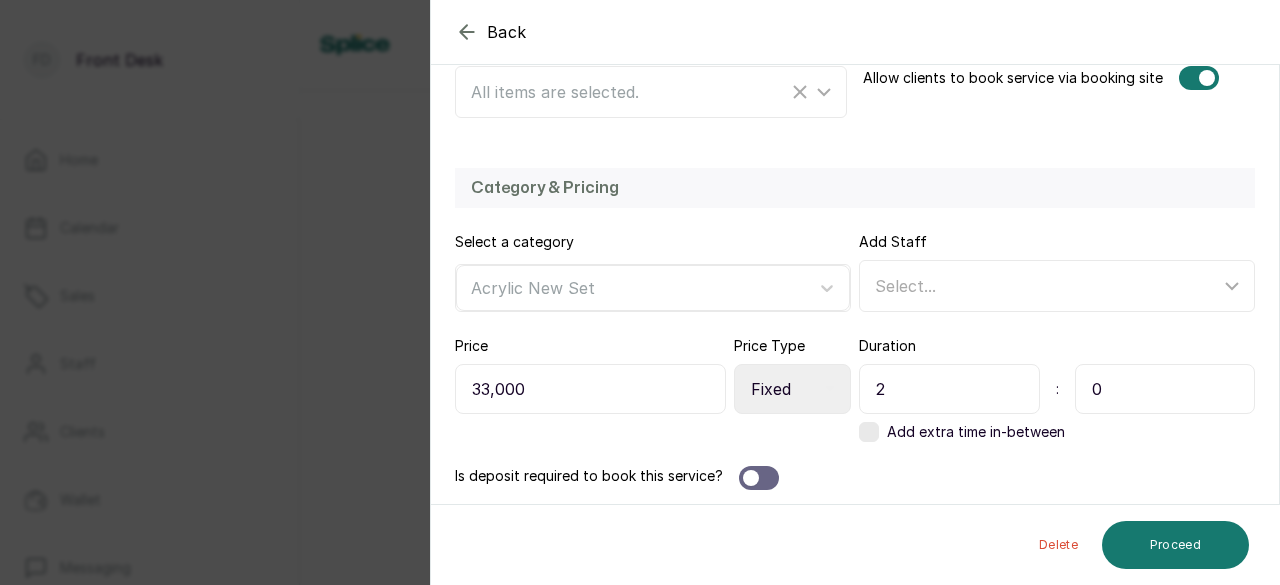 drag, startPoint x: 912, startPoint y: 369, endPoint x: 857, endPoint y: 376, distance: 55.443665 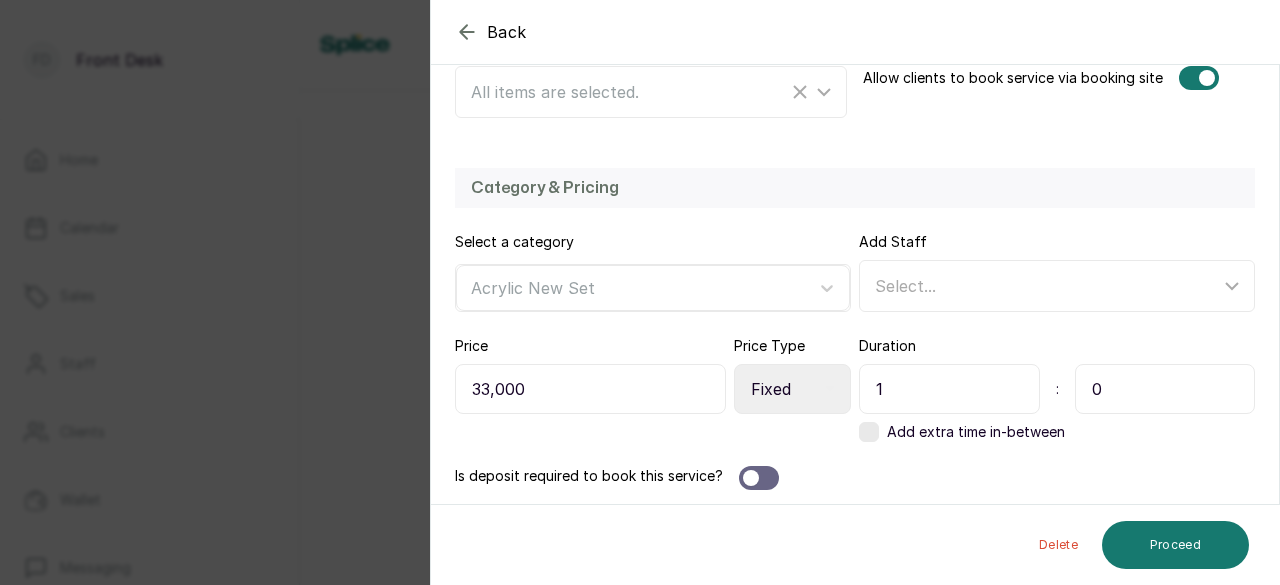 type on "1" 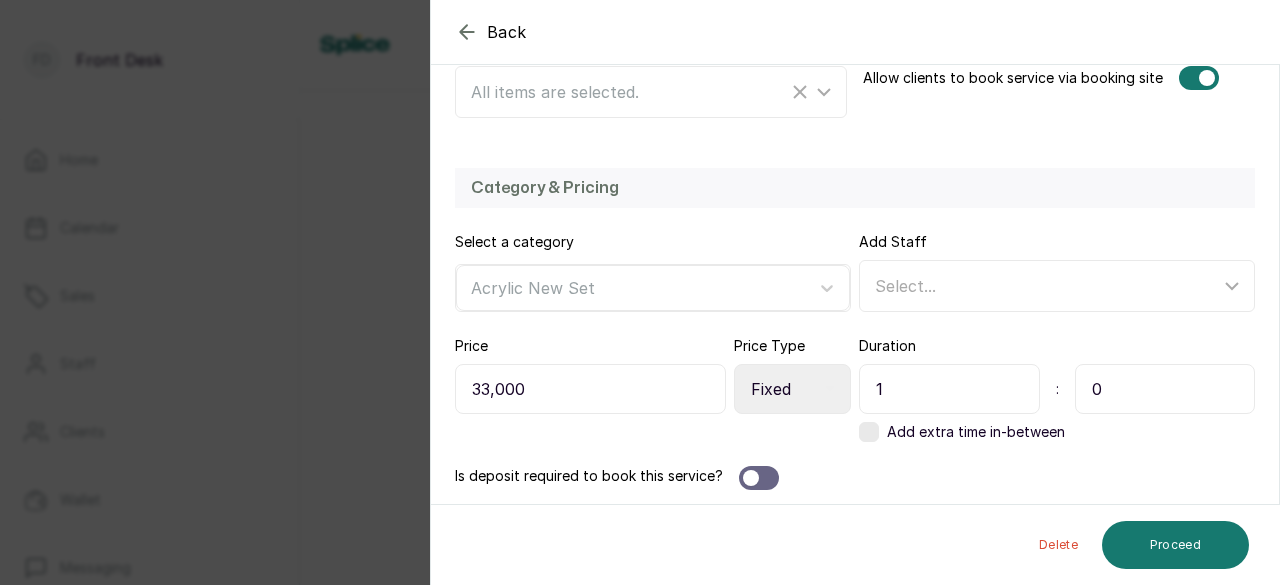 drag, startPoint x: 1093, startPoint y: 391, endPoint x: 1046, endPoint y: 382, distance: 47.853943 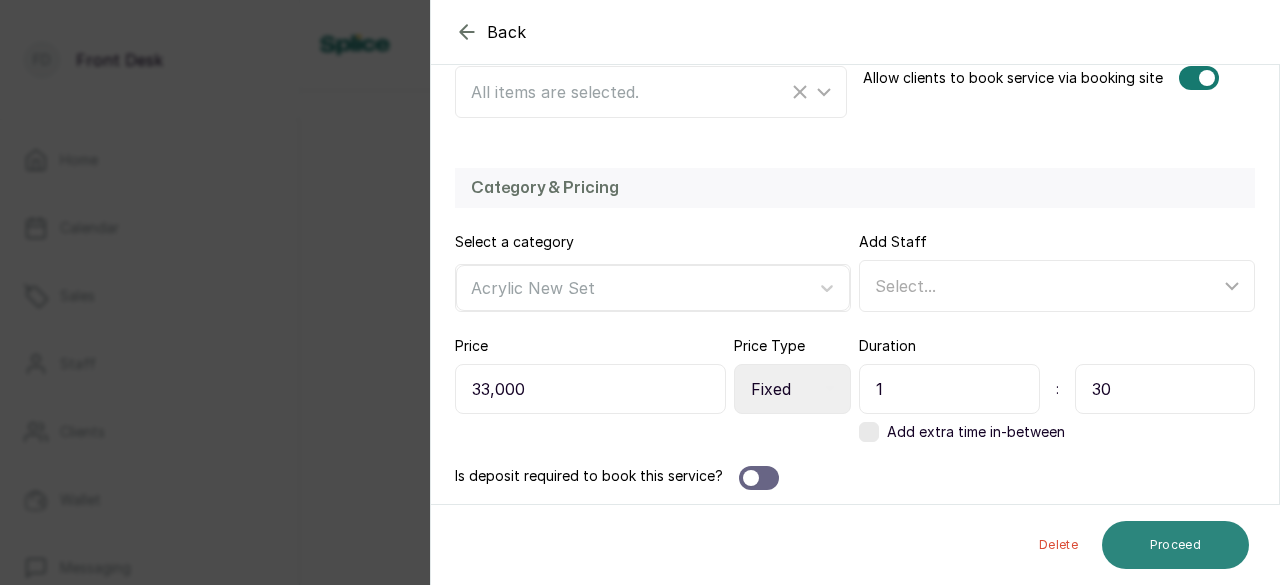 type on "30" 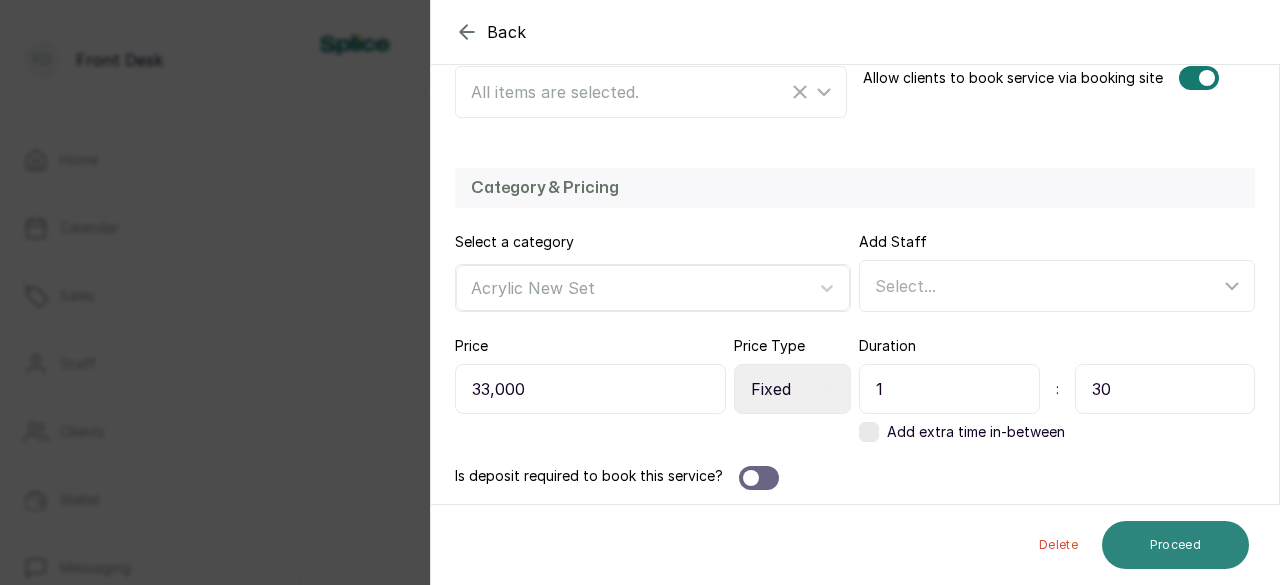 click on "Proceed" at bounding box center [1175, 545] 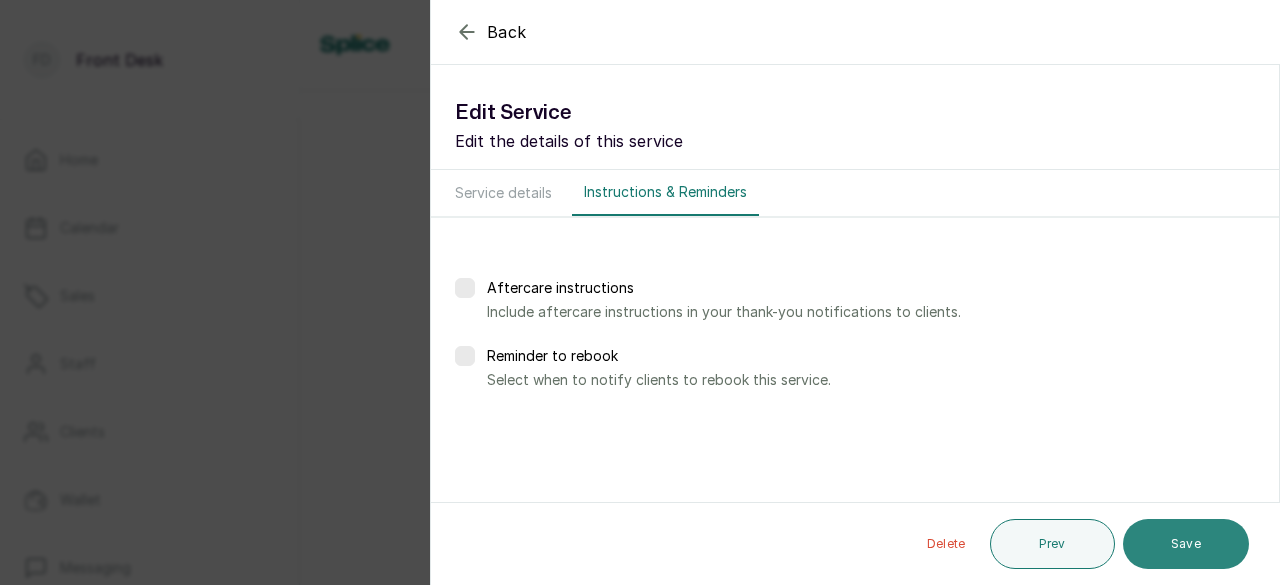 scroll, scrollTop: 0, scrollLeft: 0, axis: both 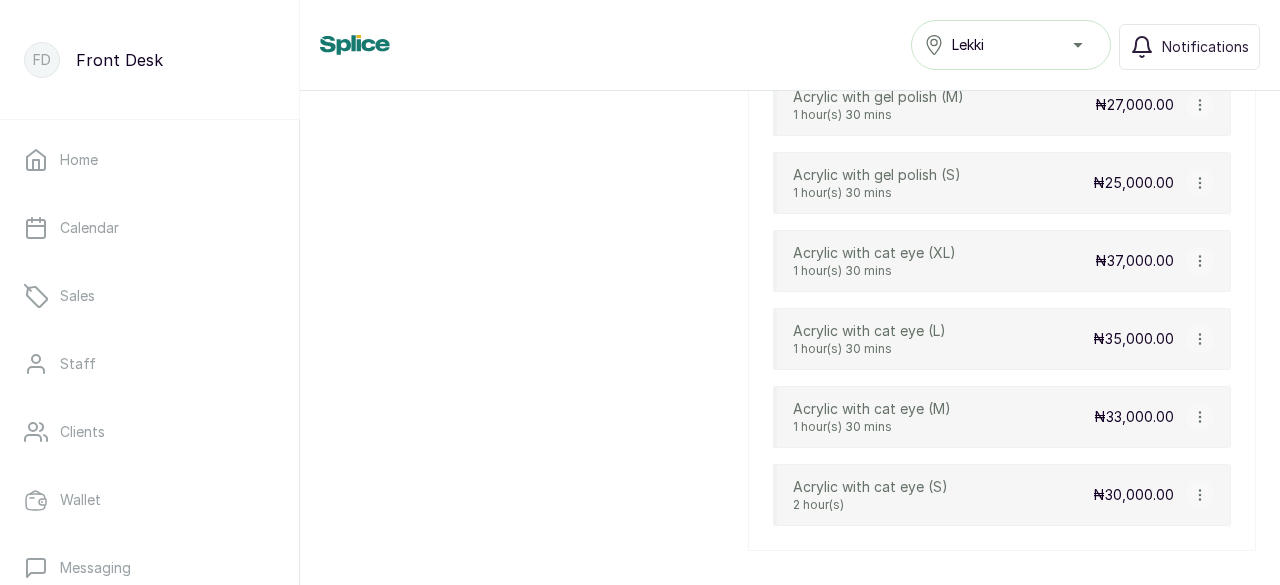 click 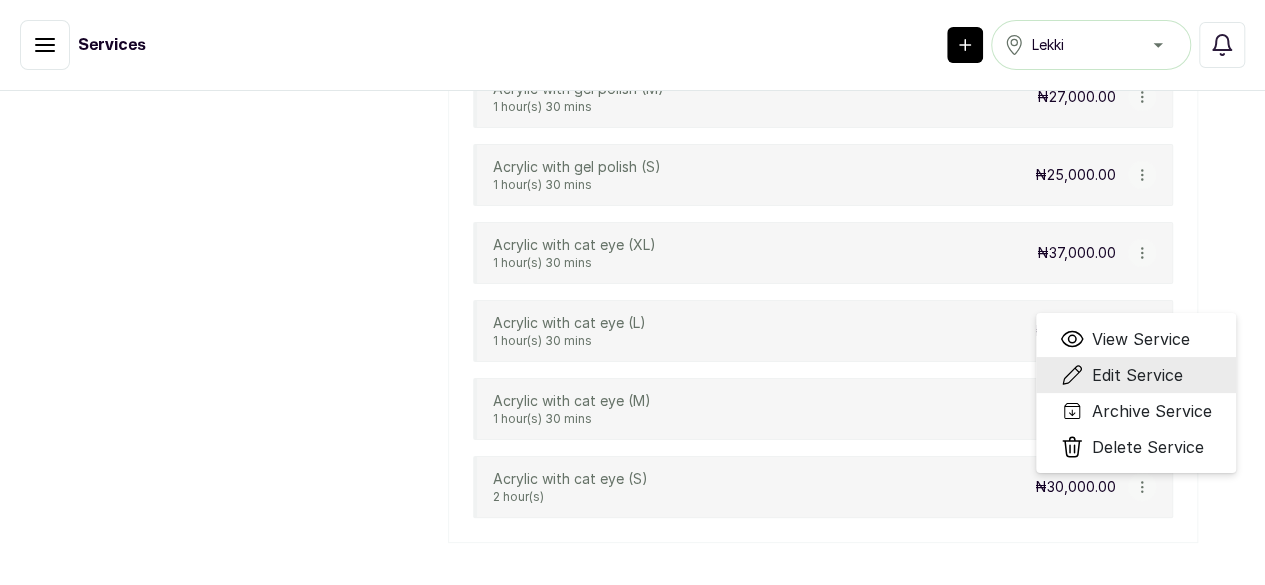 click on "Edit Service" at bounding box center [1137, 375] 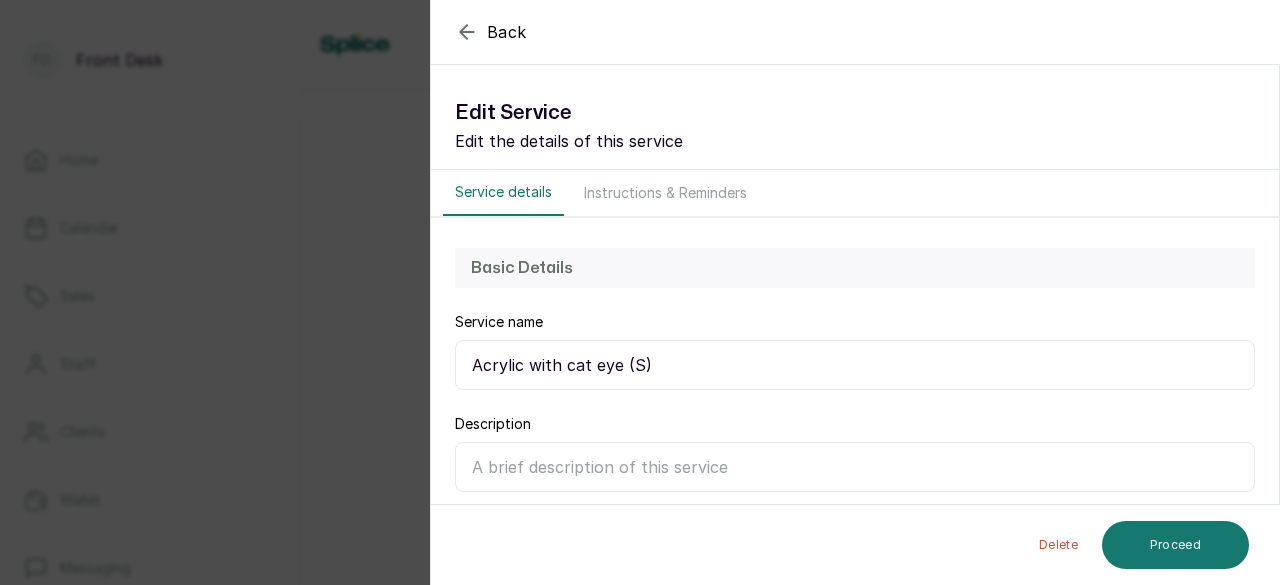 scroll, scrollTop: 478, scrollLeft: 0, axis: vertical 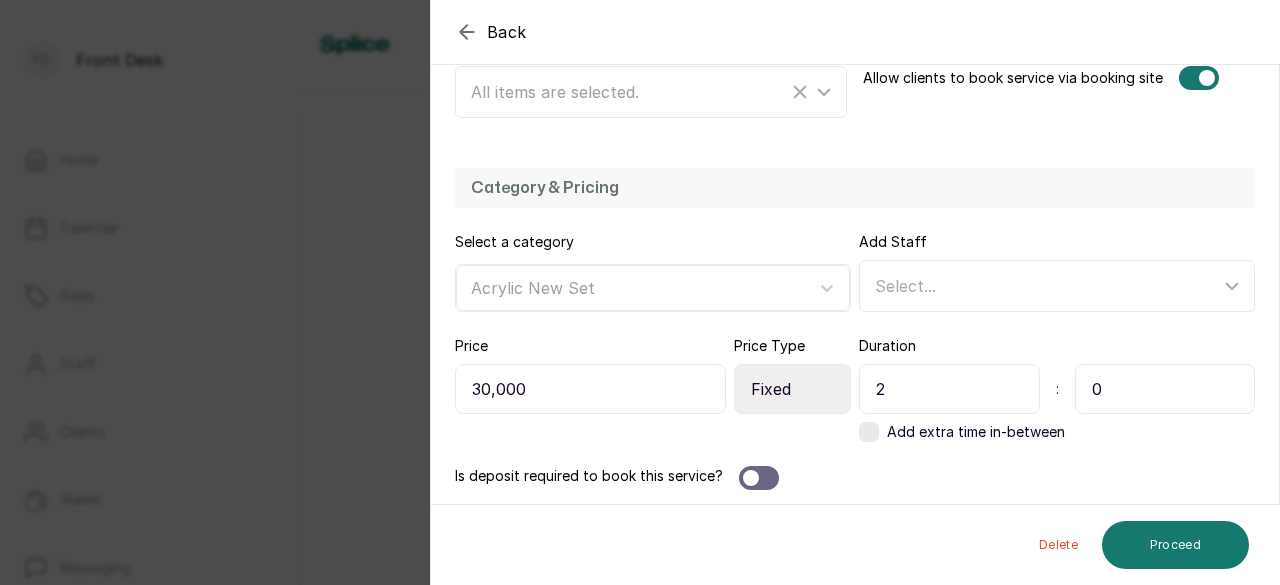 drag, startPoint x: 894, startPoint y: 377, endPoint x: 846, endPoint y: 380, distance: 48.09366 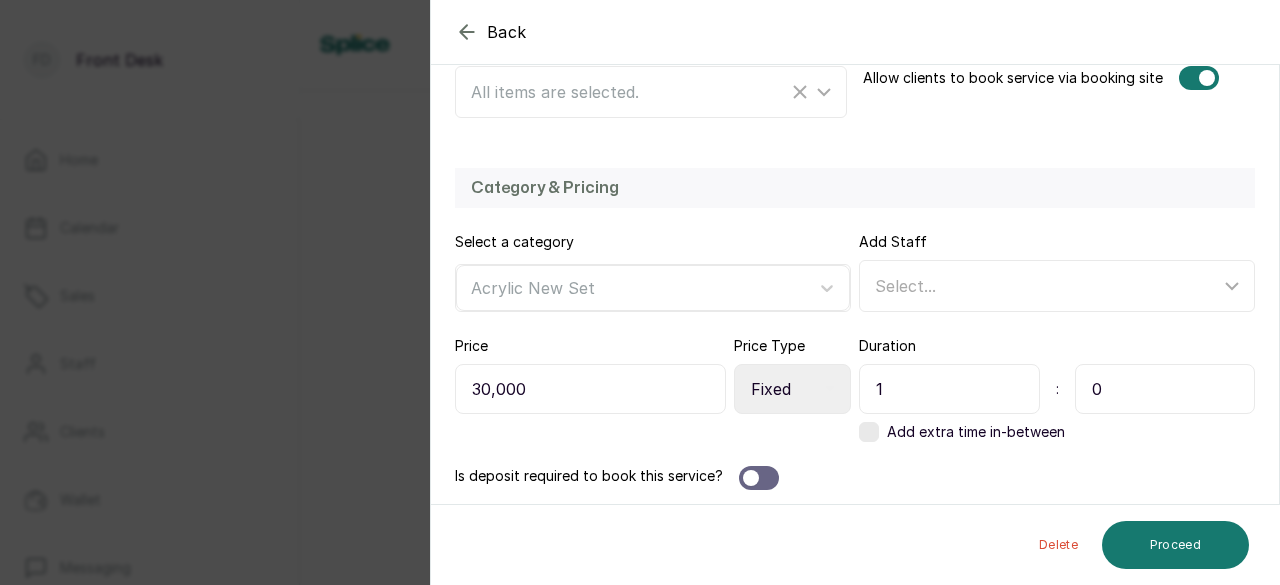 type on "1" 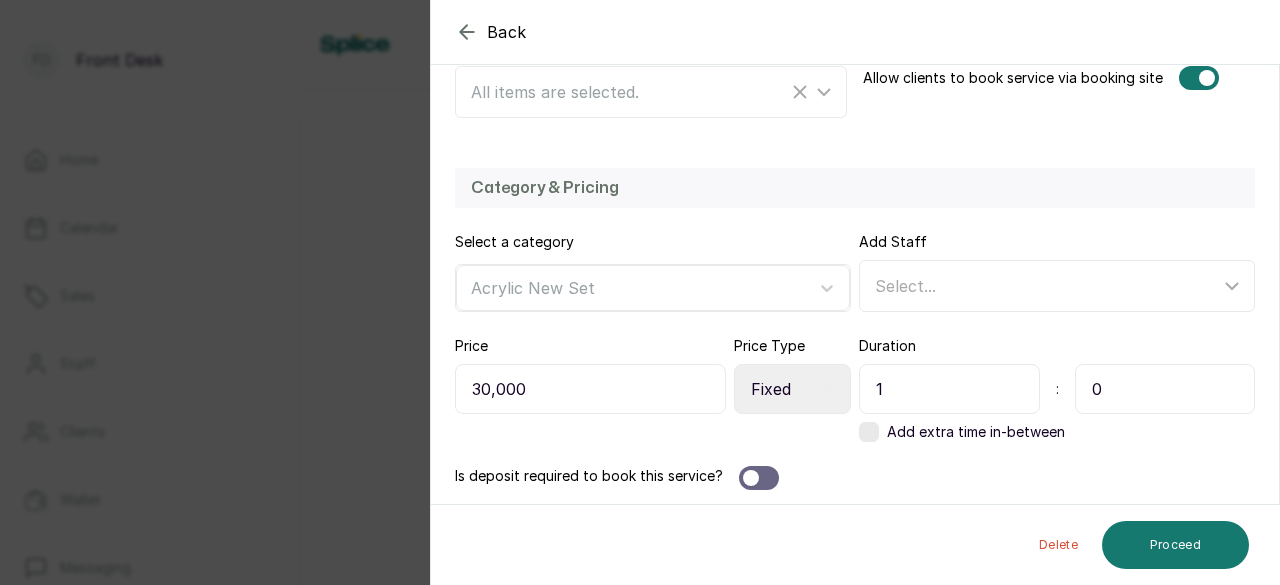 drag, startPoint x: 1099, startPoint y: 374, endPoint x: 1050, endPoint y: 379, distance: 49.25444 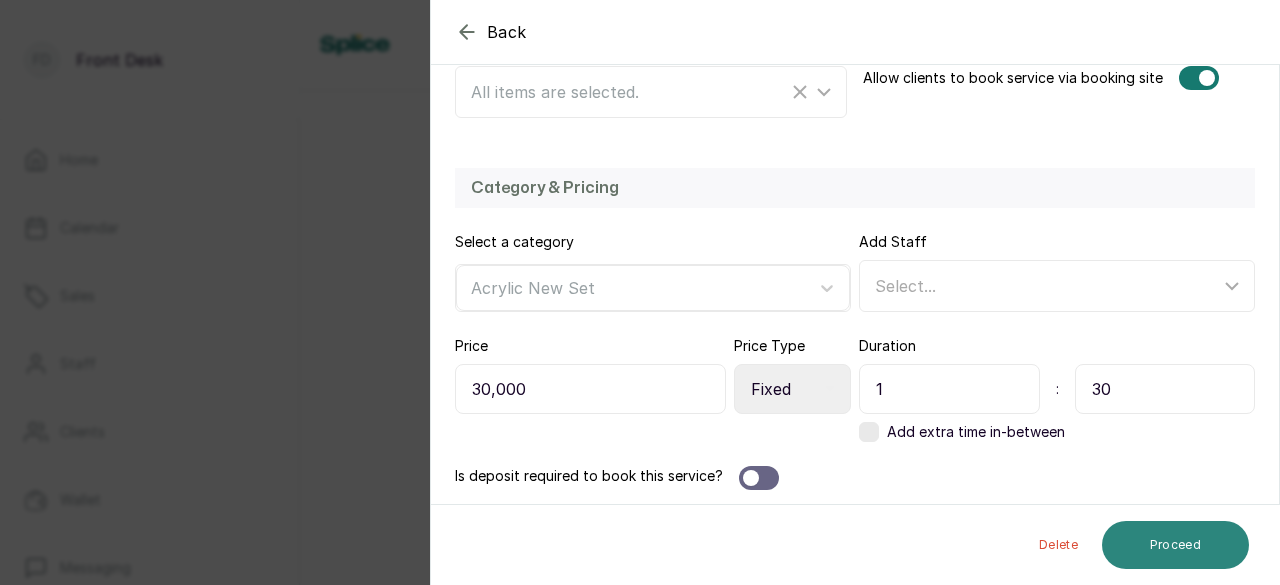 type on "30" 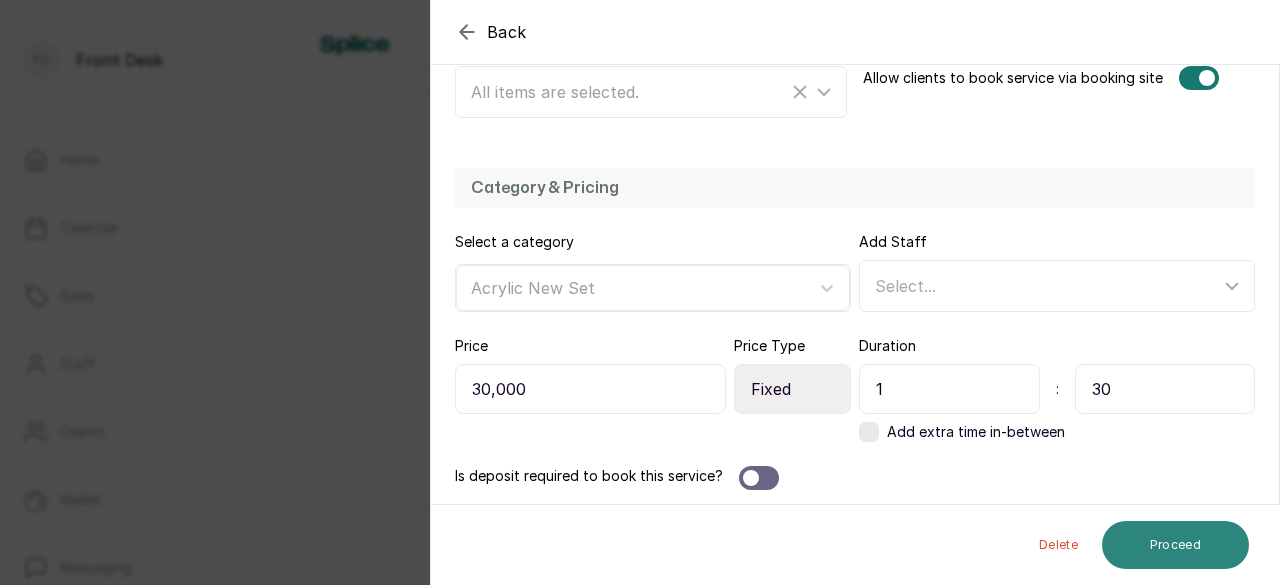 click on "Proceed" at bounding box center (1175, 545) 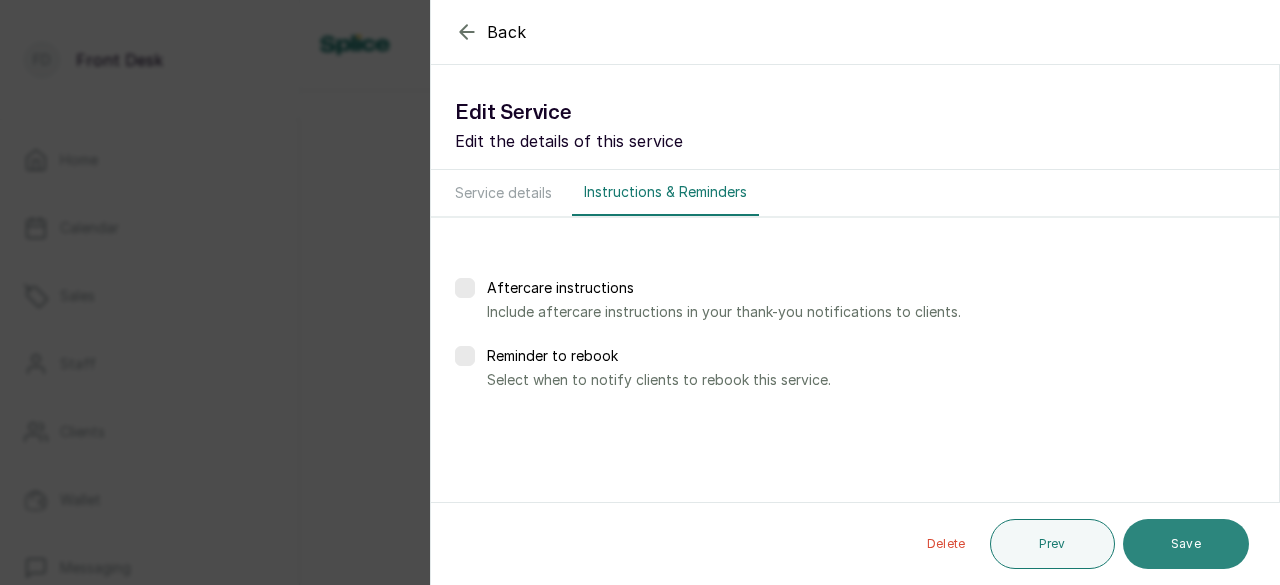 scroll, scrollTop: 0, scrollLeft: 0, axis: both 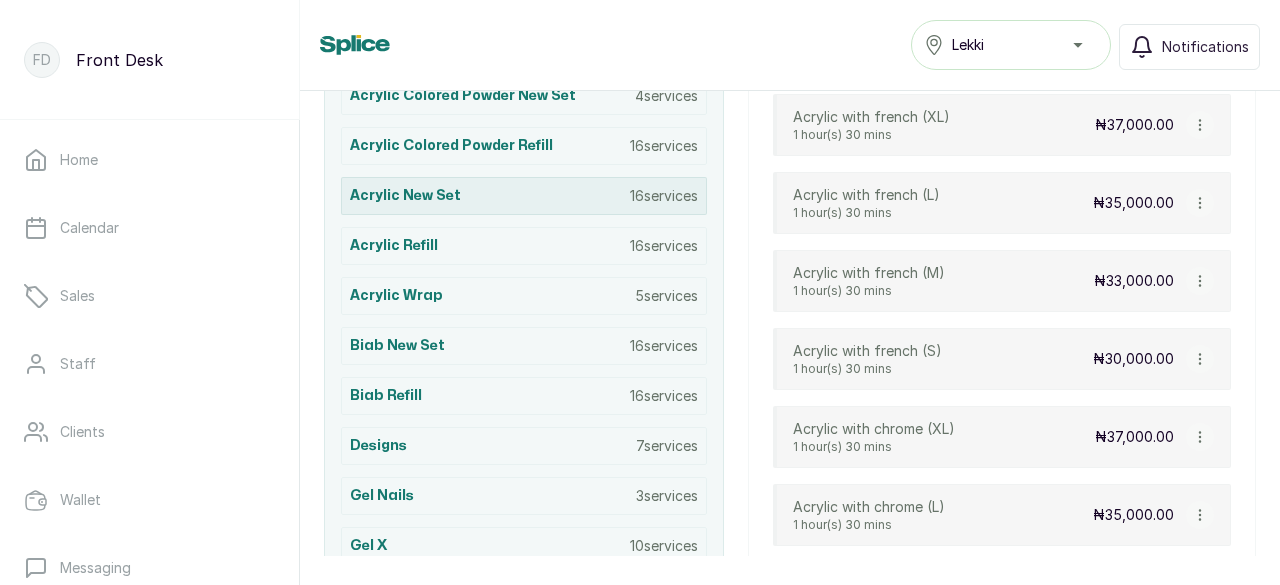 click on "Acrylic New Set 16  services" at bounding box center (524, 196) 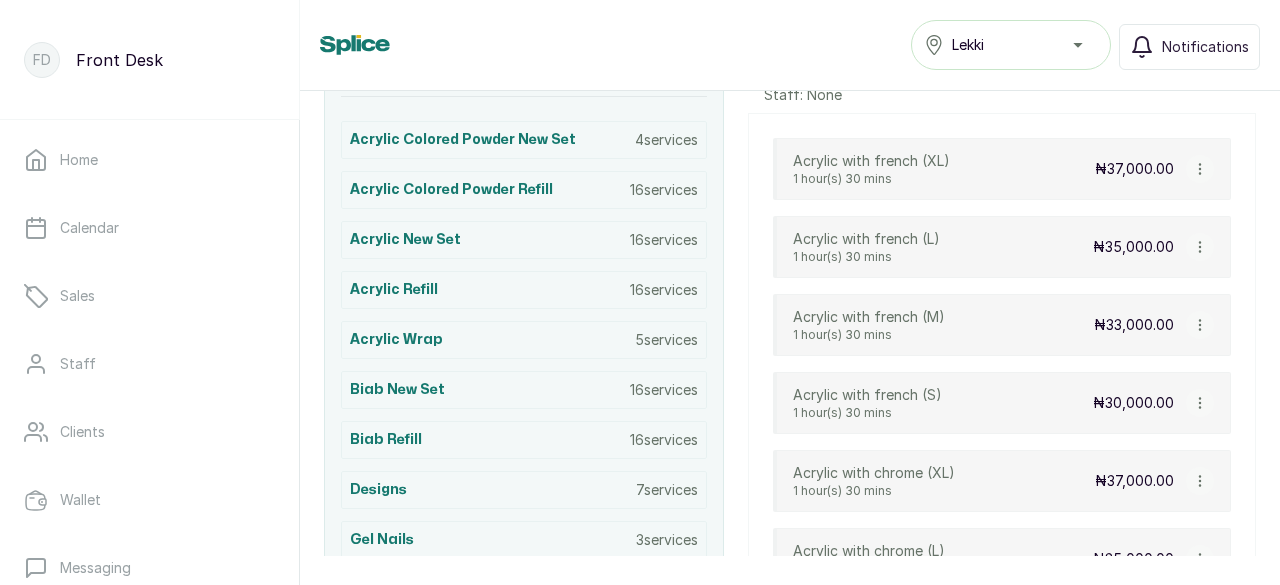 scroll, scrollTop: 506, scrollLeft: 0, axis: vertical 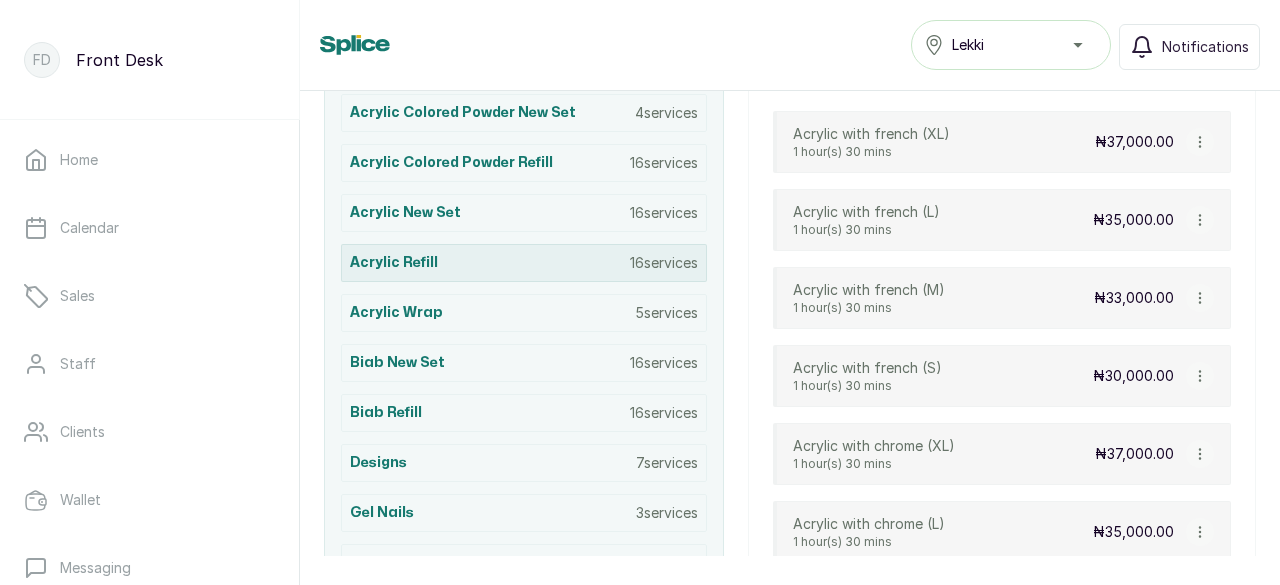 click on "Acrylic Refill 16  services" at bounding box center [524, 263] 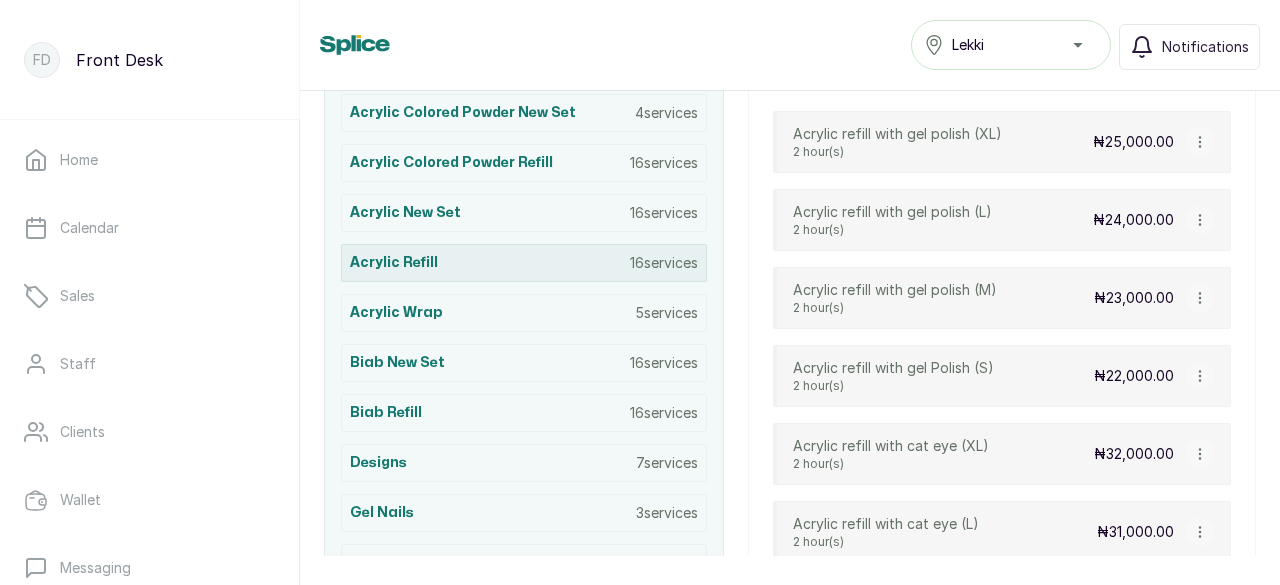 scroll, scrollTop: 423, scrollLeft: 0, axis: vertical 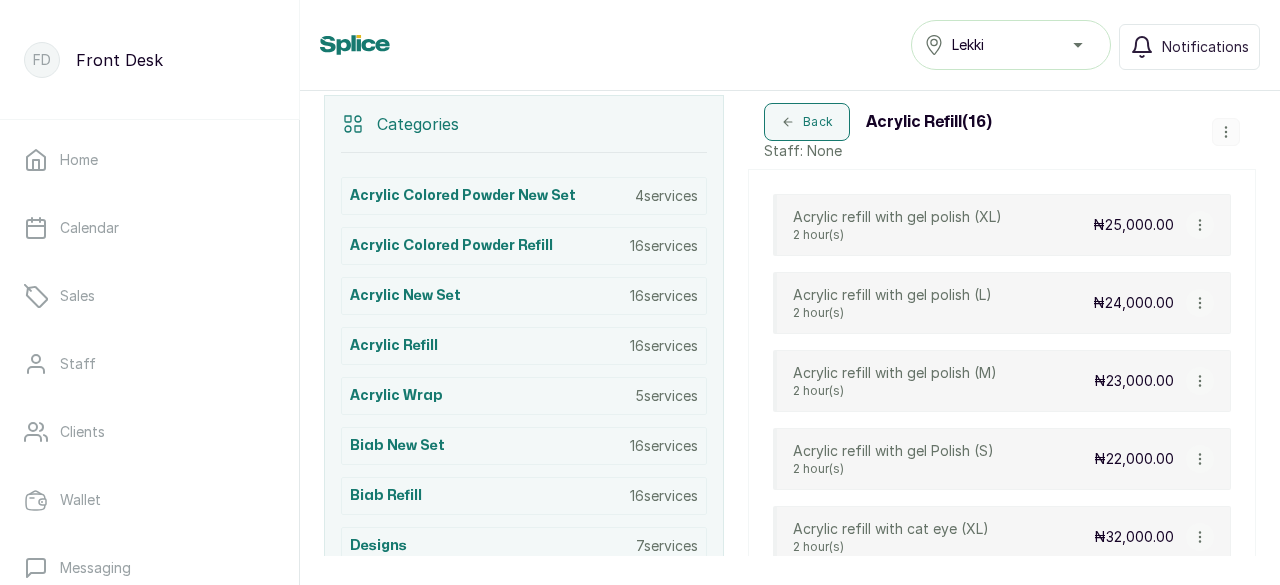 click 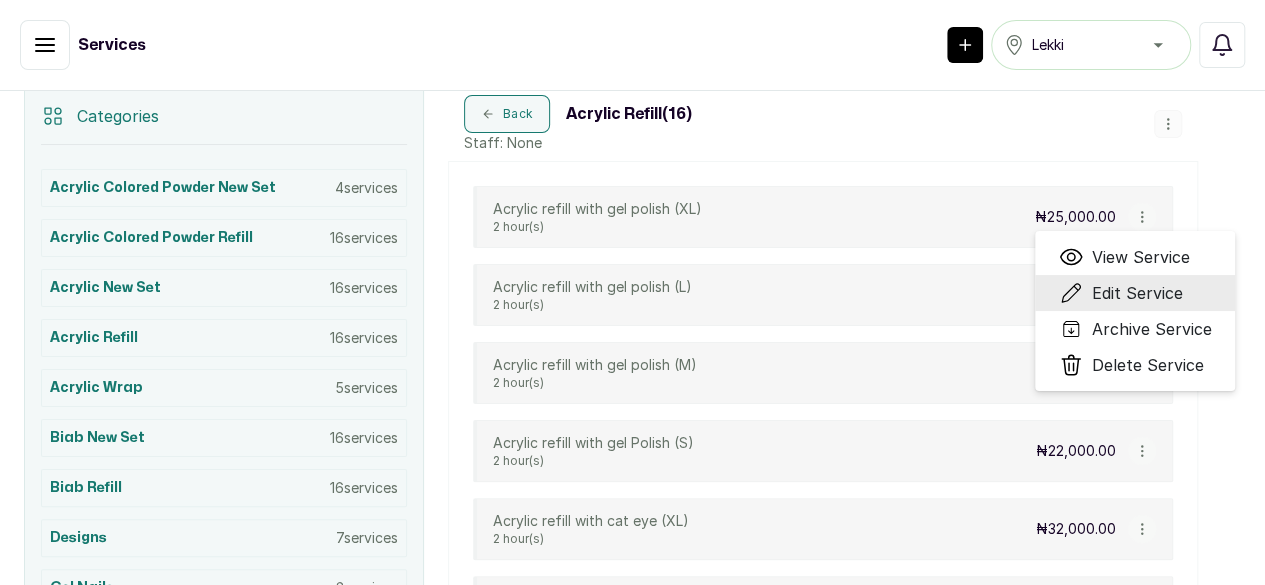 click on "Edit Service" at bounding box center (1136, 293) 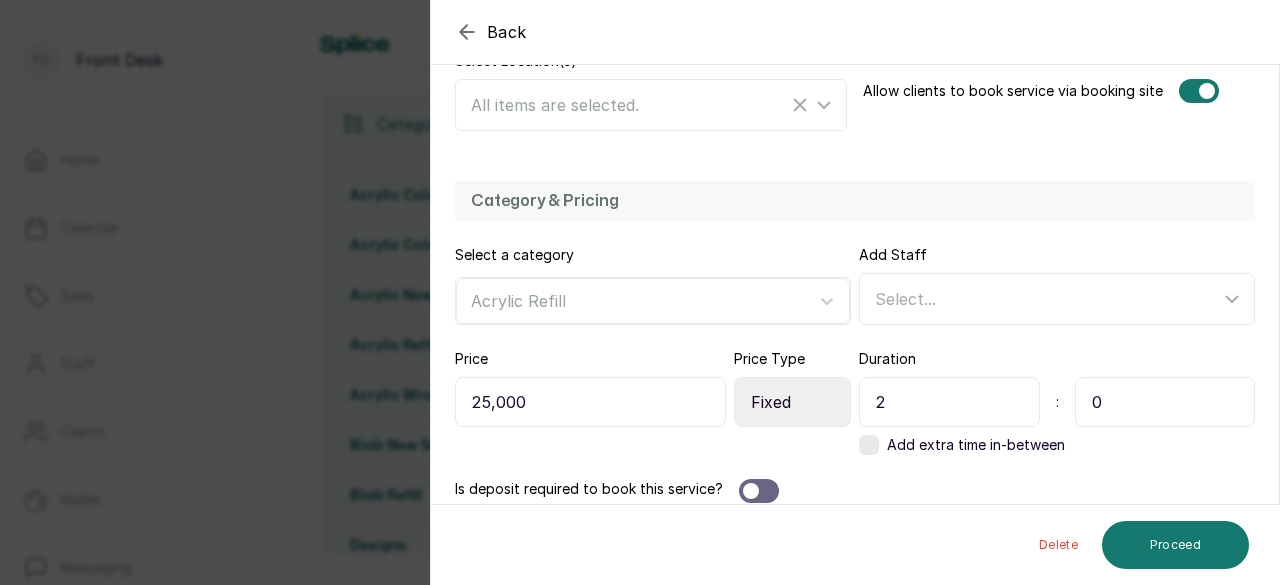 scroll, scrollTop: 478, scrollLeft: 0, axis: vertical 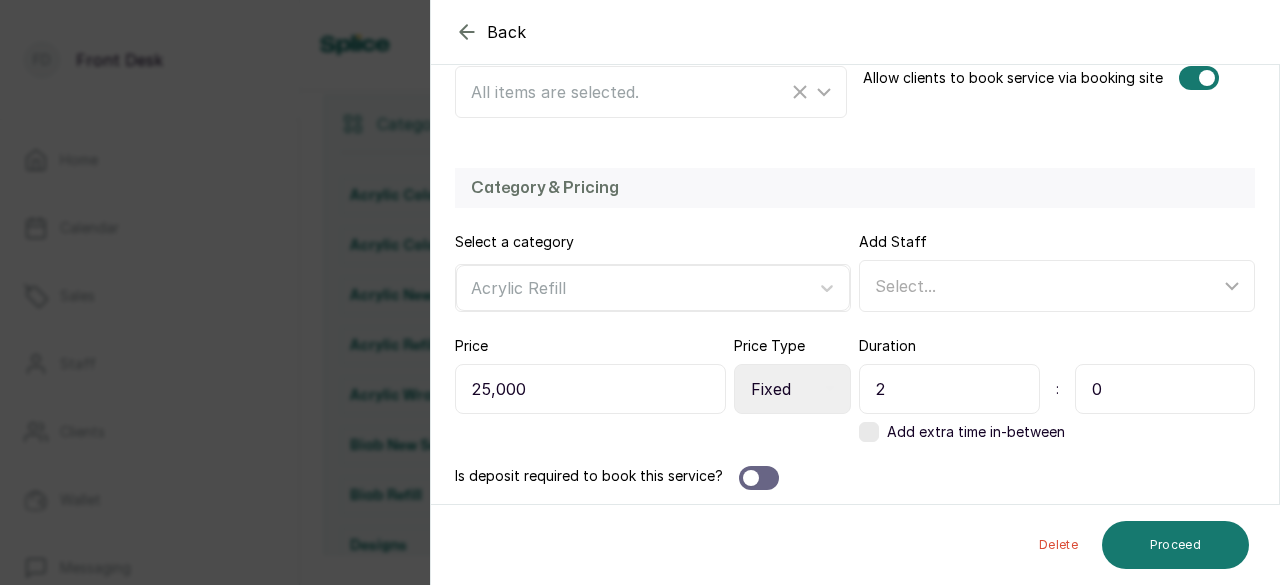 drag, startPoint x: 881, startPoint y: 384, endPoint x: 858, endPoint y: 394, distance: 25.079872 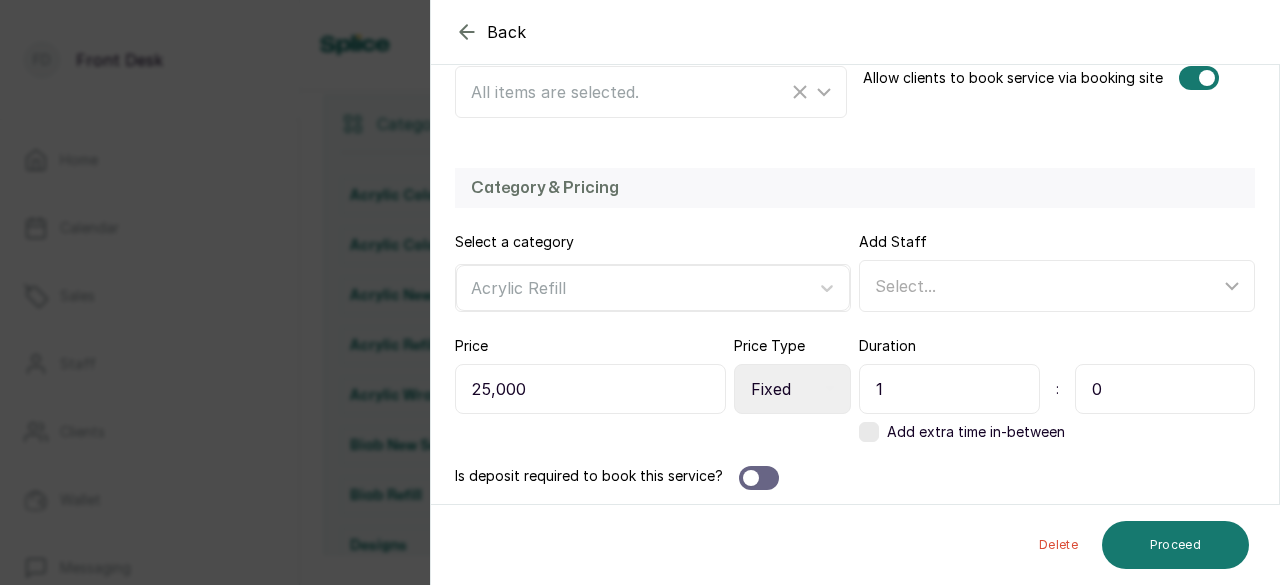 type on "1" 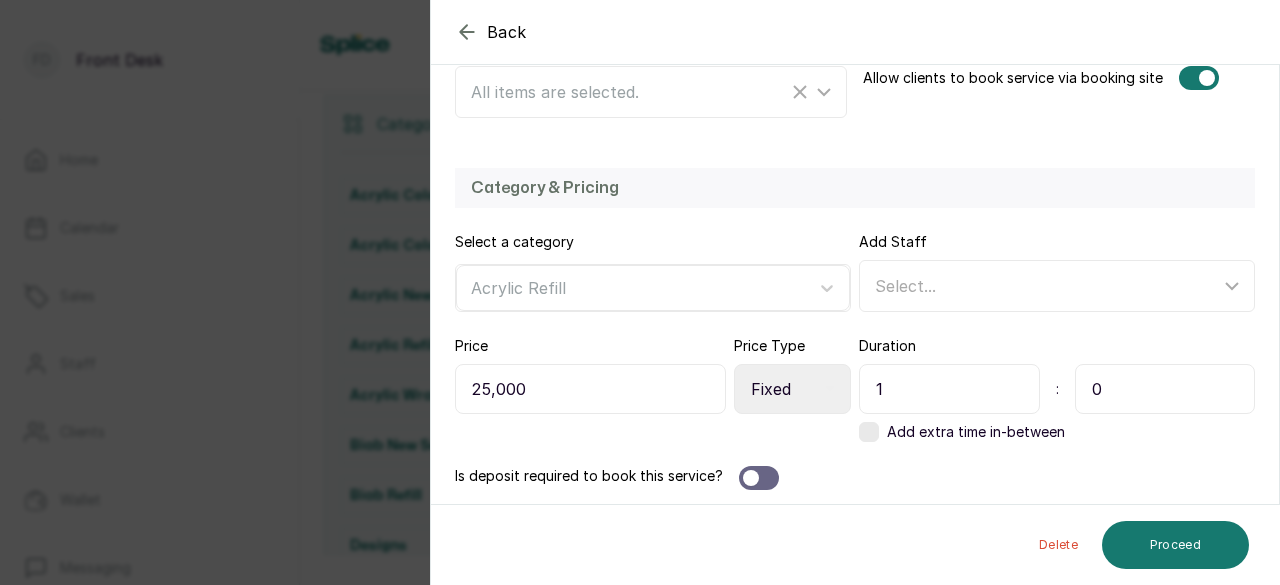 drag, startPoint x: 1106, startPoint y: 387, endPoint x: 1055, endPoint y: 395, distance: 51.62364 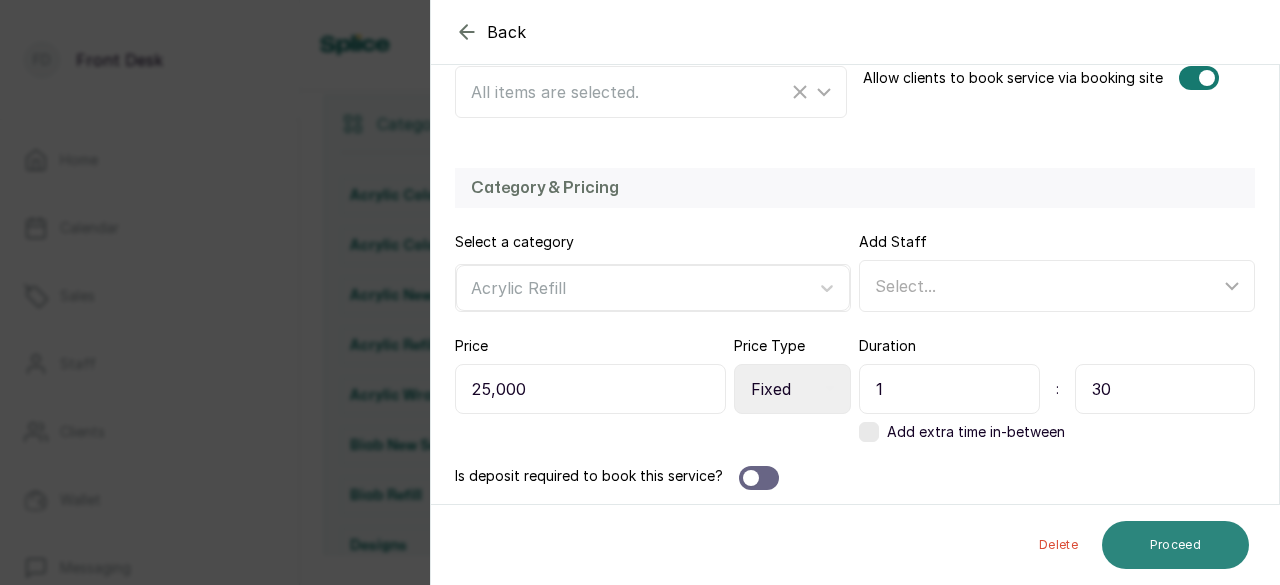 type on "30" 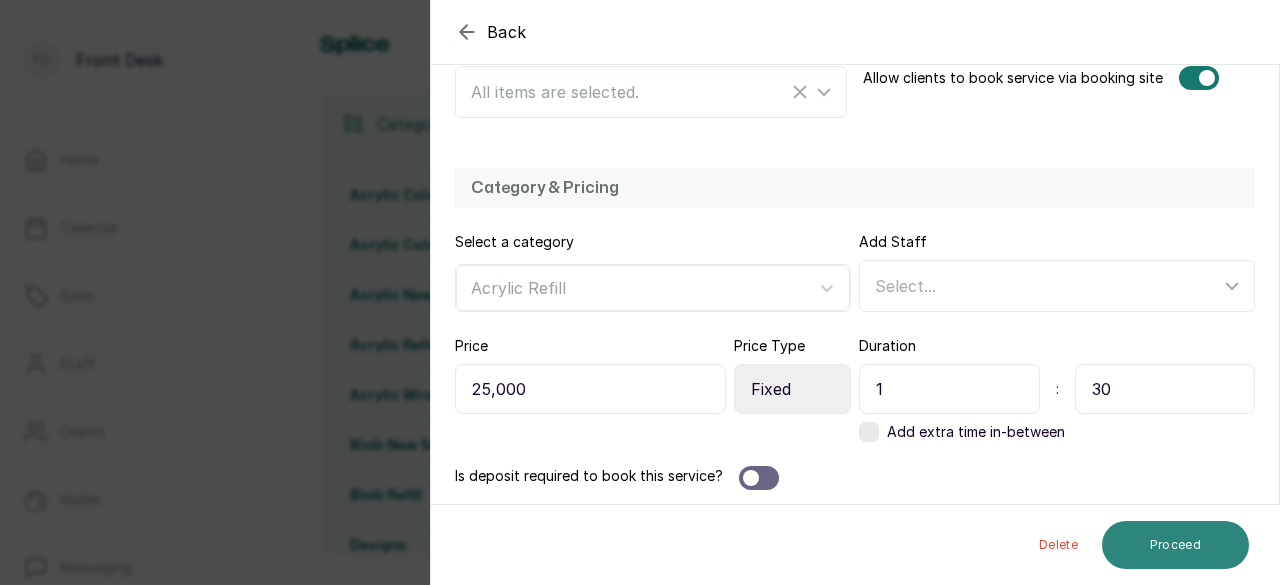 click on "Proceed" at bounding box center (1175, 545) 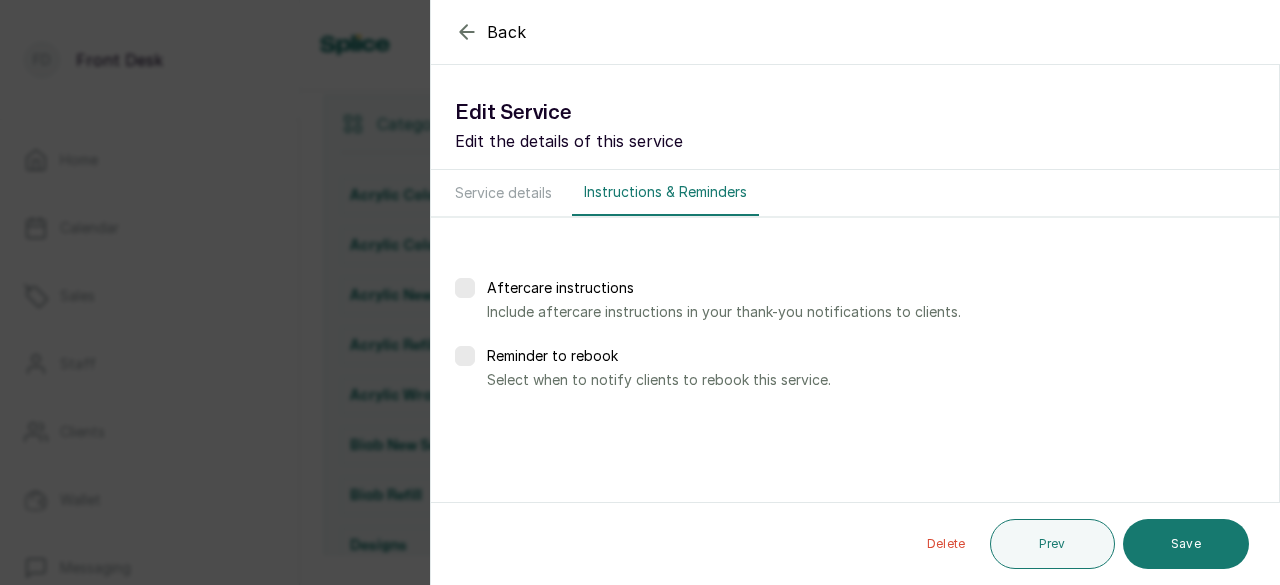 click on "Save" at bounding box center [1186, 544] 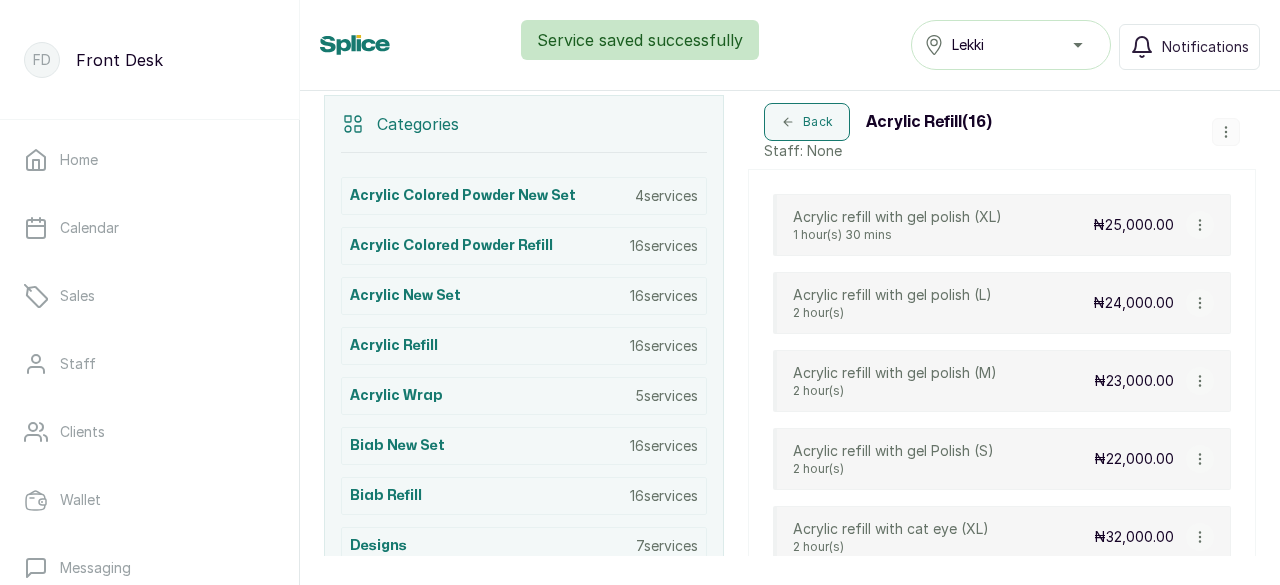click 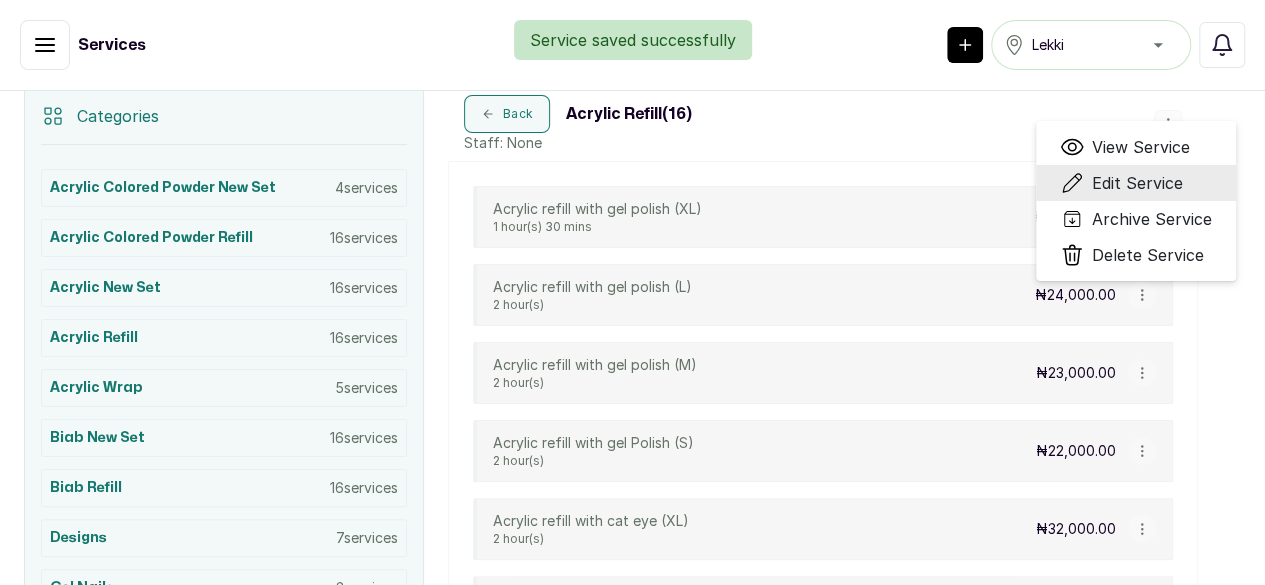 click on "Edit Service" at bounding box center [1137, 183] 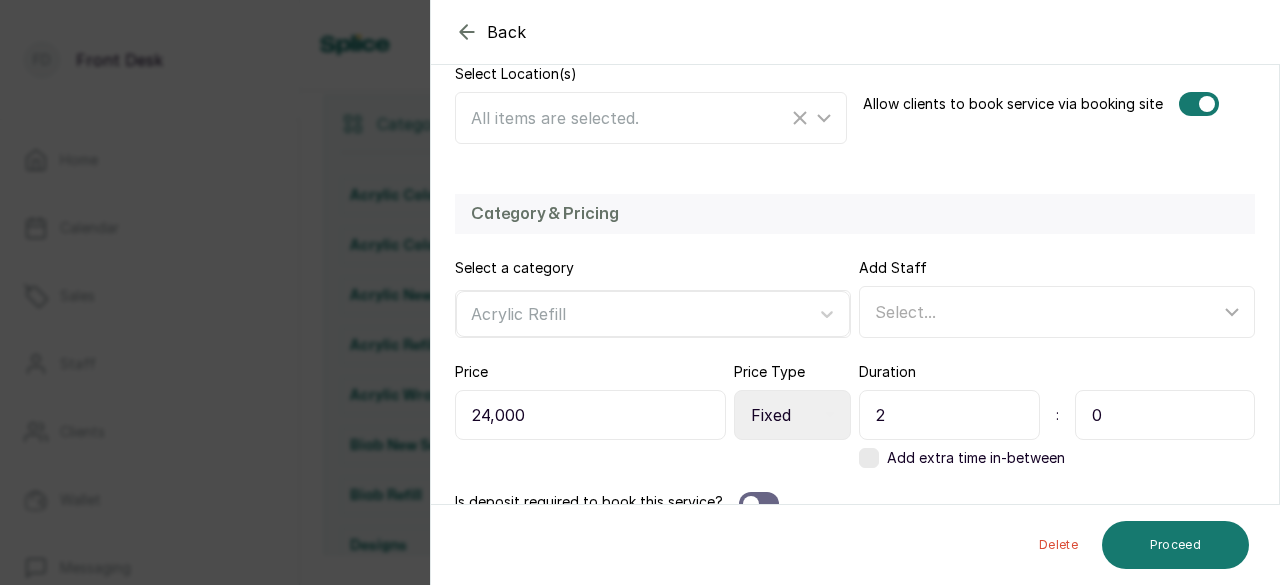scroll, scrollTop: 478, scrollLeft: 0, axis: vertical 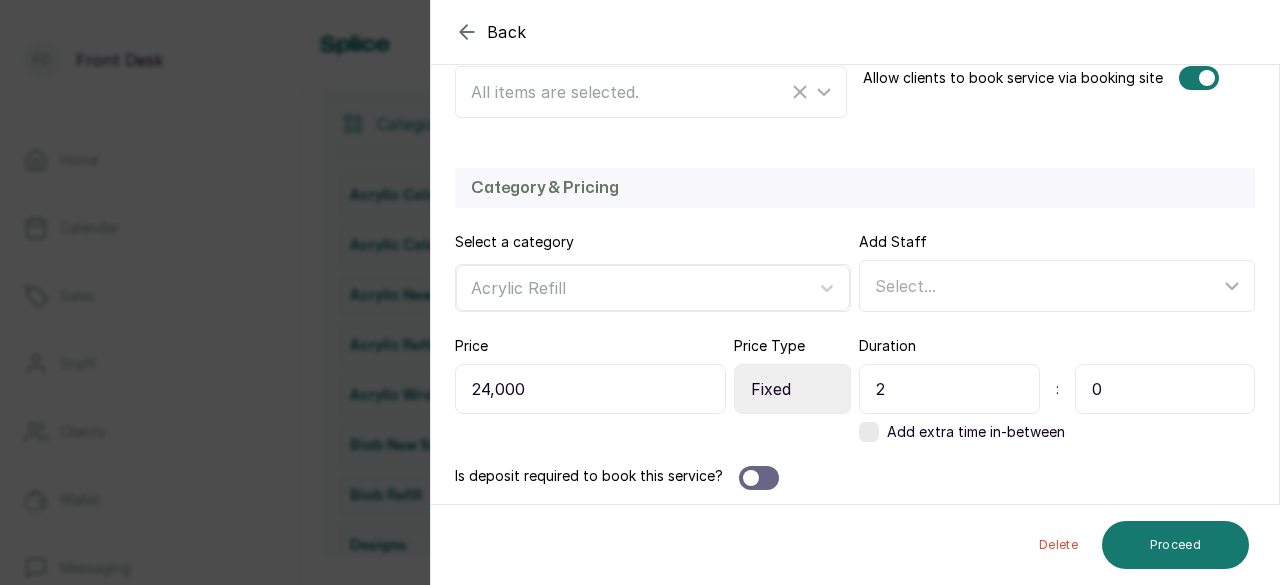 drag, startPoint x: 896, startPoint y: 381, endPoint x: 844, endPoint y: 390, distance: 52.773098 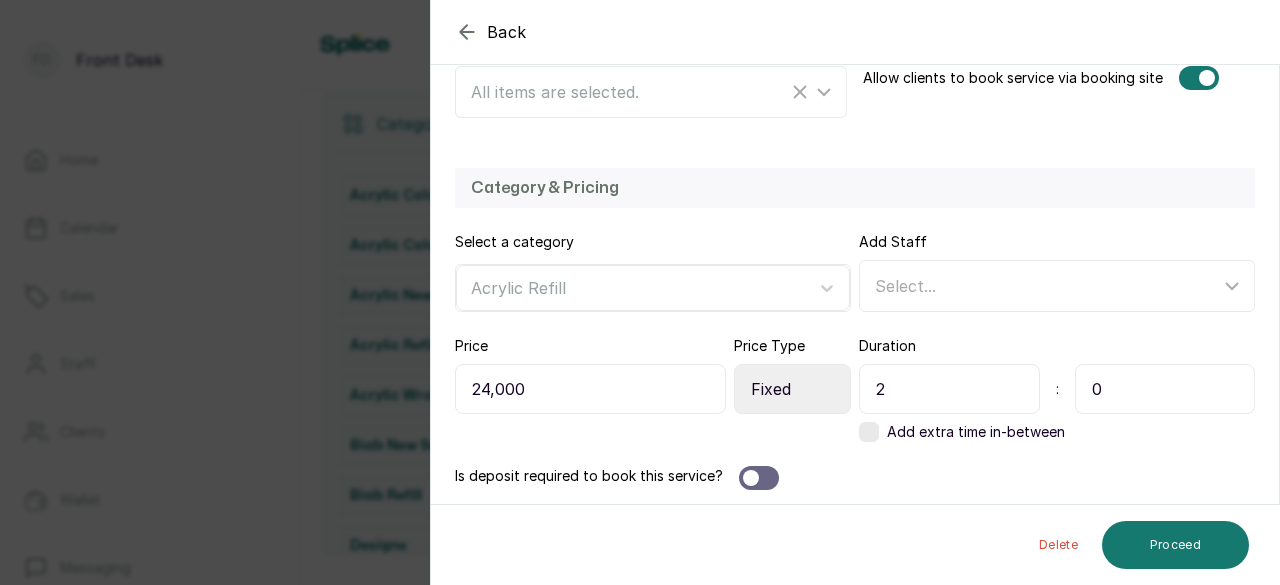drag, startPoint x: 1110, startPoint y: 394, endPoint x: 1063, endPoint y: 388, distance: 47.38143 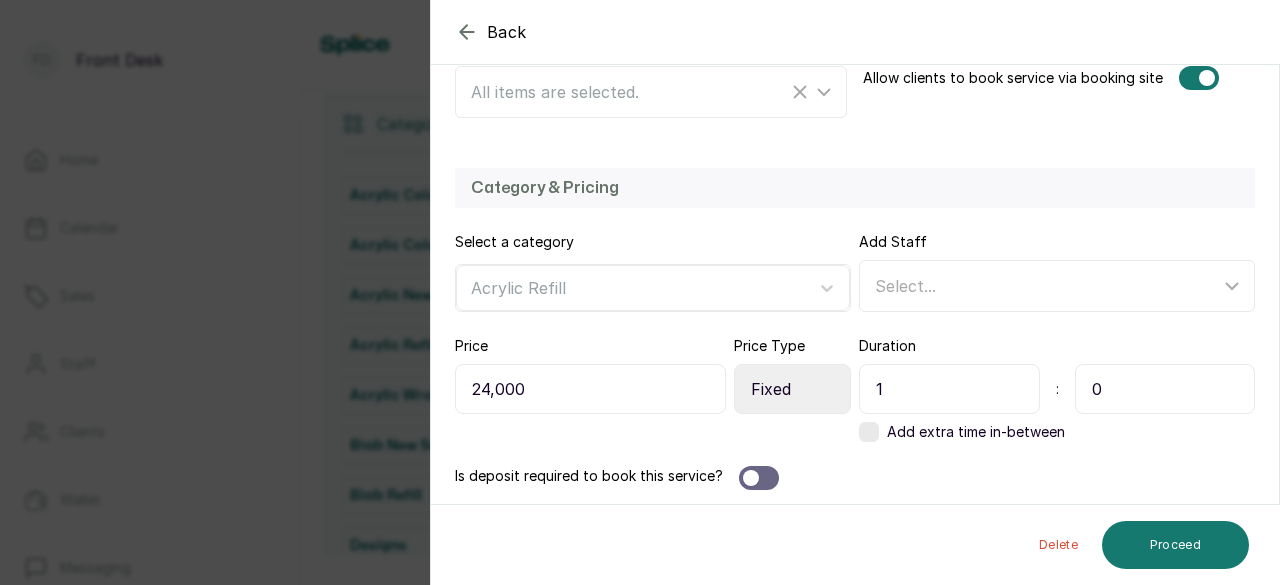 type on "1" 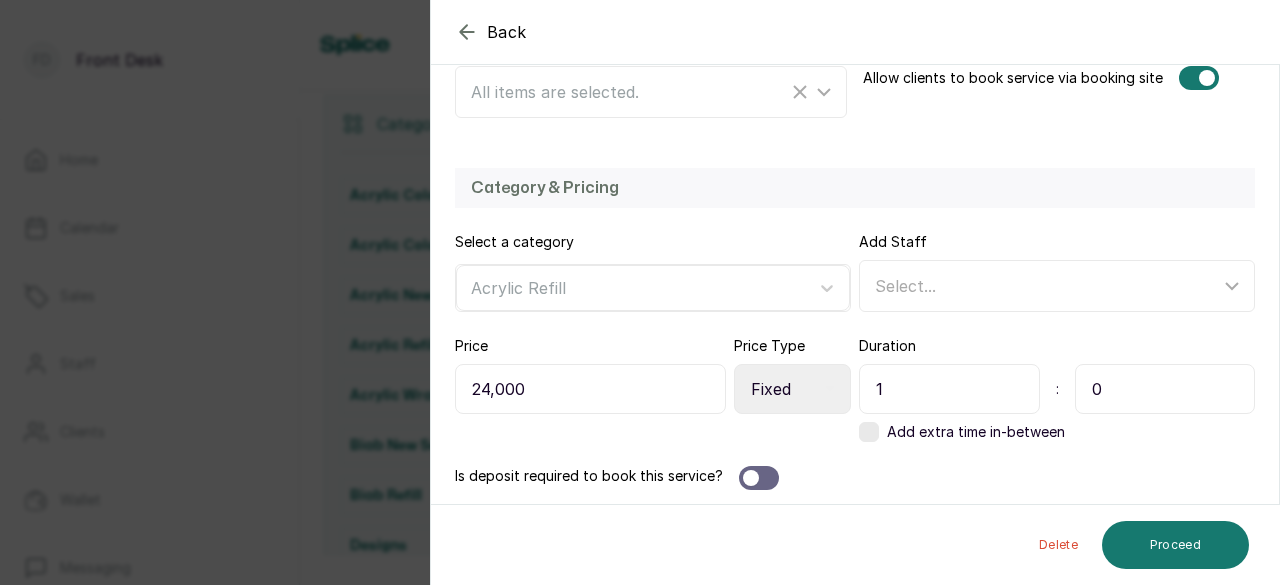 drag, startPoint x: 1102, startPoint y: 381, endPoint x: 1068, endPoint y: 365, distance: 37.576588 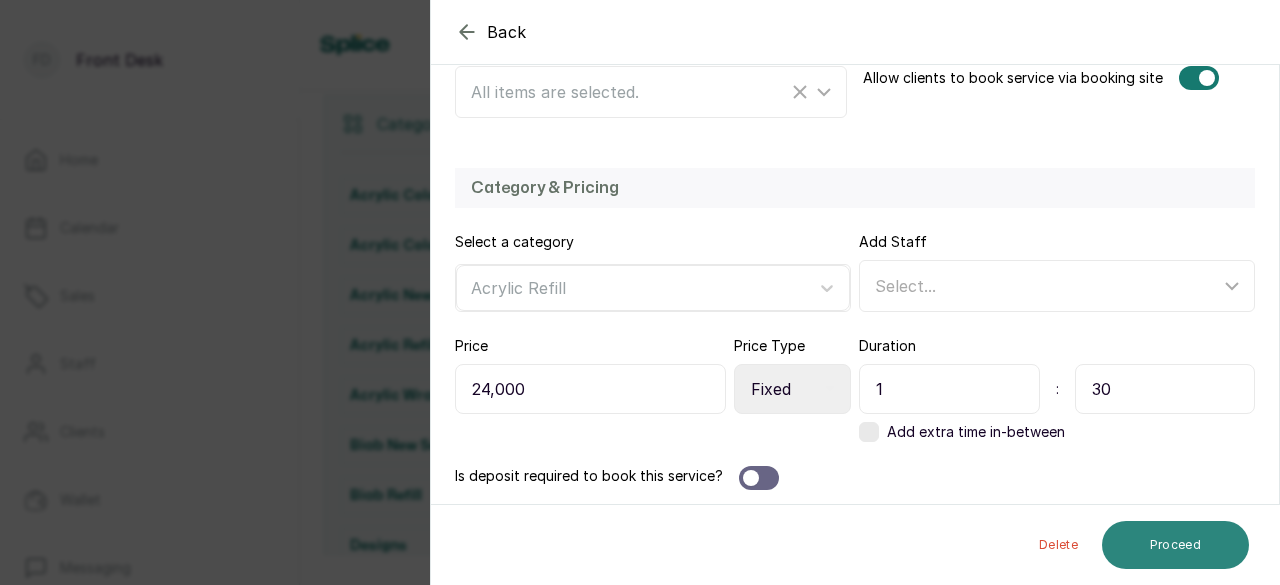 type on "30" 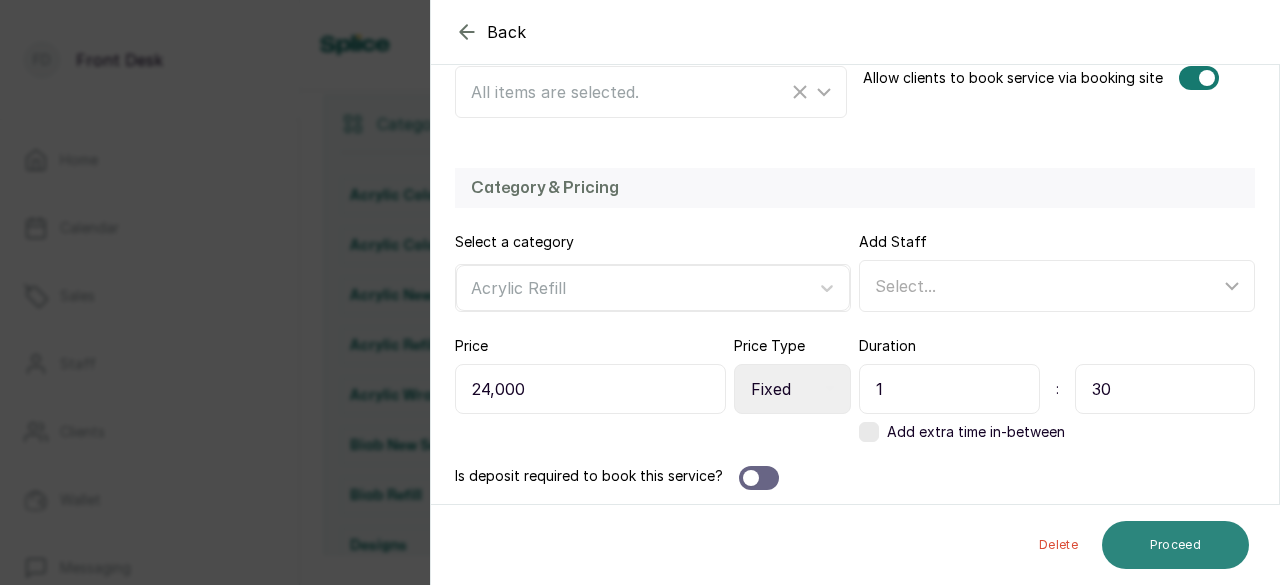 click on "Proceed" at bounding box center [1175, 545] 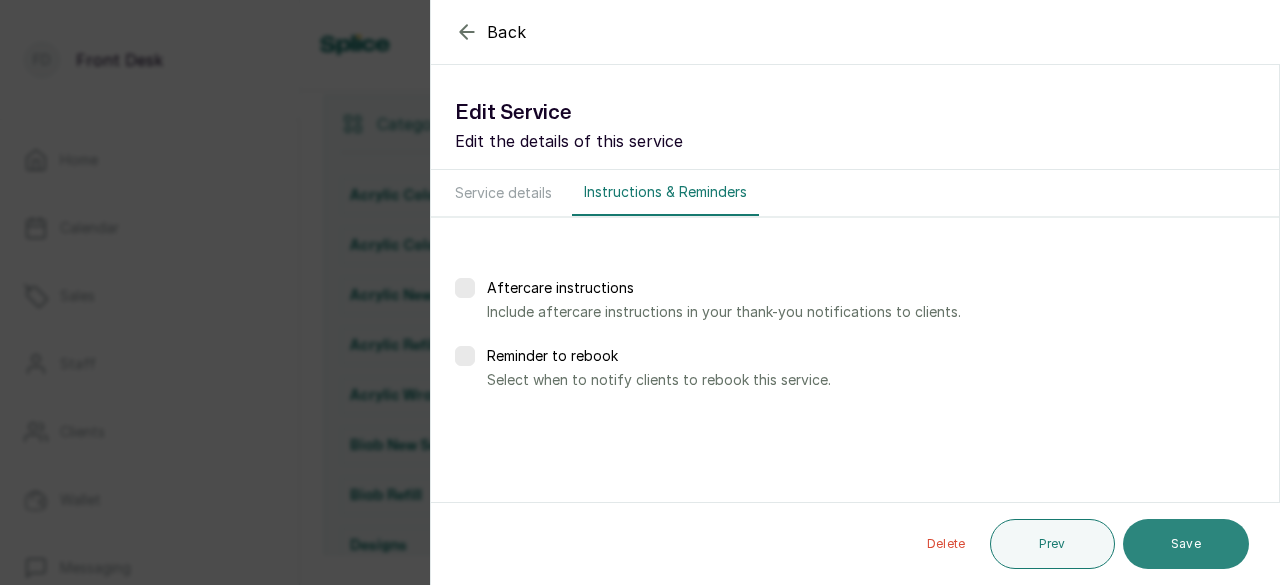click on "Save" at bounding box center [1186, 544] 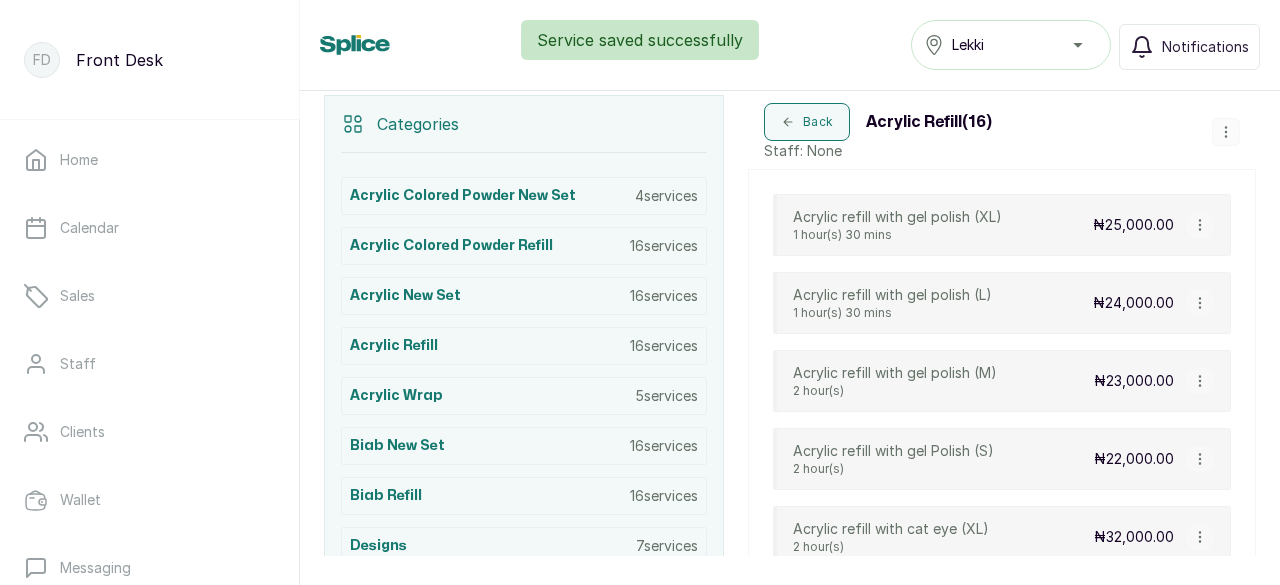 click 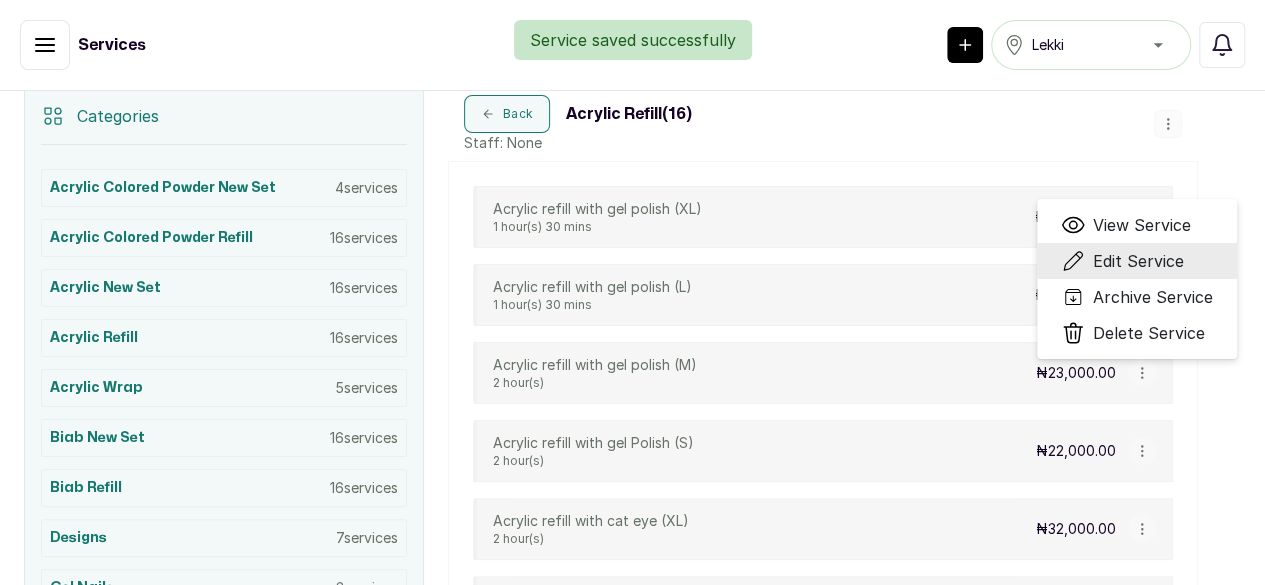 click on "Edit Service" at bounding box center [1138, 261] 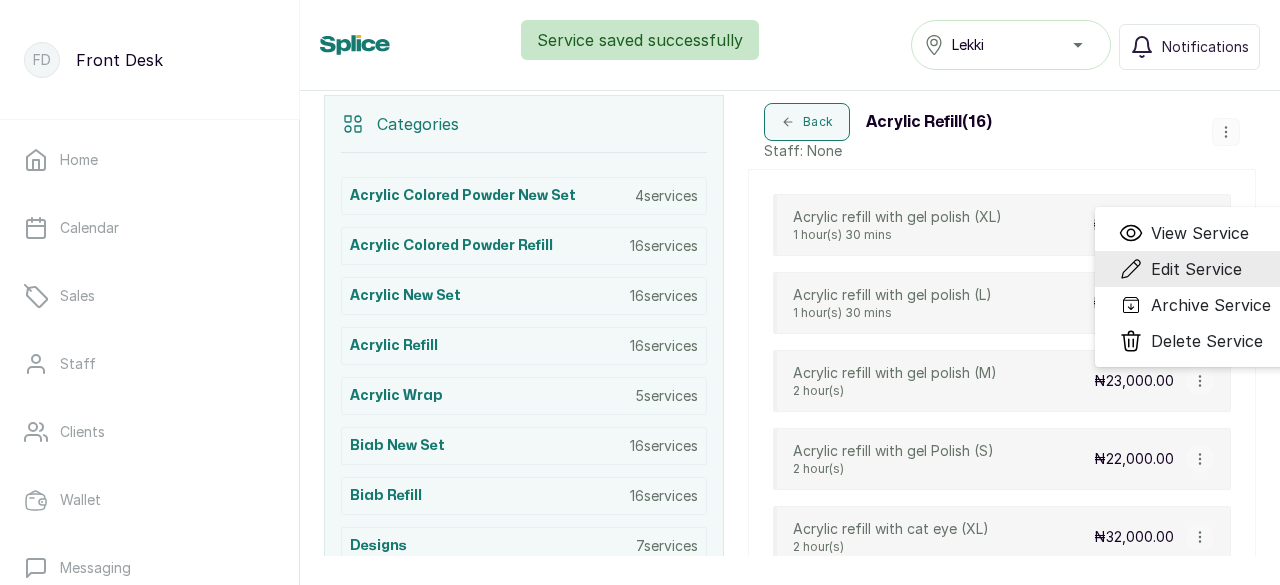 select on "fixed" 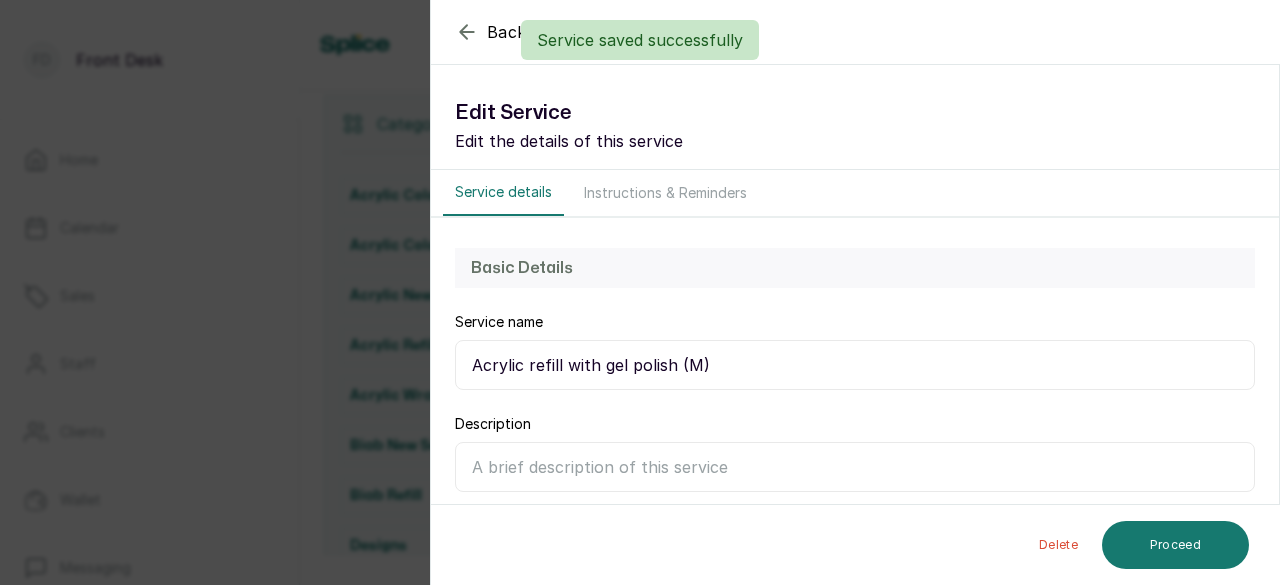 scroll, scrollTop: 478, scrollLeft: 0, axis: vertical 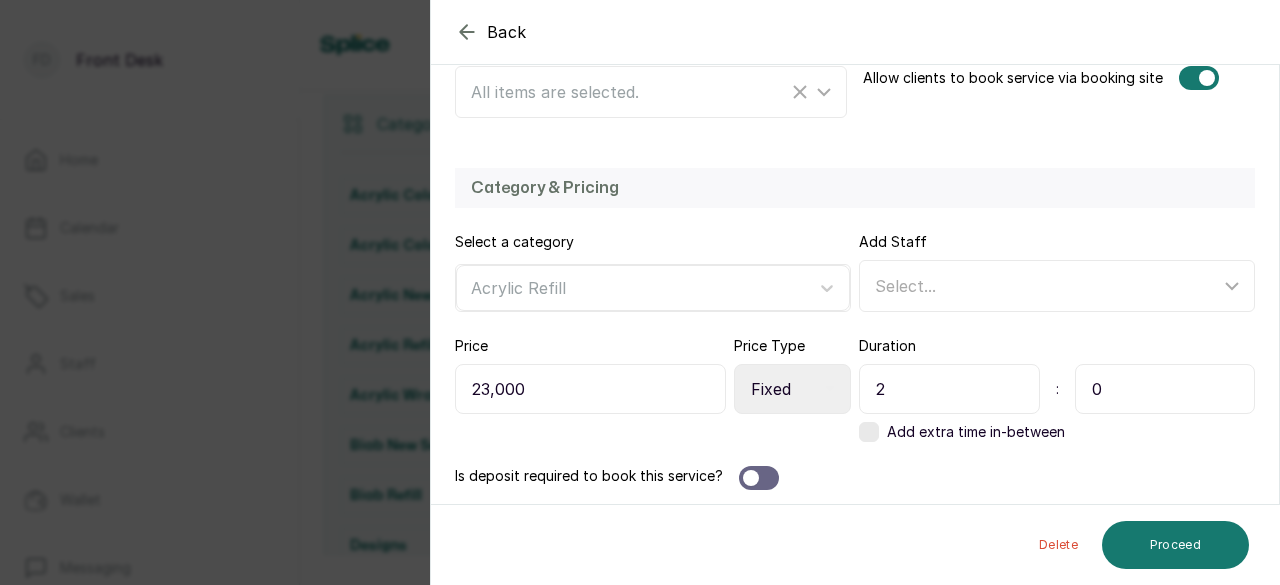 drag, startPoint x: 873, startPoint y: 387, endPoint x: 846, endPoint y: 385, distance: 27.073973 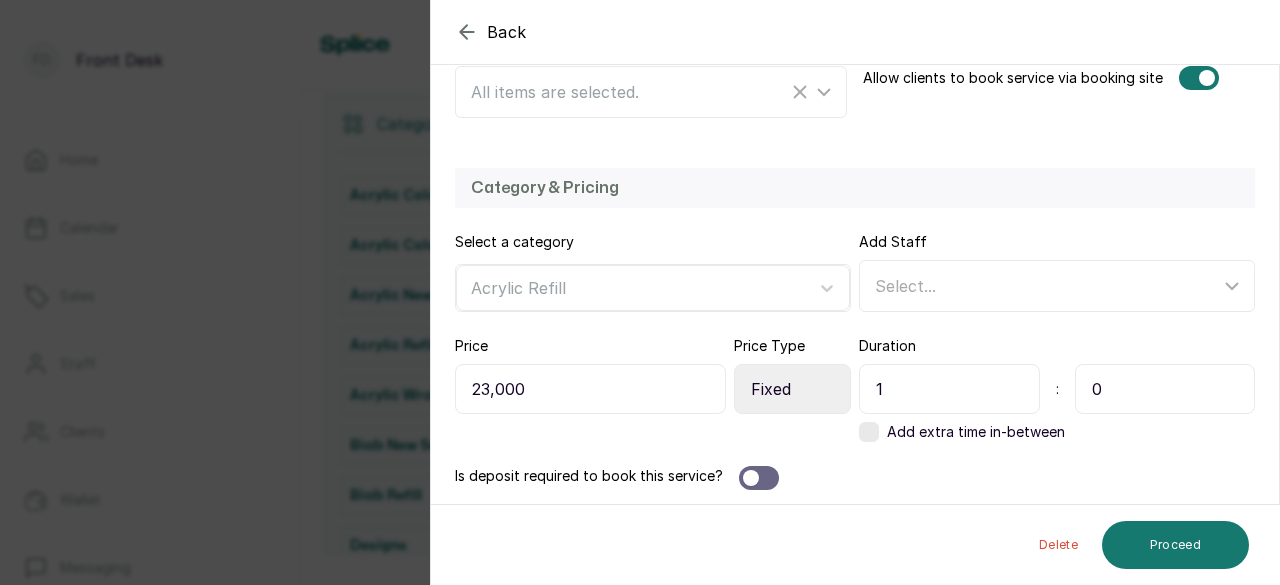 type on "1" 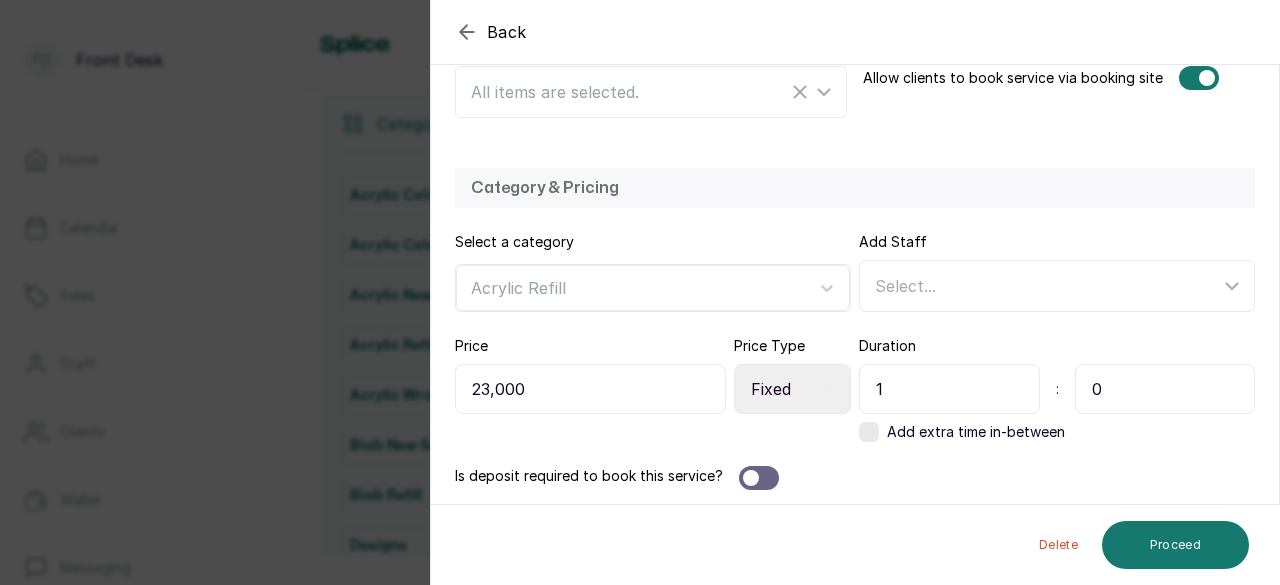 drag, startPoint x: 1103, startPoint y: 385, endPoint x: 1056, endPoint y: 392, distance: 47.518417 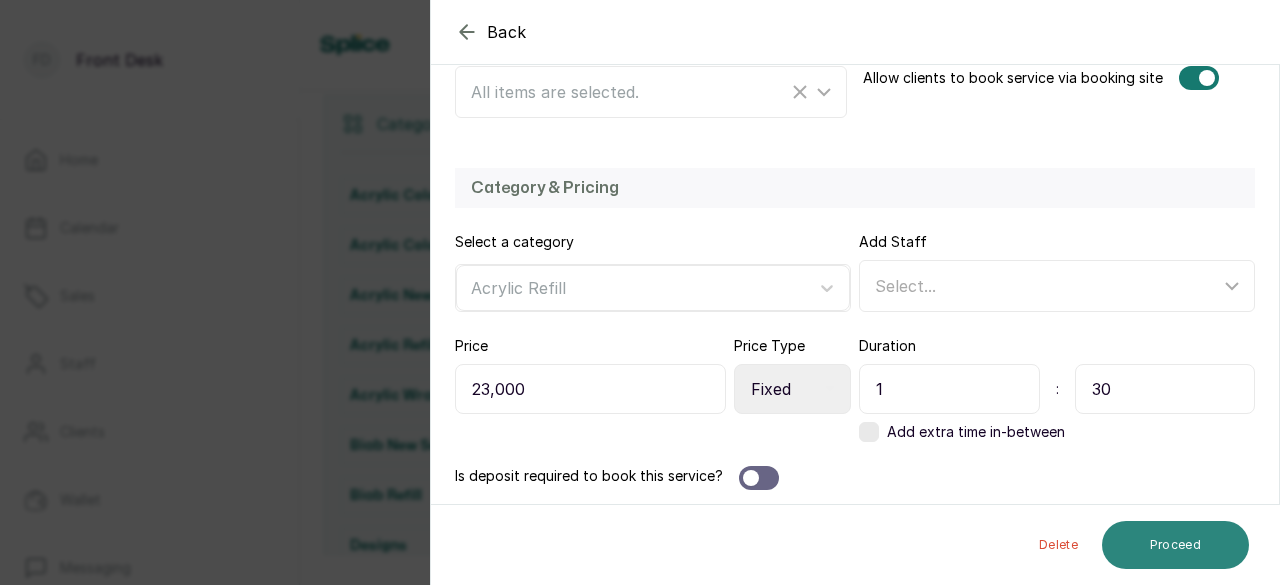 type on "30" 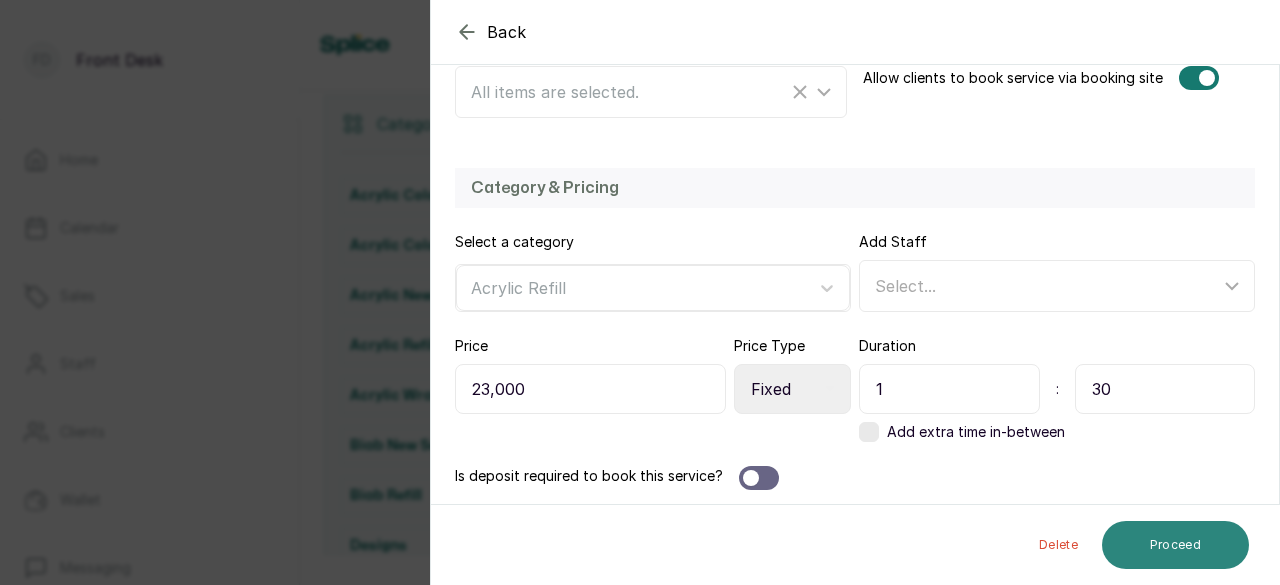 click on "Proceed" at bounding box center [1175, 545] 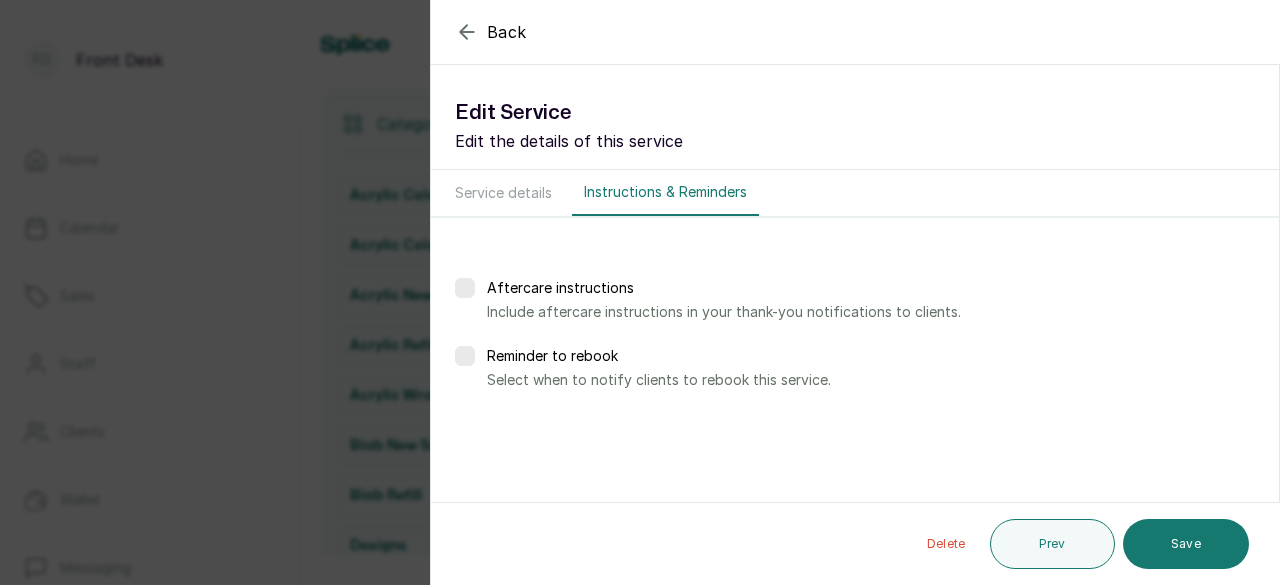 scroll, scrollTop: 0, scrollLeft: 0, axis: both 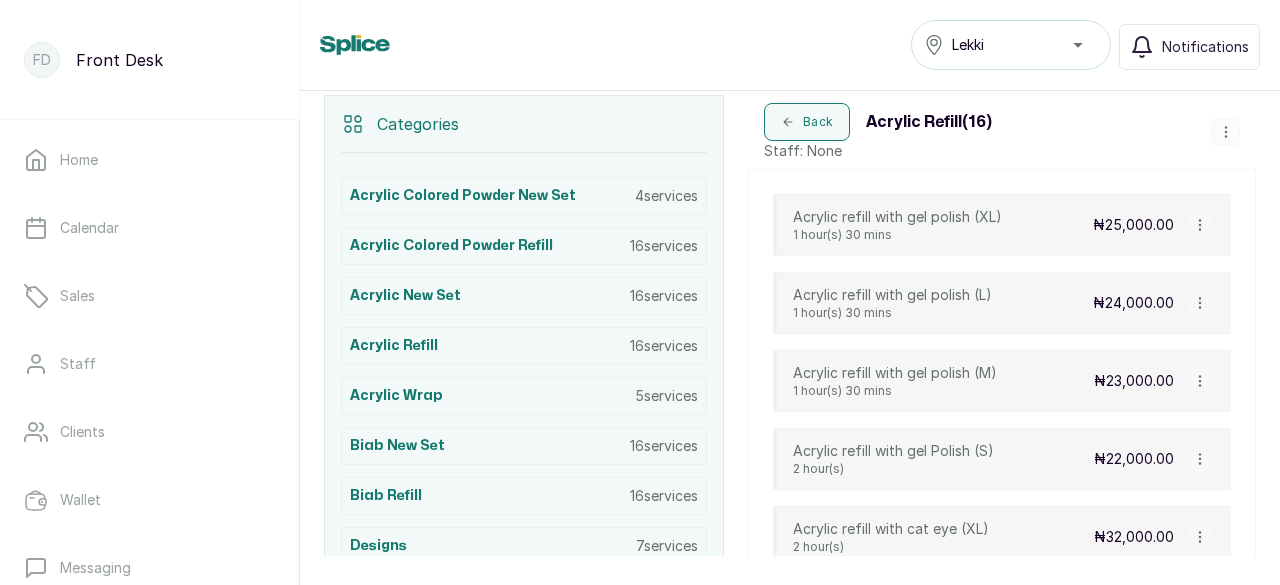 click 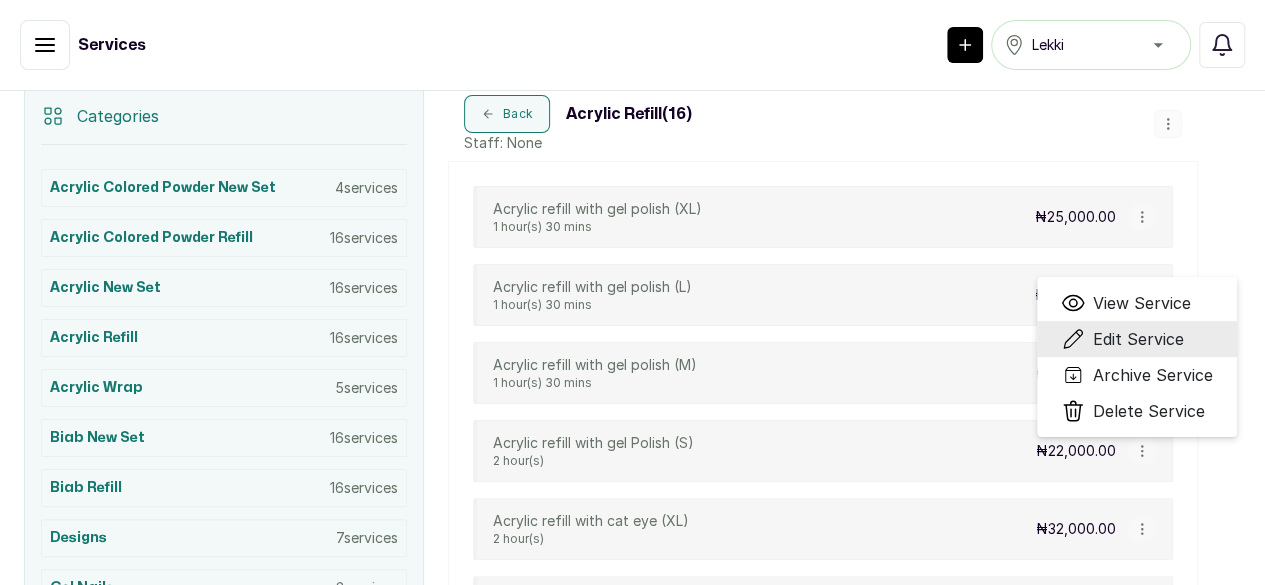 click on "Edit Service" at bounding box center (1138, 339) 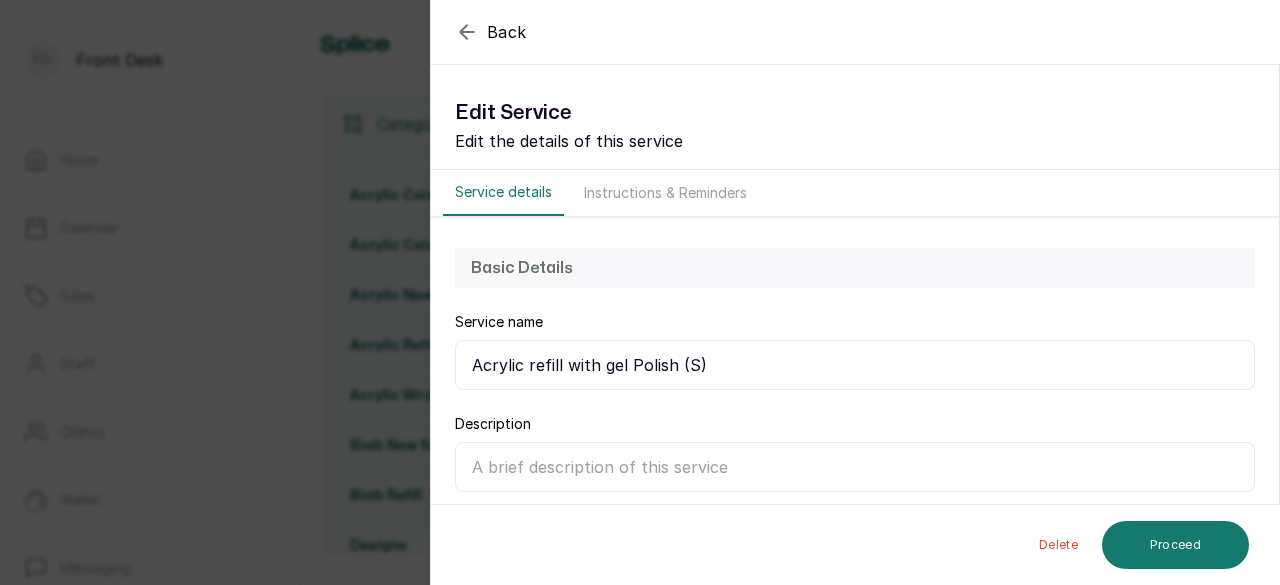 scroll, scrollTop: 478, scrollLeft: 0, axis: vertical 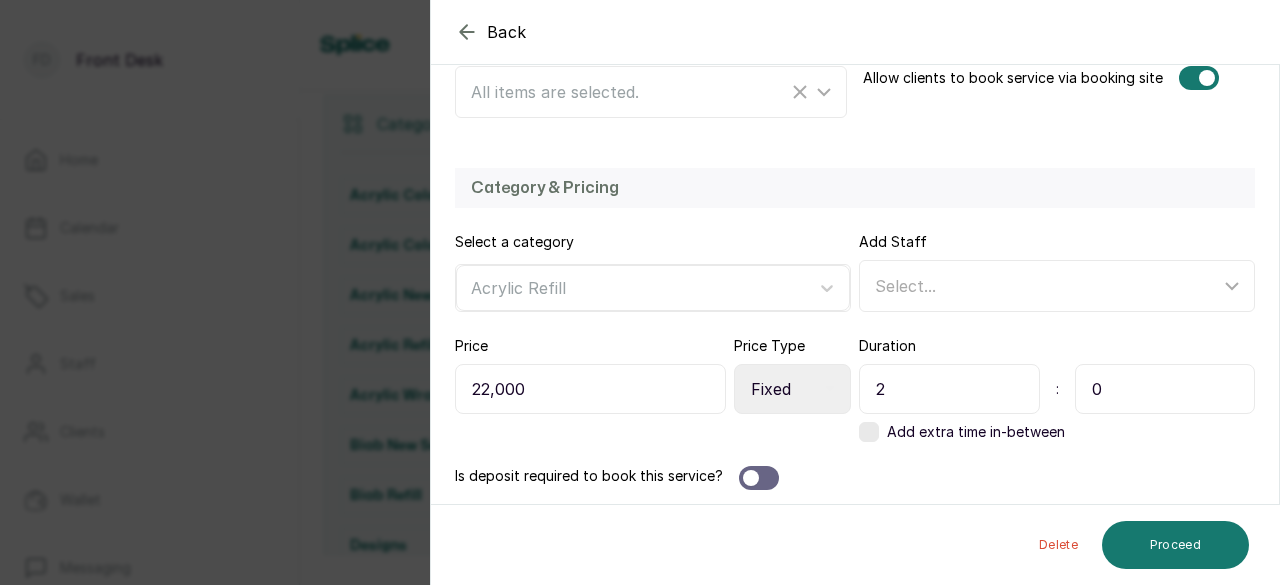 click on "Price 22,000 Price Type Select Price Type Fixed From Duration 2 : 0 Add extra time in-between" at bounding box center (855, 389) 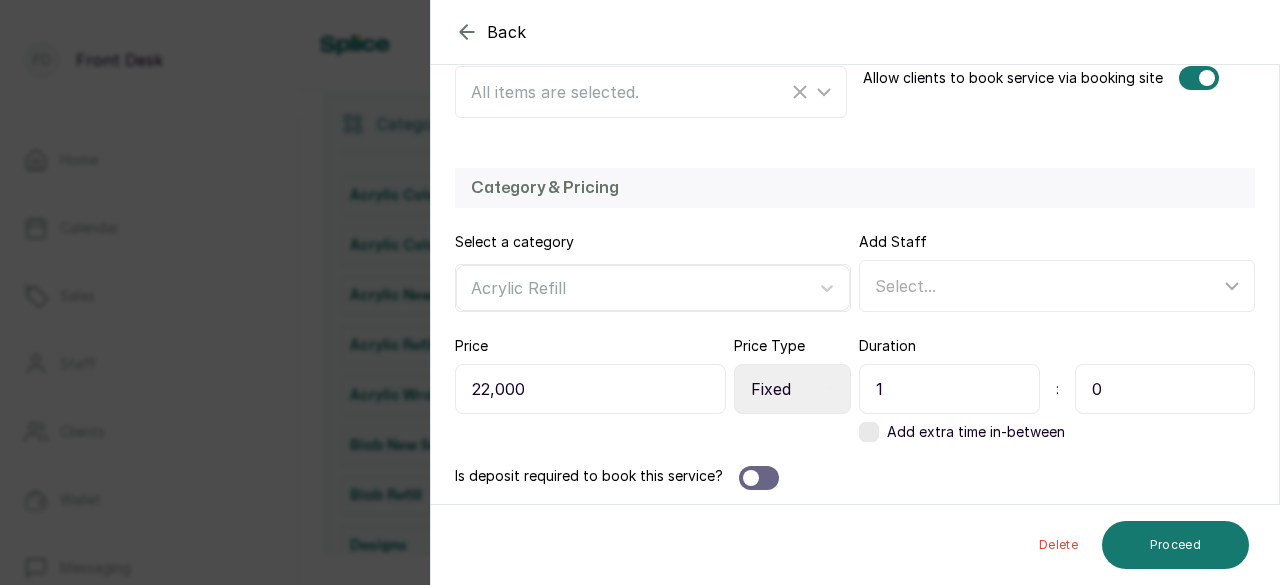 type on "1" 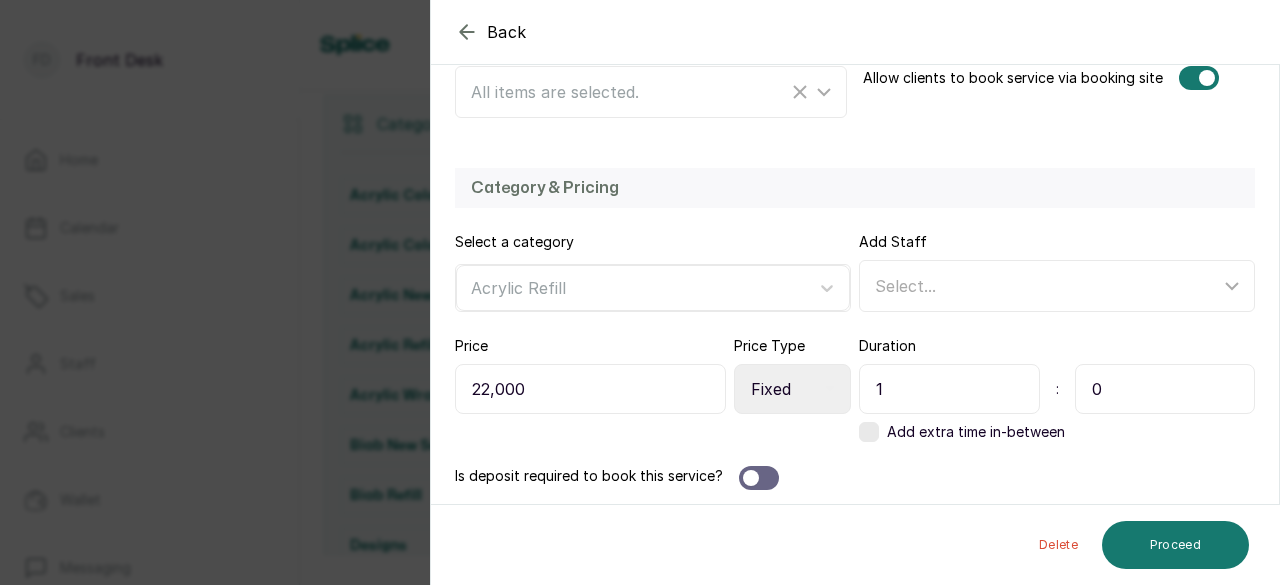drag, startPoint x: 1110, startPoint y: 382, endPoint x: 1047, endPoint y: 382, distance: 63 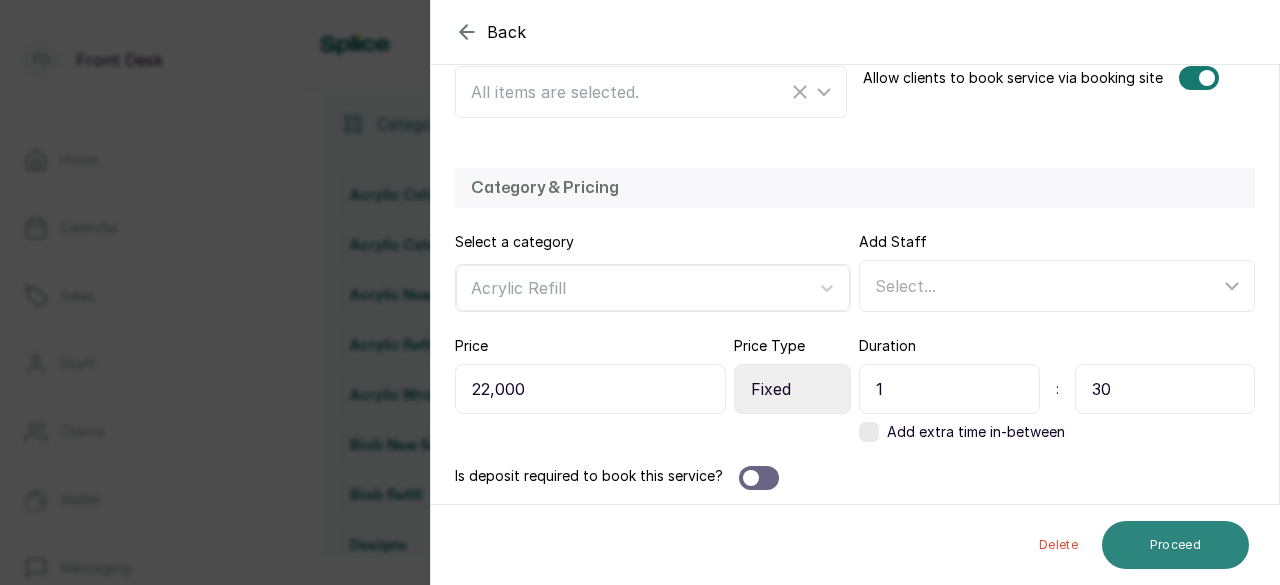 type on "30" 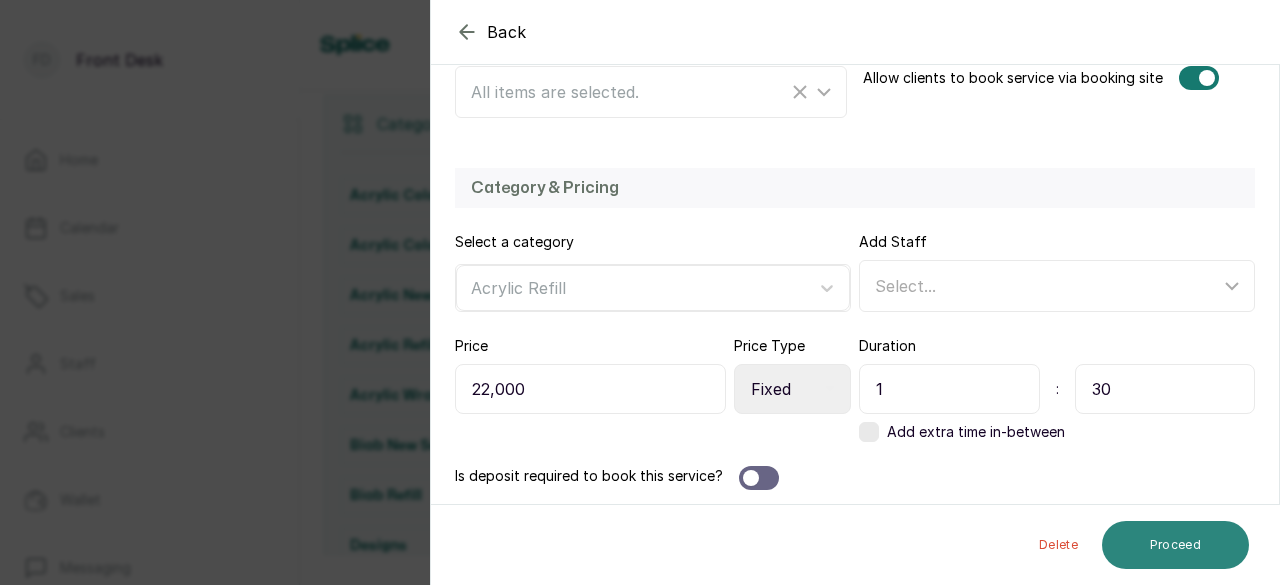 click on "Proceed" at bounding box center (1175, 545) 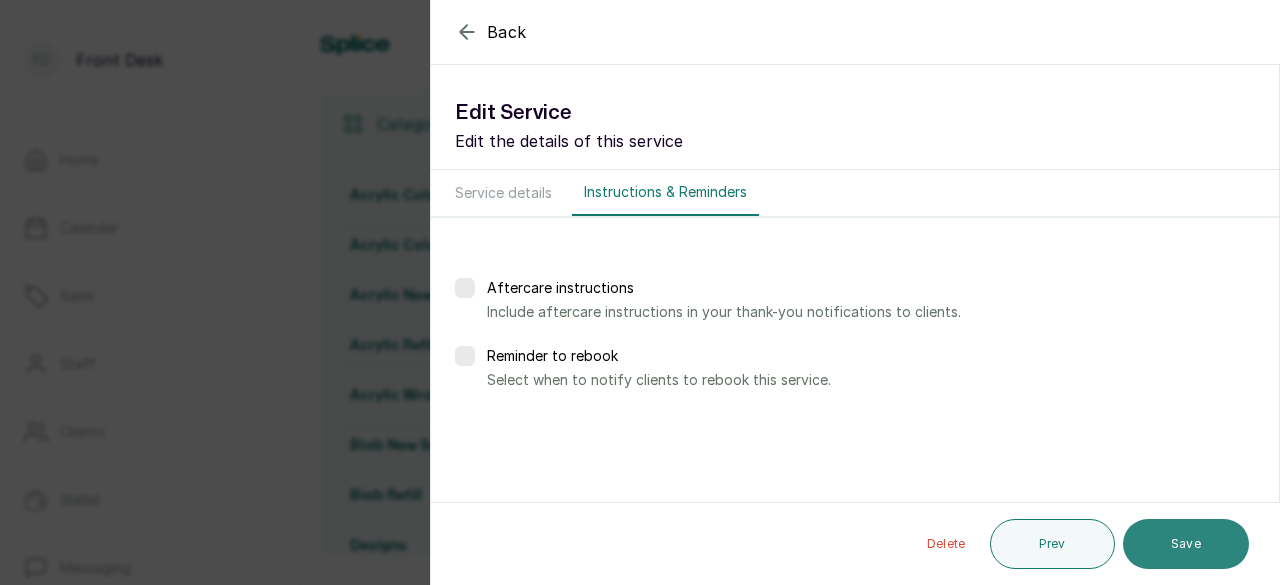 click on "Save" at bounding box center [1186, 544] 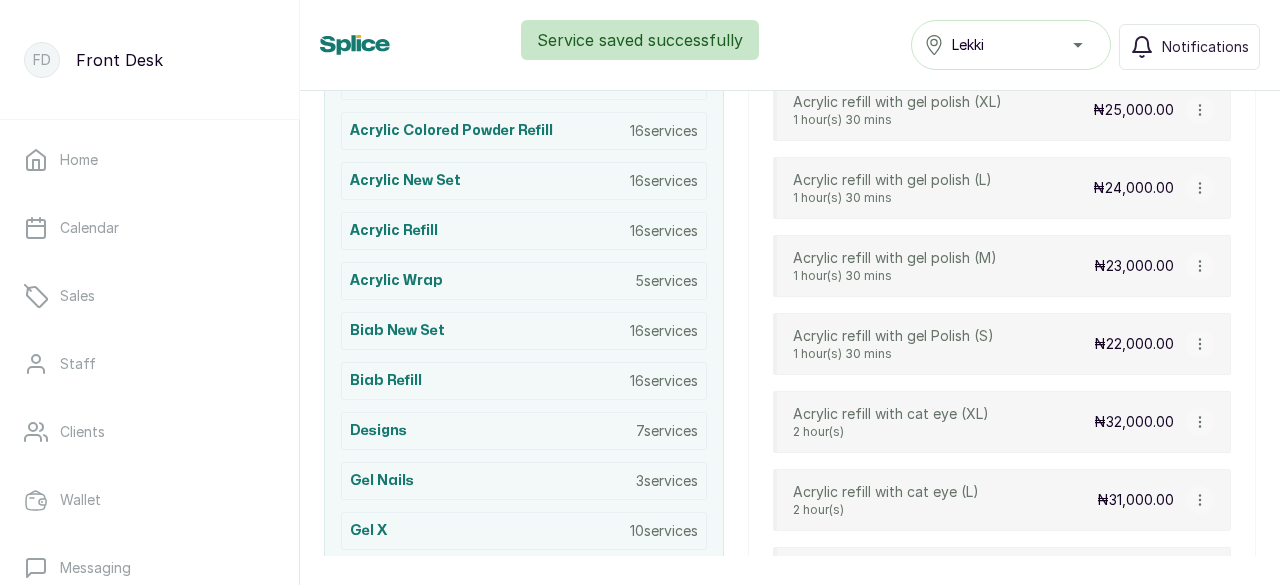 scroll, scrollTop: 623, scrollLeft: 0, axis: vertical 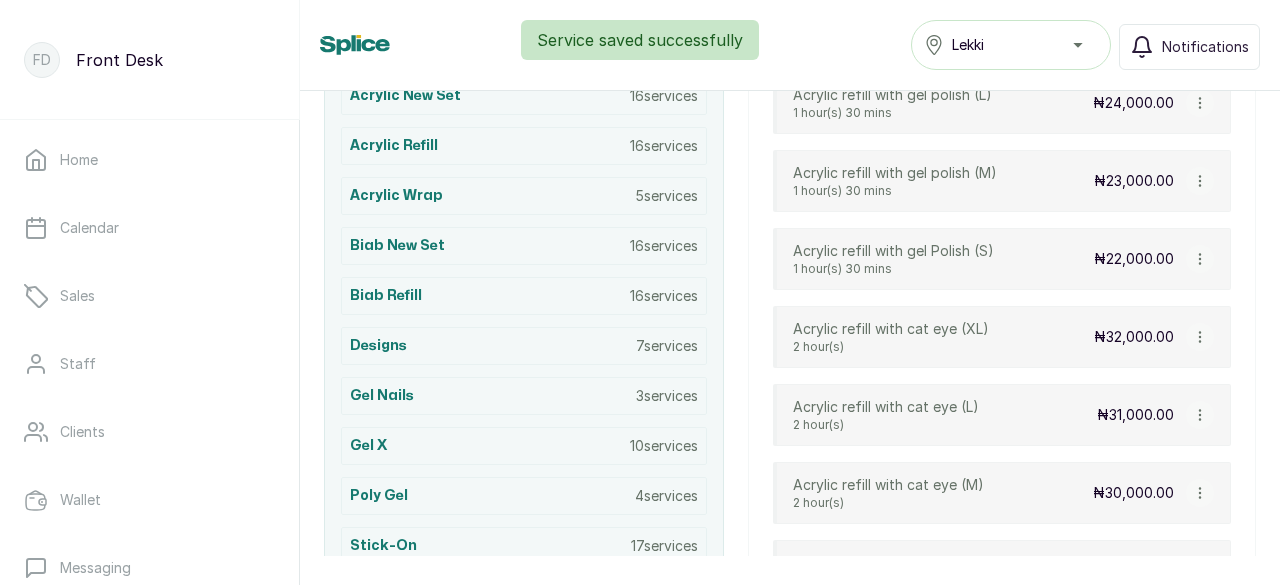 click 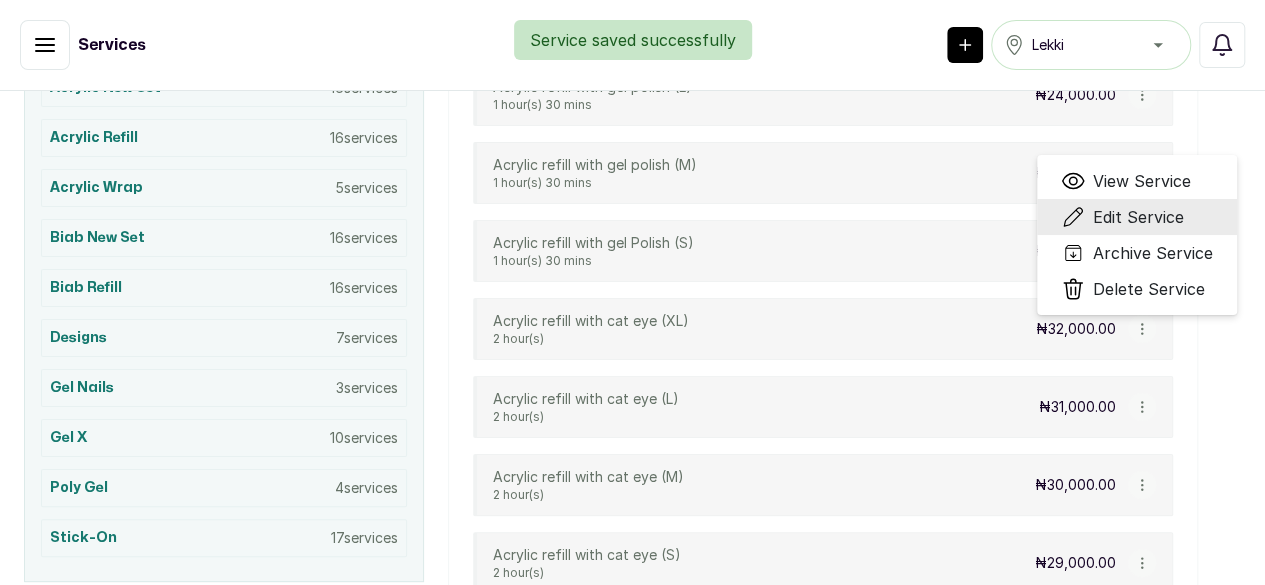 click on "Edit Service" at bounding box center (1137, 217) 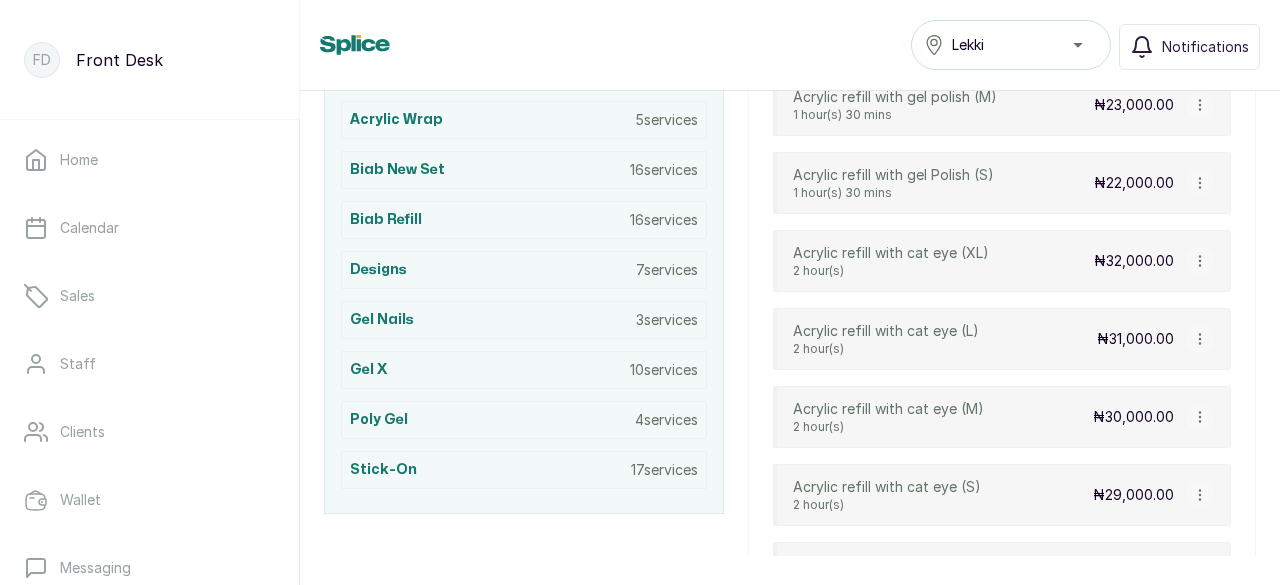 scroll, scrollTop: 723, scrollLeft: 0, axis: vertical 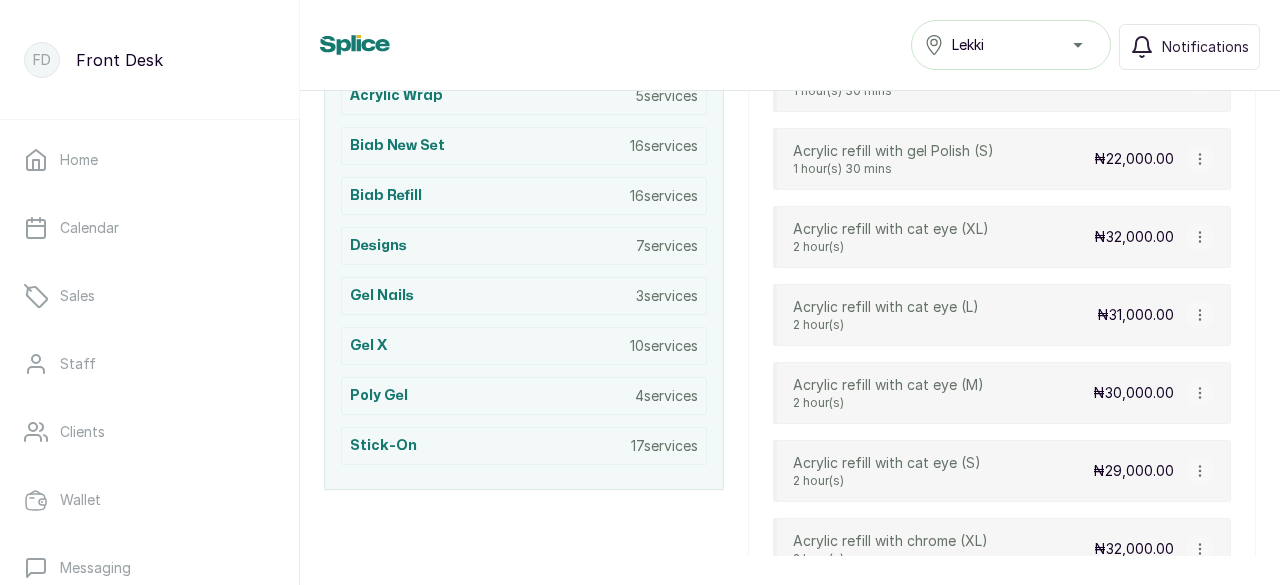 click 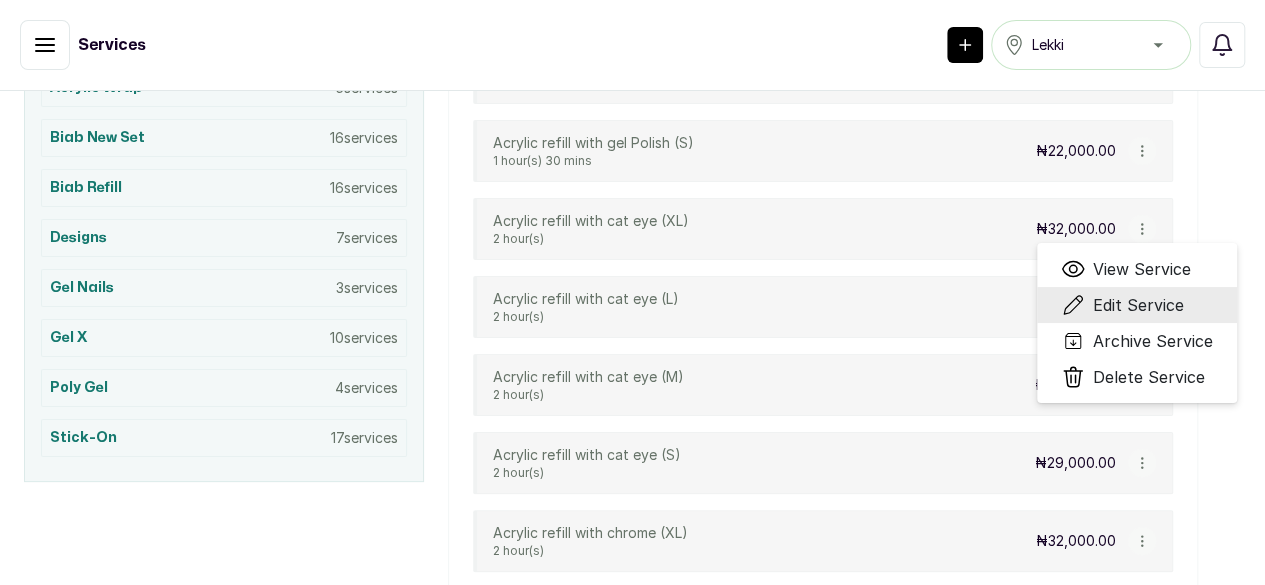 click on "Edit Service" at bounding box center (1138, 305) 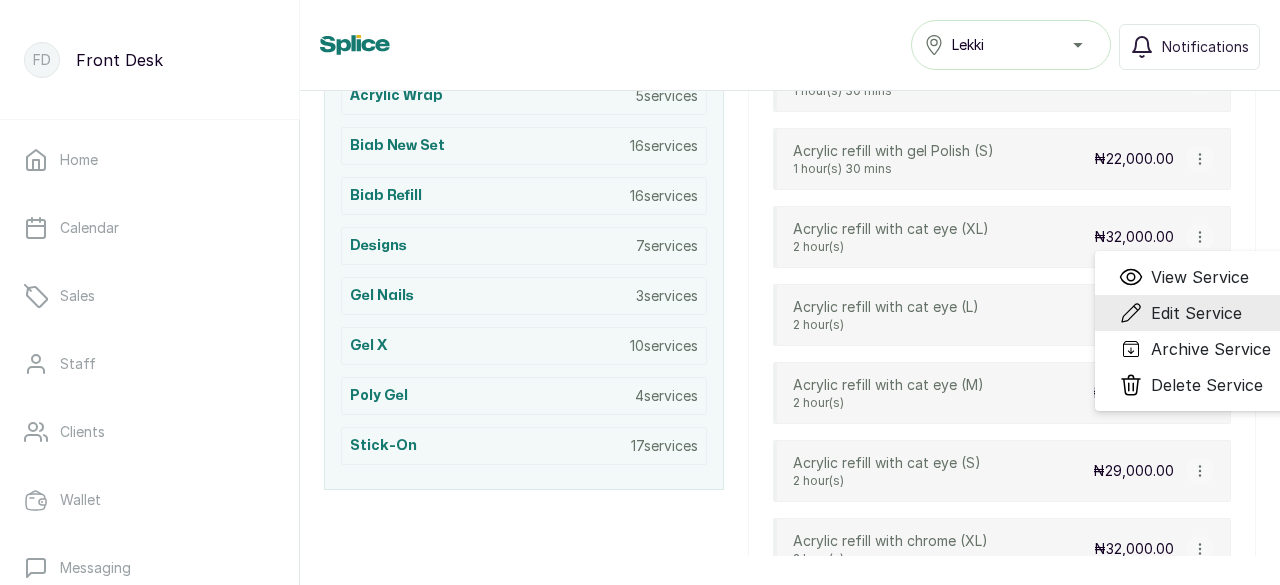 select on "fixed" 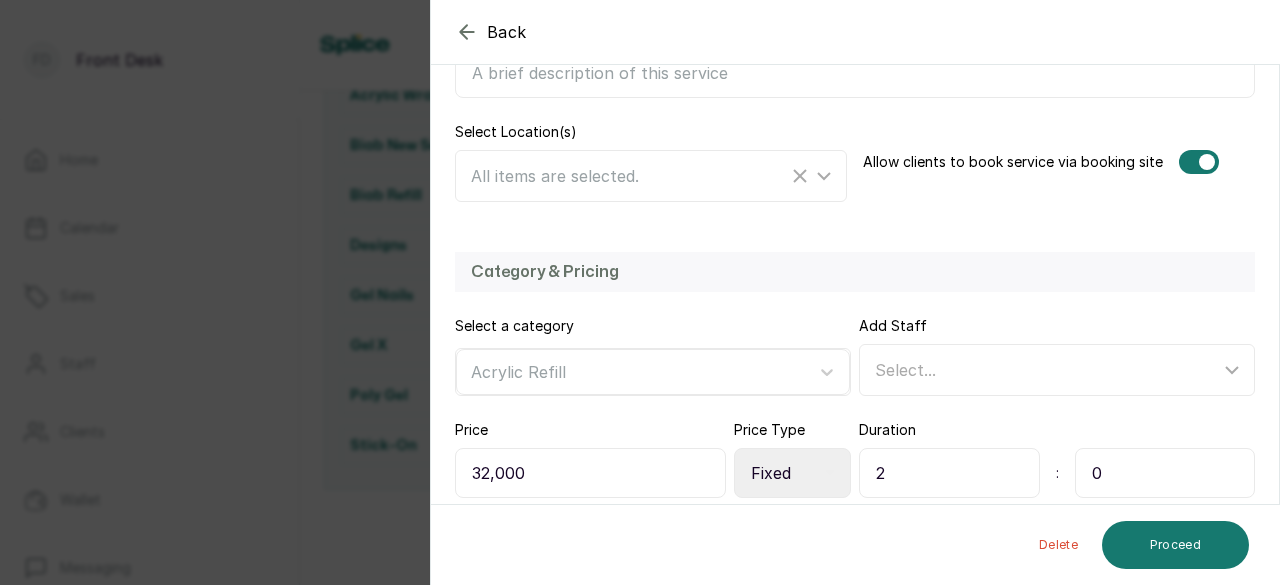scroll, scrollTop: 478, scrollLeft: 0, axis: vertical 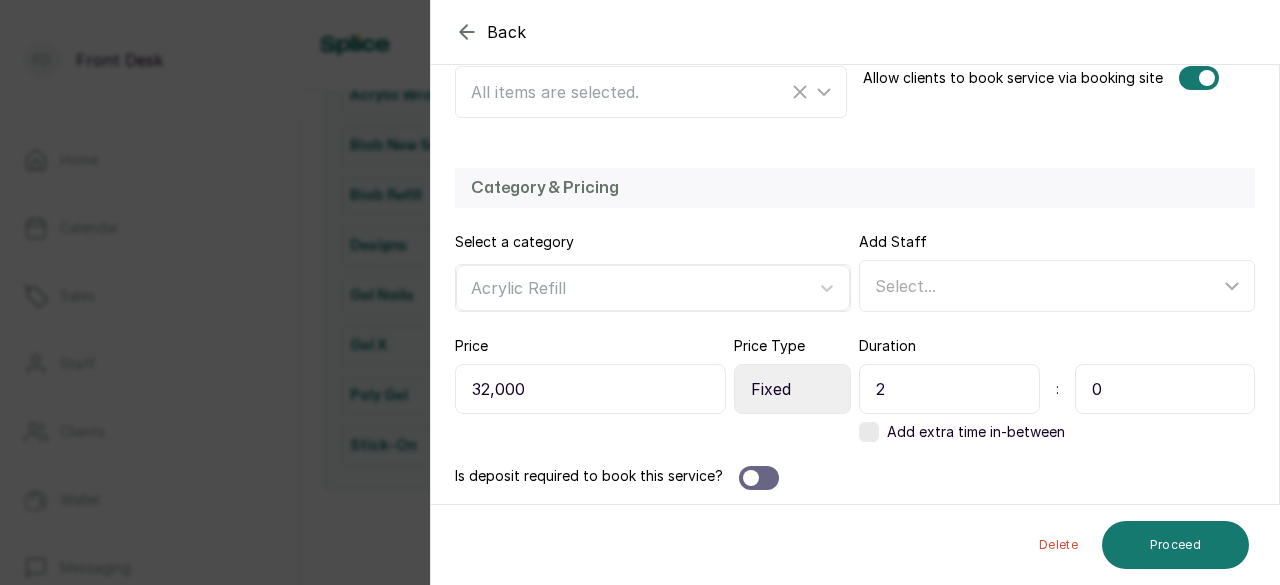 drag, startPoint x: 895, startPoint y: 383, endPoint x: 802, endPoint y: 383, distance: 93 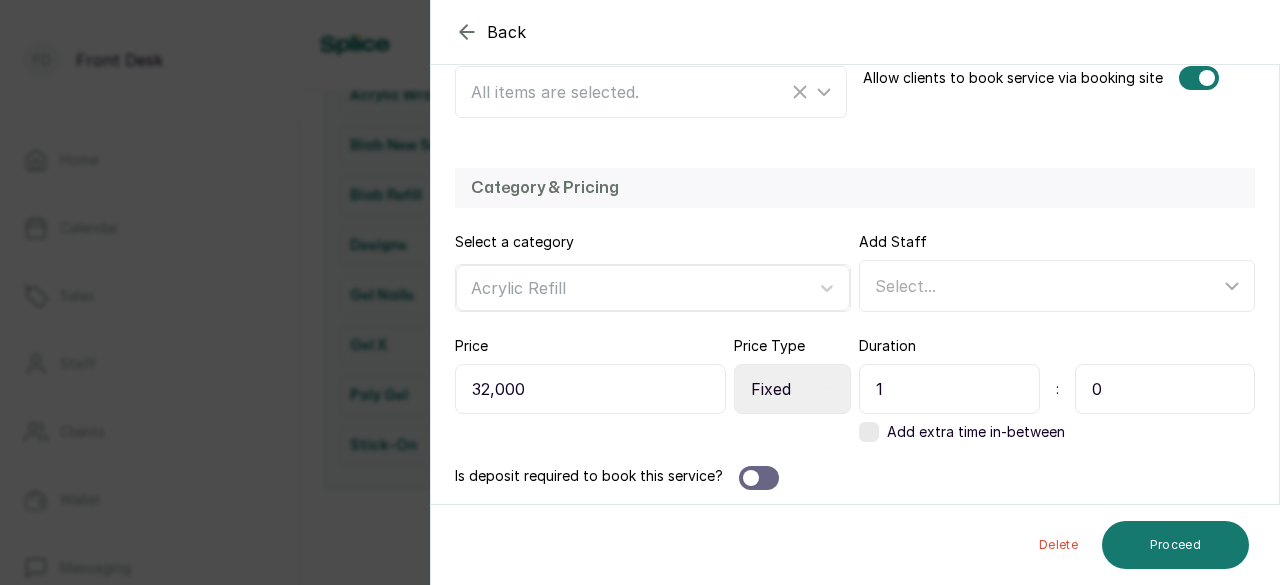 type on "1" 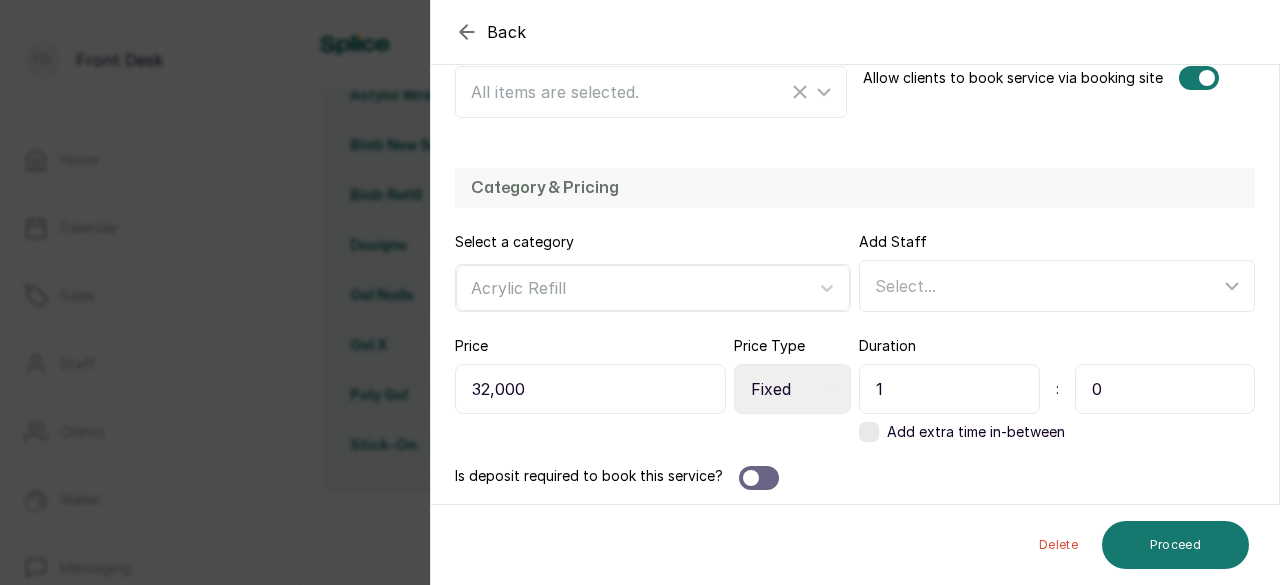 drag, startPoint x: 1112, startPoint y: 383, endPoint x: 1039, endPoint y: 383, distance: 73 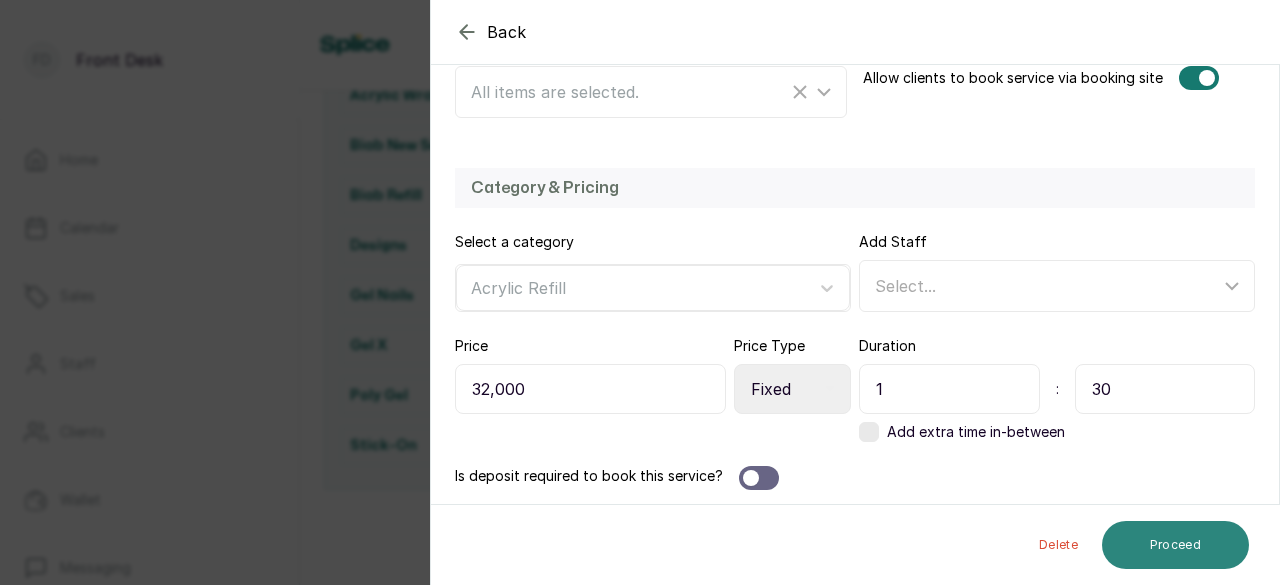 type on "30" 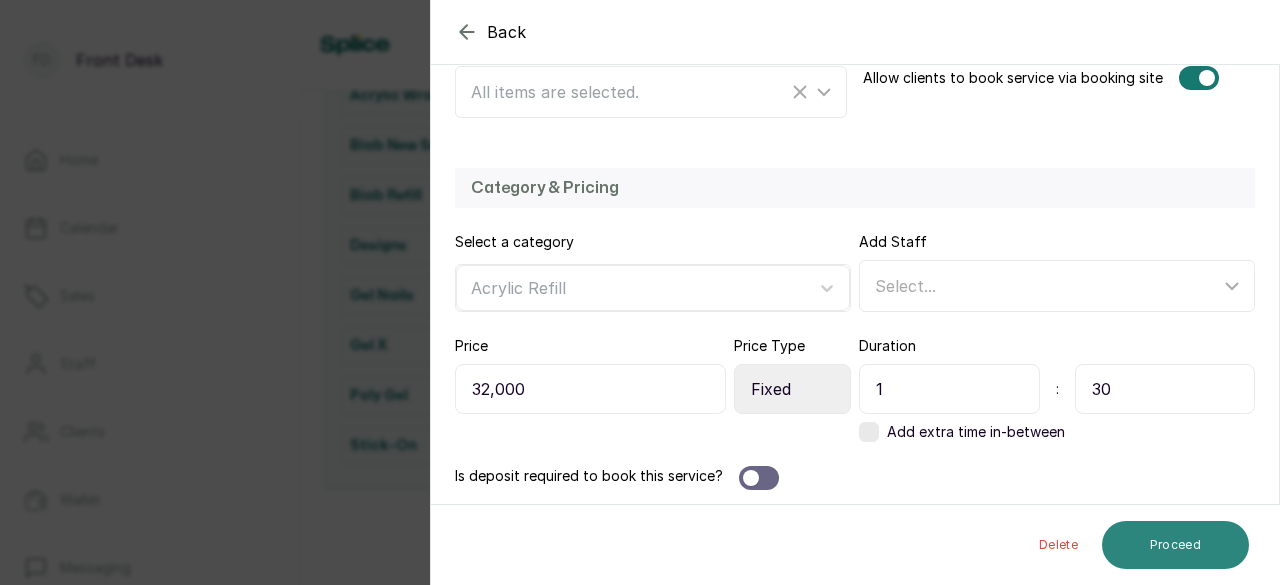 click on "Proceed" at bounding box center [1175, 545] 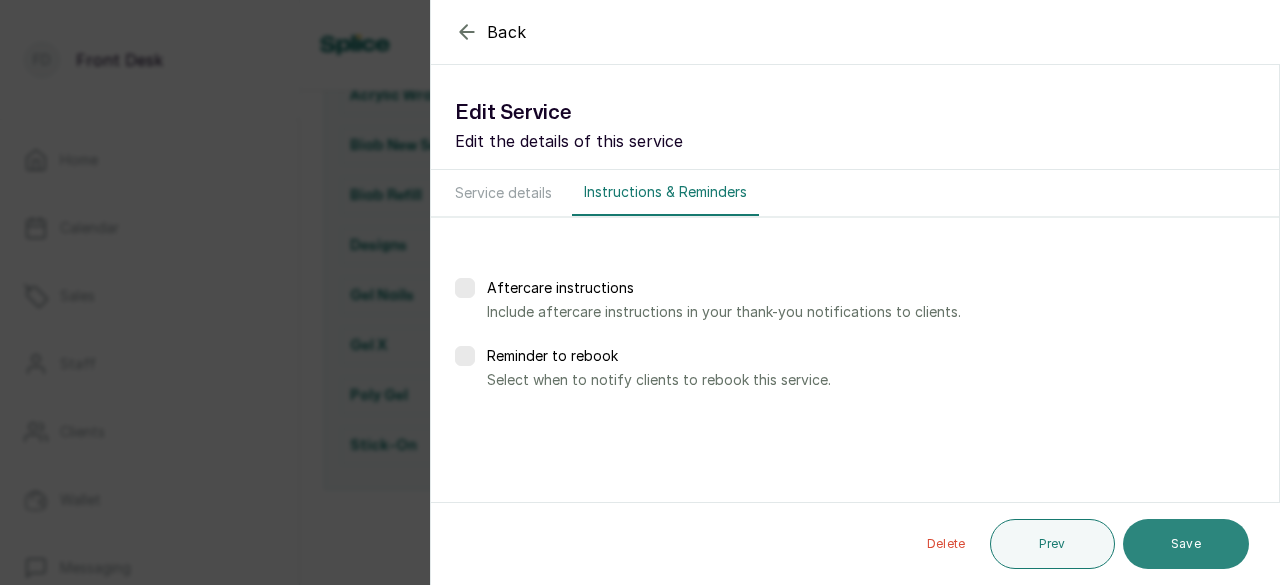 click on "Save" at bounding box center (1186, 544) 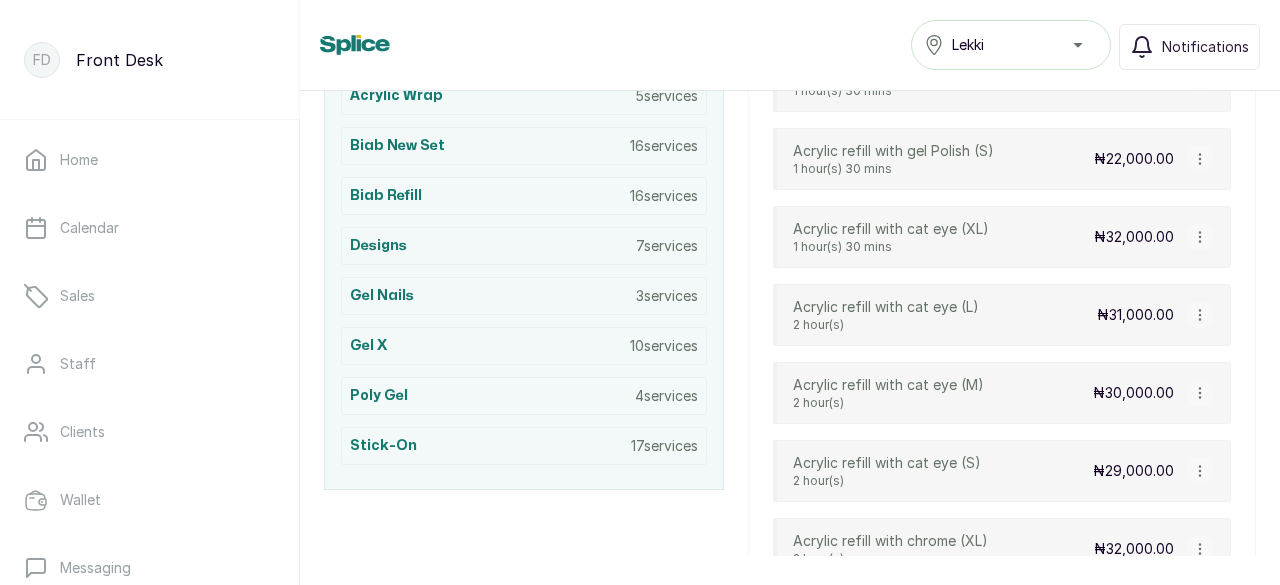 click 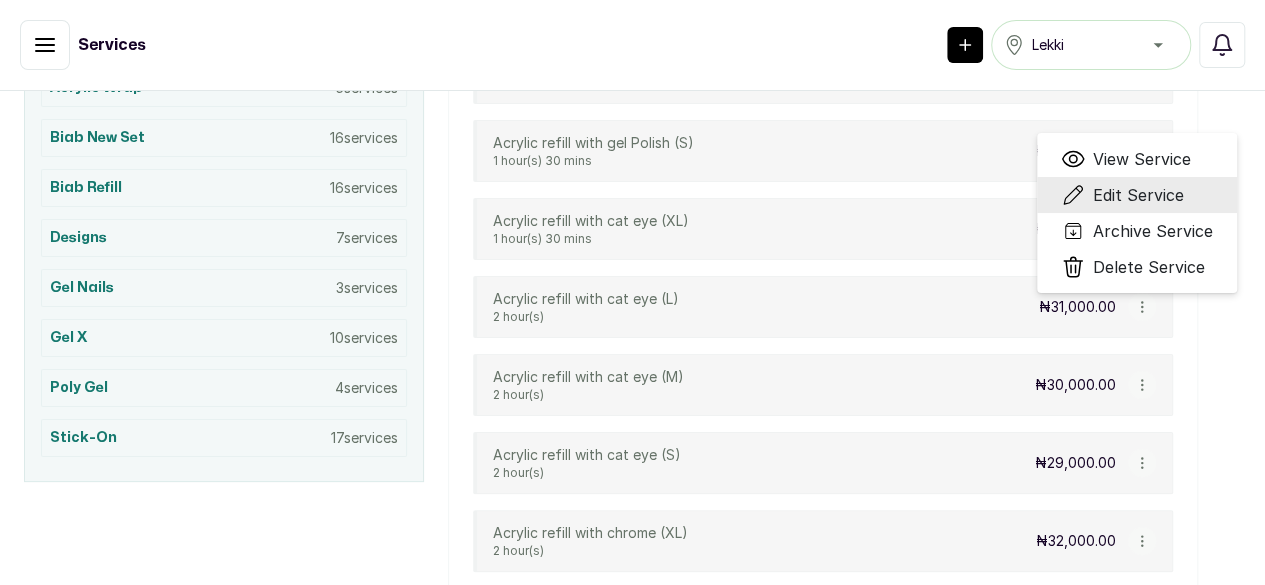 click on "Edit Service" at bounding box center (1138, 195) 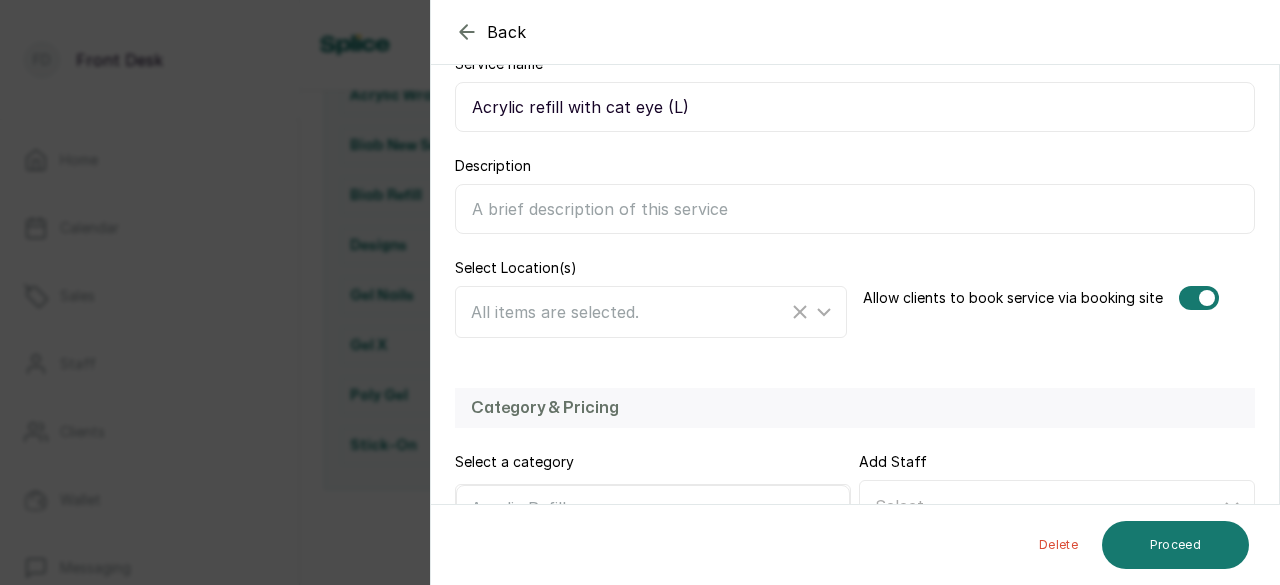 scroll, scrollTop: 478, scrollLeft: 0, axis: vertical 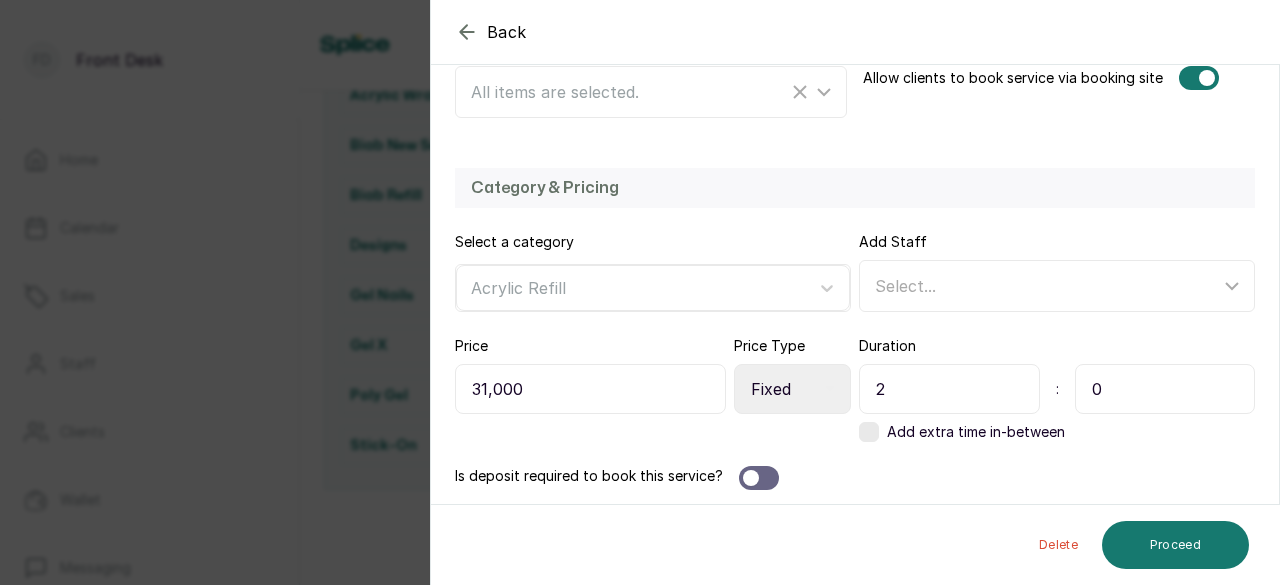 drag, startPoint x: 900, startPoint y: 392, endPoint x: 839, endPoint y: 392, distance: 61 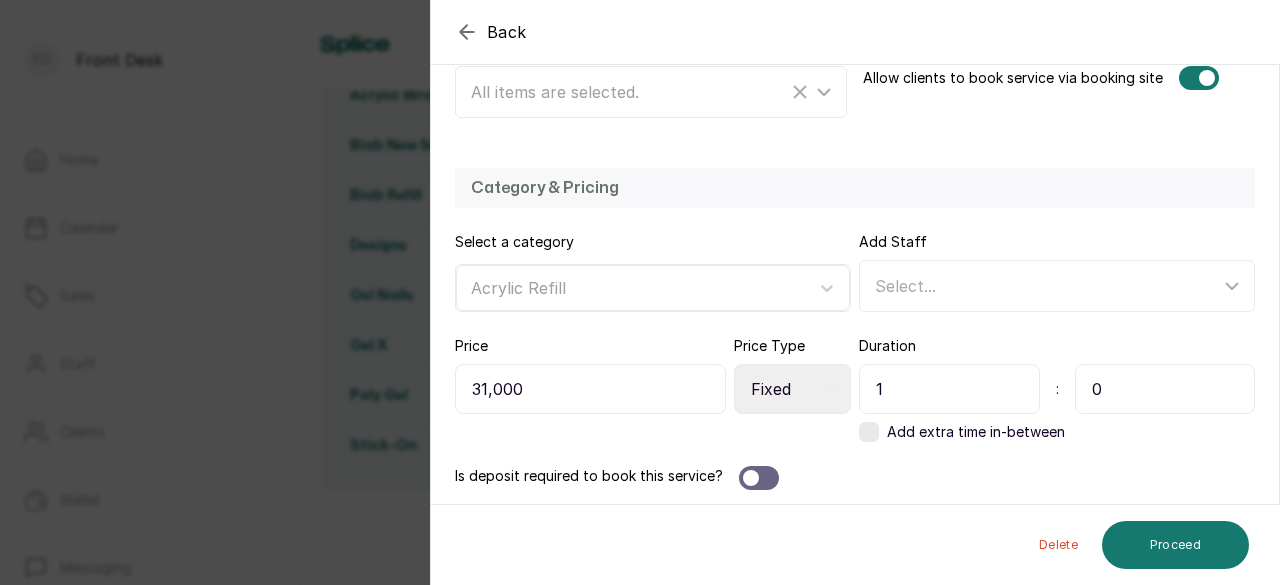 type on "1" 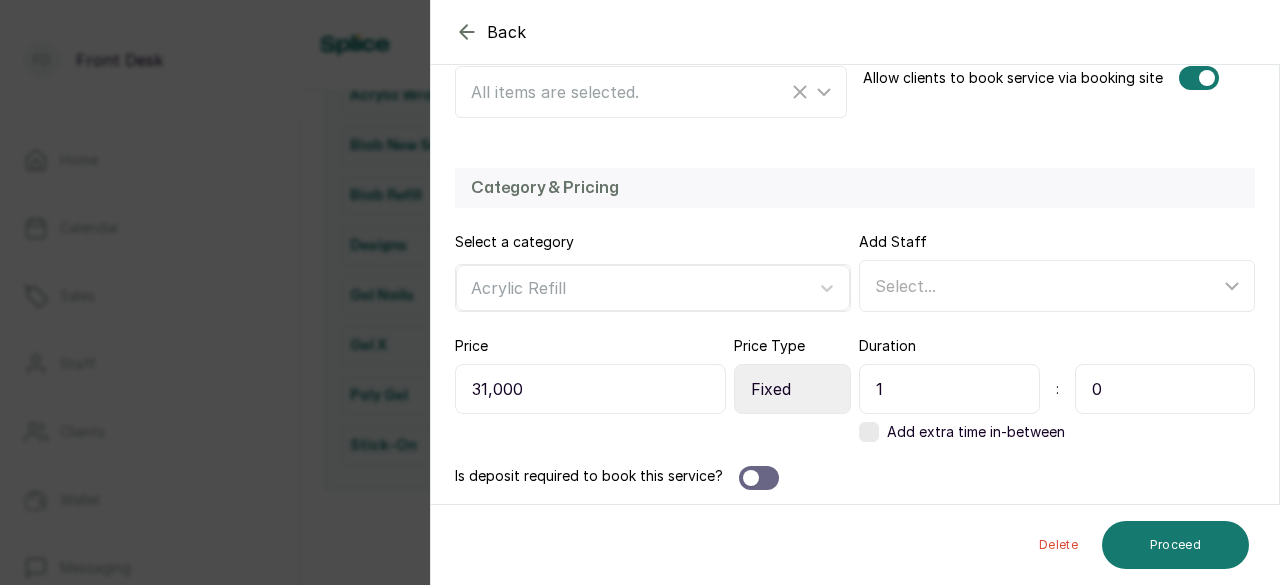 drag, startPoint x: 1109, startPoint y: 374, endPoint x: 1052, endPoint y: 372, distance: 57.035076 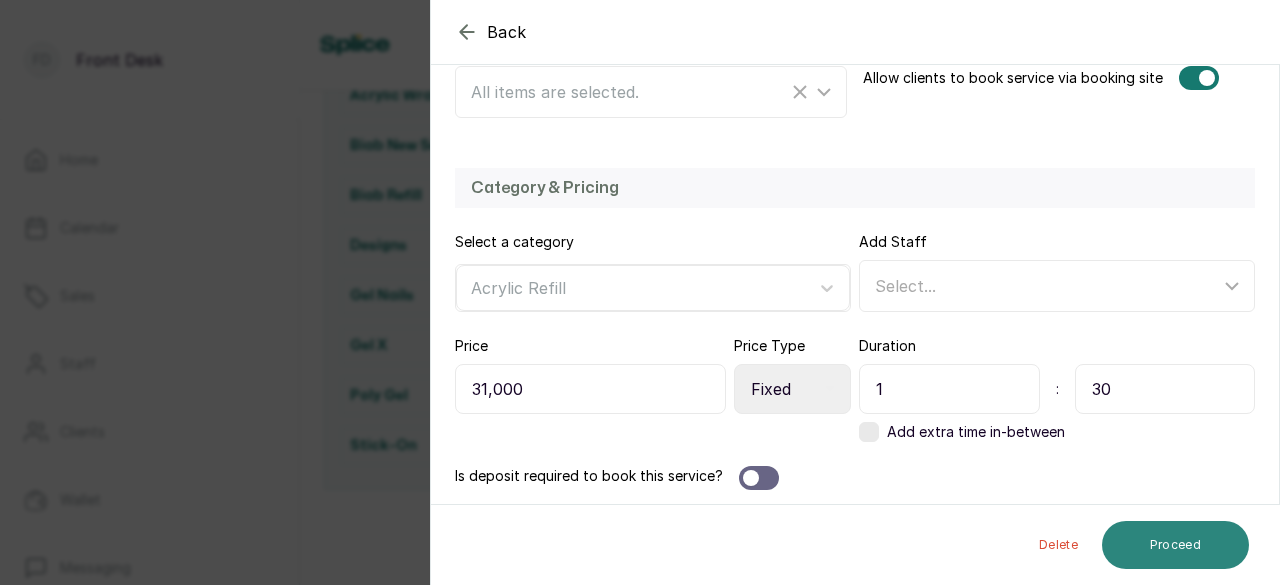 type on "30" 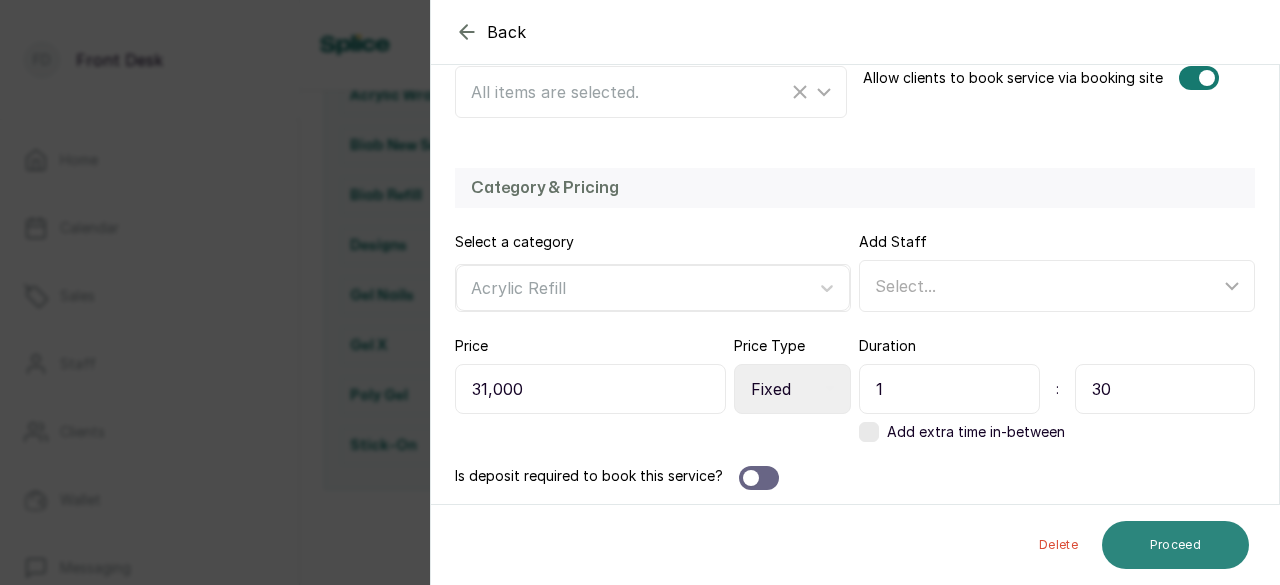 click on "Proceed" at bounding box center [1175, 545] 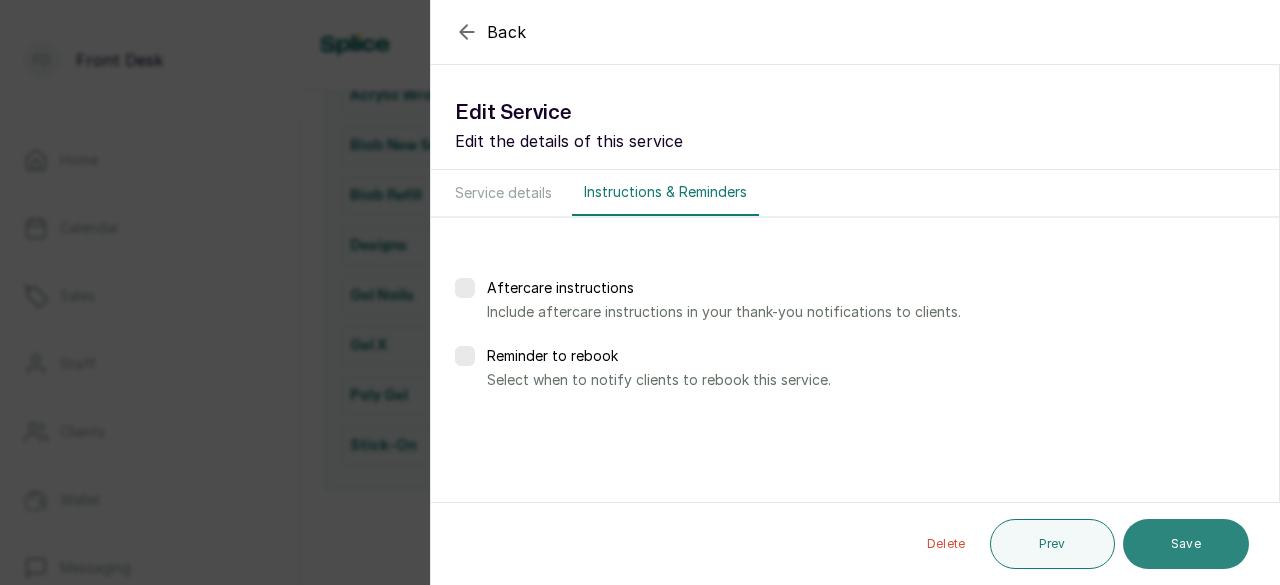 click on "Save" at bounding box center [1186, 544] 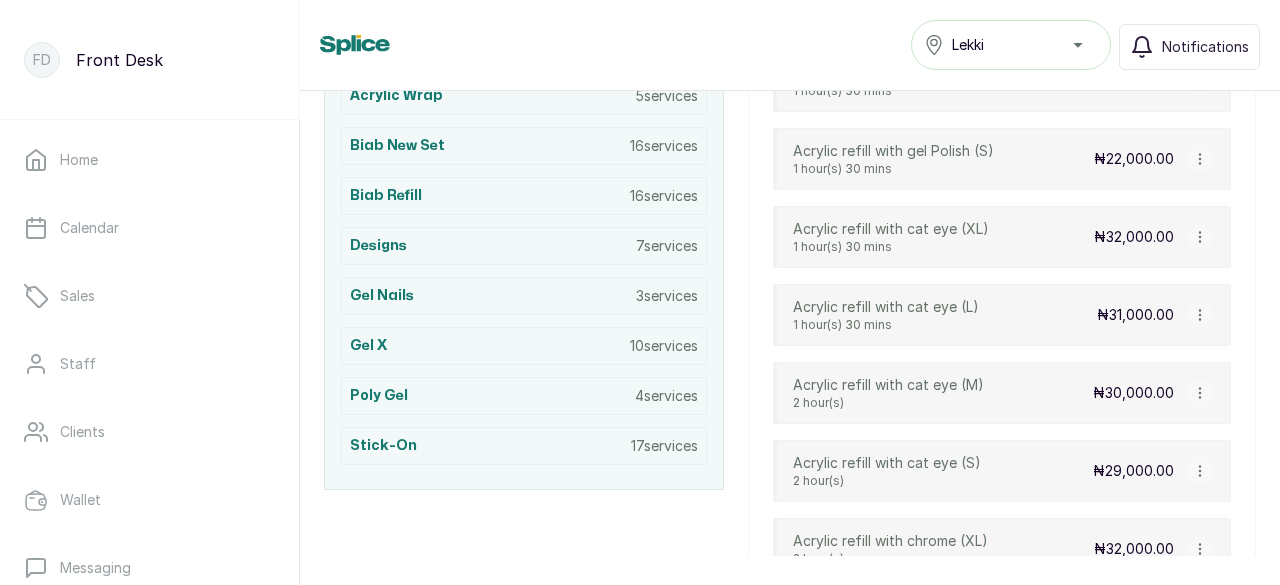 click 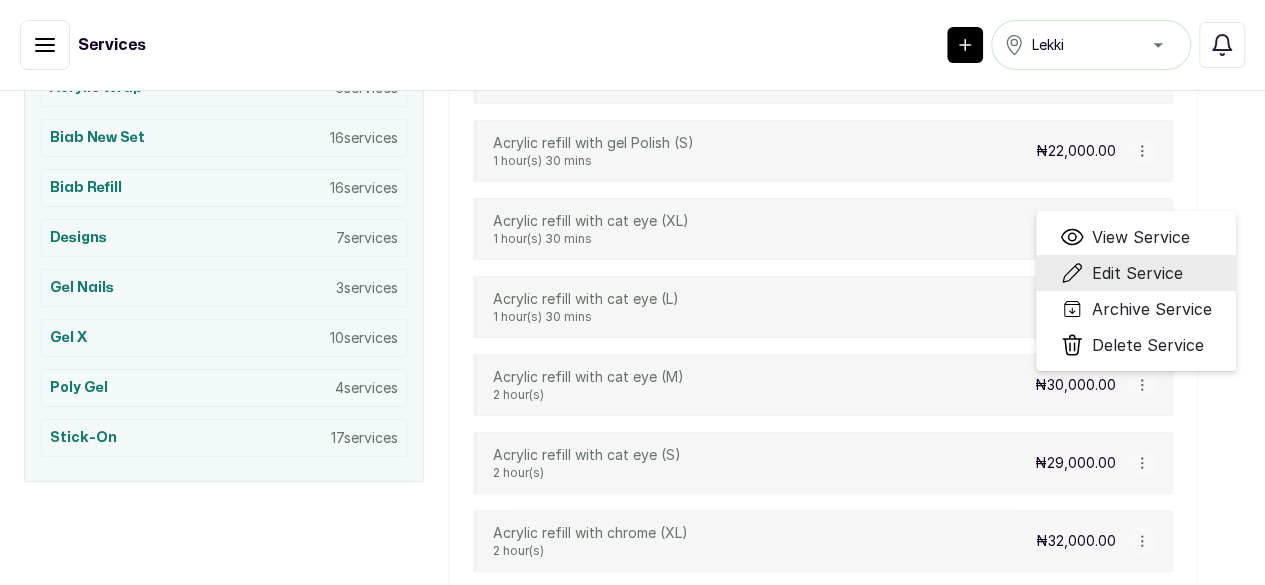 click on "Edit Service" at bounding box center (1137, 273) 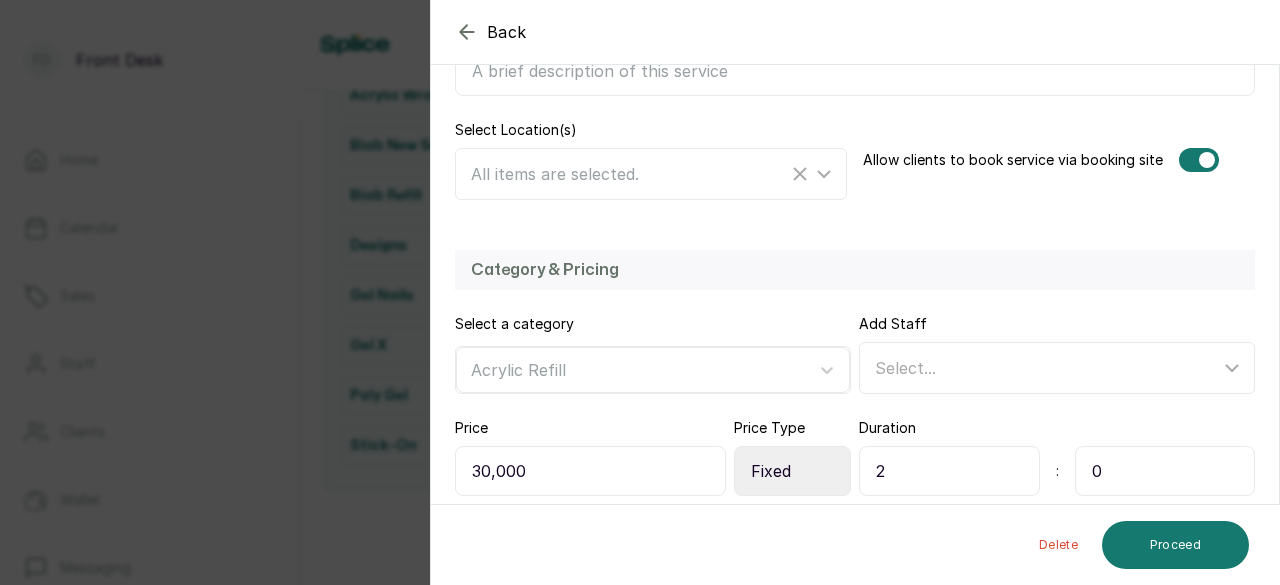 scroll, scrollTop: 478, scrollLeft: 0, axis: vertical 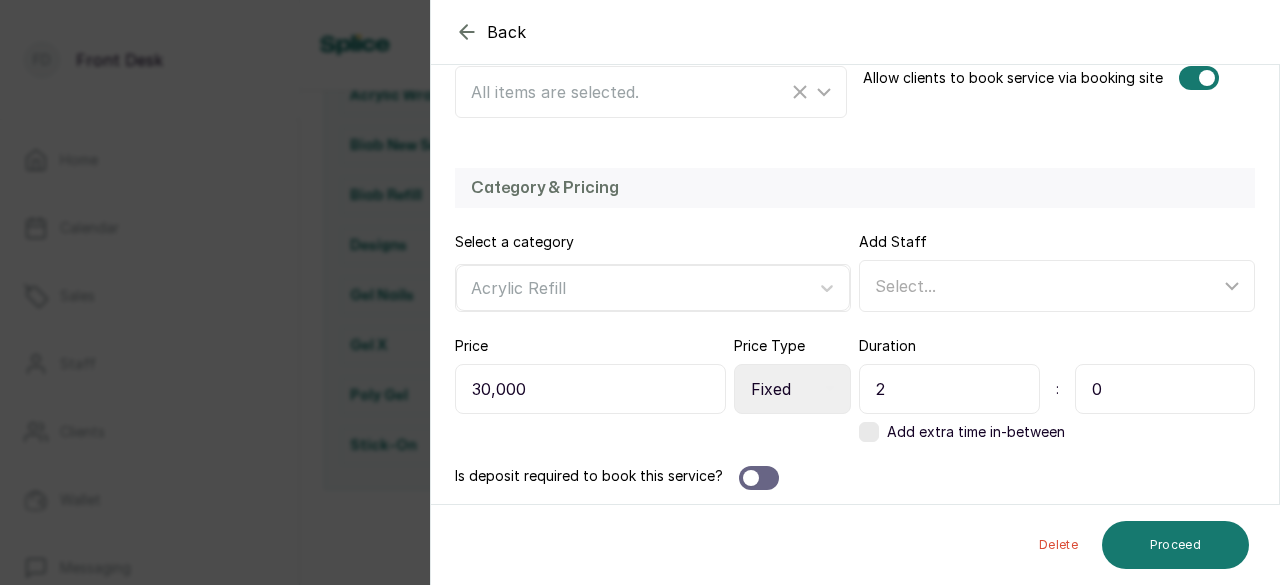 drag, startPoint x: 880, startPoint y: 379, endPoint x: 818, endPoint y: 392, distance: 63.348244 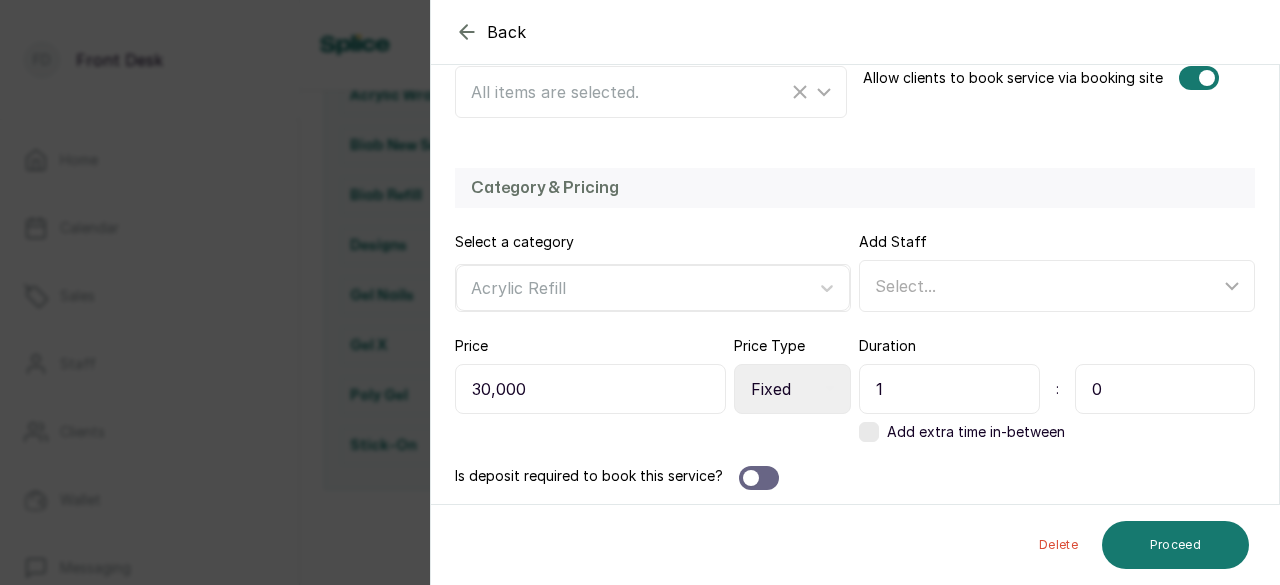 type on "1" 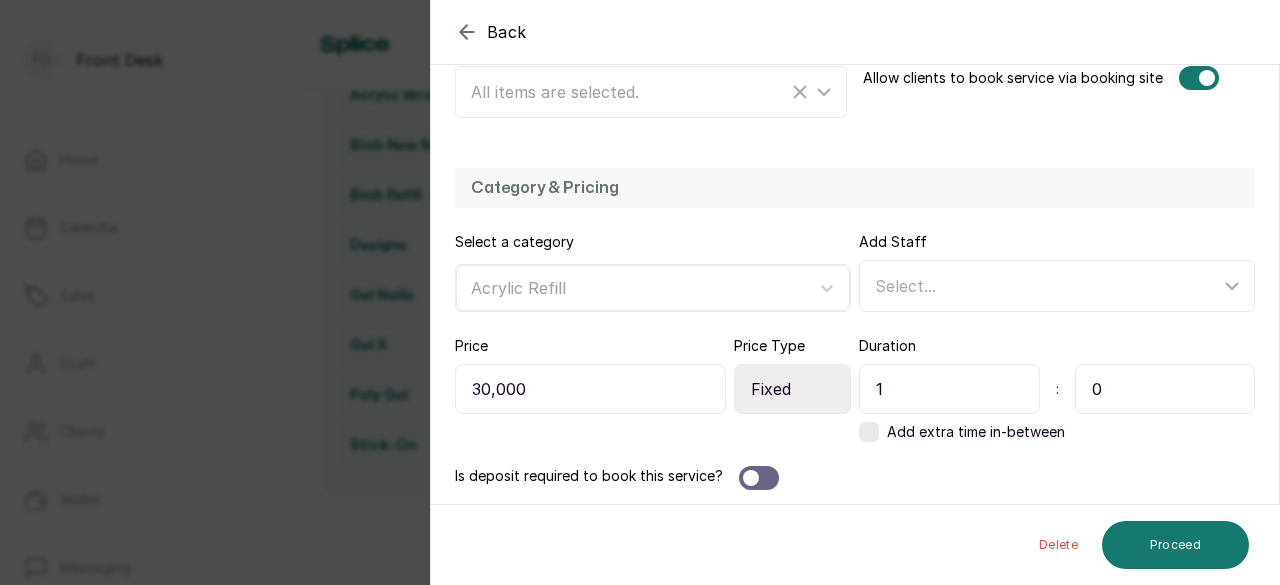 drag, startPoint x: 1065, startPoint y: 390, endPoint x: 1047, endPoint y: 390, distance: 18 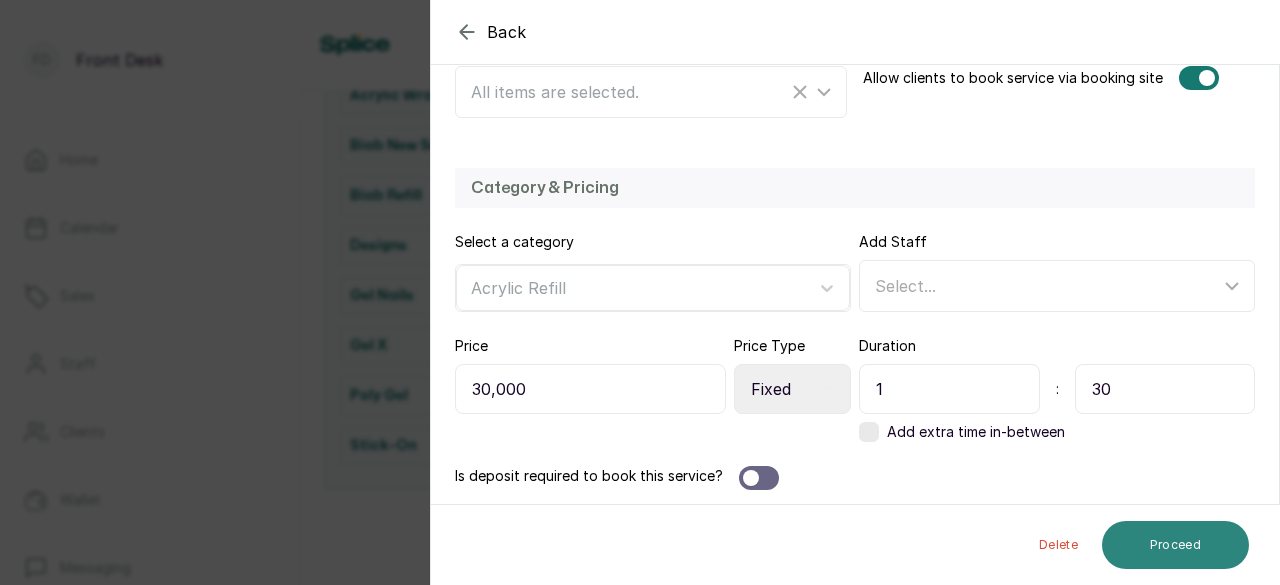 type on "30" 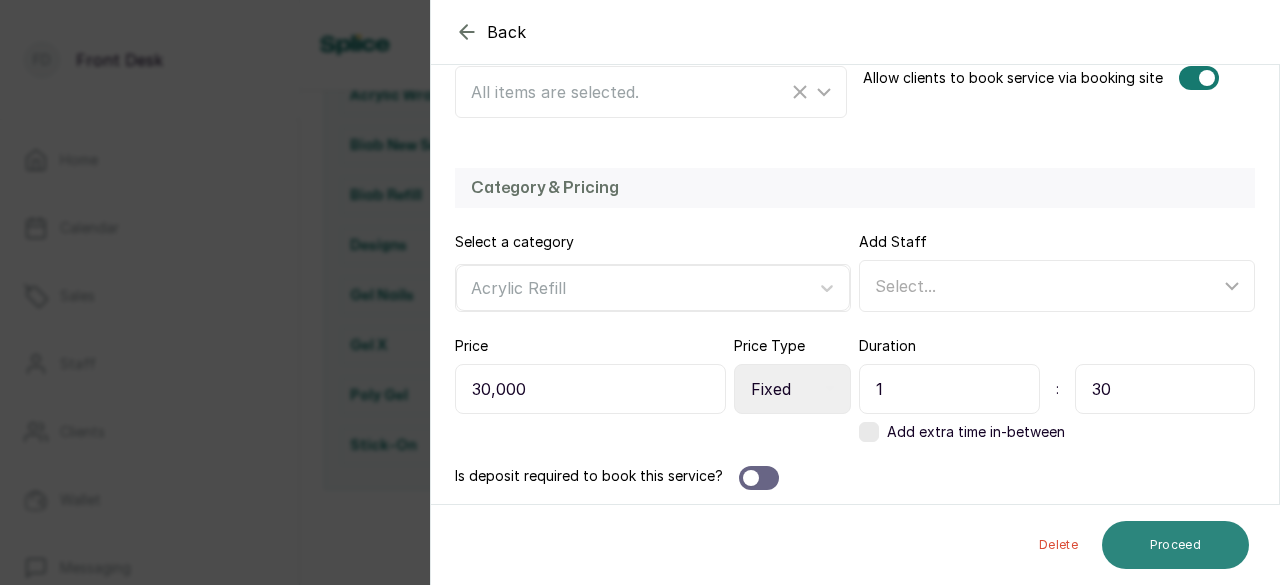 click on "Proceed" at bounding box center [1175, 545] 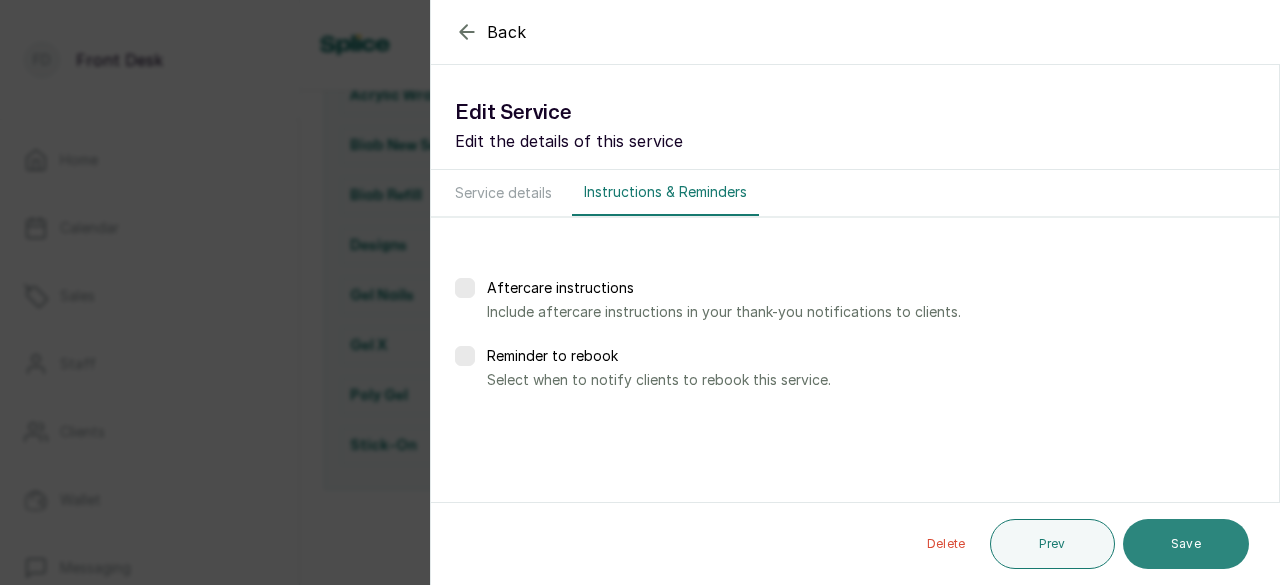click on "Save" at bounding box center (1186, 544) 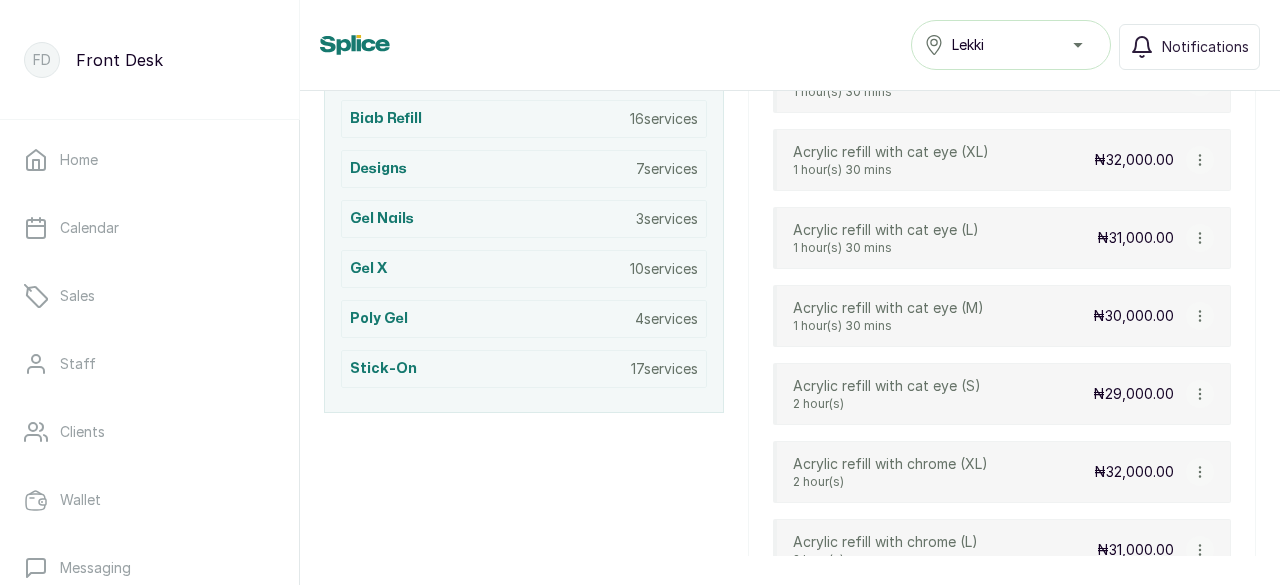 scroll, scrollTop: 823, scrollLeft: 0, axis: vertical 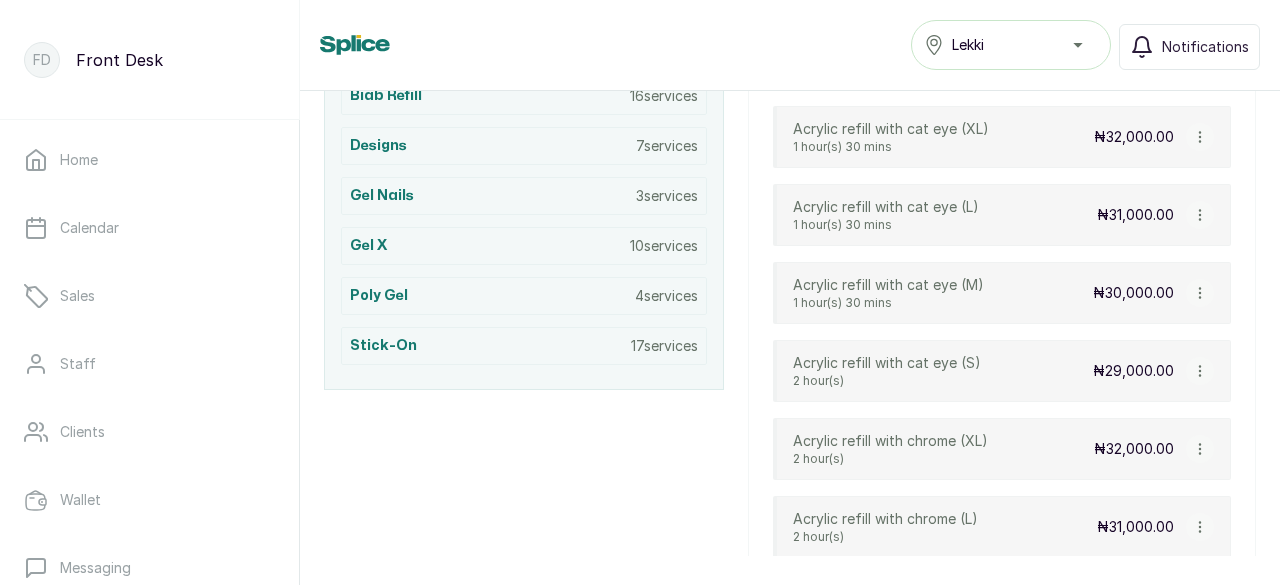 click 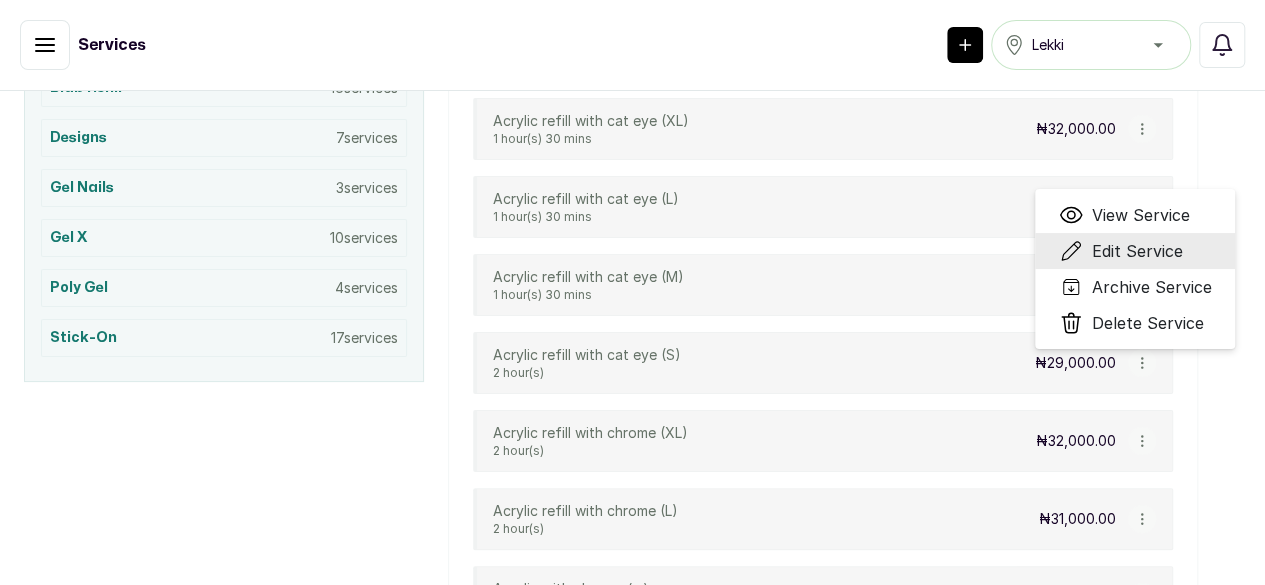 click on "Edit Service" at bounding box center (1136, 251) 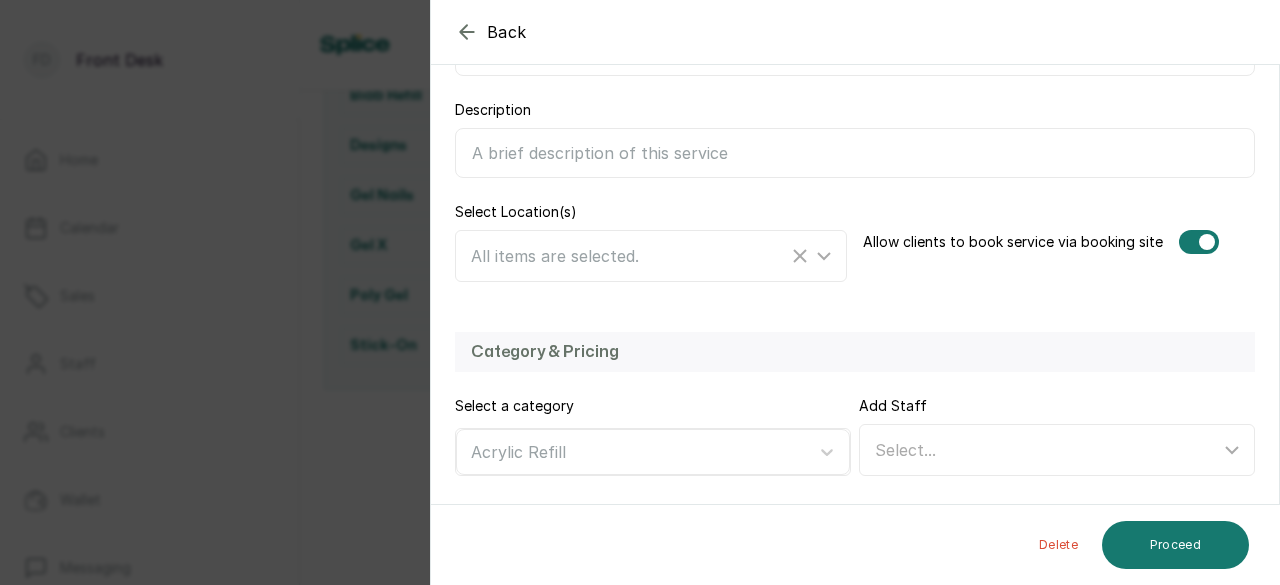 scroll, scrollTop: 478, scrollLeft: 0, axis: vertical 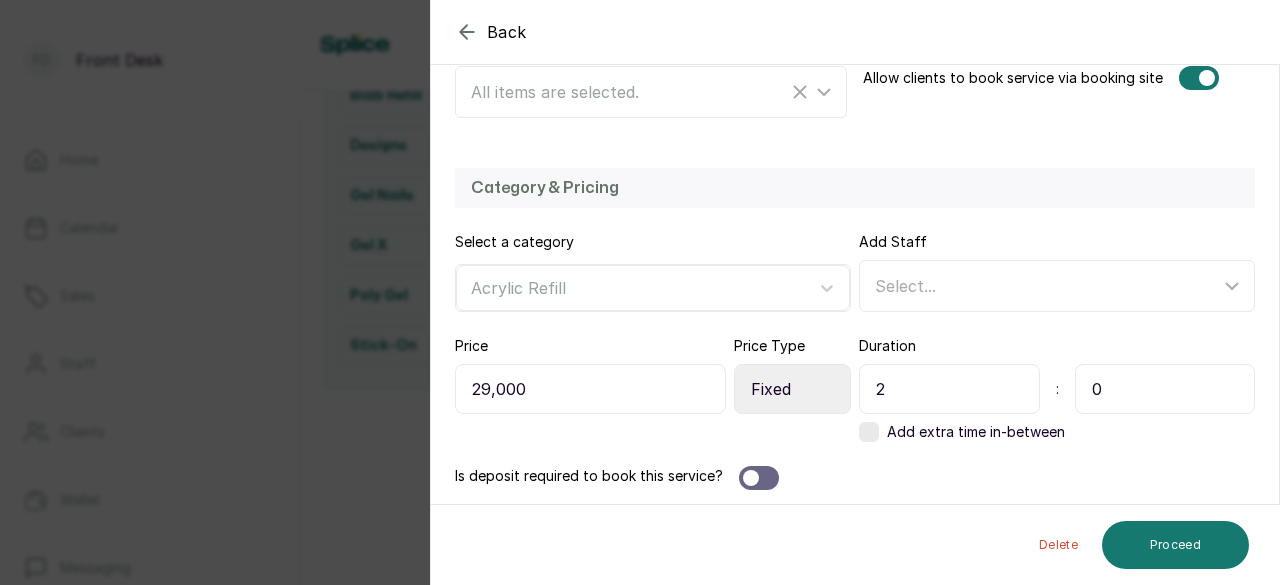 drag, startPoint x: 862, startPoint y: 391, endPoint x: 838, endPoint y: 377, distance: 27.784887 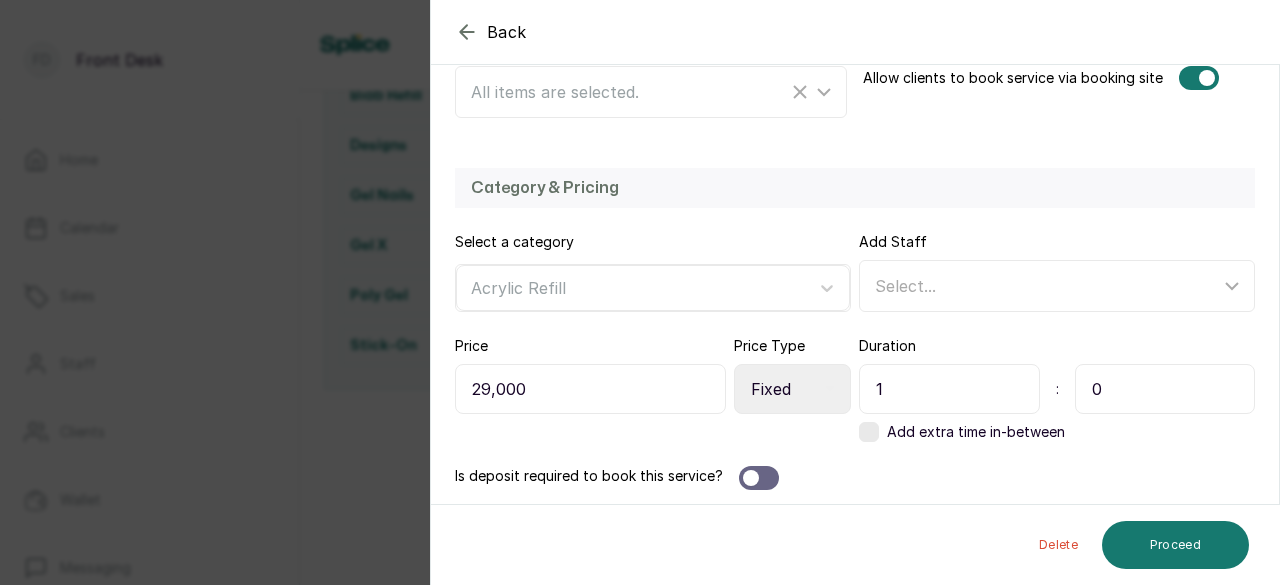 type on "1" 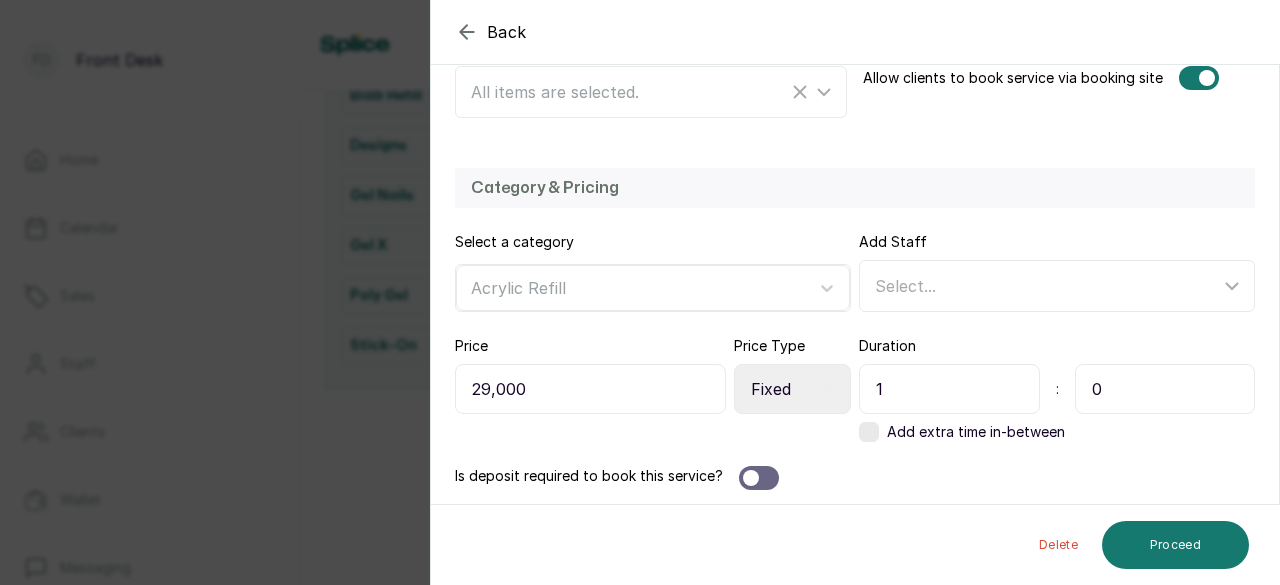 drag, startPoint x: 1086, startPoint y: 388, endPoint x: 1059, endPoint y: 391, distance: 27.166155 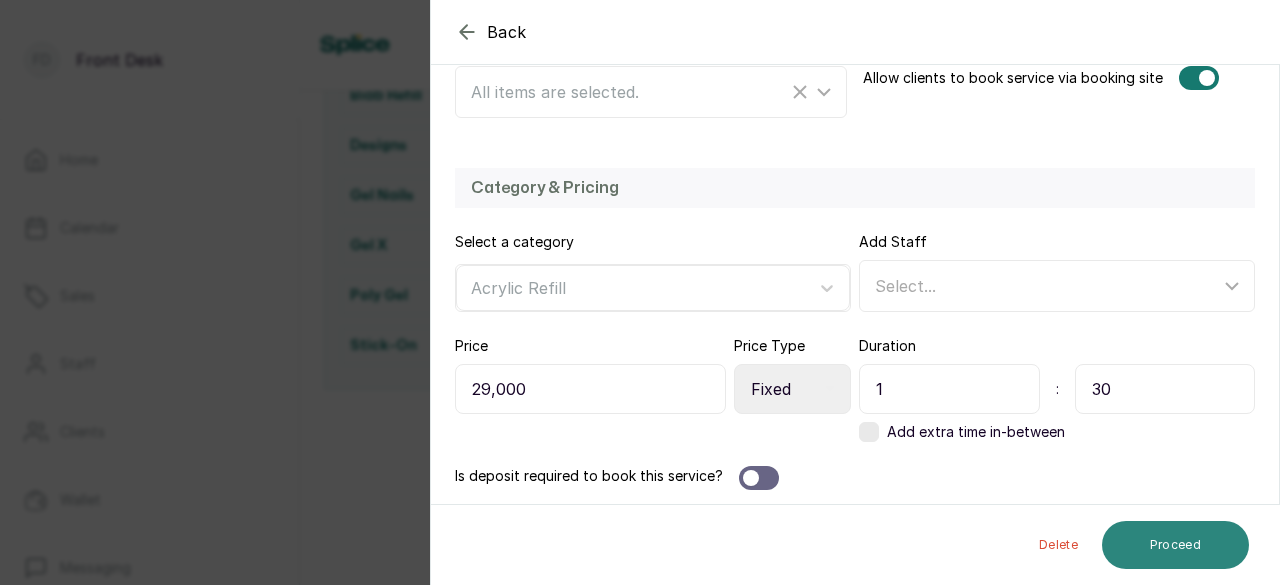 type on "30" 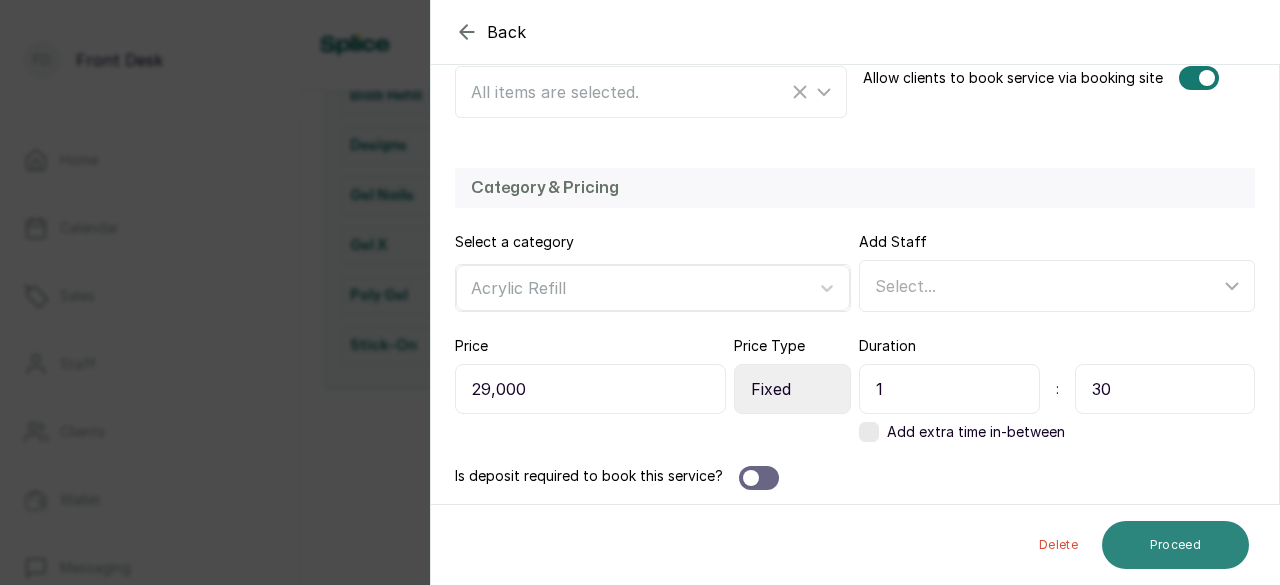 click on "Proceed" at bounding box center (1175, 545) 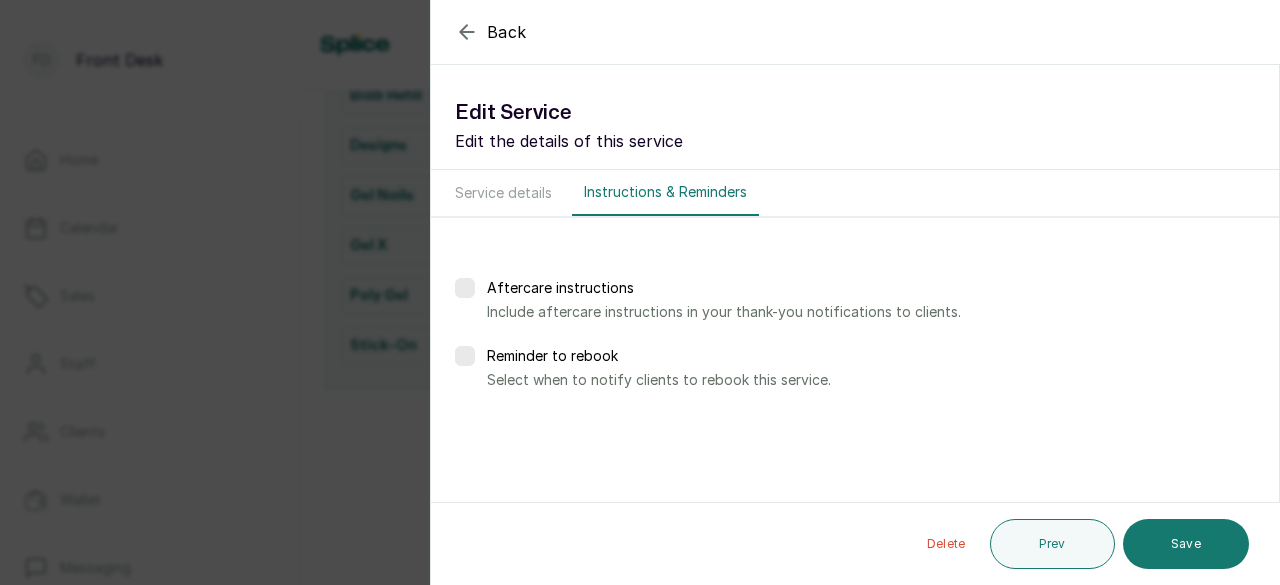 scroll, scrollTop: 0, scrollLeft: 0, axis: both 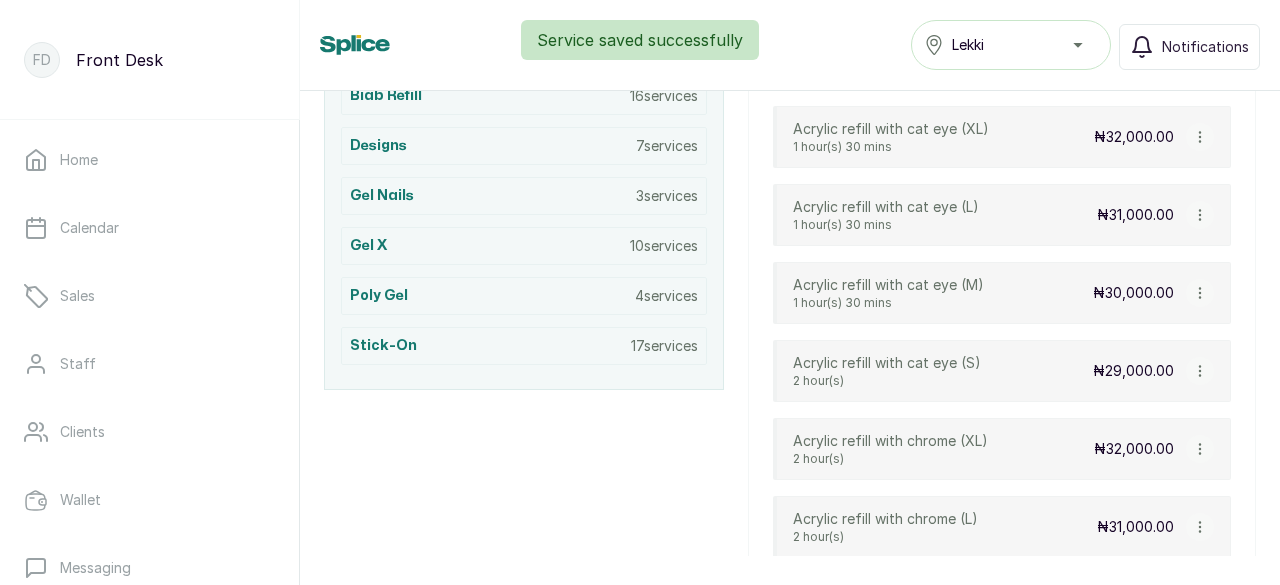 click 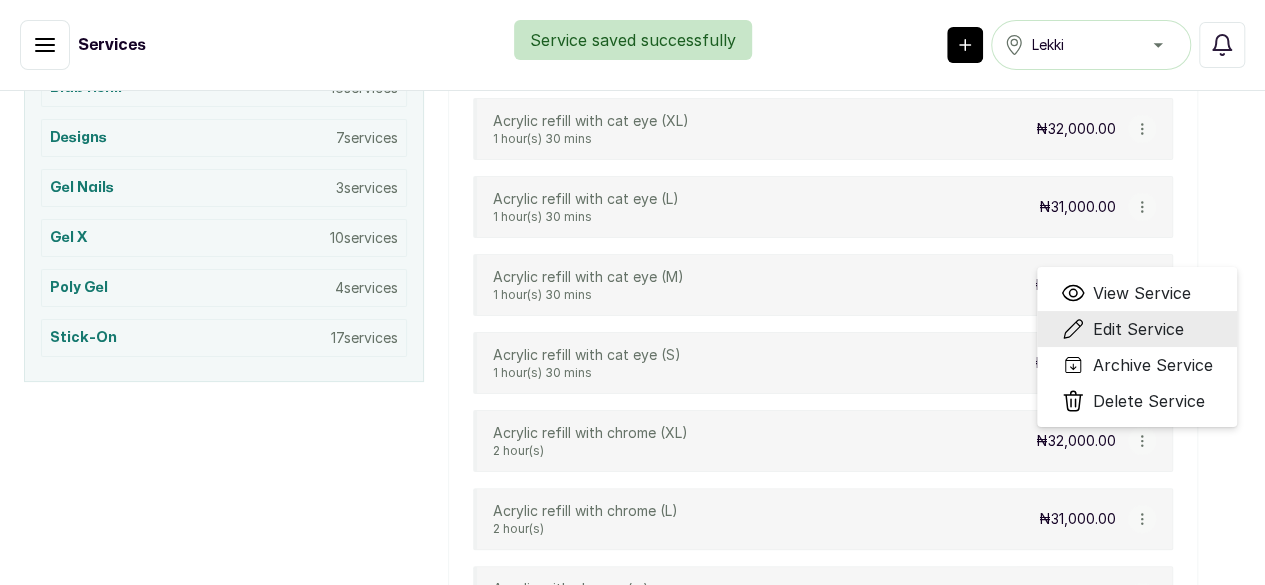 click on "Edit Service" at bounding box center (1138, 329) 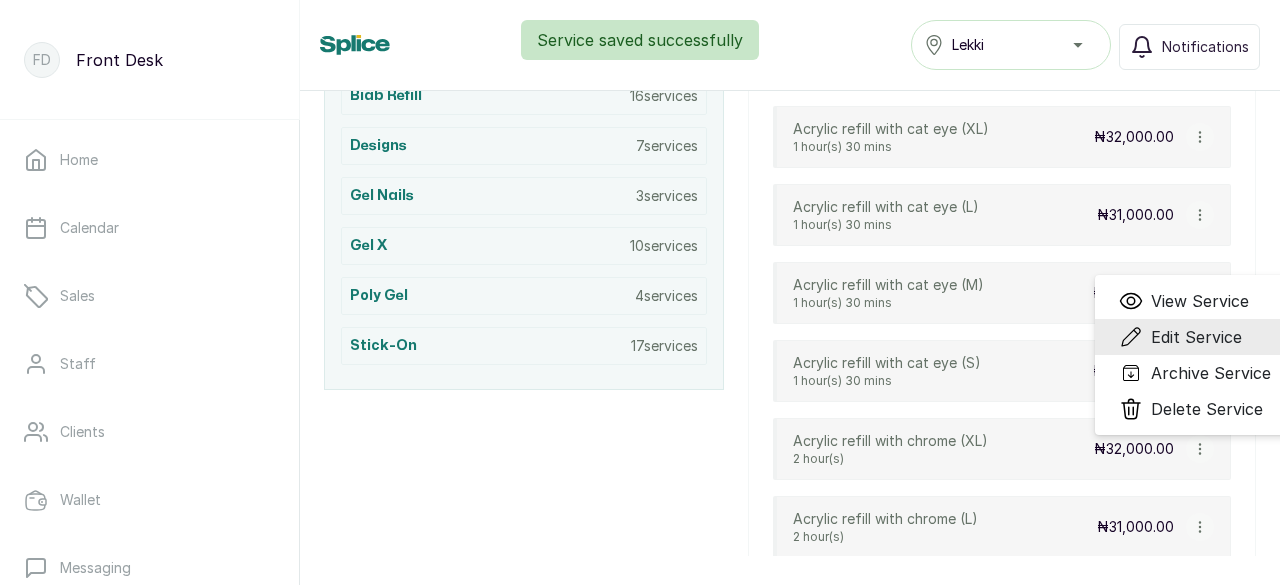 select on "fixed" 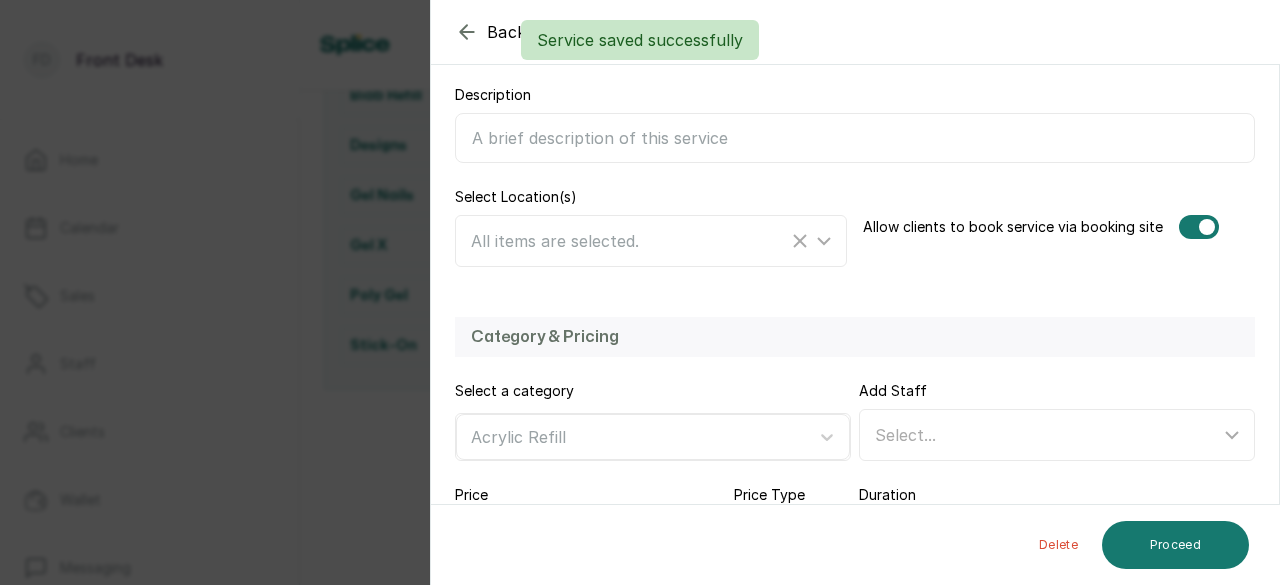 scroll, scrollTop: 478, scrollLeft: 0, axis: vertical 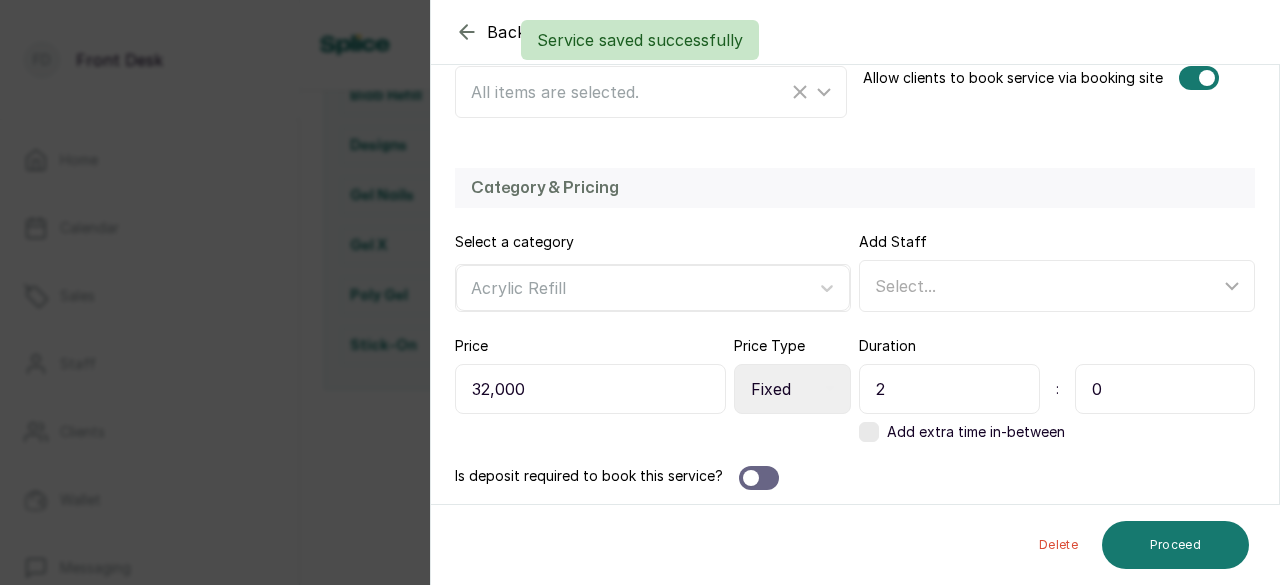 drag, startPoint x: 922, startPoint y: 392, endPoint x: 838, endPoint y: 393, distance: 84.00595 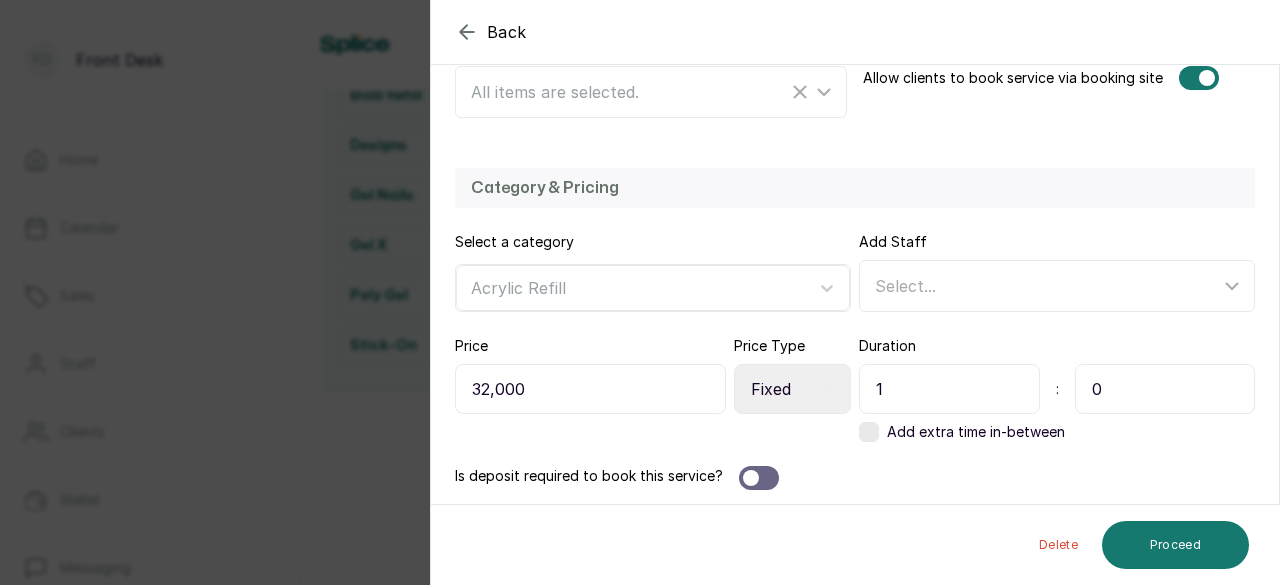 type on "1" 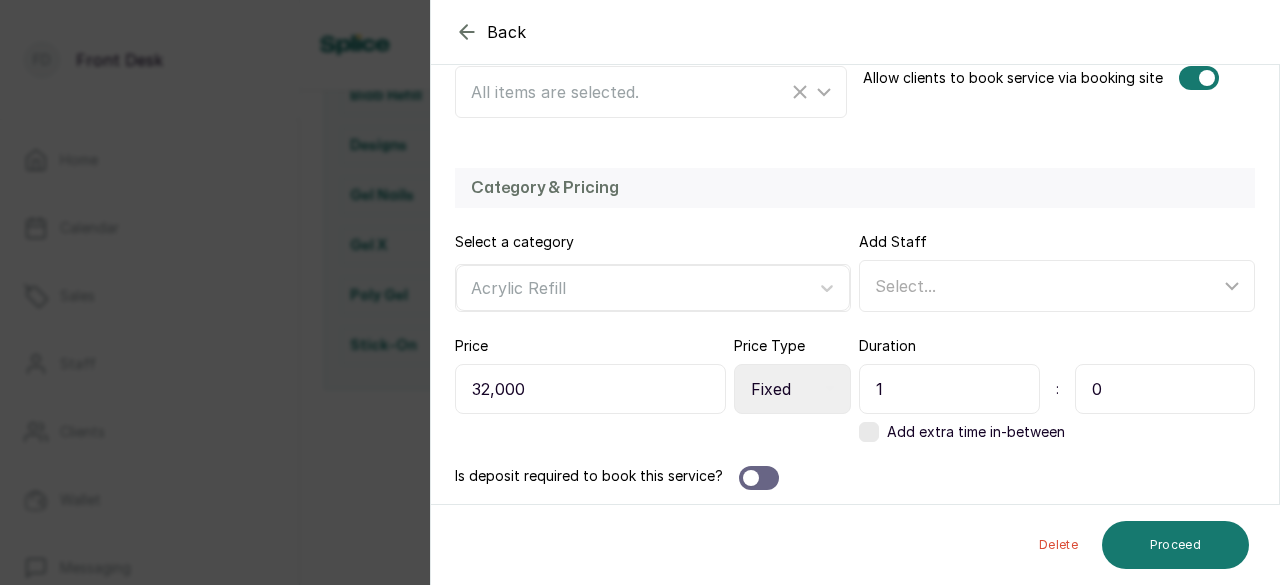 drag, startPoint x: 1121, startPoint y: 375, endPoint x: 1063, endPoint y: 381, distance: 58.30952 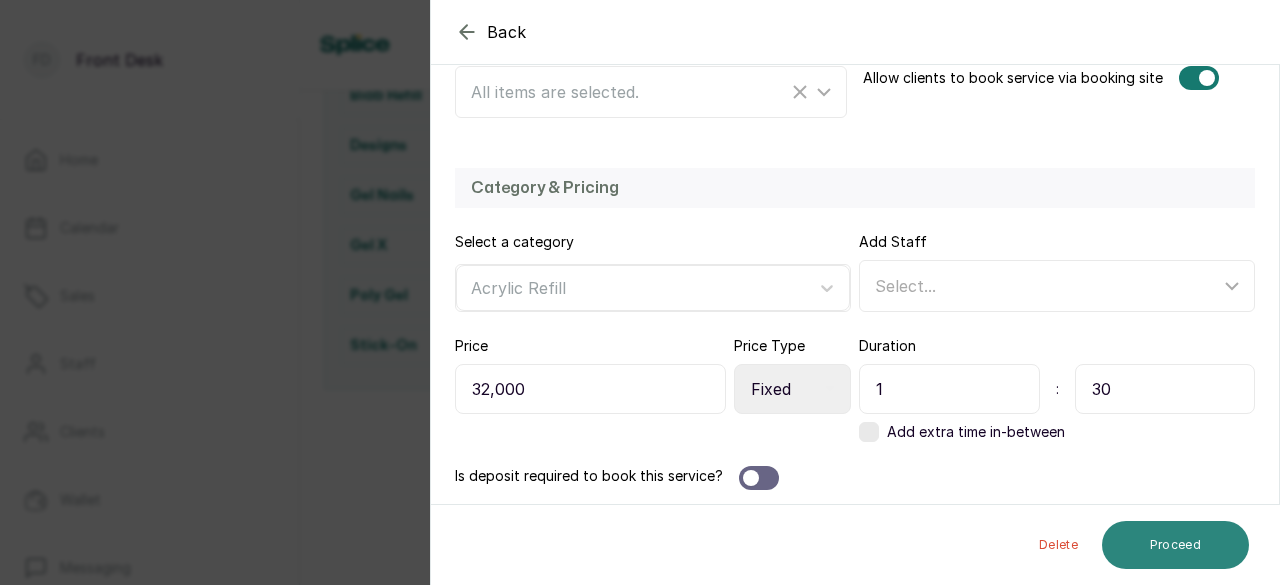 type on "30" 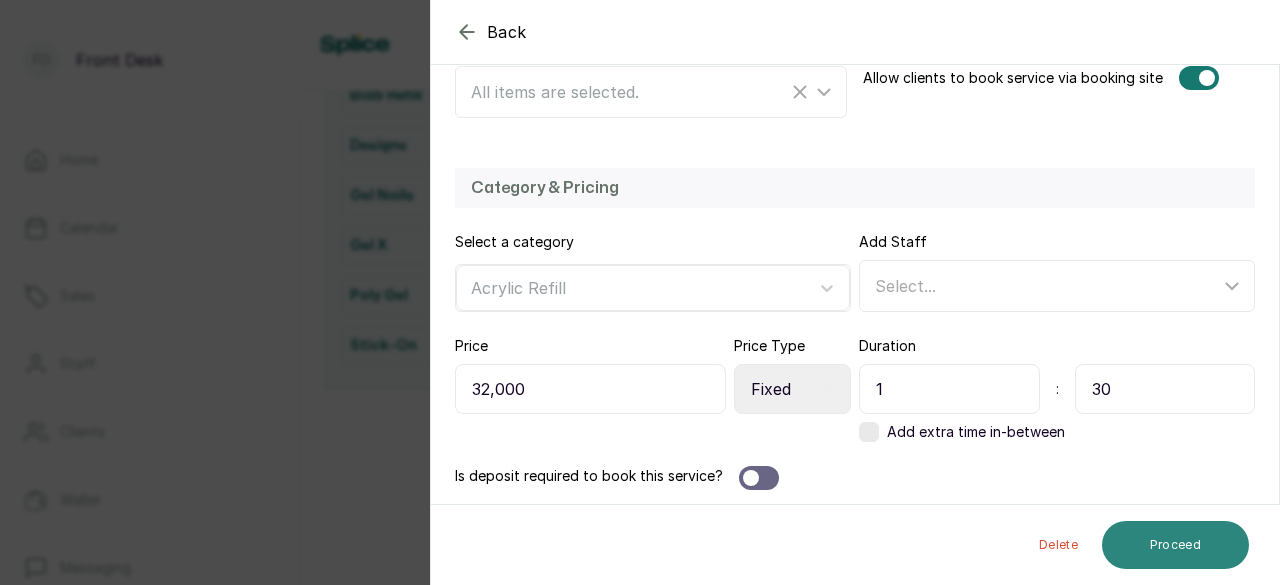 click on "Proceed" at bounding box center [1175, 545] 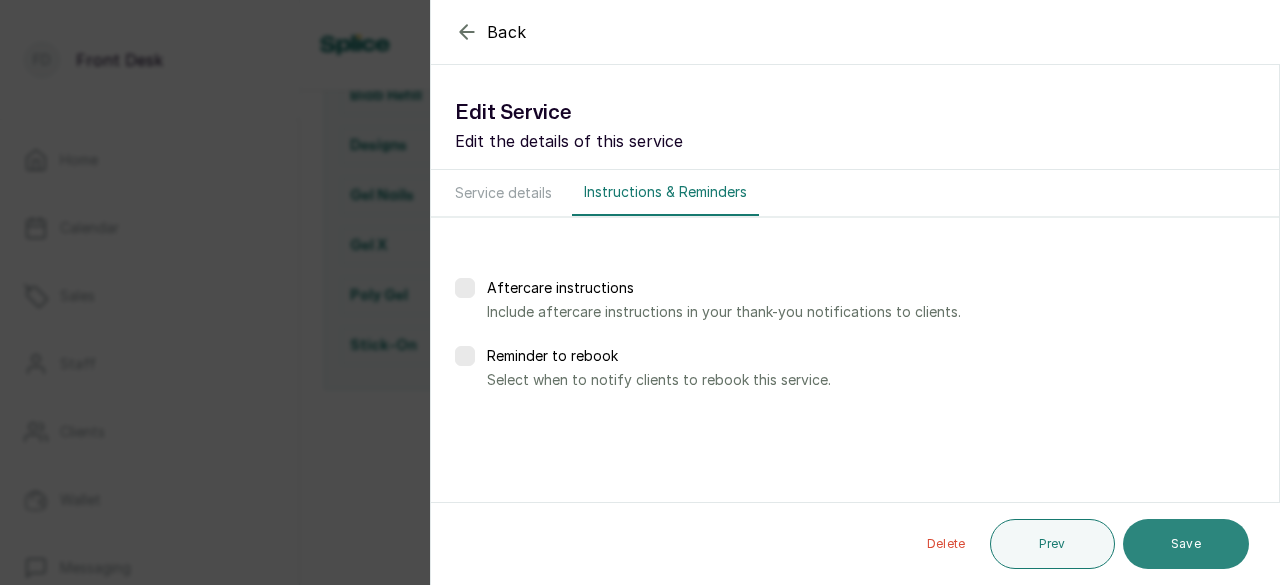 click on "Save" at bounding box center (1186, 544) 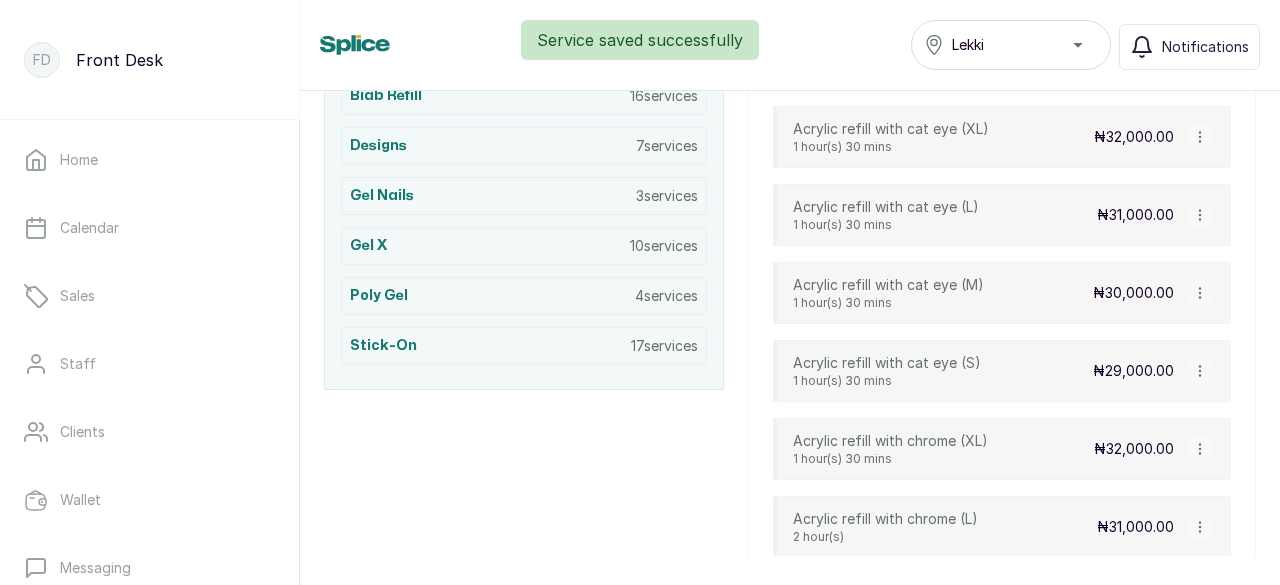 click 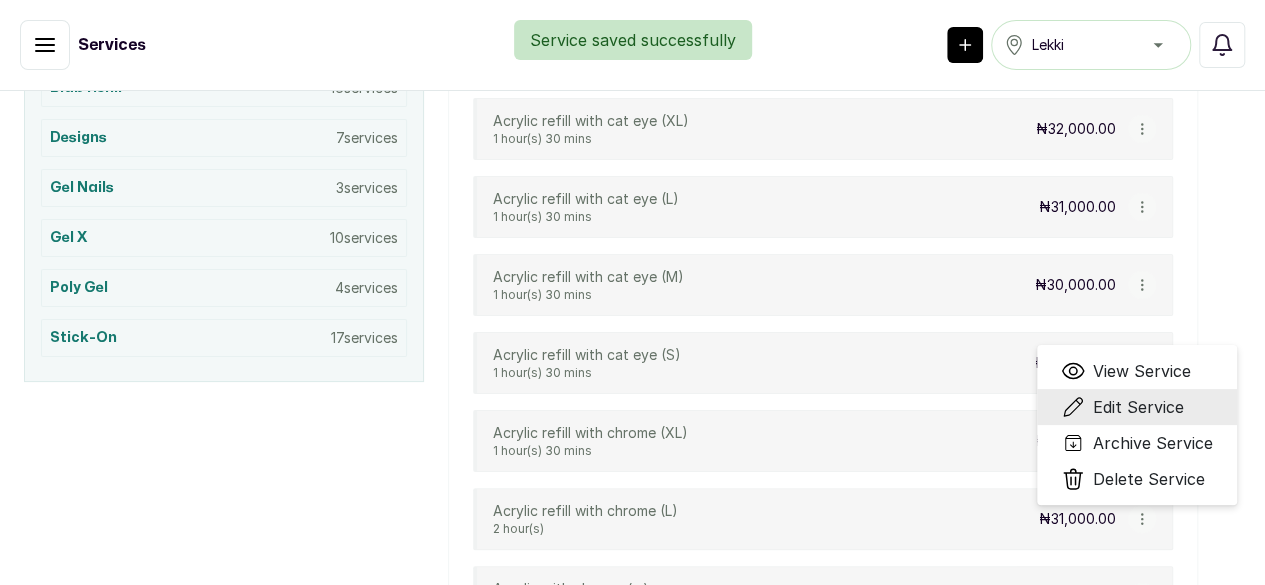 click on "Edit Service" at bounding box center (1138, 407) 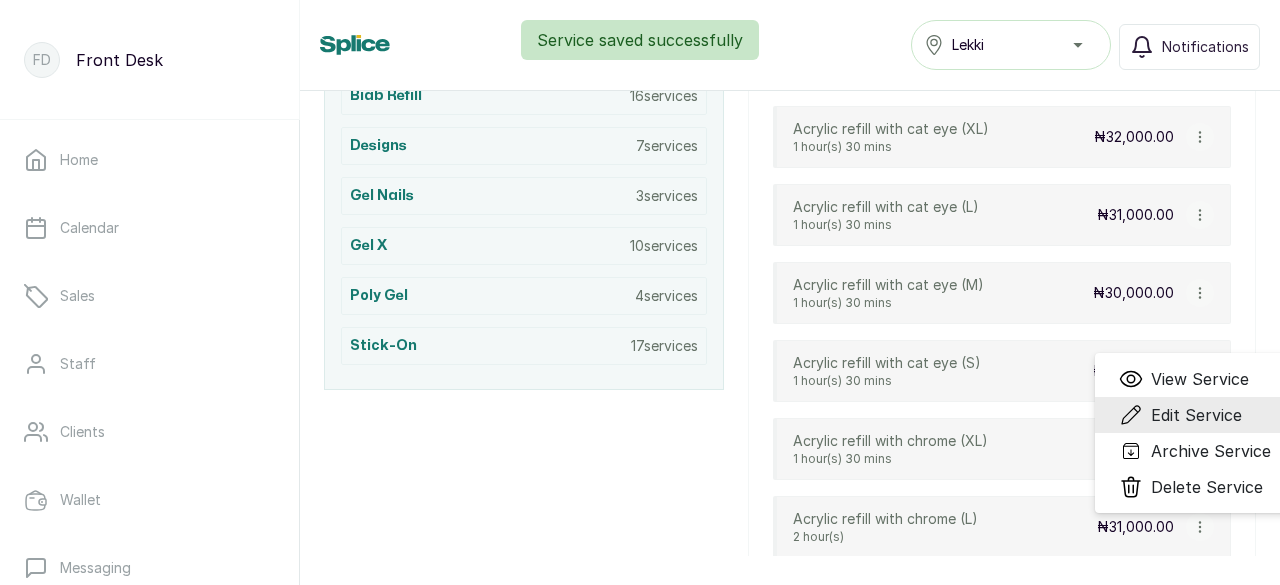 select on "fixed" 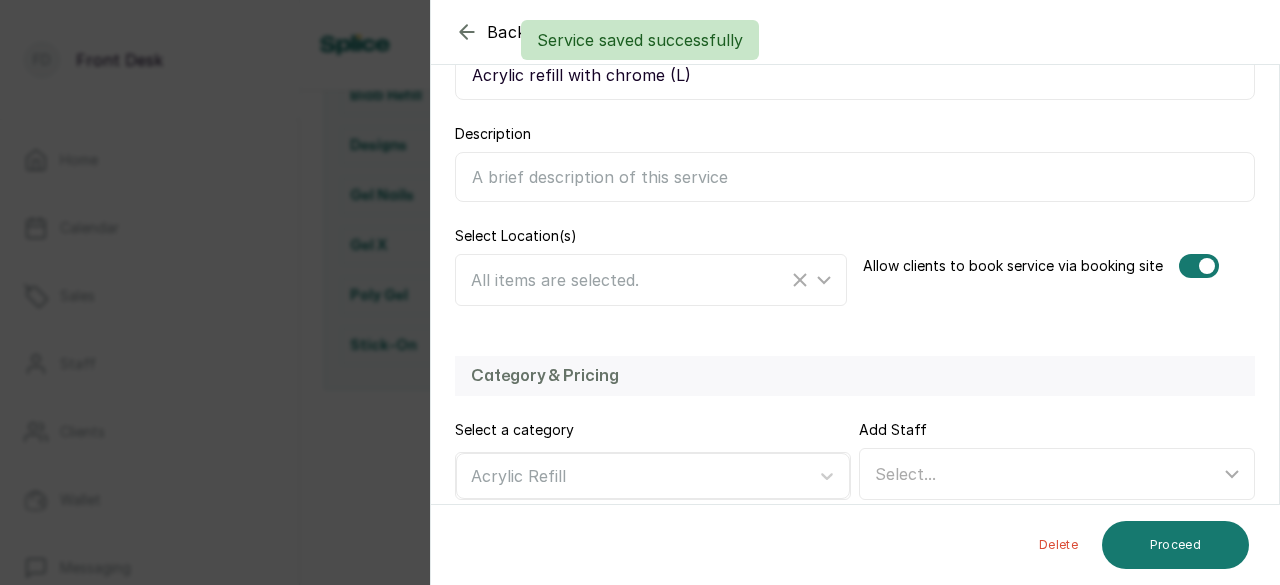 scroll, scrollTop: 478, scrollLeft: 0, axis: vertical 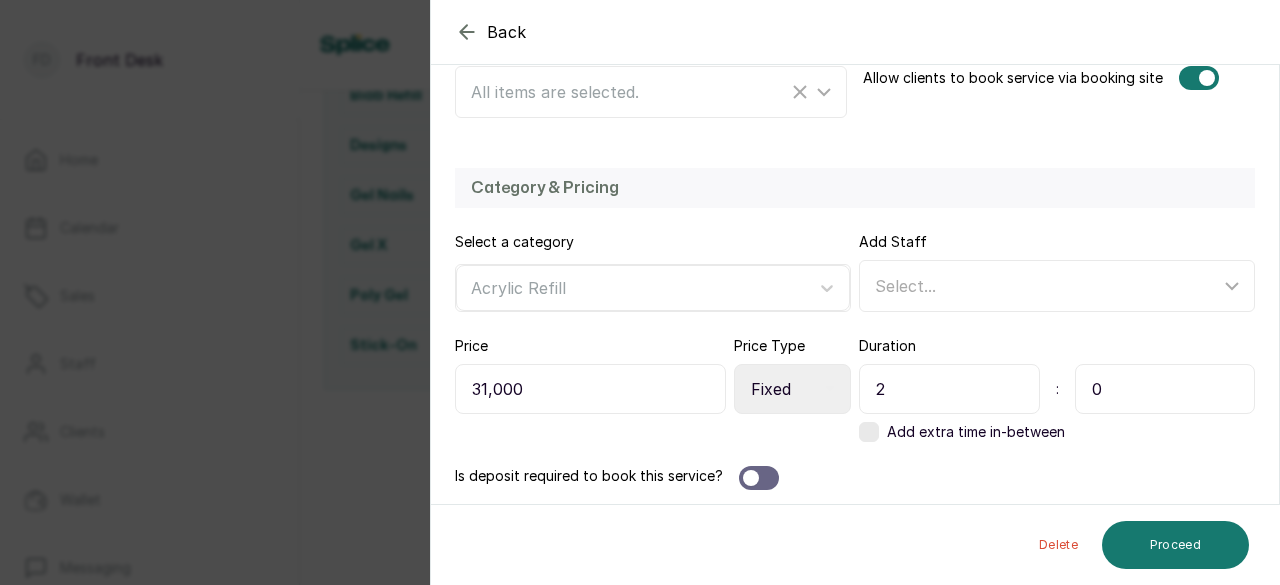 drag, startPoint x: 870, startPoint y: 386, endPoint x: 908, endPoint y: 379, distance: 38.63936 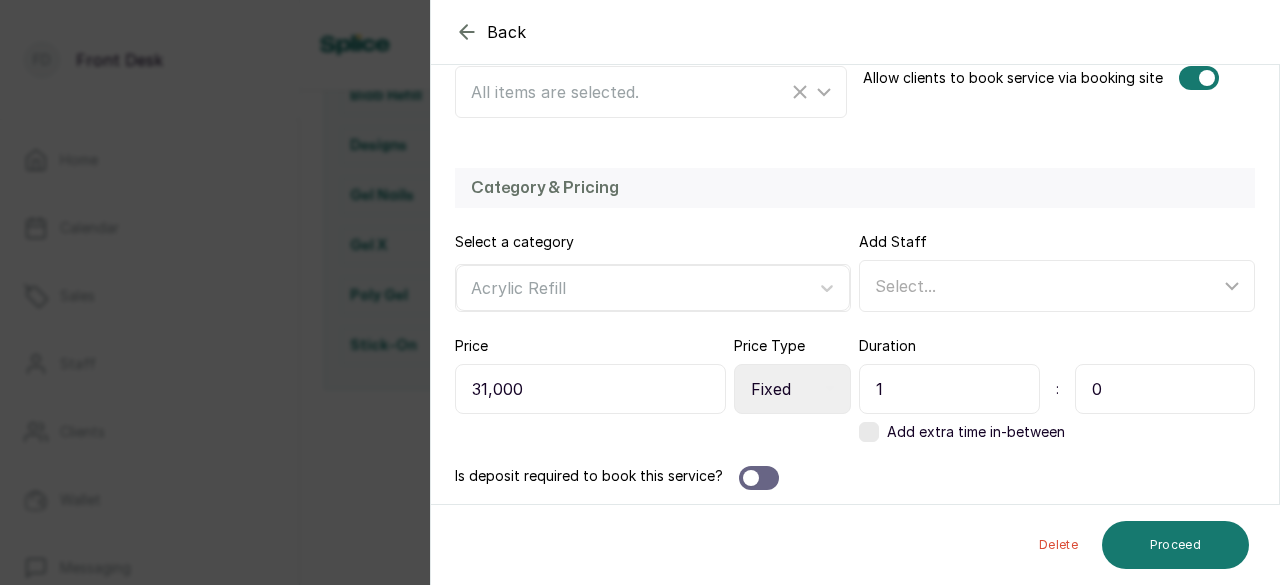 type on "1" 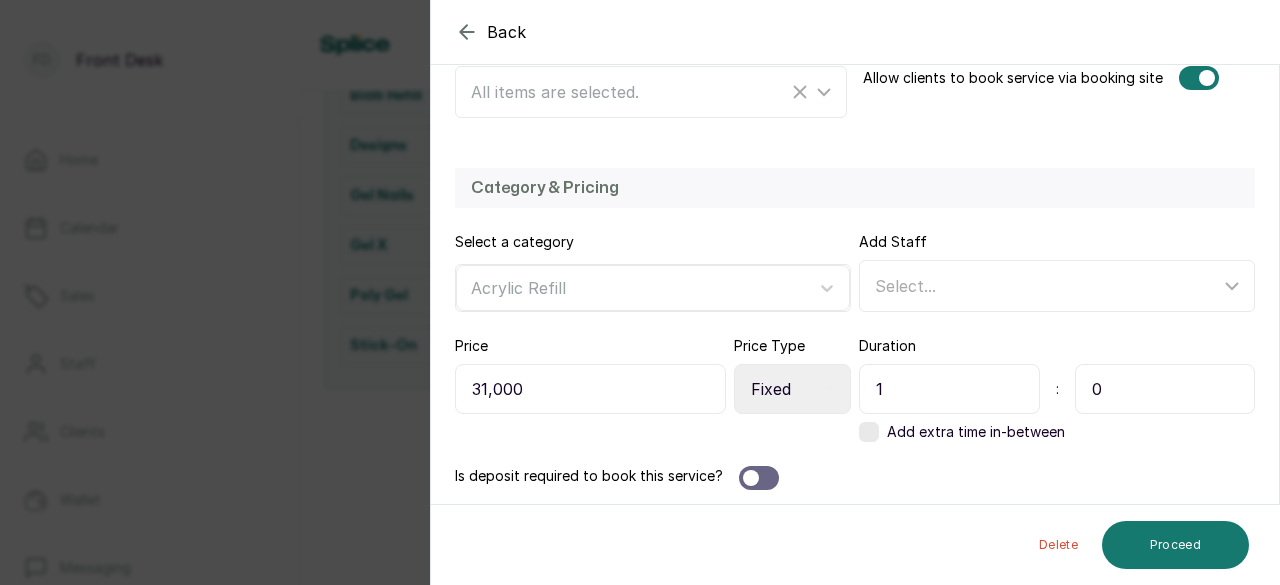 drag, startPoint x: 1101, startPoint y: 393, endPoint x: 1037, endPoint y: 379, distance: 65.51336 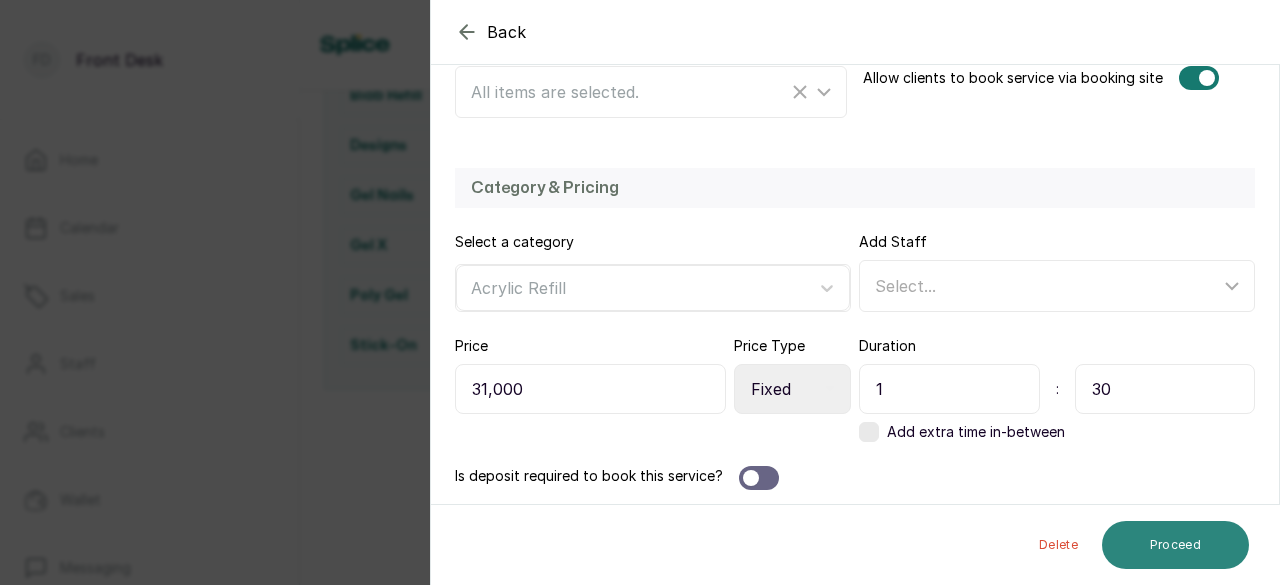 type on "30" 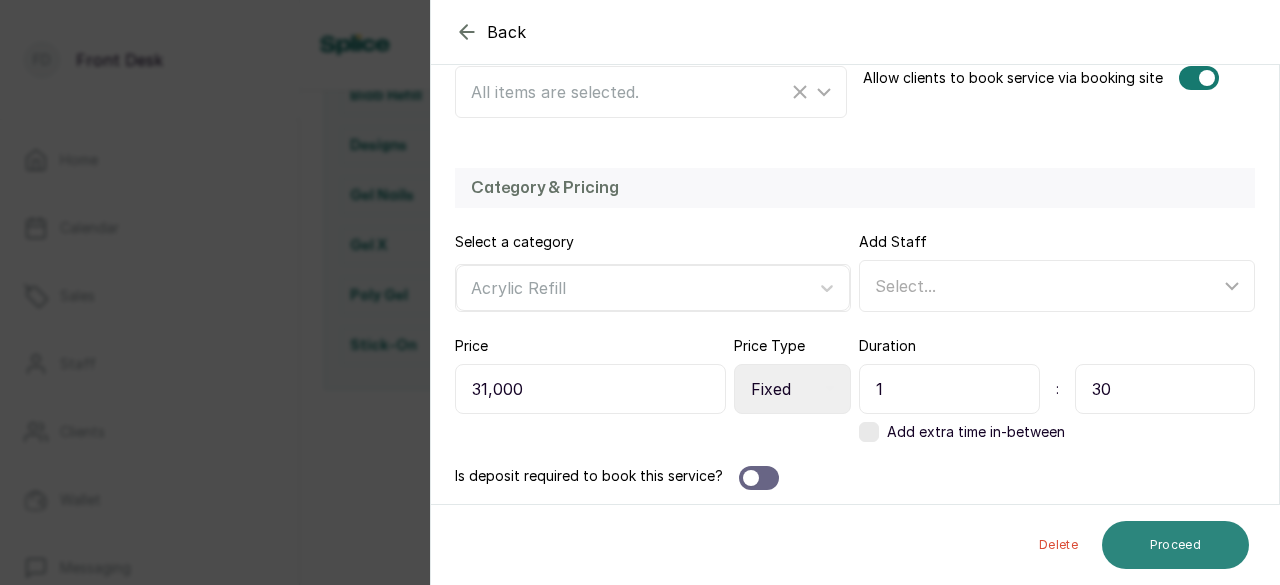 click on "Proceed" at bounding box center [1175, 545] 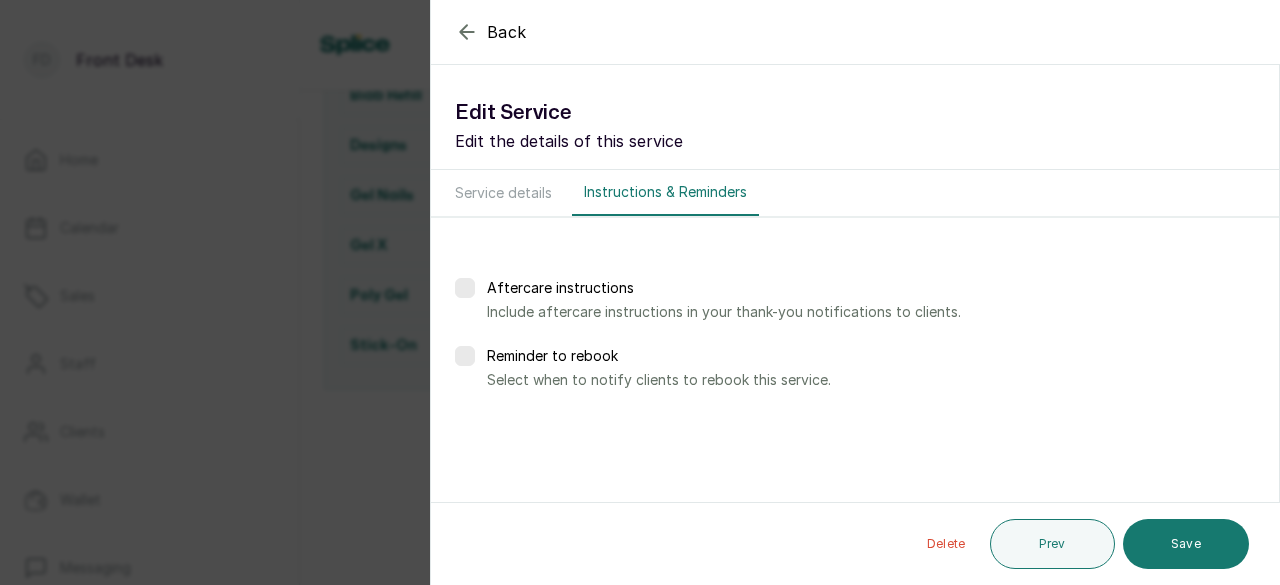 scroll, scrollTop: 0, scrollLeft: 0, axis: both 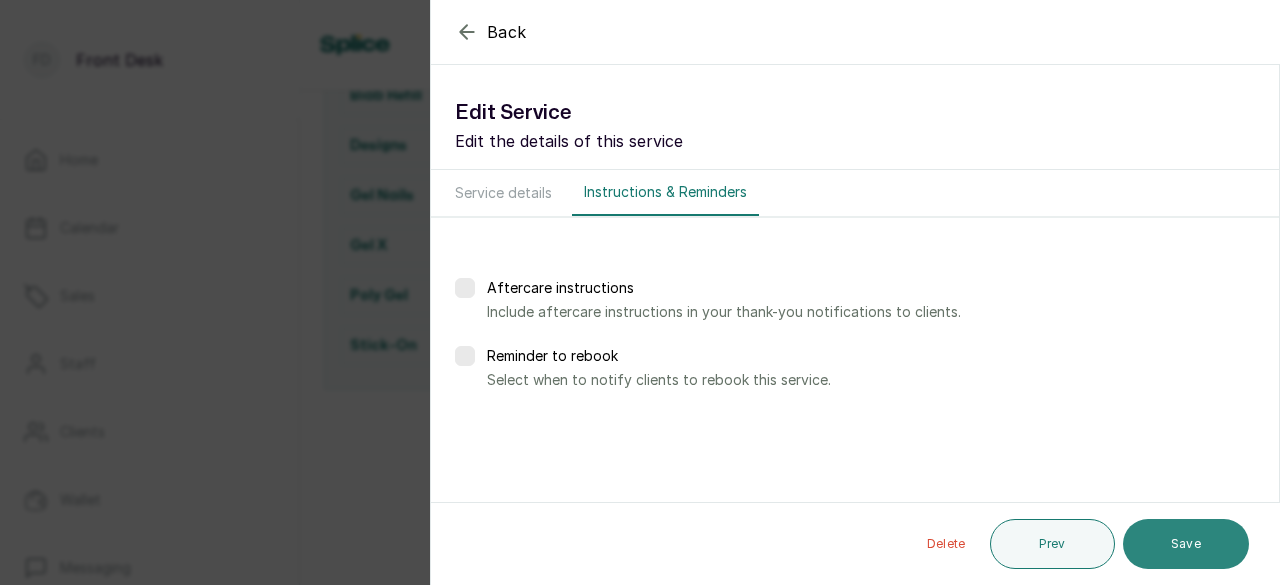 click on "Save" at bounding box center [1186, 544] 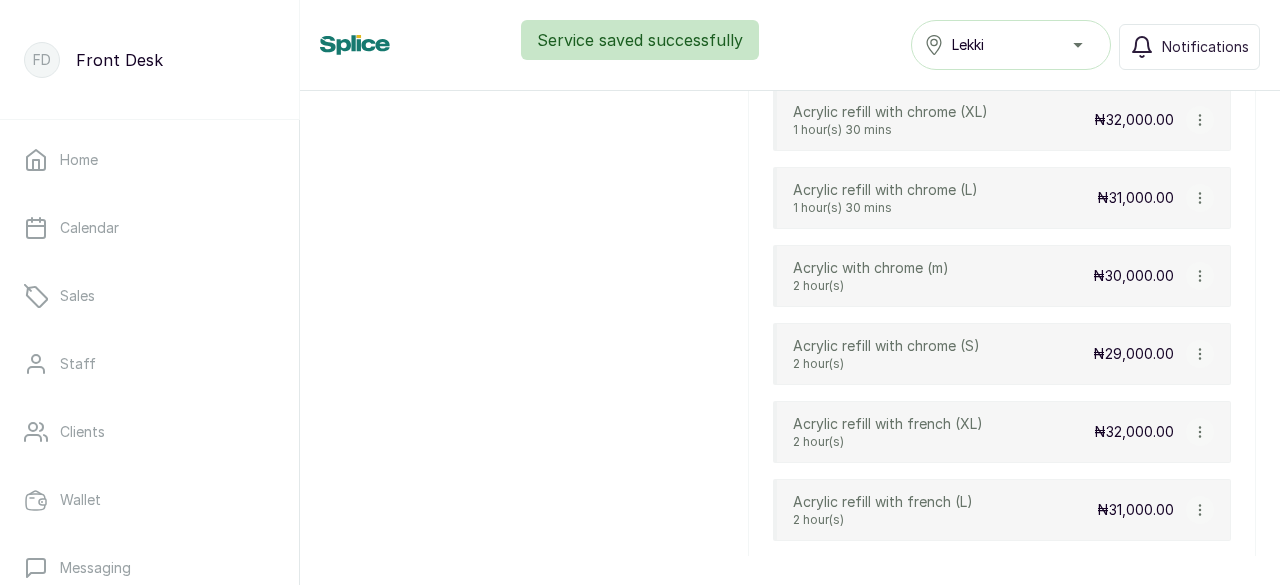 scroll, scrollTop: 1123, scrollLeft: 0, axis: vertical 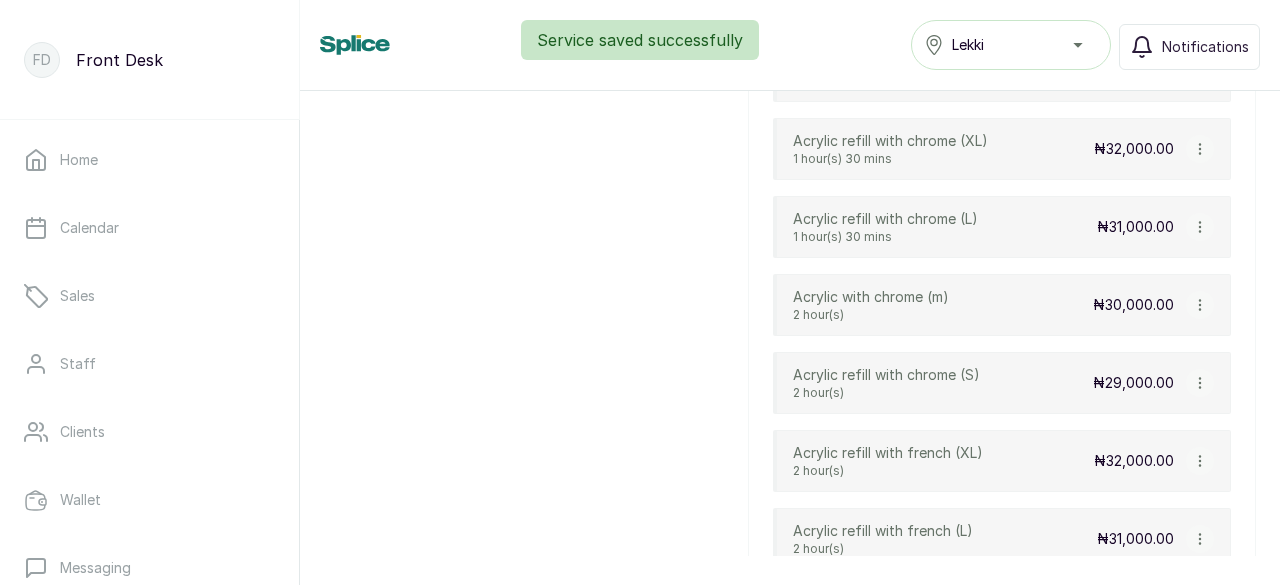 click 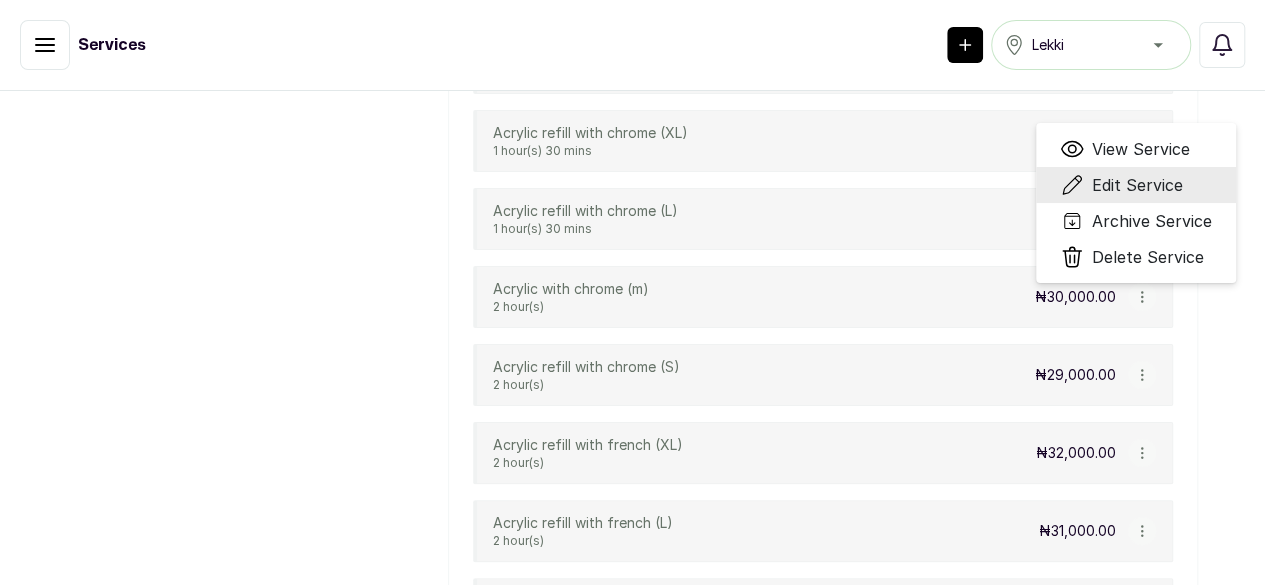 click on "Edit Service" at bounding box center (1137, 185) 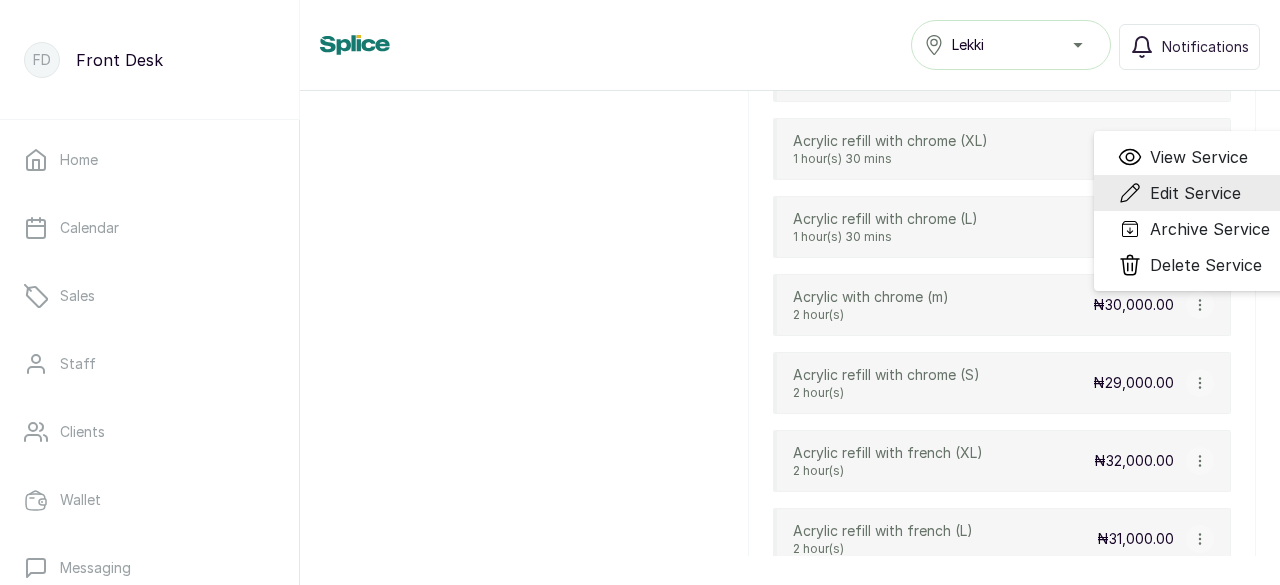 select on "fixed" 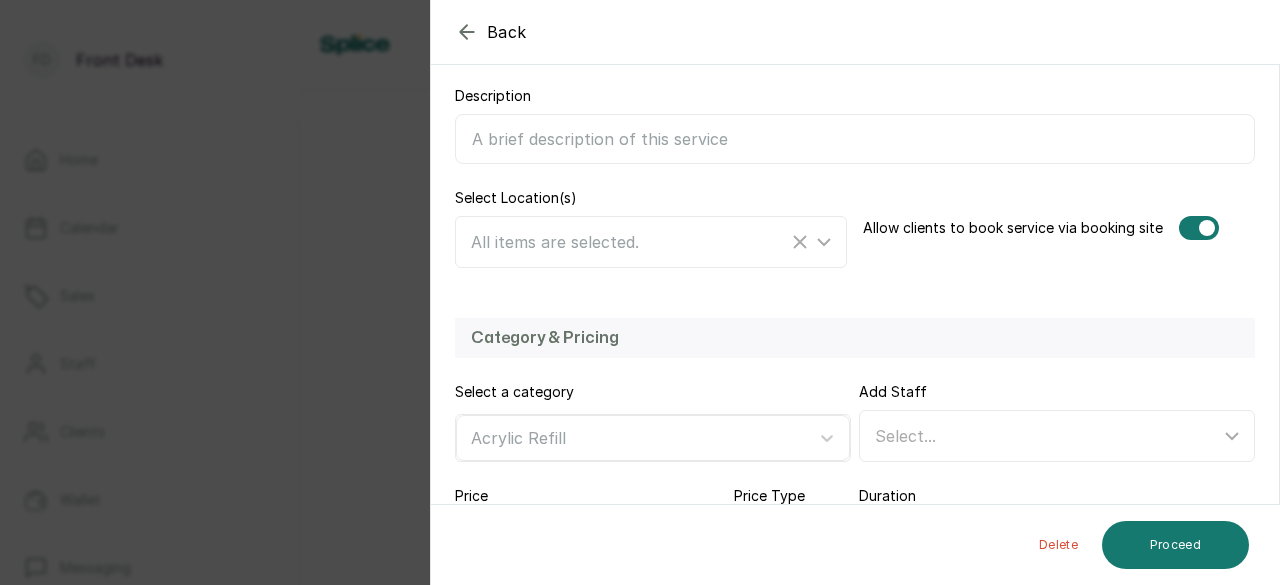 scroll, scrollTop: 478, scrollLeft: 0, axis: vertical 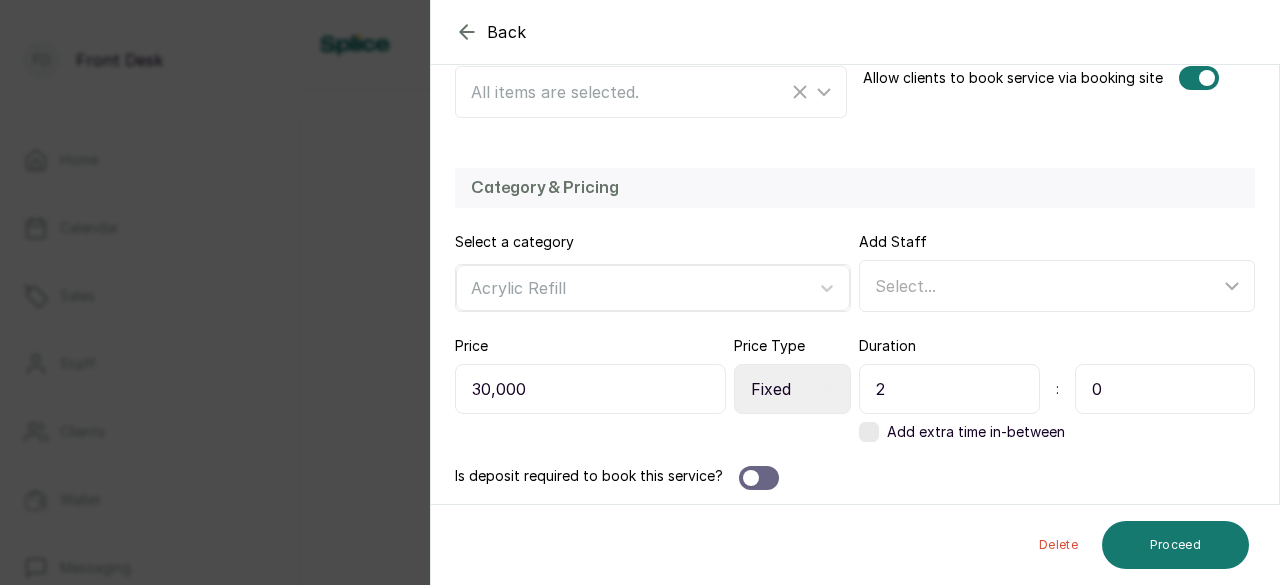 drag, startPoint x: 882, startPoint y: 391, endPoint x: 844, endPoint y: 391, distance: 38 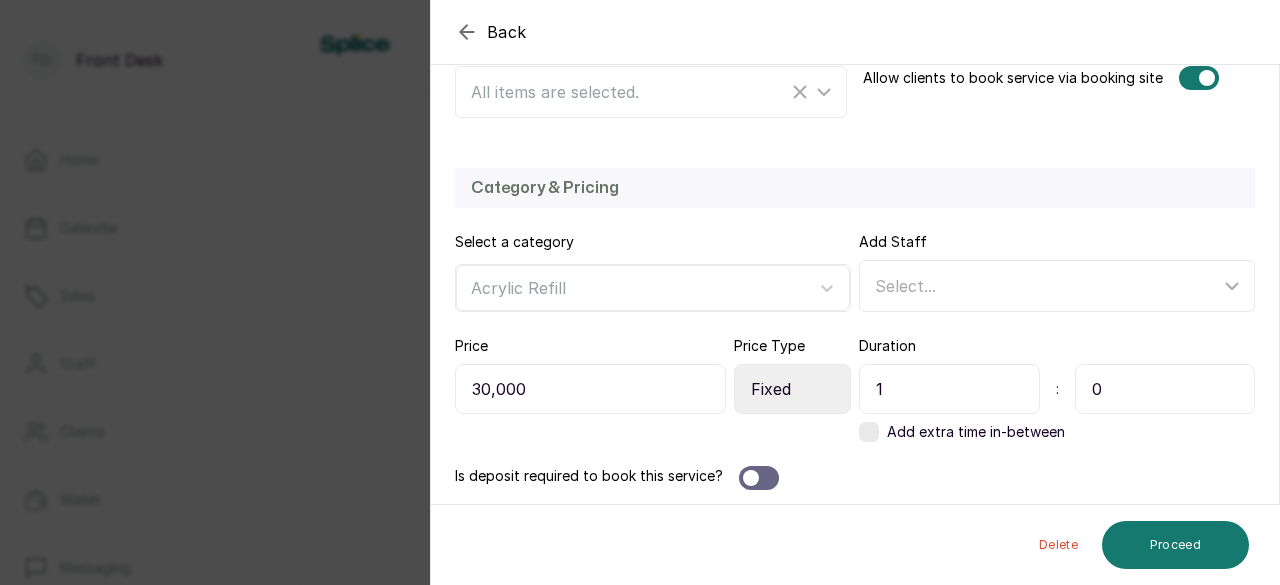 type on "1" 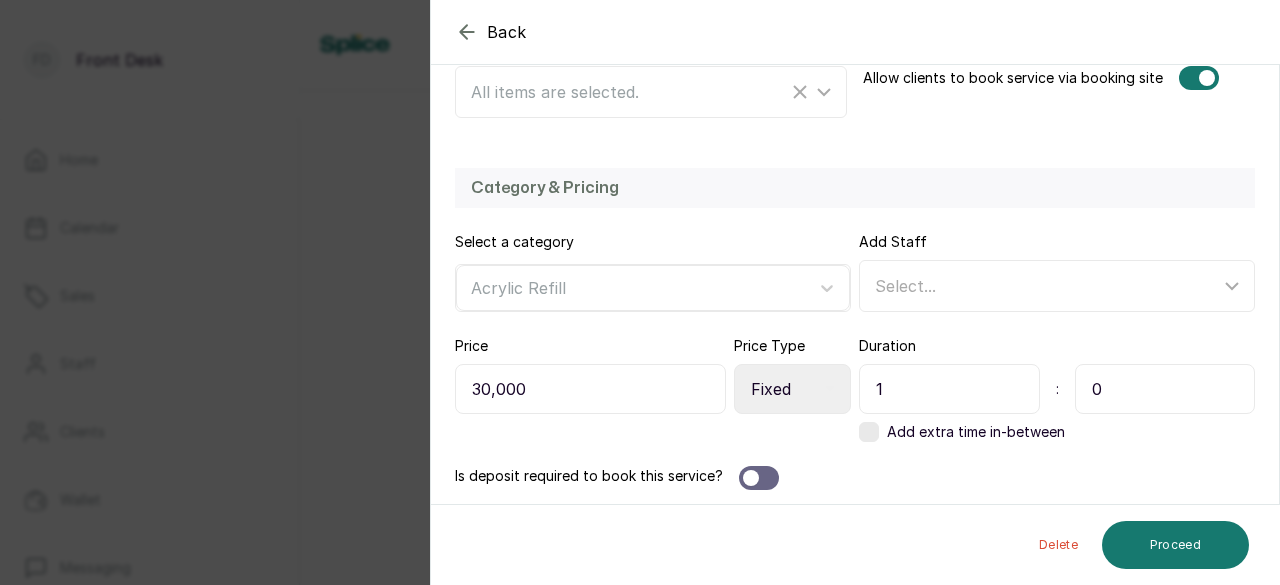 drag, startPoint x: 1094, startPoint y: 379, endPoint x: 1060, endPoint y: 388, distance: 35.17101 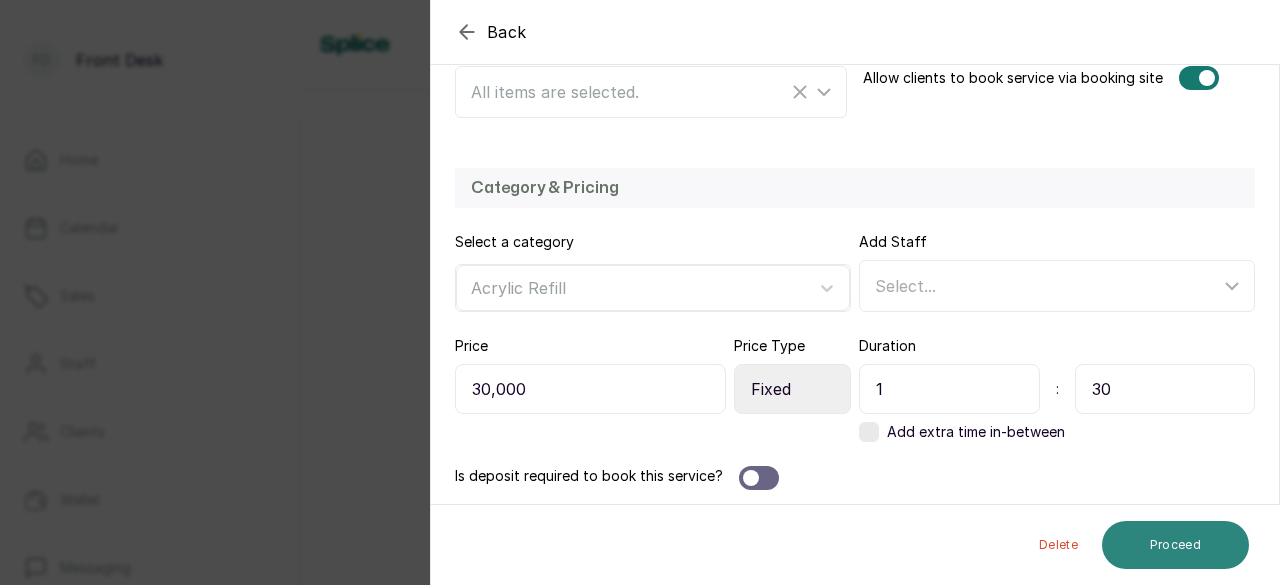 type on "30" 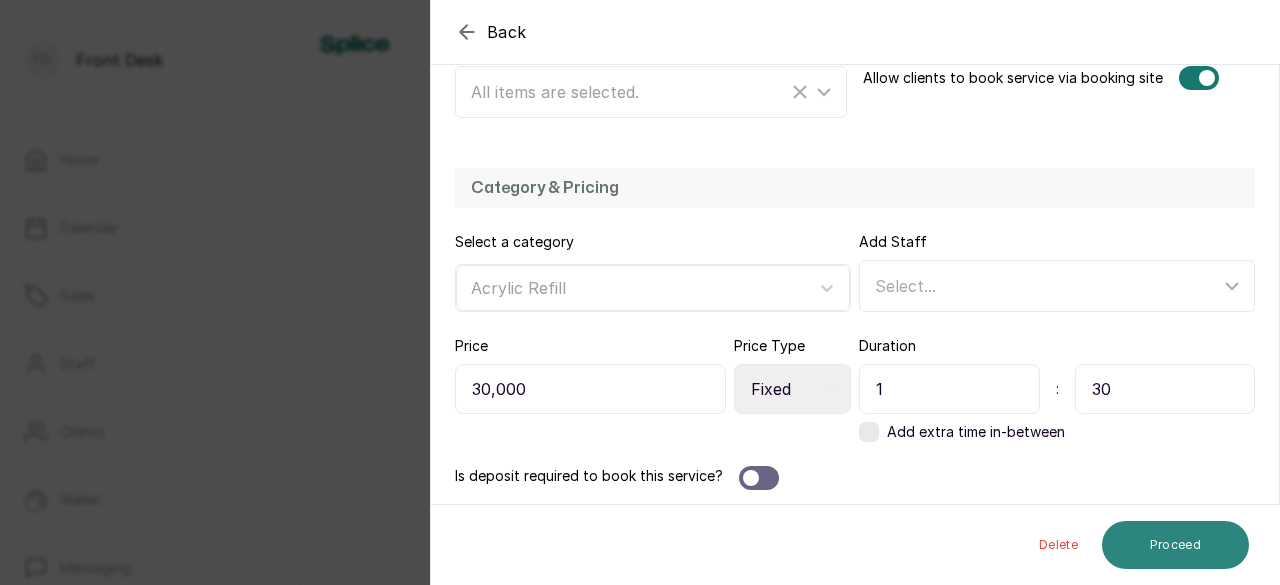 click on "Proceed" at bounding box center [1175, 545] 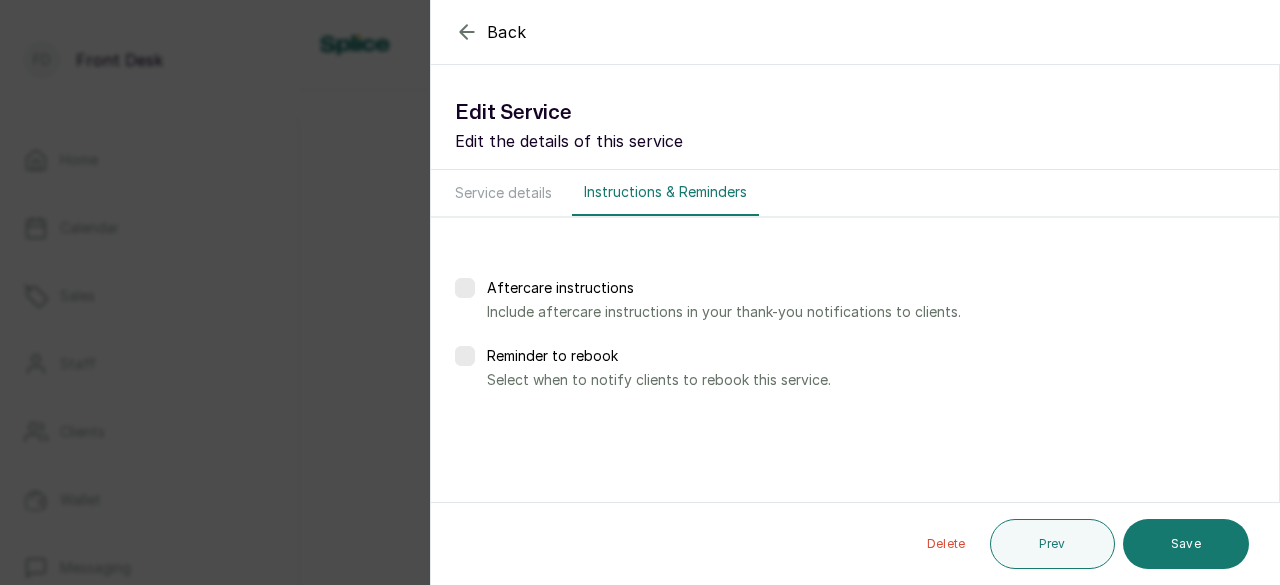 scroll, scrollTop: 0, scrollLeft: 0, axis: both 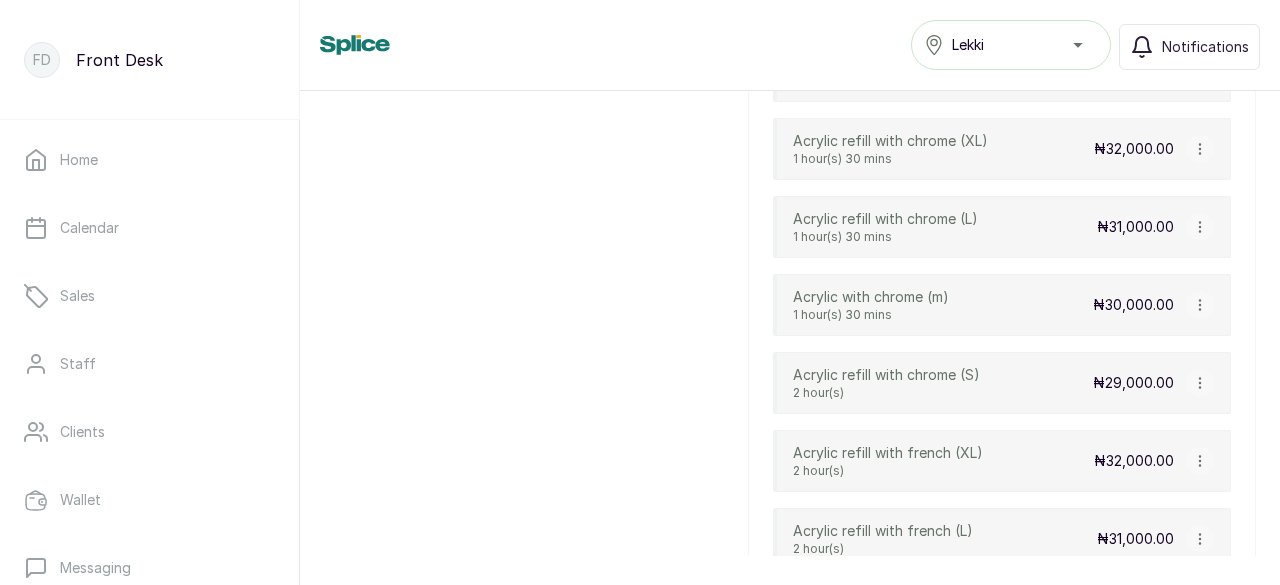 click 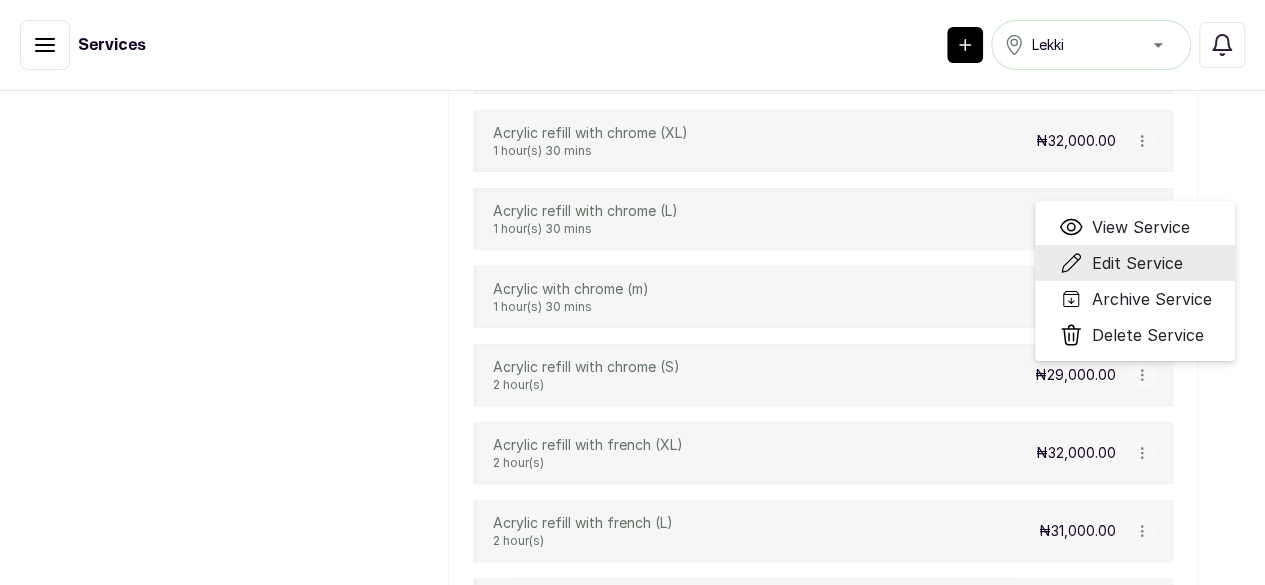 click on "Edit Service" at bounding box center [1136, 263] 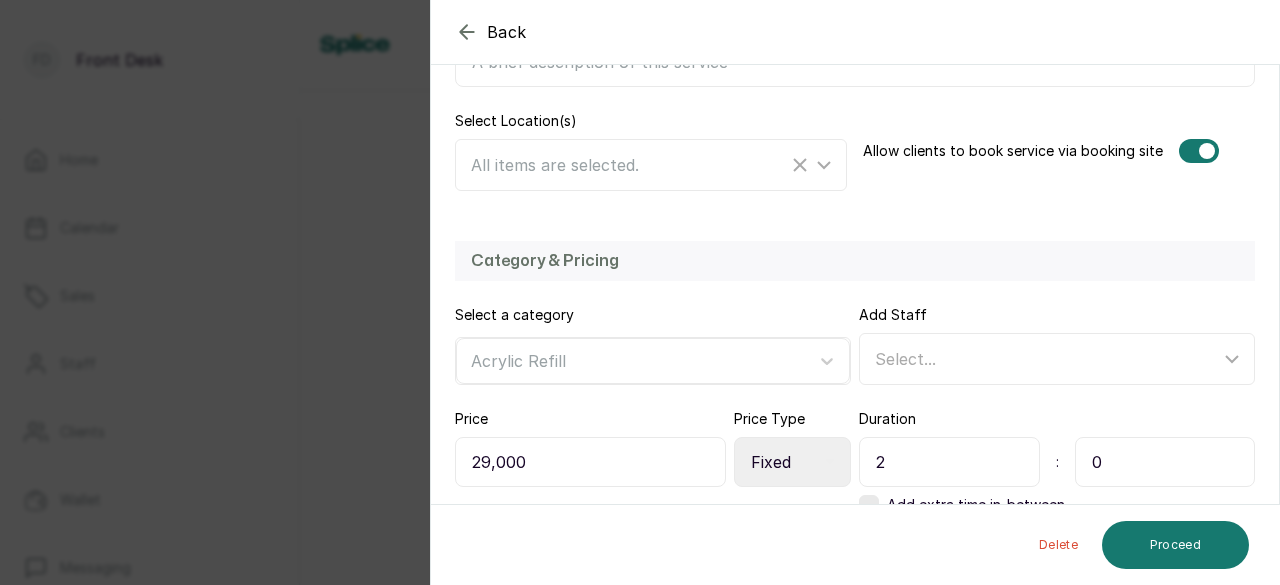 scroll, scrollTop: 478, scrollLeft: 0, axis: vertical 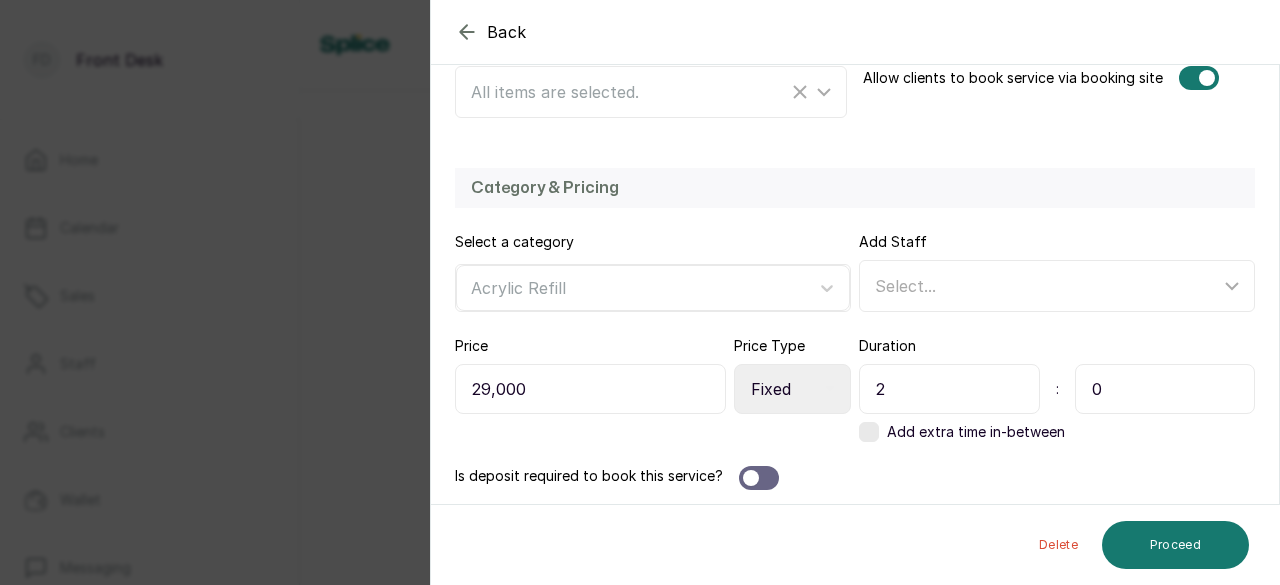 drag, startPoint x: 910, startPoint y: 389, endPoint x: 840, endPoint y: 382, distance: 70.34913 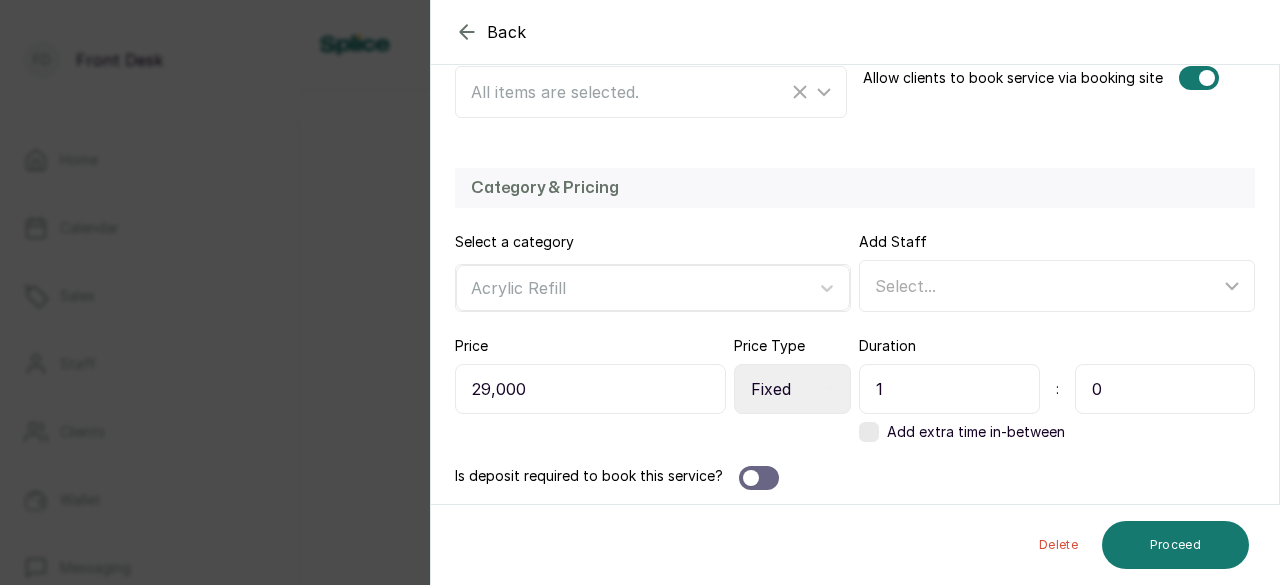 type on "1" 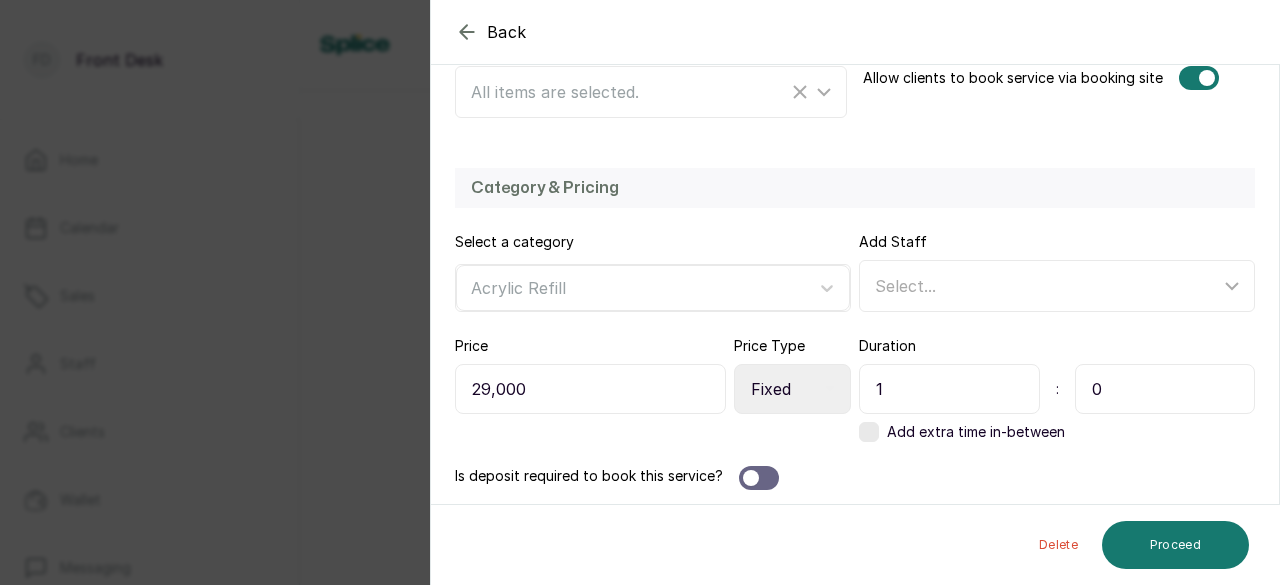 drag, startPoint x: 1096, startPoint y: 383, endPoint x: 1030, endPoint y: 383, distance: 66 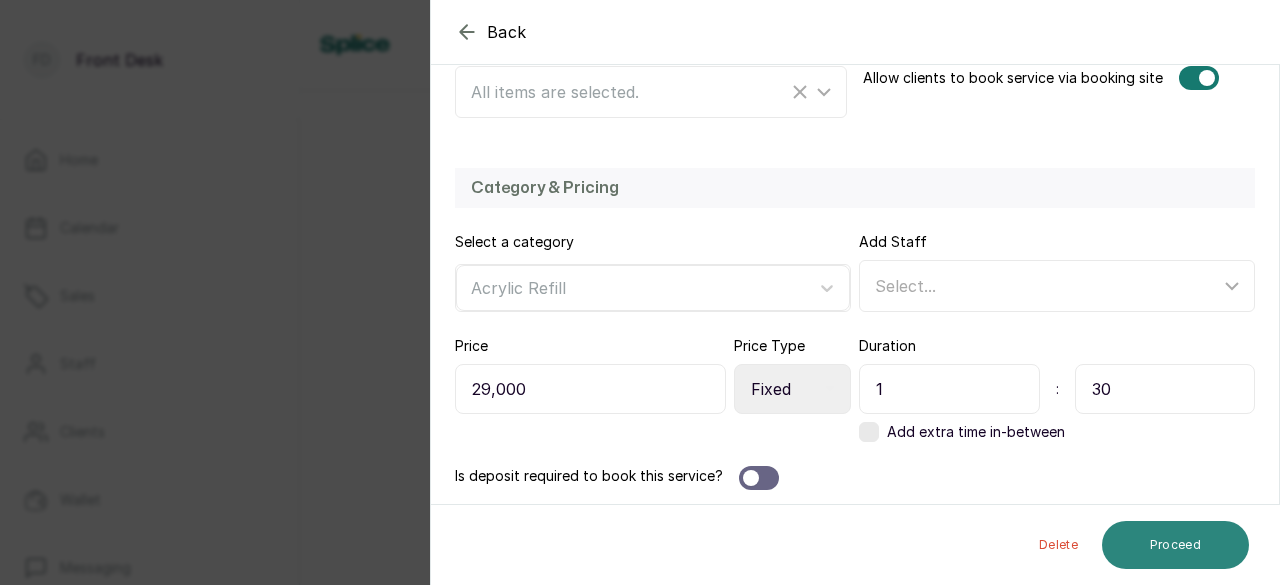 type on "30" 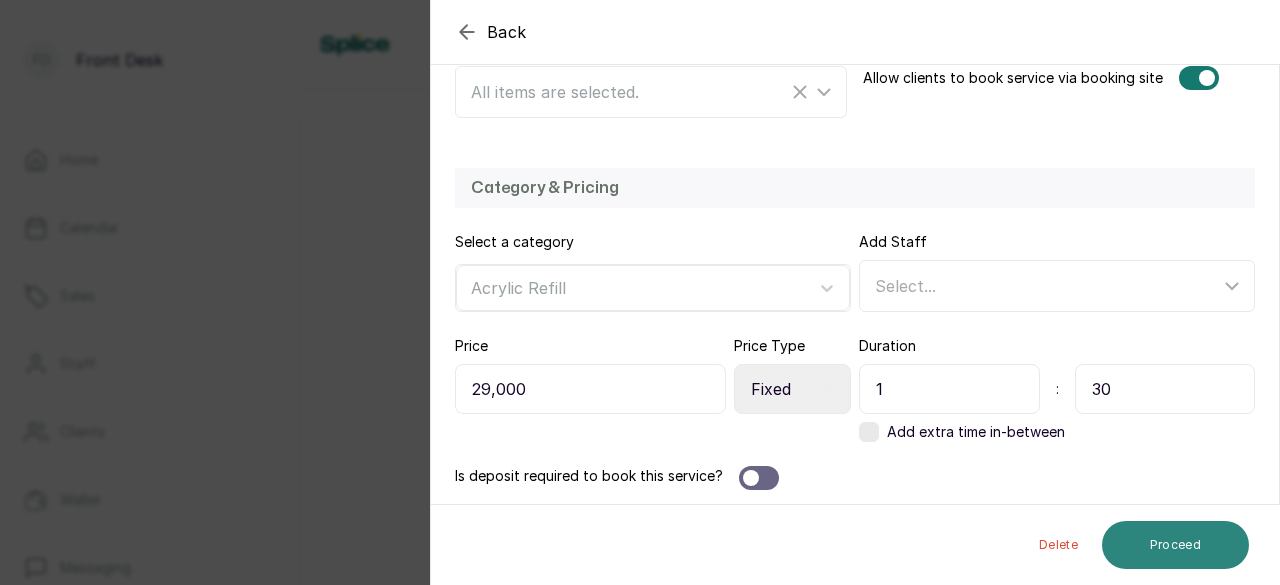 click on "Proceed" at bounding box center (1175, 545) 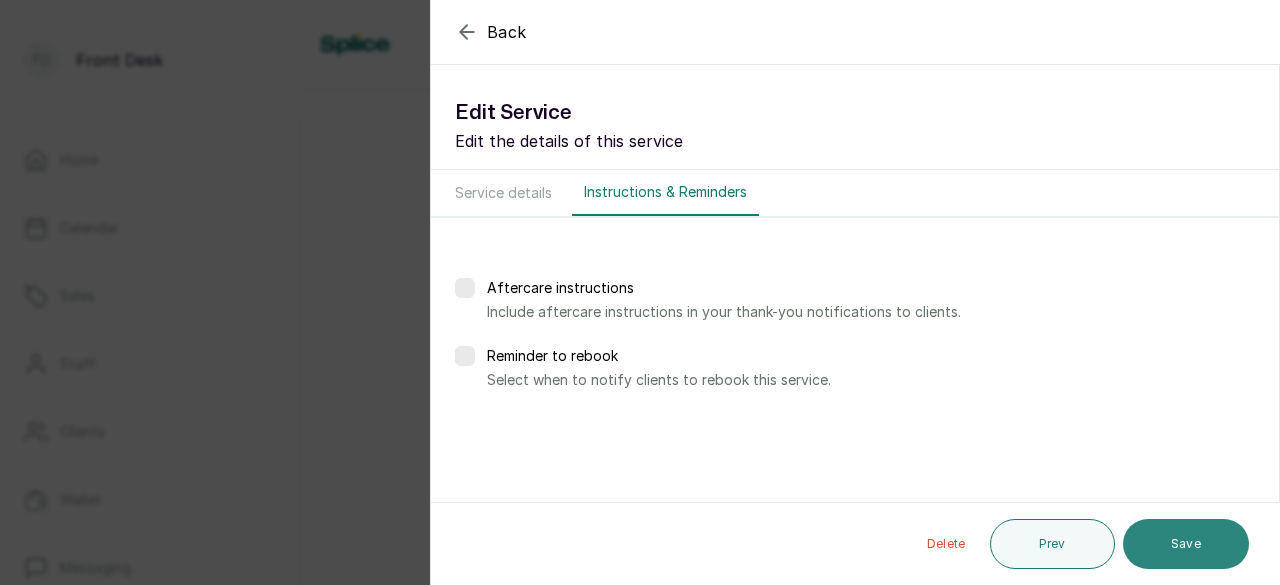scroll, scrollTop: 0, scrollLeft: 0, axis: both 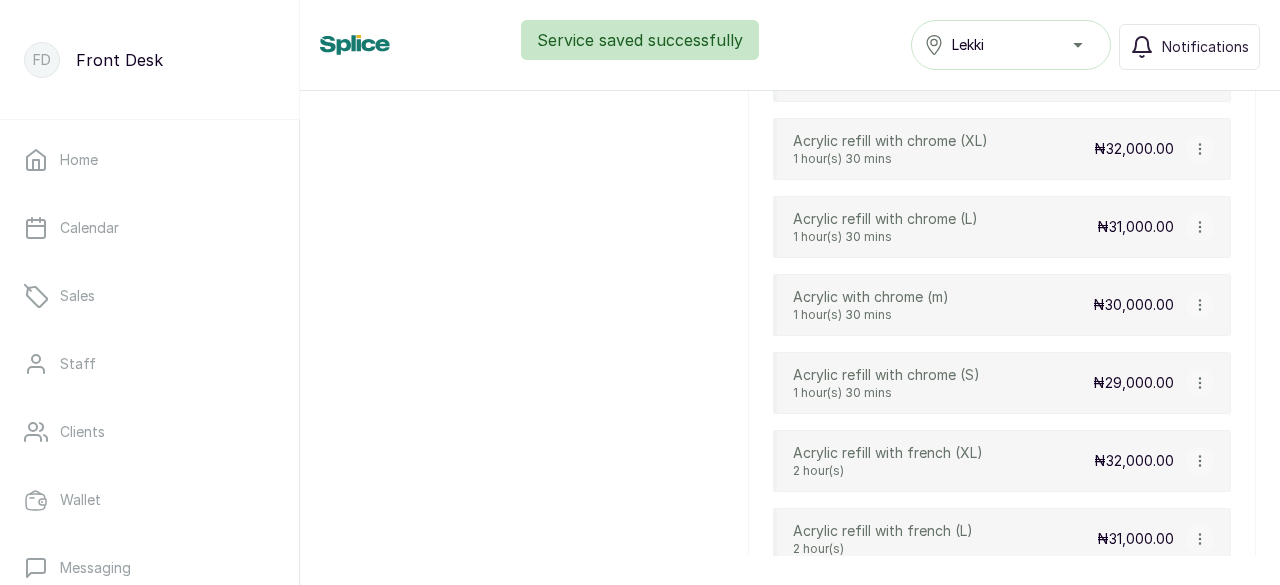 click 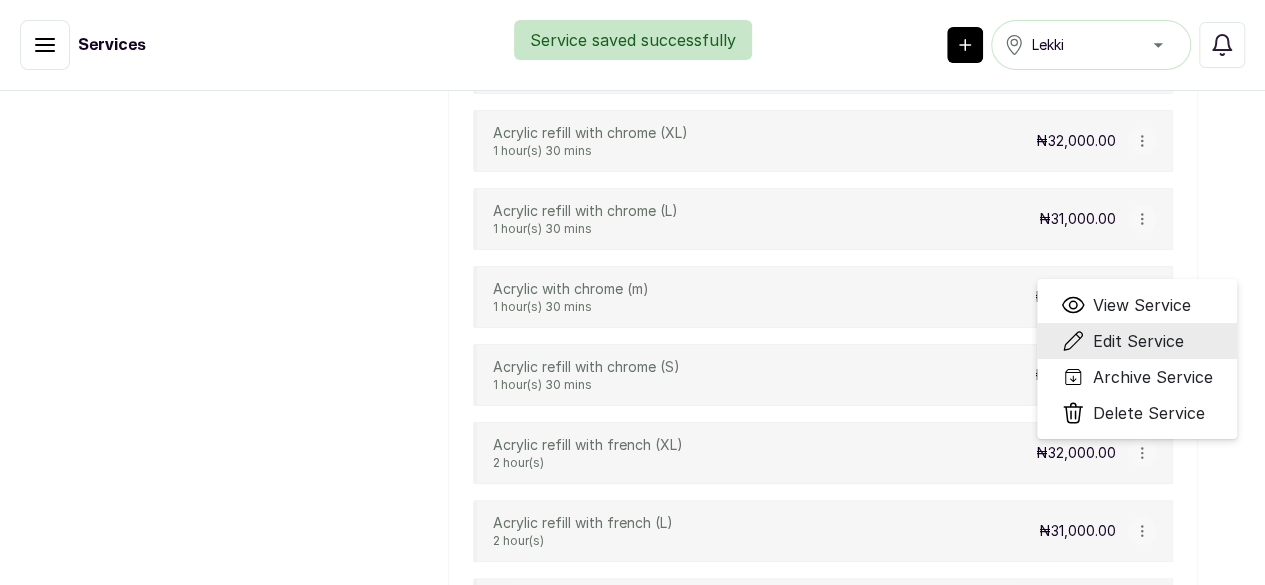 click on "Edit Service" at bounding box center (1138, 341) 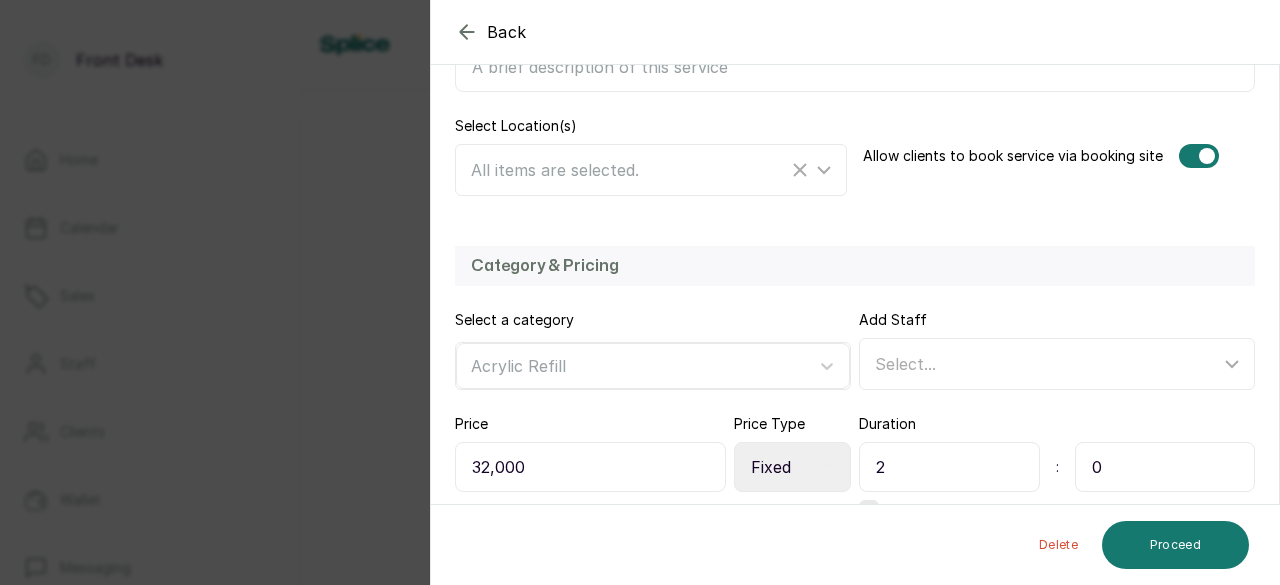 scroll, scrollTop: 478, scrollLeft: 0, axis: vertical 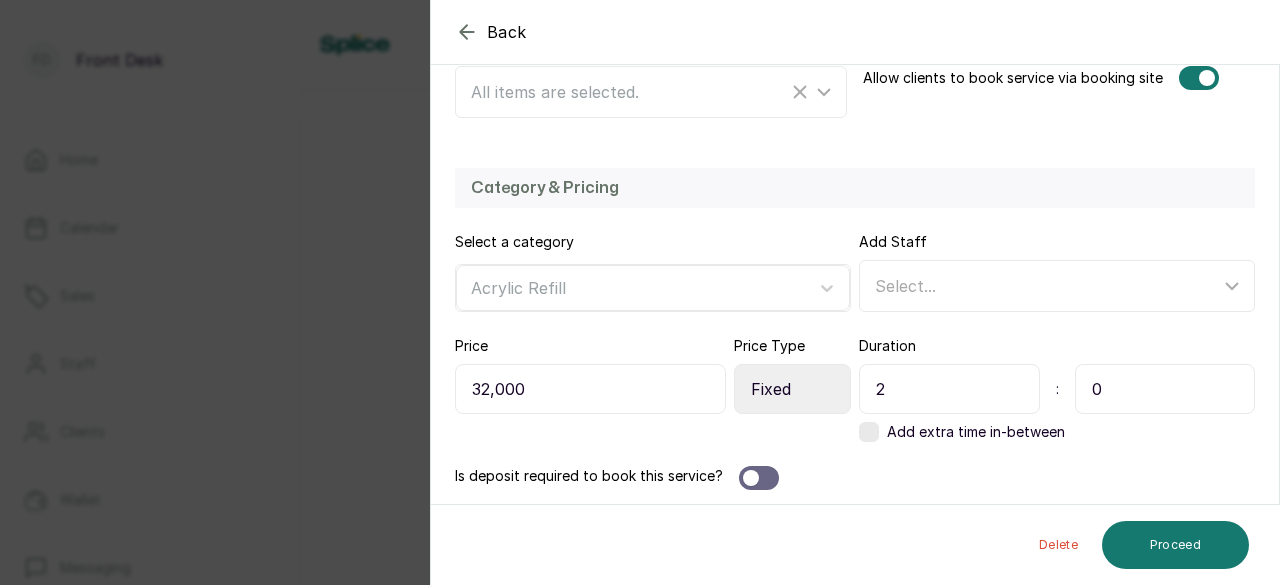 drag, startPoint x: 903, startPoint y: 387, endPoint x: 824, endPoint y: 387, distance: 79 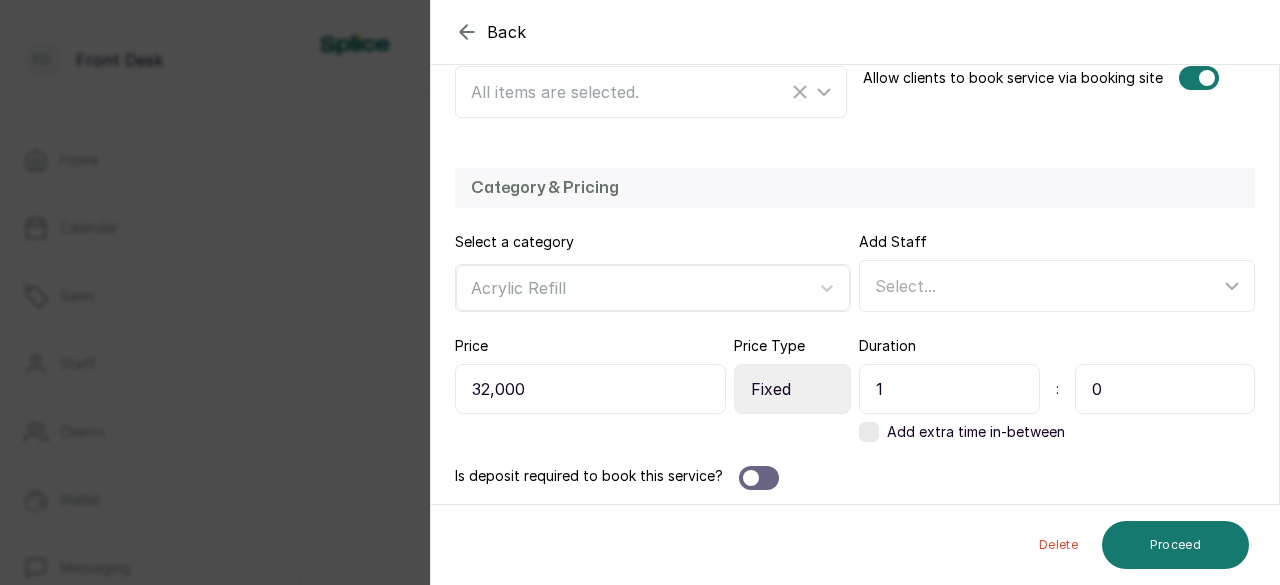 type on "1" 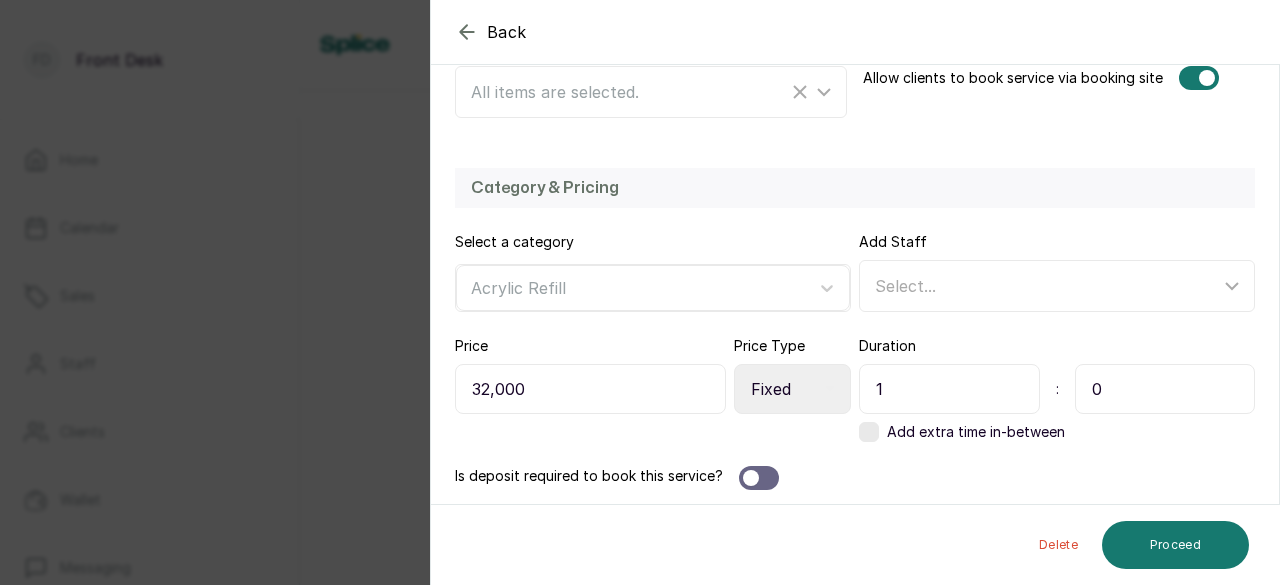 drag, startPoint x: 1088, startPoint y: 383, endPoint x: 1074, endPoint y: 378, distance: 14.866069 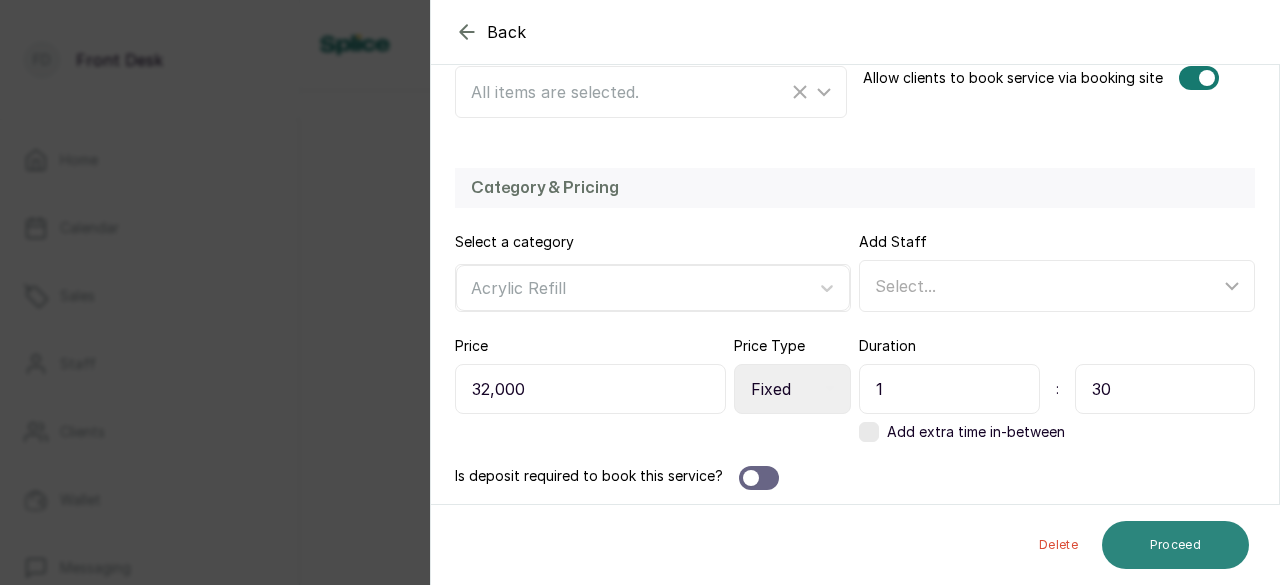 type on "30" 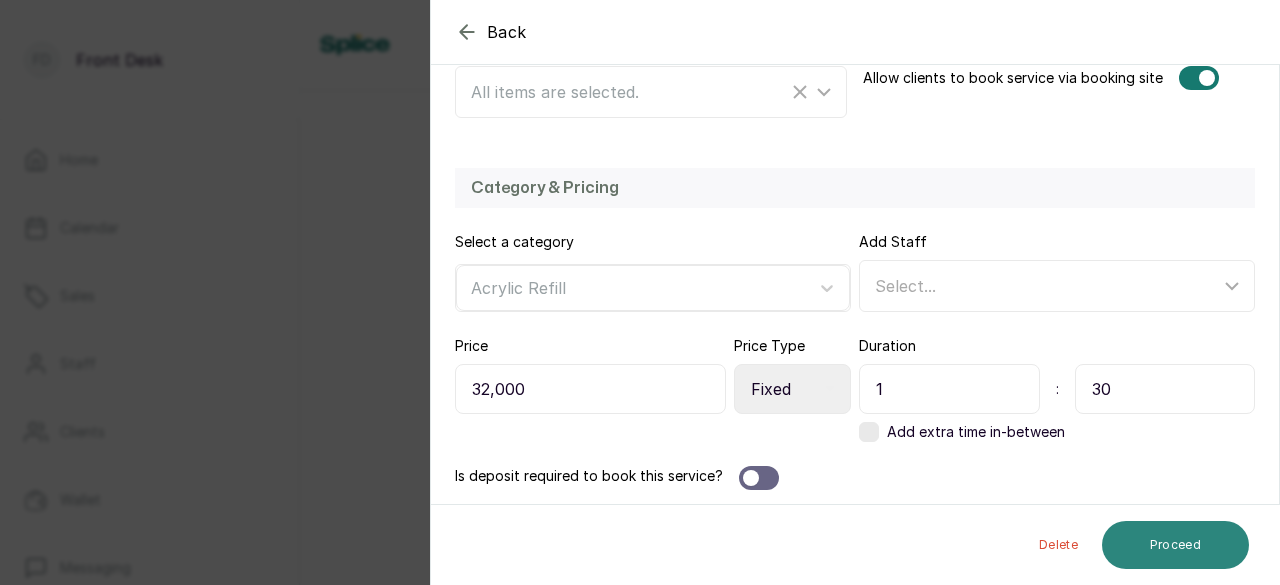 click on "Proceed" at bounding box center (1175, 545) 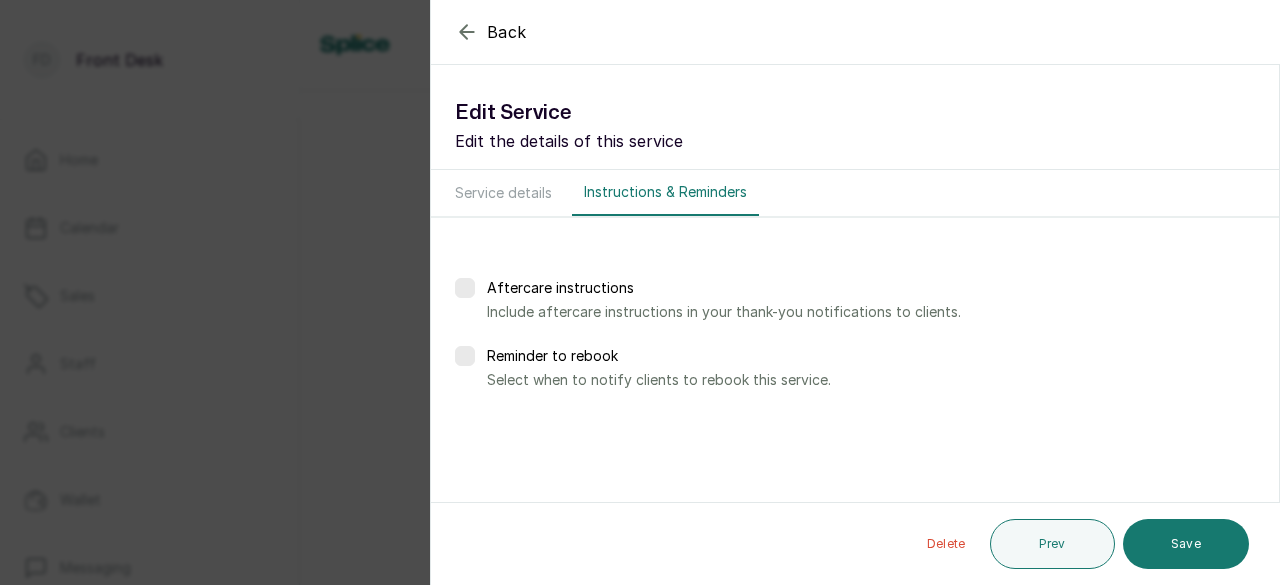 scroll, scrollTop: 0, scrollLeft: 0, axis: both 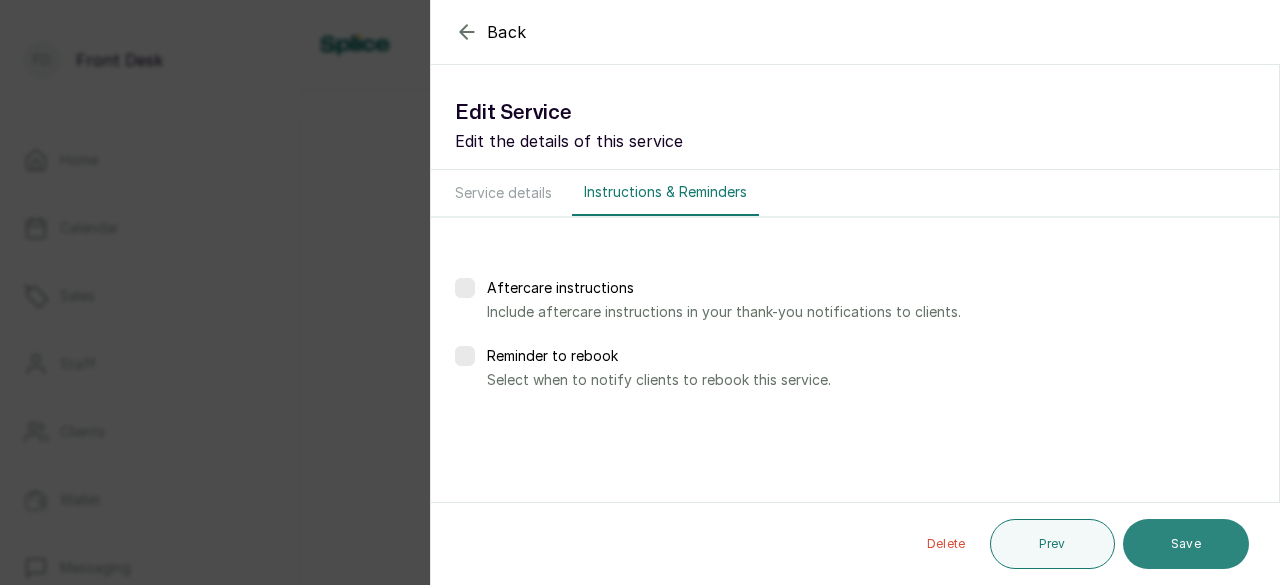 drag, startPoint x: 1204, startPoint y: 551, endPoint x: 1191, endPoint y: 551, distance: 13 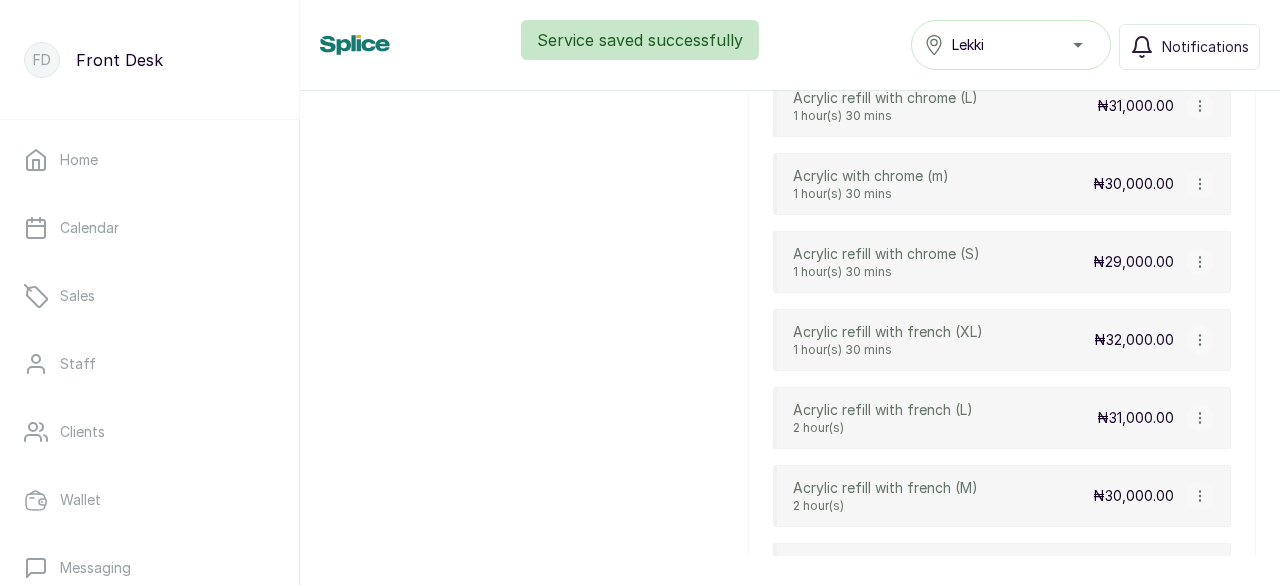 scroll, scrollTop: 1323, scrollLeft: 0, axis: vertical 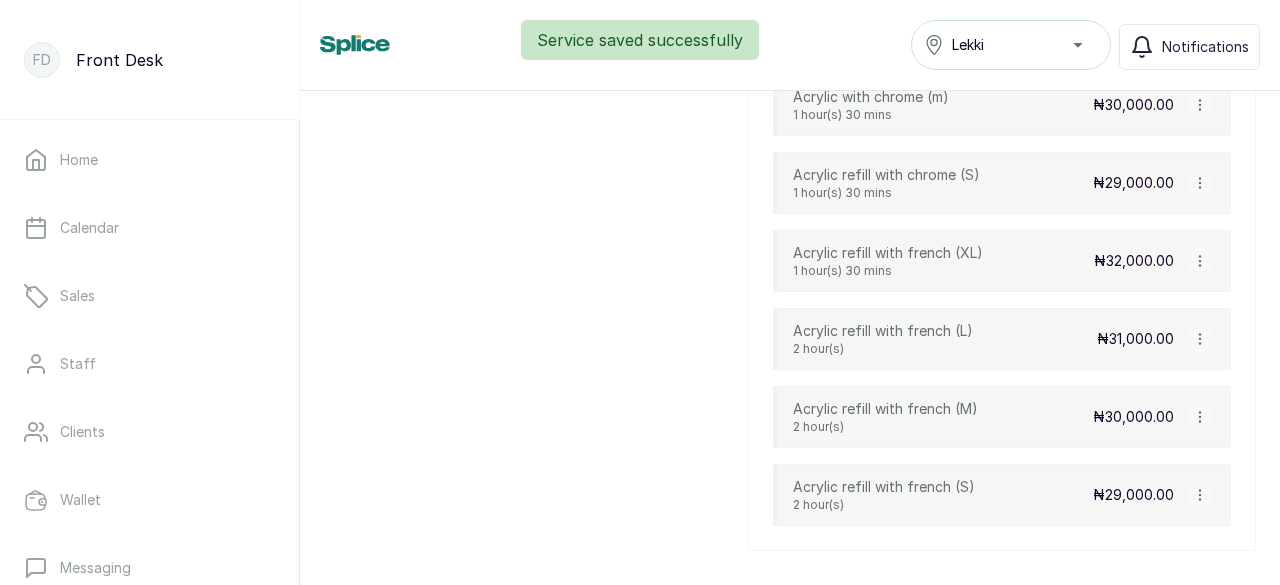 click 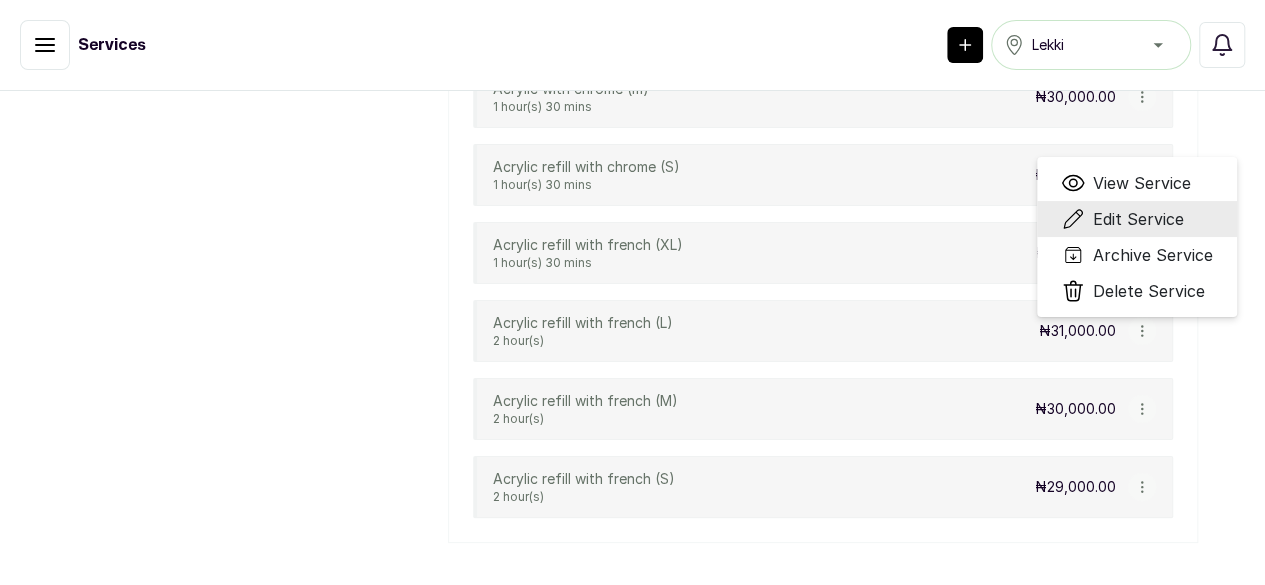 click on "Edit Service" at bounding box center (1138, 219) 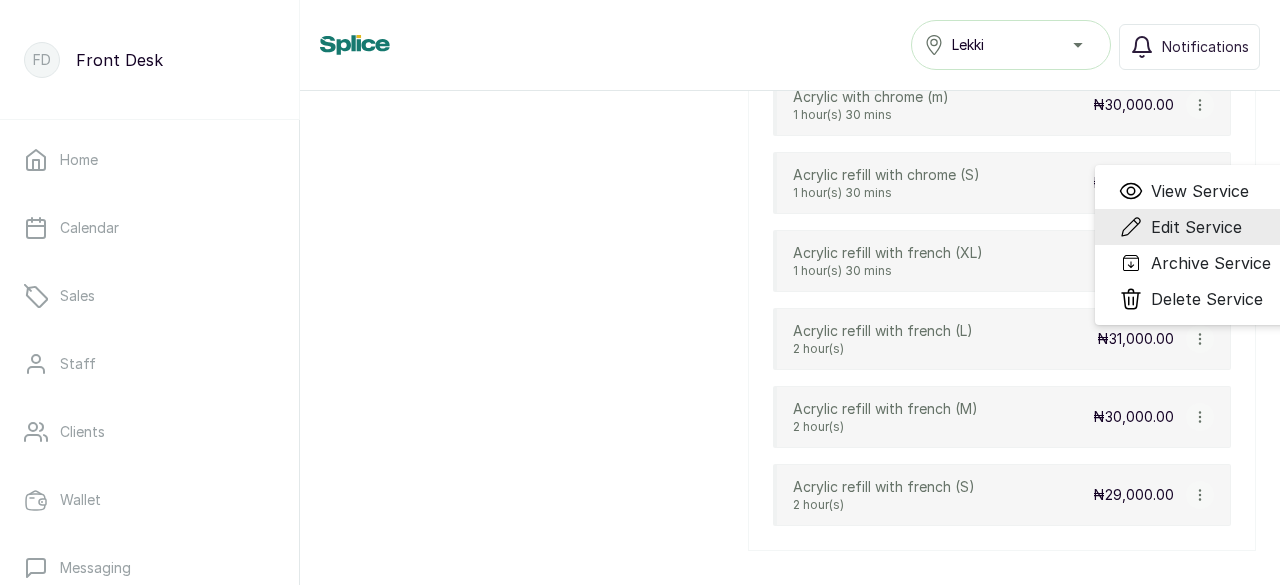 select on "fixed" 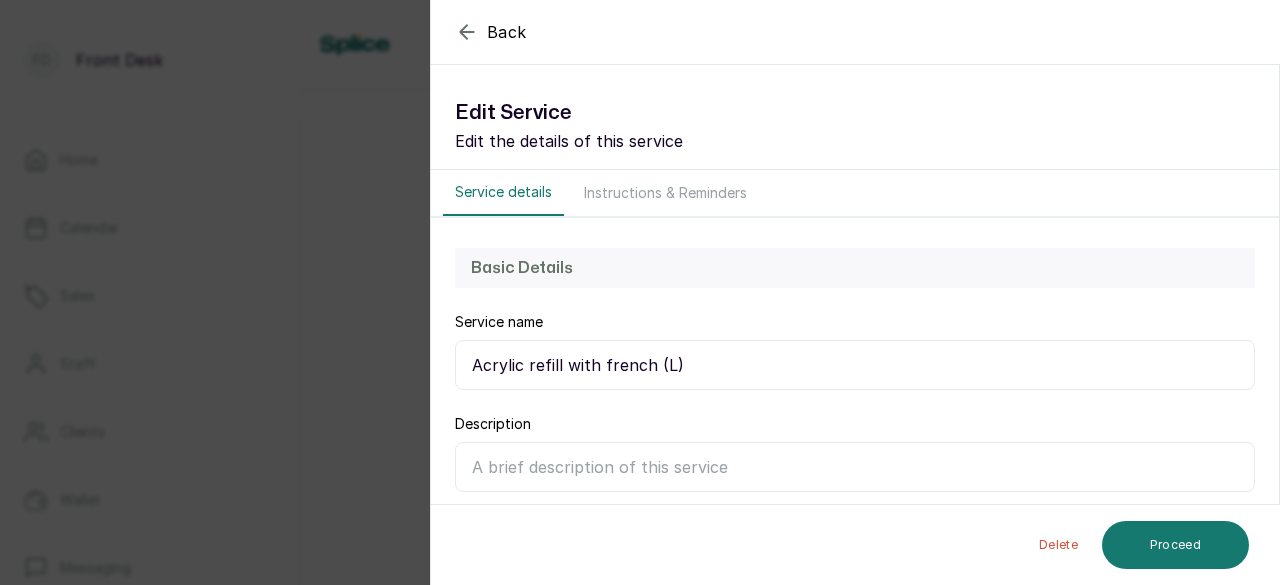scroll, scrollTop: 478, scrollLeft: 0, axis: vertical 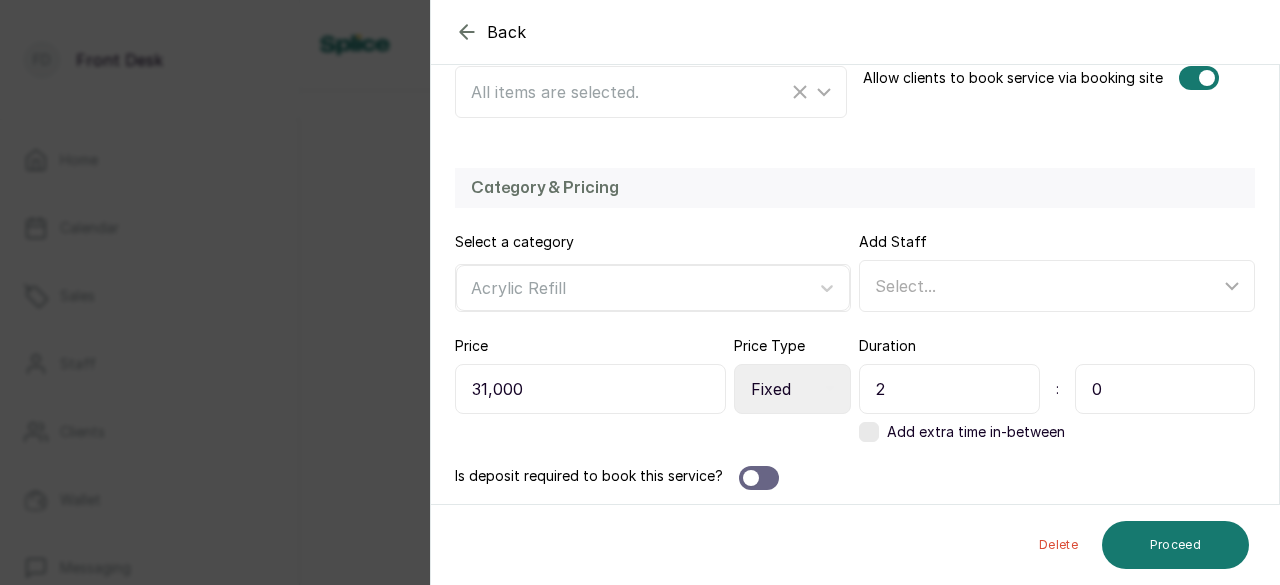 drag, startPoint x: 905, startPoint y: 393, endPoint x: 844, endPoint y: 377, distance: 63.06346 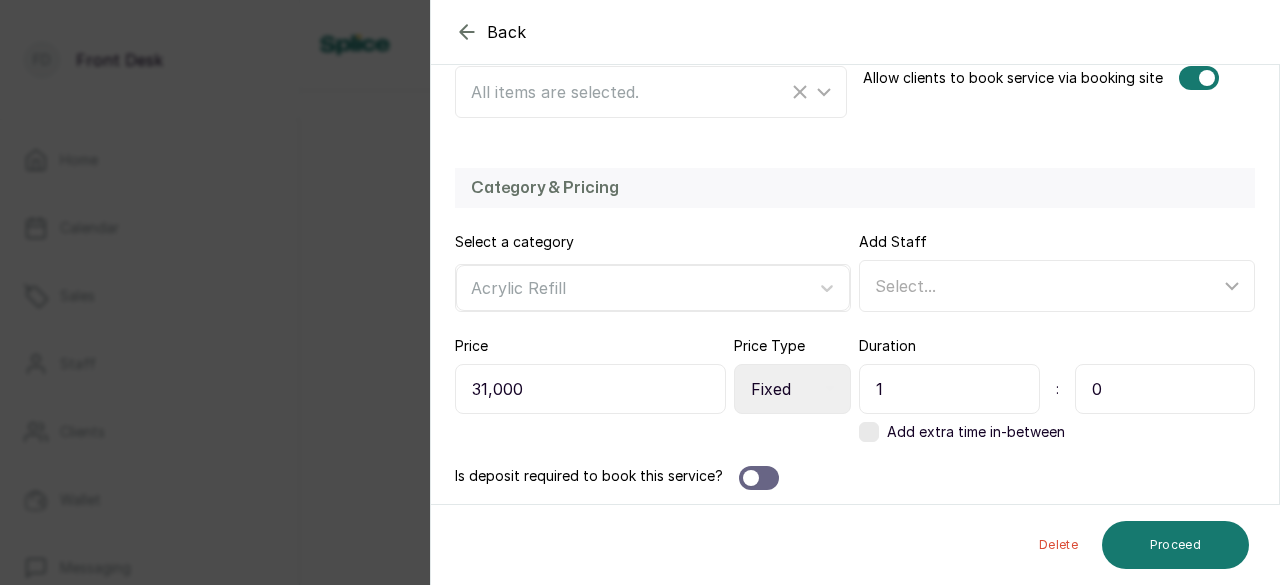 type on "1" 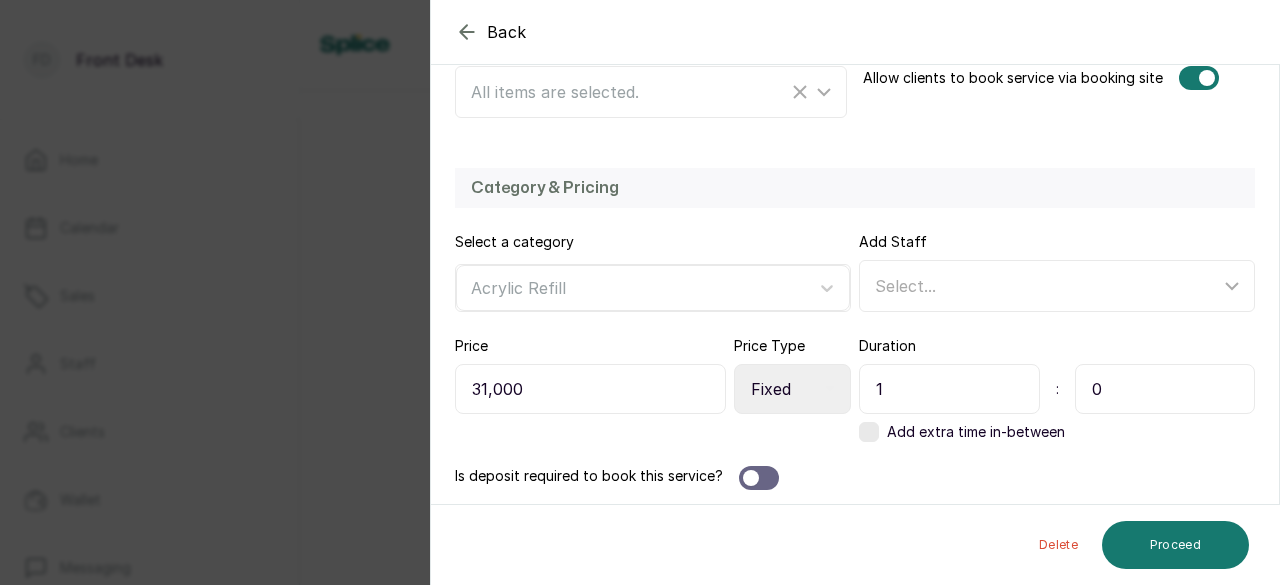 drag, startPoint x: 1099, startPoint y: 393, endPoint x: 1064, endPoint y: 392, distance: 35.014282 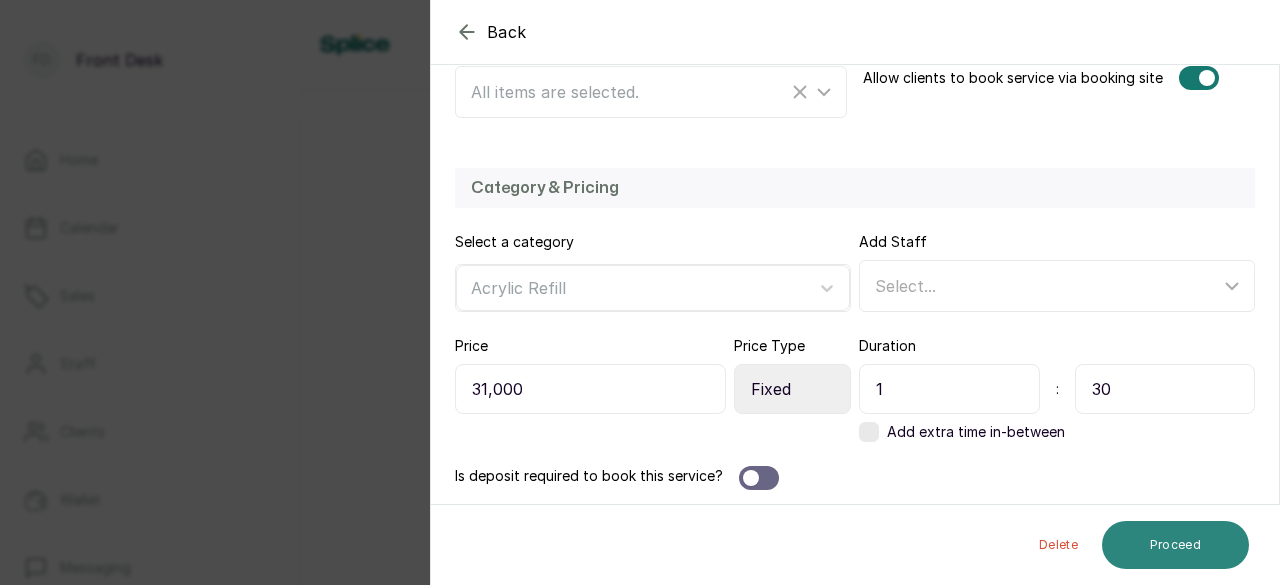 type on "30" 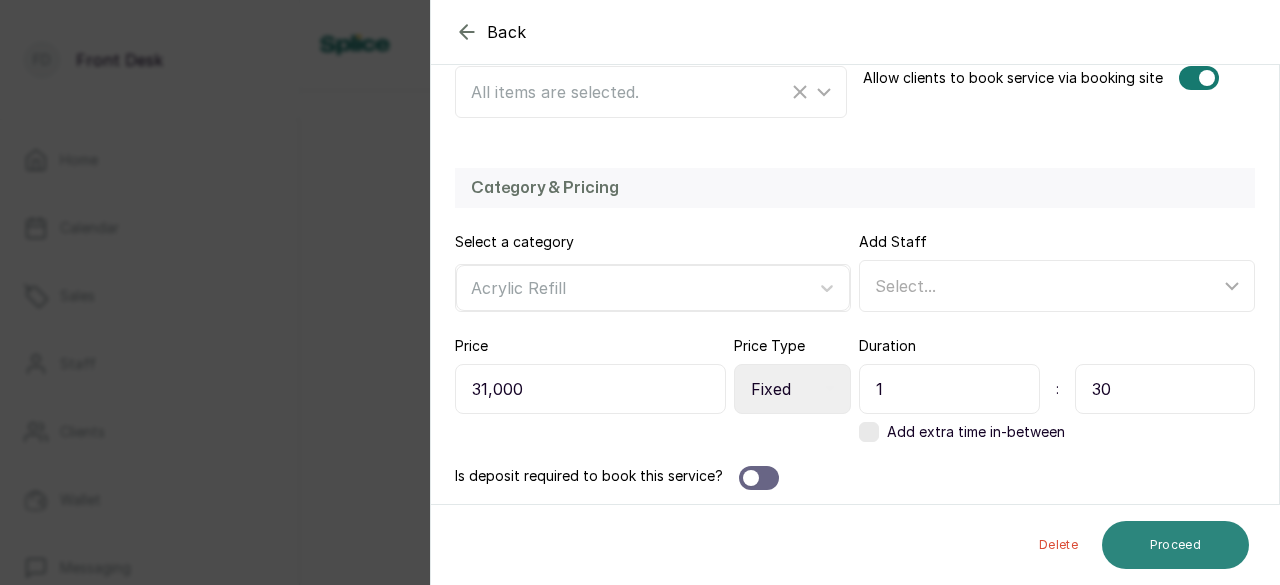 click on "Proceed" at bounding box center (1175, 545) 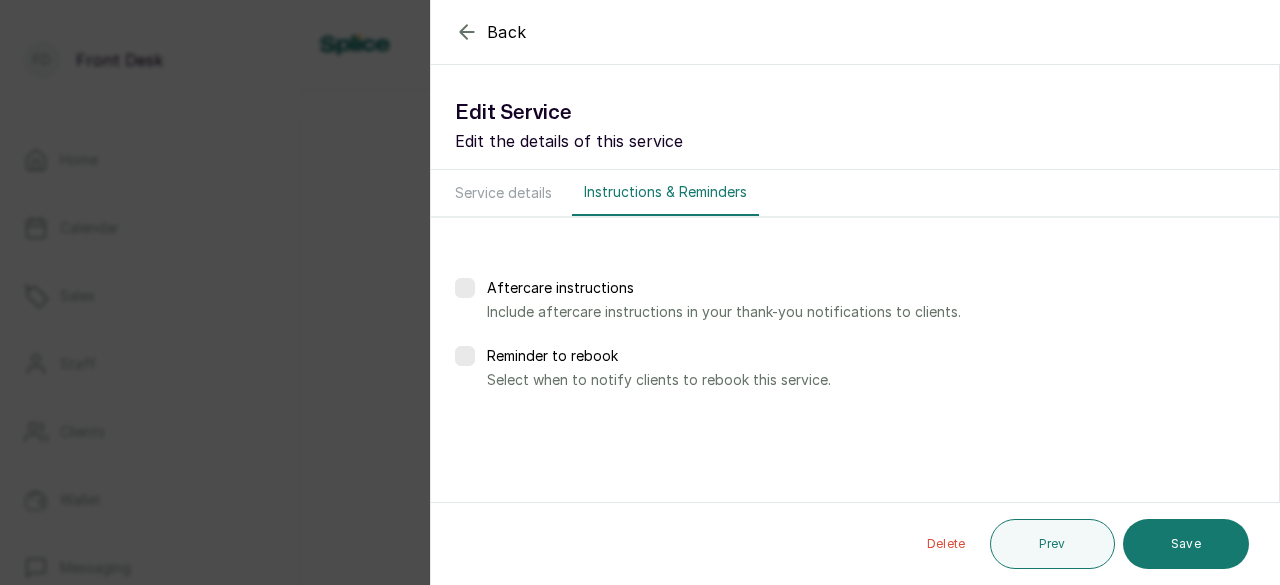 scroll, scrollTop: 0, scrollLeft: 0, axis: both 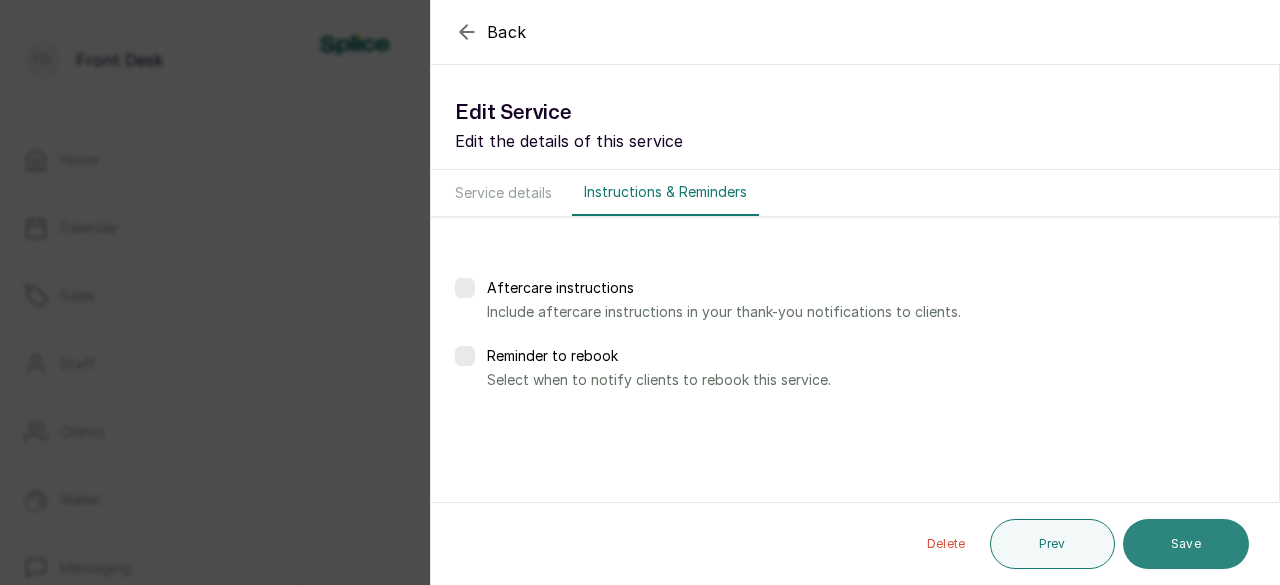 click on "Save" at bounding box center [1186, 544] 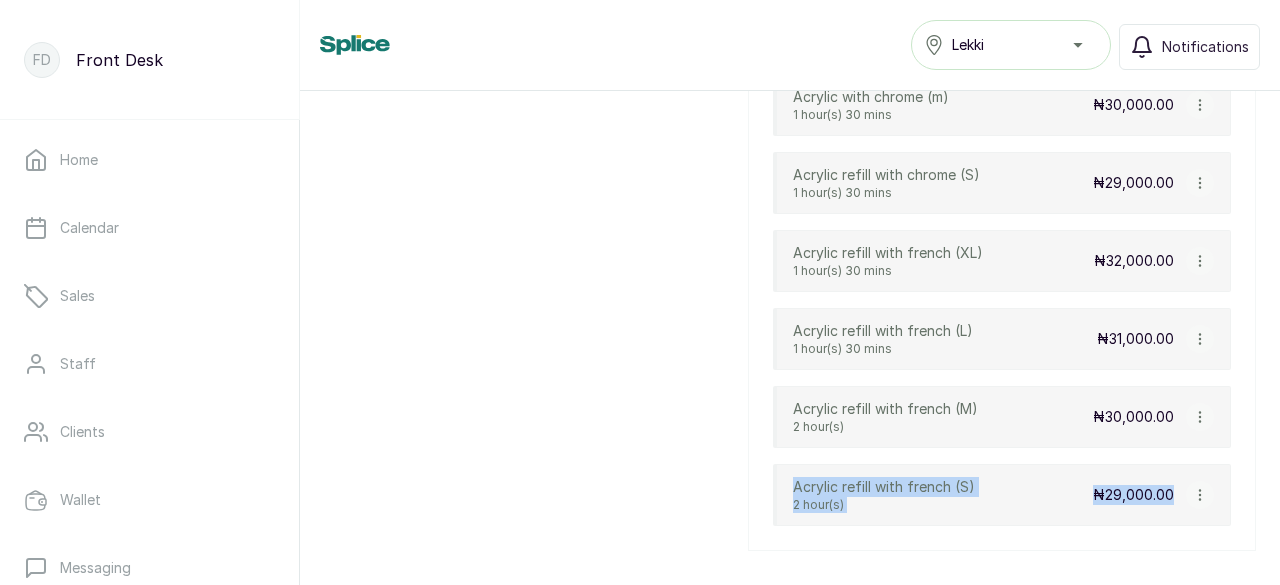 drag, startPoint x: 1186, startPoint y: 417, endPoint x: 1171, endPoint y: 399, distance: 23.43075 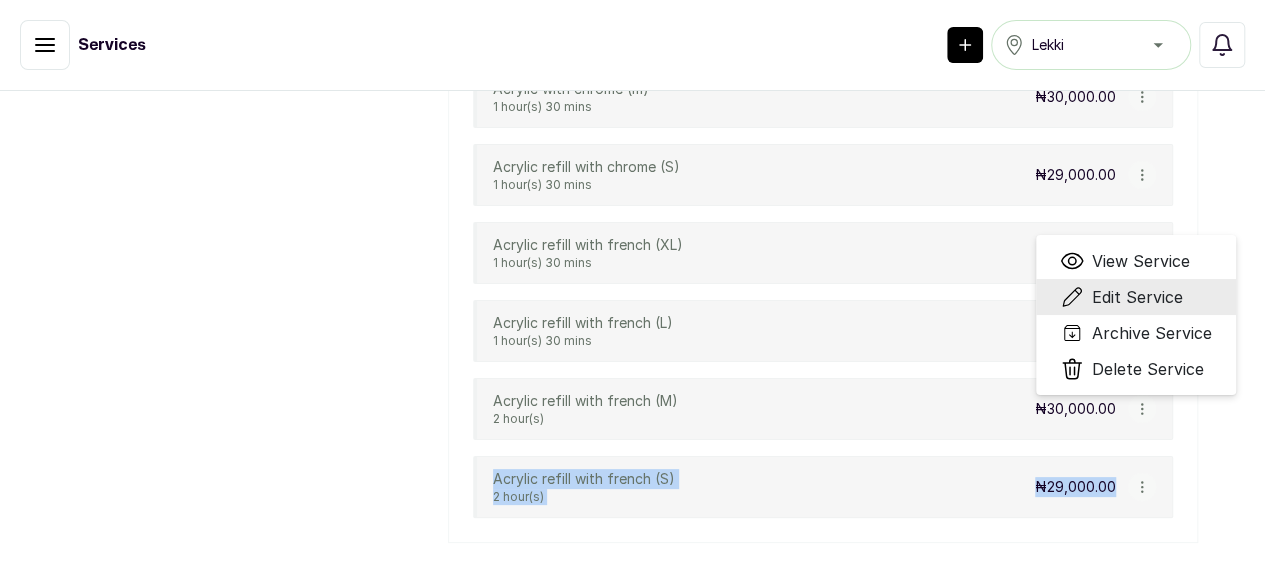 click on "Edit Service" at bounding box center [1137, 297] 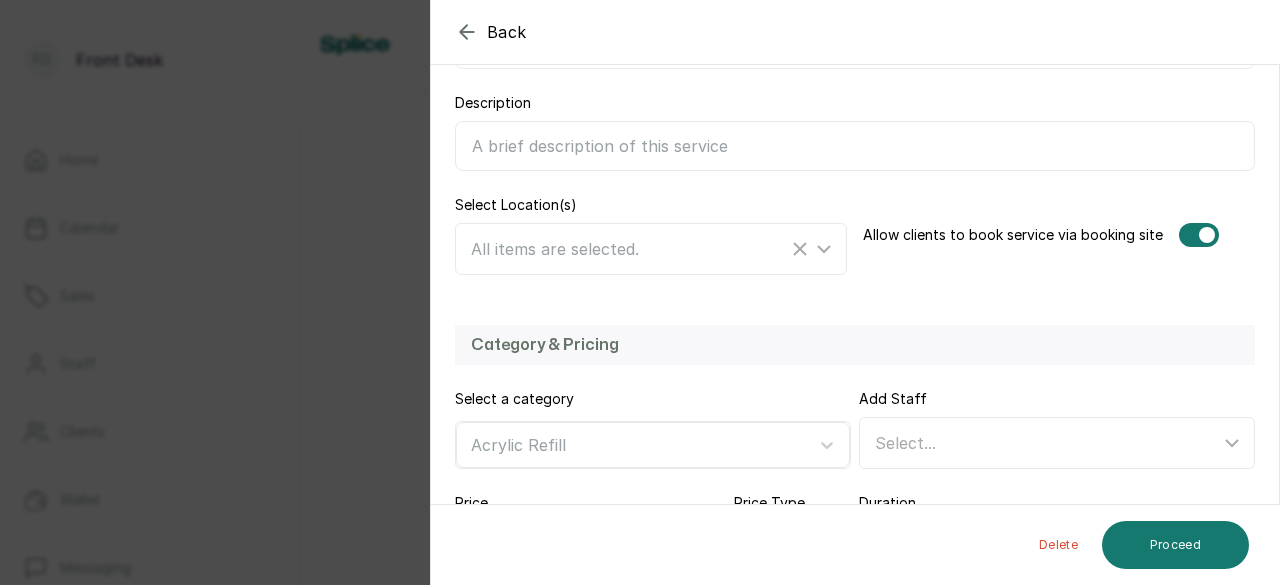 scroll, scrollTop: 478, scrollLeft: 0, axis: vertical 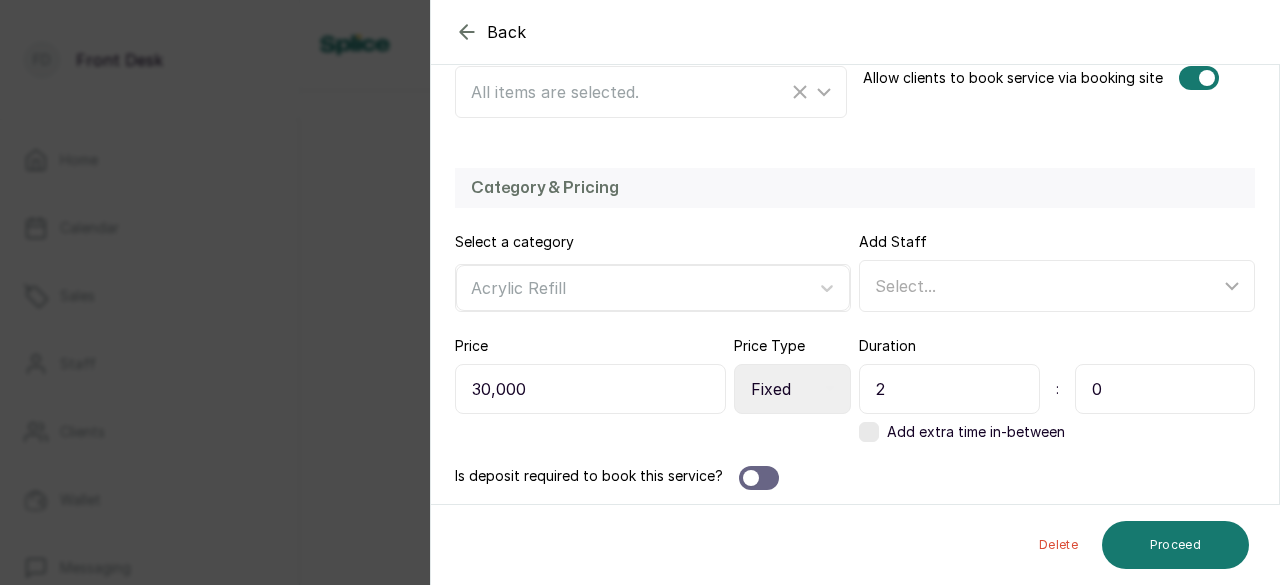 drag, startPoint x: 896, startPoint y: 381, endPoint x: 846, endPoint y: 386, distance: 50.24938 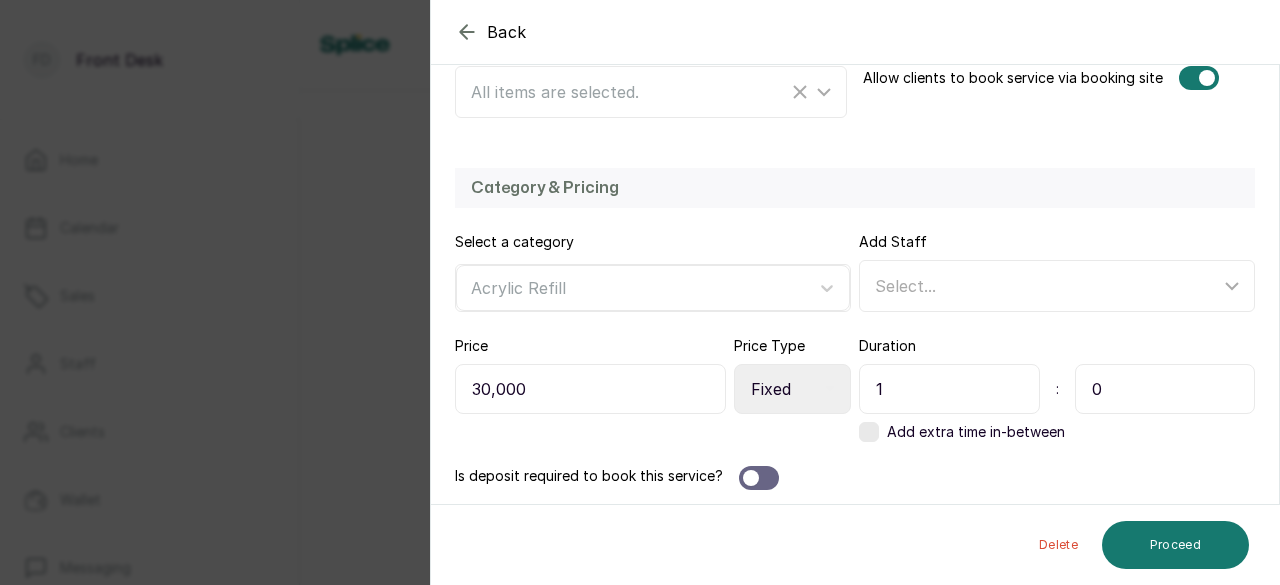 type on "1" 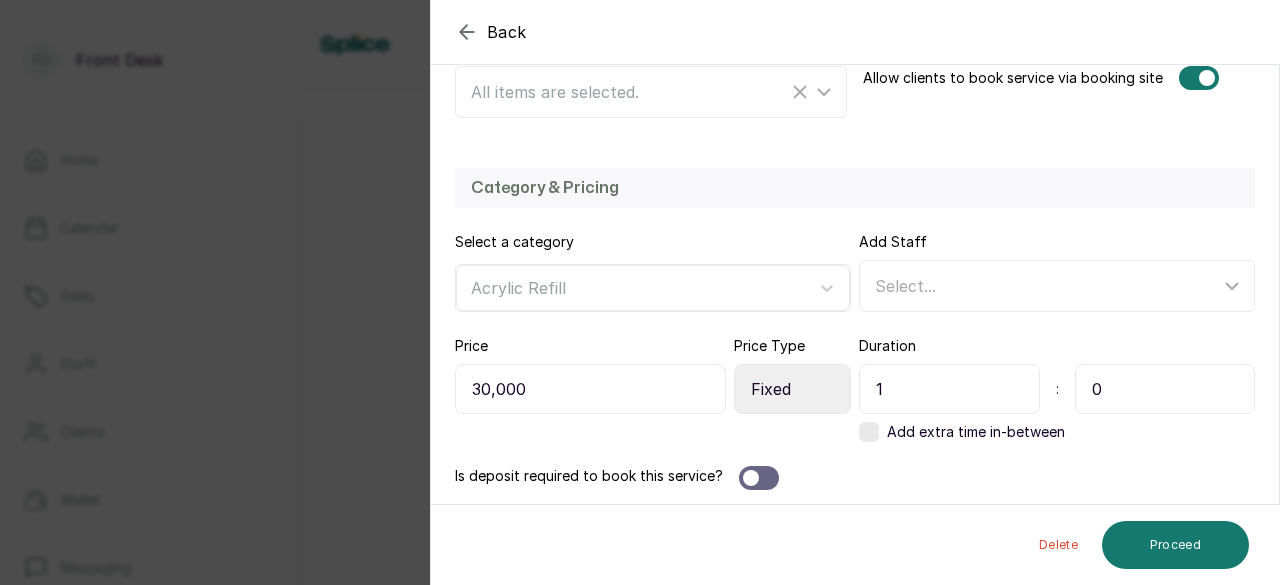 drag, startPoint x: 1096, startPoint y: 389, endPoint x: 1026, endPoint y: 381, distance: 70.45566 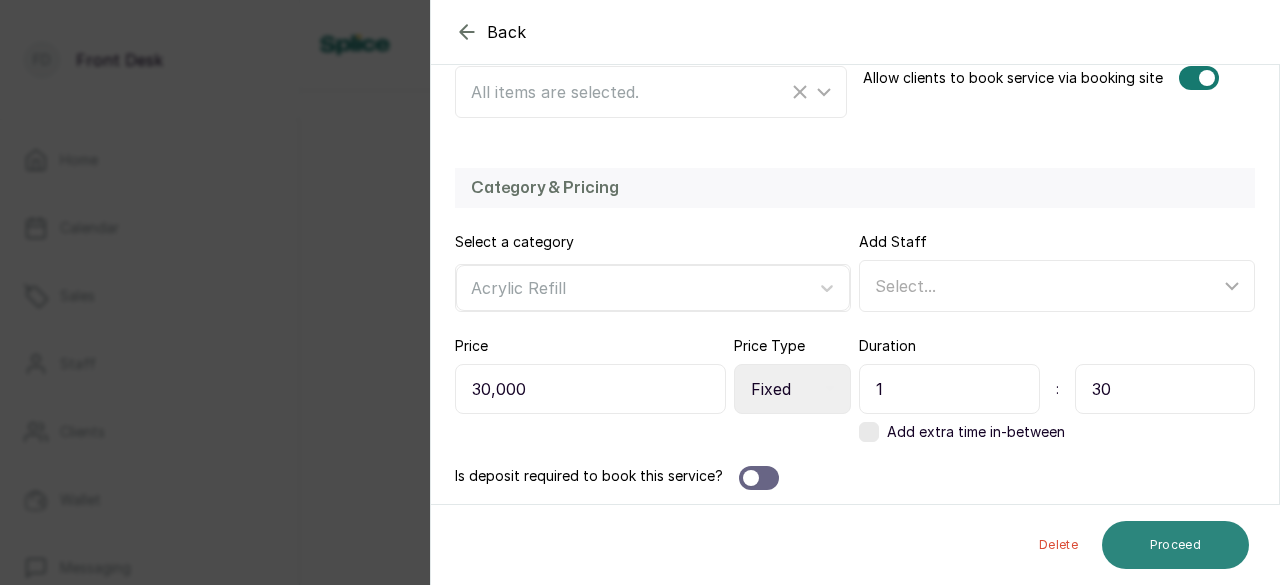 type on "30" 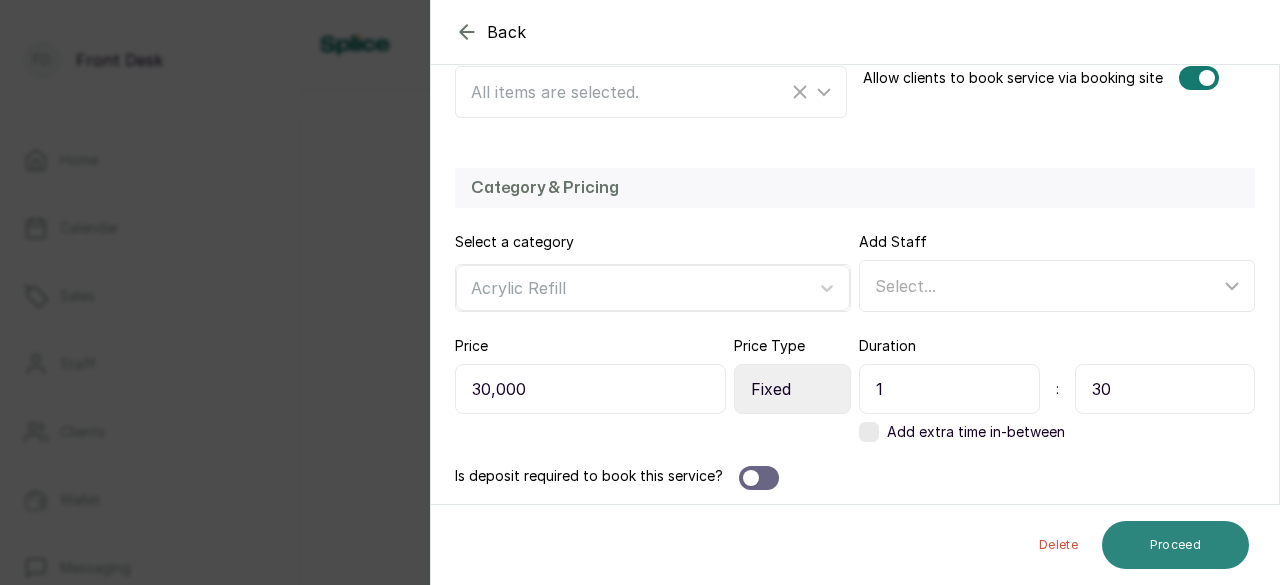 click on "Proceed" at bounding box center (1175, 545) 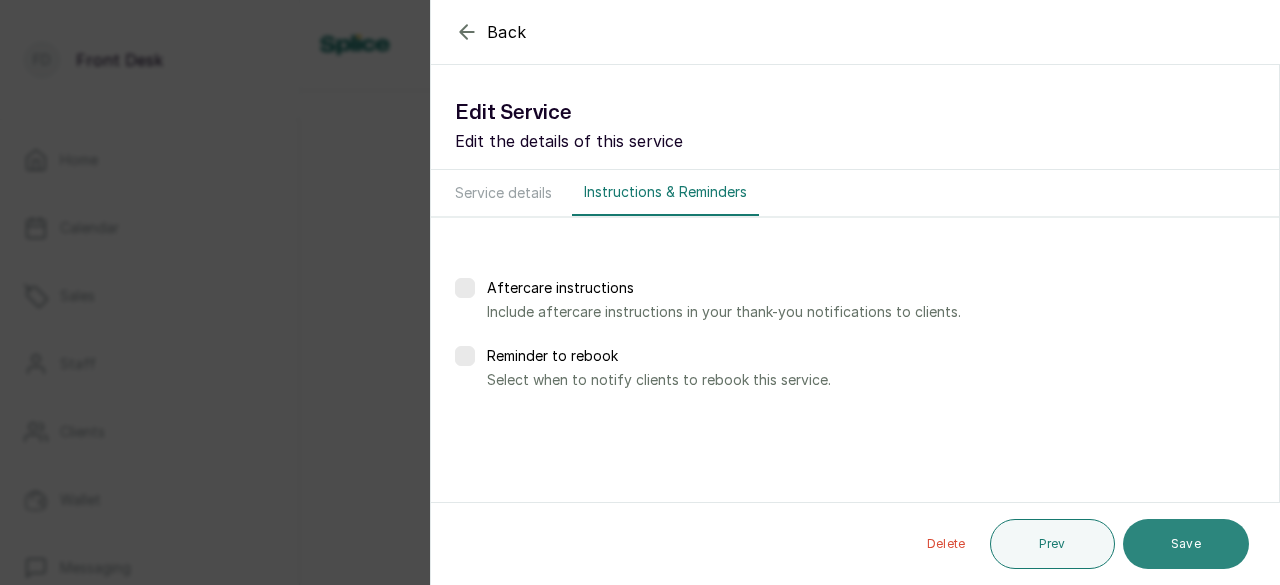 click on "Save" at bounding box center (1186, 544) 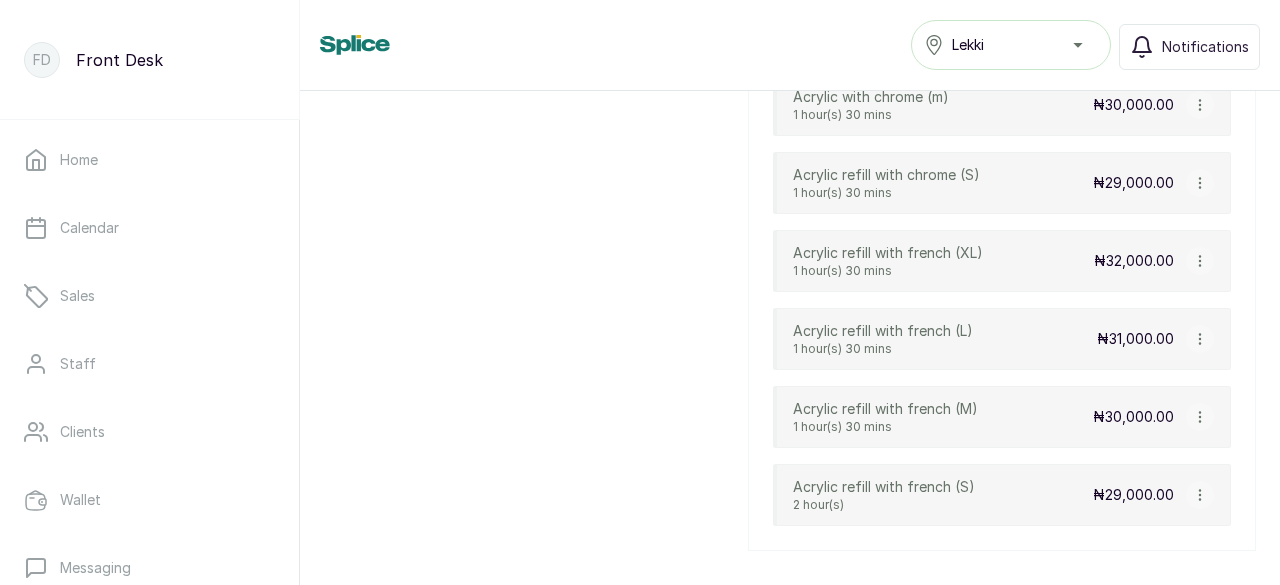 click 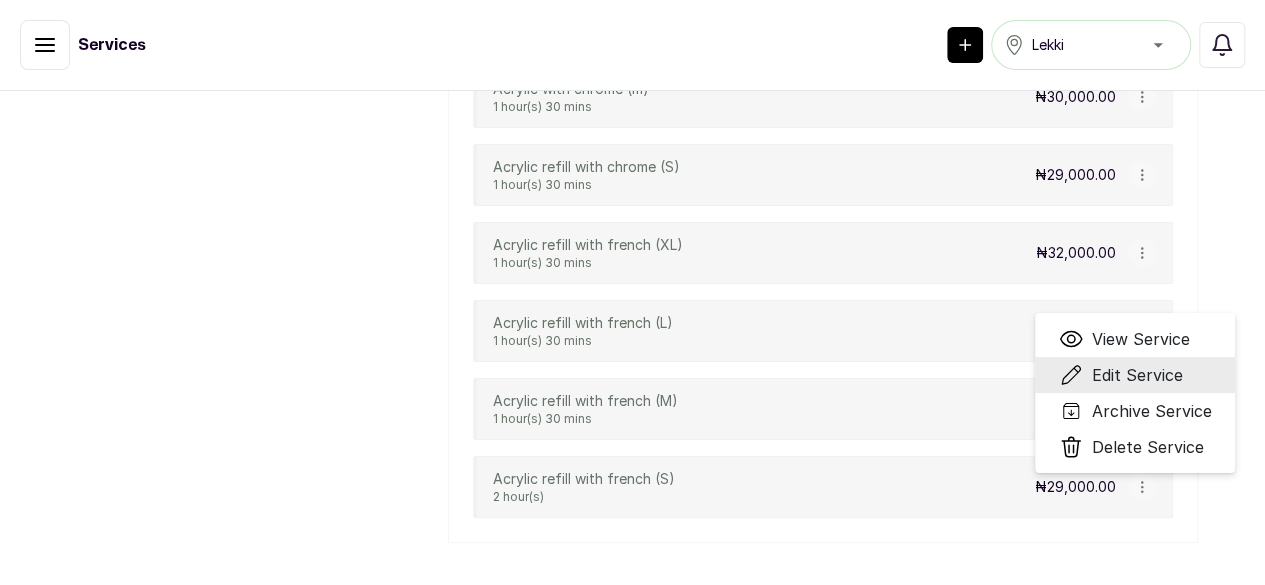 click on "Edit Service" at bounding box center [1136, 375] 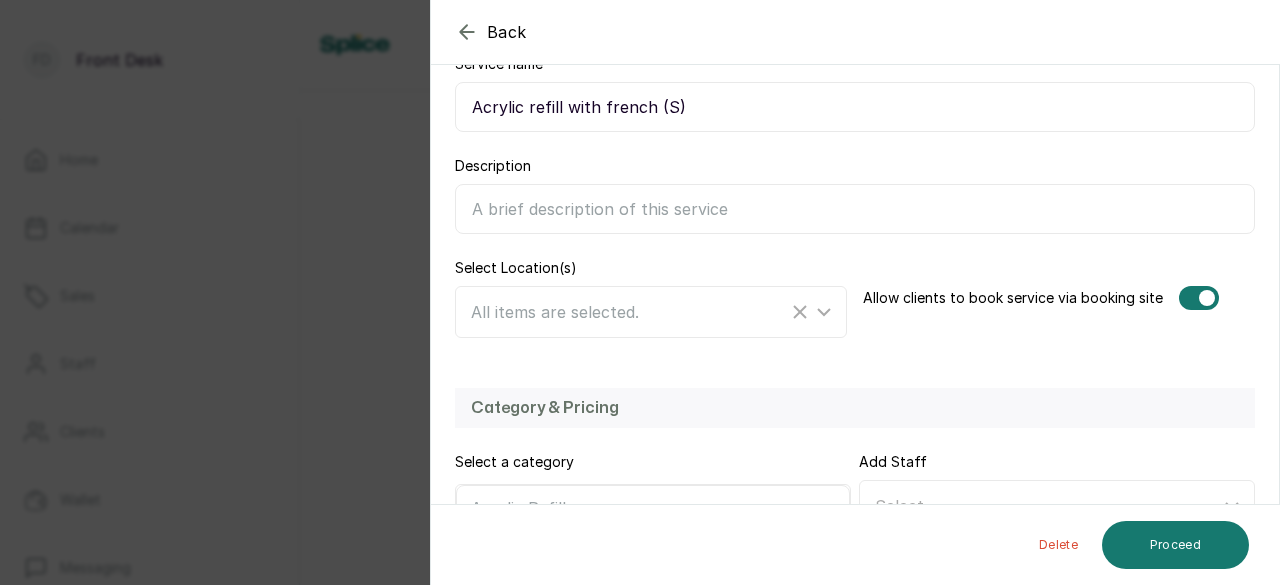 scroll, scrollTop: 478, scrollLeft: 0, axis: vertical 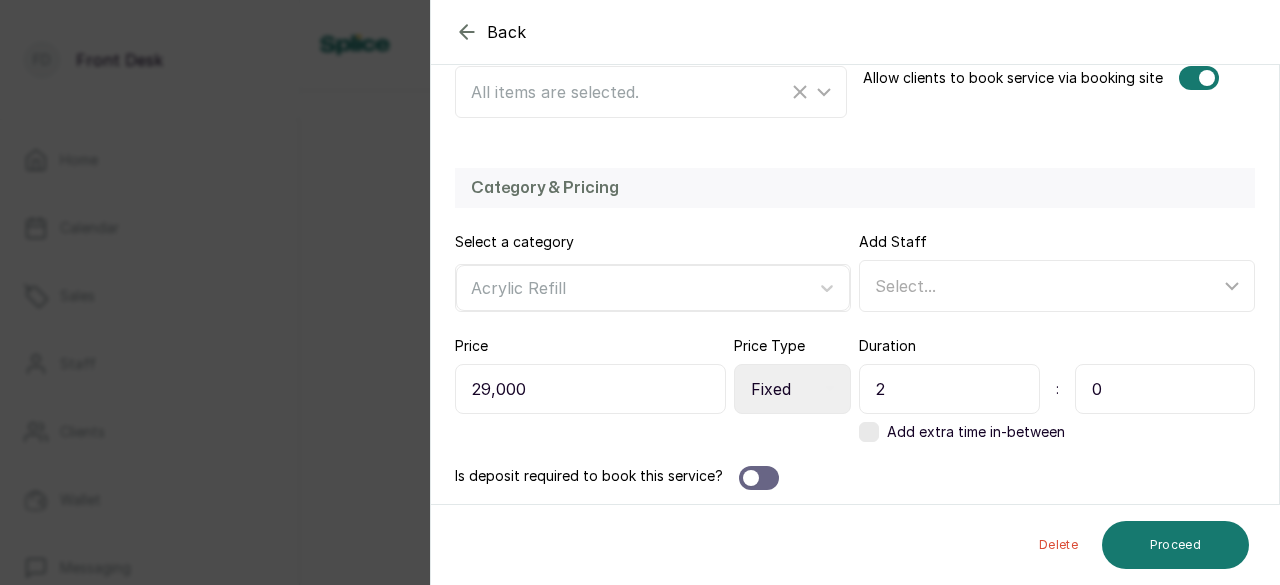 drag, startPoint x: 899, startPoint y: 372, endPoint x: 849, endPoint y: 386, distance: 51.92302 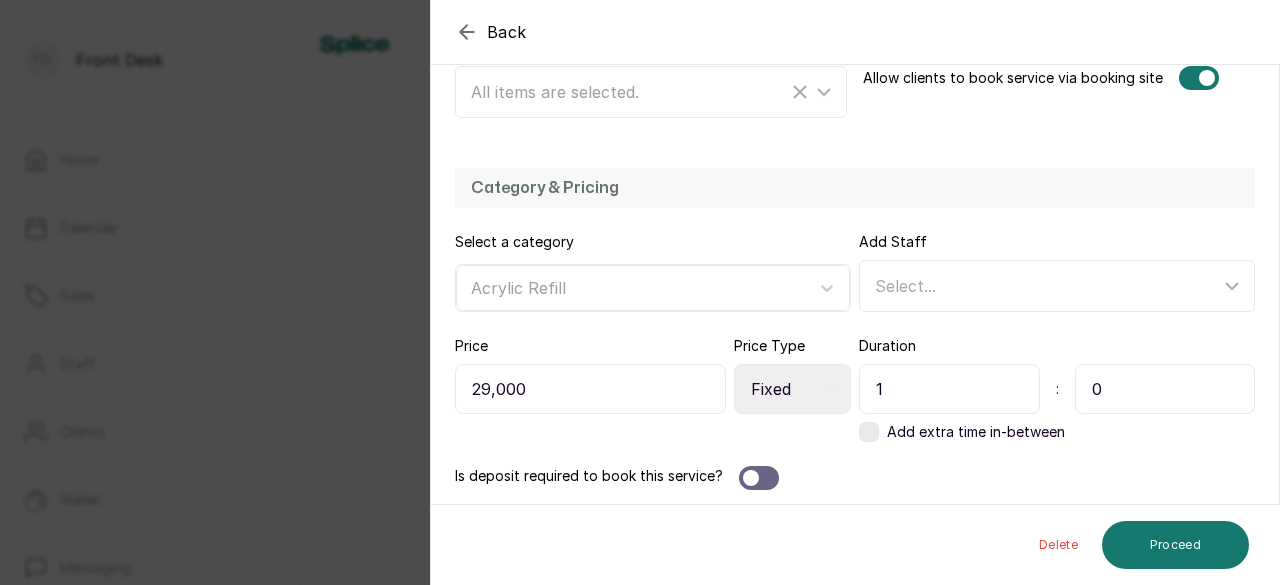 type on "1" 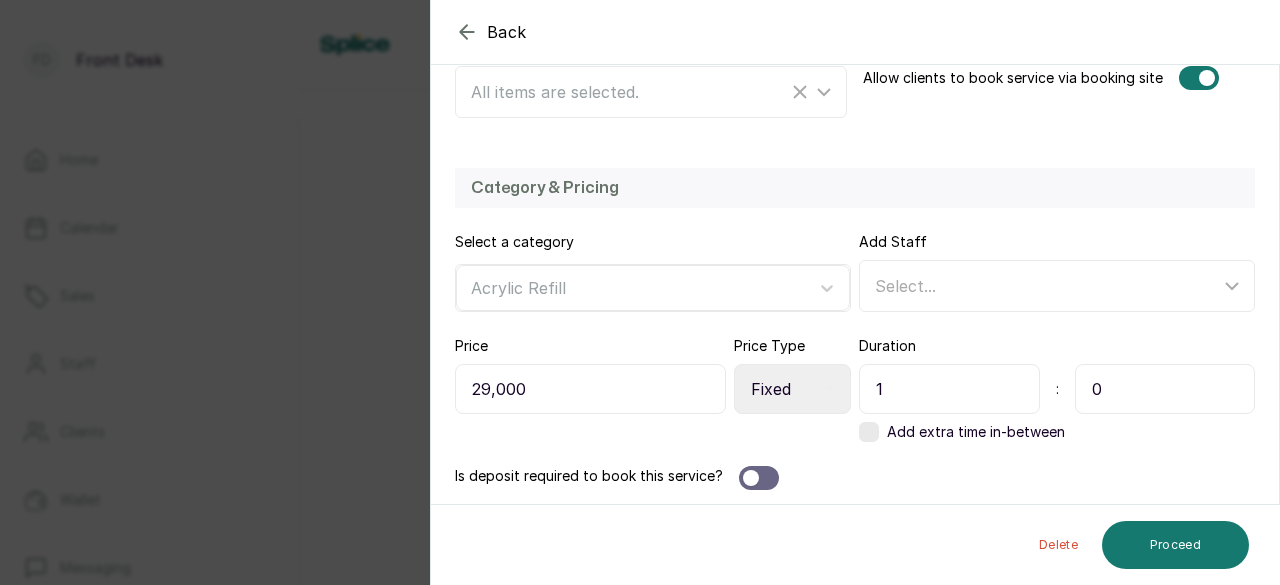 drag, startPoint x: 1100, startPoint y: 389, endPoint x: 1030, endPoint y: 385, distance: 70.11419 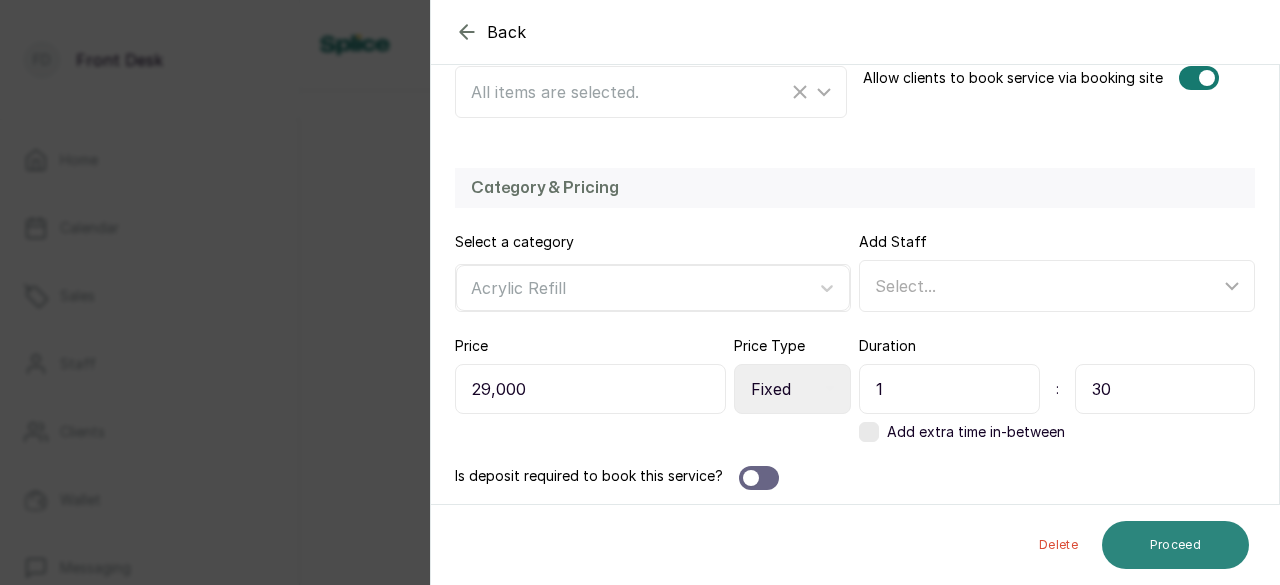 type on "30" 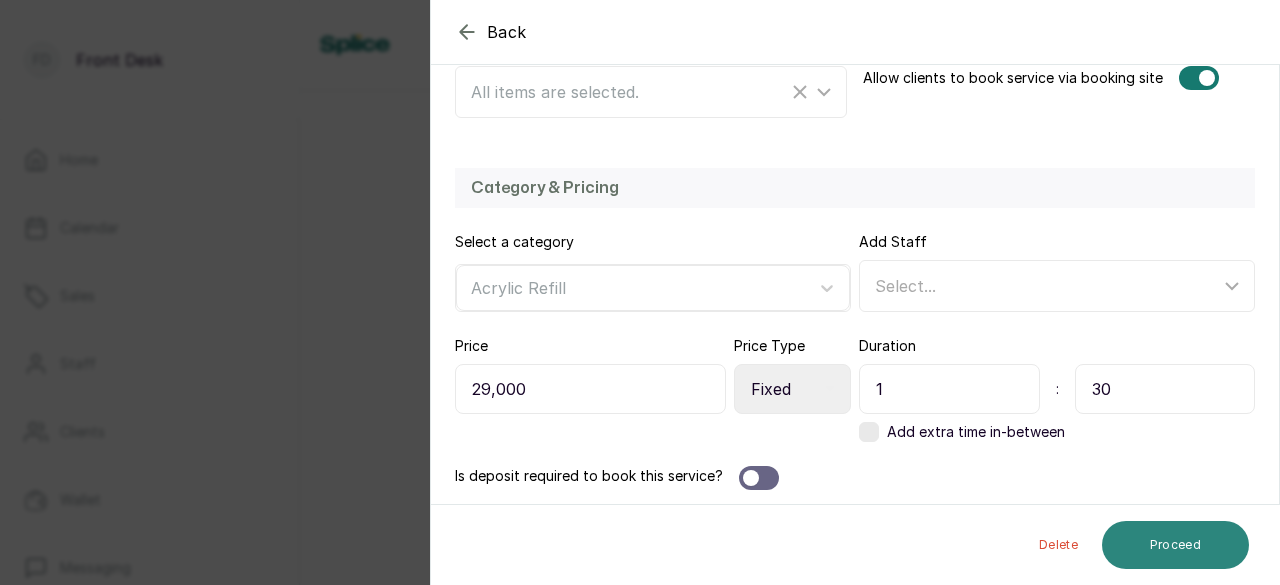 click on "Proceed" at bounding box center [1175, 545] 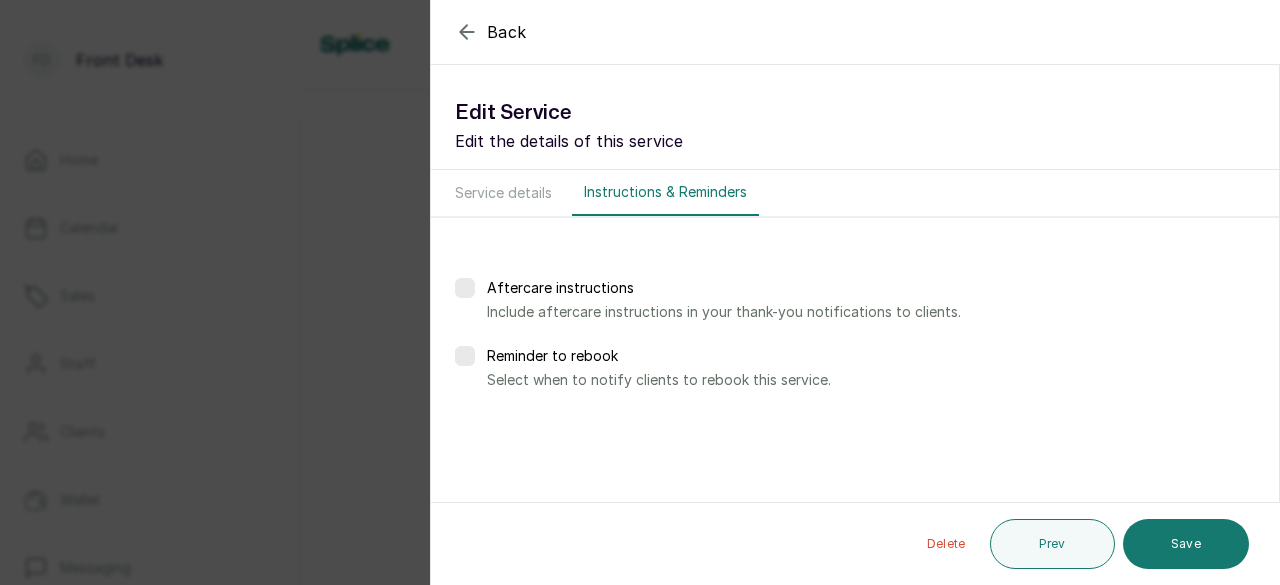 scroll, scrollTop: 0, scrollLeft: 0, axis: both 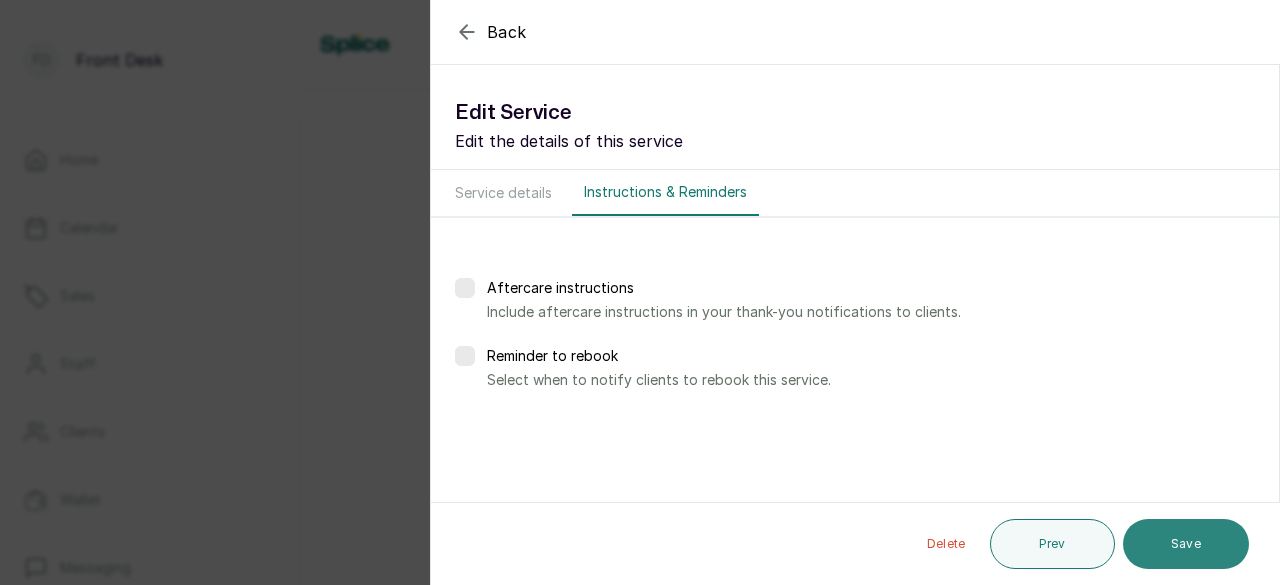 click on "Save" at bounding box center [1186, 544] 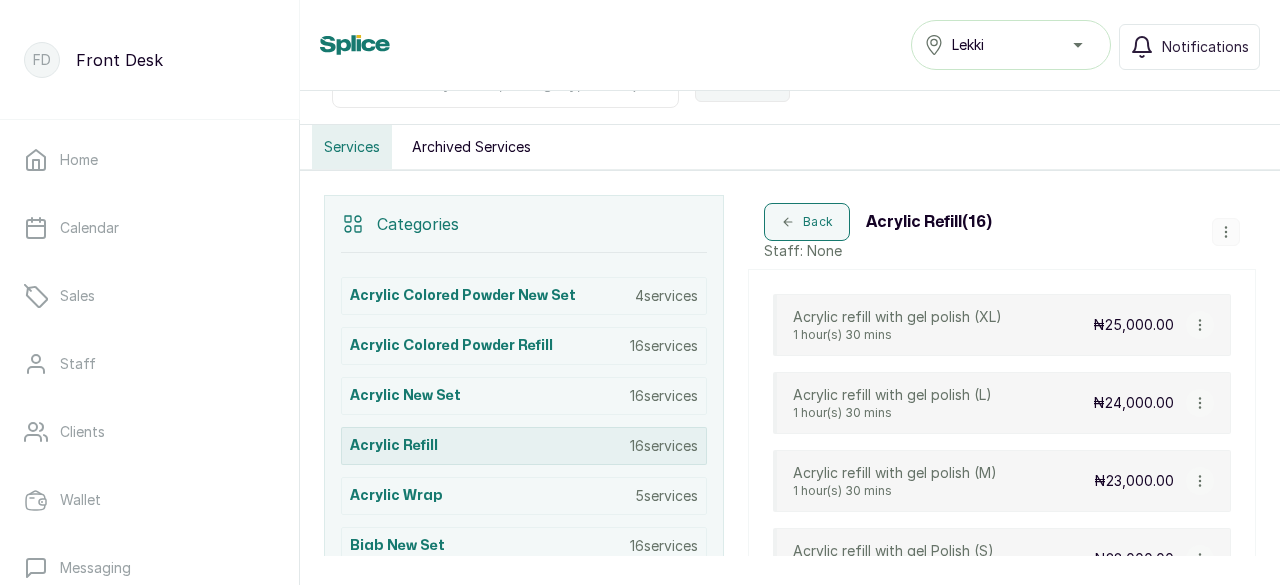 scroll, scrollTop: 423, scrollLeft: 0, axis: vertical 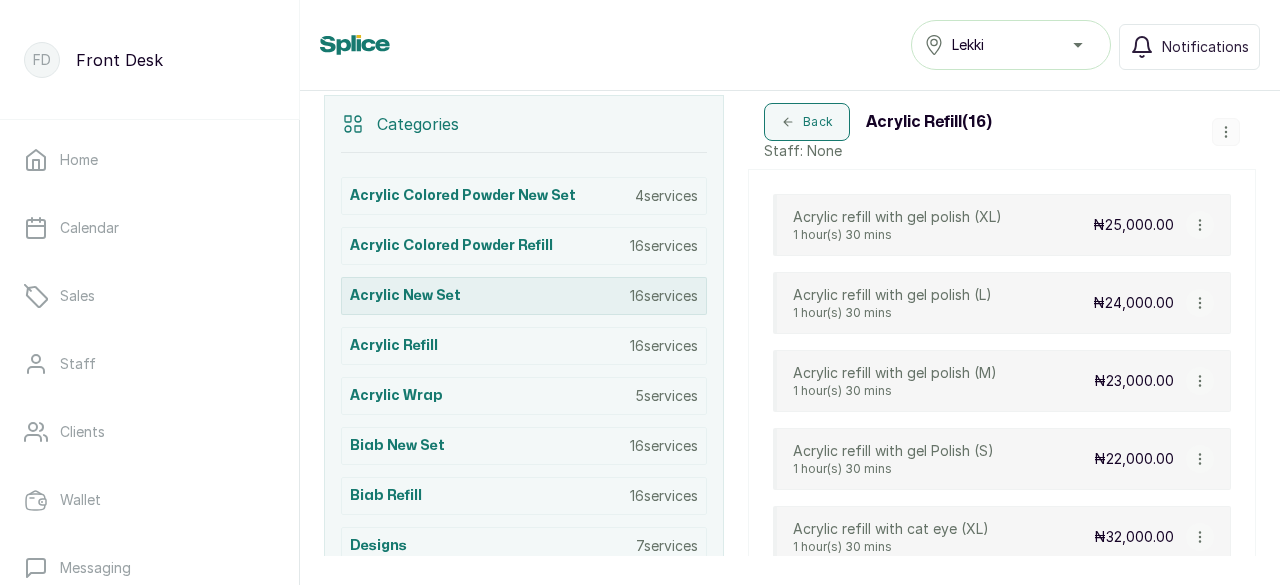 click on "Acrylic New Set 16  services" at bounding box center [524, 296] 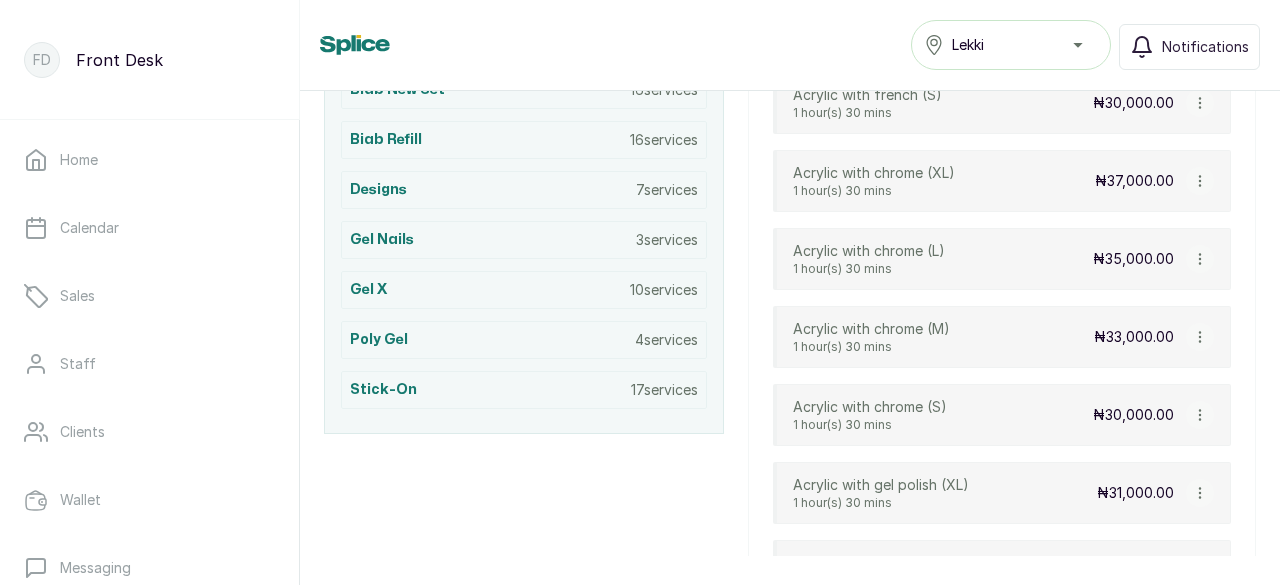 scroll, scrollTop: 523, scrollLeft: 0, axis: vertical 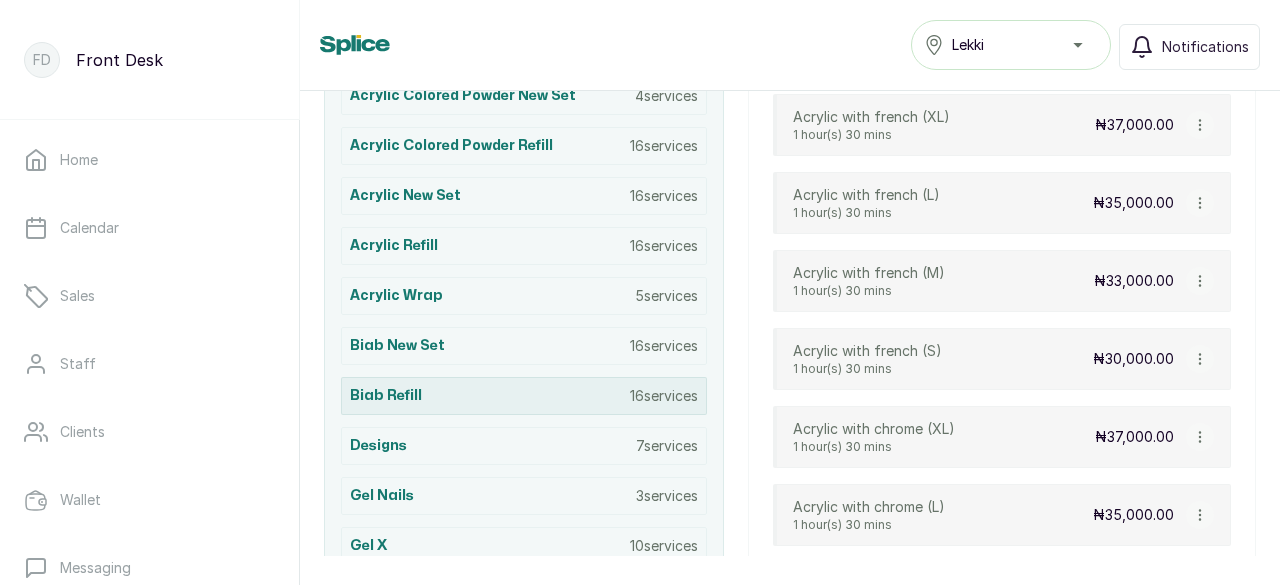 click on "Biab Refill  16  services" at bounding box center (524, 396) 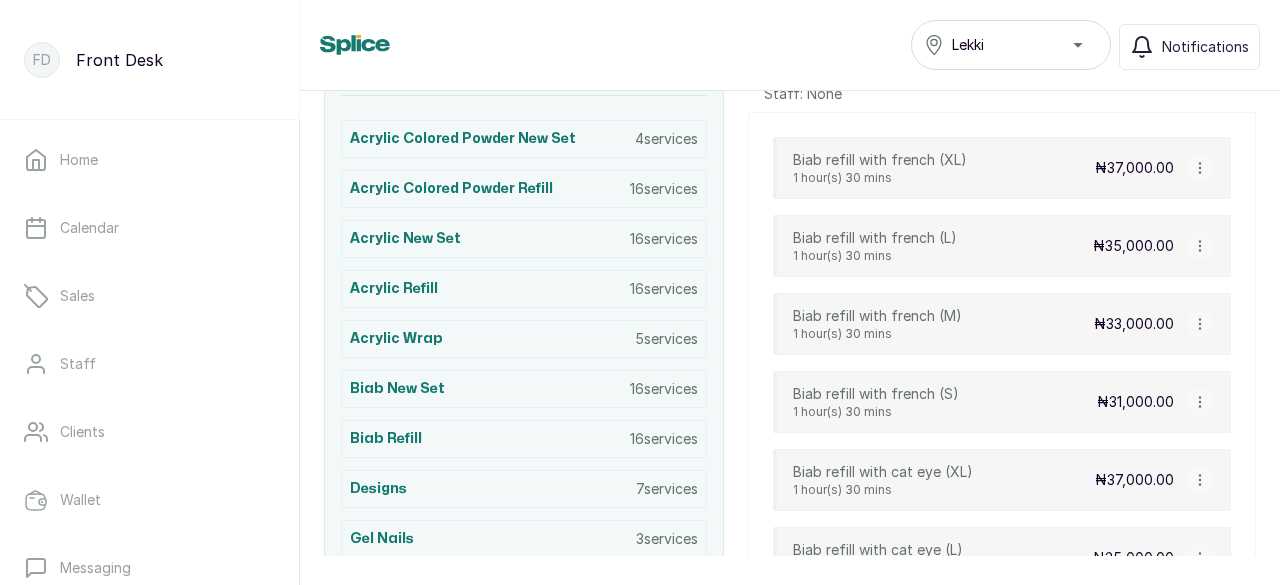 scroll, scrollTop: 506, scrollLeft: 0, axis: vertical 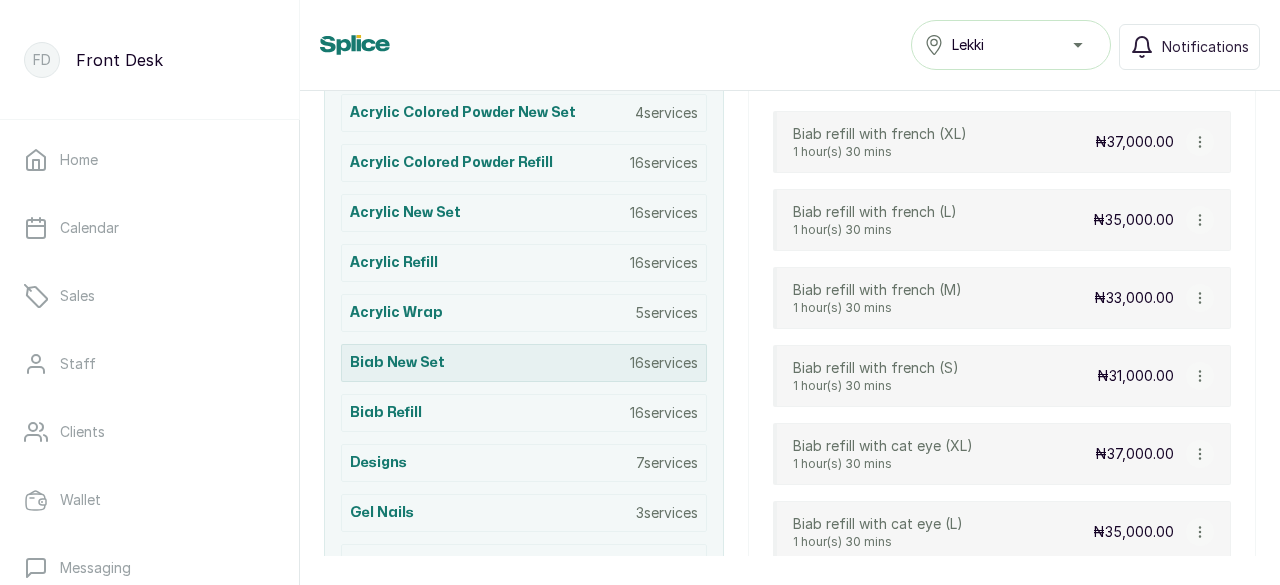 click on "Biab New Set 16  services" at bounding box center [524, 363] 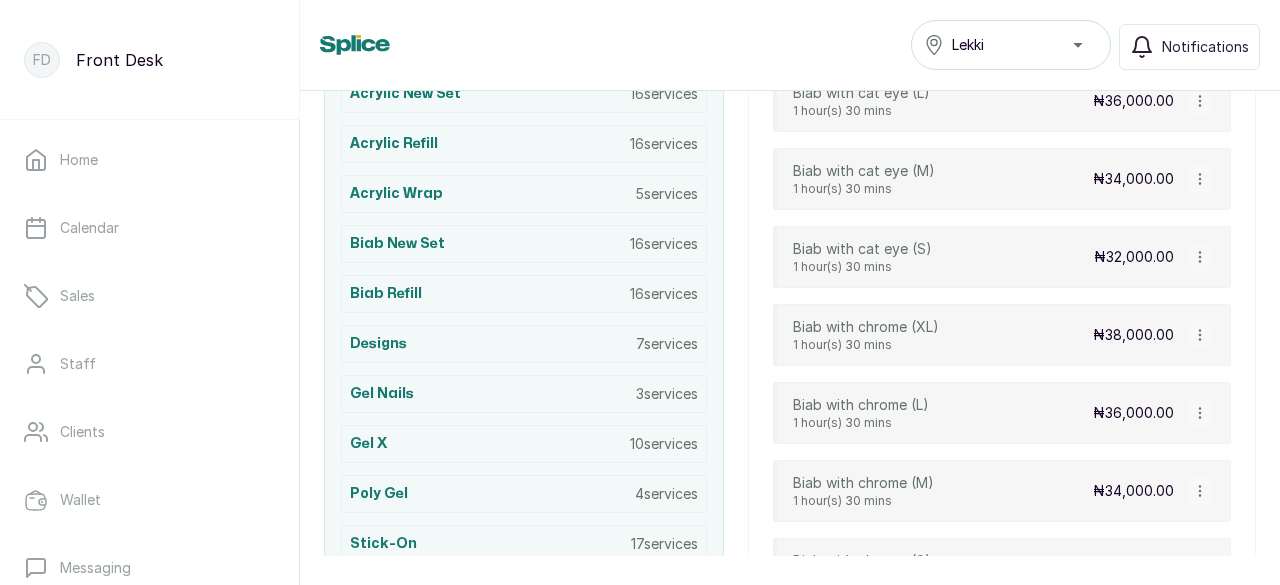 scroll, scrollTop: 506, scrollLeft: 0, axis: vertical 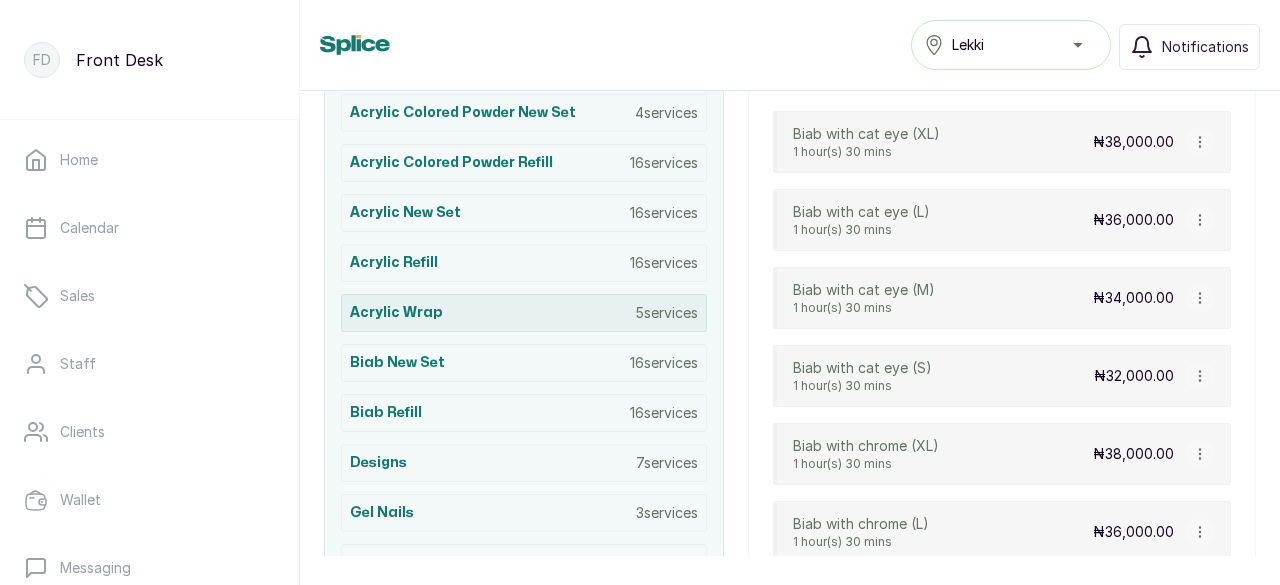 click on "Acrylic wrap 5  services" at bounding box center (524, 313) 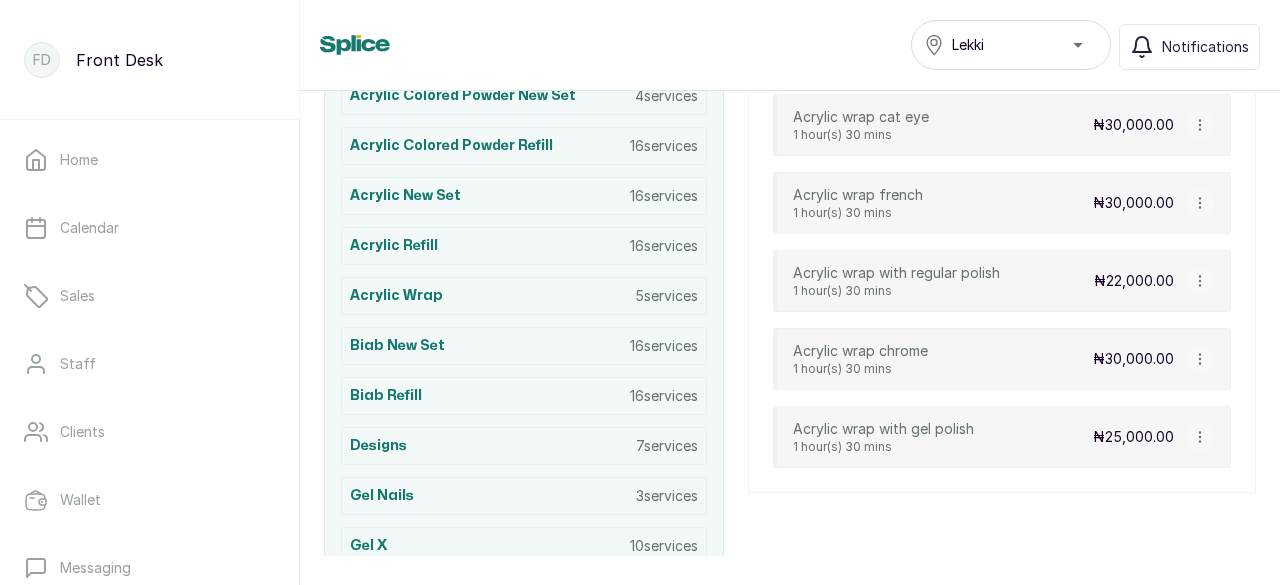 scroll, scrollTop: 423, scrollLeft: 0, axis: vertical 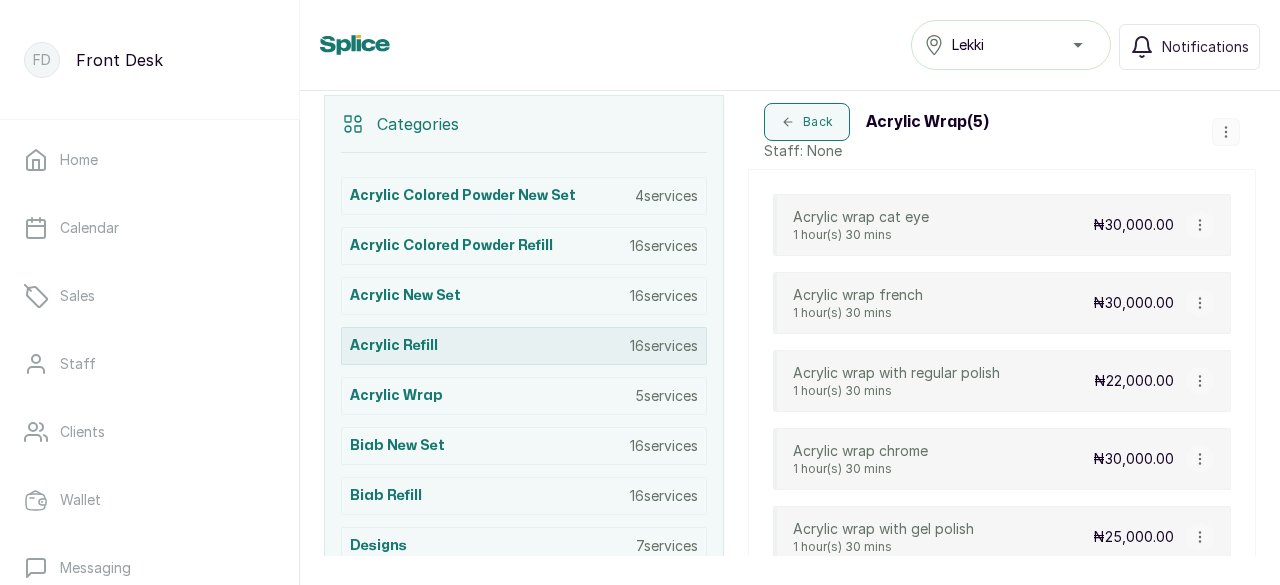 click on "Acrylic Refill" at bounding box center [394, 346] 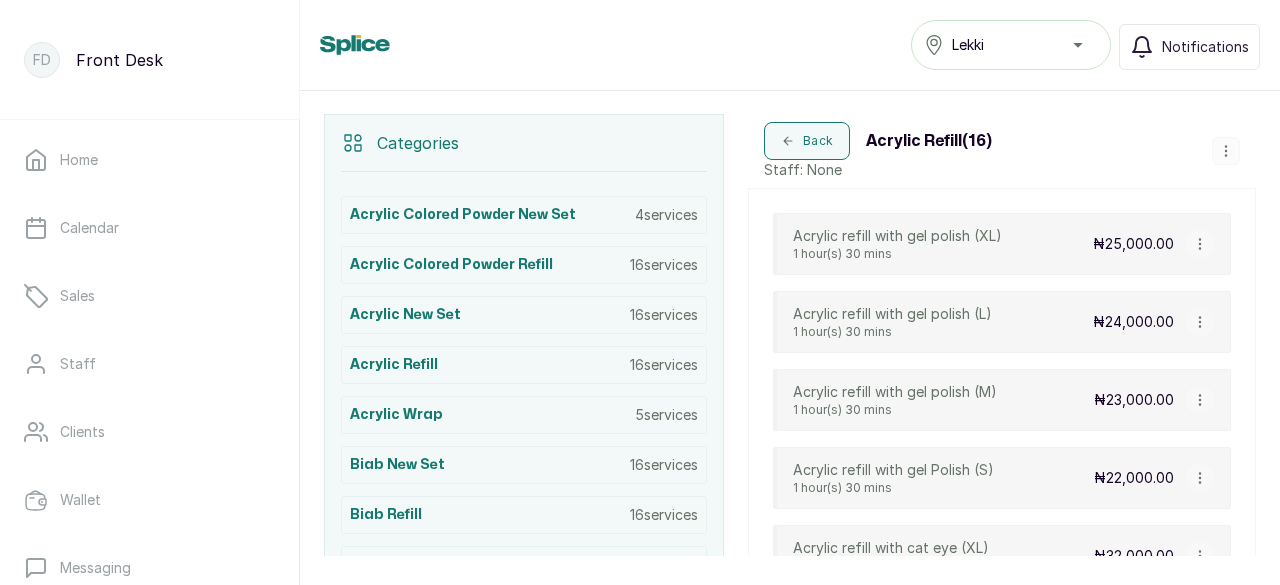 scroll, scrollTop: 406, scrollLeft: 0, axis: vertical 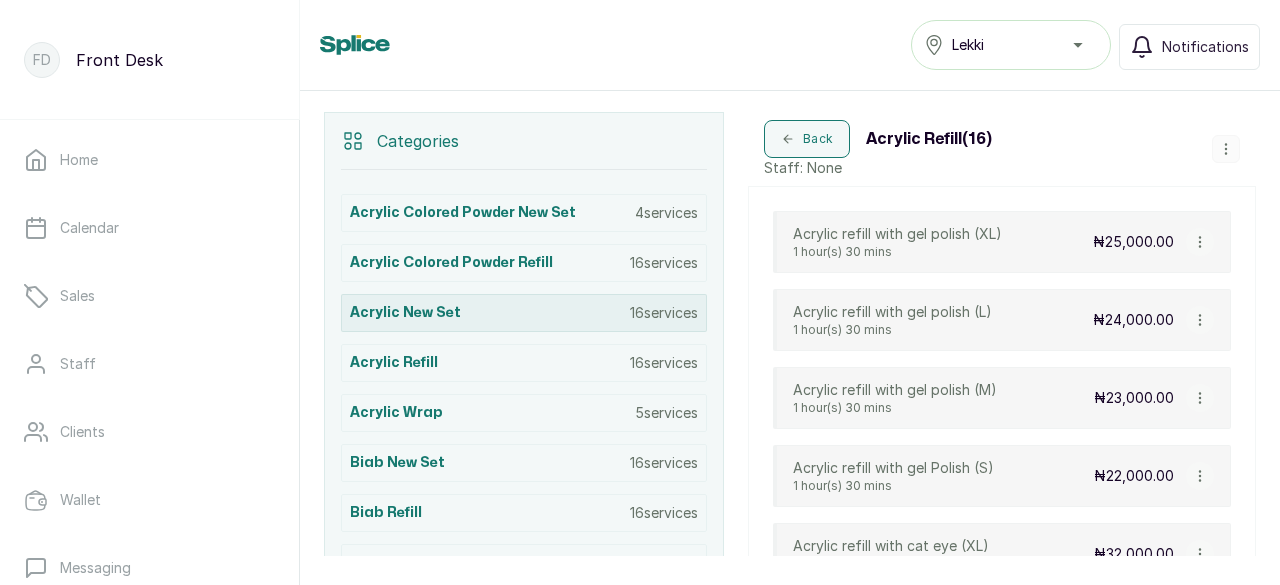 click on "Acrylic New Set 16  services" at bounding box center (524, 313) 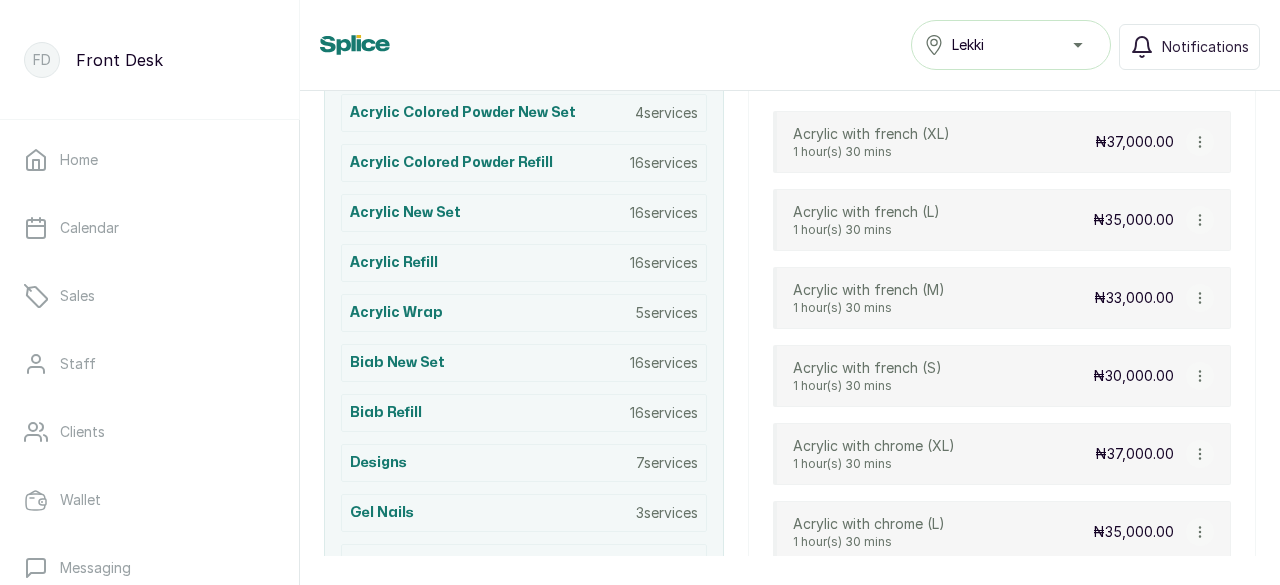 scroll, scrollTop: 406, scrollLeft: 0, axis: vertical 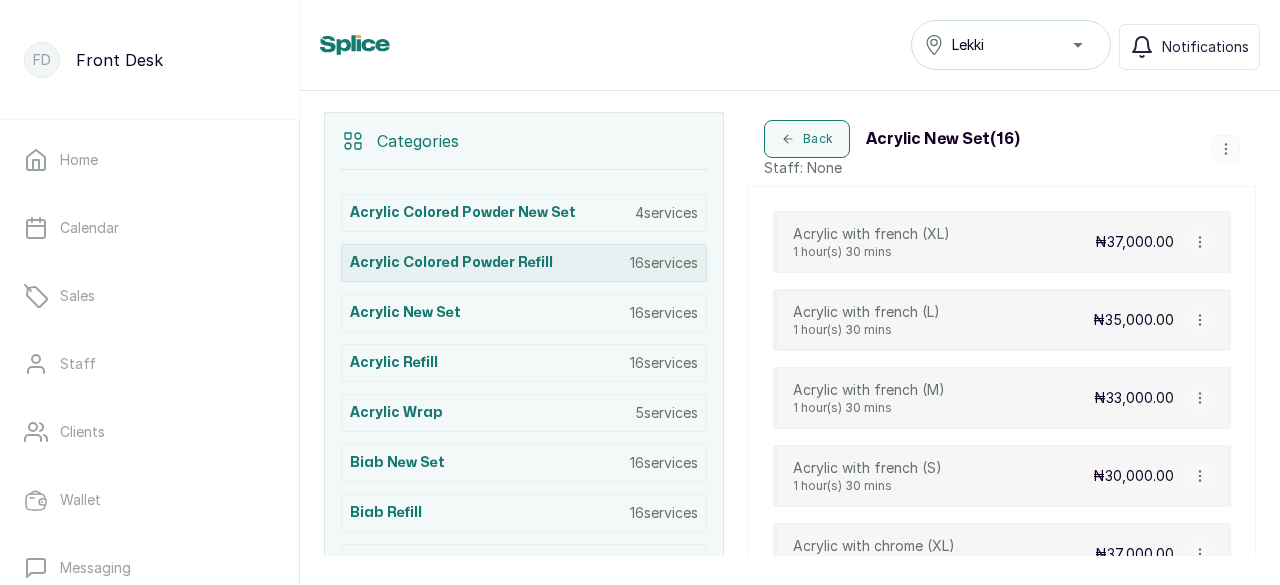 click on "Acrylic colored powder Refill" at bounding box center (451, 263) 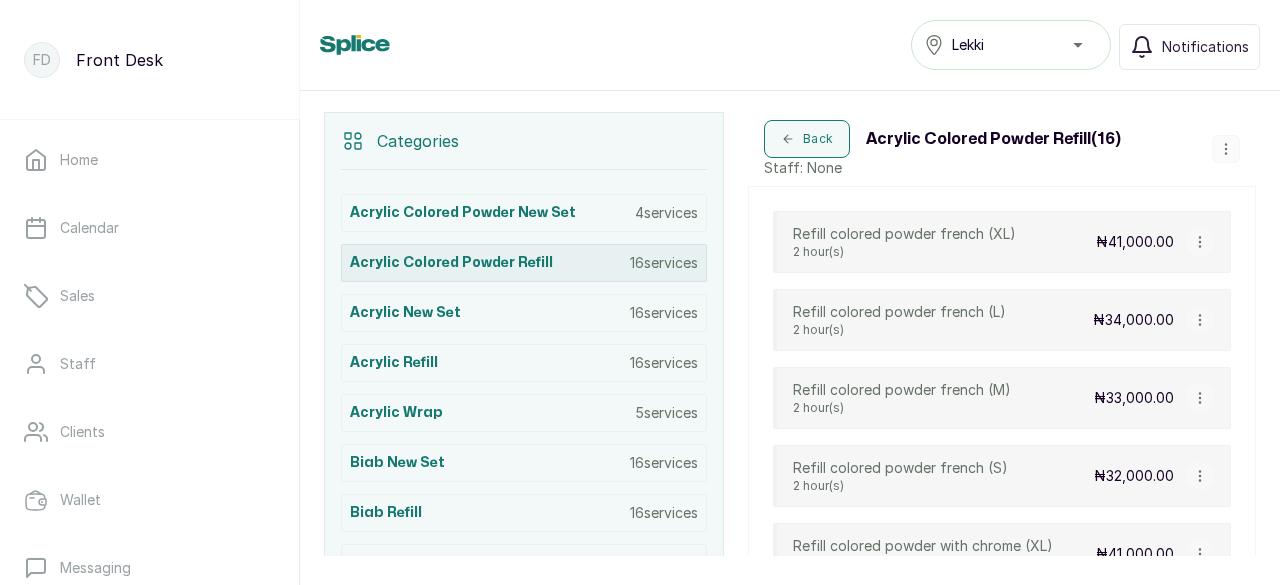scroll, scrollTop: 423, scrollLeft: 0, axis: vertical 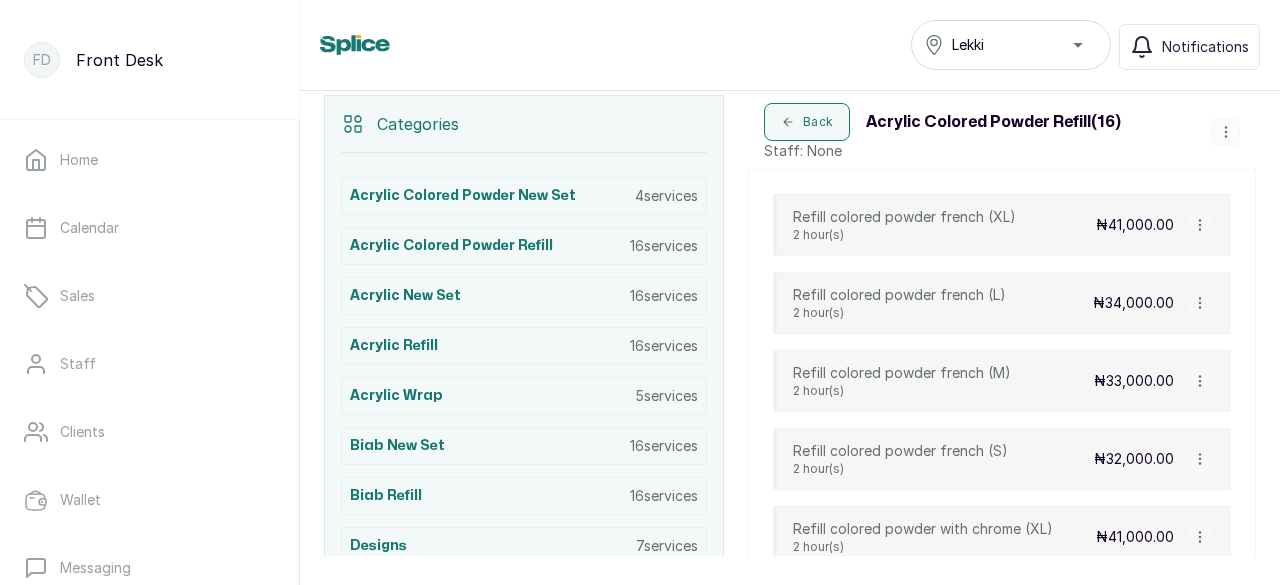 click 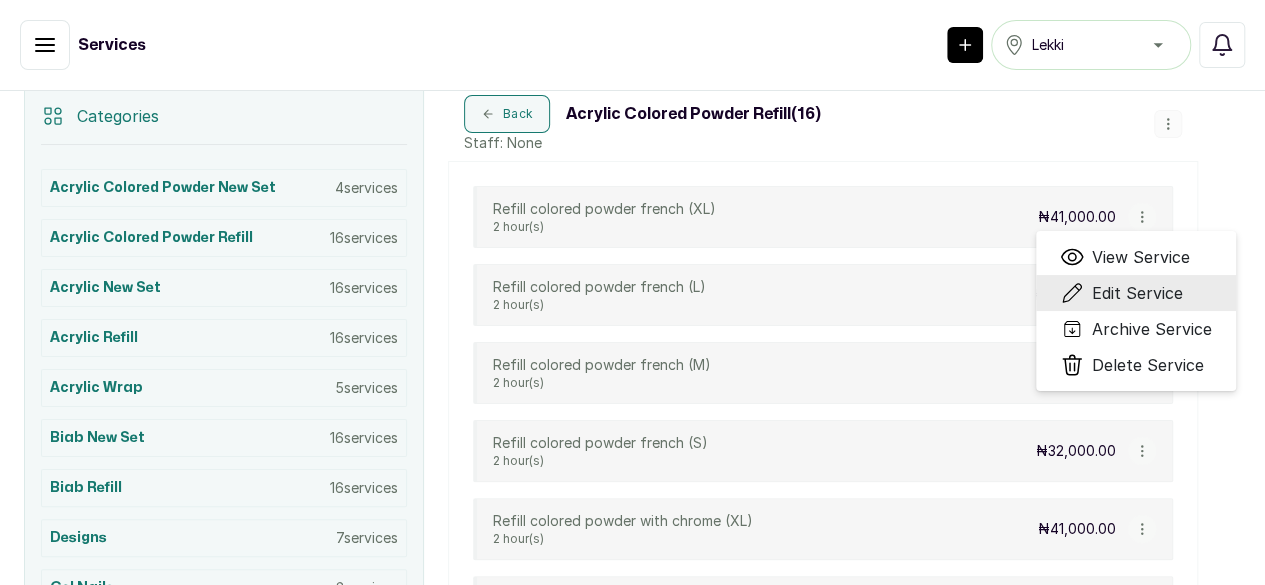 click on "Edit Service" at bounding box center [1137, 293] 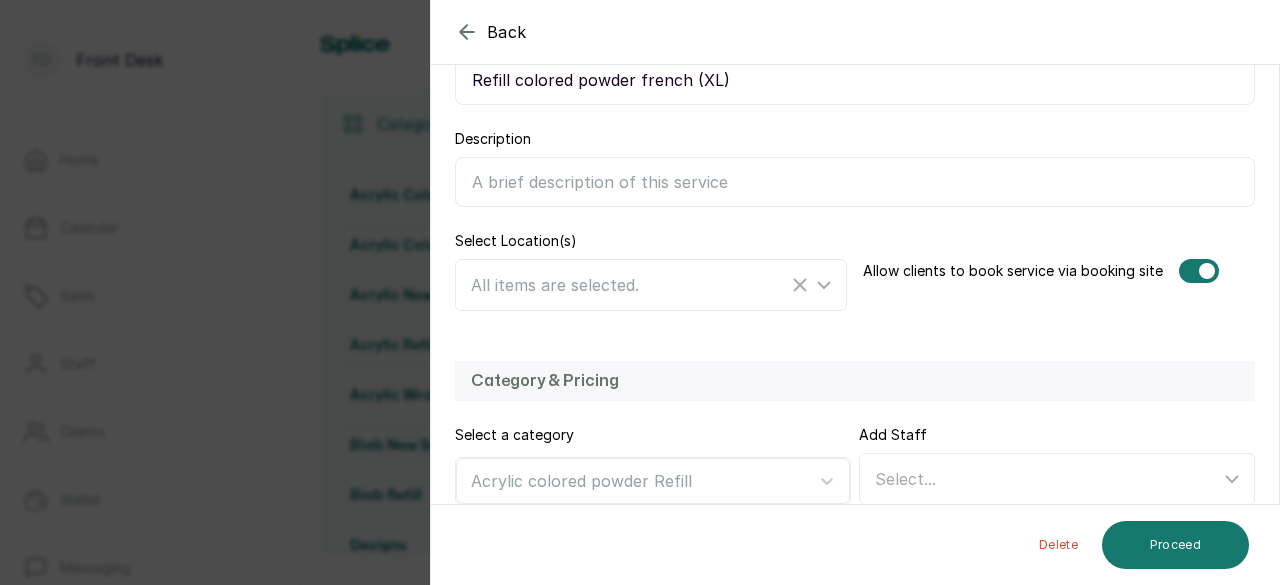 scroll, scrollTop: 478, scrollLeft: 0, axis: vertical 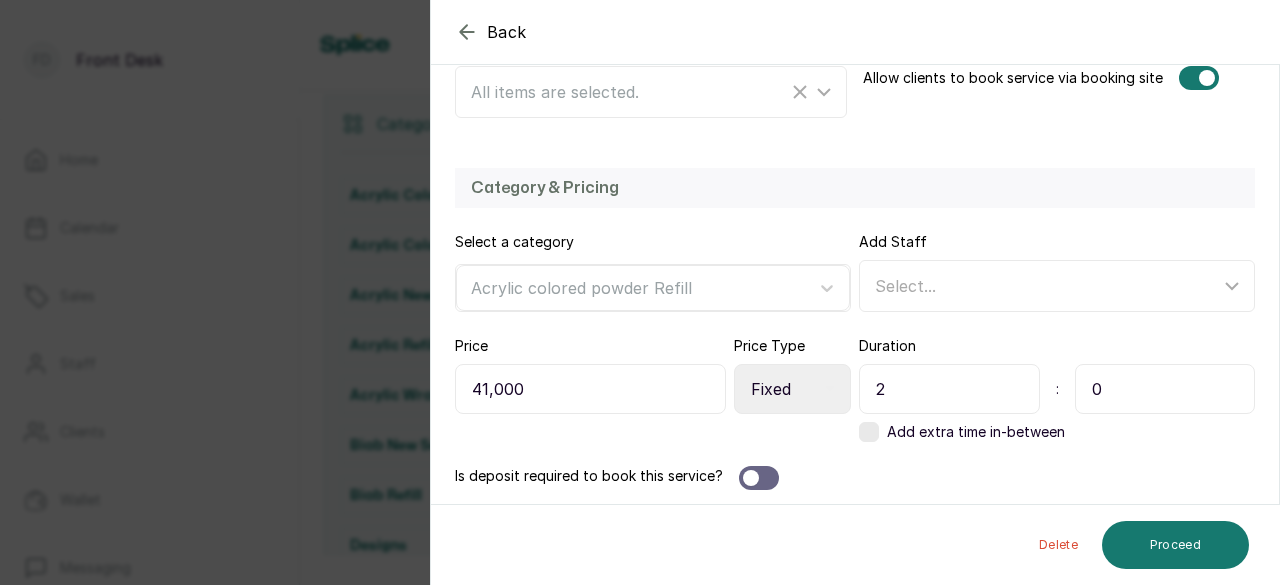 drag, startPoint x: 868, startPoint y: 379, endPoint x: 856, endPoint y: 382, distance: 12.369317 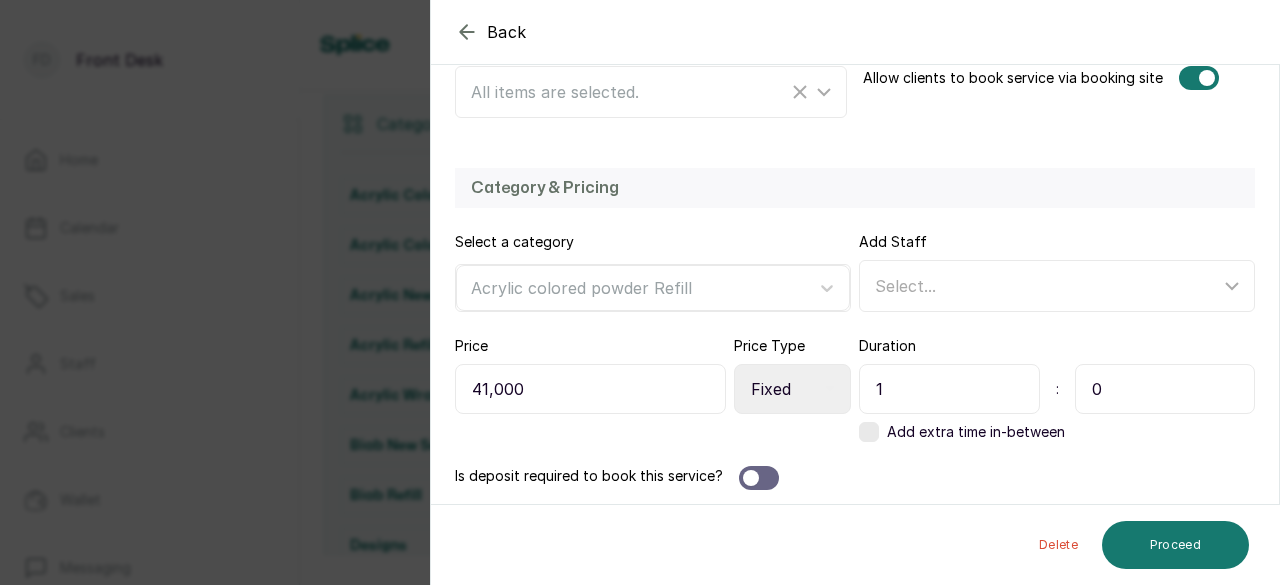 type on "1" 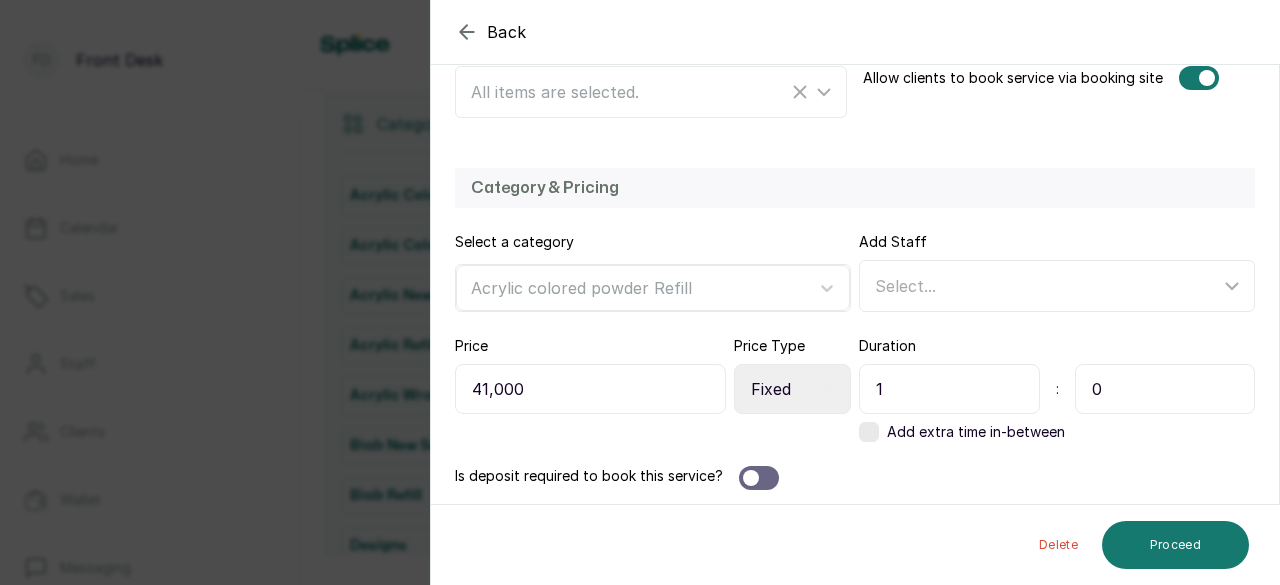 drag, startPoint x: 1109, startPoint y: 374, endPoint x: 1061, endPoint y: 383, distance: 48.83646 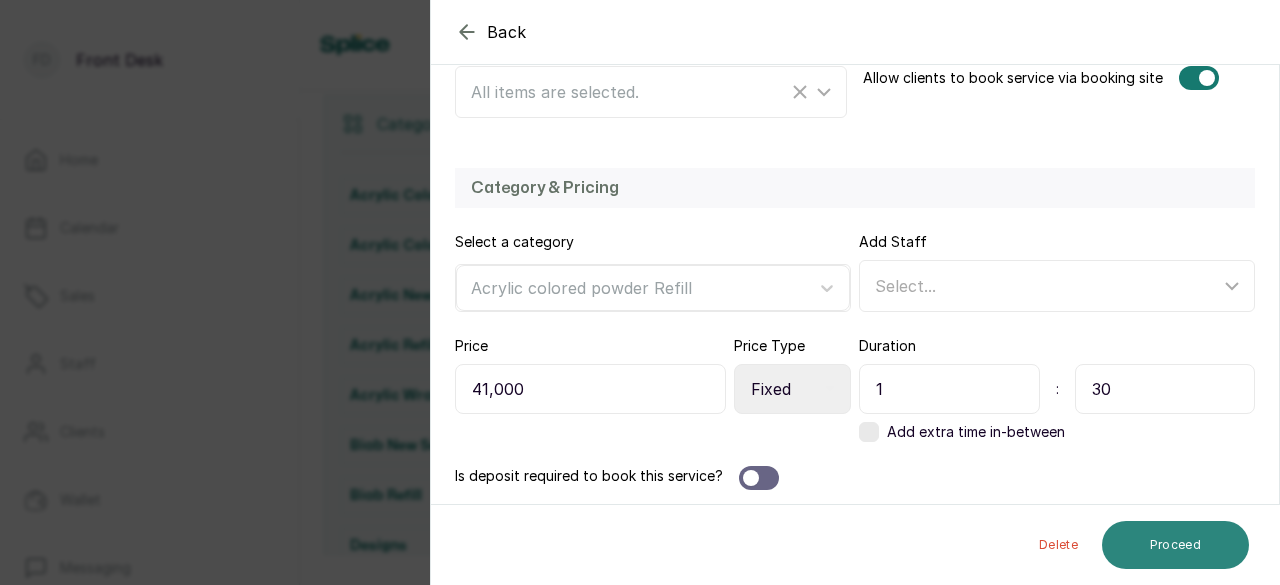 type on "30" 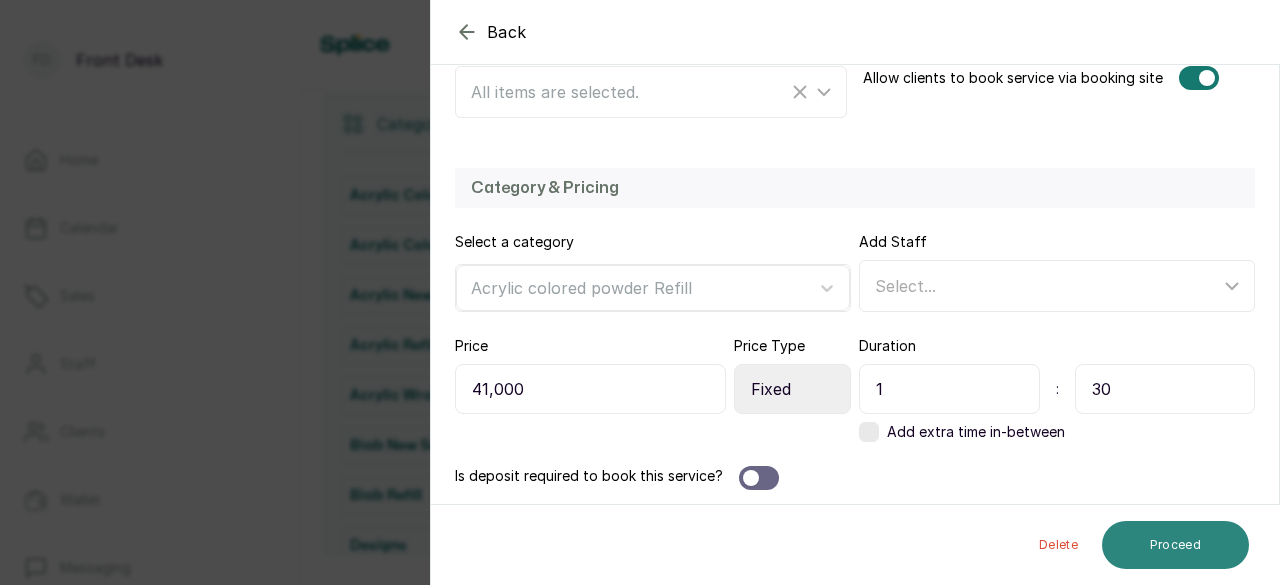 click on "Proceed" at bounding box center [1175, 545] 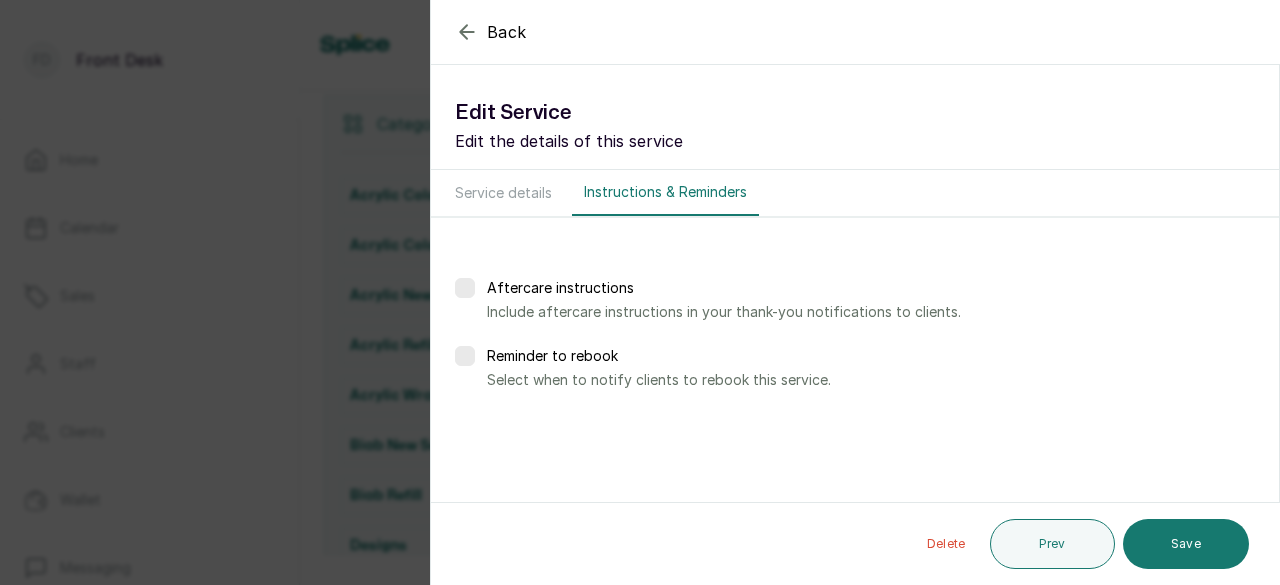 scroll, scrollTop: 0, scrollLeft: 0, axis: both 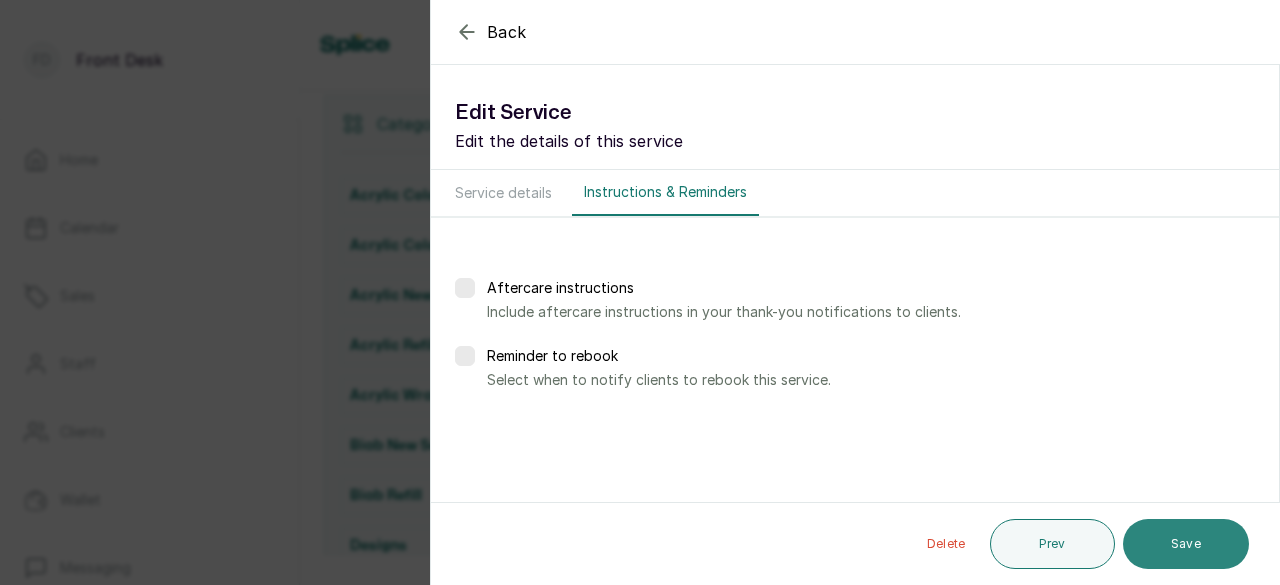 click on "Save" at bounding box center [1186, 544] 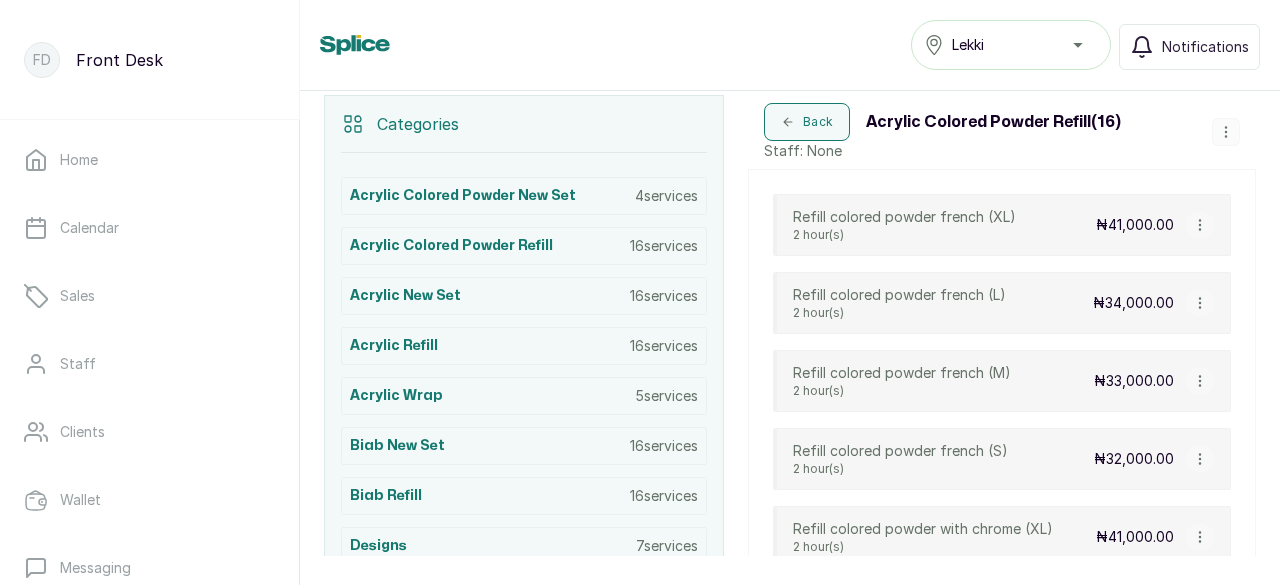 click 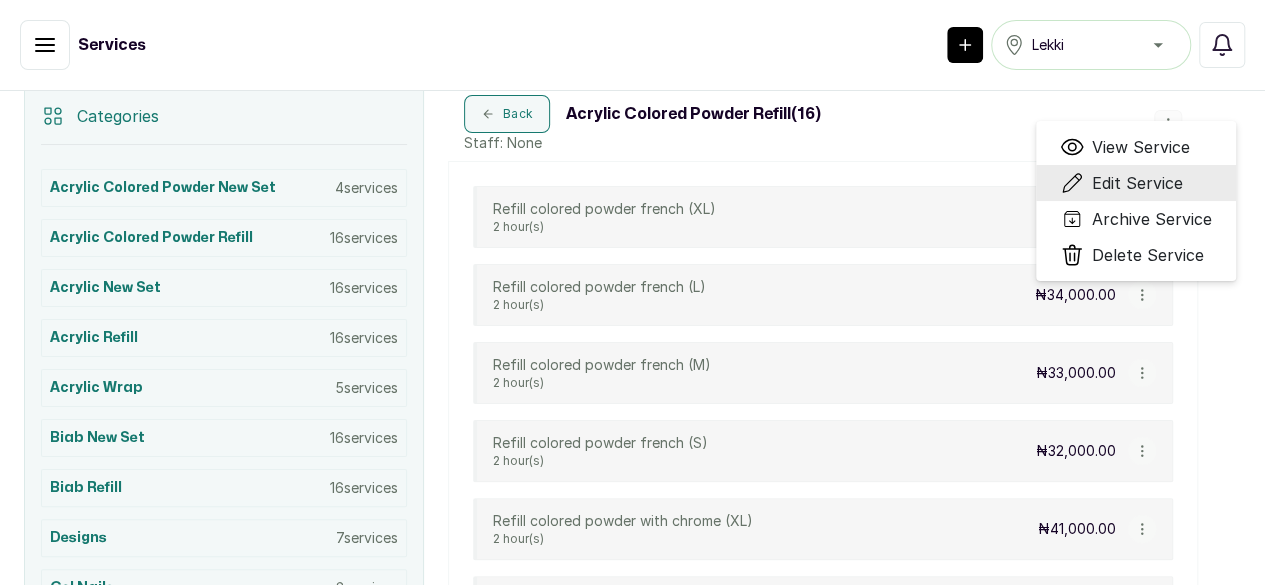 click on "Edit Service" at bounding box center (1137, 183) 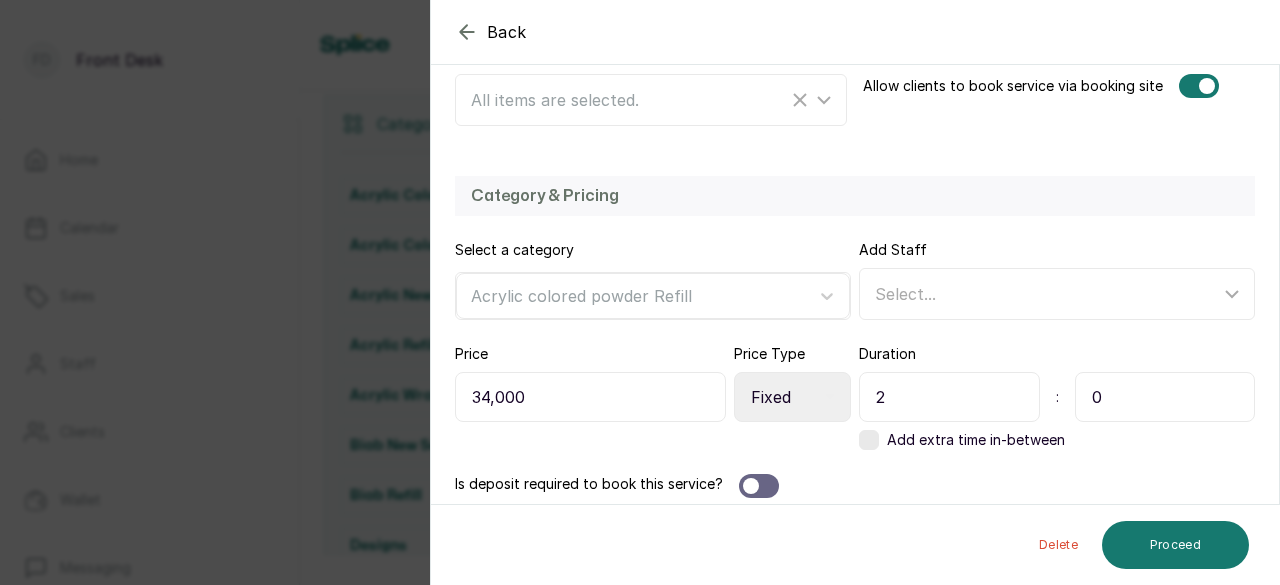 scroll, scrollTop: 478, scrollLeft: 0, axis: vertical 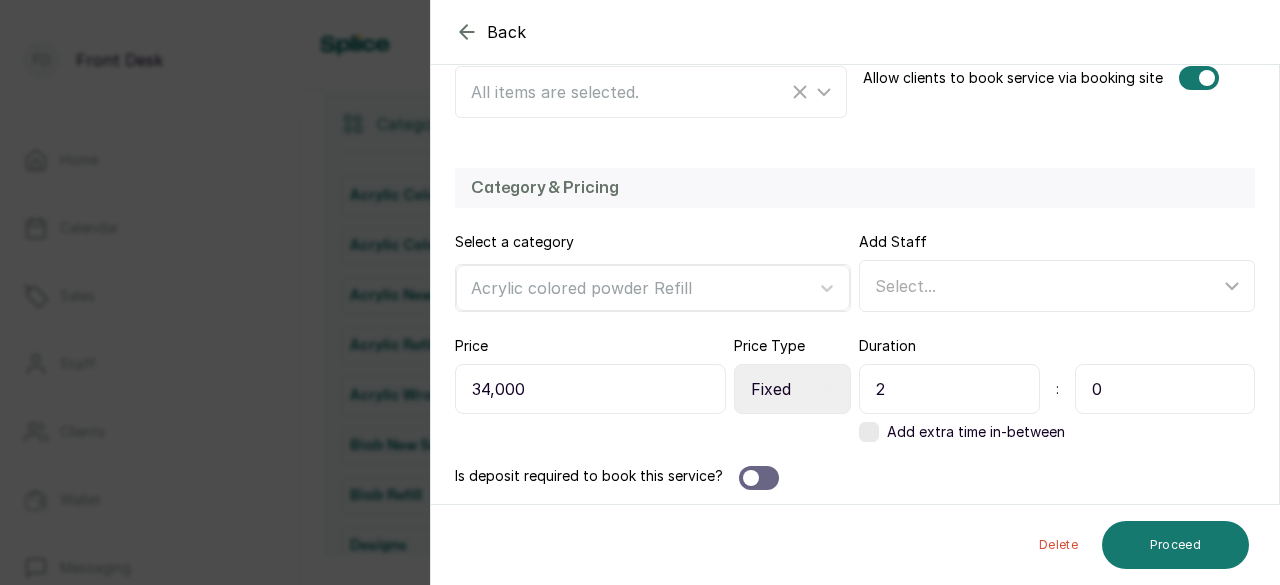 drag, startPoint x: 829, startPoint y: 401, endPoint x: 805, endPoint y: 405, distance: 24.33105 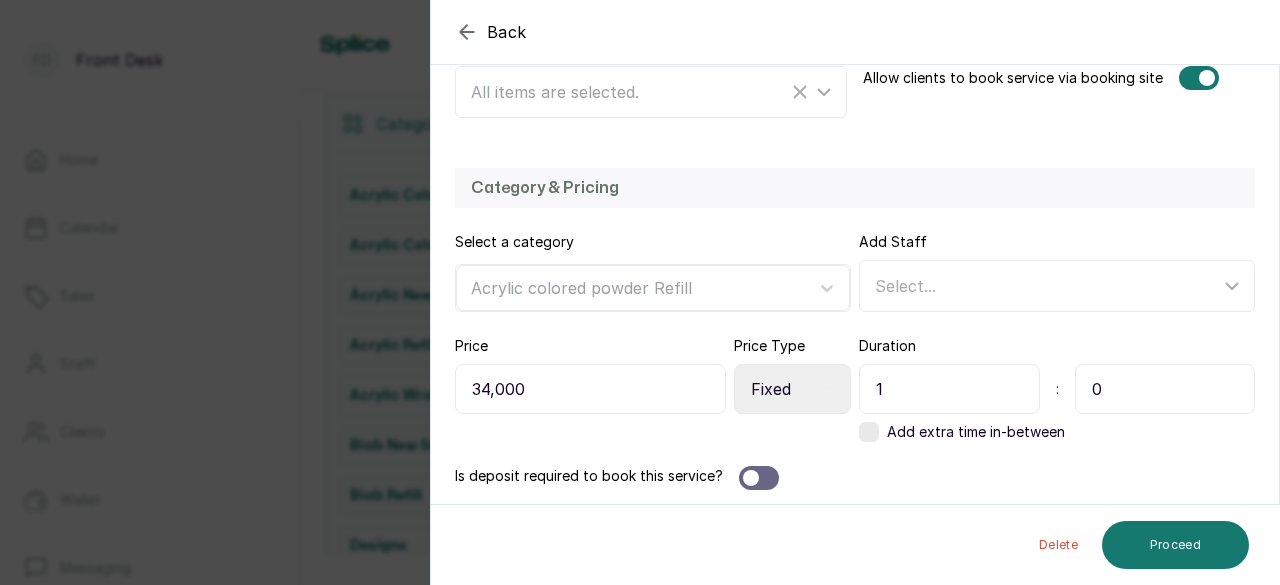 type on "1" 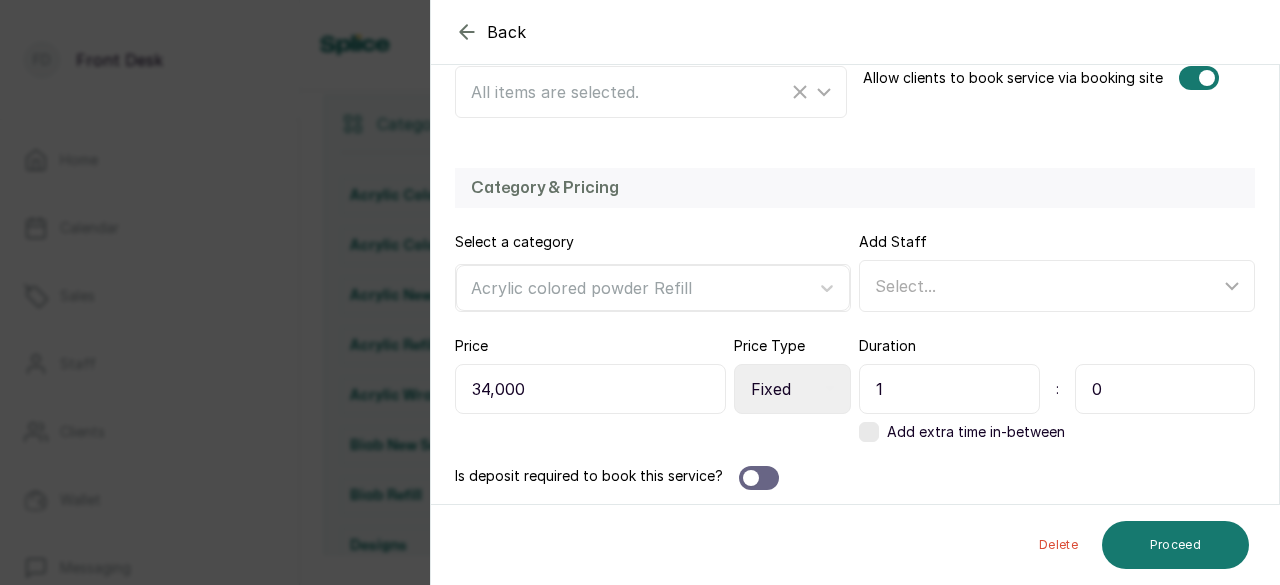 drag, startPoint x: 1127, startPoint y: 383, endPoint x: 1068, endPoint y: 392, distance: 59.682495 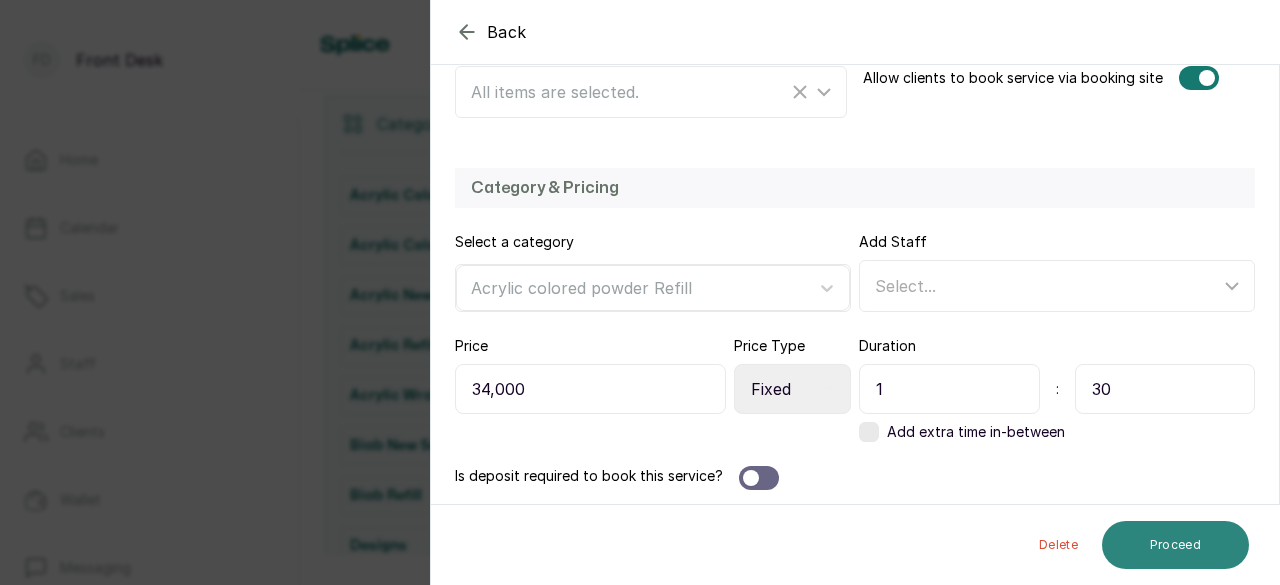type on "30" 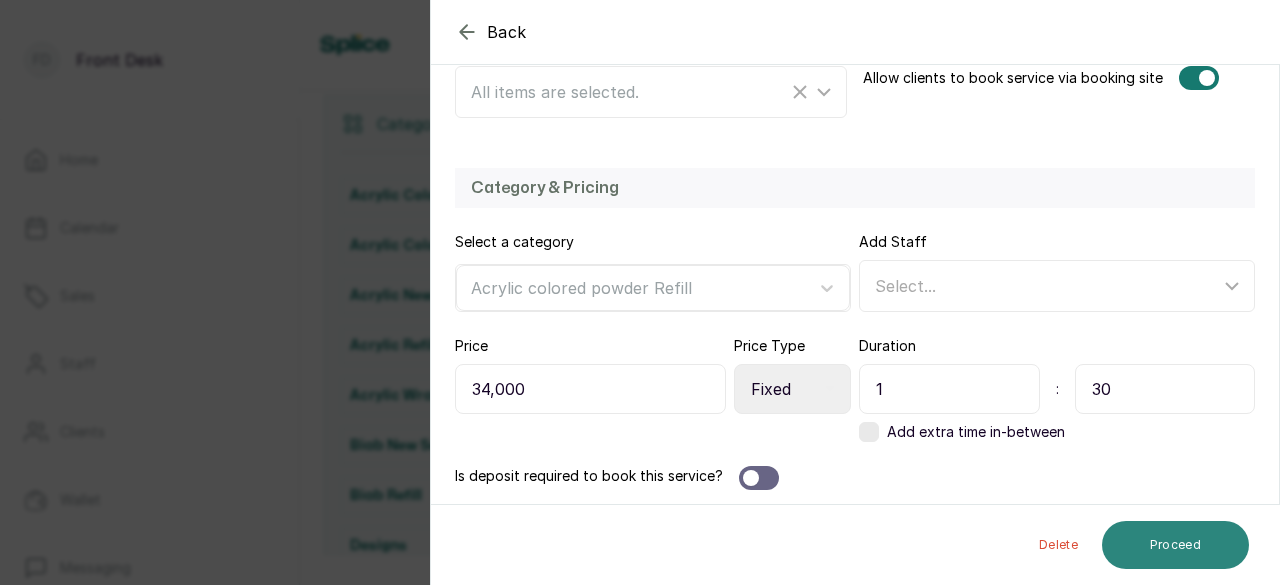 click on "Proceed" at bounding box center (1175, 545) 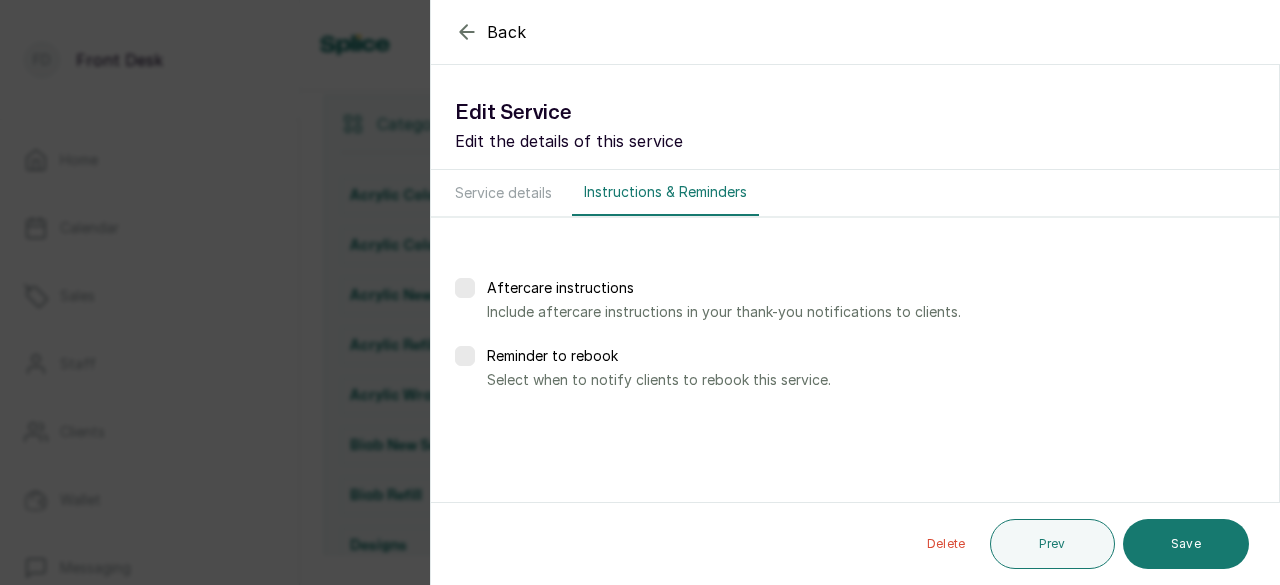 click on "Save" at bounding box center [1186, 544] 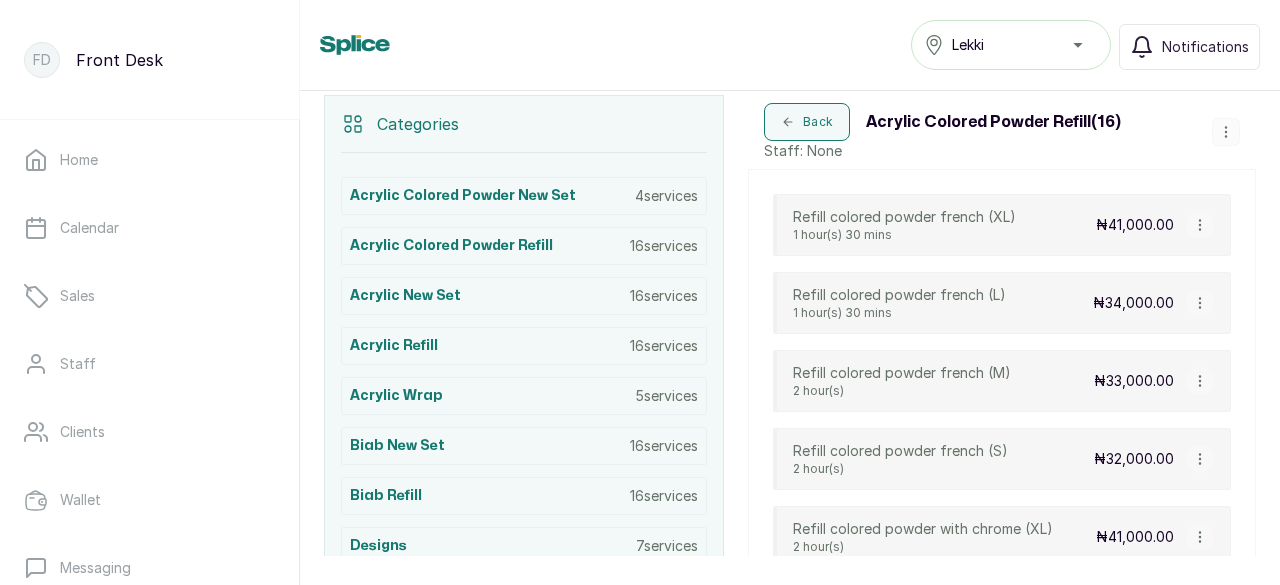 click 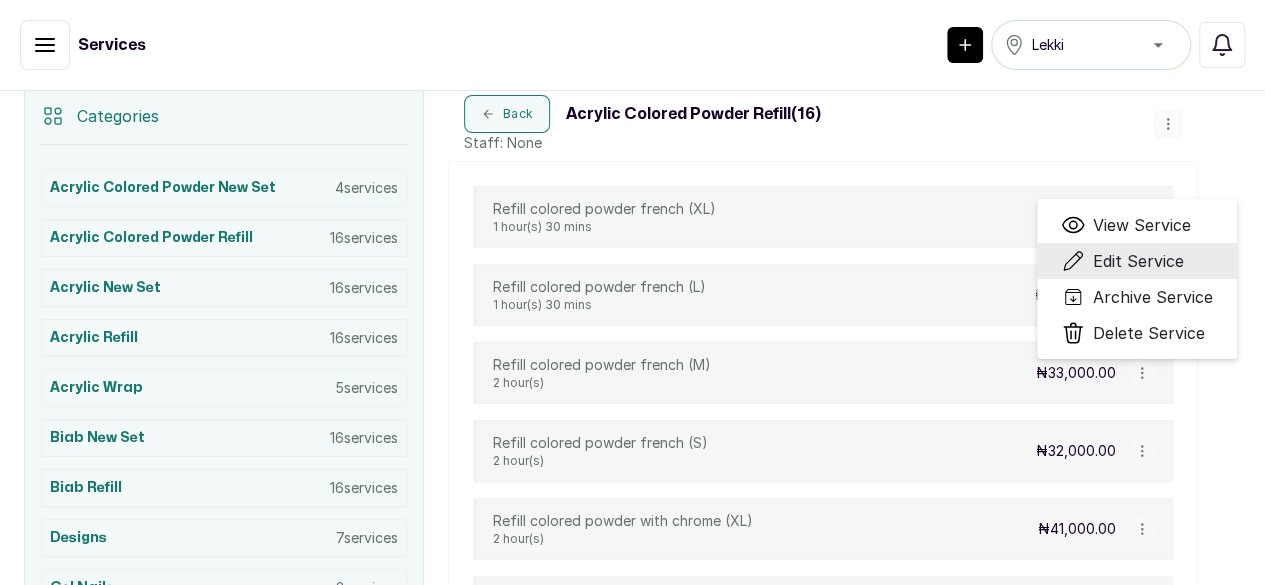click on "Edit Service" at bounding box center (1138, 261) 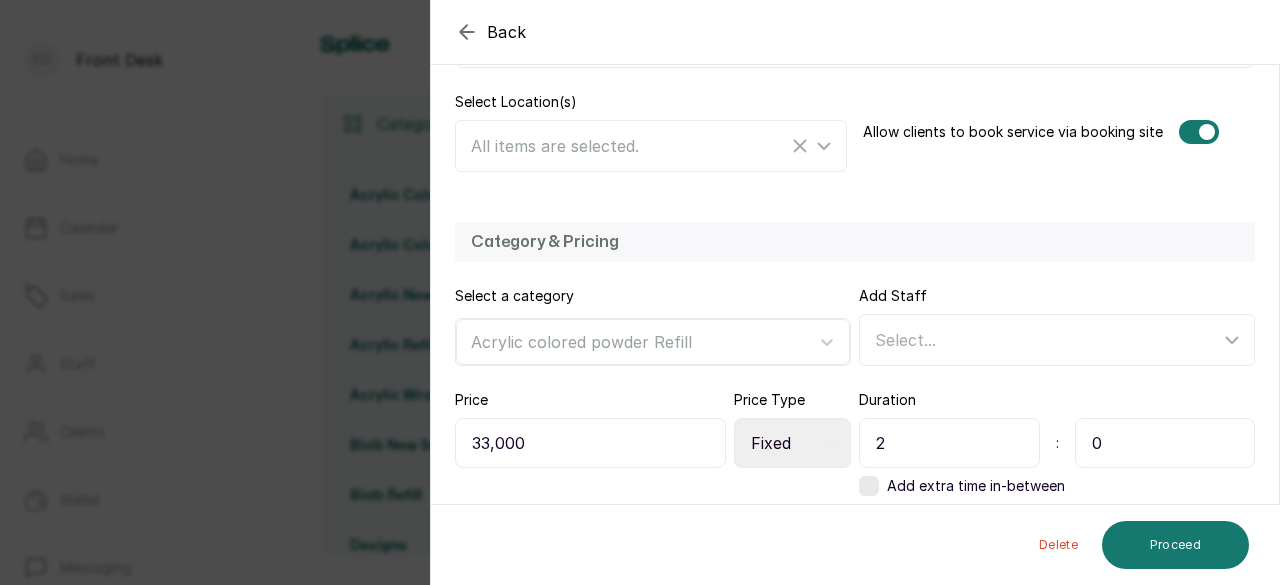 scroll, scrollTop: 478, scrollLeft: 0, axis: vertical 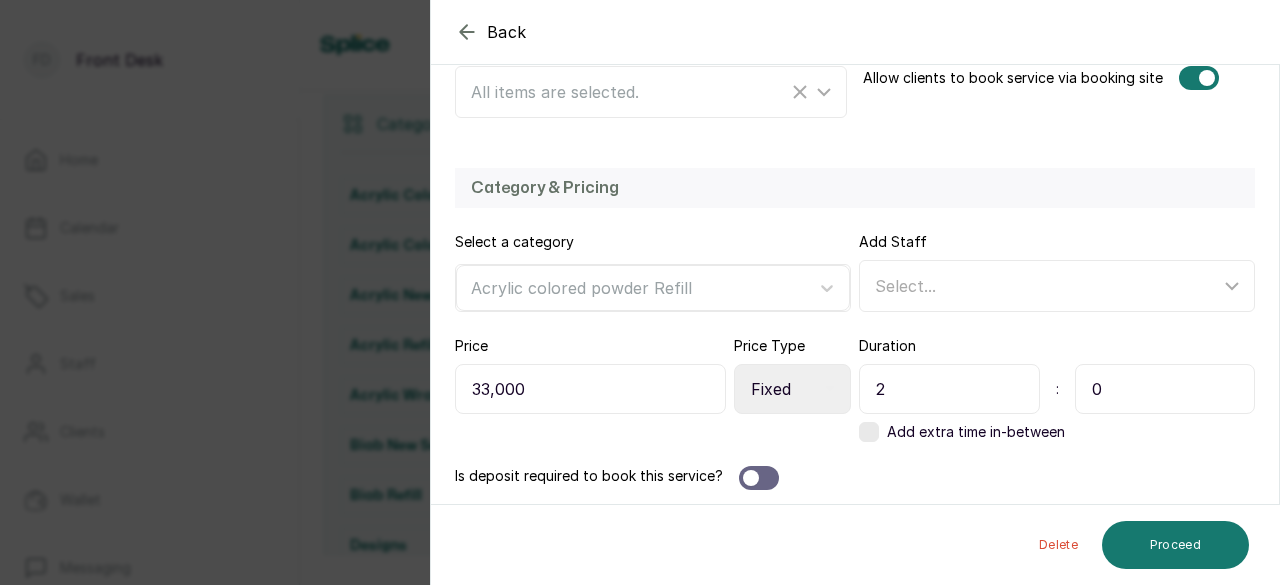 drag, startPoint x: 917, startPoint y: 389, endPoint x: 840, endPoint y: 361, distance: 81.9329 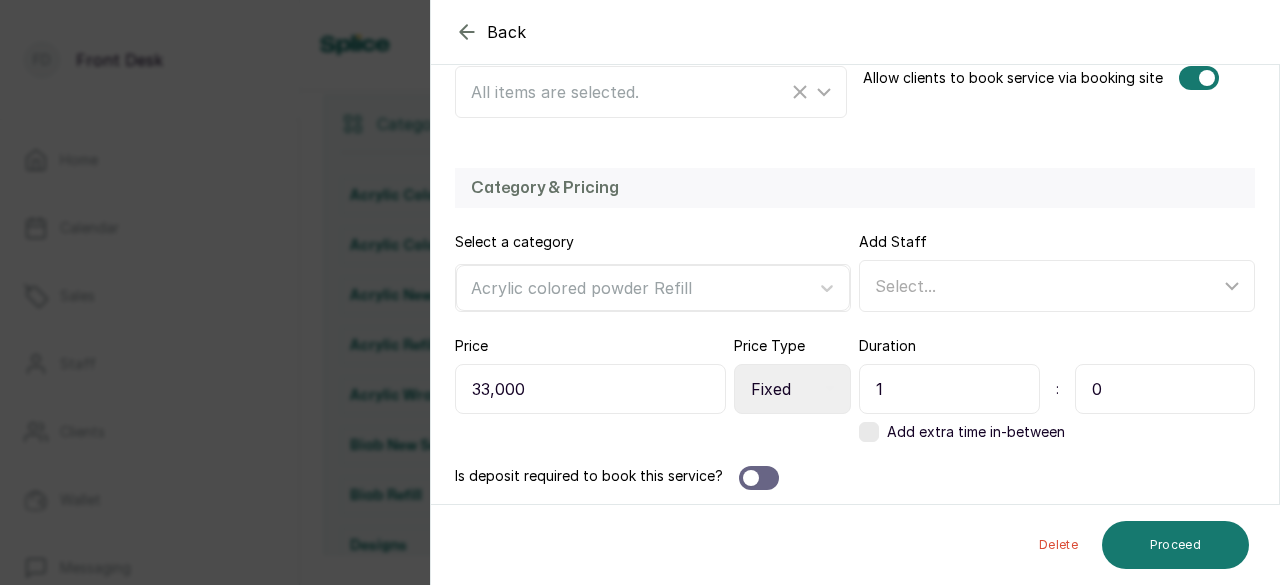 type on "1" 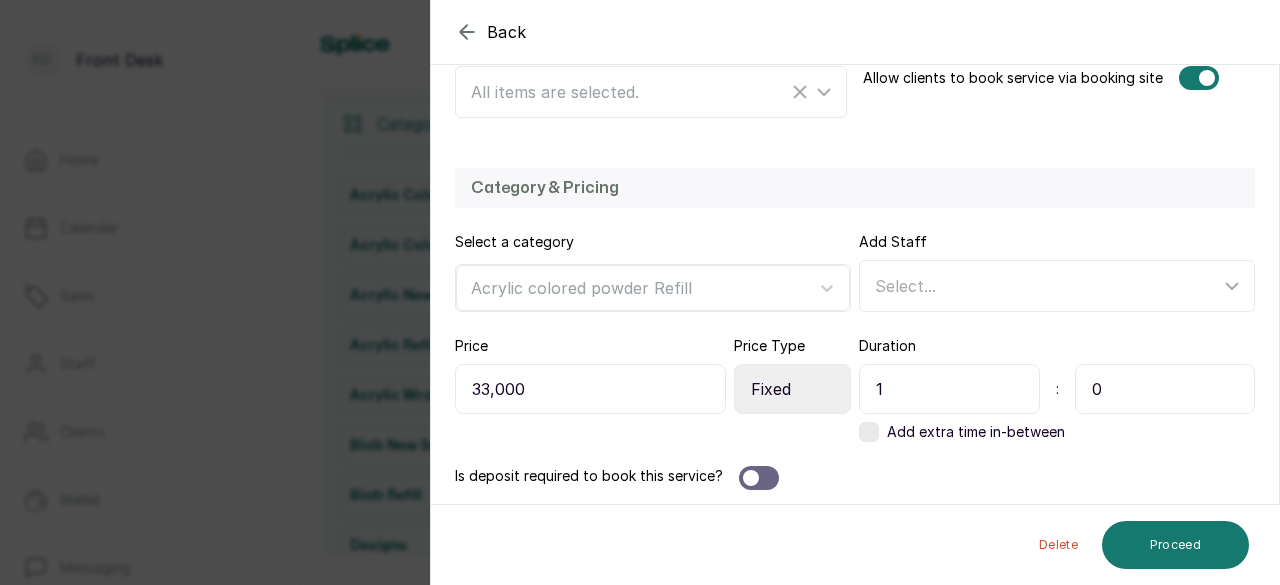 click on "1 : 0" at bounding box center (1057, 389) 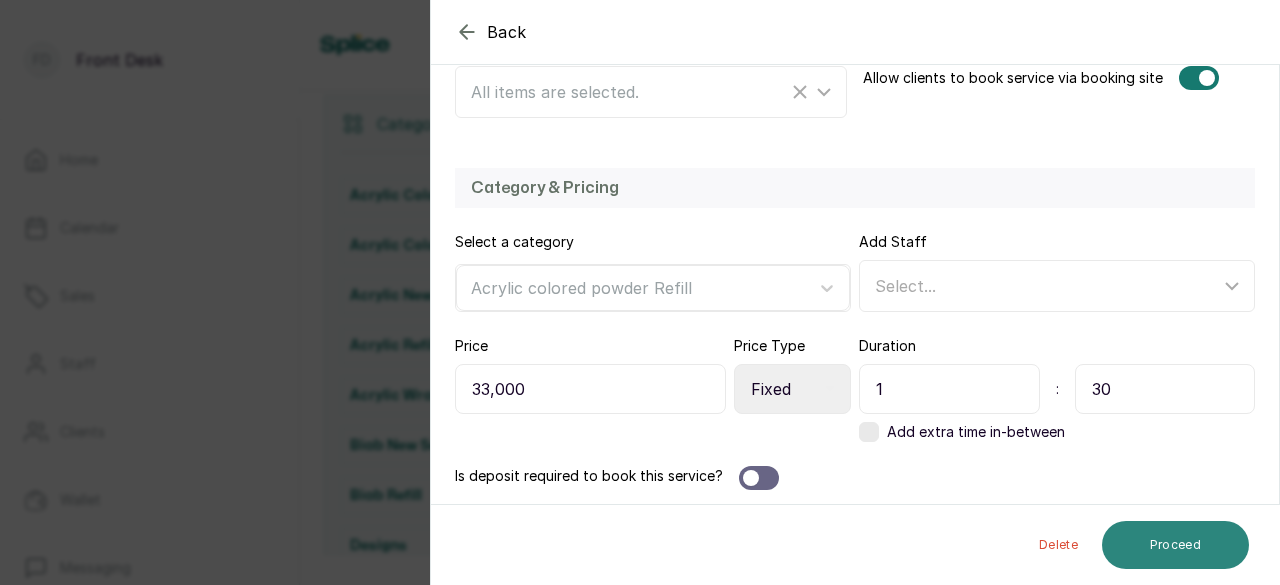 type on "30" 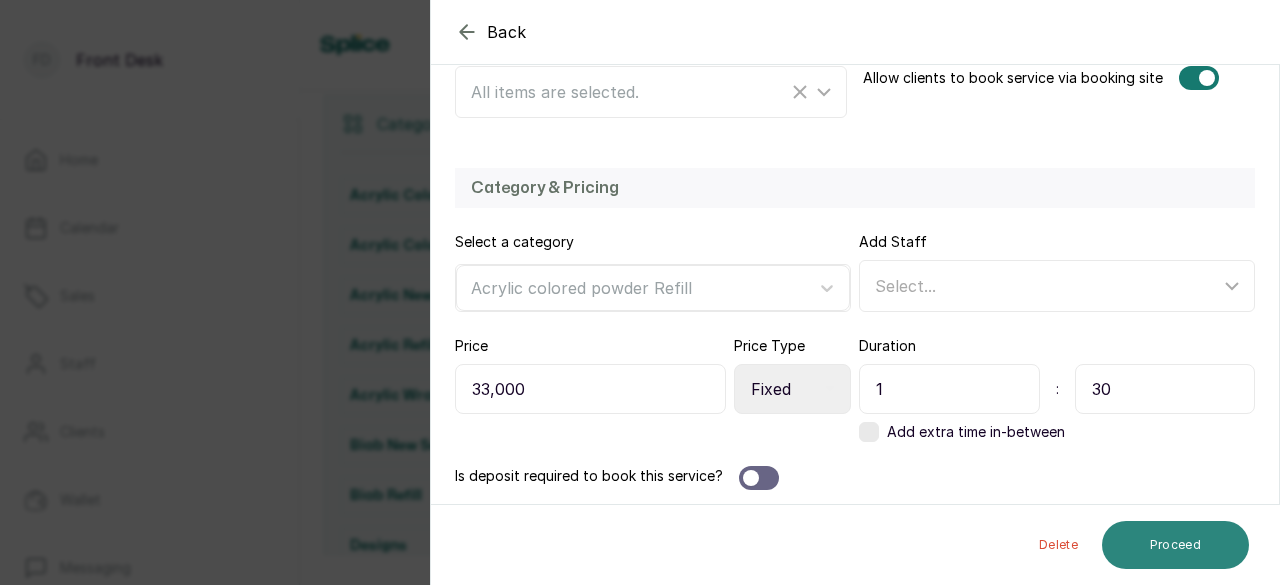 click on "Proceed" at bounding box center (1175, 545) 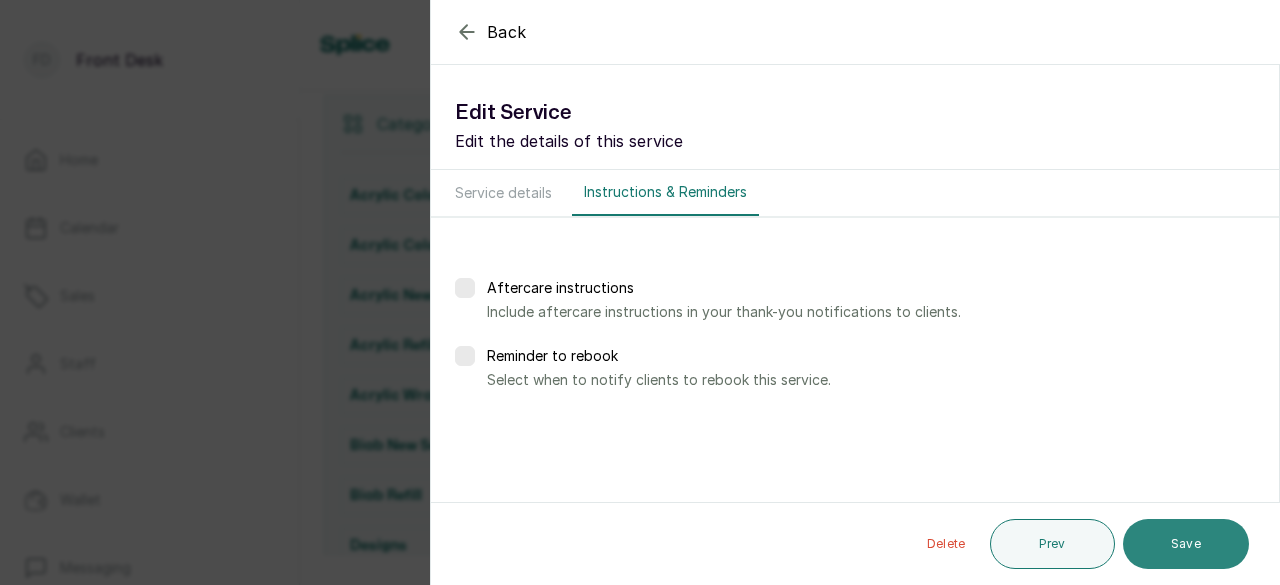 scroll, scrollTop: 0, scrollLeft: 0, axis: both 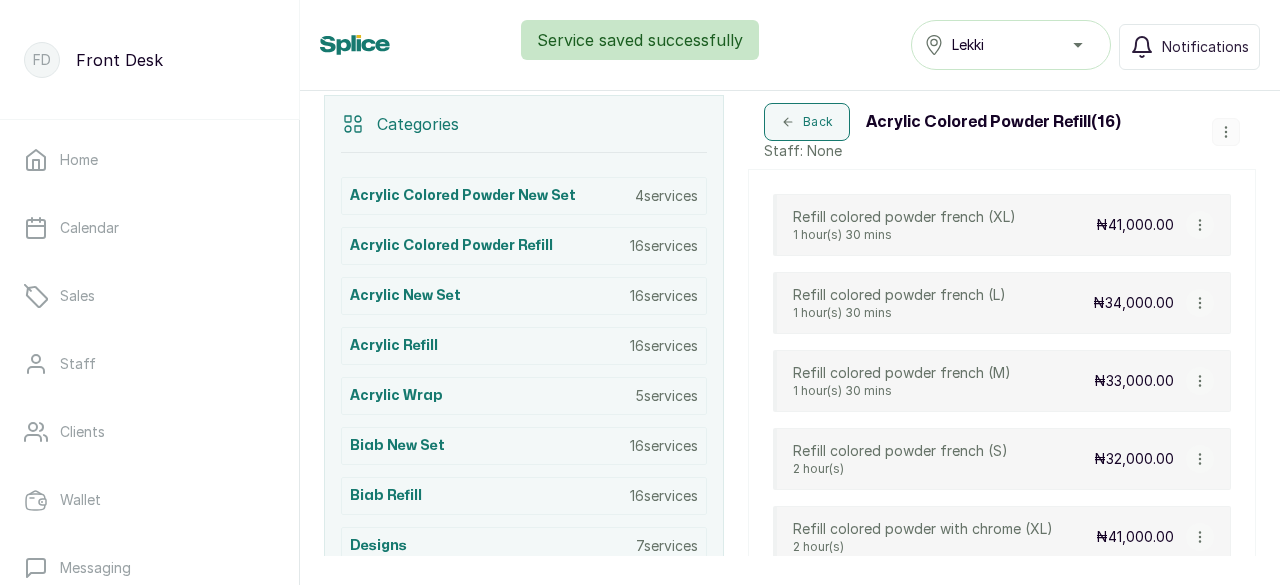 click 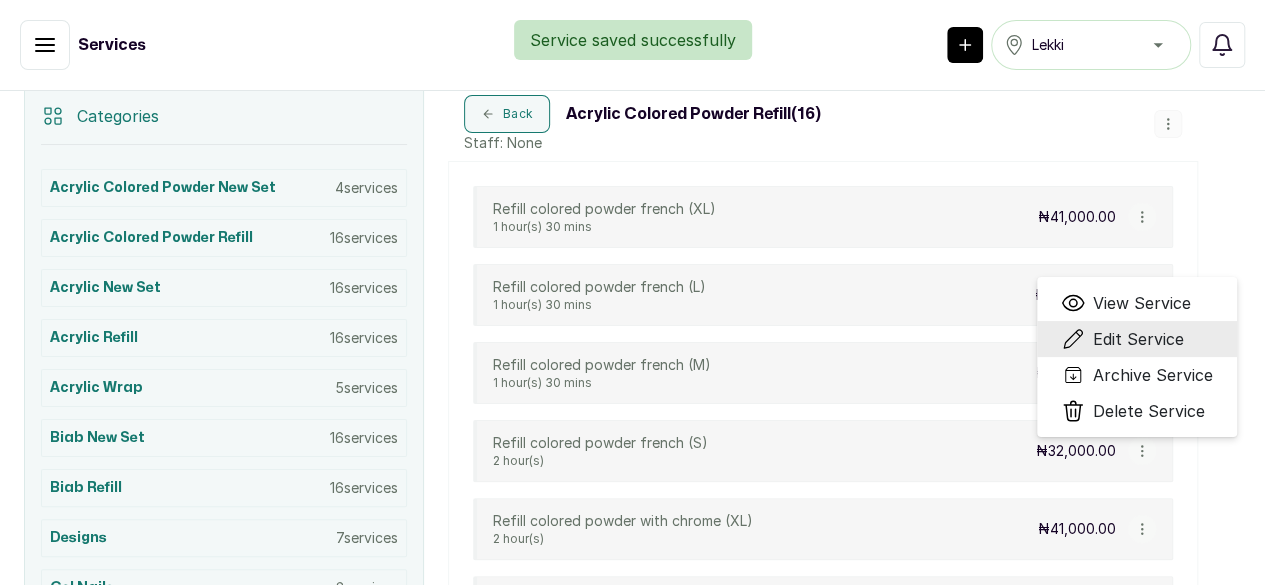 click on "Edit Service" at bounding box center (1138, 339) 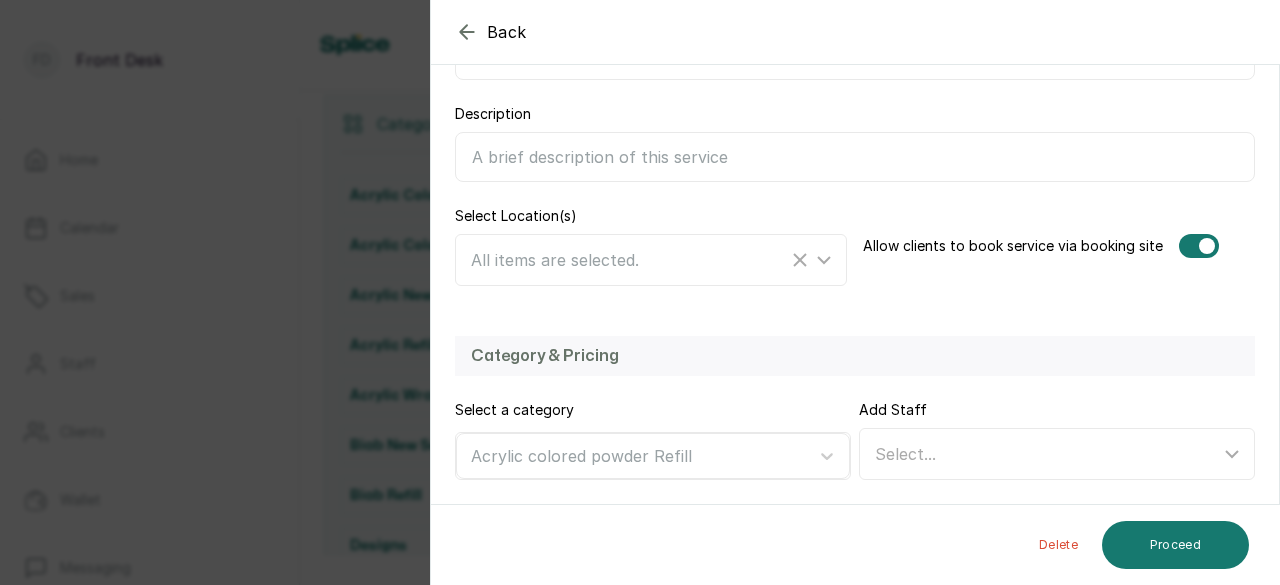 scroll, scrollTop: 478, scrollLeft: 0, axis: vertical 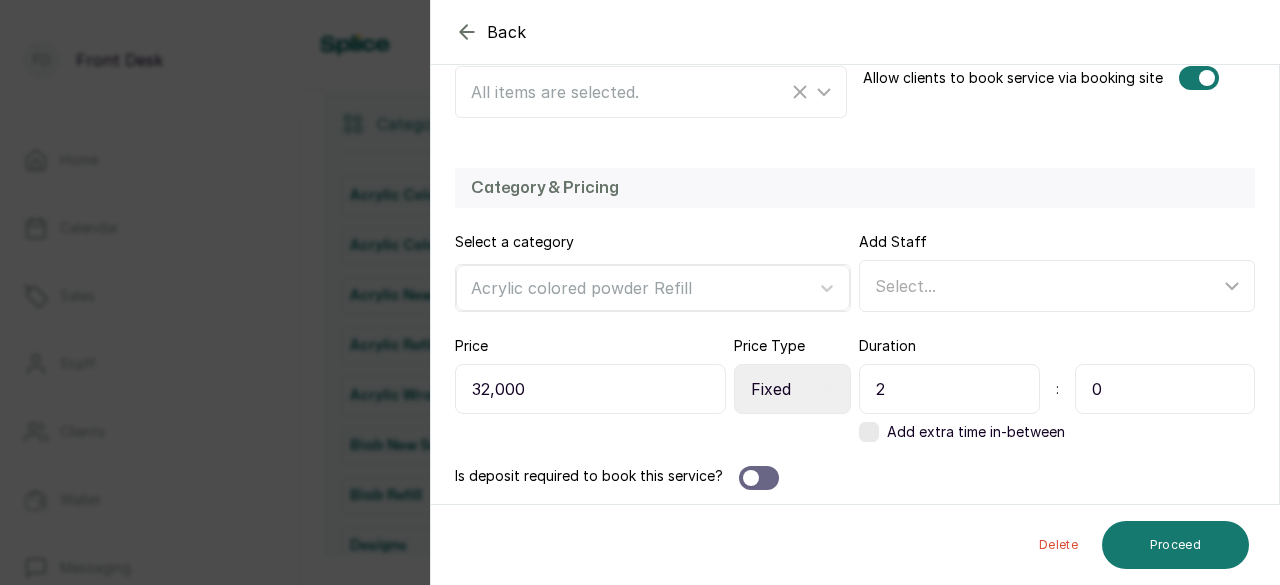 drag, startPoint x: 918, startPoint y: 395, endPoint x: 859, endPoint y: 397, distance: 59.03389 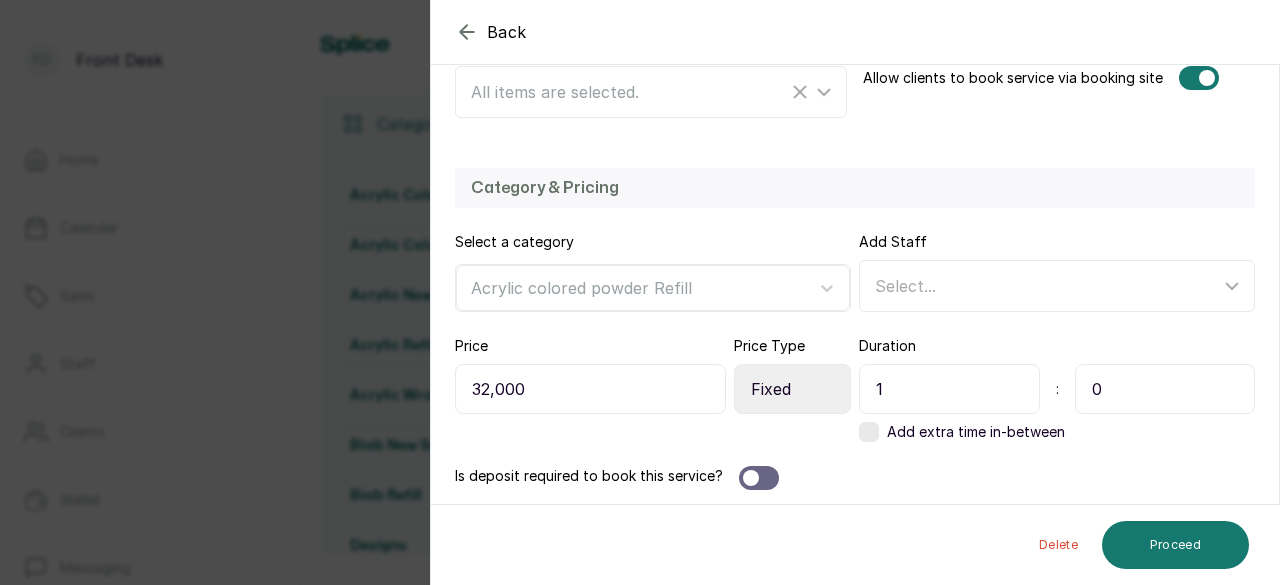 type on "1" 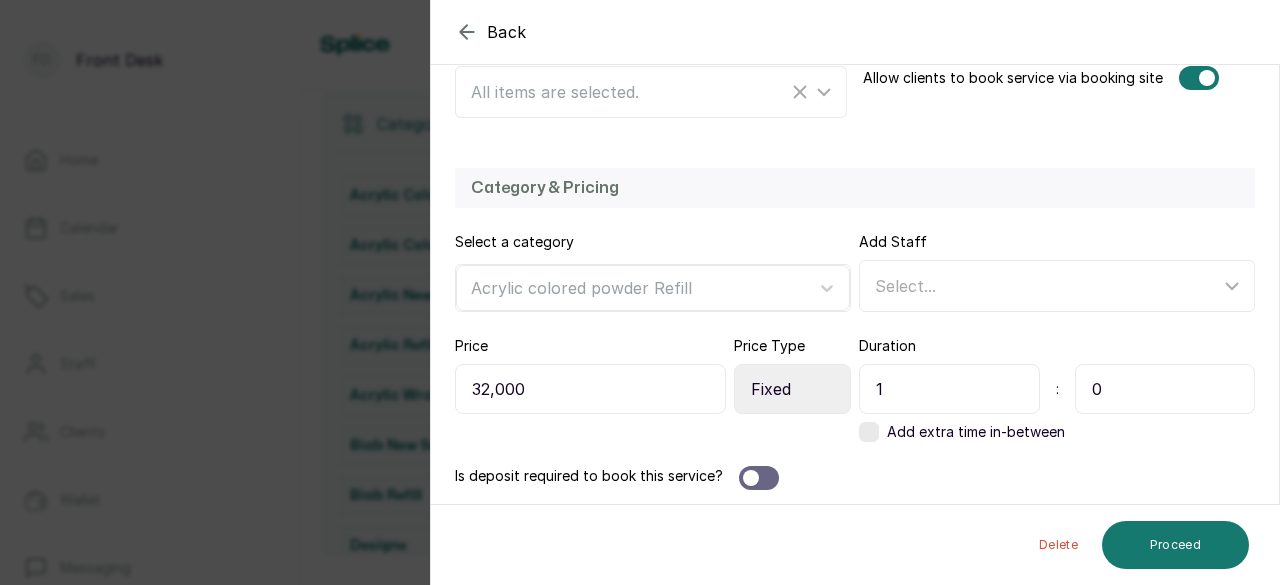 drag, startPoint x: 1112, startPoint y: 381, endPoint x: 1026, endPoint y: 381, distance: 86 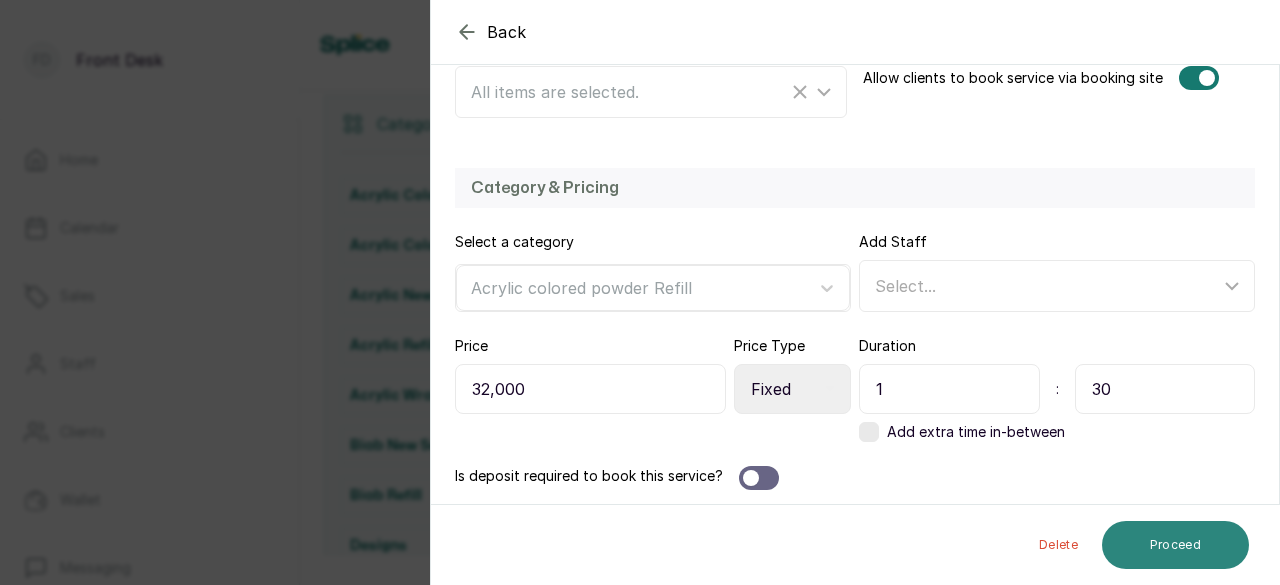 type on "30" 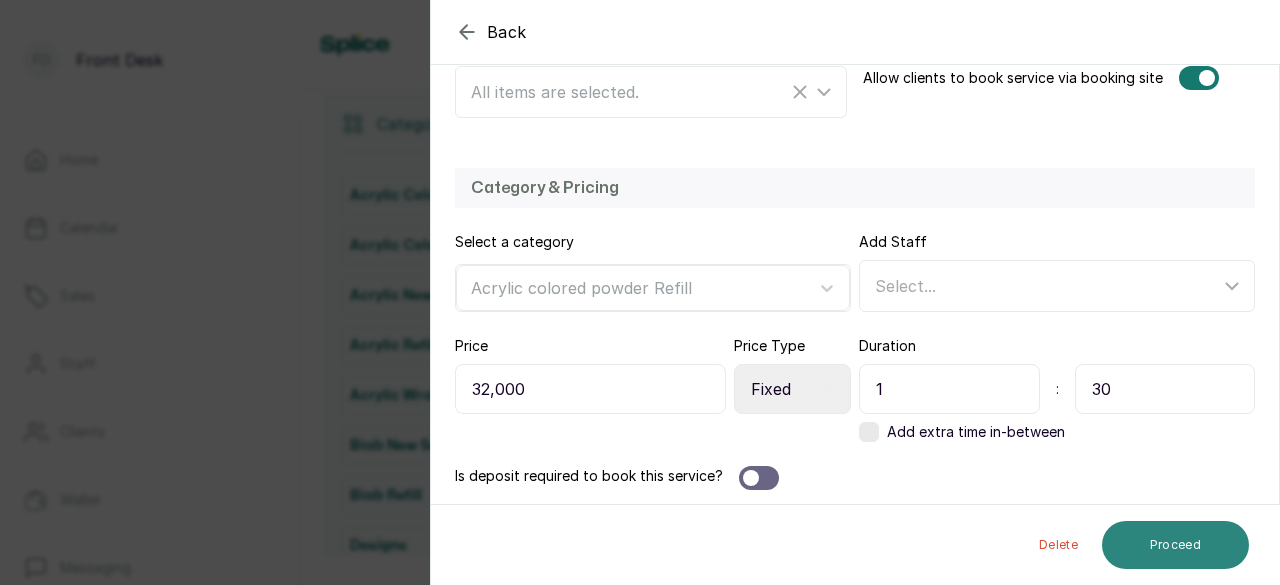 click on "Proceed" at bounding box center [1175, 545] 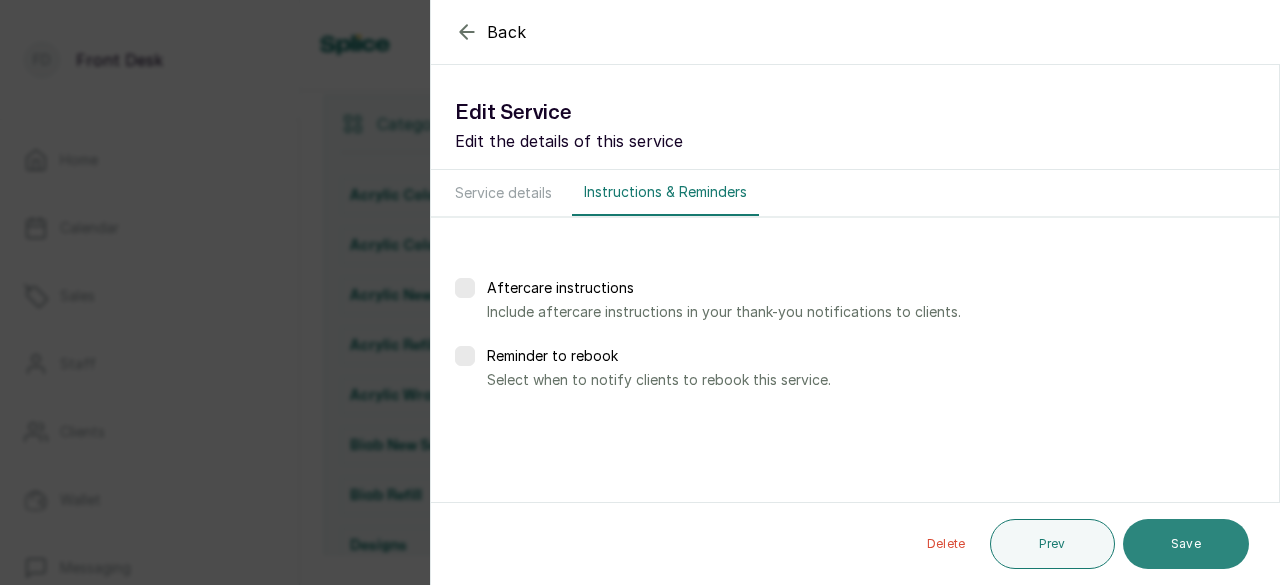 scroll, scrollTop: 0, scrollLeft: 0, axis: both 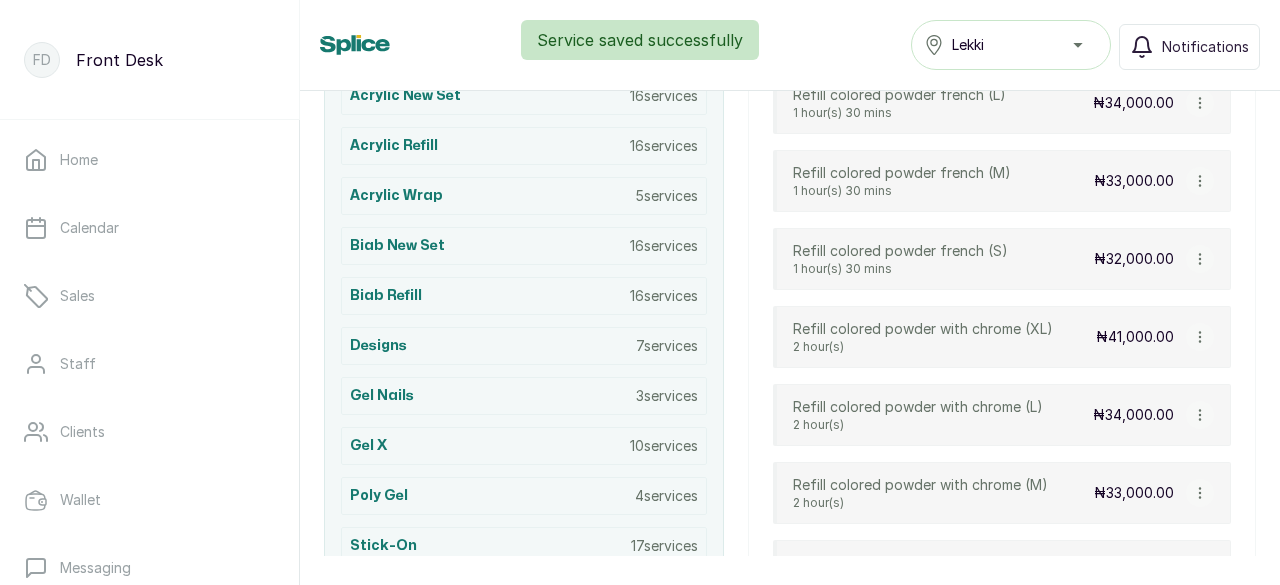 click 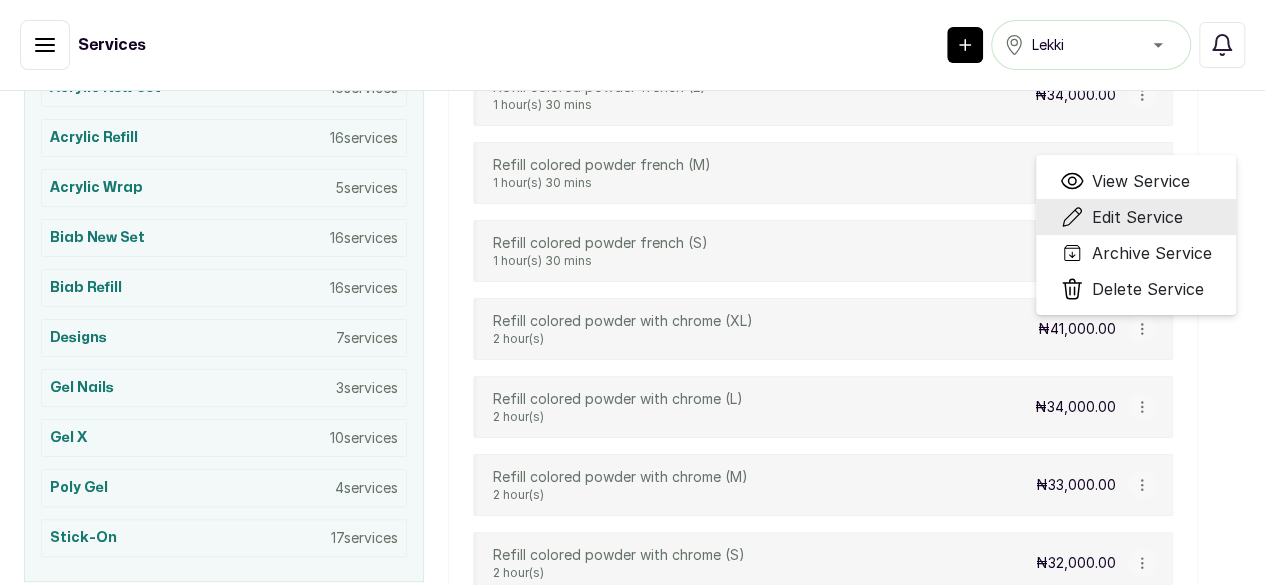 click on "Edit Service" at bounding box center [1137, 217] 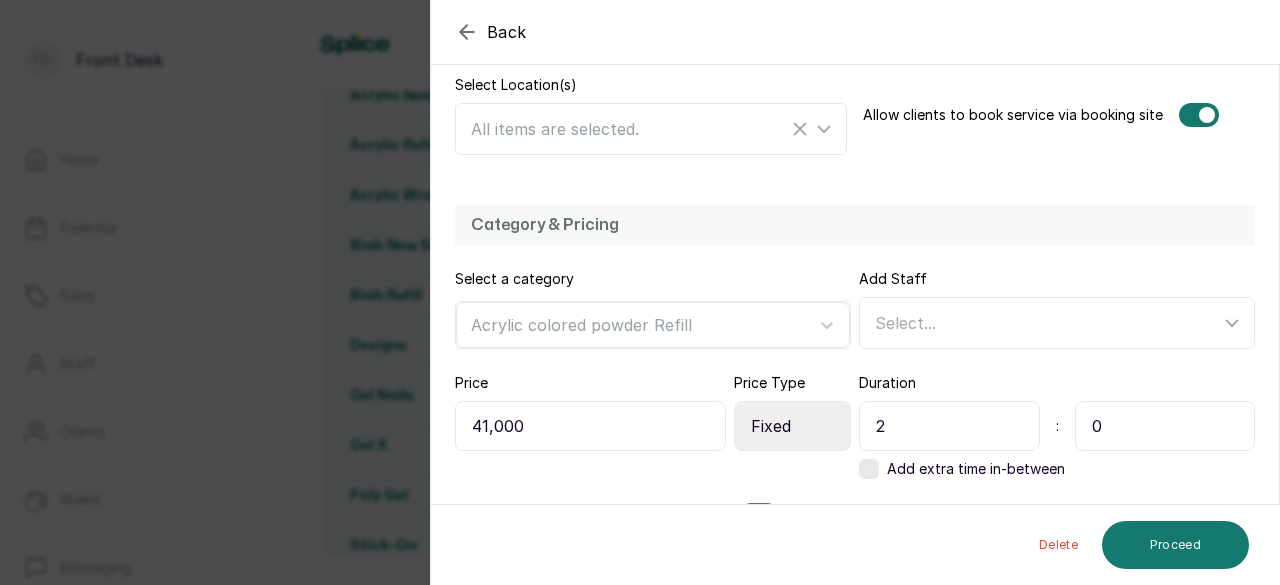 scroll, scrollTop: 478, scrollLeft: 0, axis: vertical 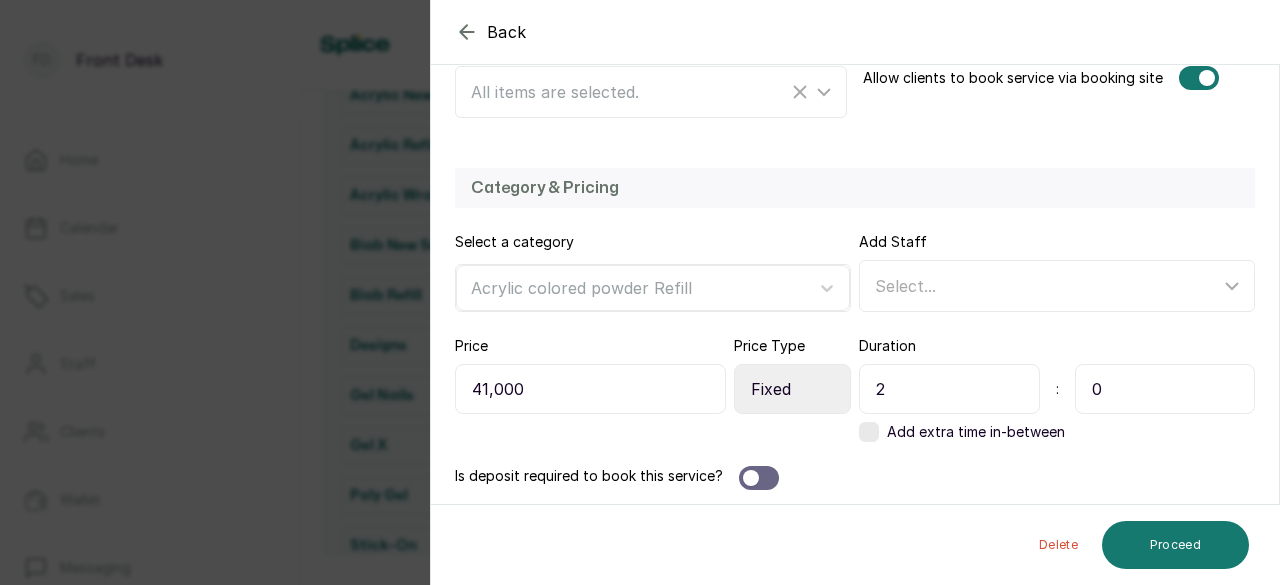 click on "Price 41,000 Price Type Select Price Type Fixed From Duration 2 : 0 Add extra time in-between" at bounding box center (855, 389) 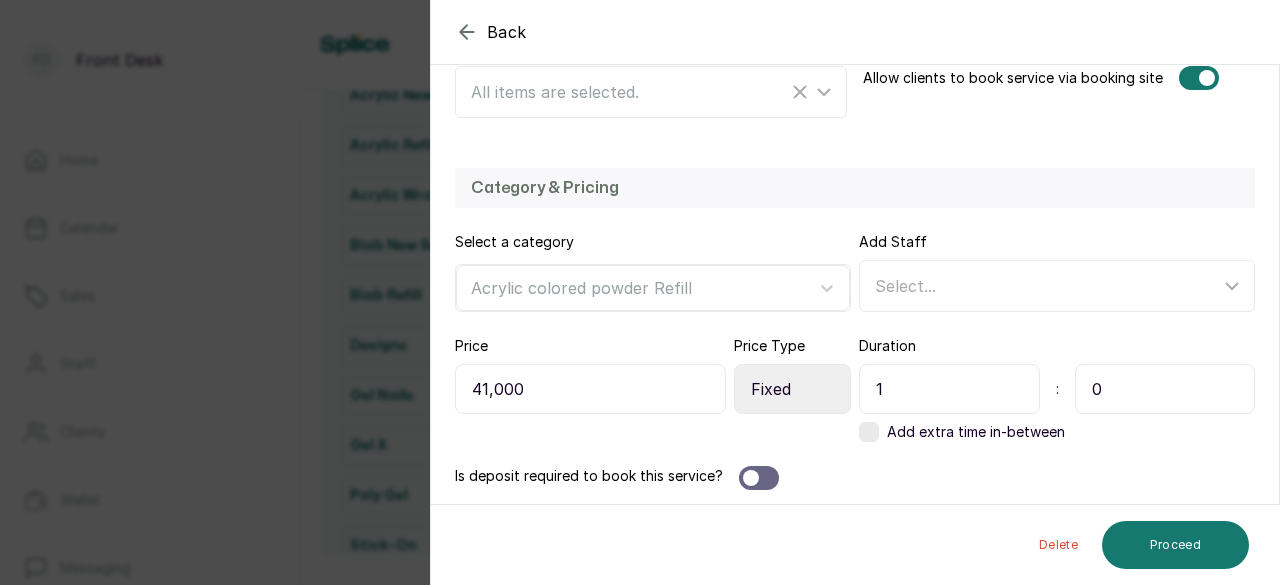 type on "1" 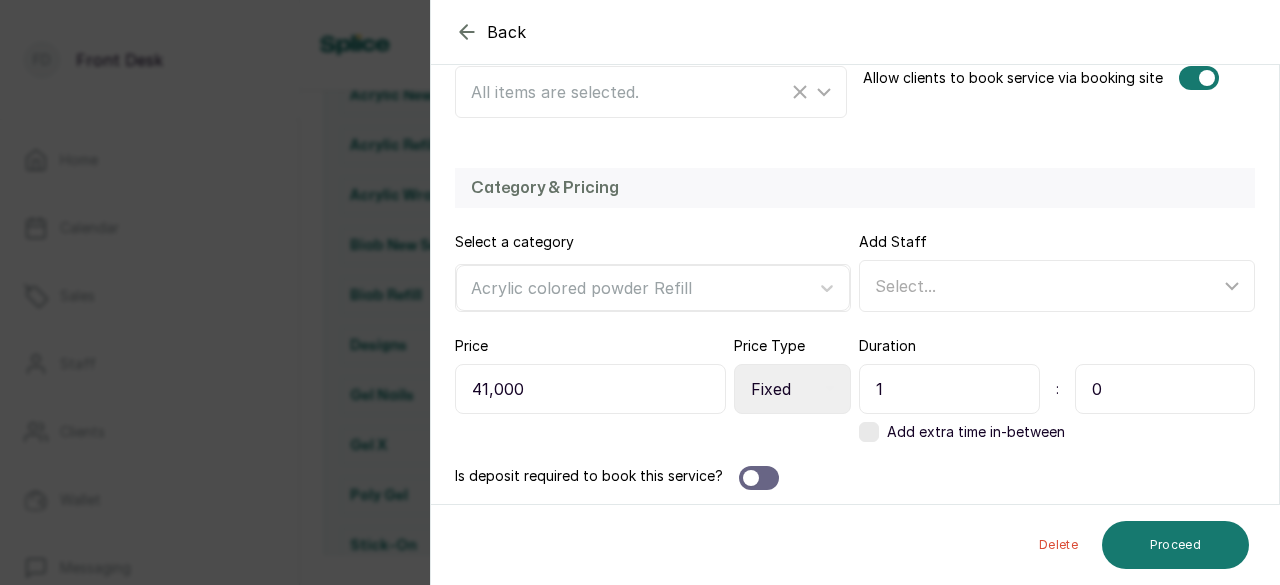 drag, startPoint x: 1104, startPoint y: 392, endPoint x: 1066, endPoint y: 393, distance: 38.013157 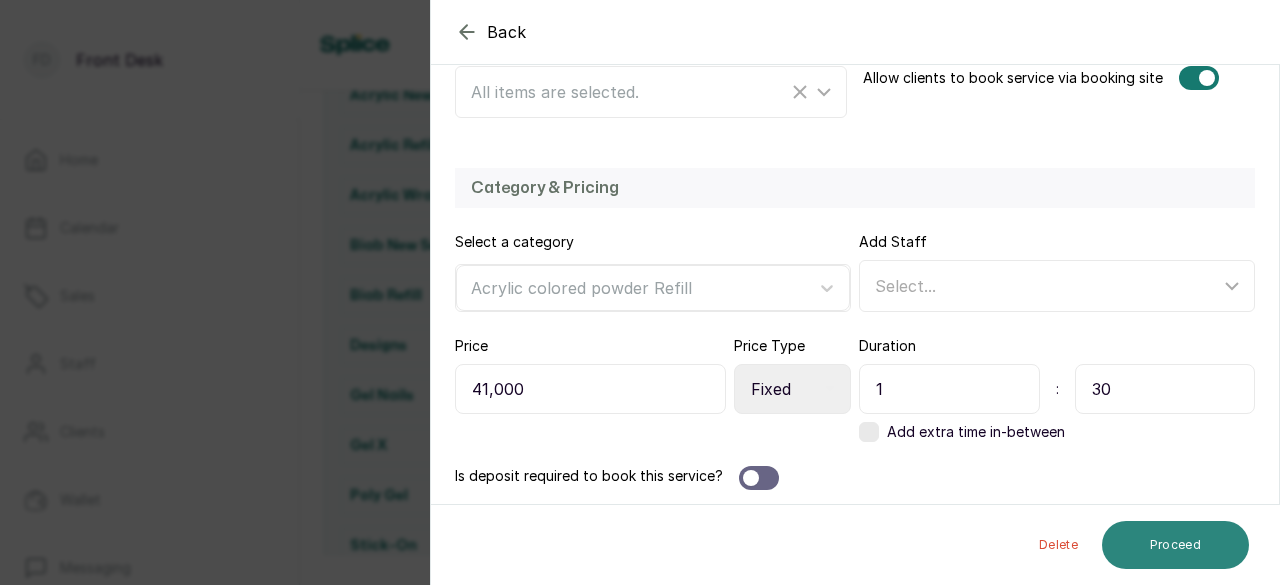 type on "30" 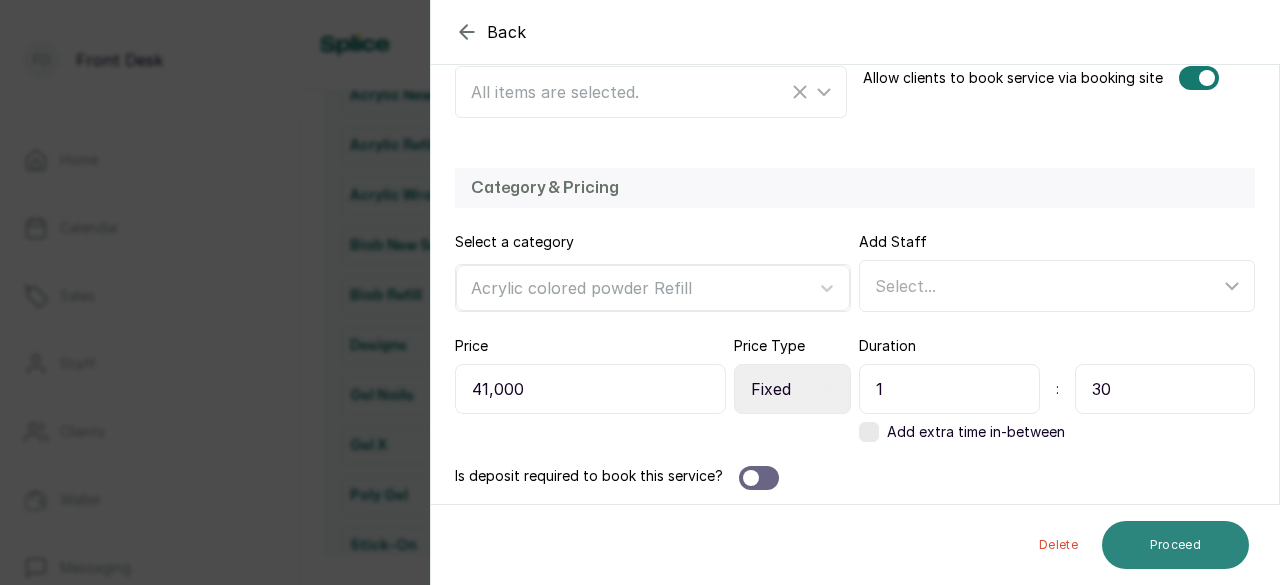 click on "Proceed" at bounding box center (1175, 545) 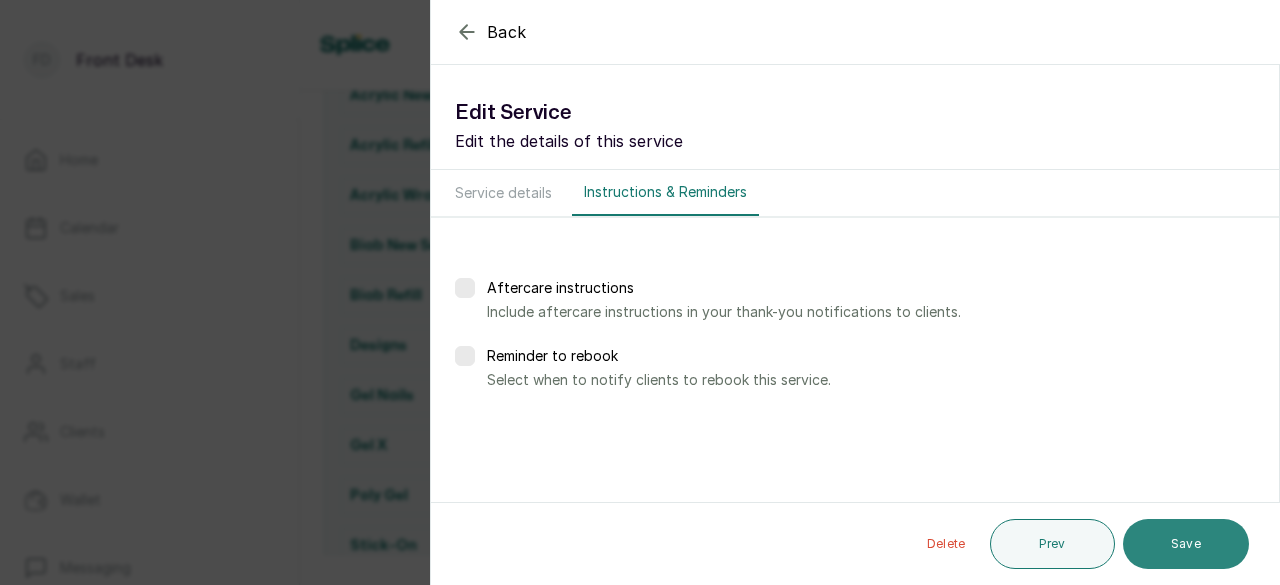 click on "Save" at bounding box center [1186, 544] 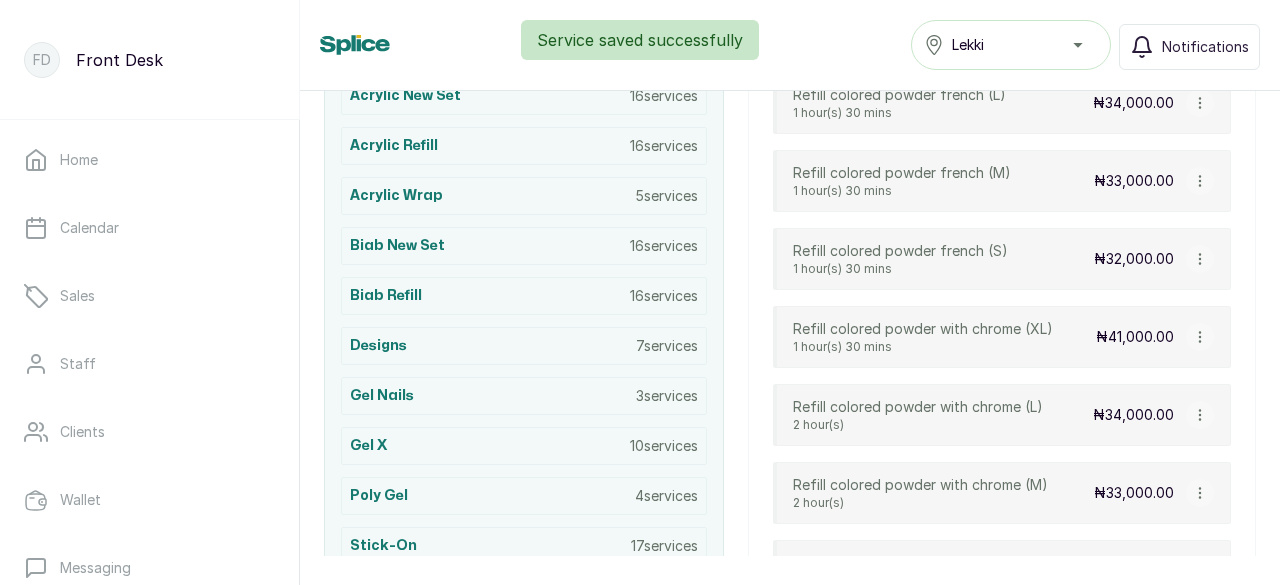 click 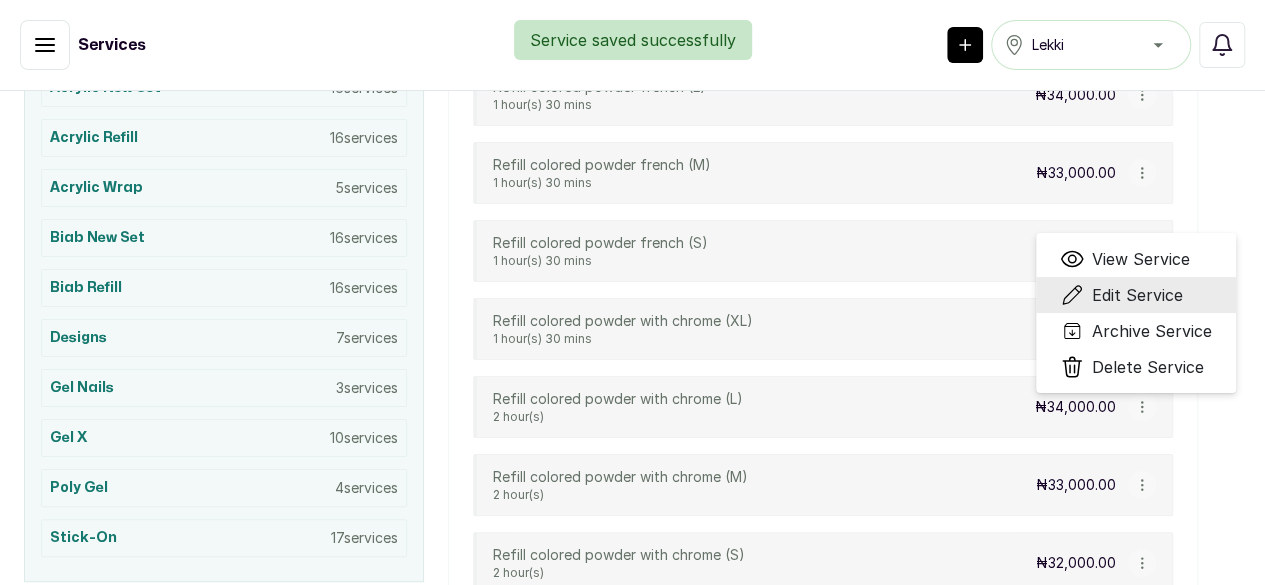 click on "Edit Service" at bounding box center [1137, 295] 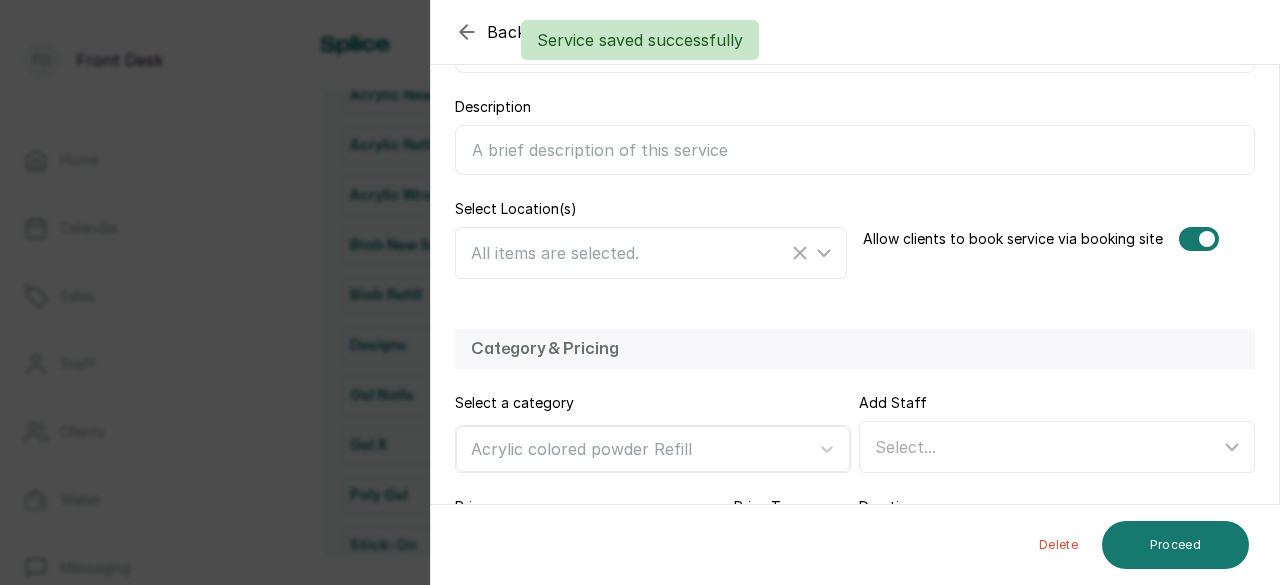 scroll, scrollTop: 478, scrollLeft: 0, axis: vertical 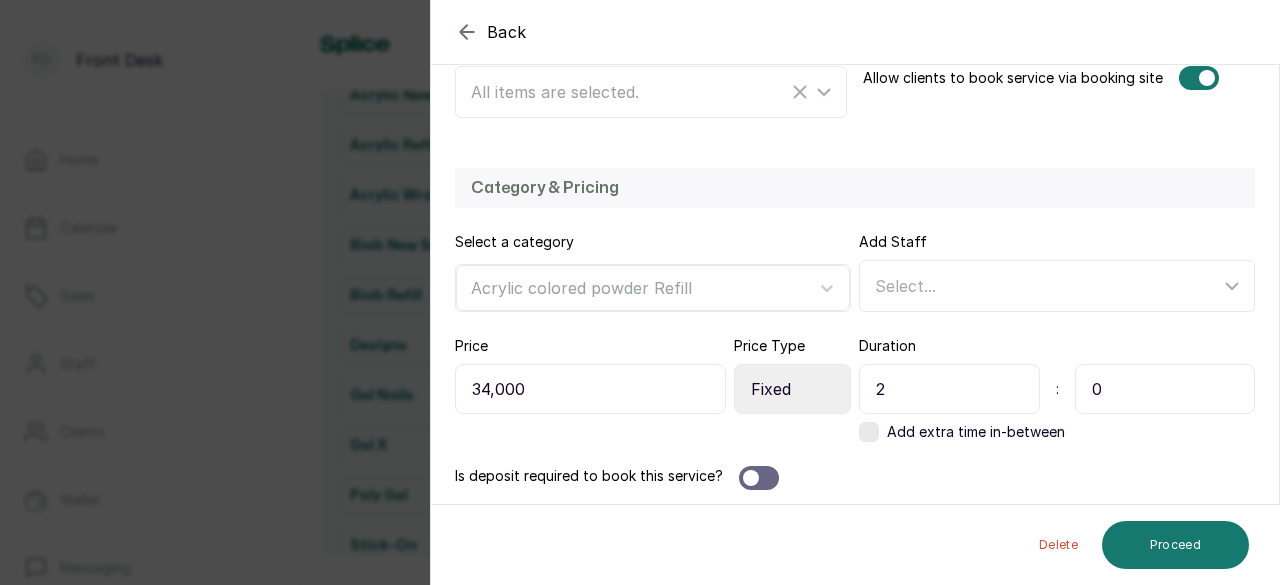 drag, startPoint x: 921, startPoint y: 395, endPoint x: 858, endPoint y: 398, distance: 63.07139 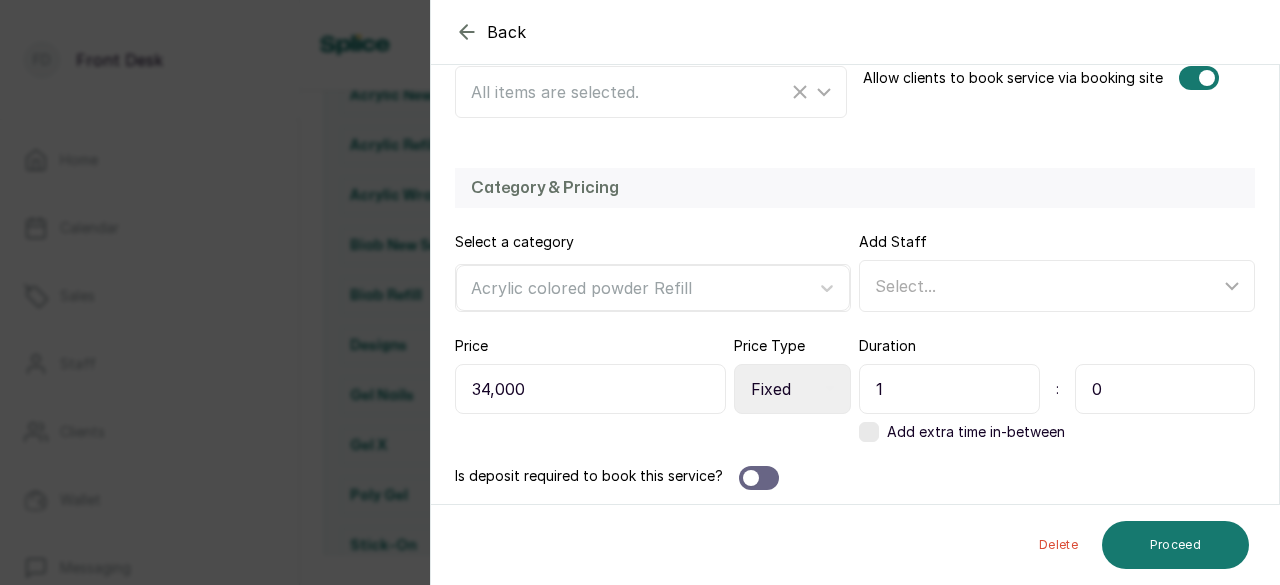 type on "1" 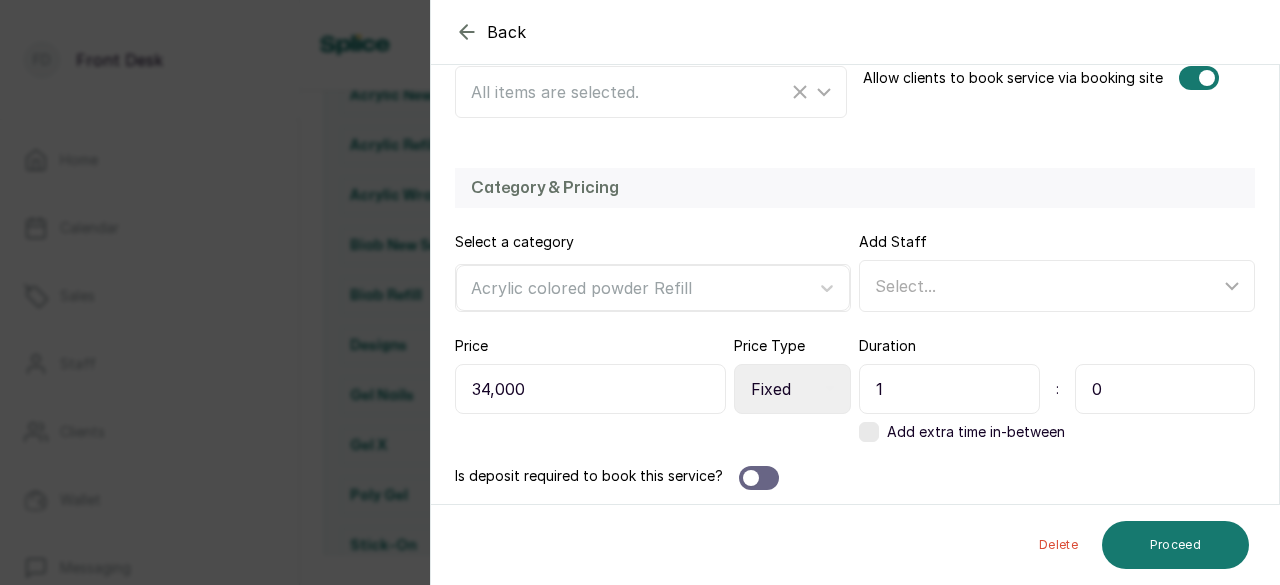 drag, startPoint x: 1116, startPoint y: 392, endPoint x: 1036, endPoint y: 394, distance: 80.024994 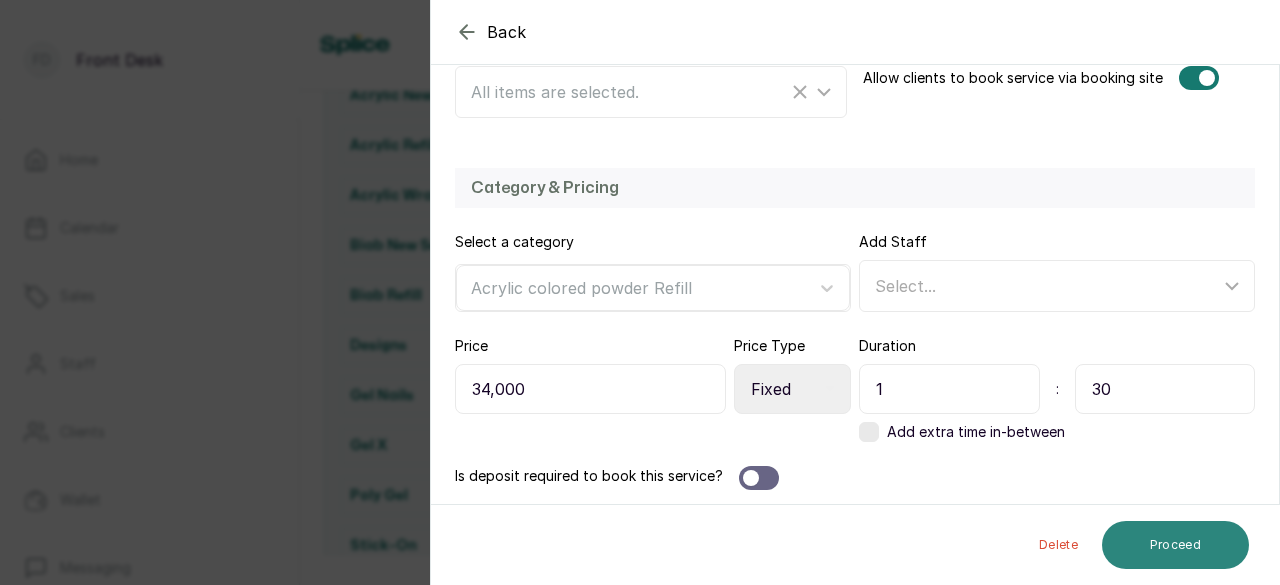 type on "30" 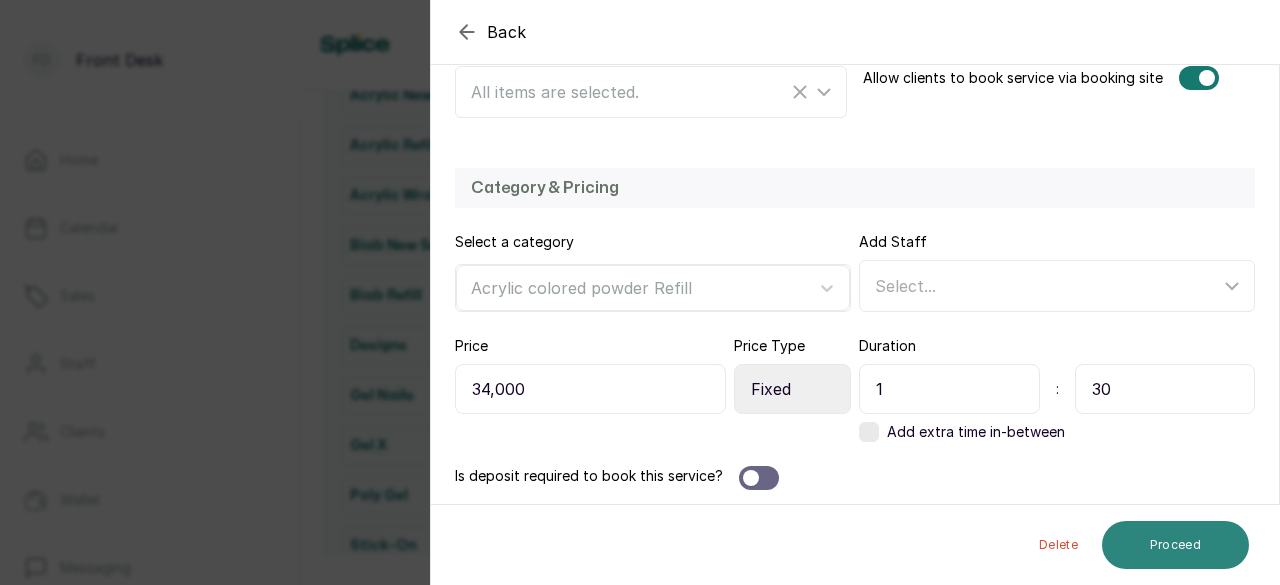 click on "Proceed" at bounding box center [1175, 545] 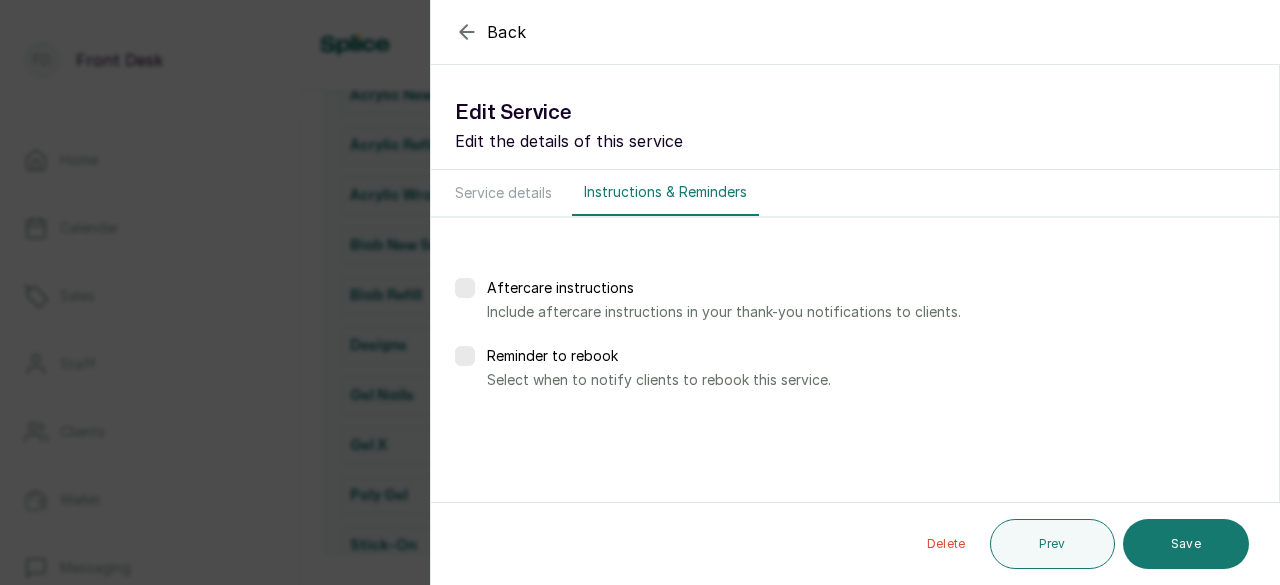 scroll, scrollTop: 0, scrollLeft: 0, axis: both 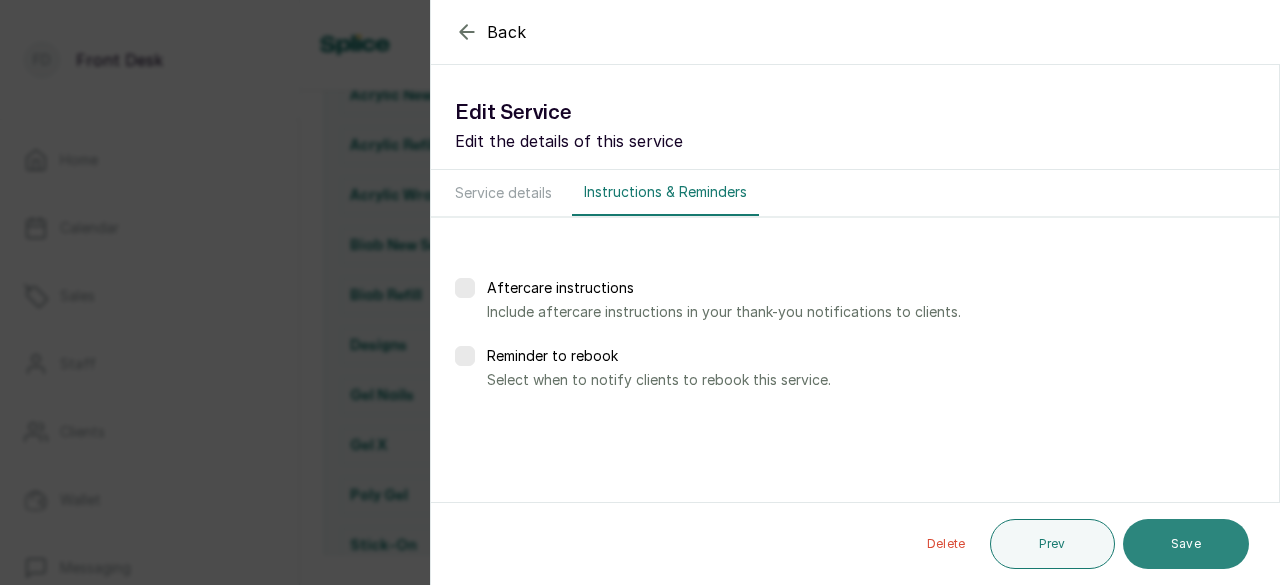 click on "Save" at bounding box center [1186, 544] 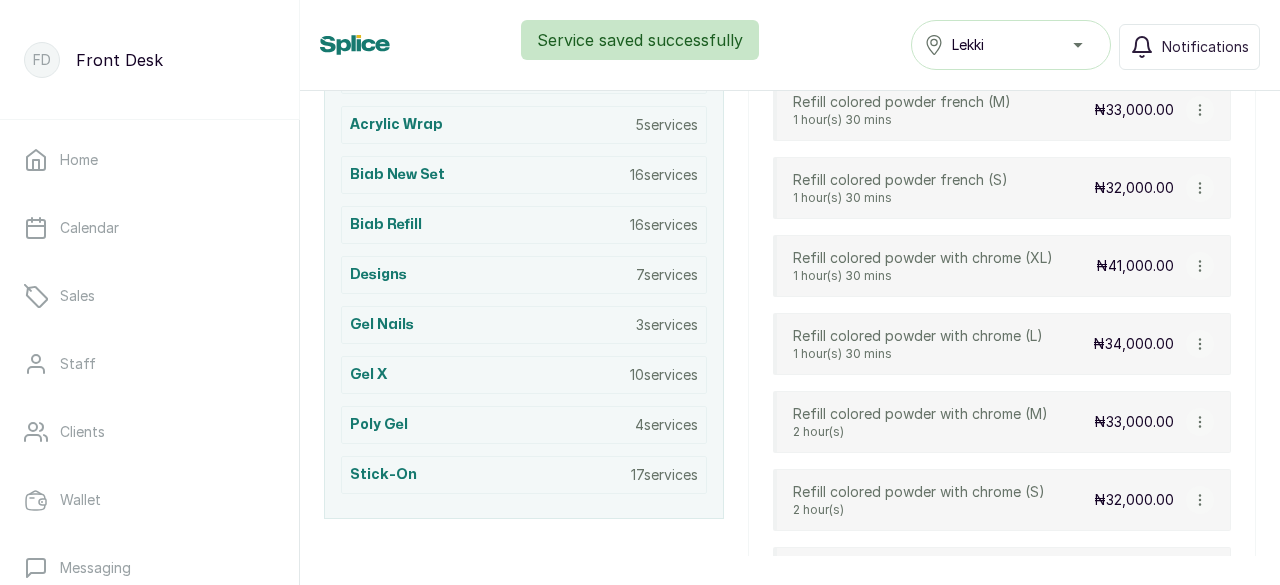 scroll, scrollTop: 723, scrollLeft: 0, axis: vertical 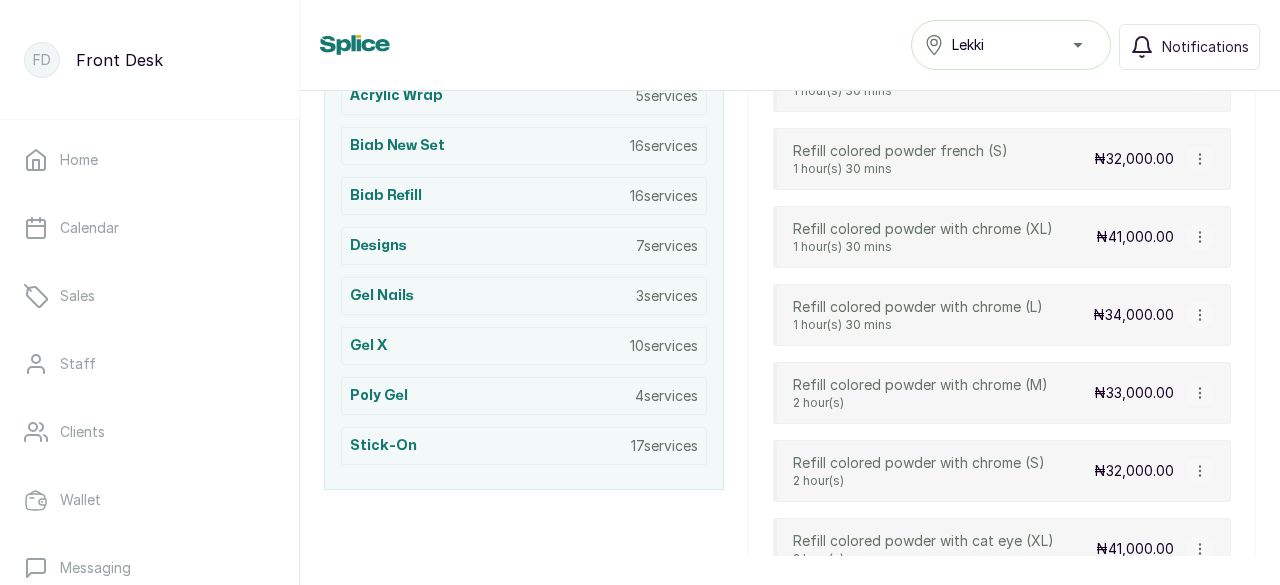 click 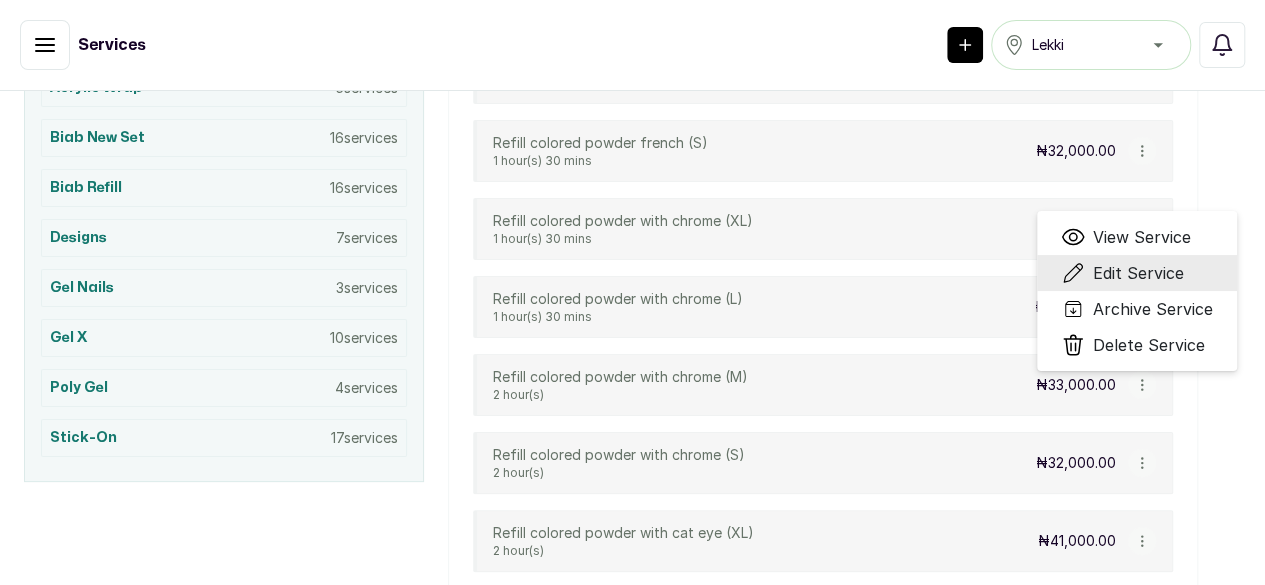 click on "Edit Service" at bounding box center [1138, 273] 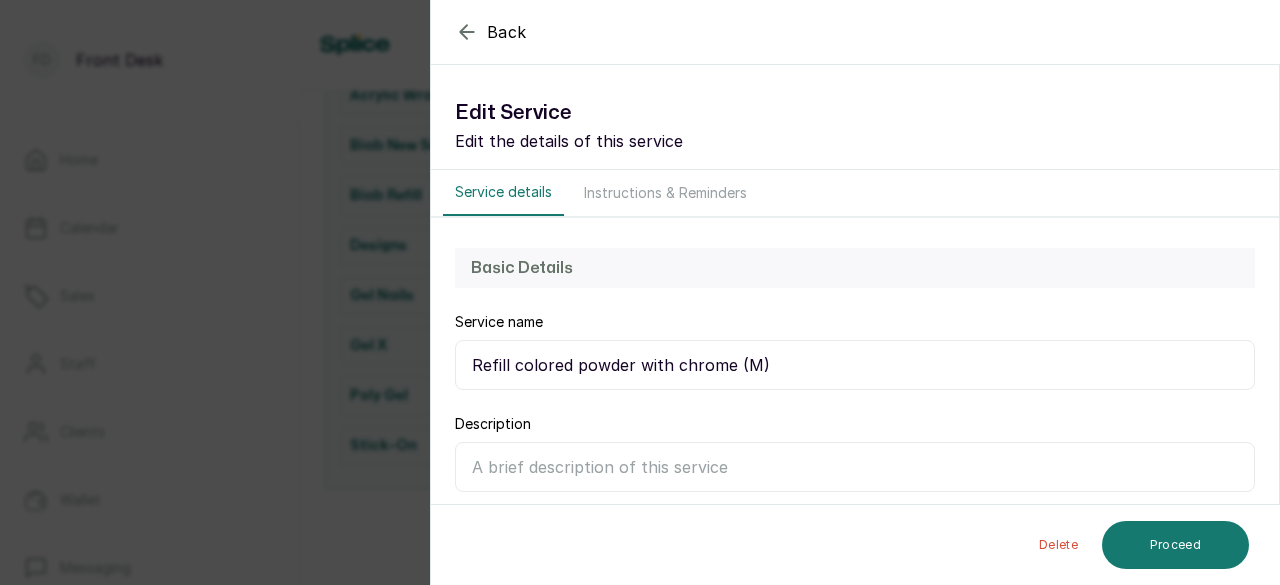scroll, scrollTop: 478, scrollLeft: 0, axis: vertical 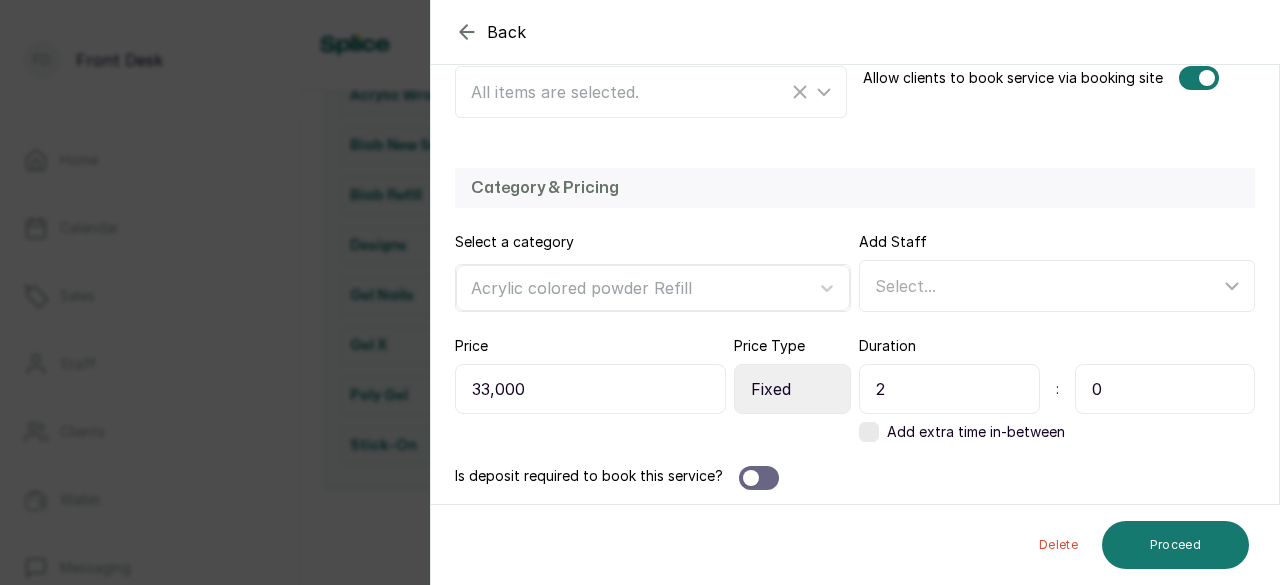 drag, startPoint x: 881, startPoint y: 385, endPoint x: 860, endPoint y: 386, distance: 21.023796 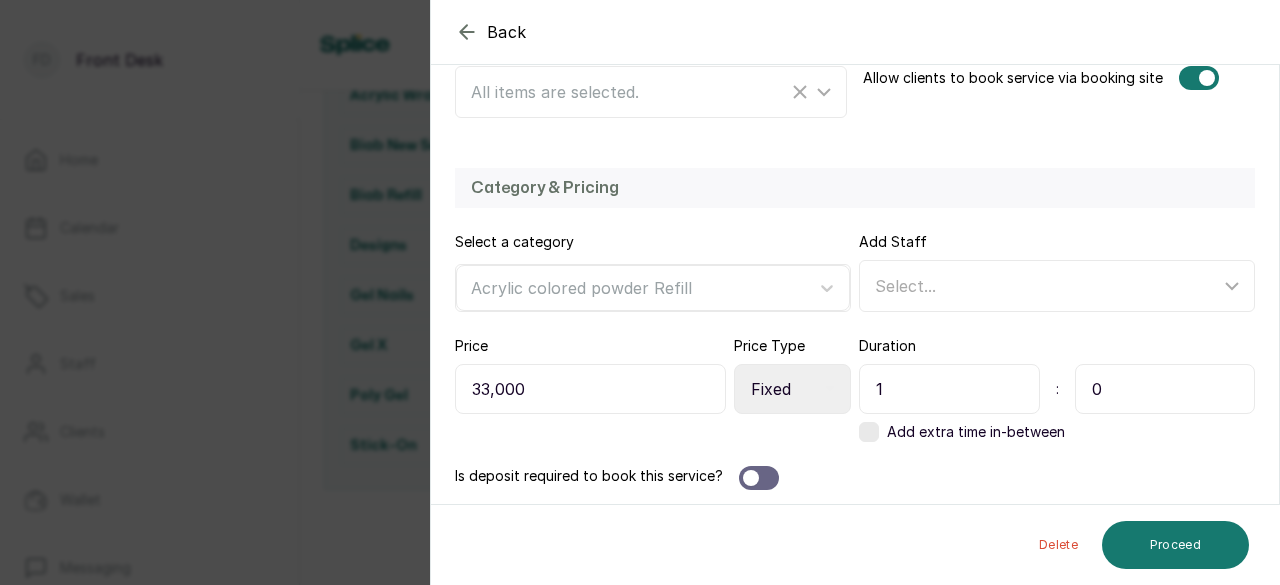 type on "1" 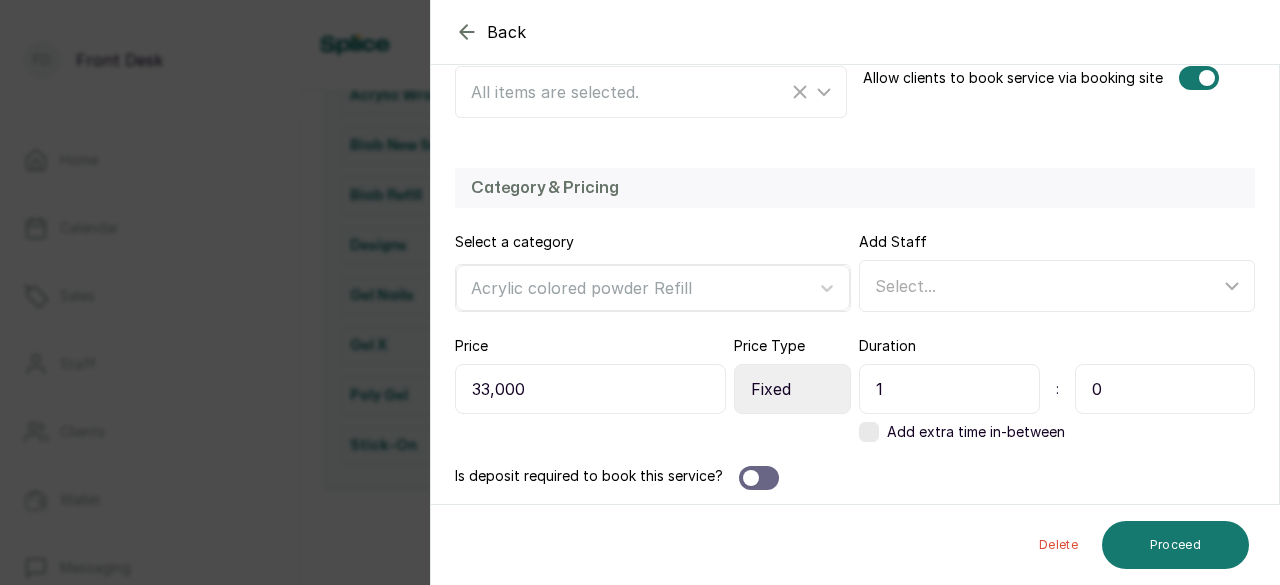 drag, startPoint x: 1092, startPoint y: 370, endPoint x: 1078, endPoint y: 381, distance: 17.804493 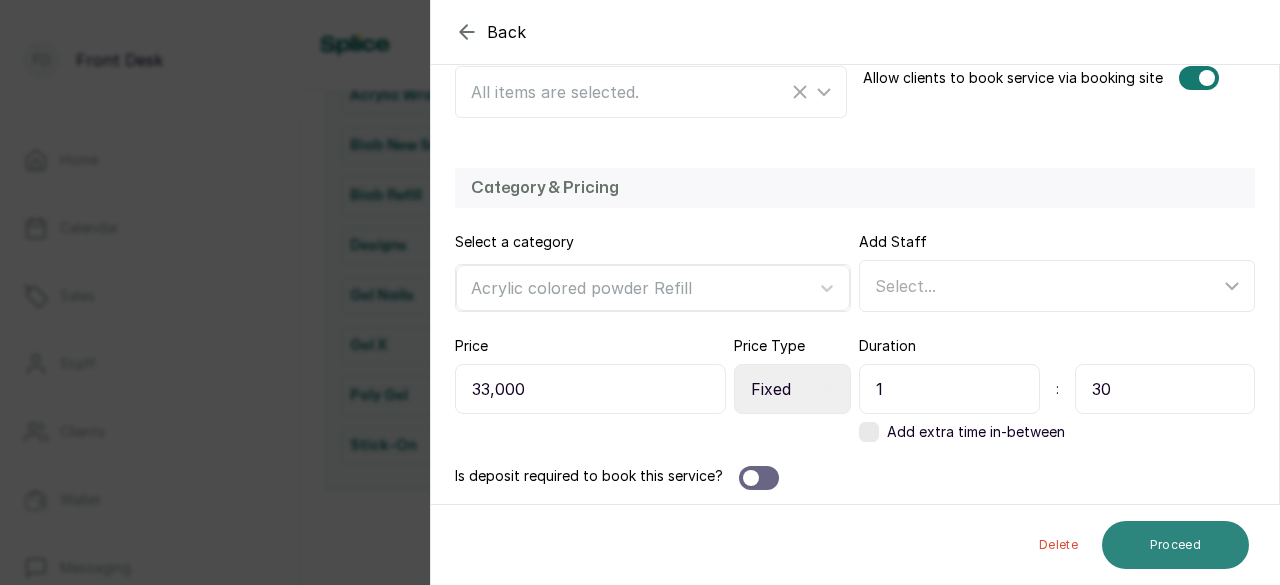 type on "30" 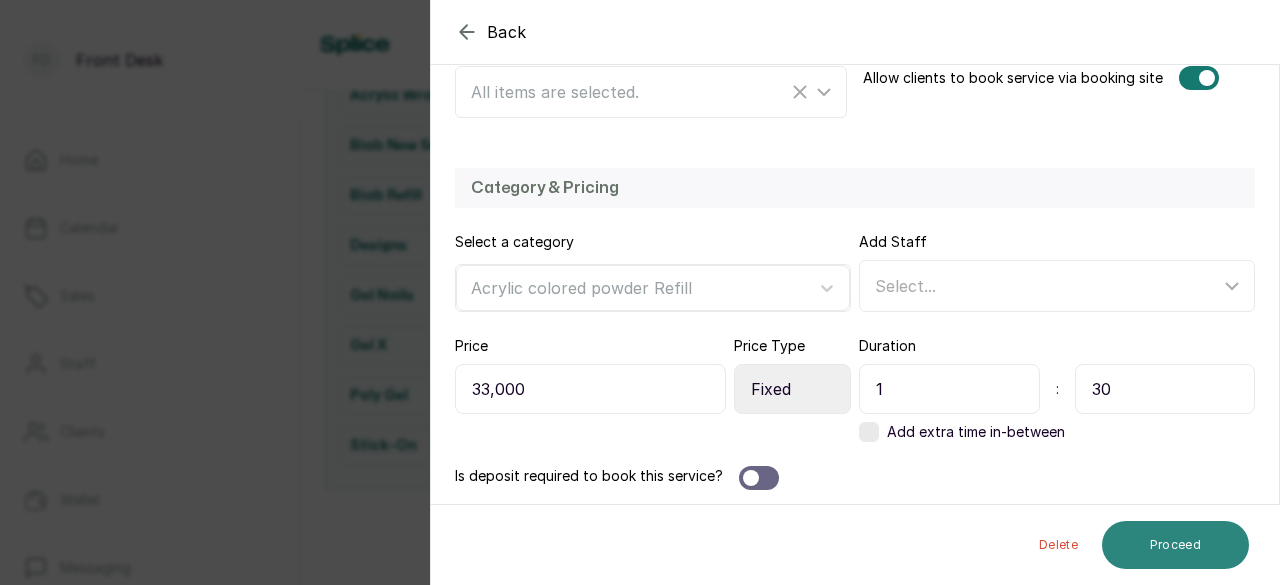 click on "Proceed" at bounding box center (1175, 545) 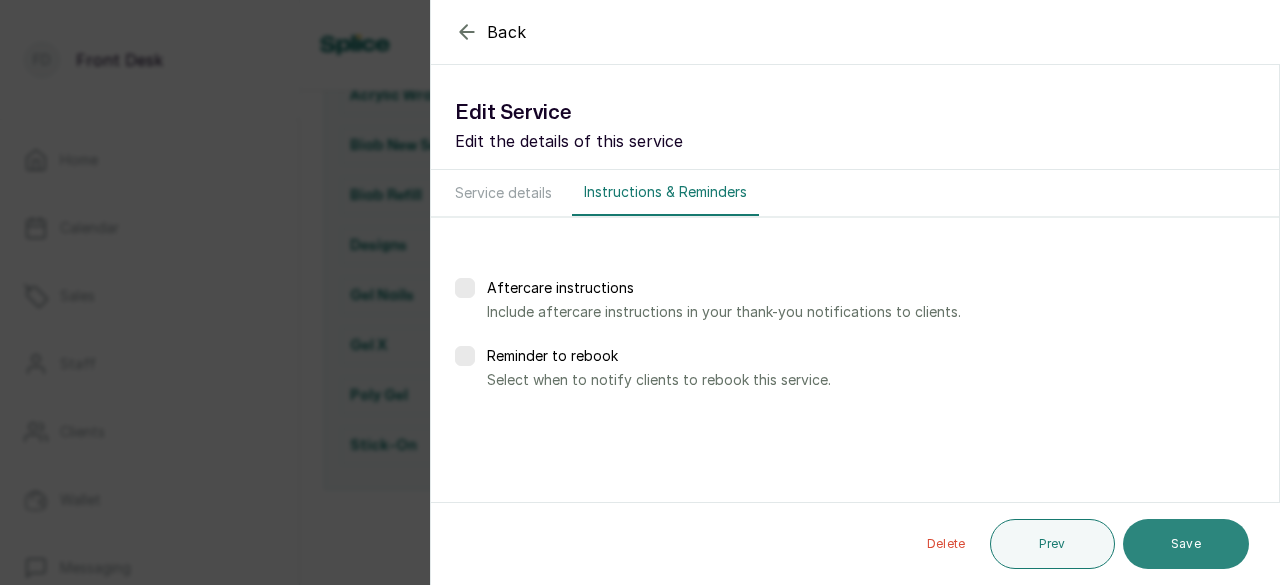 drag, startPoint x: 1161, startPoint y: 548, endPoint x: 1152, endPoint y: 558, distance: 13.453624 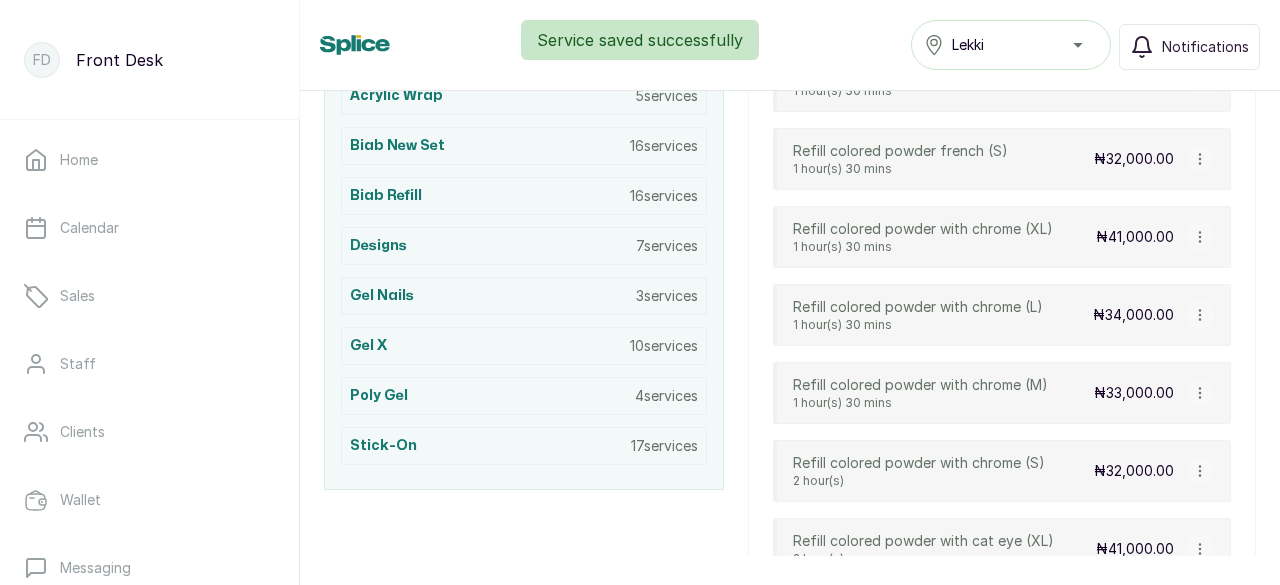 click 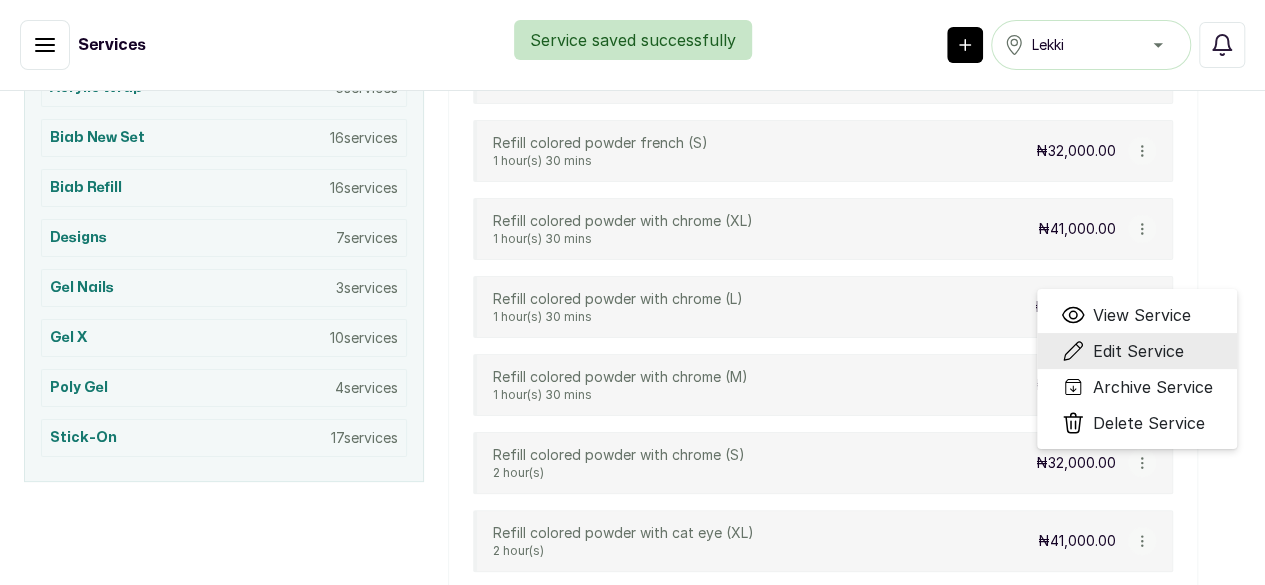 click on "Edit Service" at bounding box center [1138, 351] 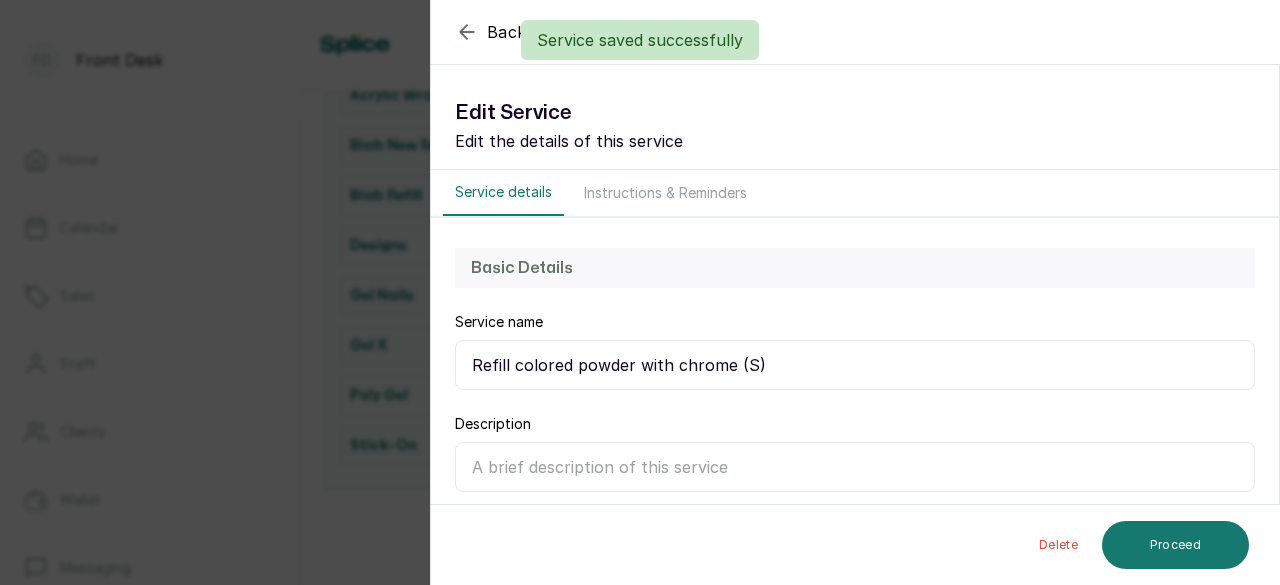 scroll, scrollTop: 478, scrollLeft: 0, axis: vertical 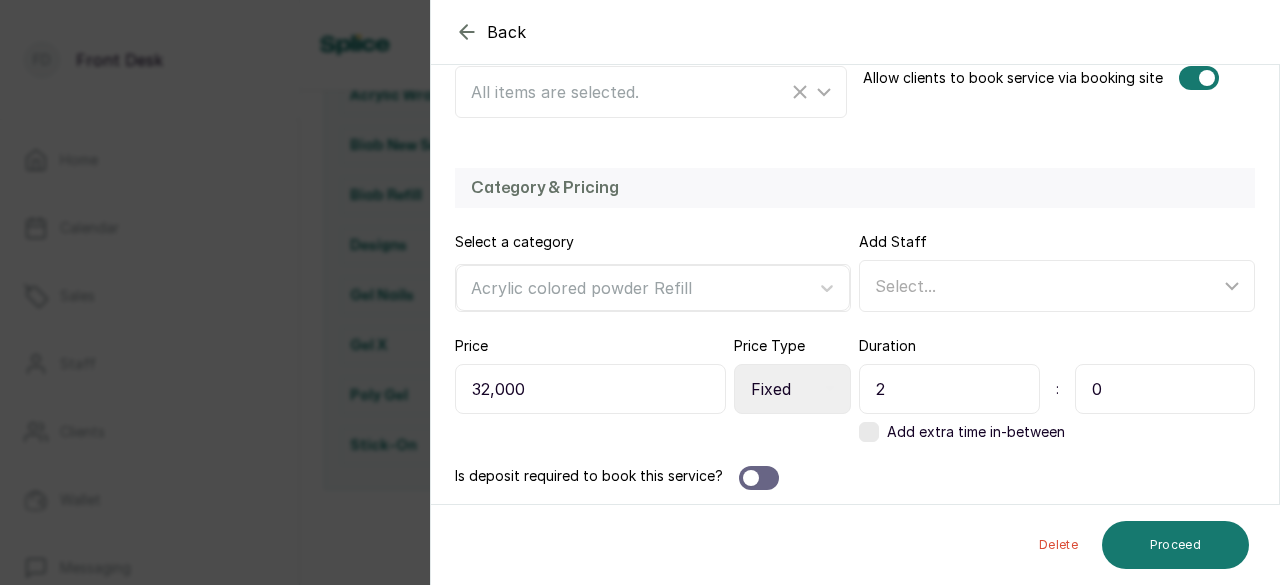 drag, startPoint x: 850, startPoint y: 393, endPoint x: 824, endPoint y: 387, distance: 26.683329 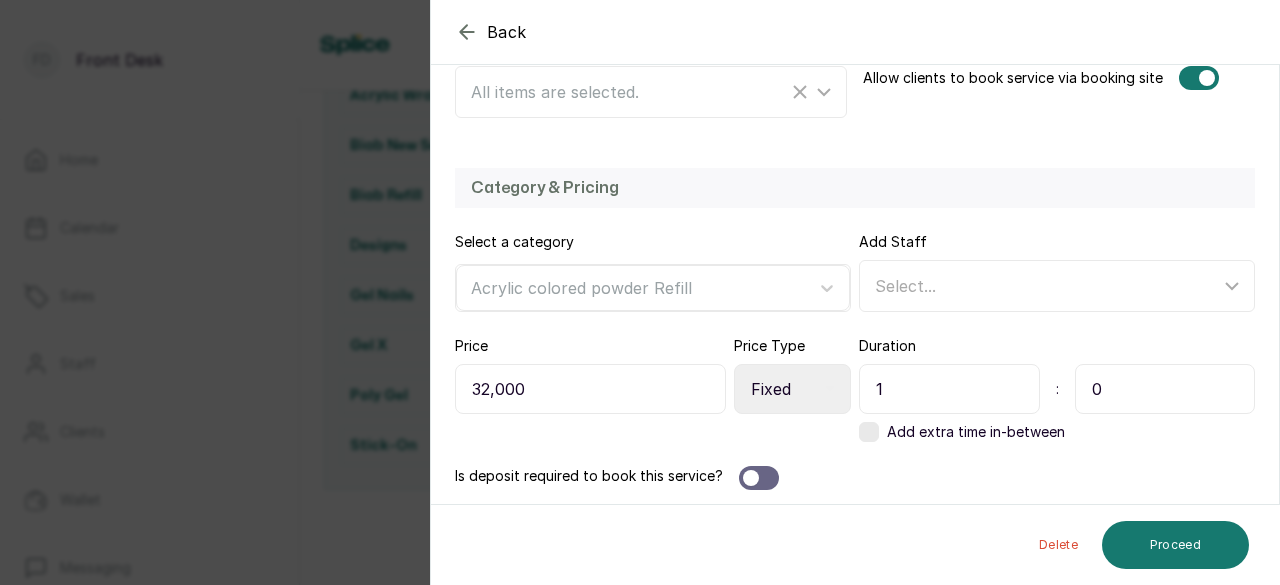 type on "1" 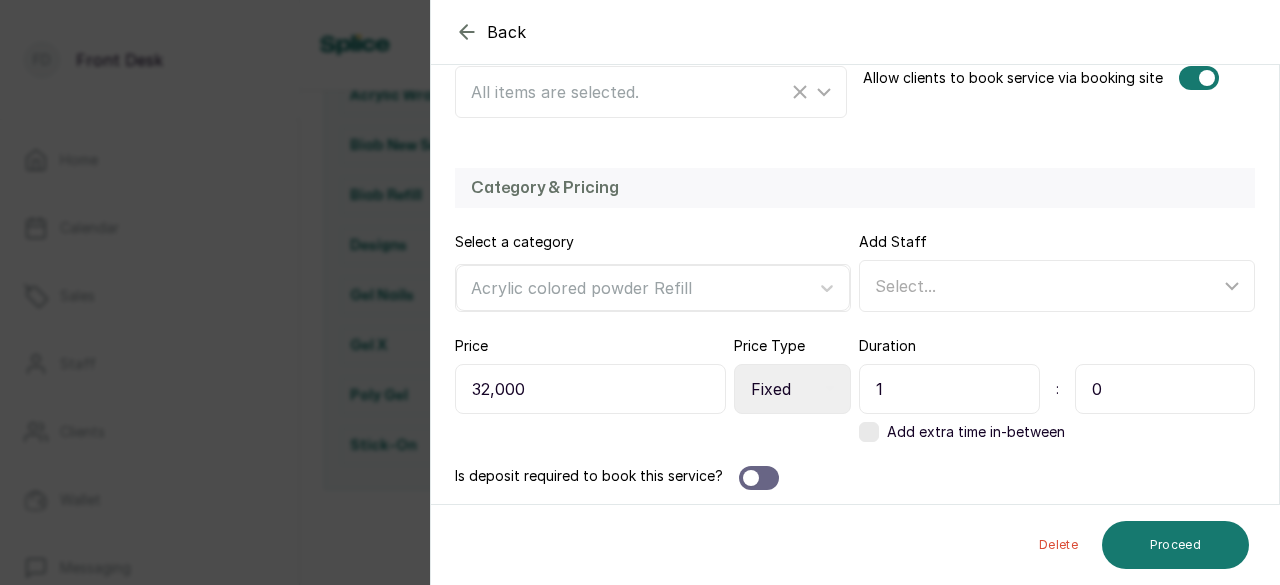 drag, startPoint x: 1111, startPoint y: 395, endPoint x: 1048, endPoint y: 397, distance: 63.03174 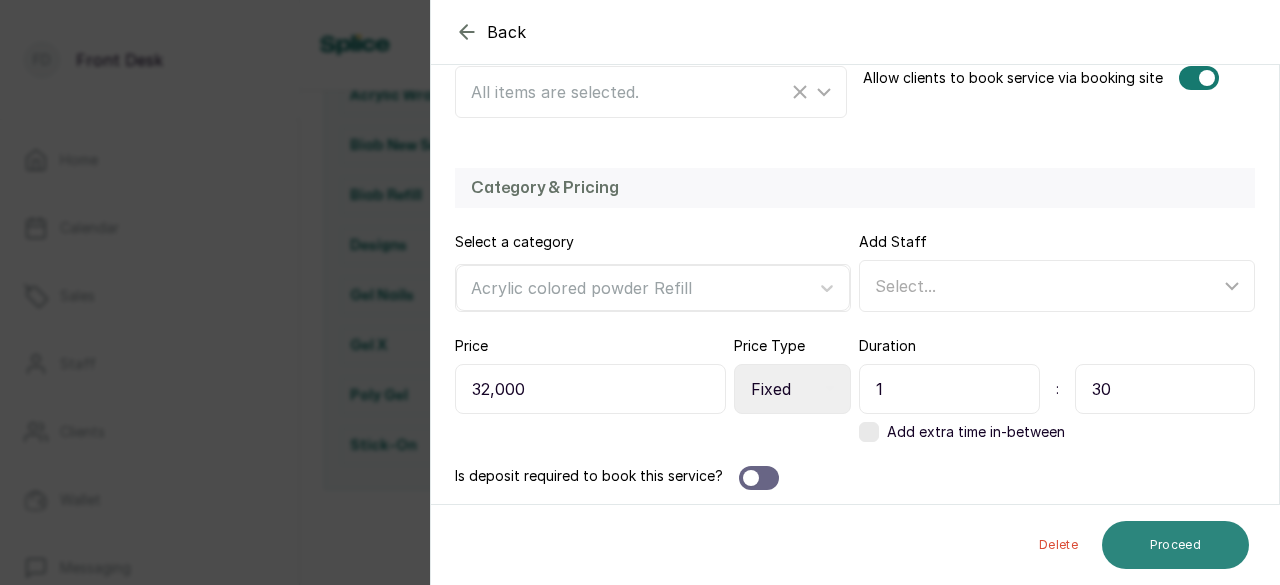 type on "30" 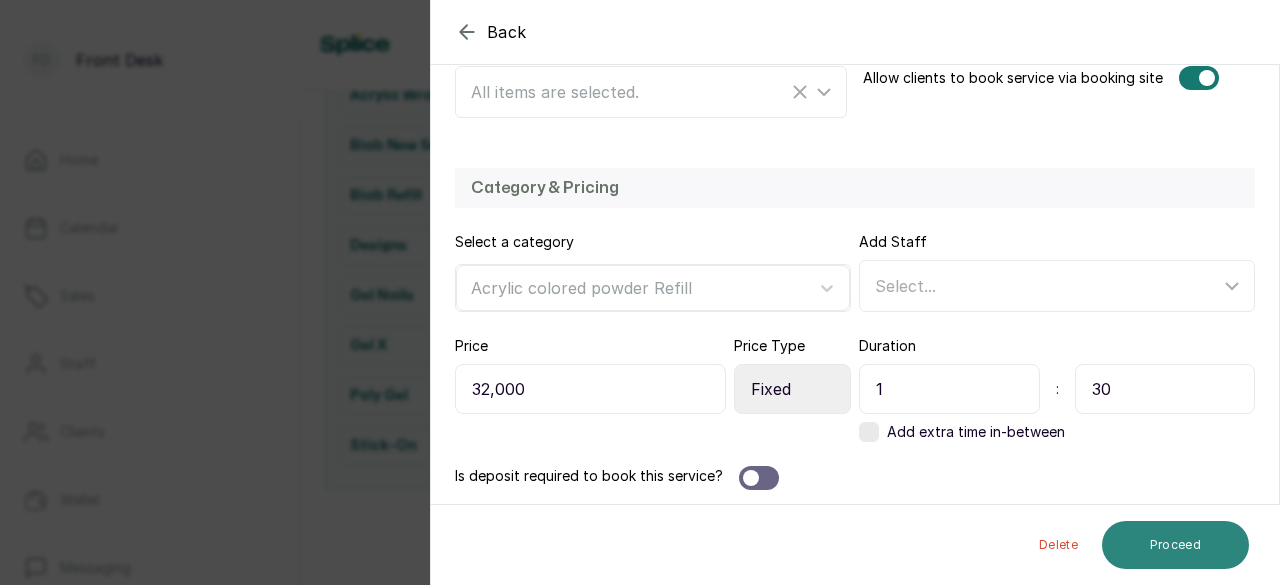 click on "Proceed" at bounding box center (1175, 545) 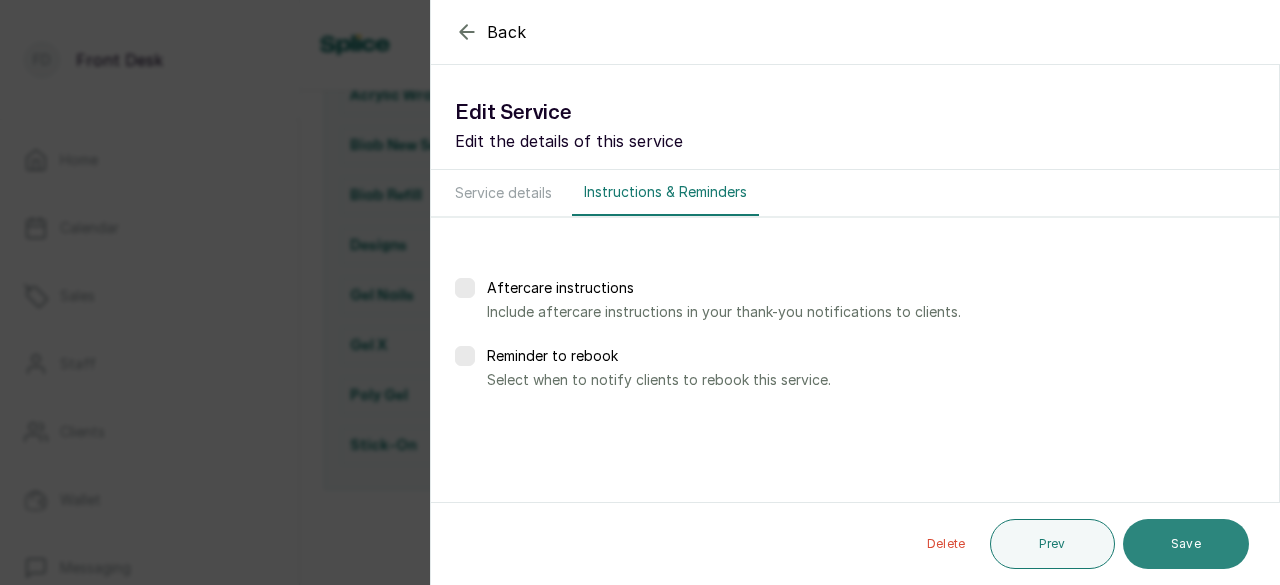 click on "Save" at bounding box center [1186, 544] 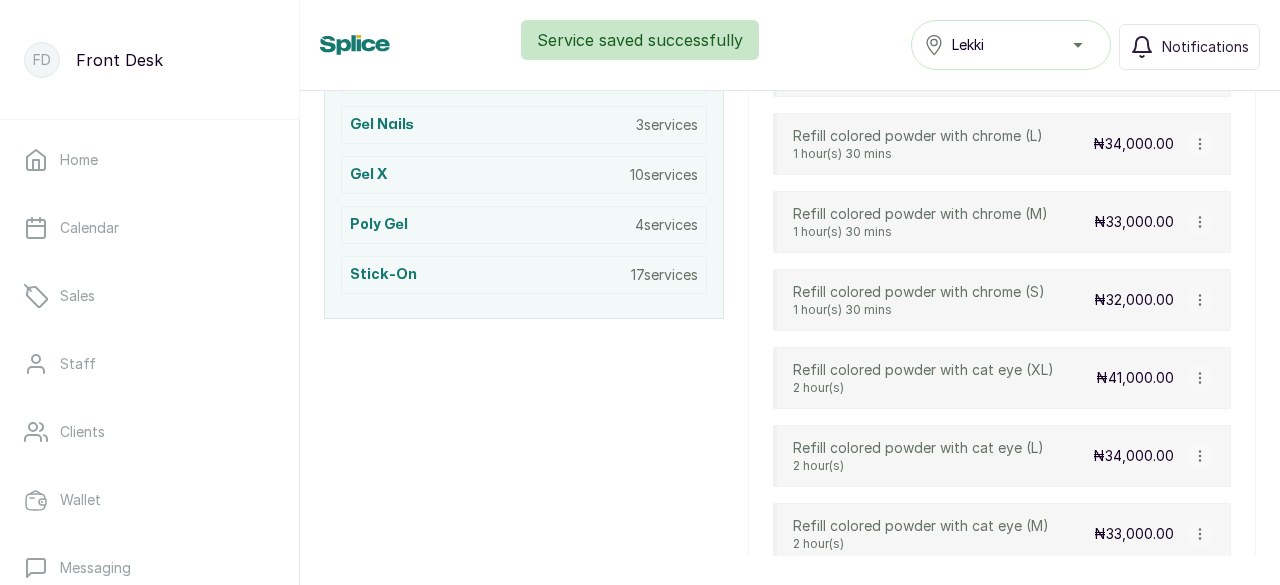 scroll, scrollTop: 923, scrollLeft: 0, axis: vertical 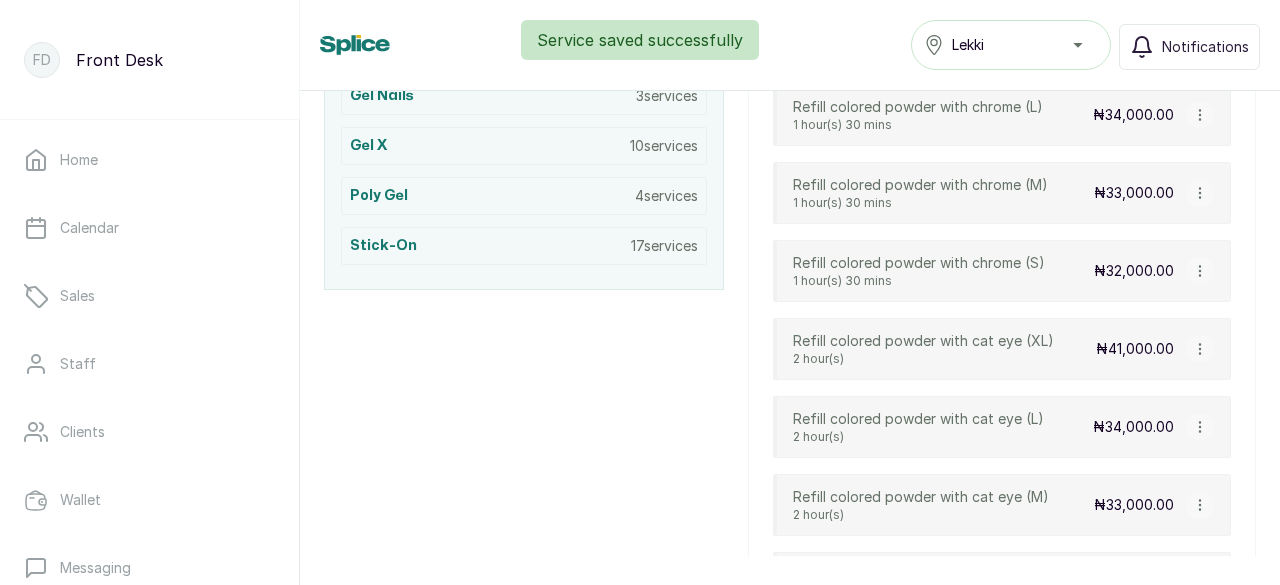 click 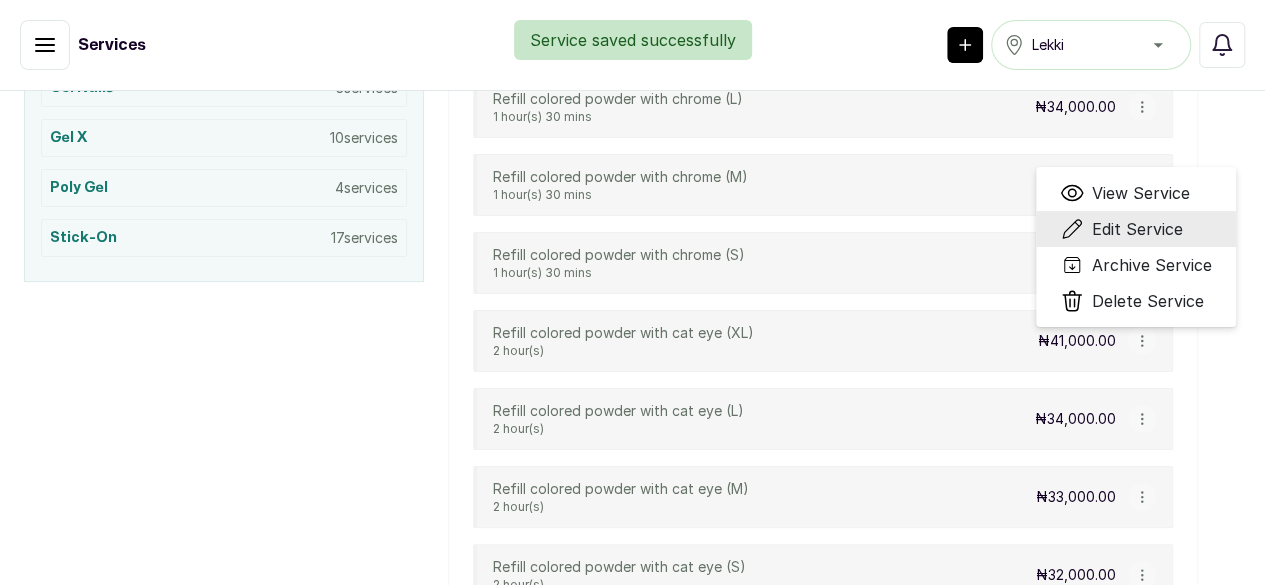 click on "Edit Service" at bounding box center [1137, 229] 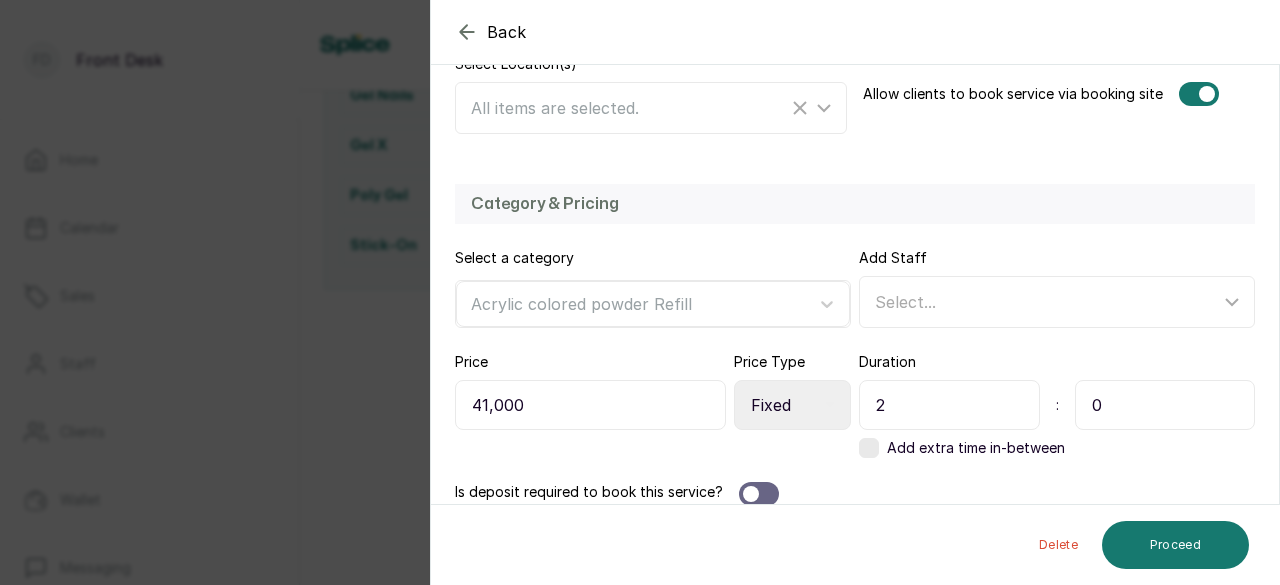 scroll, scrollTop: 478, scrollLeft: 0, axis: vertical 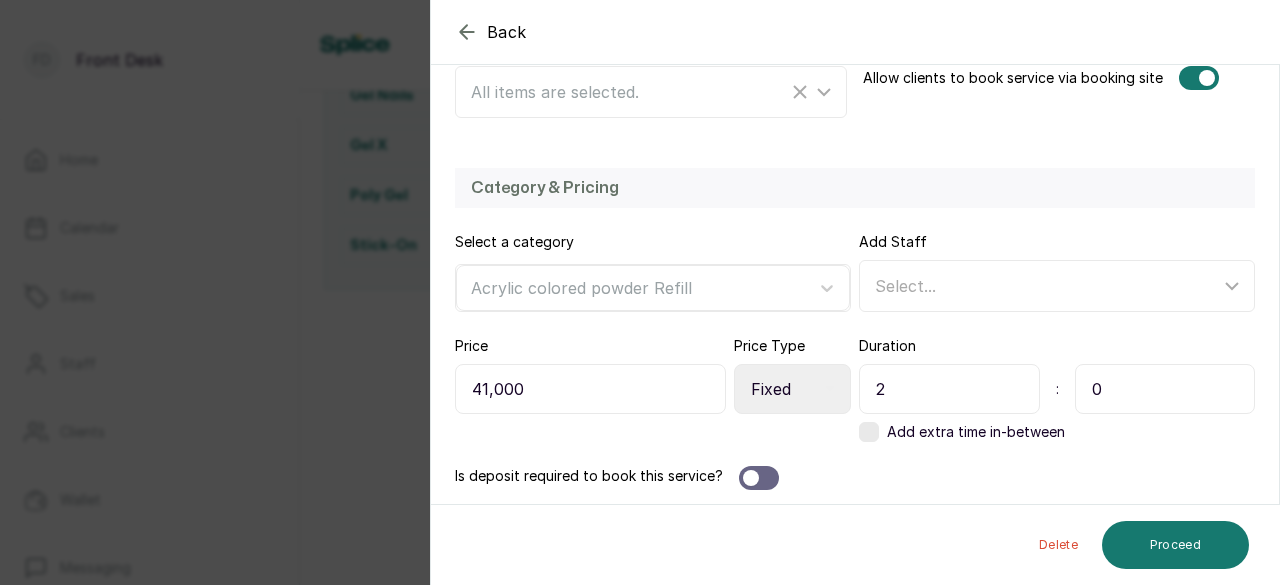 drag, startPoint x: 924, startPoint y: 397, endPoint x: 833, endPoint y: 387, distance: 91.5478 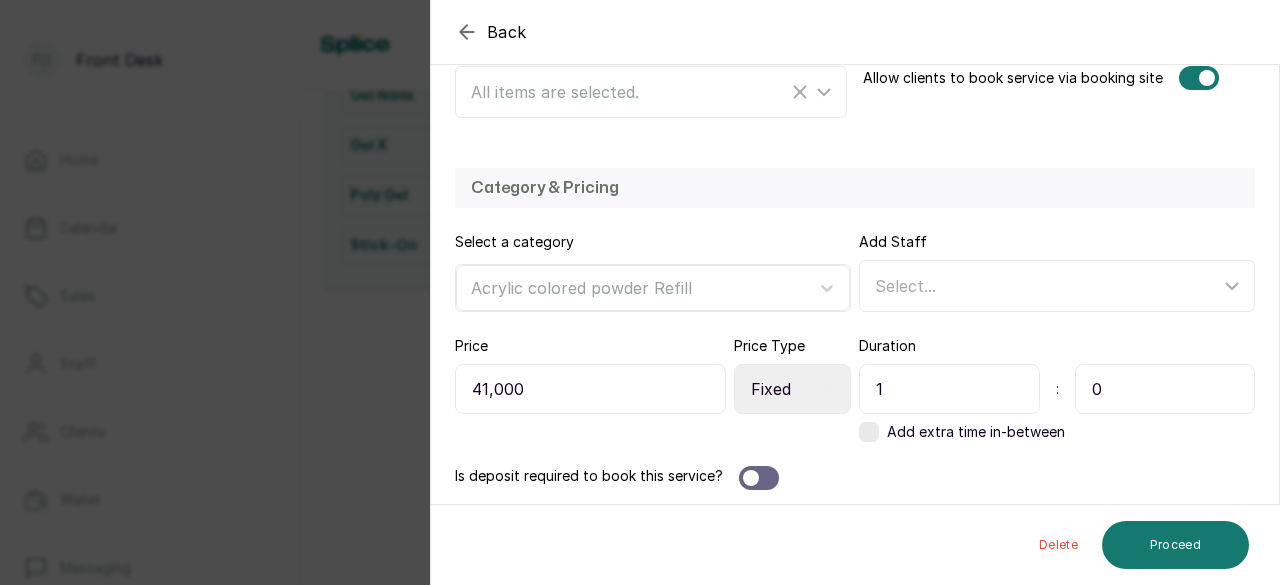 type on "1" 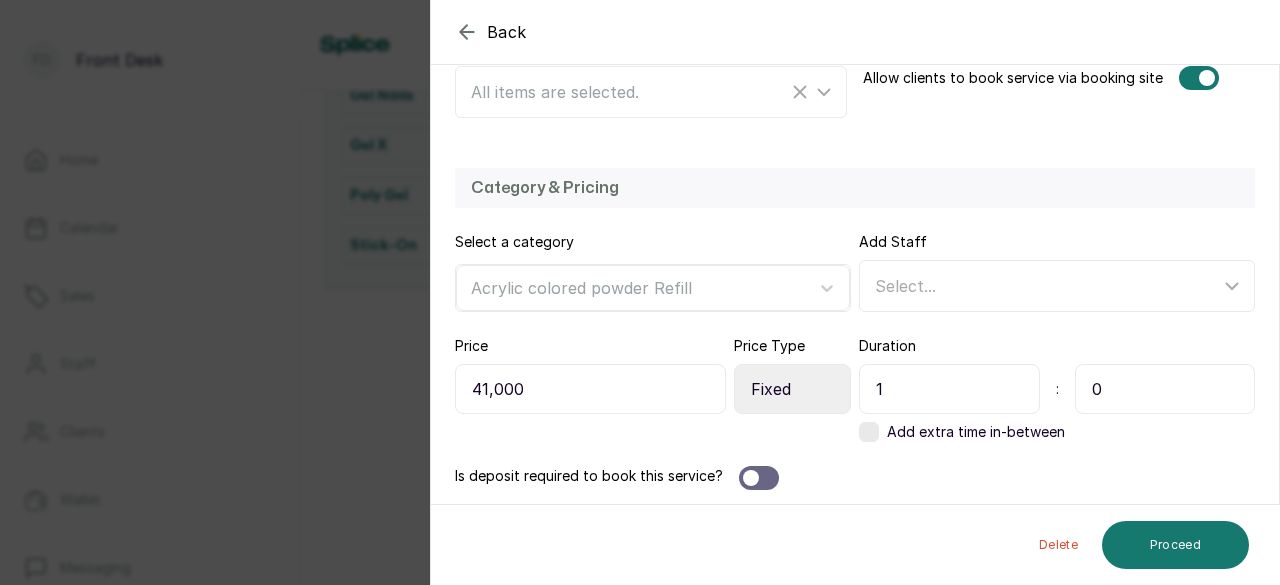 drag, startPoint x: 1107, startPoint y: 394, endPoint x: 1053, endPoint y: 383, distance: 55.108982 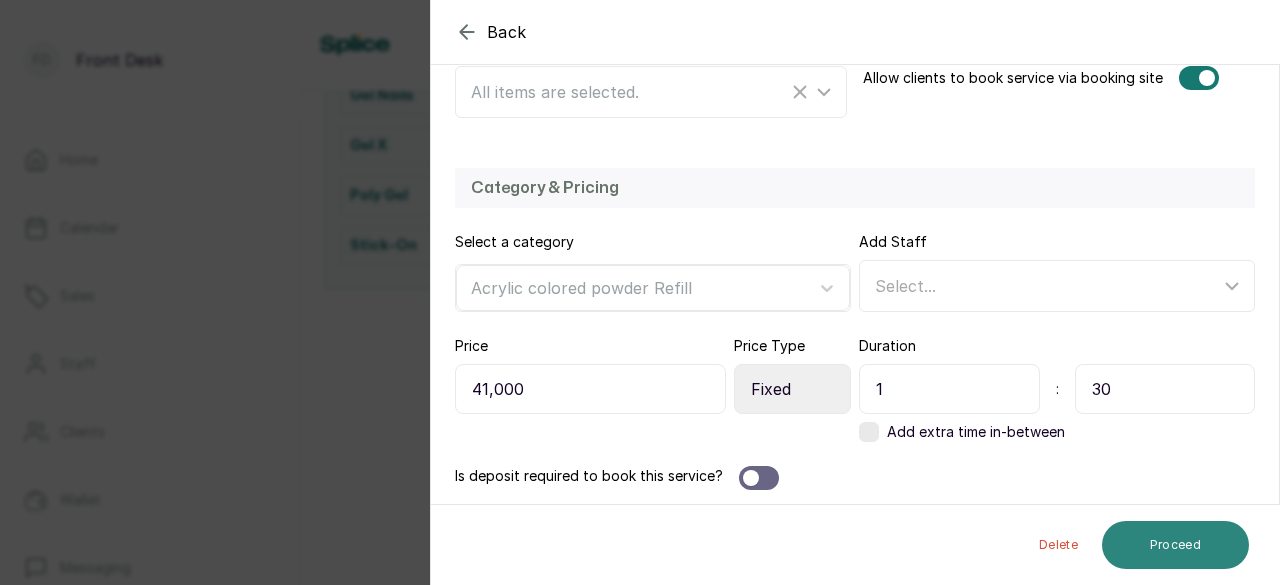type on "30" 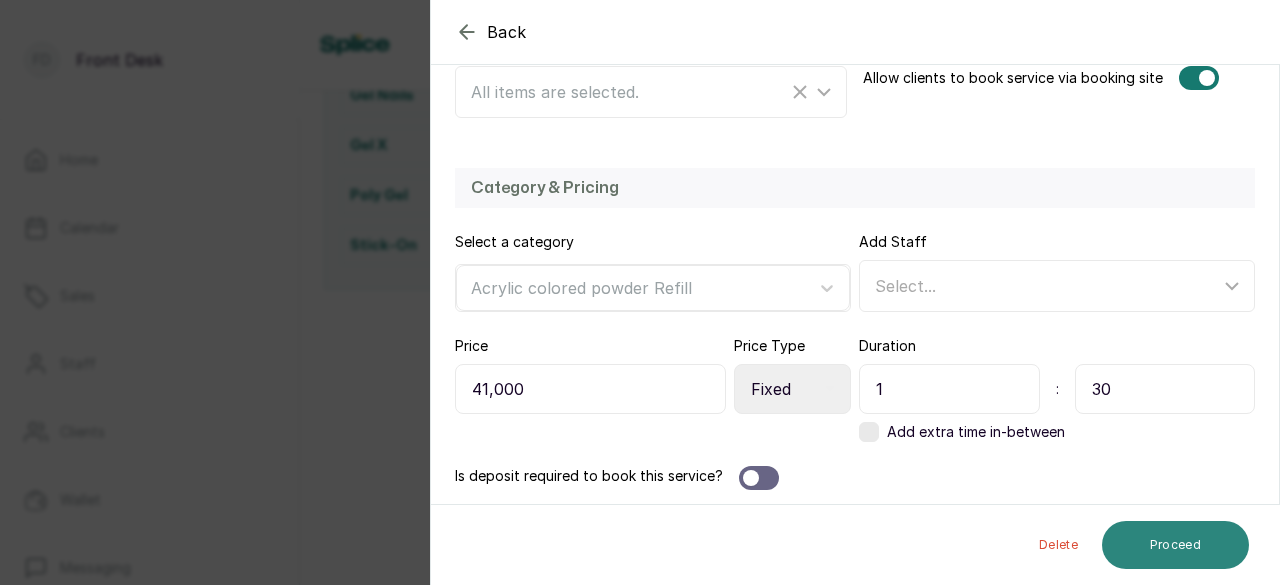 click on "Proceed" at bounding box center [1175, 545] 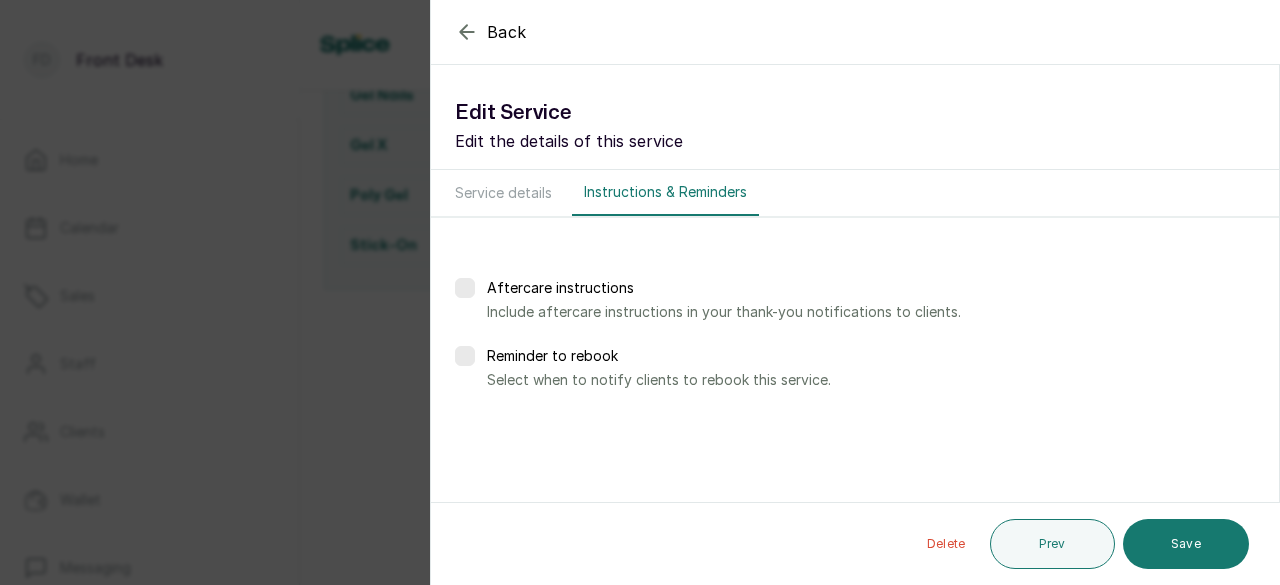 click on "Save" at bounding box center [1186, 544] 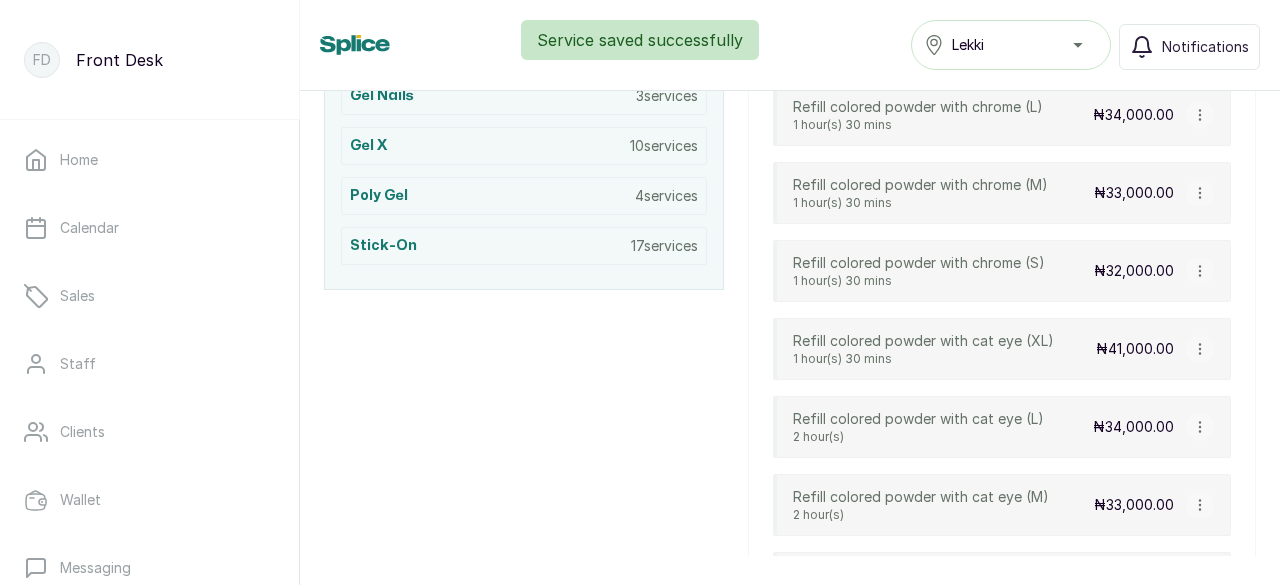 click 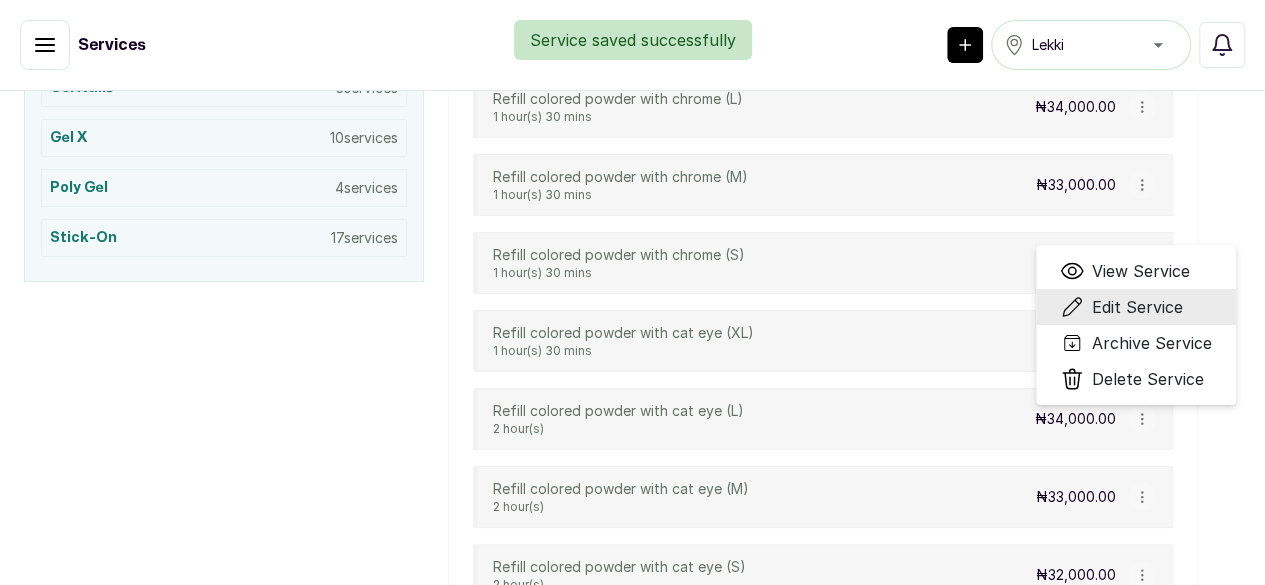 click on "Edit Service" at bounding box center [1137, 307] 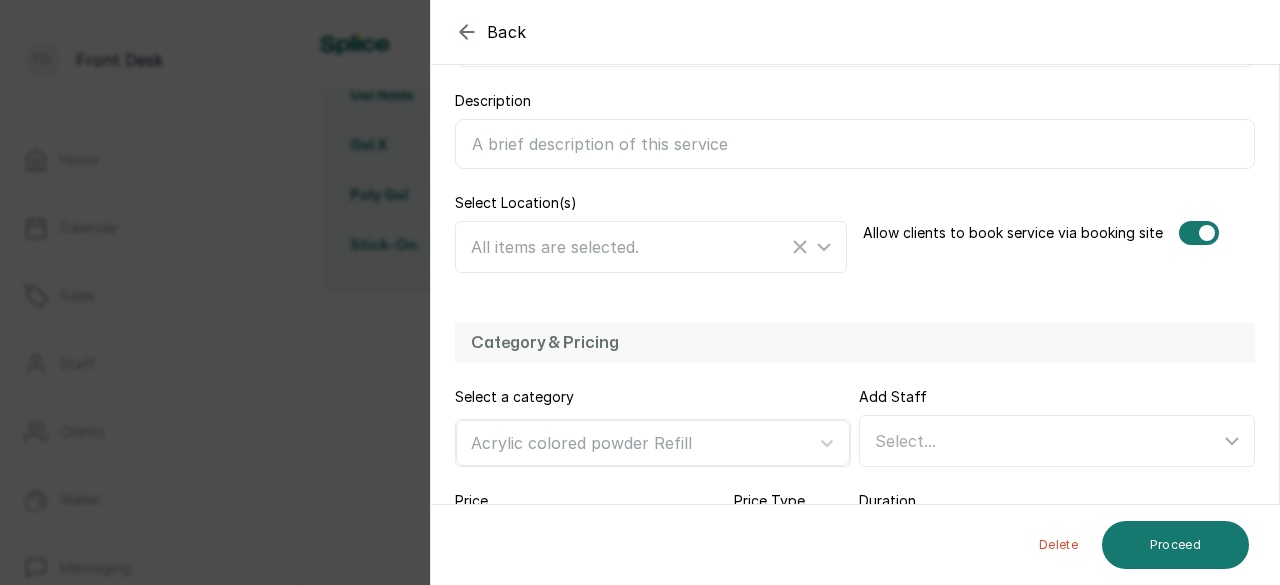 scroll, scrollTop: 400, scrollLeft: 0, axis: vertical 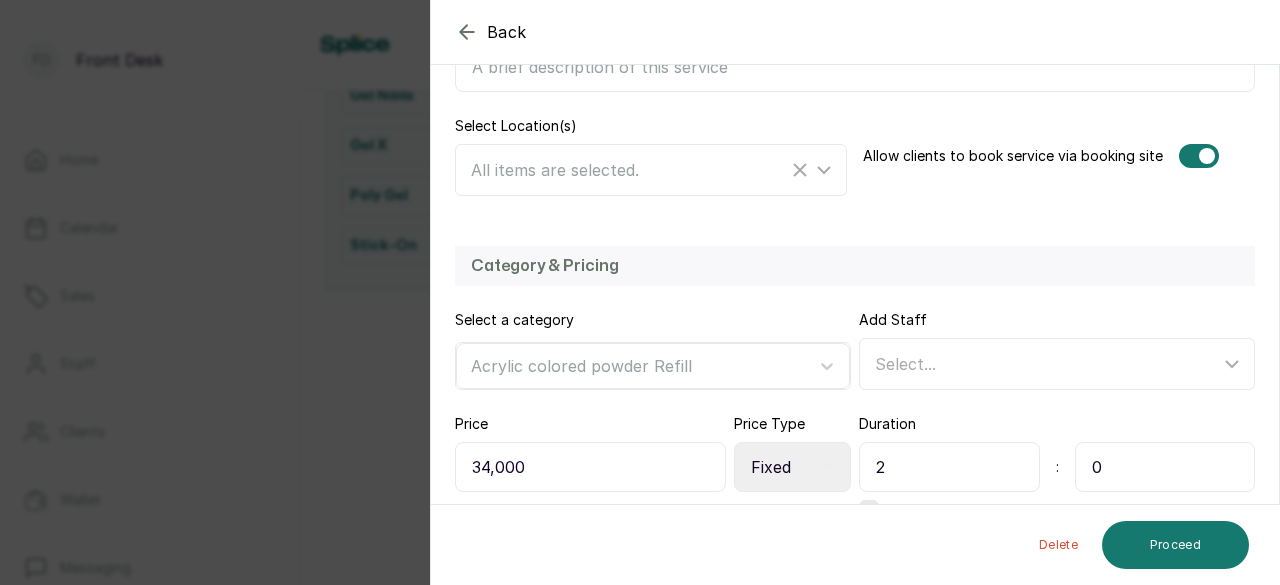 click on "Price 34,000 Price Type Select Price Type Fixed From Duration 2 : 0 Add extra time in-between" at bounding box center [855, 467] 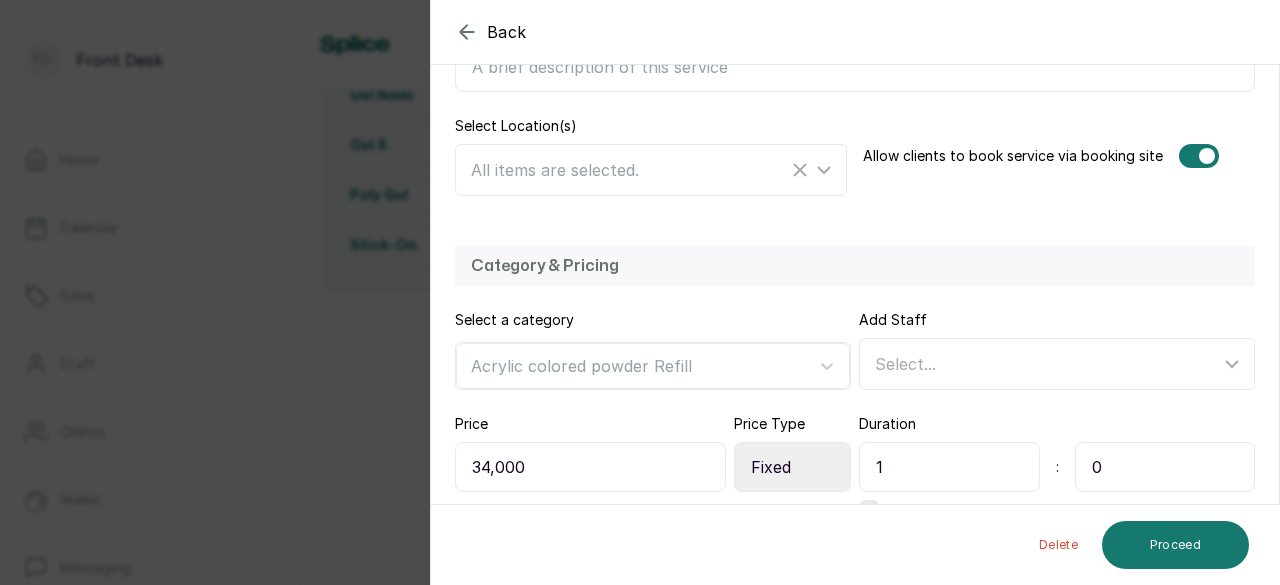 type on "1" 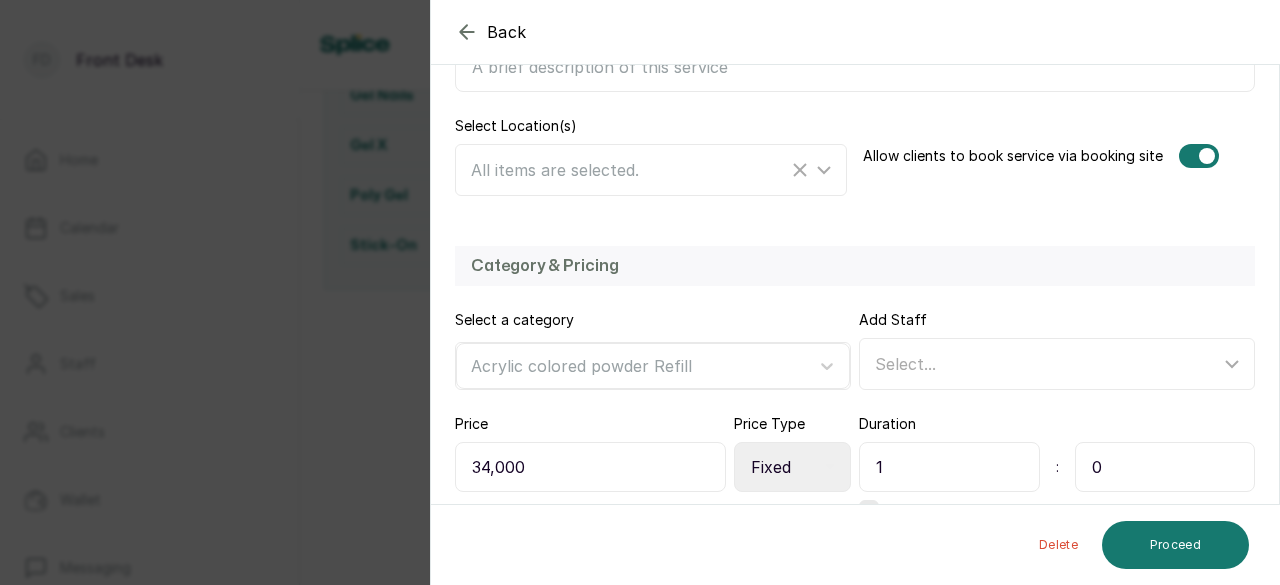 drag, startPoint x: 1100, startPoint y: 471, endPoint x: 1053, endPoint y: 469, distance: 47.042534 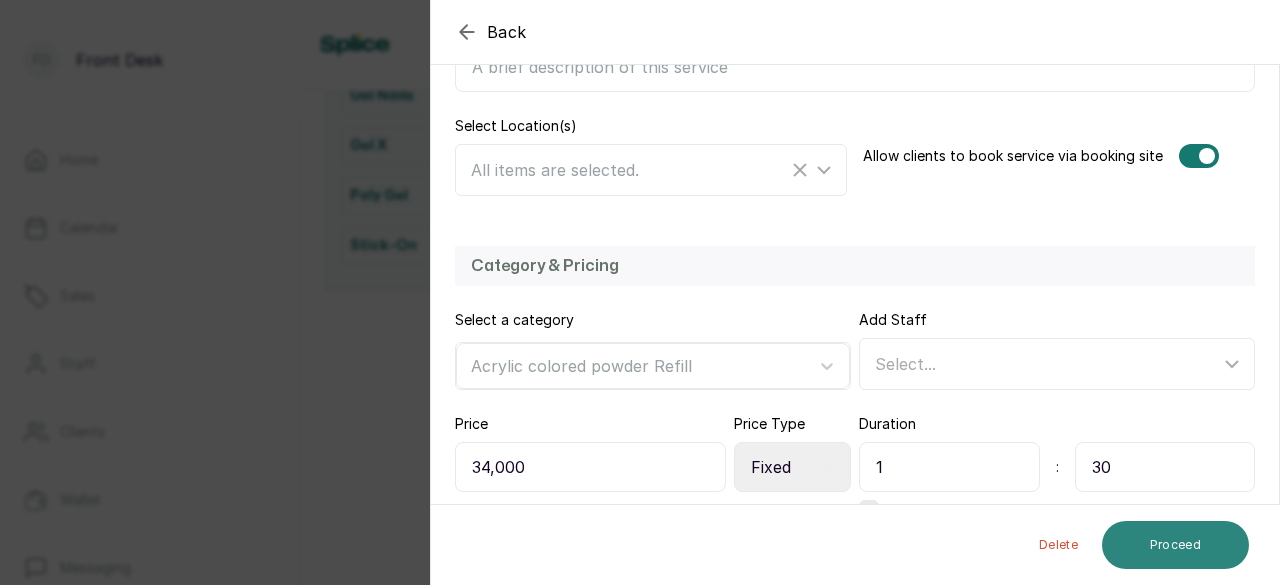 type on "30" 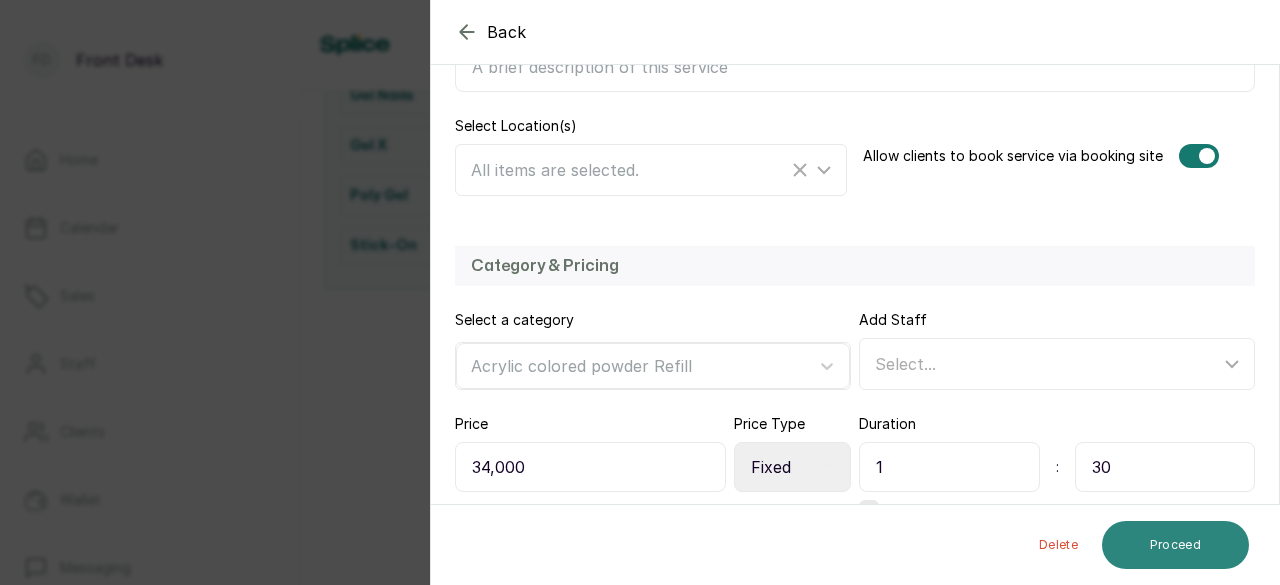 click on "Proceed" at bounding box center [1175, 545] 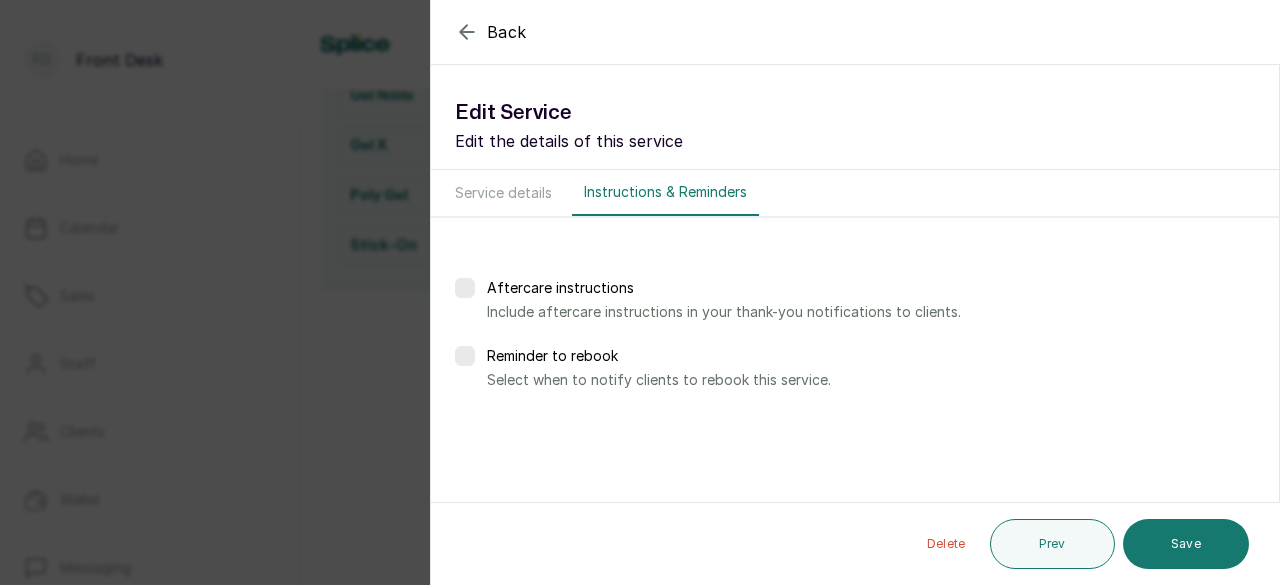 scroll, scrollTop: 0, scrollLeft: 0, axis: both 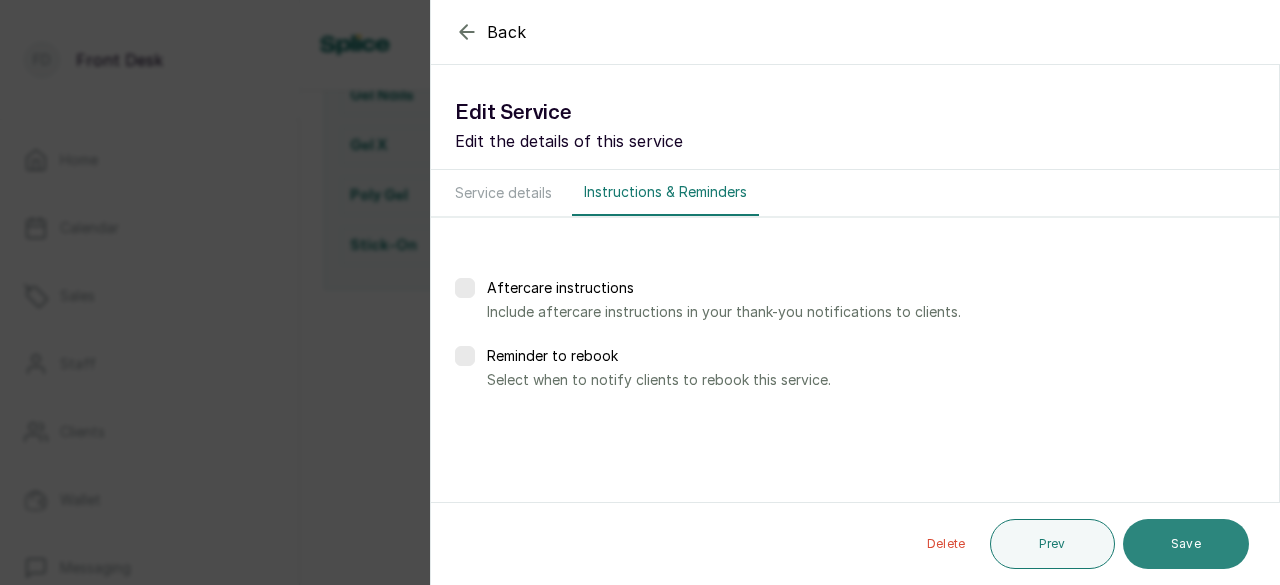 click on "Save" at bounding box center (1186, 544) 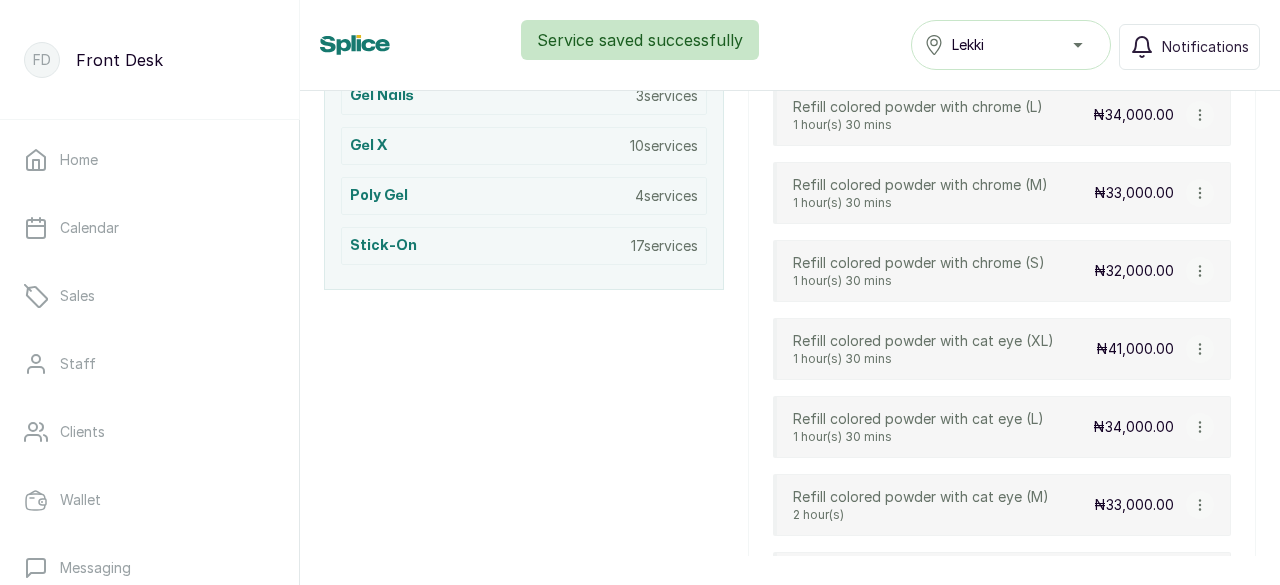 click 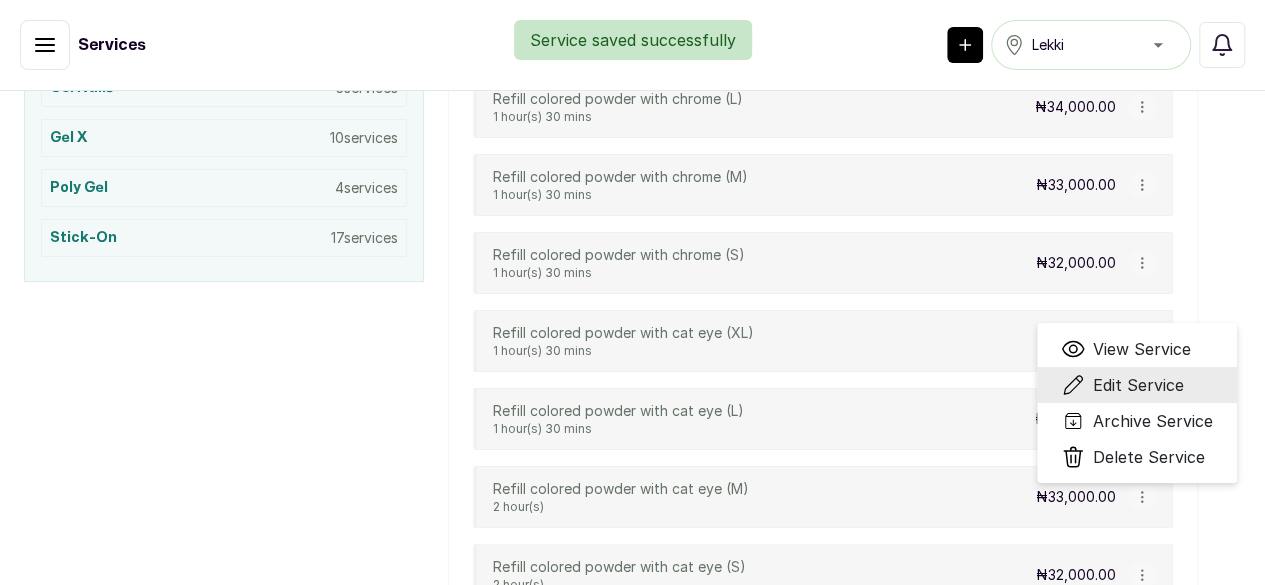 click on "Edit Service" at bounding box center (1138, 385) 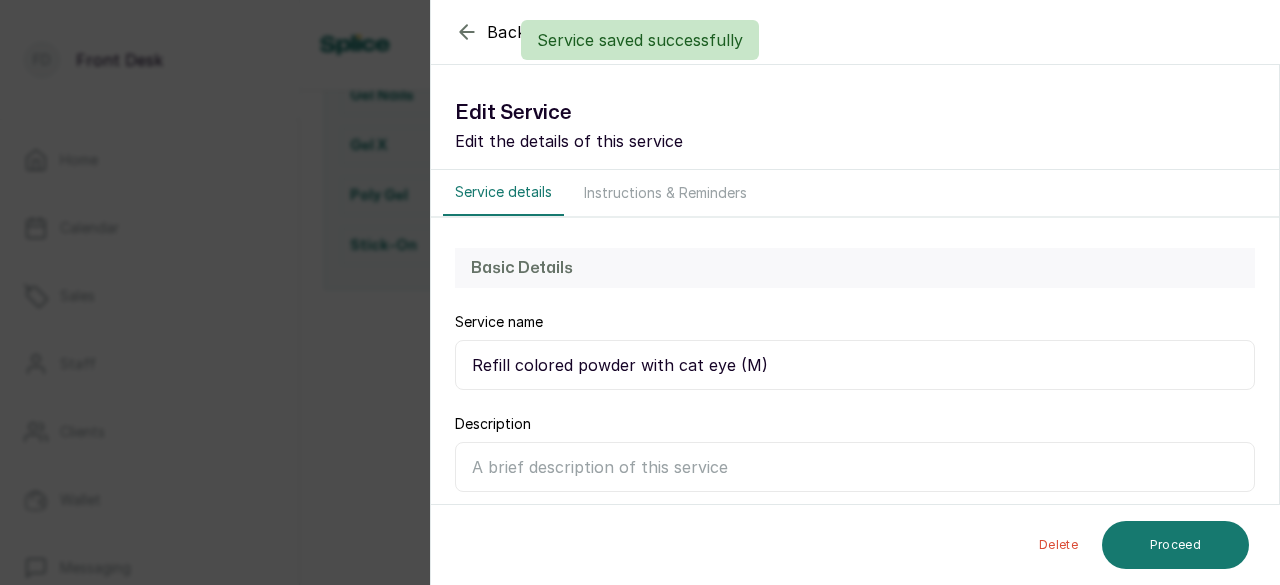 scroll, scrollTop: 478, scrollLeft: 0, axis: vertical 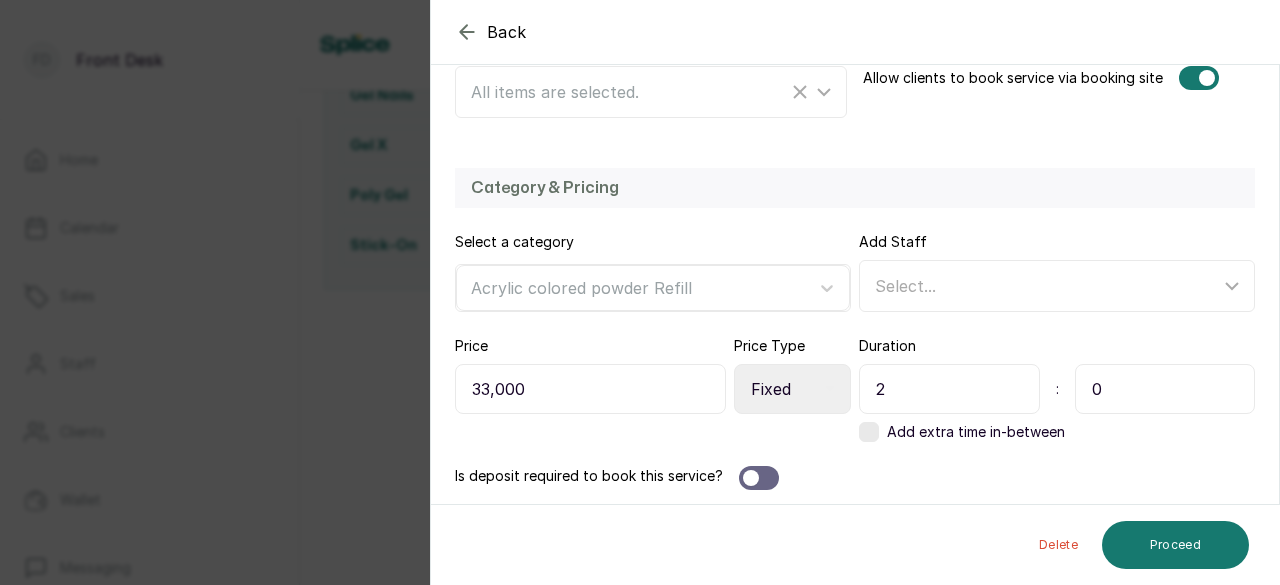 drag, startPoint x: 892, startPoint y: 392, endPoint x: 839, endPoint y: 392, distance: 53 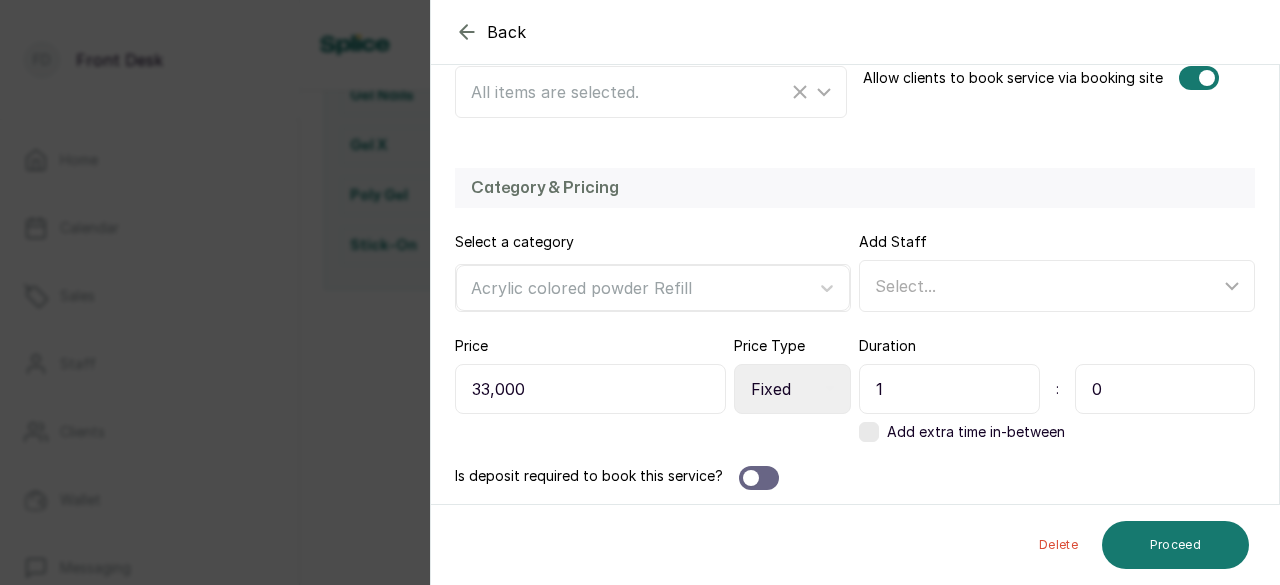 type on "1" 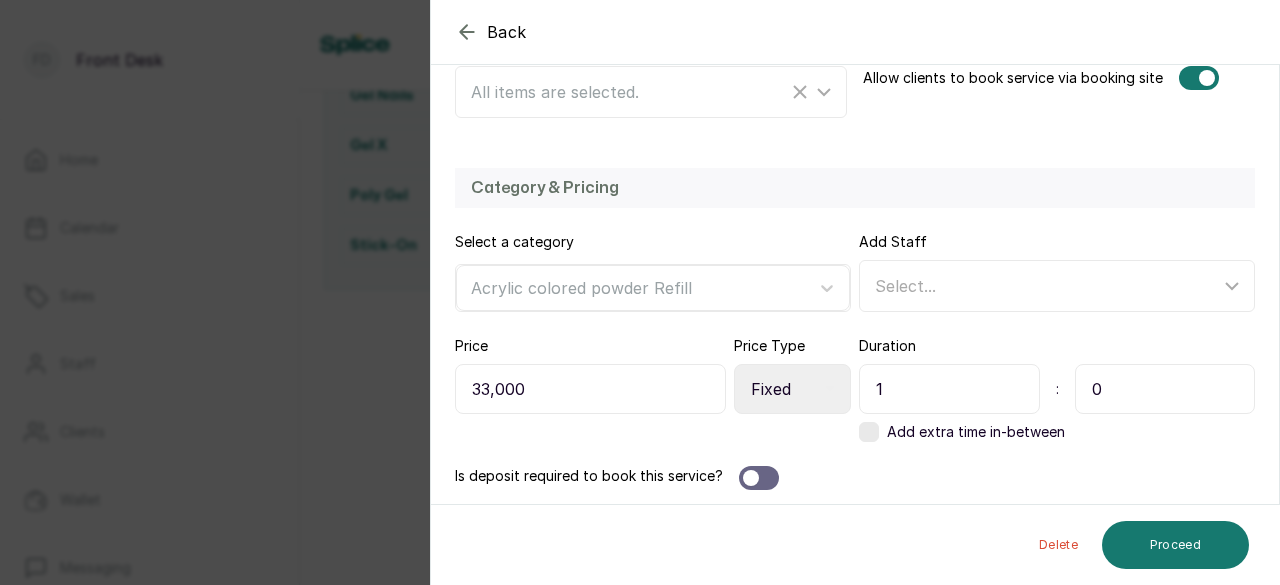 drag, startPoint x: 1092, startPoint y: 385, endPoint x: 1034, endPoint y: 384, distance: 58.00862 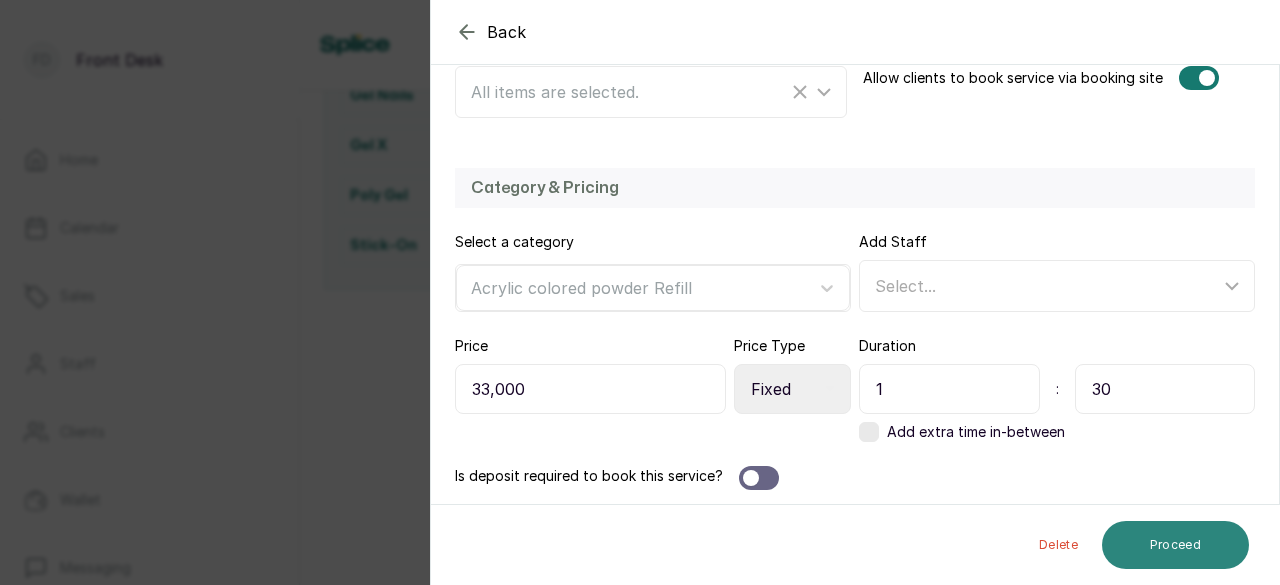 type on "30" 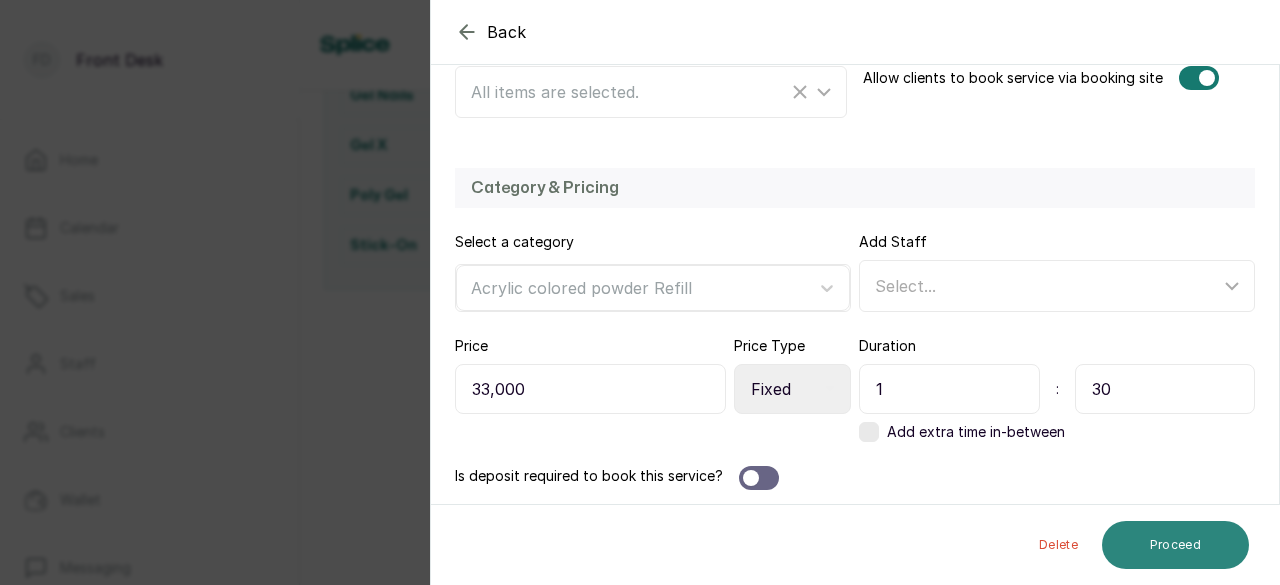 click on "Proceed" at bounding box center [1175, 545] 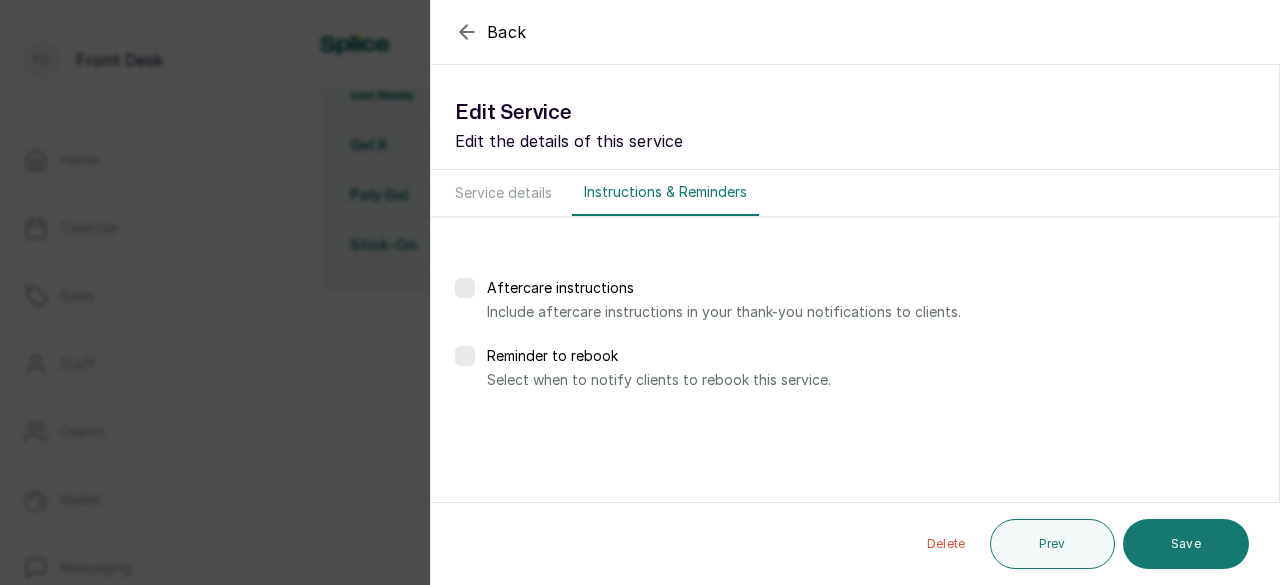scroll, scrollTop: 0, scrollLeft: 0, axis: both 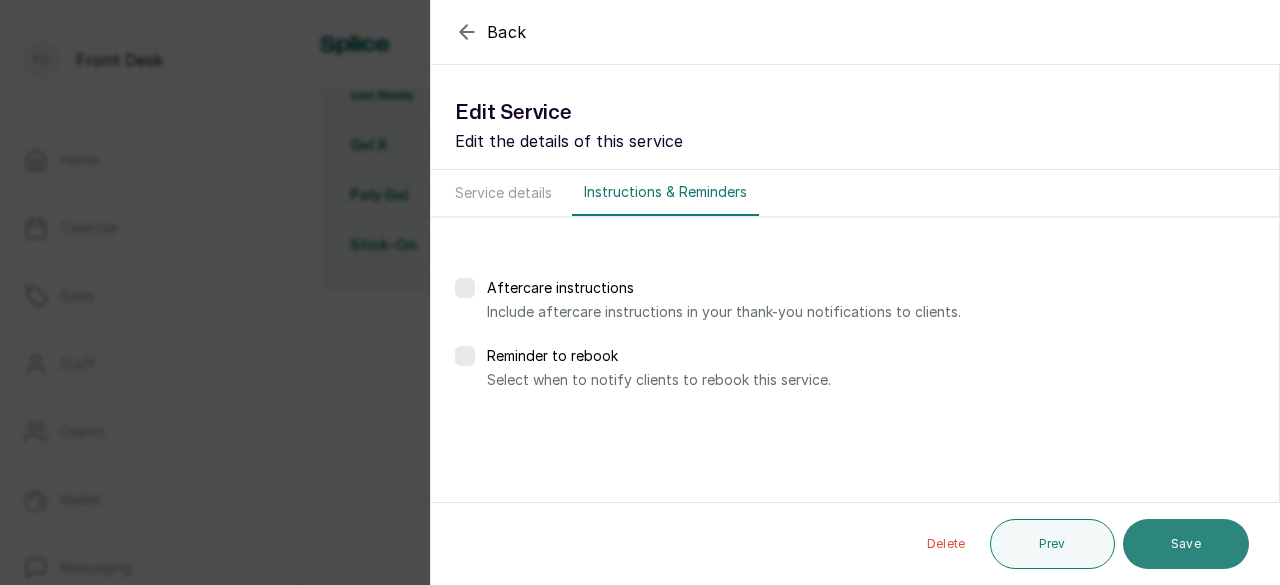 click on "Save" at bounding box center [1186, 544] 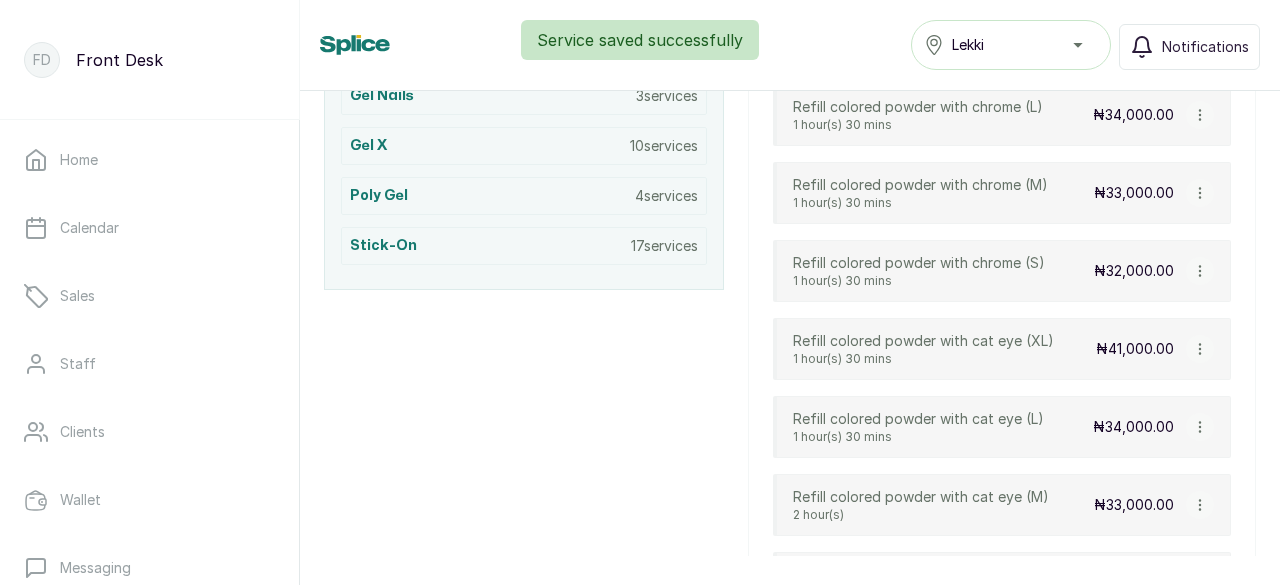 scroll, scrollTop: 1123, scrollLeft: 0, axis: vertical 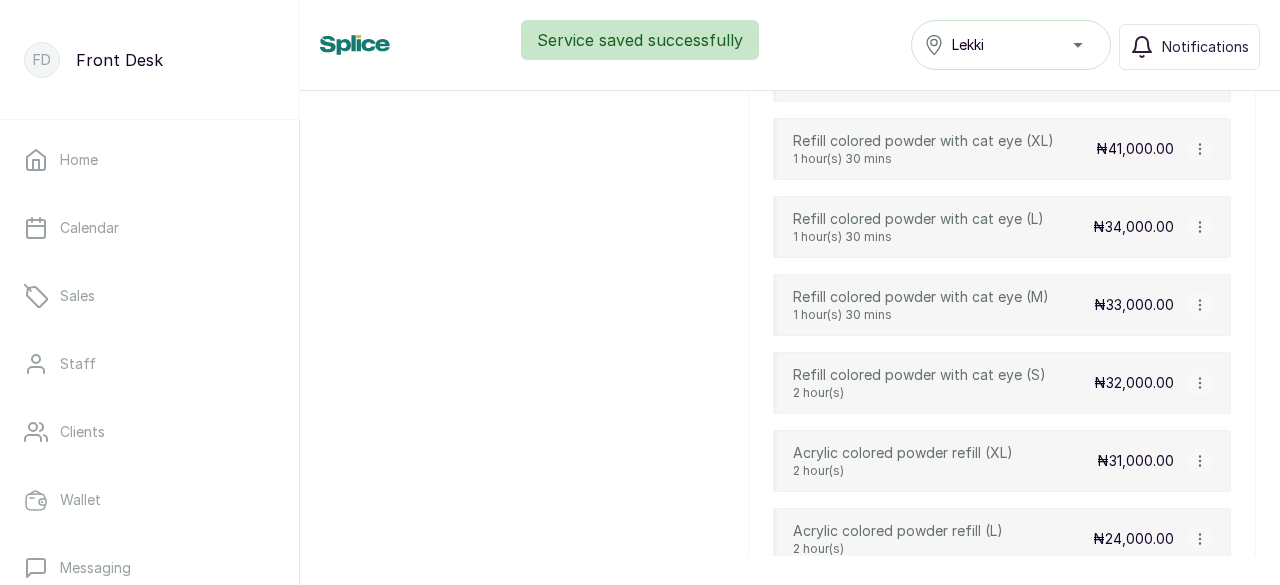 click 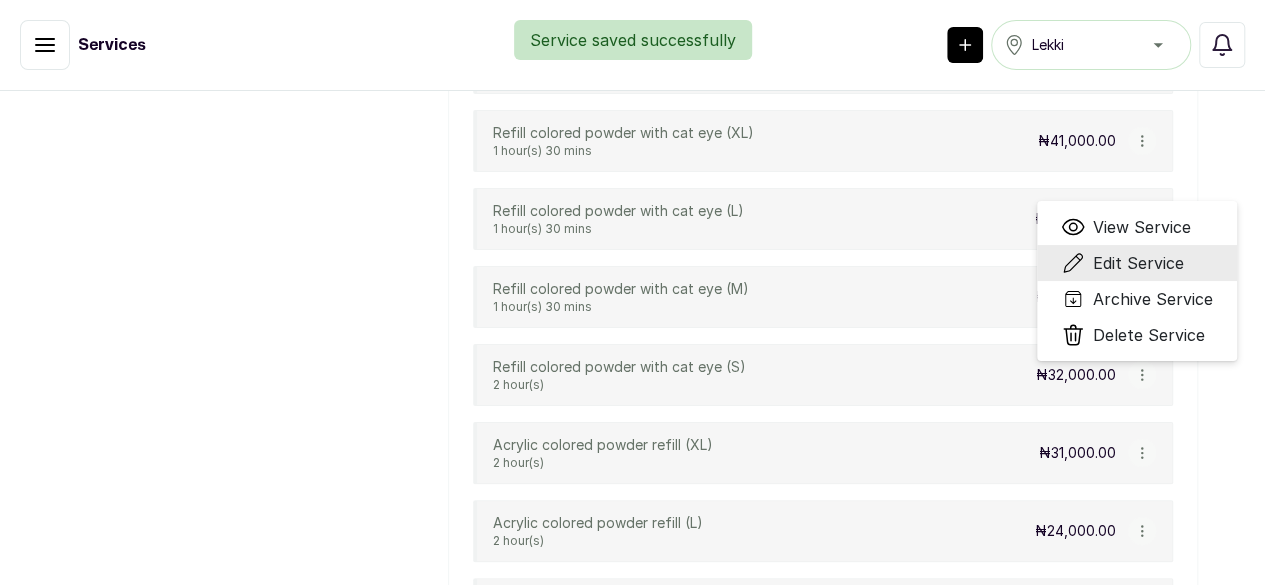 click on "Edit Service" at bounding box center [1138, 263] 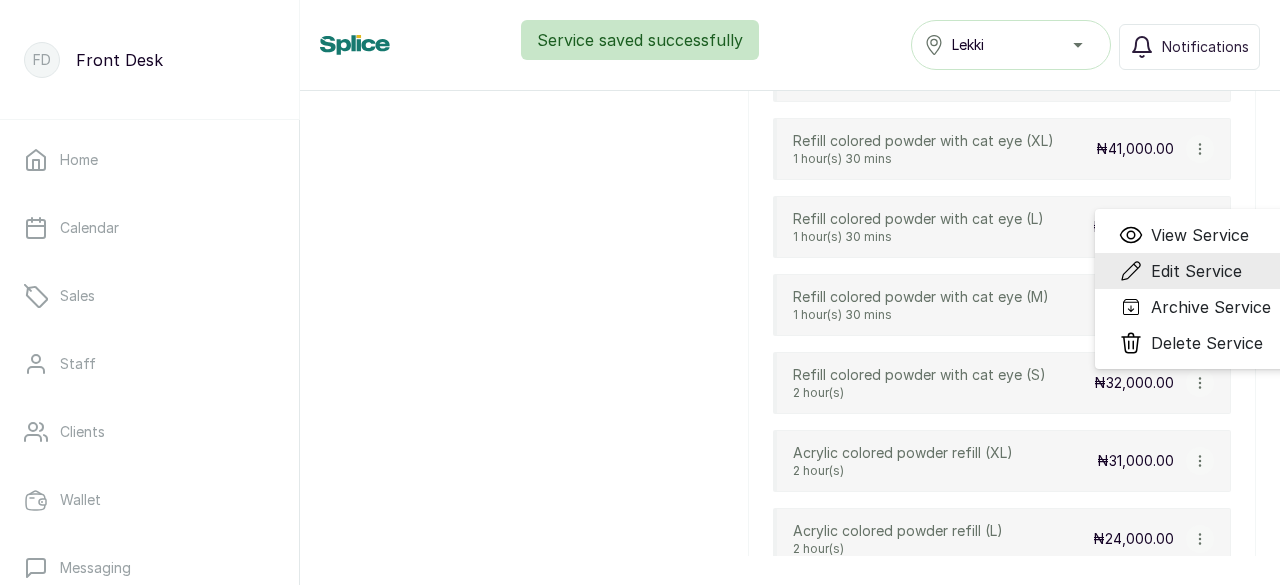 select on "fixed" 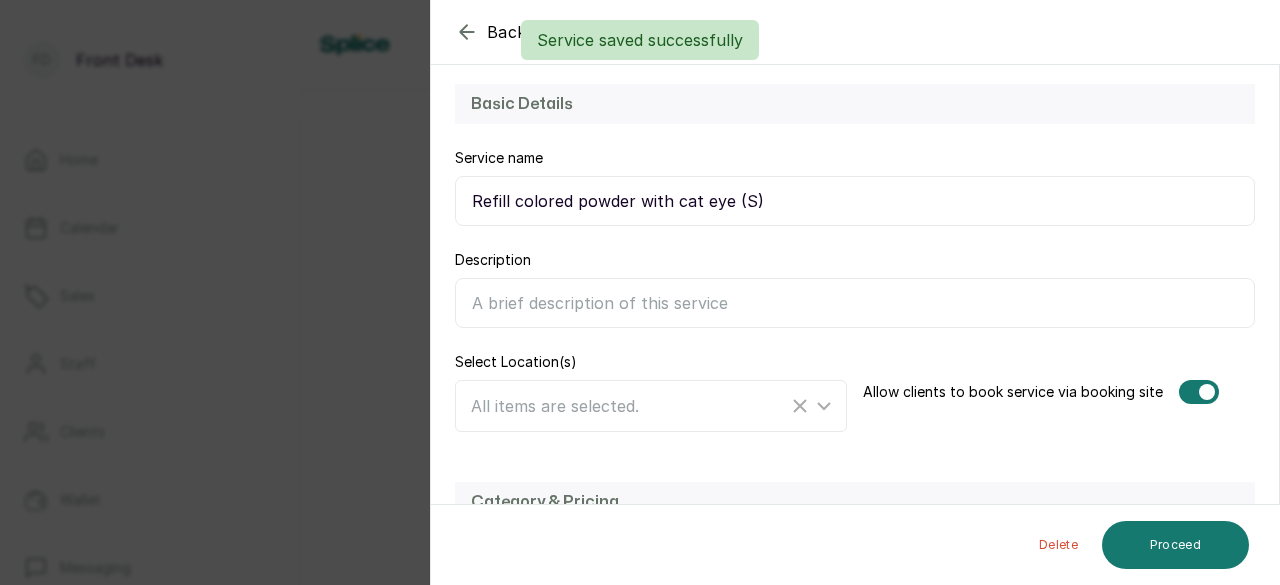 scroll, scrollTop: 478, scrollLeft: 0, axis: vertical 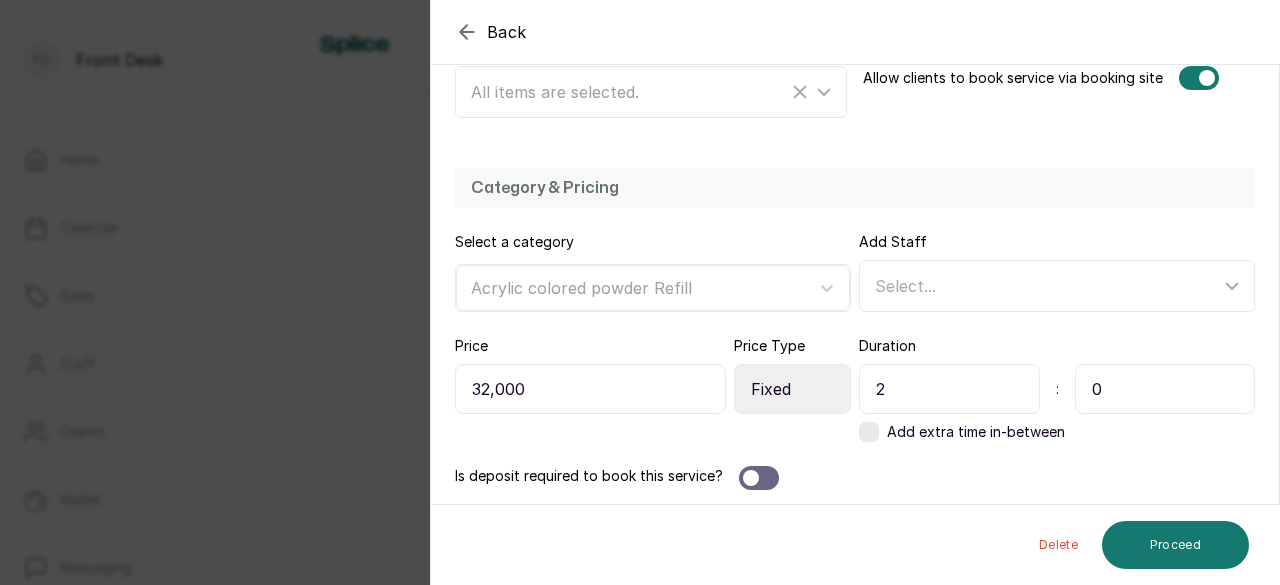 drag, startPoint x: 864, startPoint y: 395, endPoint x: 819, endPoint y: 383, distance: 46.572525 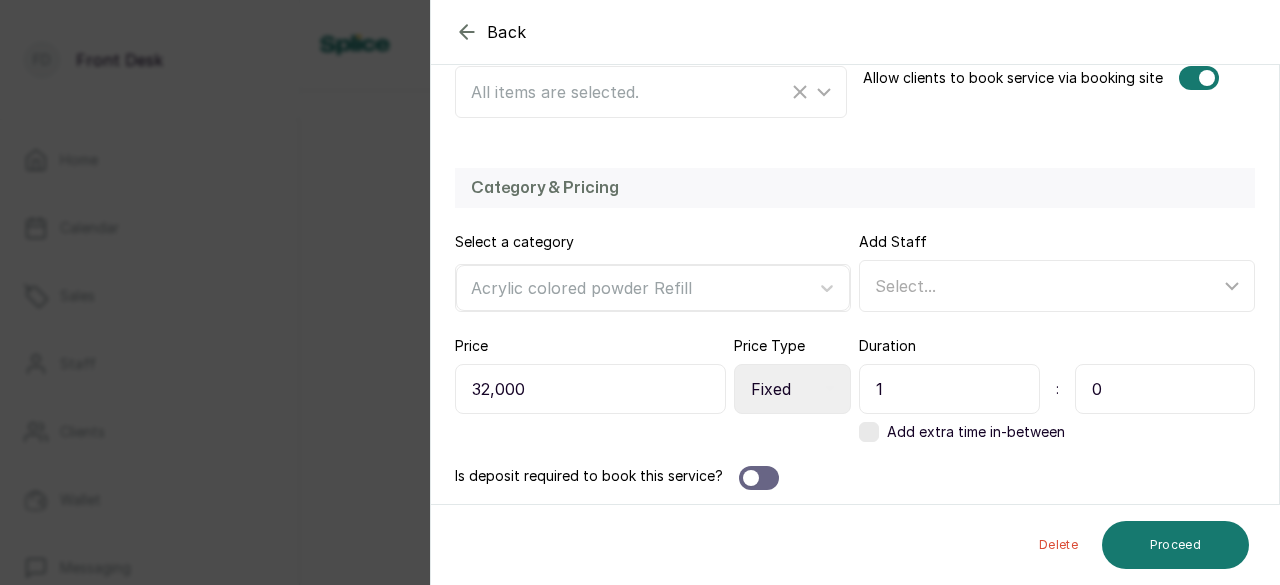type on "1" 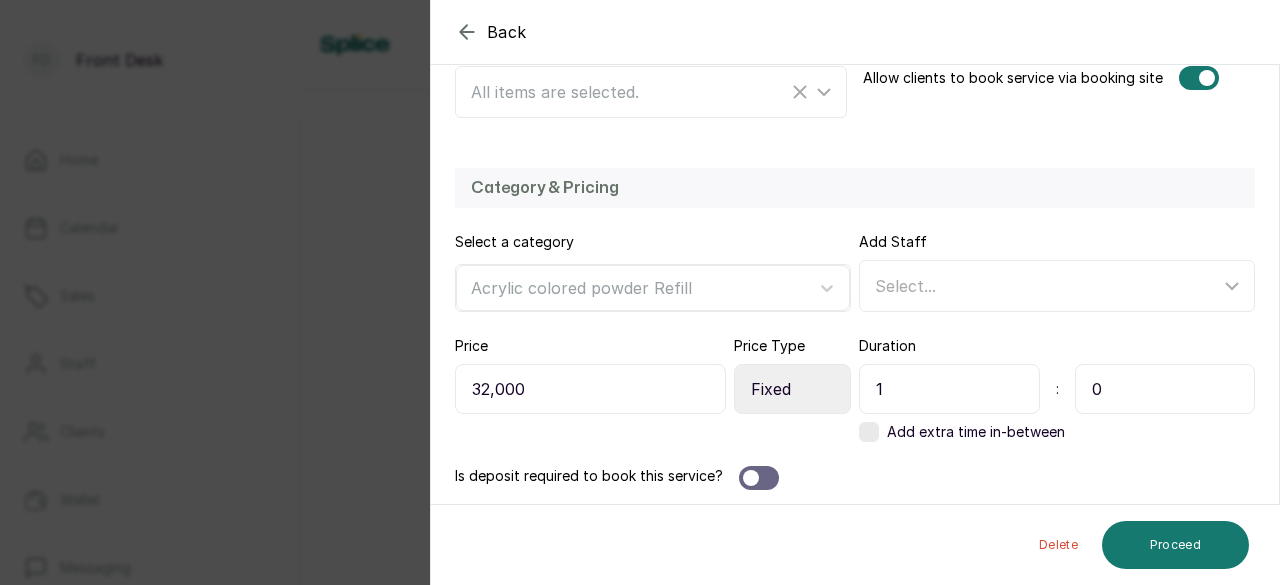drag, startPoint x: 1123, startPoint y: 380, endPoint x: 1019, endPoint y: 366, distance: 104.93808 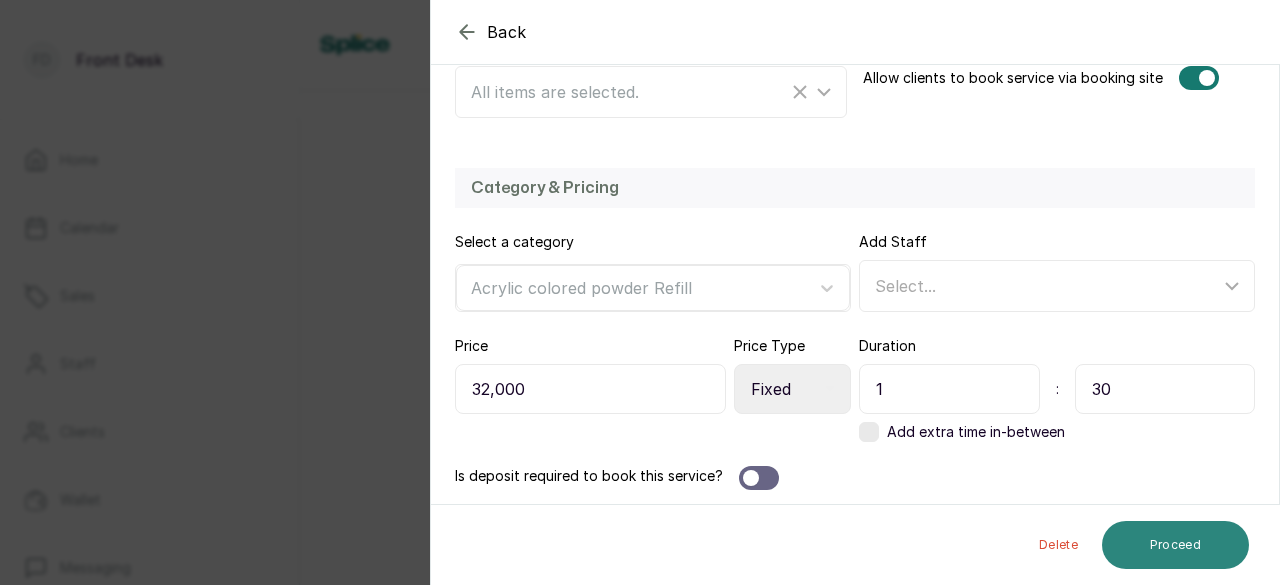 type on "30" 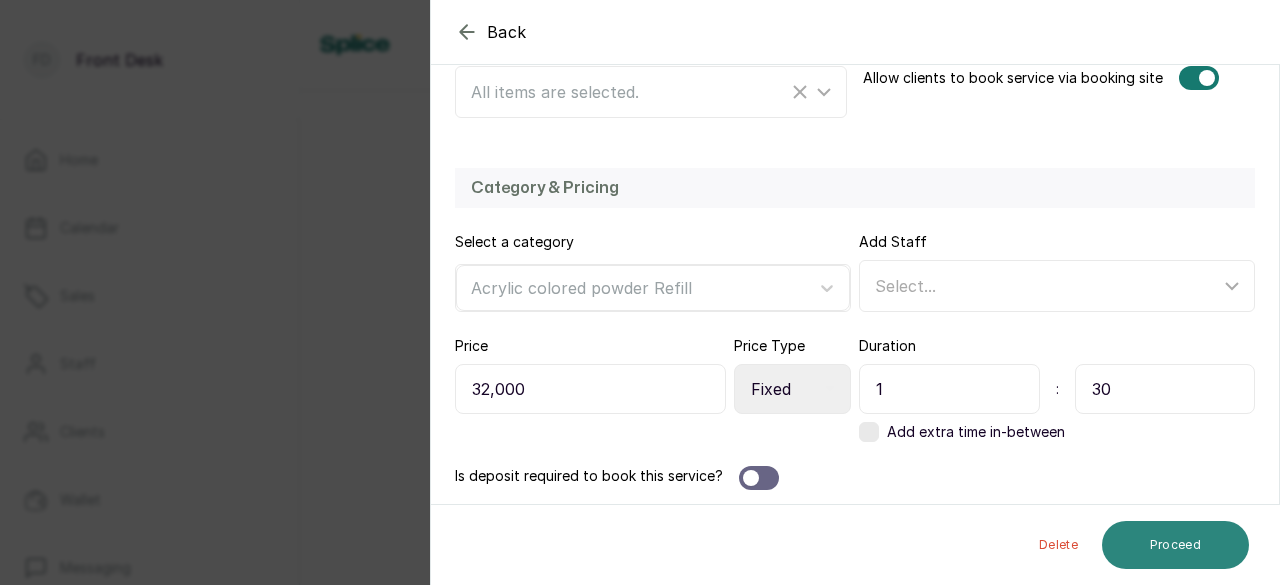 click on "Proceed" at bounding box center [1175, 545] 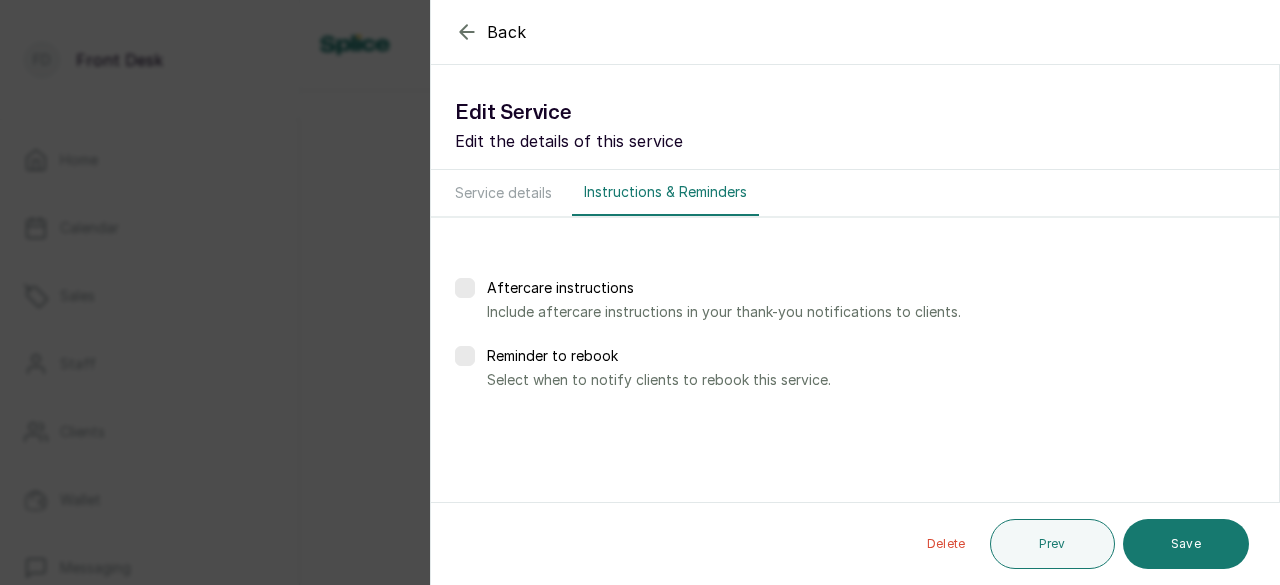 scroll, scrollTop: 0, scrollLeft: 0, axis: both 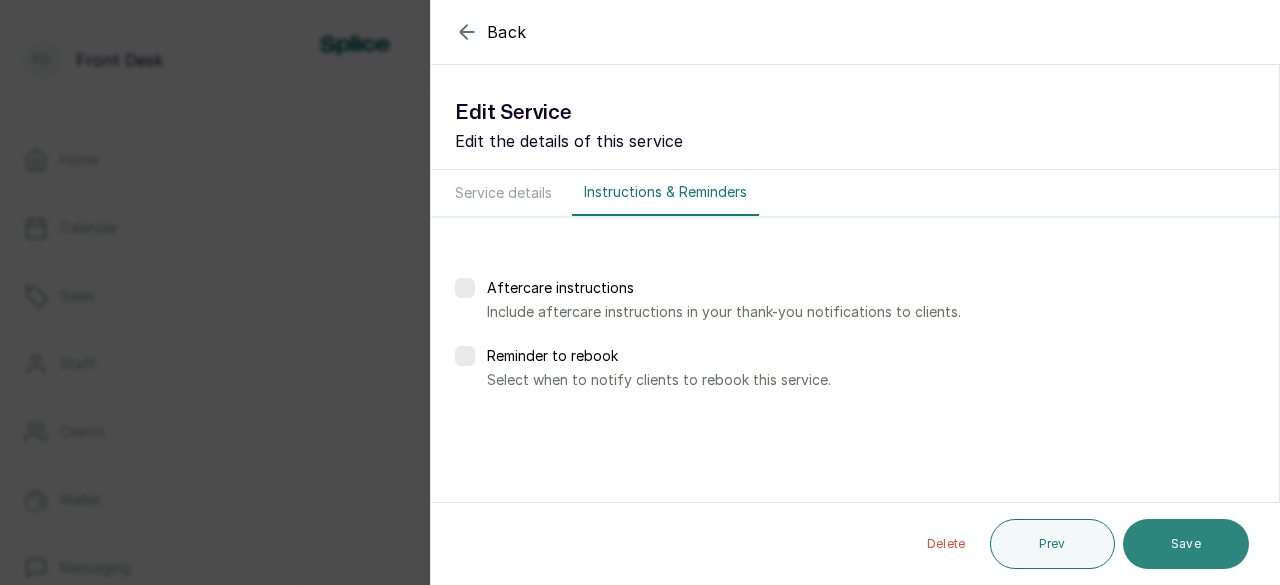 click on "Save" at bounding box center [1186, 544] 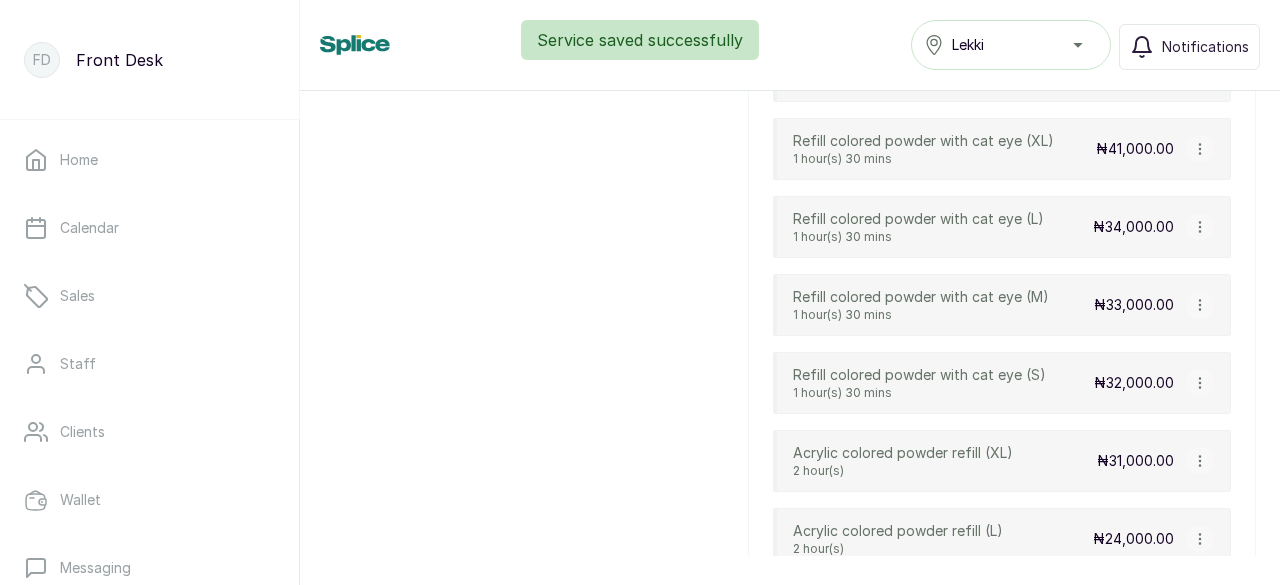 click 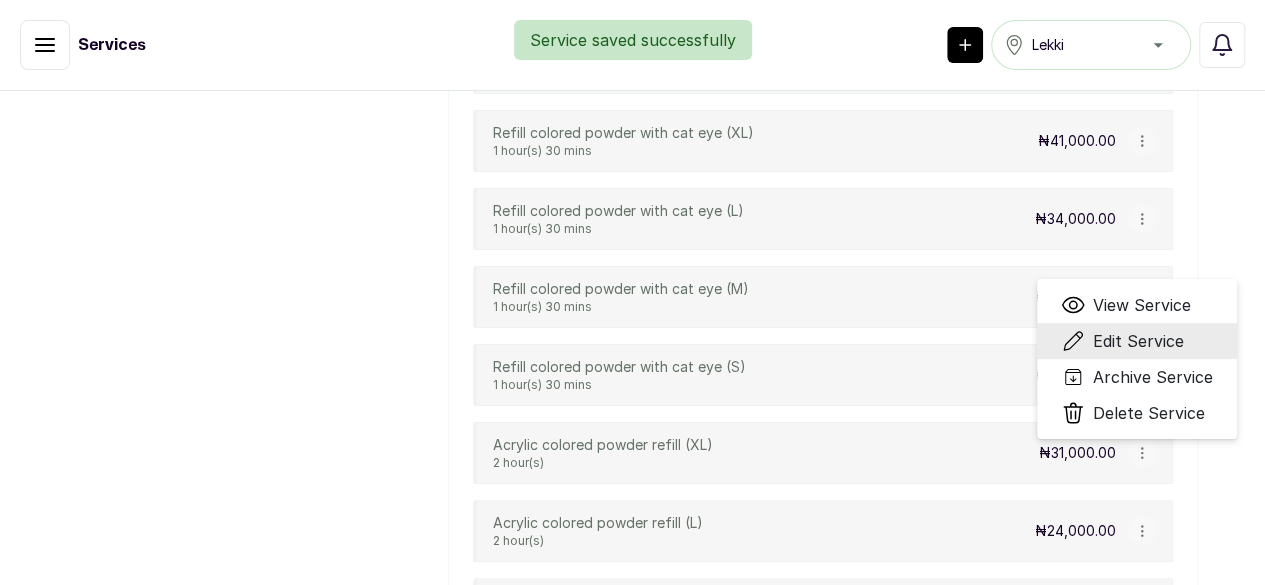 click on "Edit Service" at bounding box center (1138, 341) 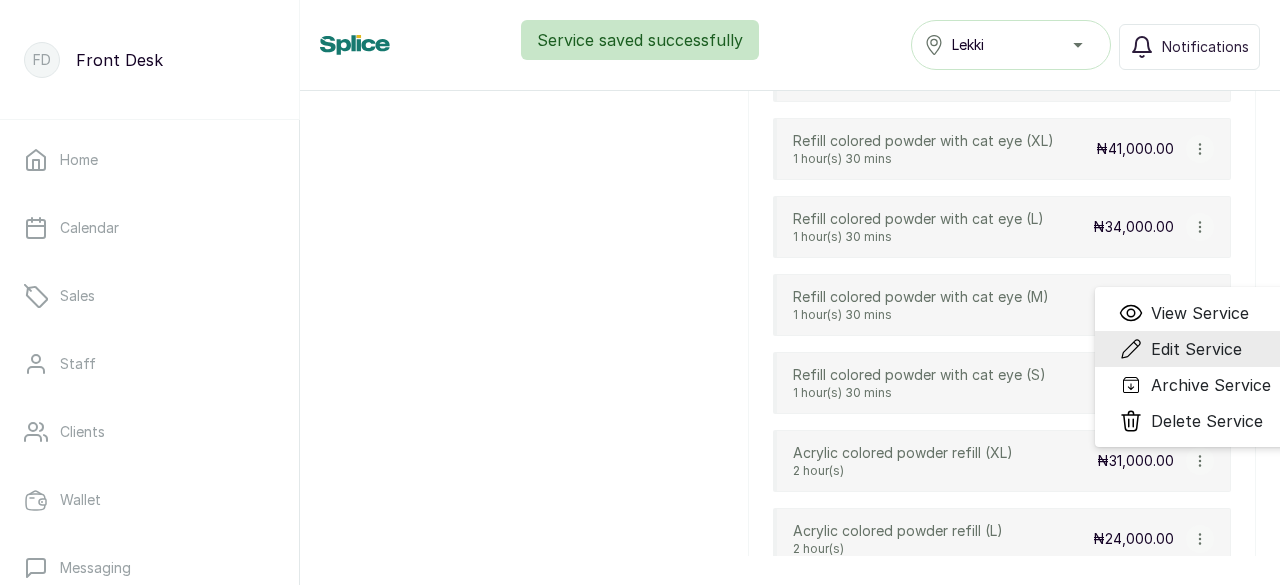 select on "fixed" 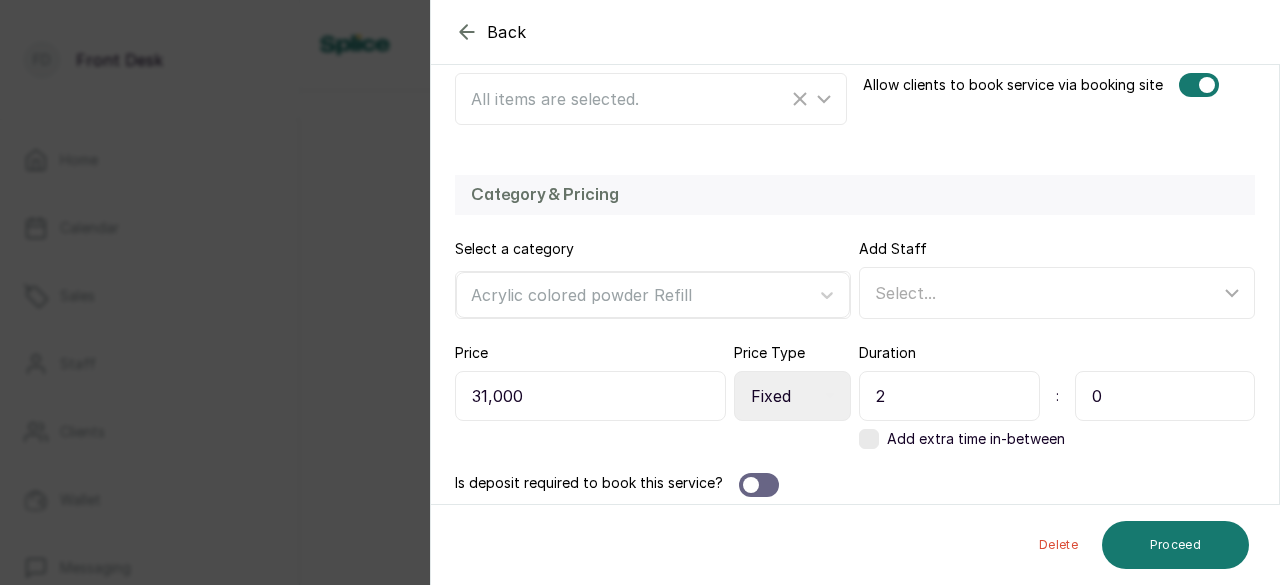 scroll, scrollTop: 478, scrollLeft: 0, axis: vertical 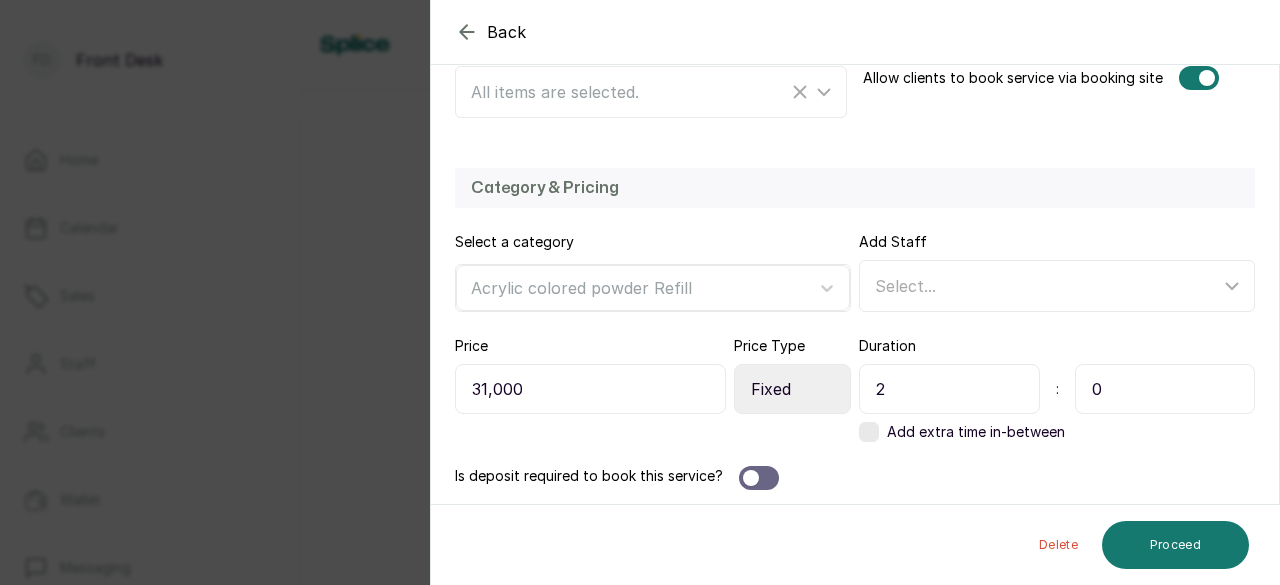 drag, startPoint x: 885, startPoint y: 389, endPoint x: 832, endPoint y: 377, distance: 54.34151 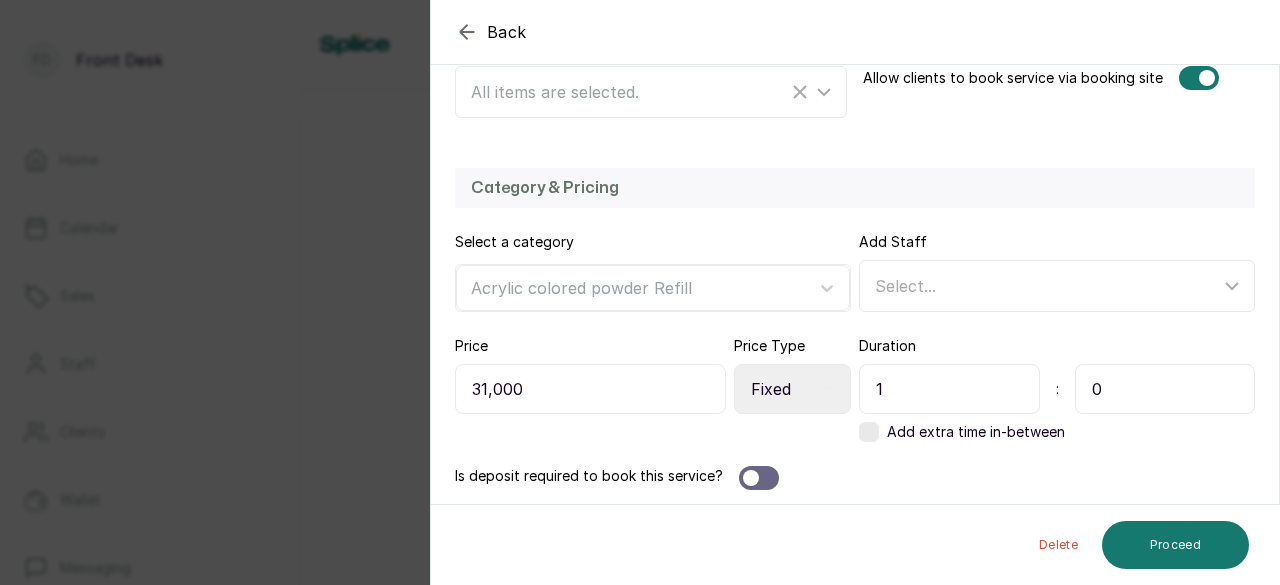 type on "1" 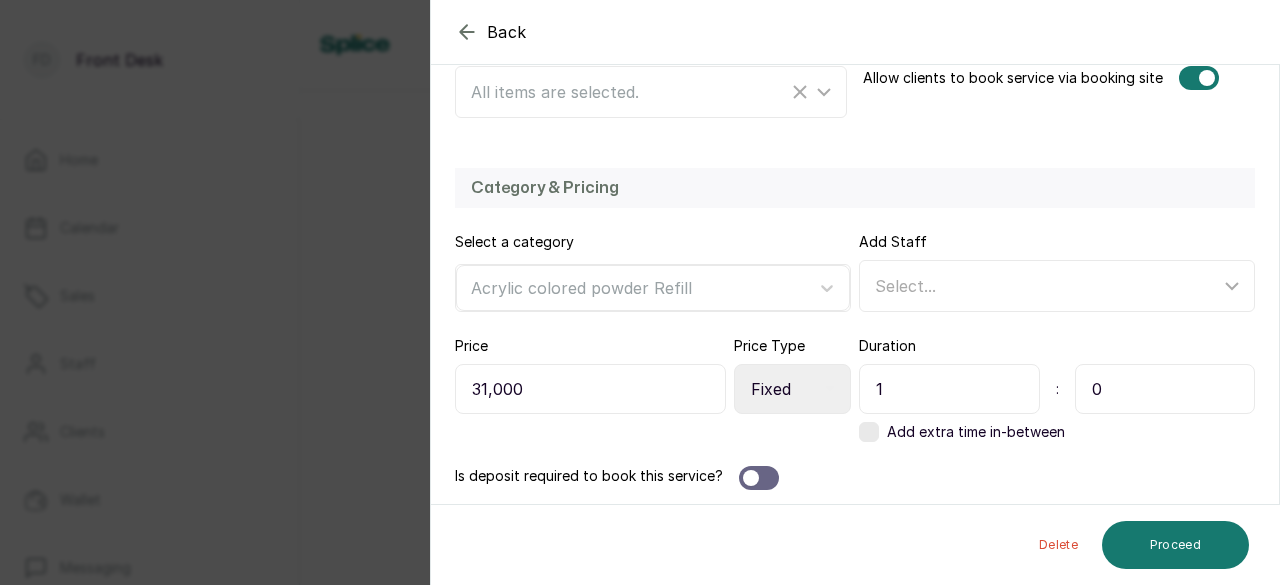 drag, startPoint x: 1110, startPoint y: 387, endPoint x: 1059, endPoint y: 388, distance: 51.009804 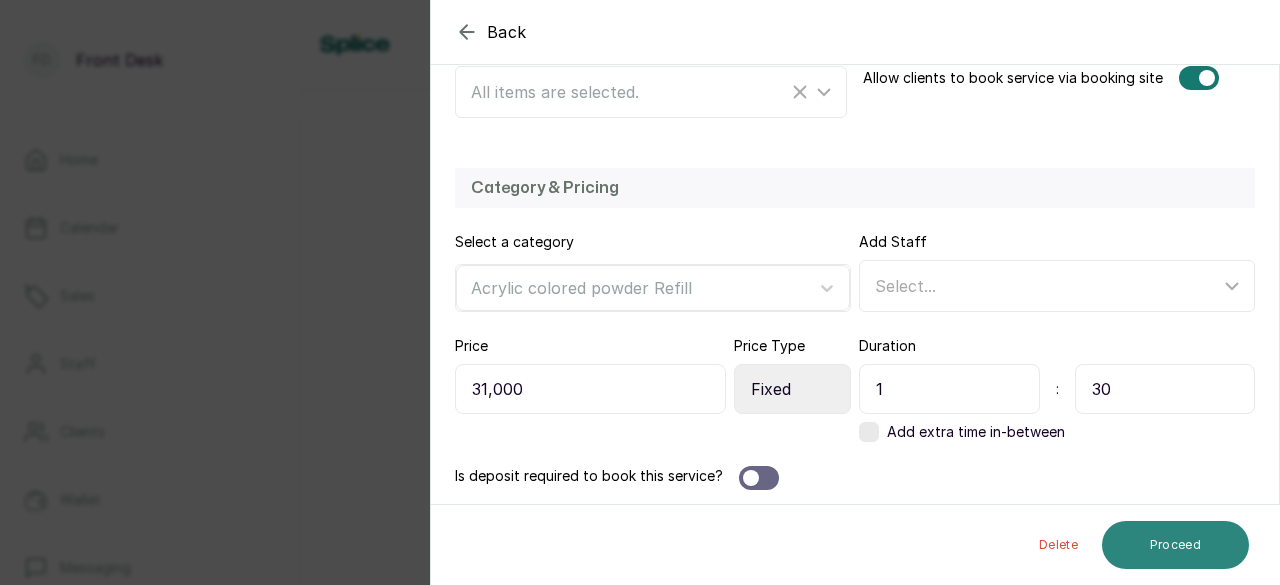 type on "30" 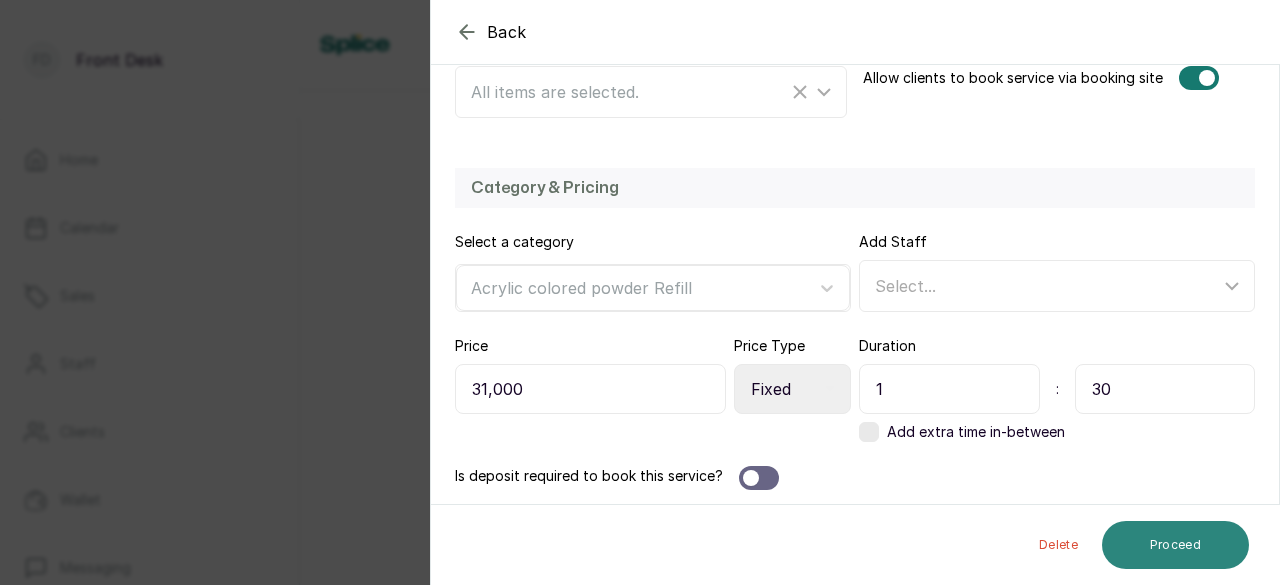 click on "Proceed" at bounding box center [1175, 545] 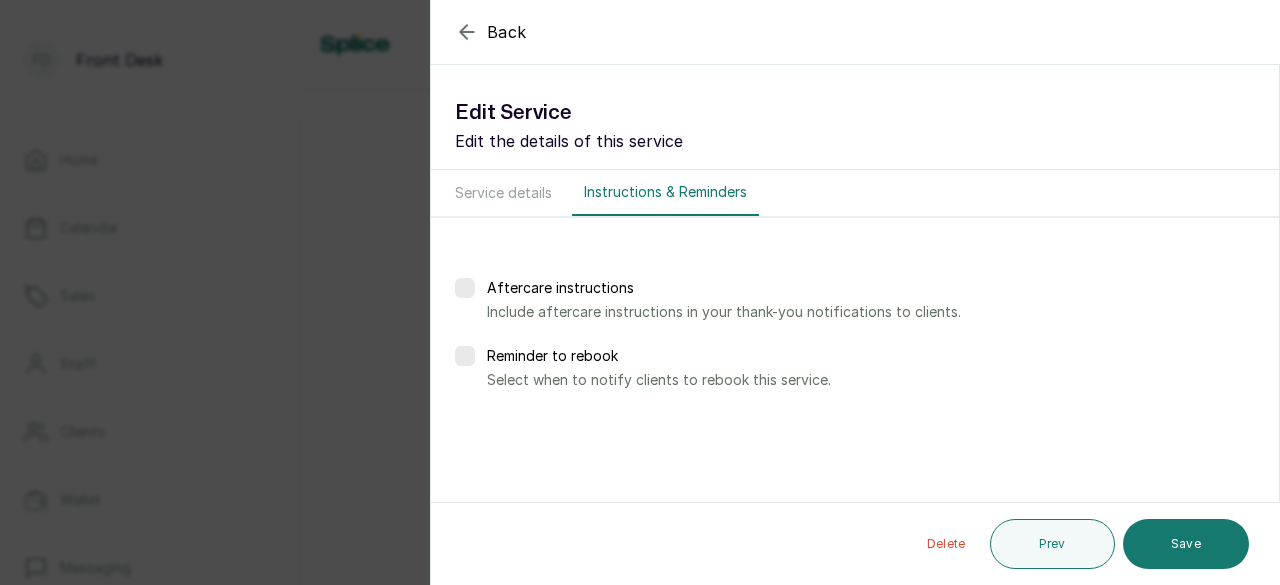 scroll, scrollTop: 0, scrollLeft: 0, axis: both 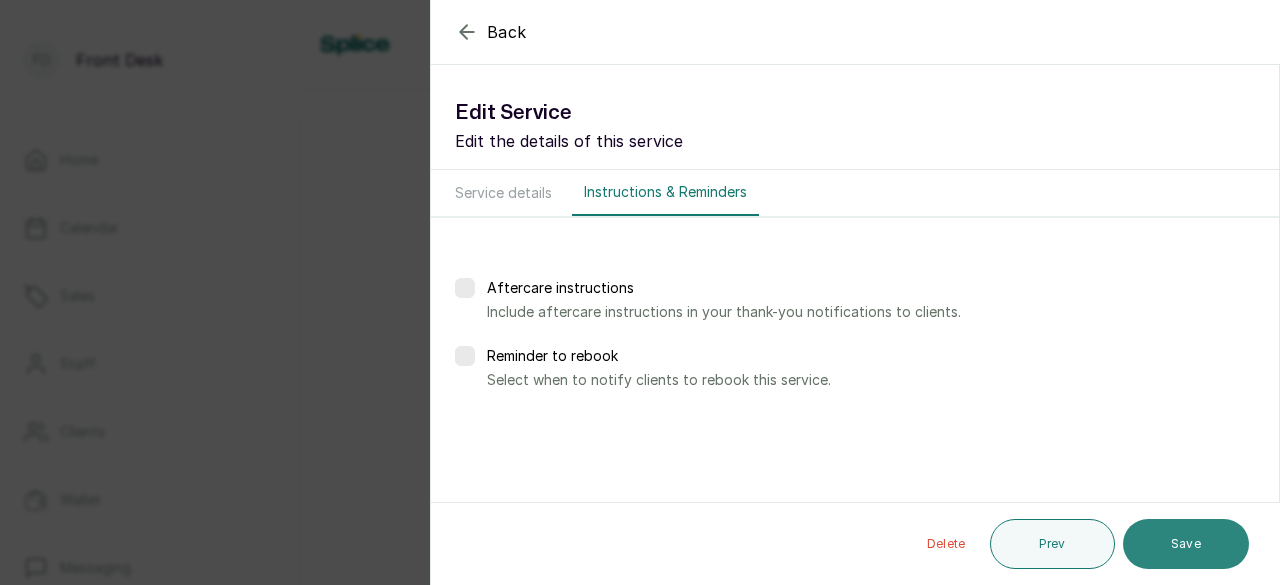 click on "Save" at bounding box center (1186, 544) 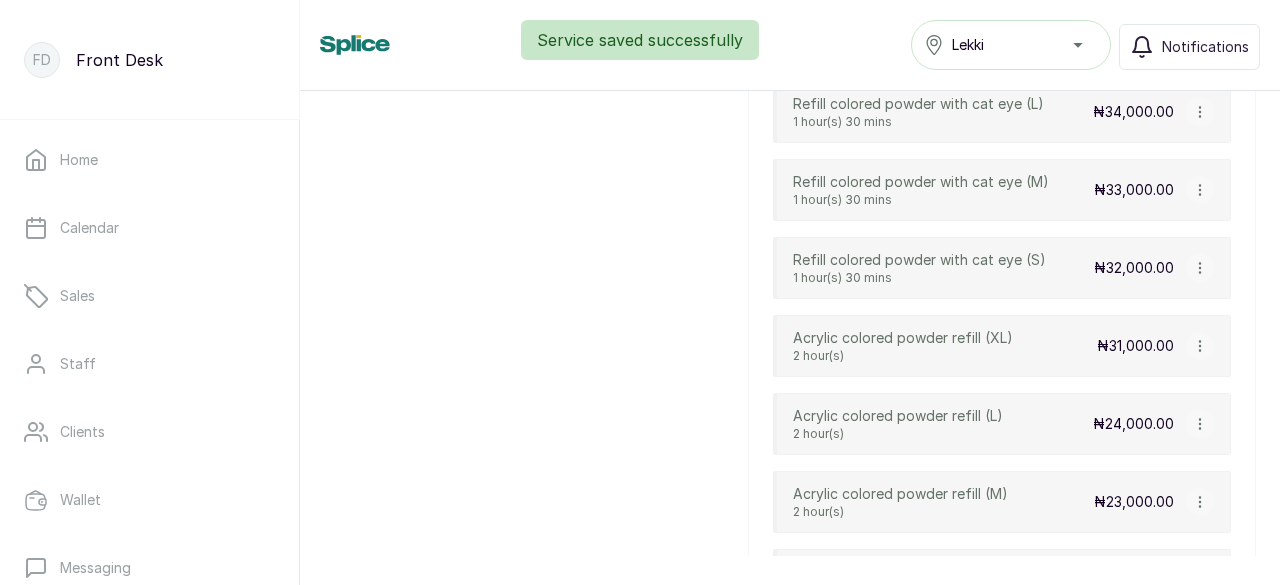 scroll, scrollTop: 1323, scrollLeft: 0, axis: vertical 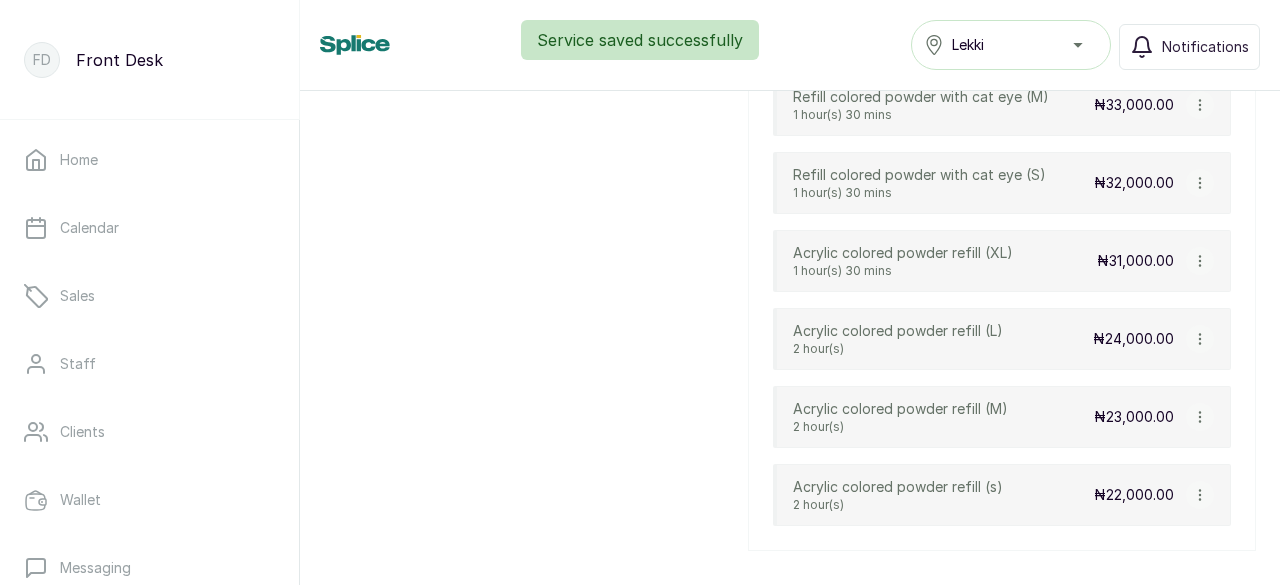 click 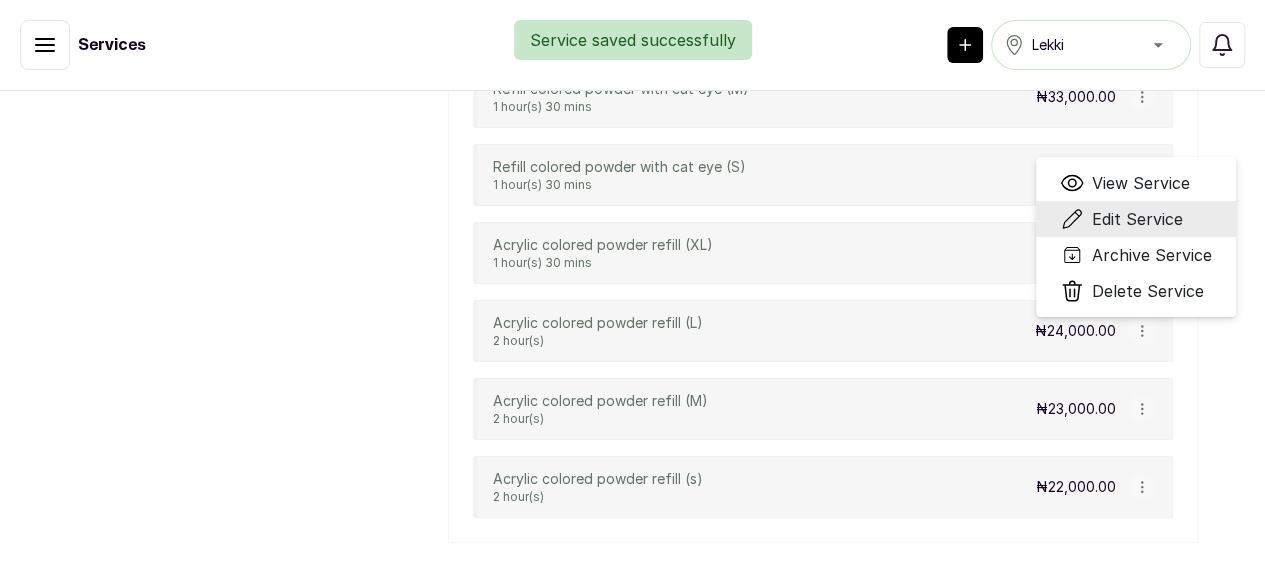 click on "Edit Service" at bounding box center (1137, 219) 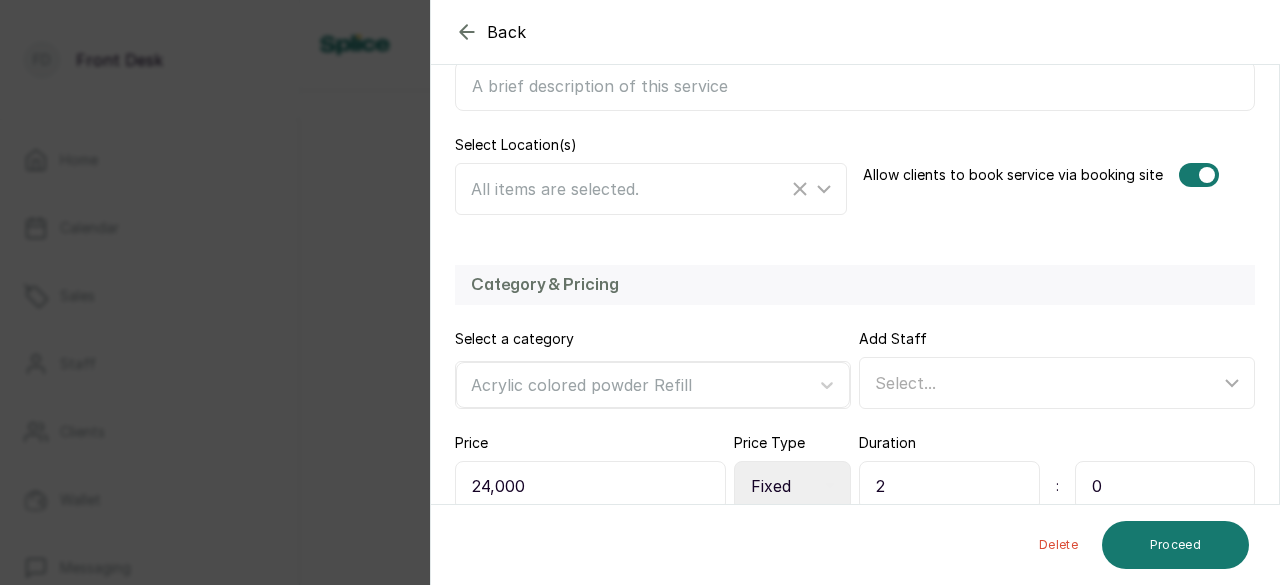 scroll, scrollTop: 478, scrollLeft: 0, axis: vertical 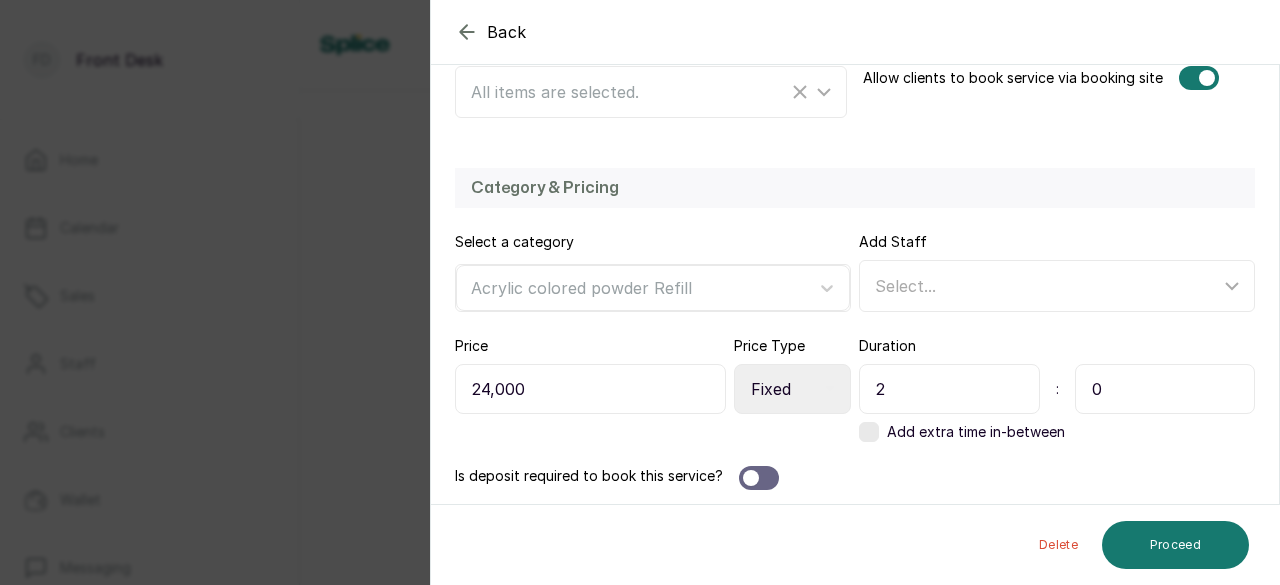 drag, startPoint x: 898, startPoint y: 389, endPoint x: 824, endPoint y: 390, distance: 74.00676 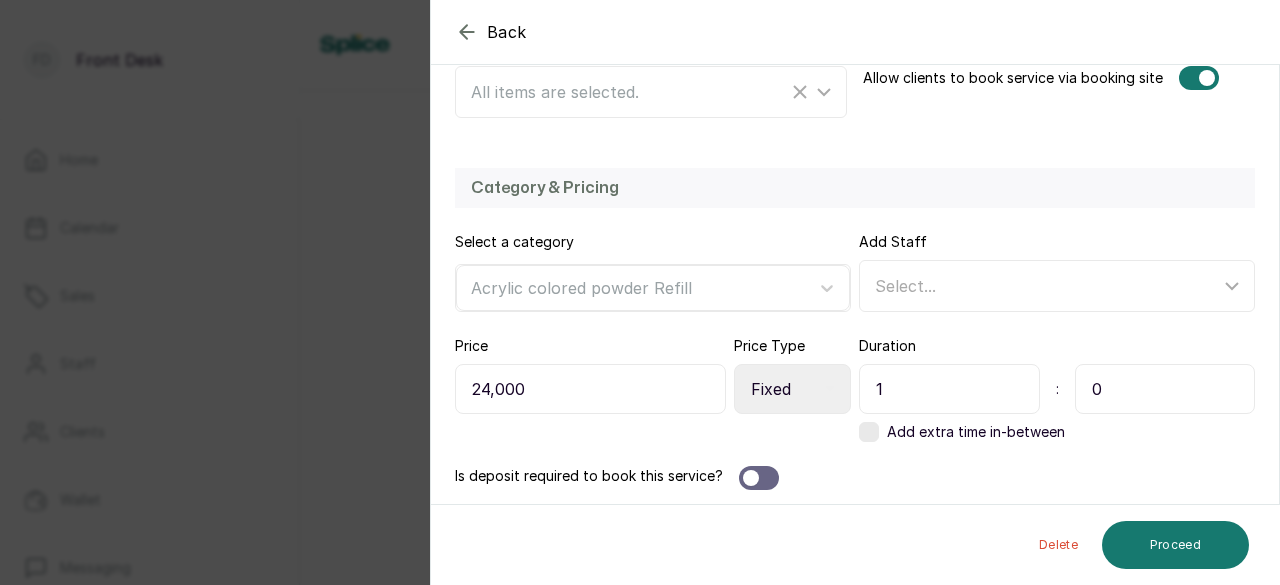 type on "1" 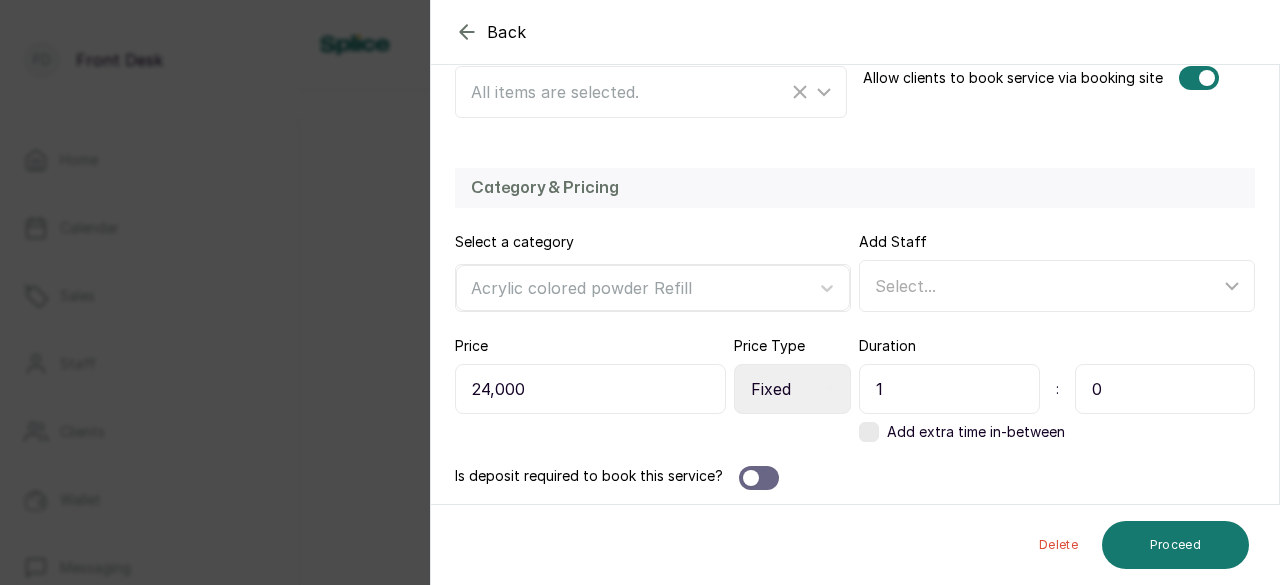 drag, startPoint x: 1134, startPoint y: 384, endPoint x: 1024, endPoint y: 382, distance: 110.01818 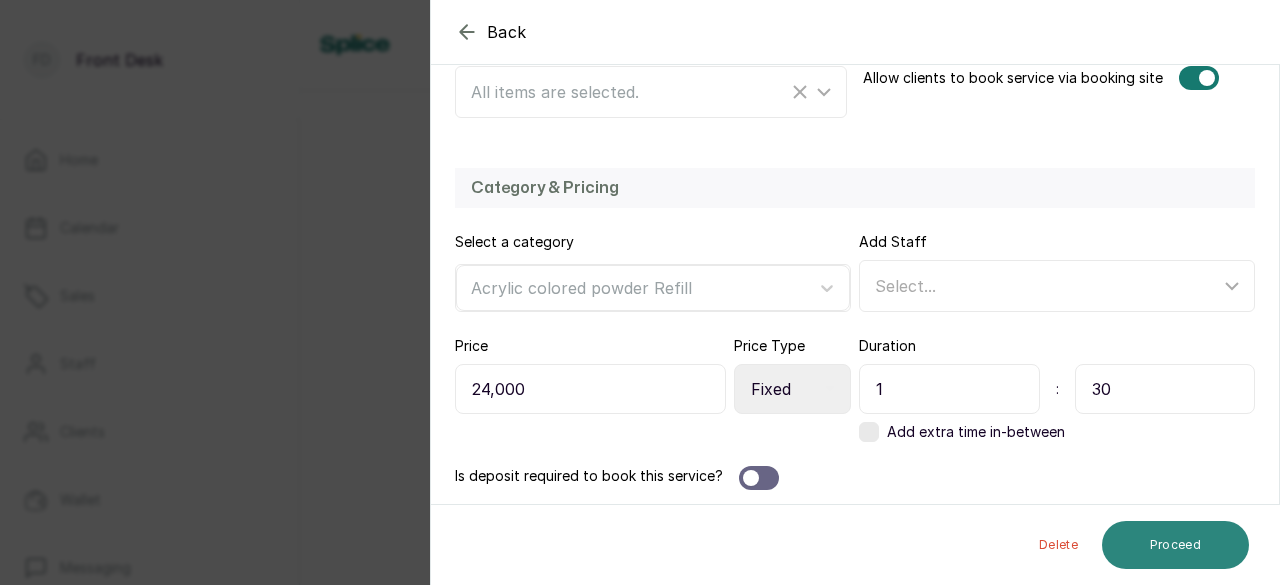 type on "30" 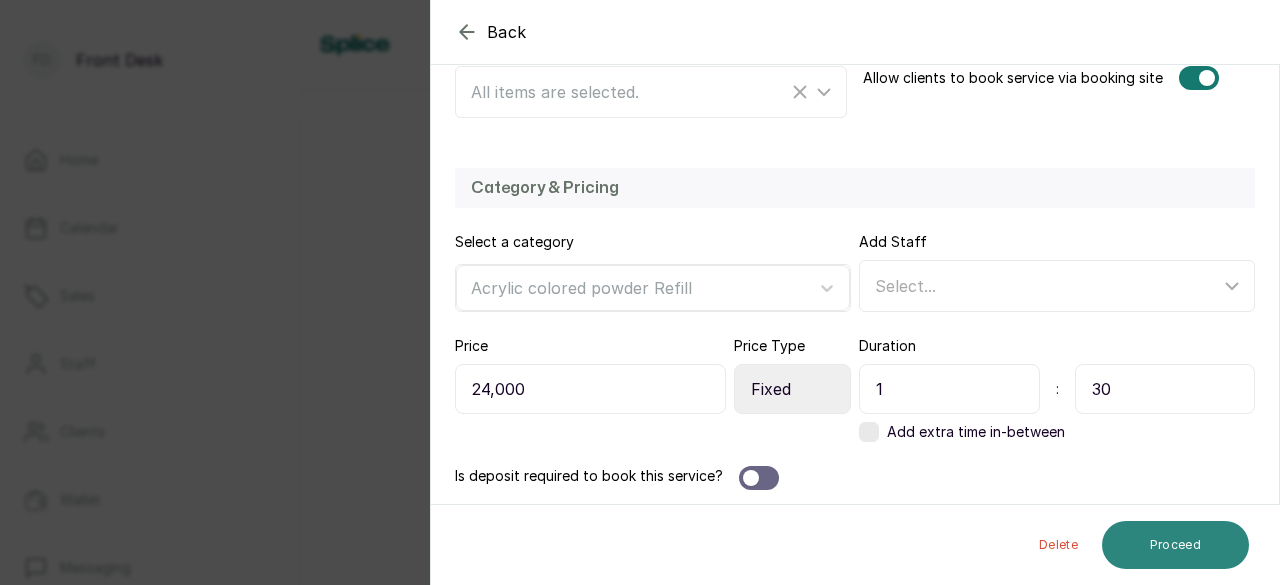 click on "Proceed" at bounding box center [1175, 545] 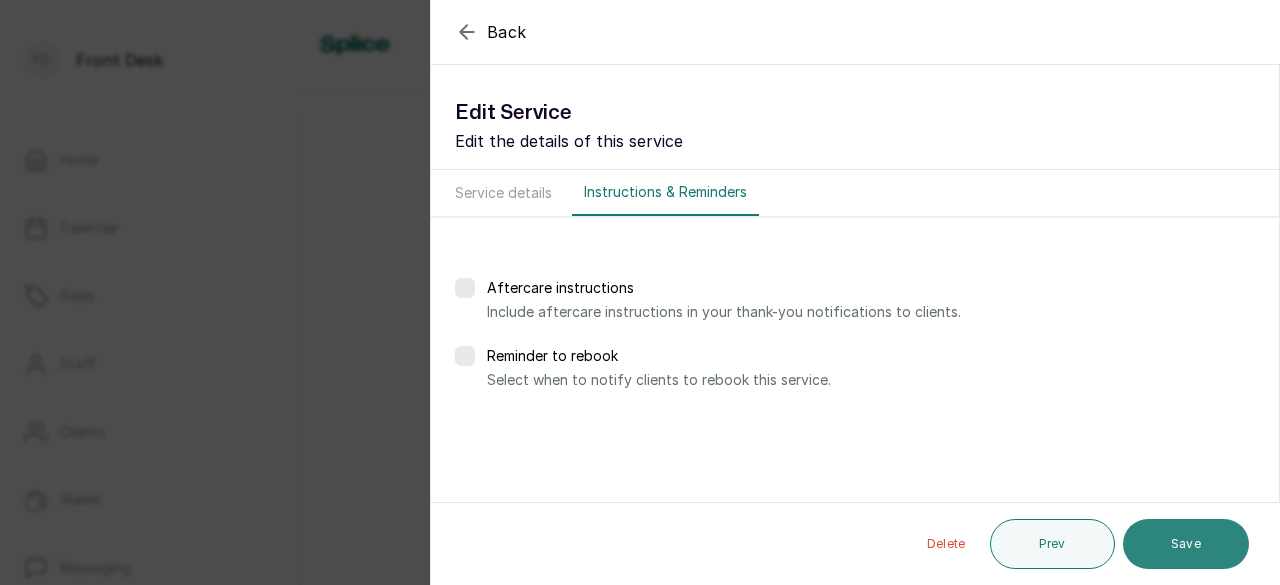 scroll, scrollTop: 0, scrollLeft: 0, axis: both 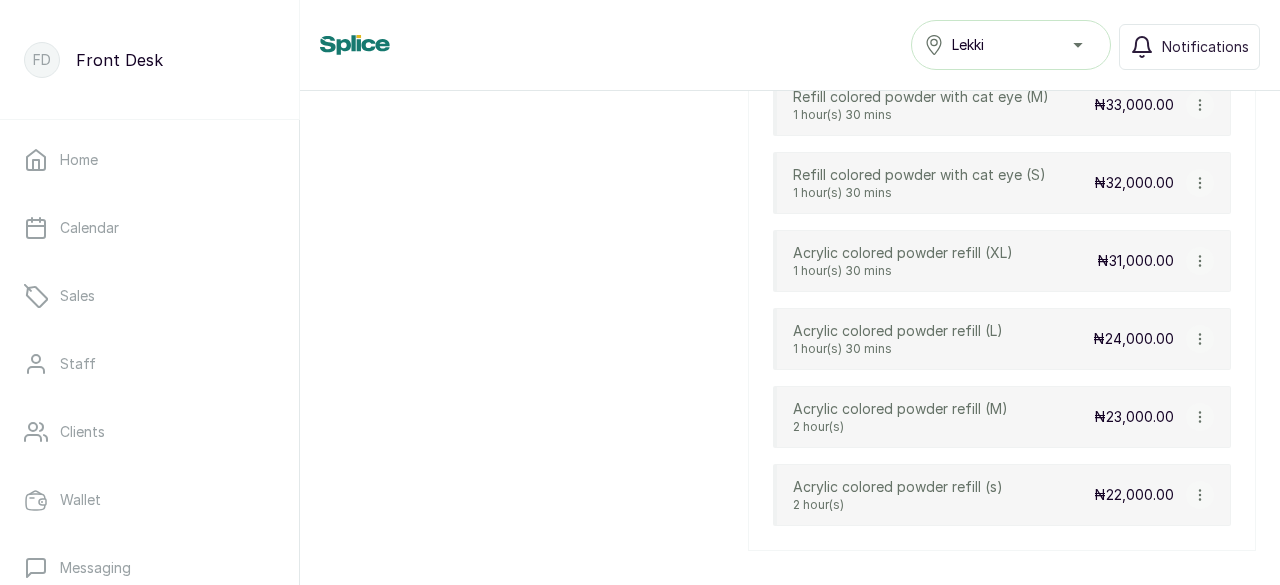 click 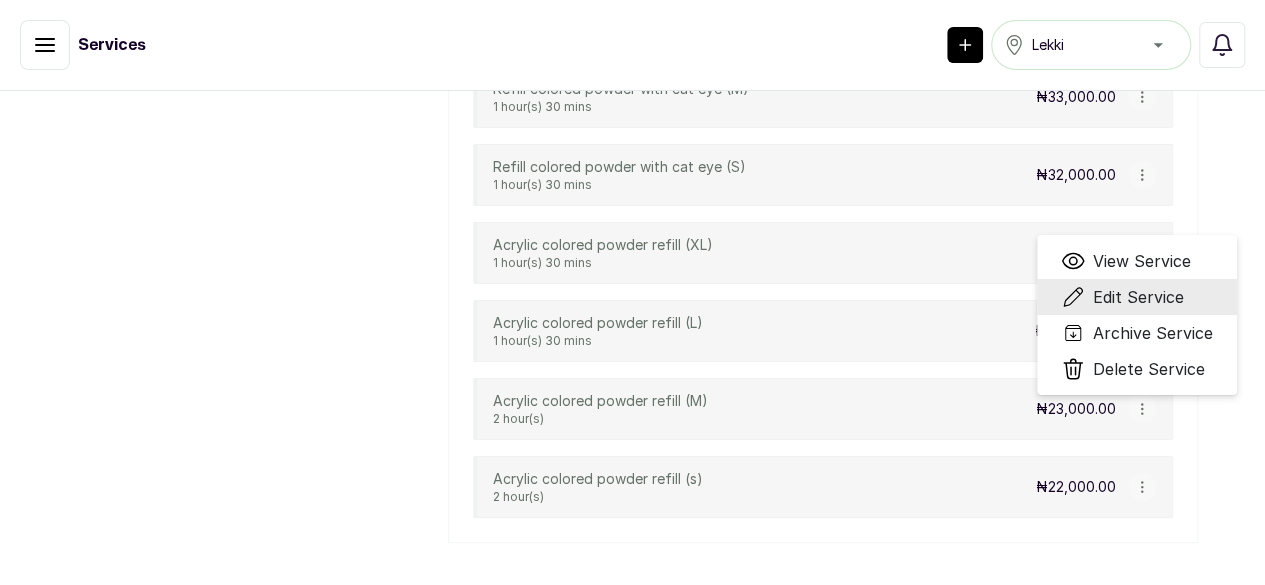 click on "Edit Service" at bounding box center (1138, 297) 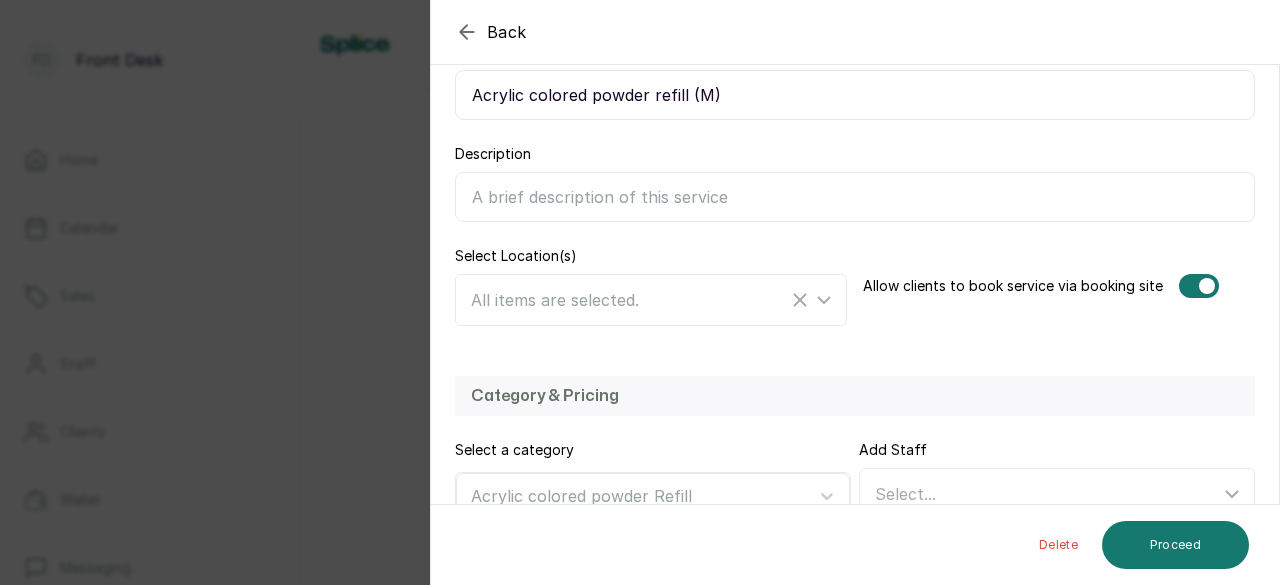 scroll, scrollTop: 400, scrollLeft: 0, axis: vertical 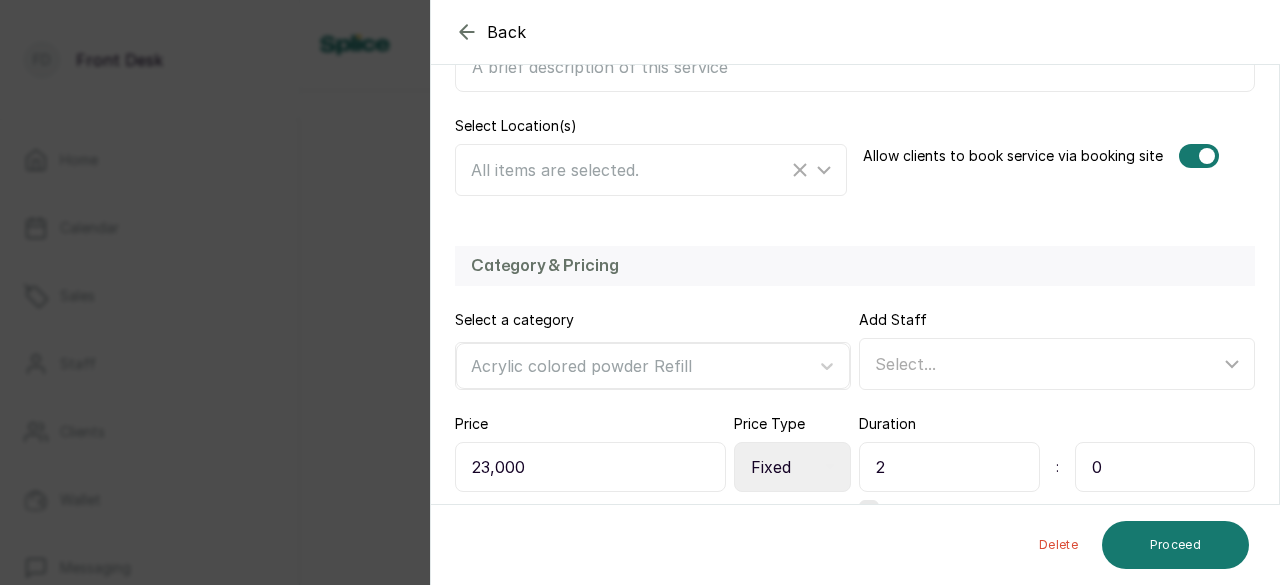 drag, startPoint x: 918, startPoint y: 460, endPoint x: 868, endPoint y: 453, distance: 50.48762 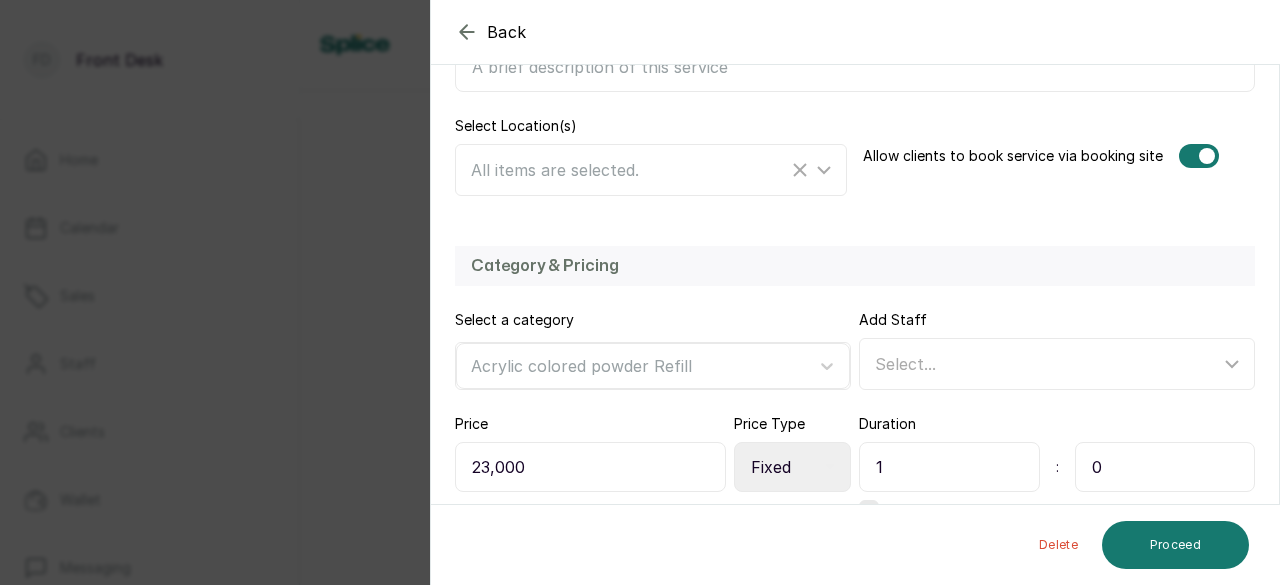 type on "1" 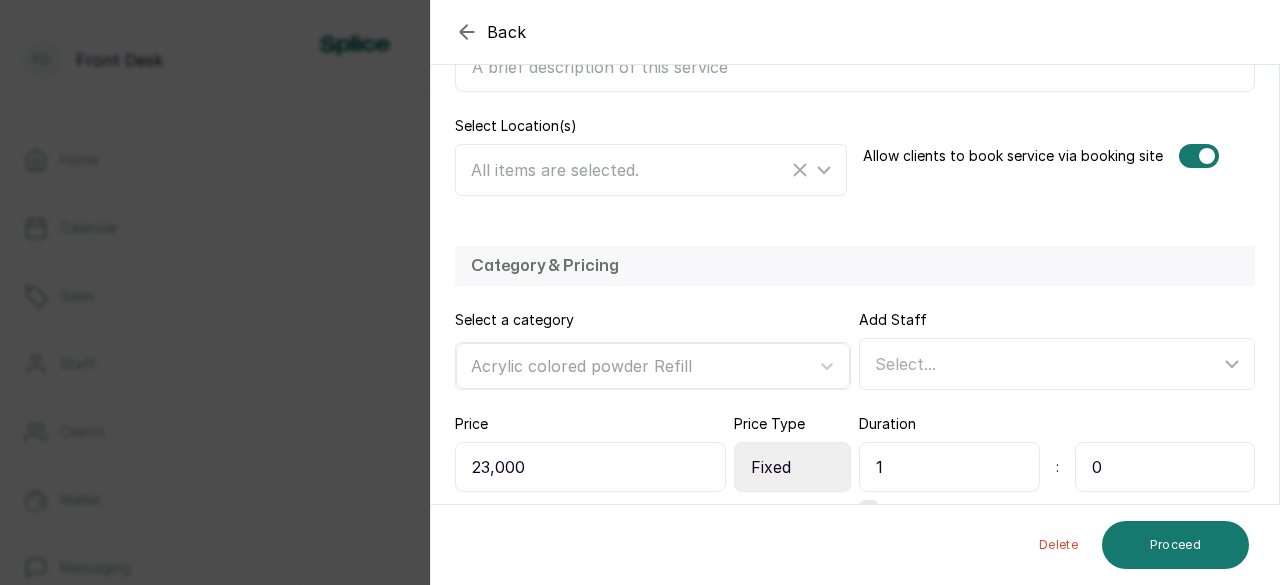 drag, startPoint x: 1096, startPoint y: 462, endPoint x: 1036, endPoint y: 456, distance: 60.299255 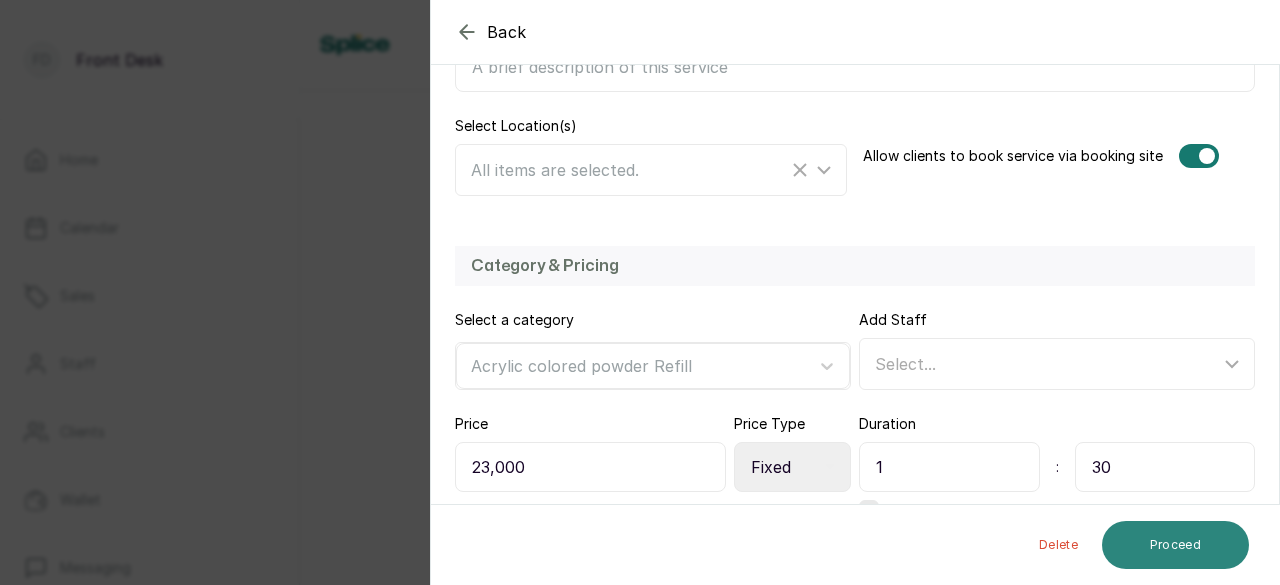 type on "30" 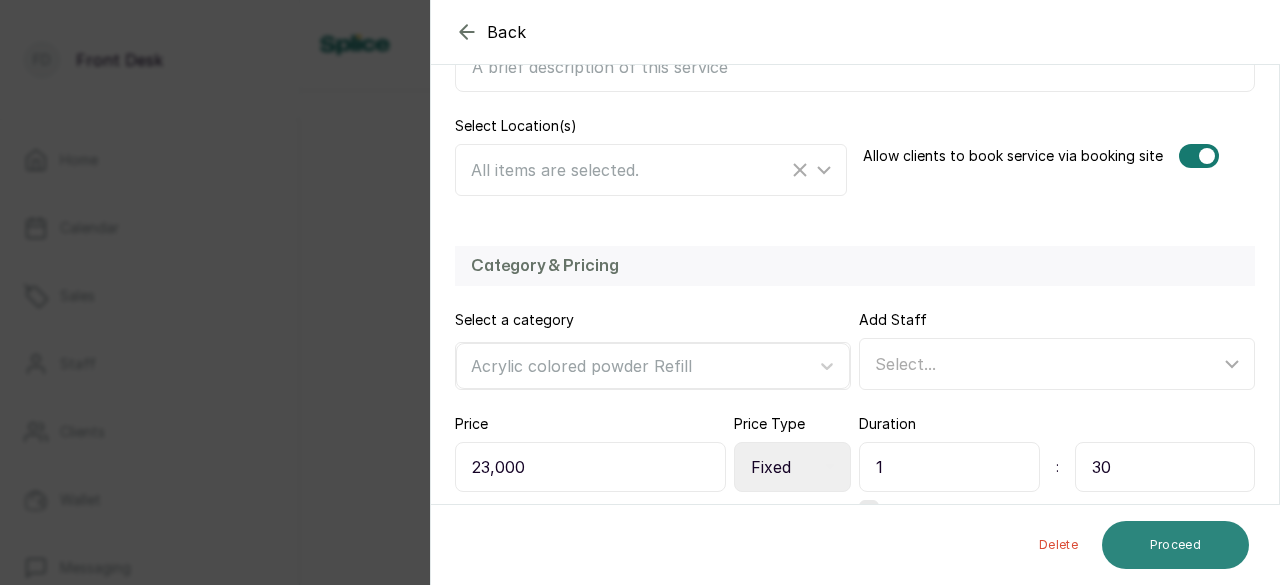 click on "Proceed" at bounding box center (1175, 545) 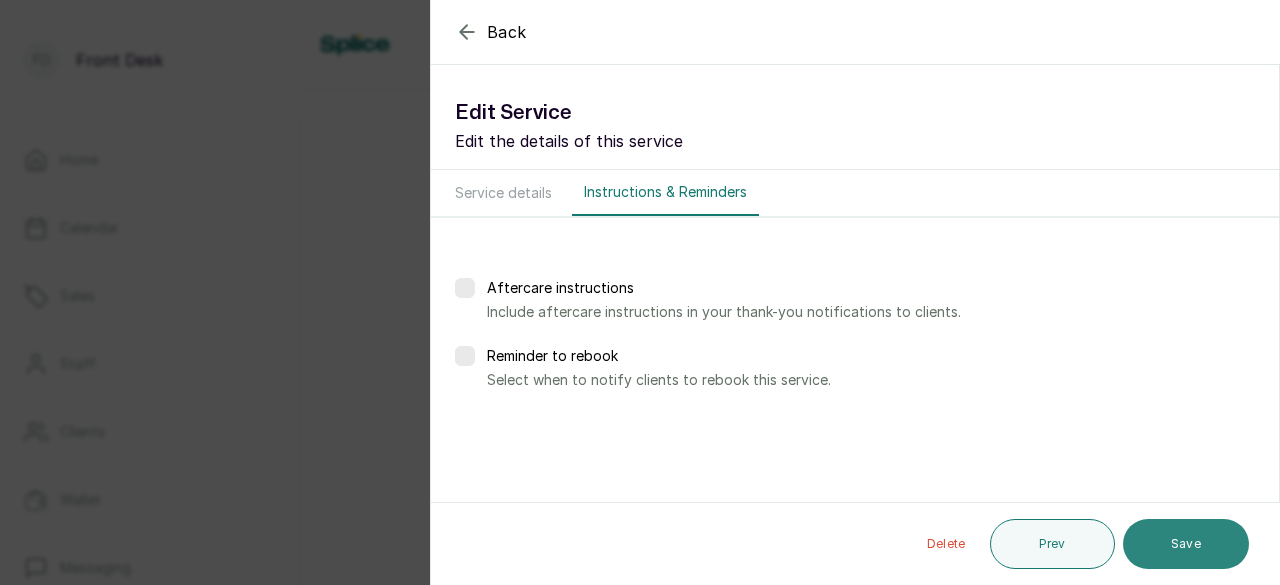 click on "Save" at bounding box center (1186, 544) 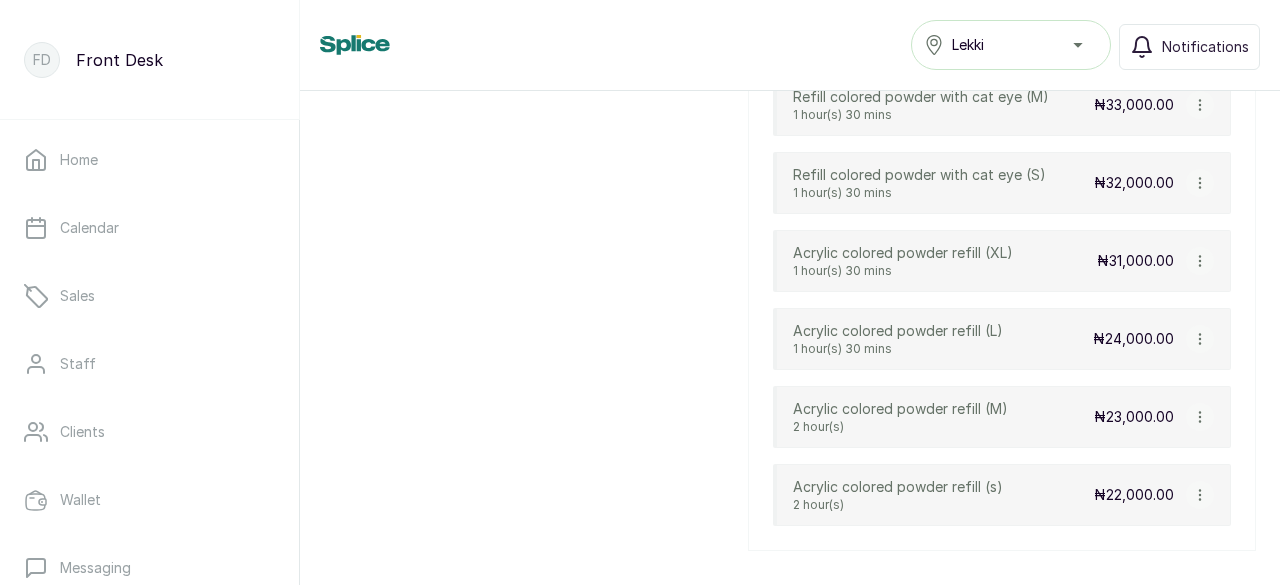 click 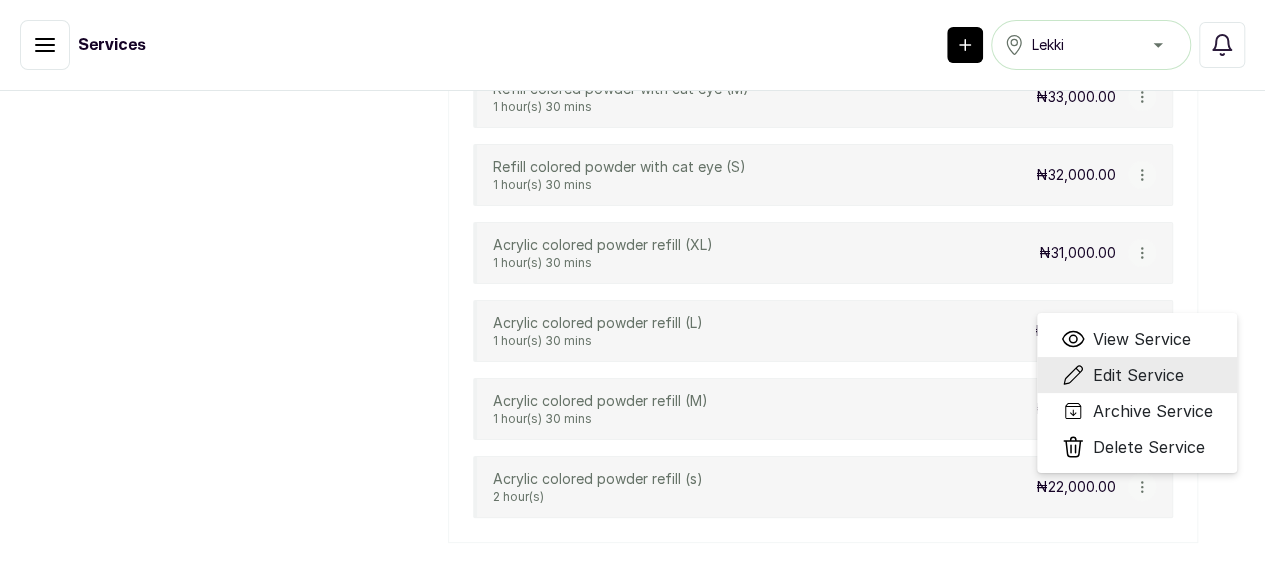 click on "Edit Service" at bounding box center [1138, 375] 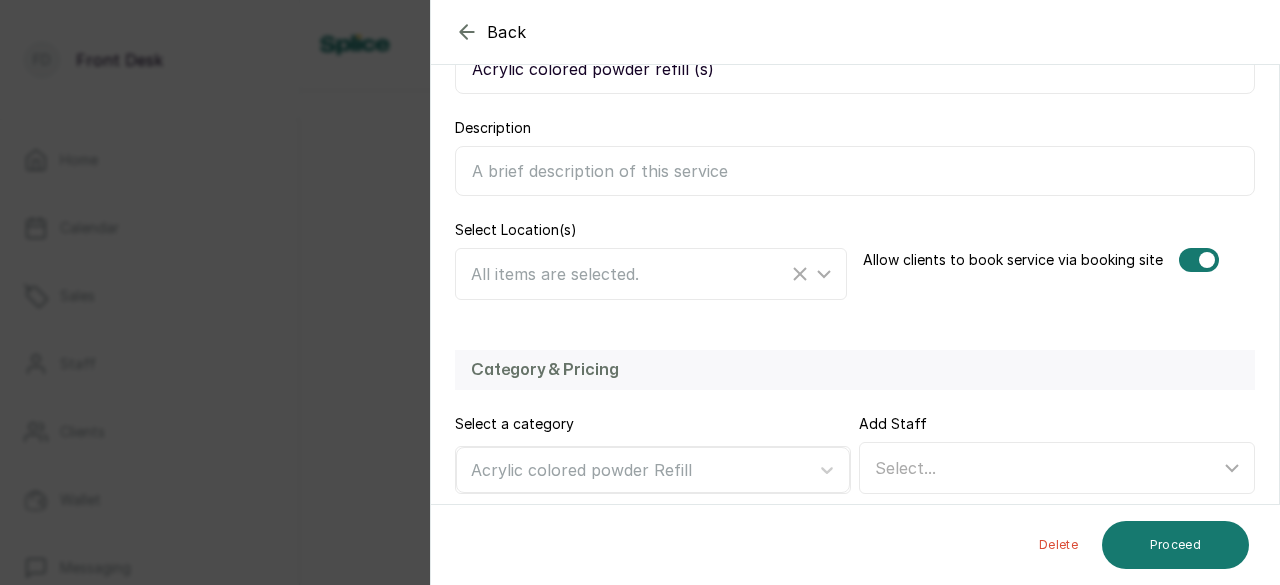 scroll, scrollTop: 478, scrollLeft: 0, axis: vertical 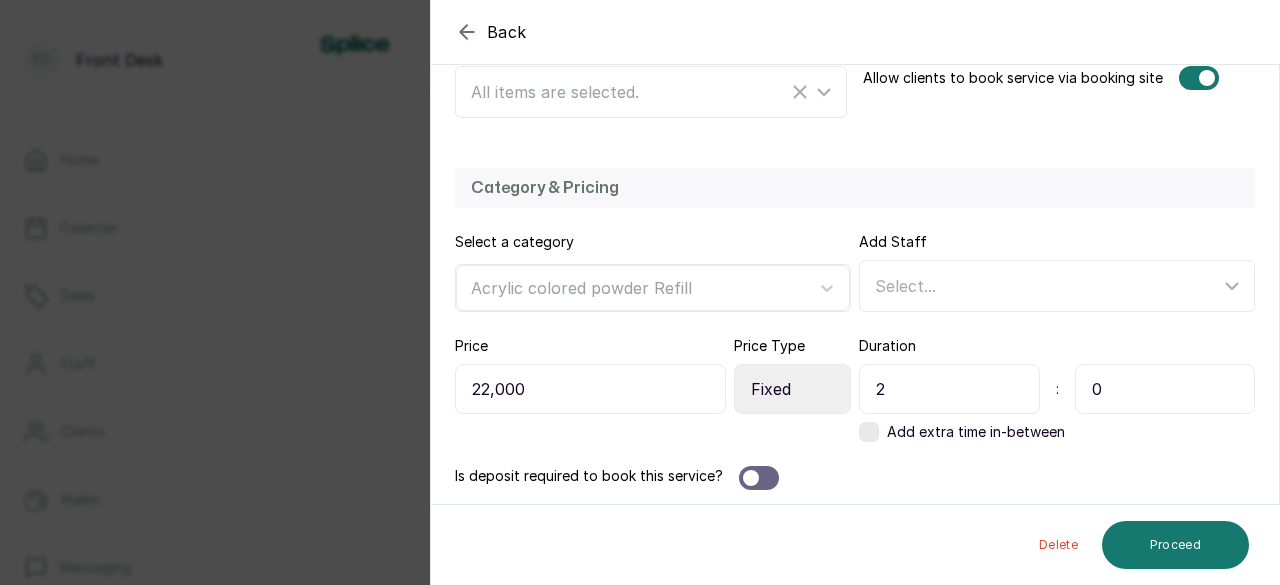 click on "Price 22,000 Price Type Select Price Type Fixed From Duration 2 : 0 Add extra time in-between" at bounding box center (855, 389) 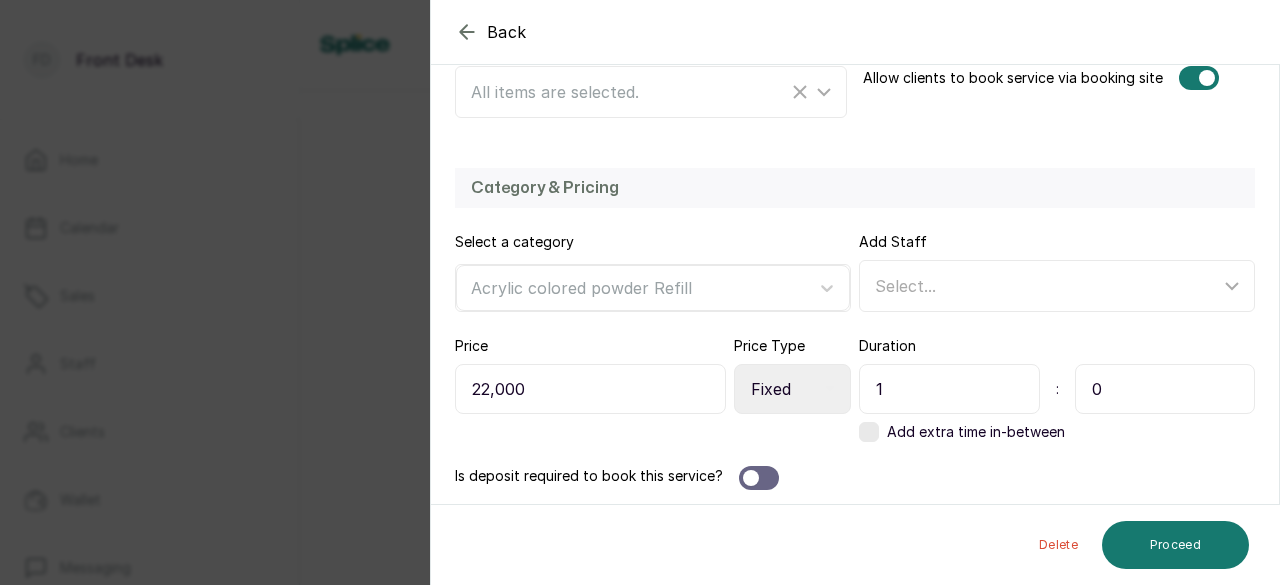 type on "1" 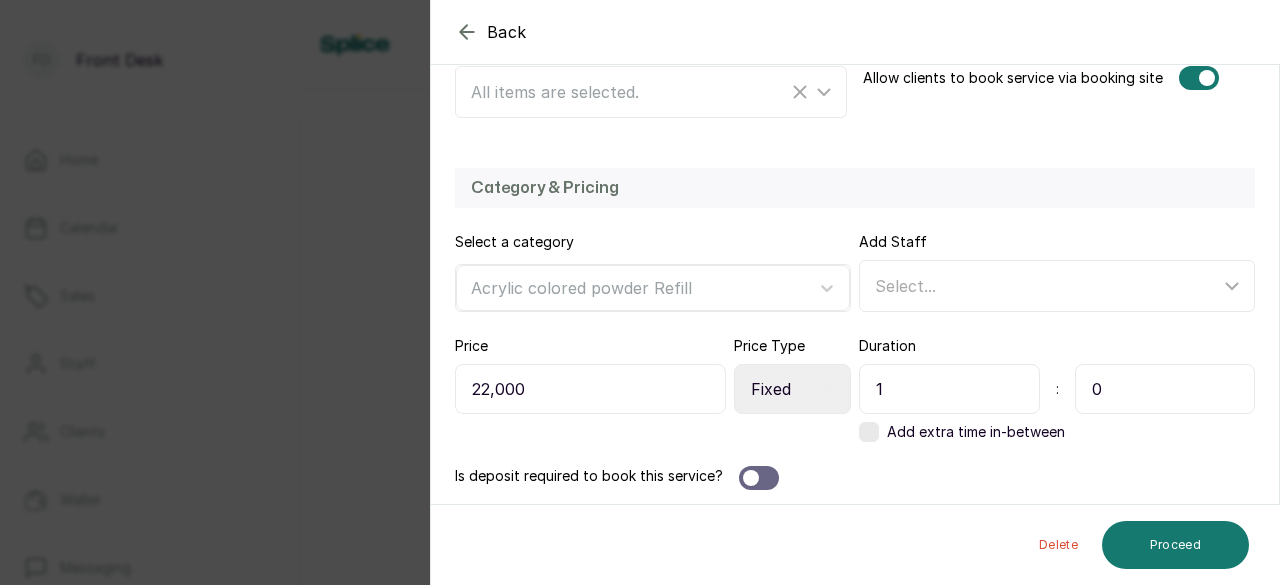 click on "1 : 0" at bounding box center [1057, 389] 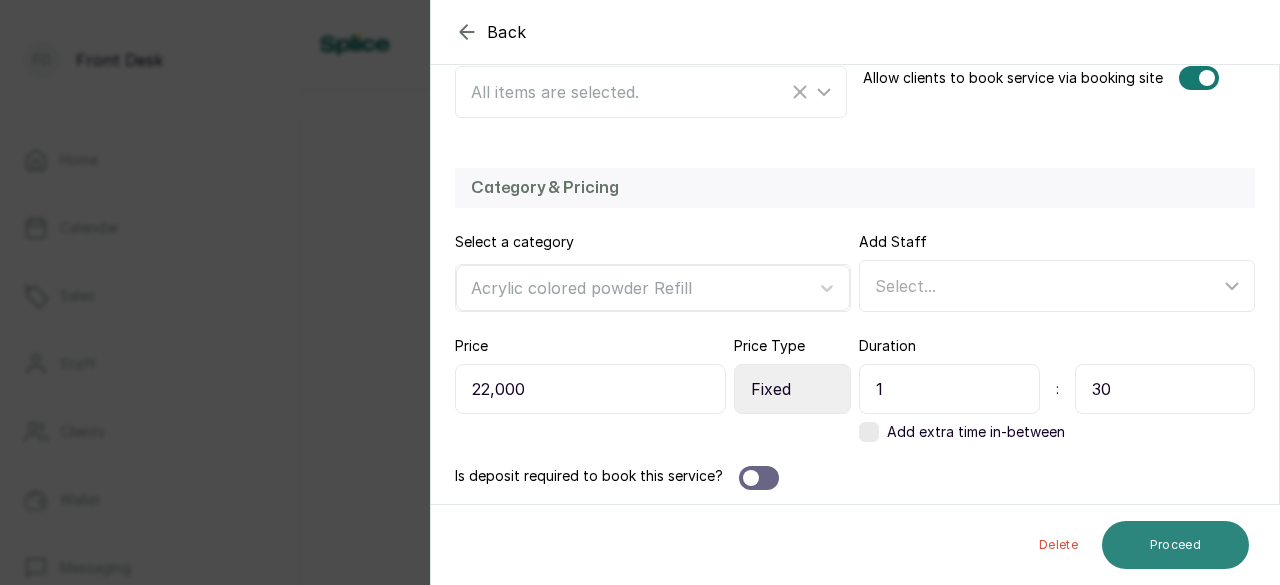 type on "30" 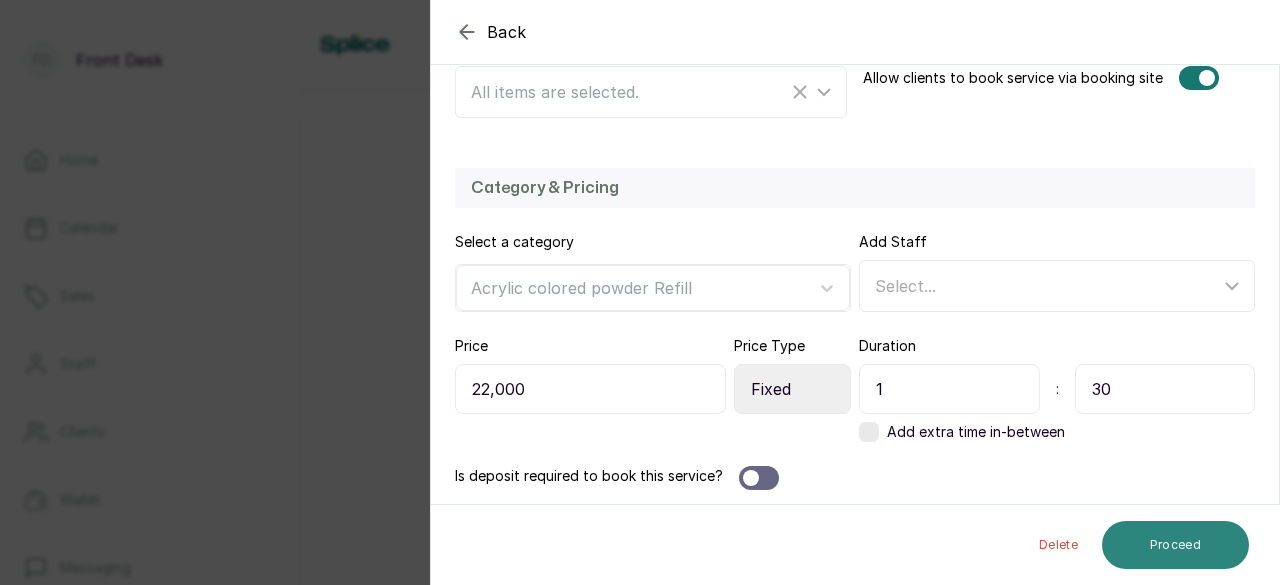 click on "Proceed" at bounding box center [1175, 545] 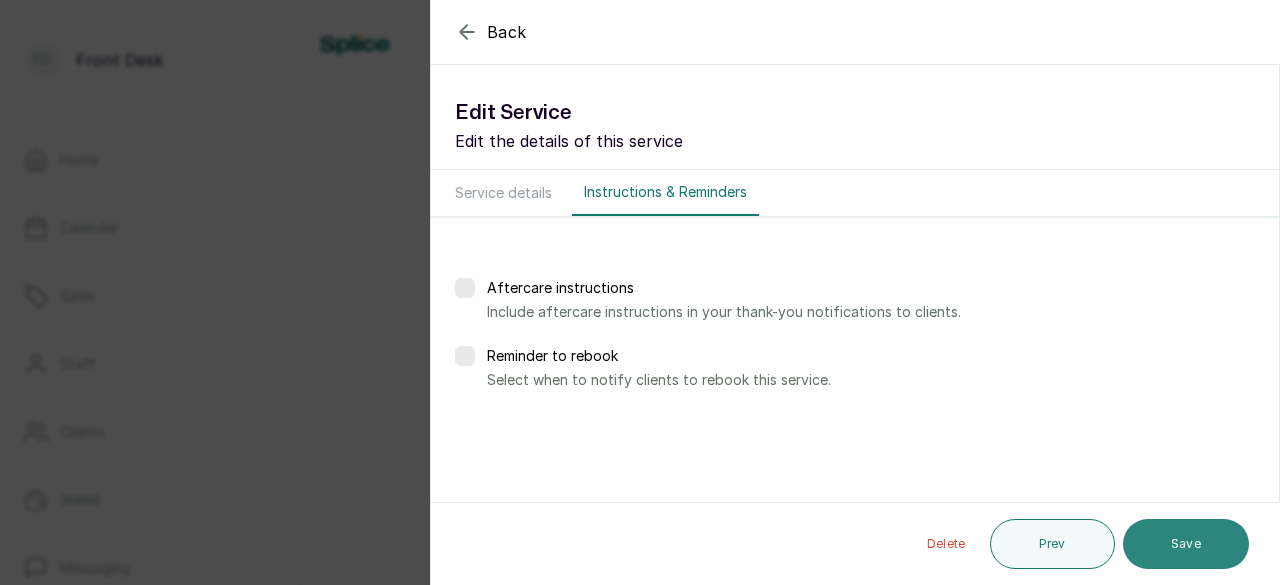 click on "Save" at bounding box center [1186, 544] 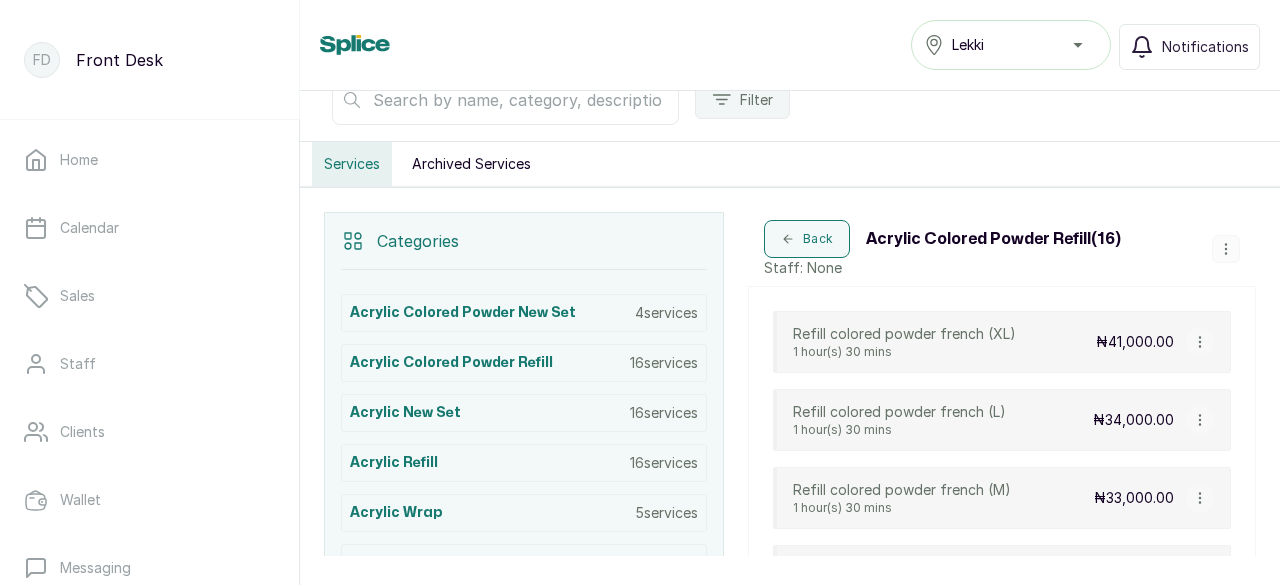 scroll, scrollTop: 206, scrollLeft: 0, axis: vertical 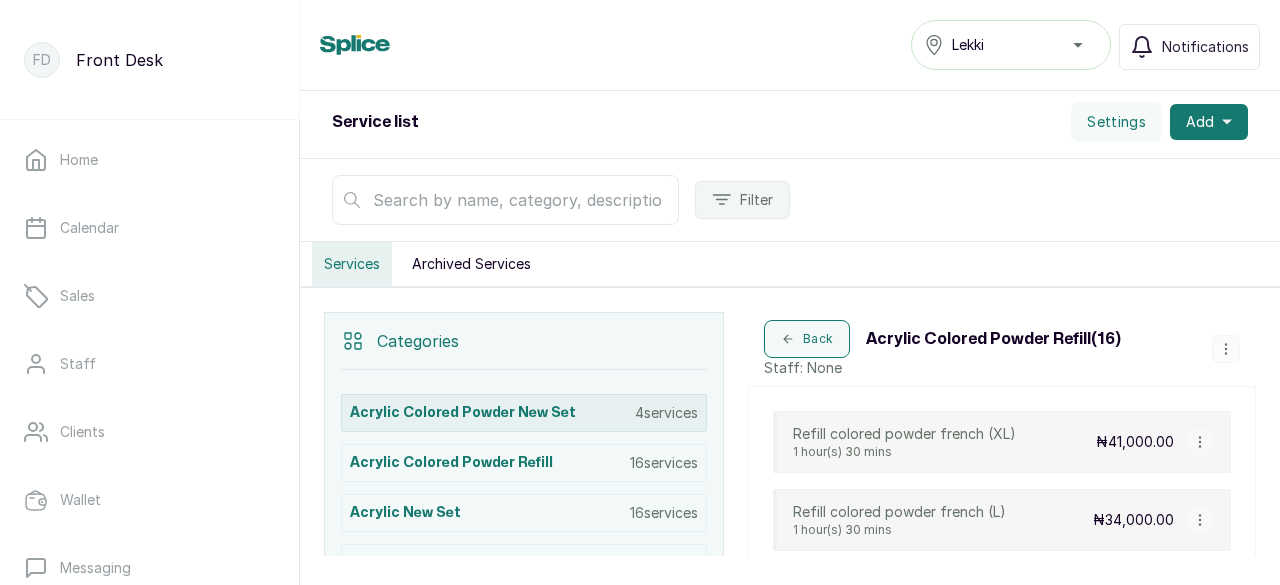 click on "Acrylic colored powder new set" at bounding box center [463, 413] 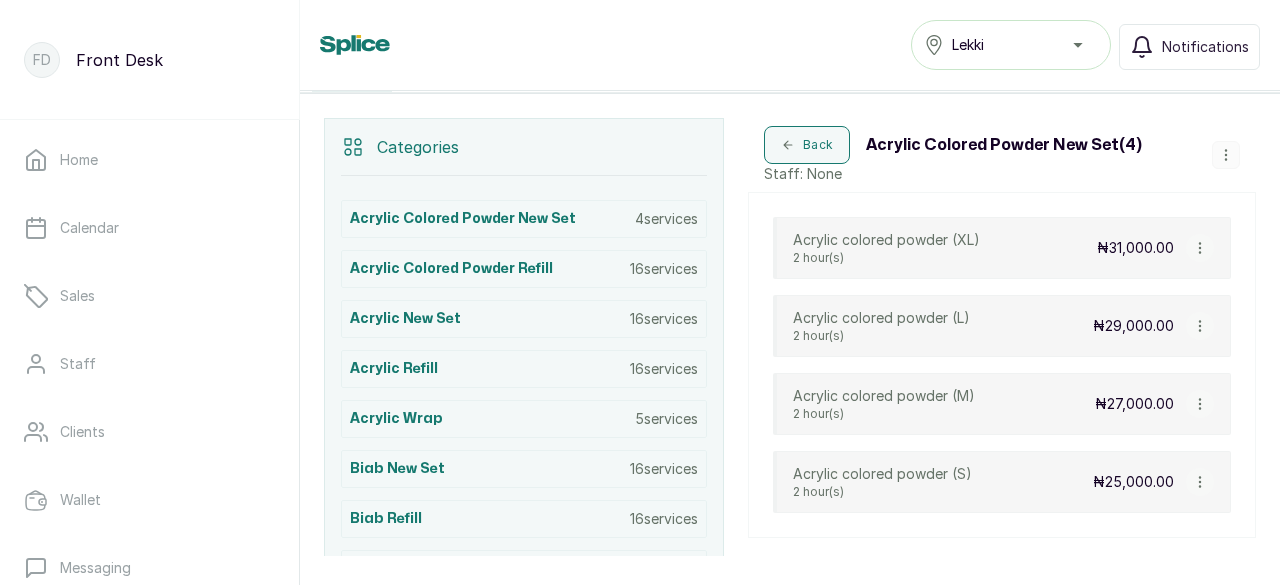 scroll, scrollTop: 423, scrollLeft: 0, axis: vertical 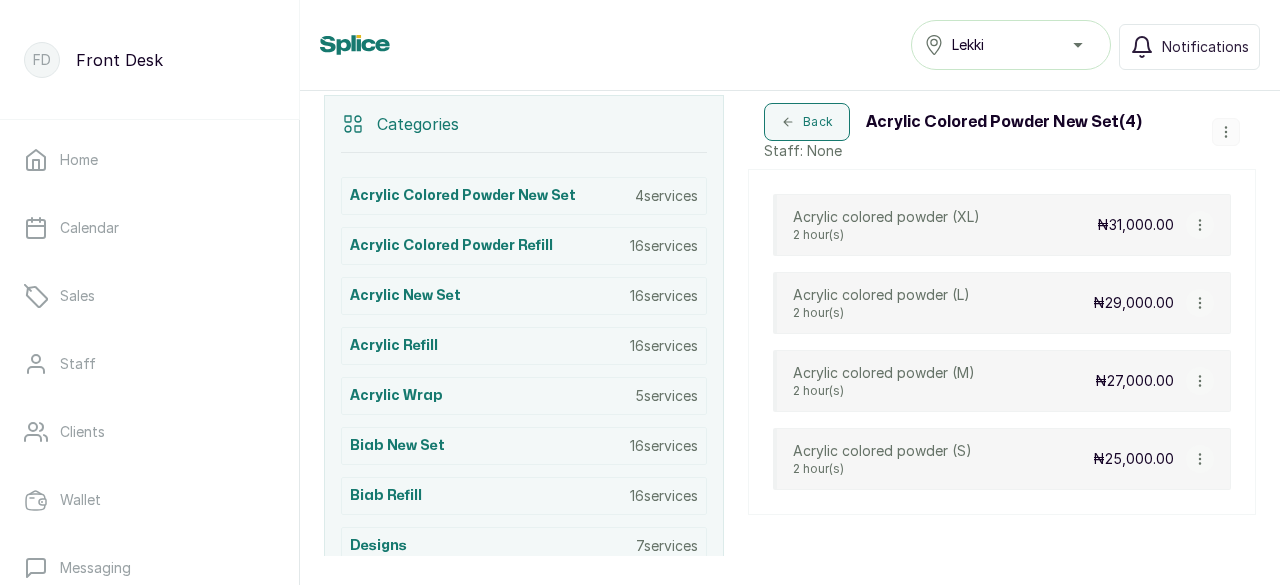 click 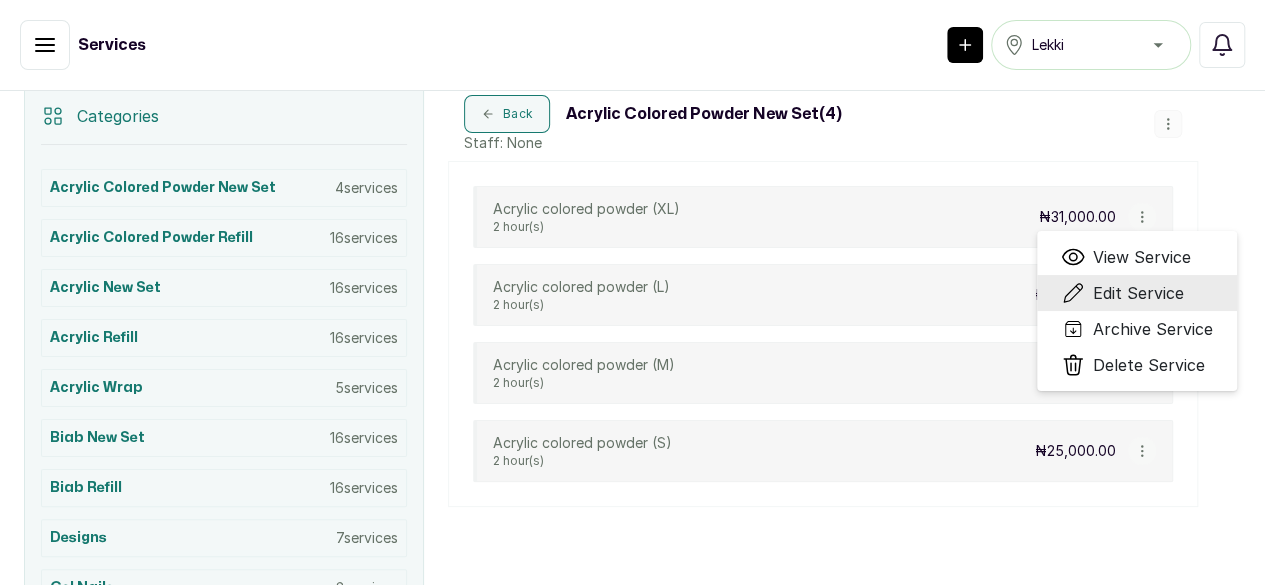 click on "Edit Service" at bounding box center (1138, 293) 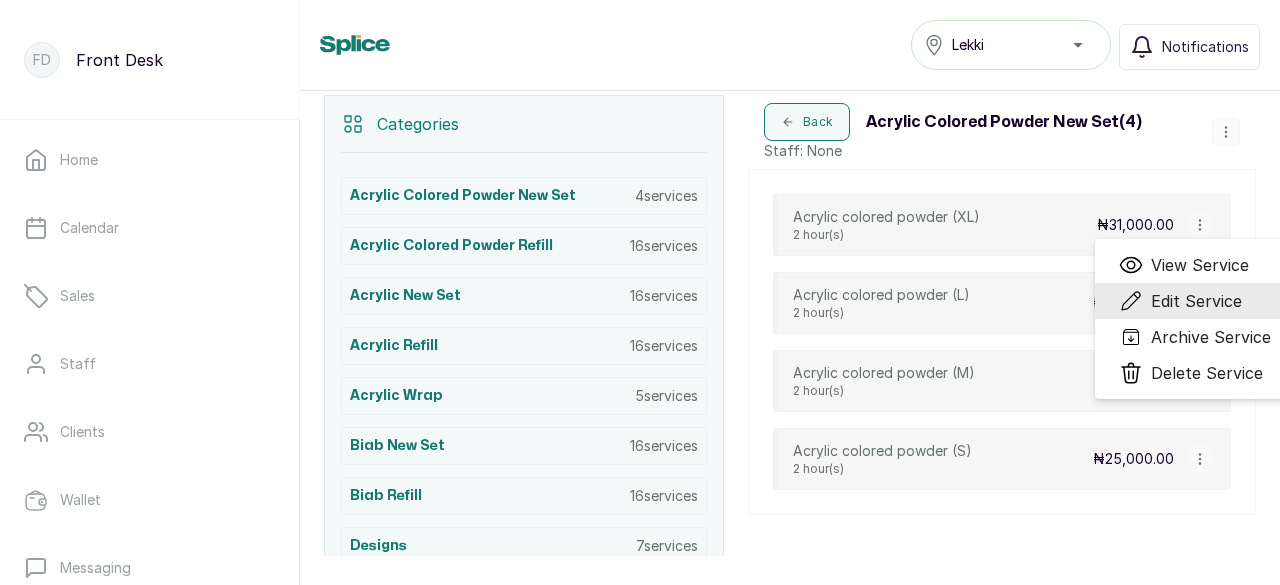select on "fixed" 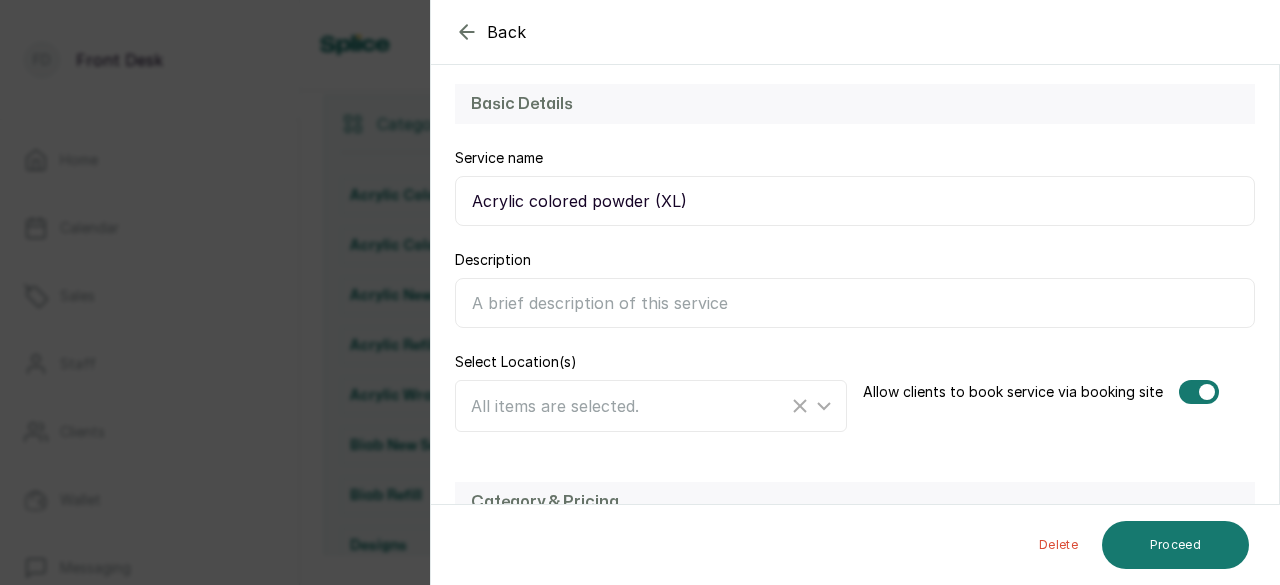 scroll, scrollTop: 478, scrollLeft: 0, axis: vertical 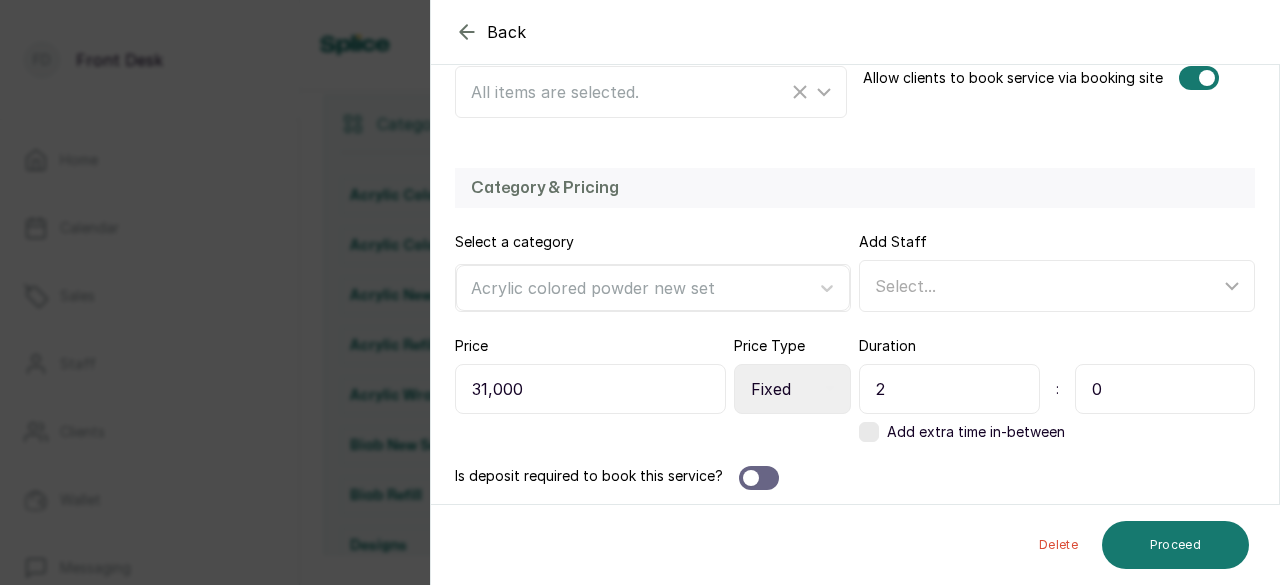 drag, startPoint x: 890, startPoint y: 388, endPoint x: 840, endPoint y: 390, distance: 50.039986 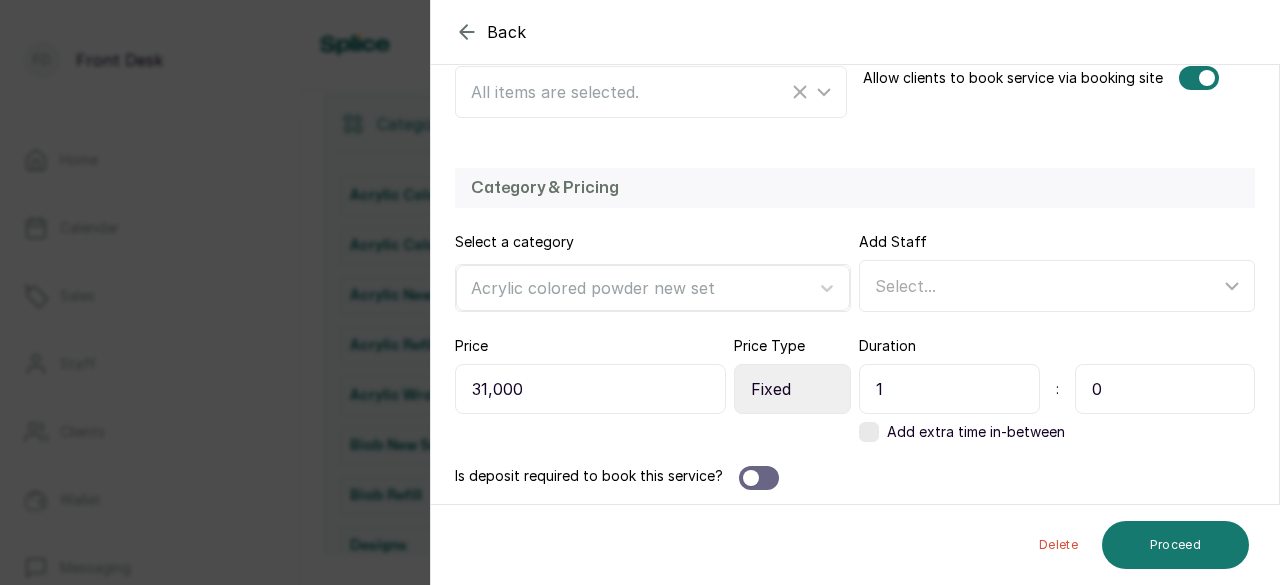 type on "1" 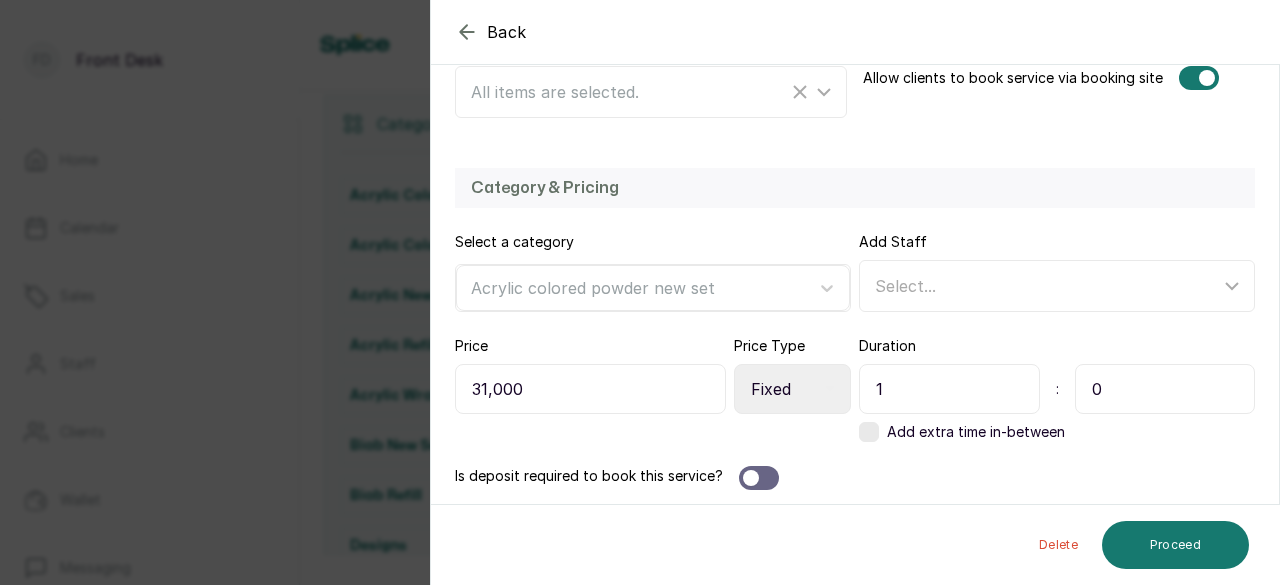 drag, startPoint x: 1102, startPoint y: 393, endPoint x: 1062, endPoint y: 383, distance: 41.231056 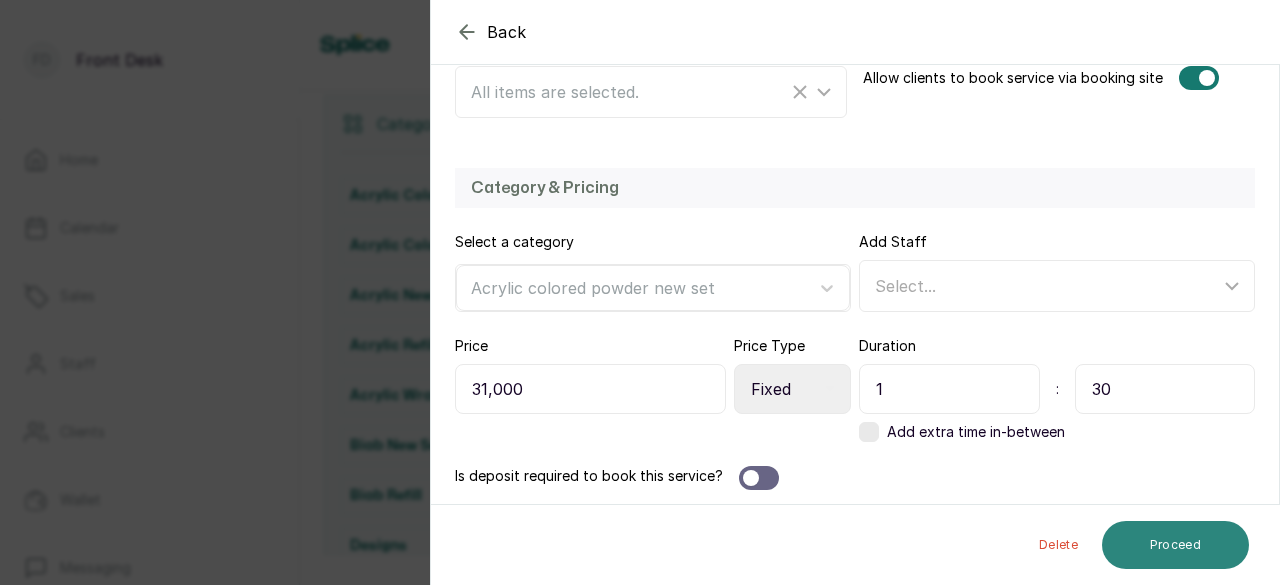 type on "30" 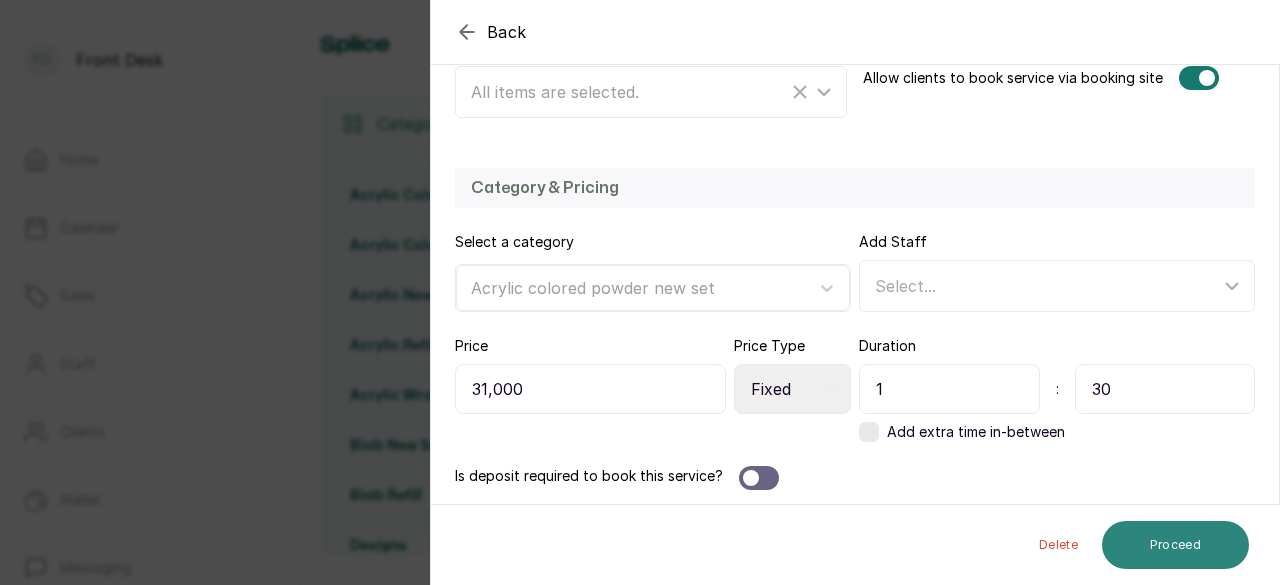 click on "Proceed" at bounding box center (1175, 545) 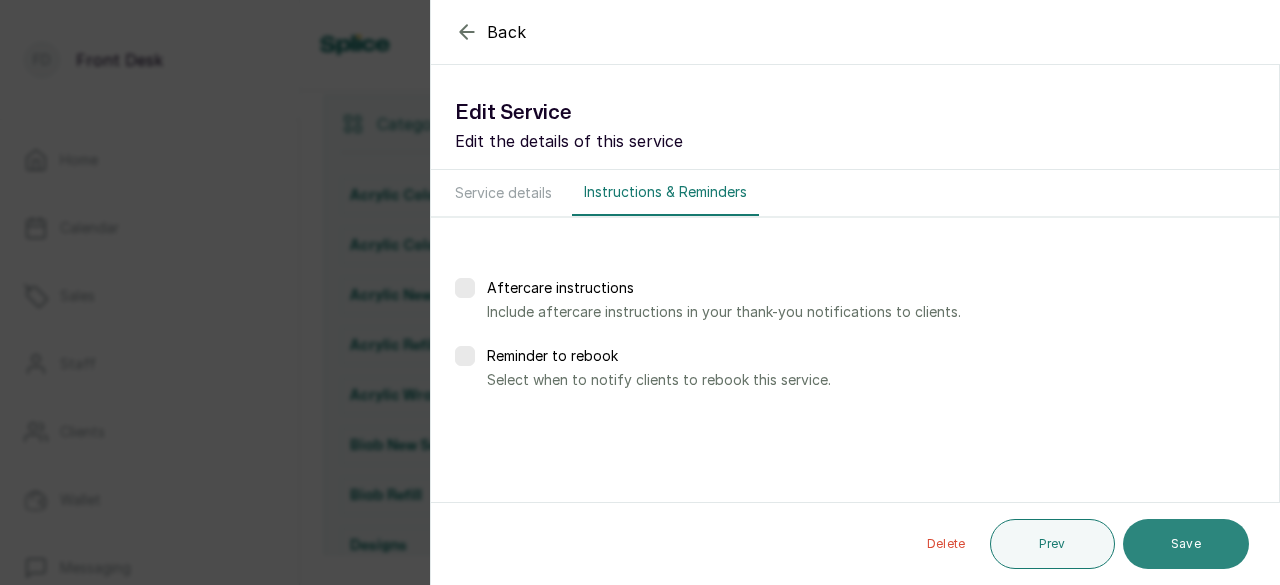 click on "Save" at bounding box center [1186, 544] 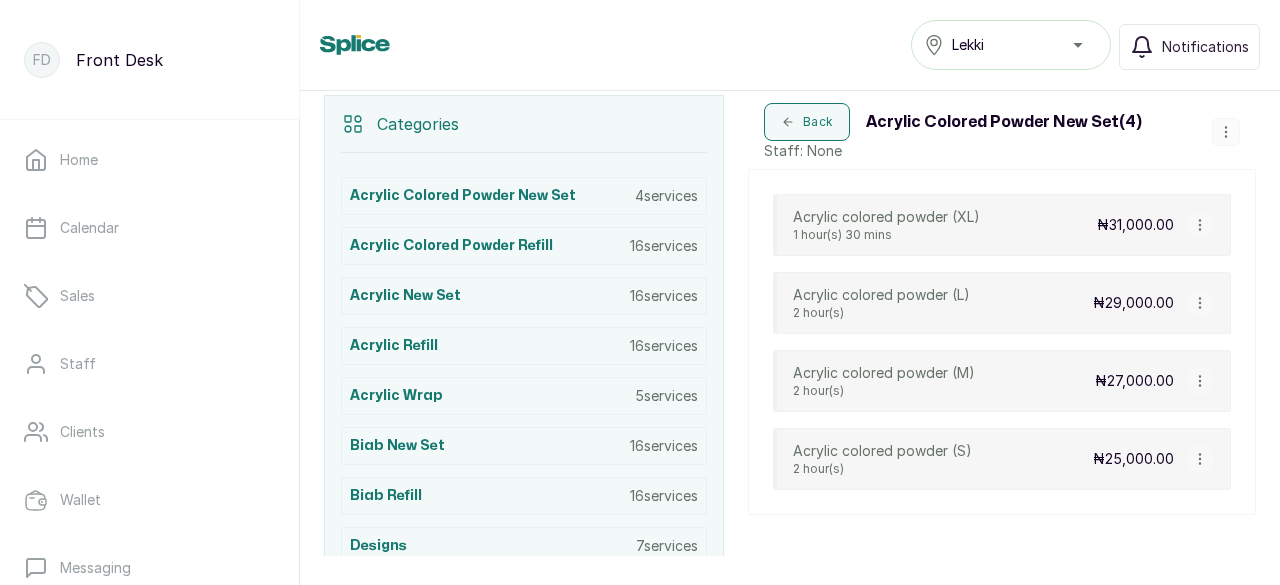 click 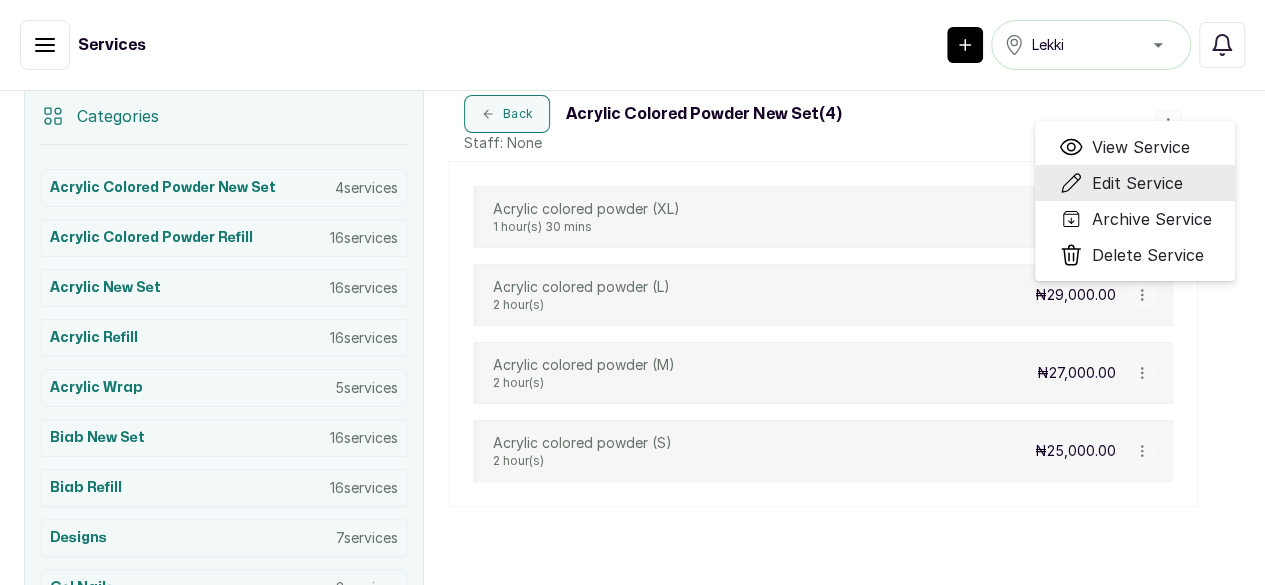 click on "Edit Service" at bounding box center [1136, 183] 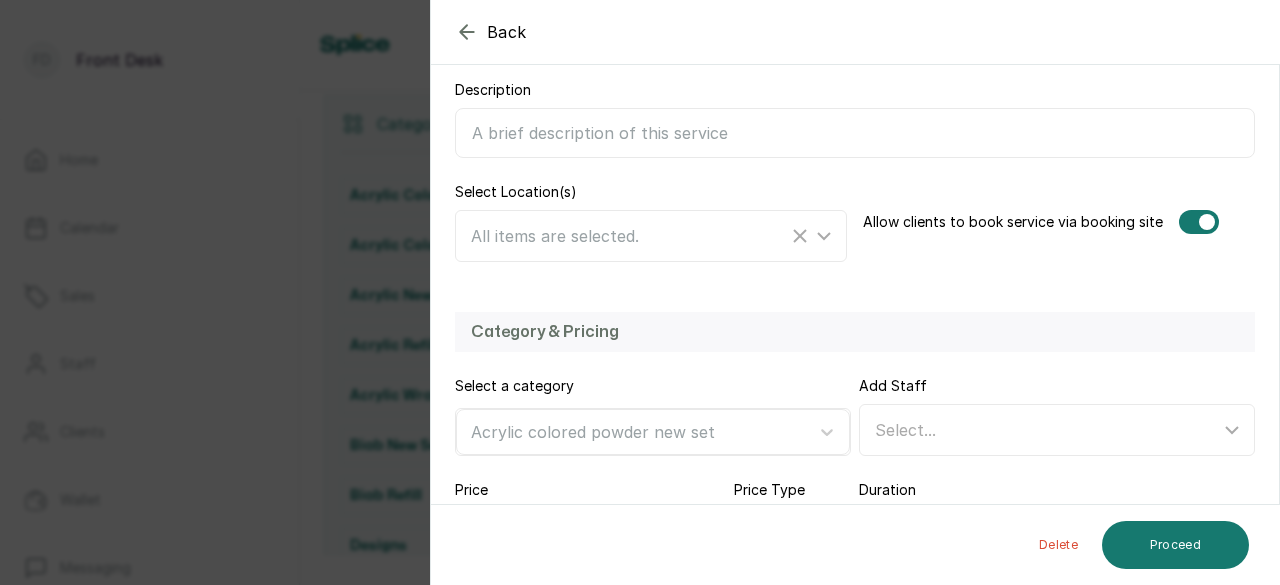 scroll, scrollTop: 400, scrollLeft: 0, axis: vertical 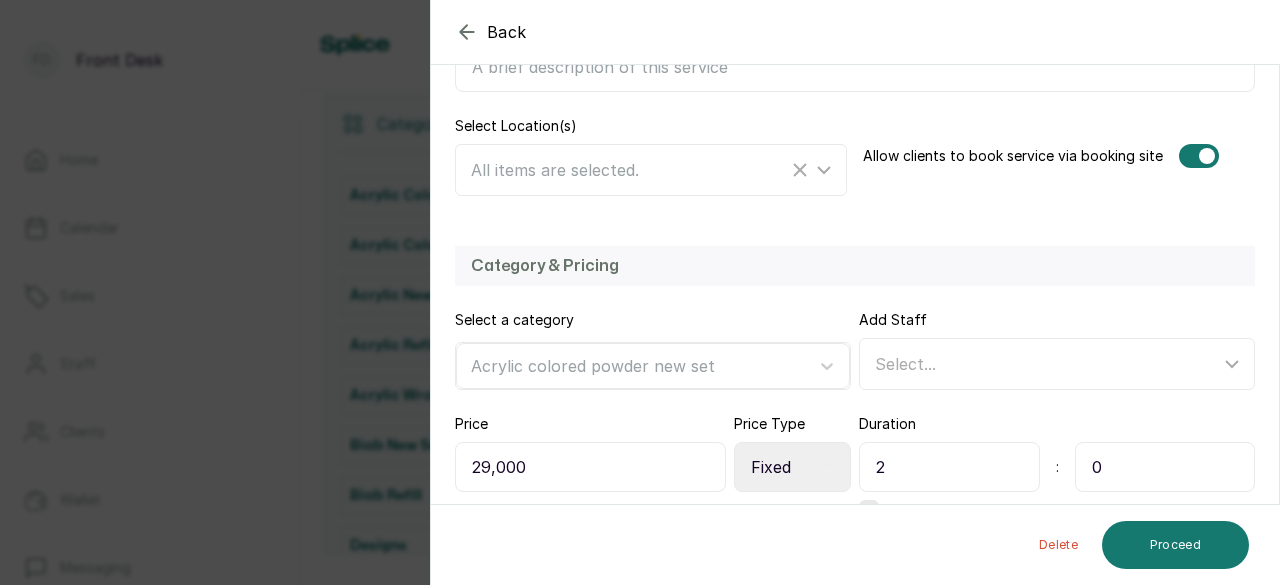 drag, startPoint x: 902, startPoint y: 447, endPoint x: 866, endPoint y: 449, distance: 36.05551 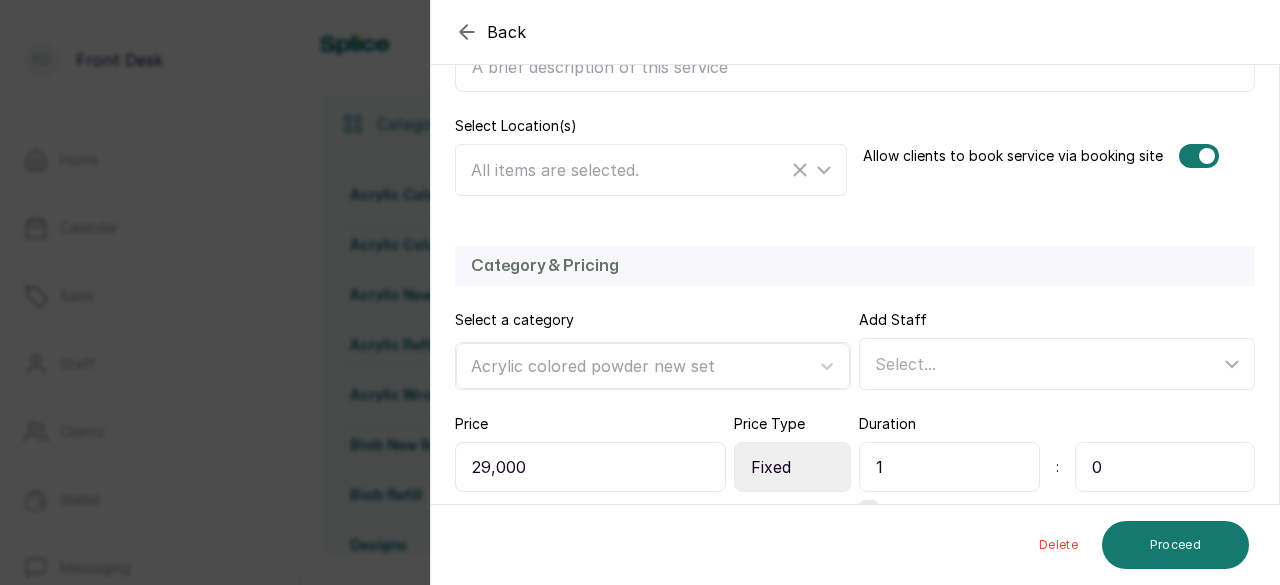 type on "1" 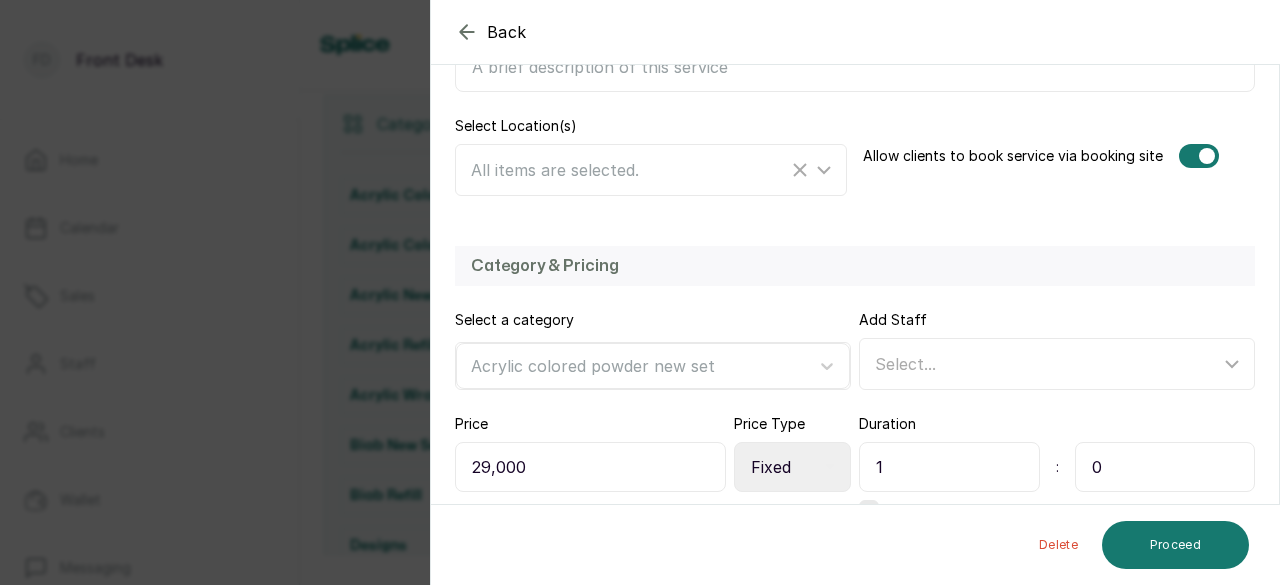 drag, startPoint x: 1064, startPoint y: 452, endPoint x: 1044, endPoint y: 446, distance: 20.880613 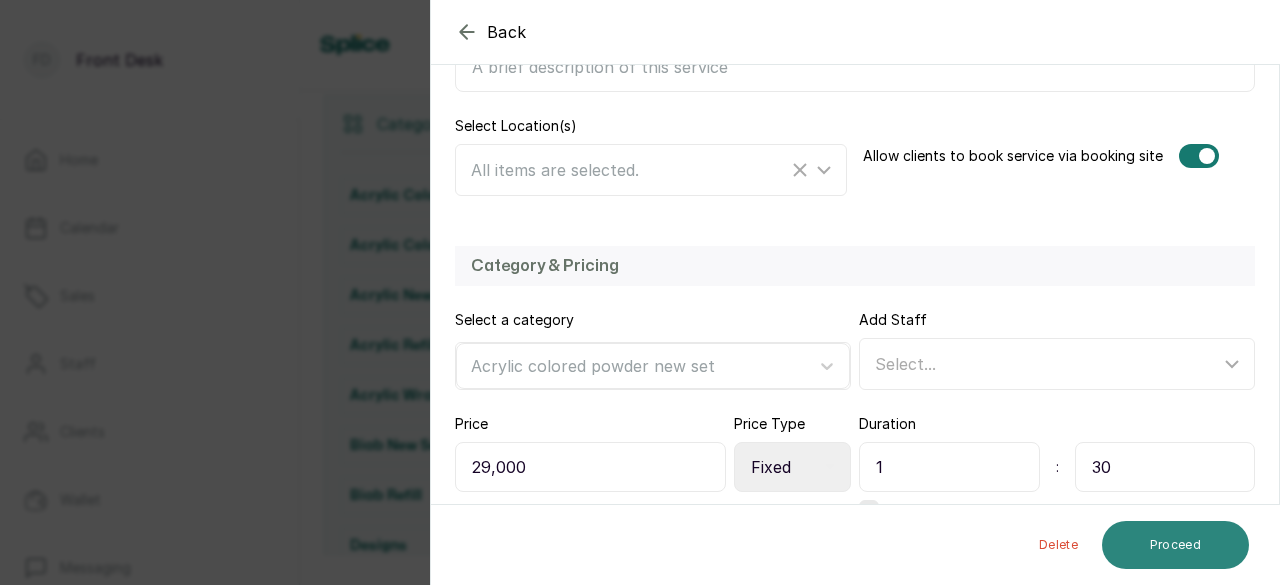 type on "30" 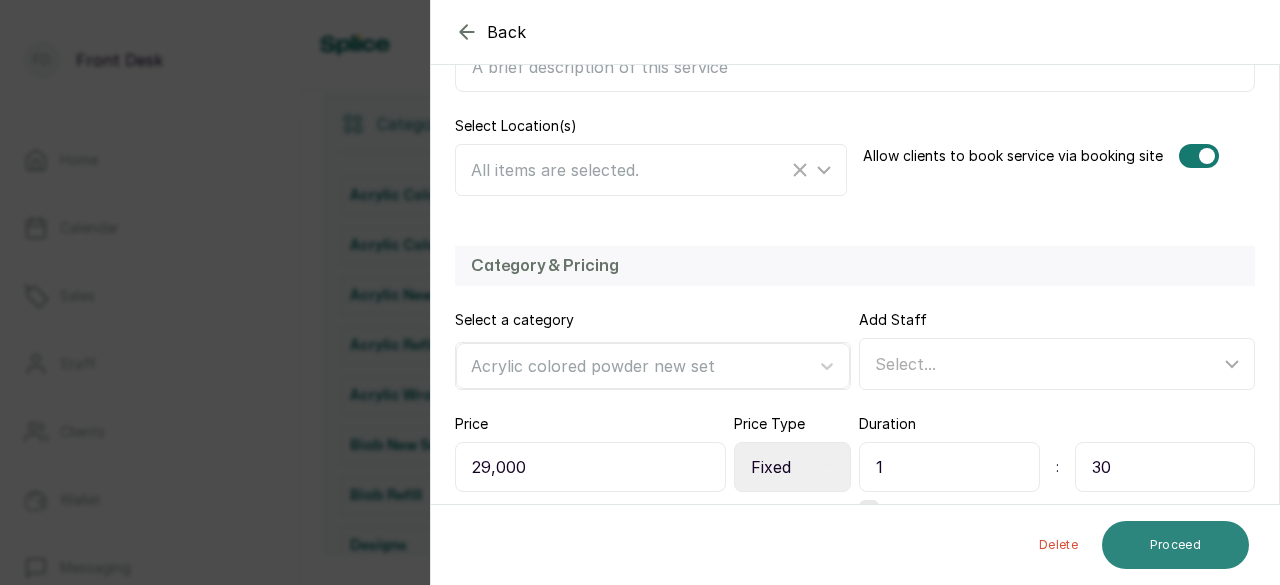 click on "Proceed" at bounding box center [1175, 545] 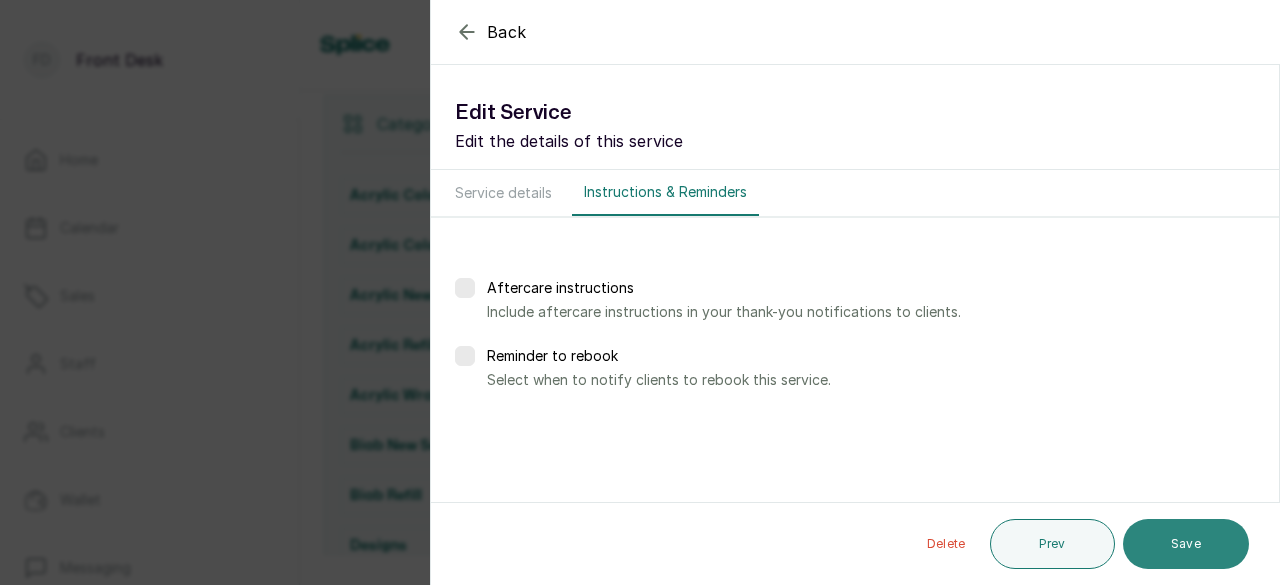 click on "Save" at bounding box center [1186, 544] 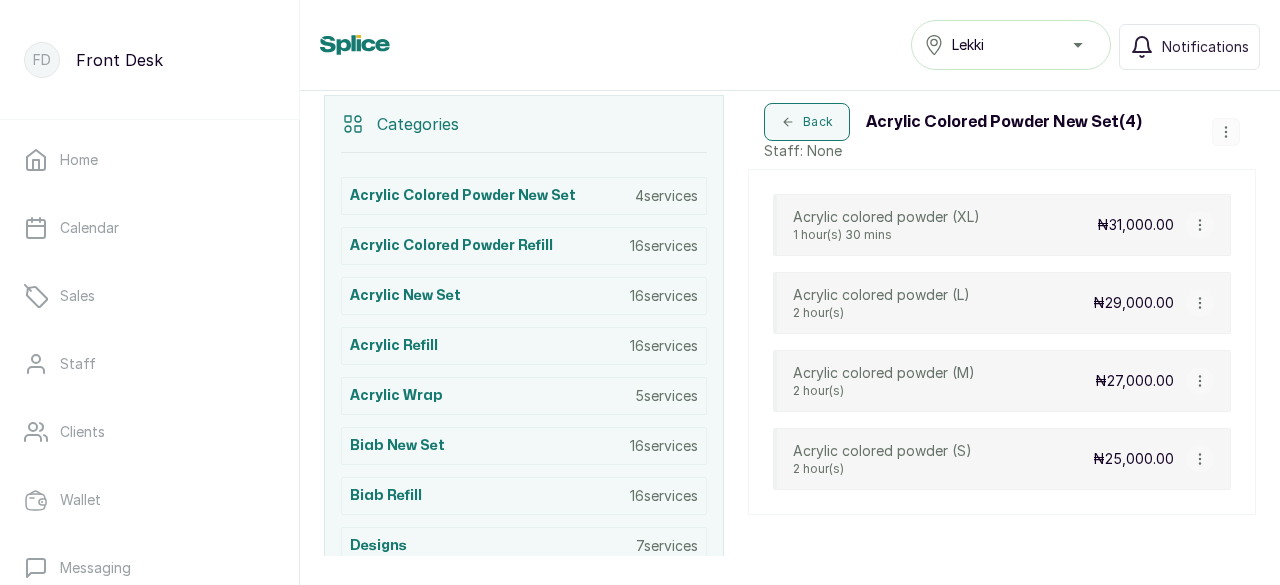 click 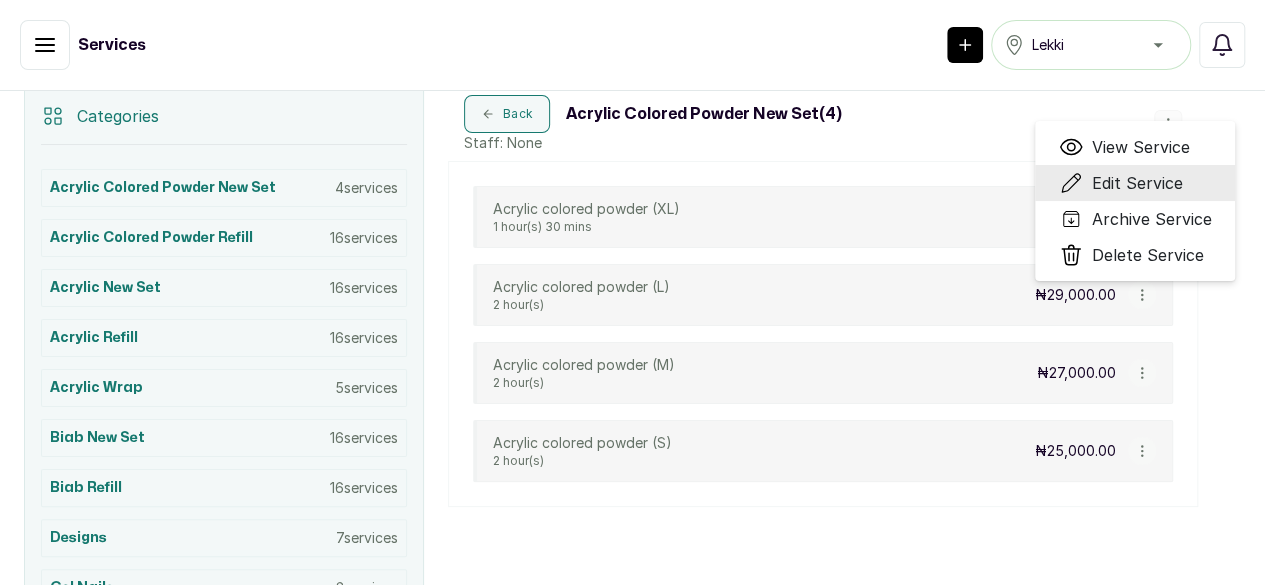 click on "Edit Service" at bounding box center (1136, 183) 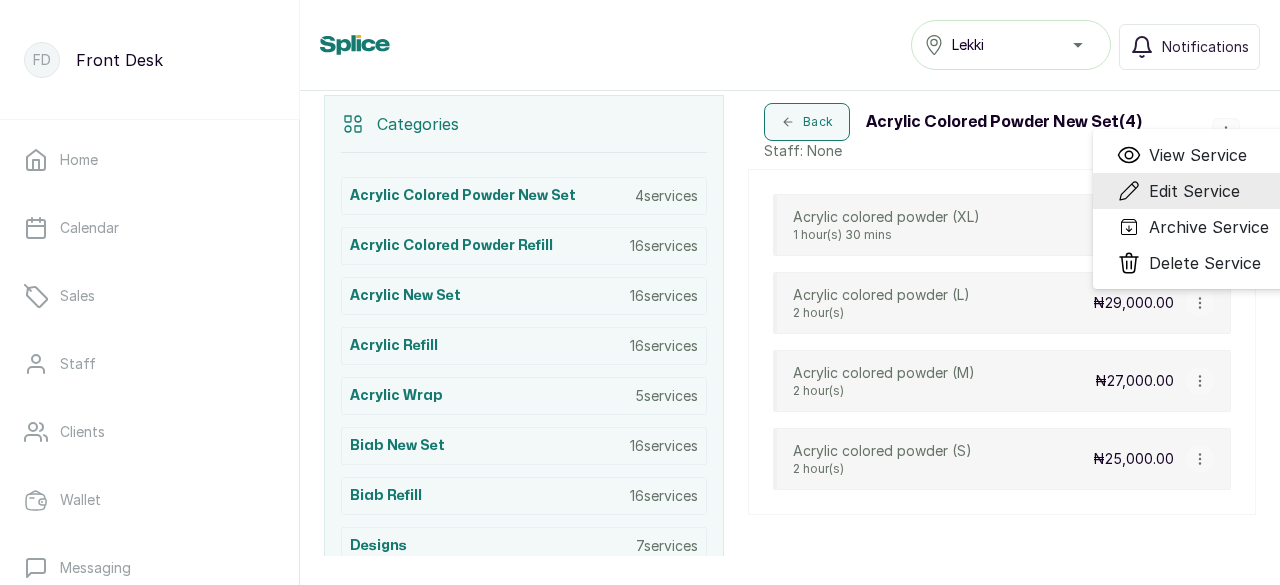 select on "fixed" 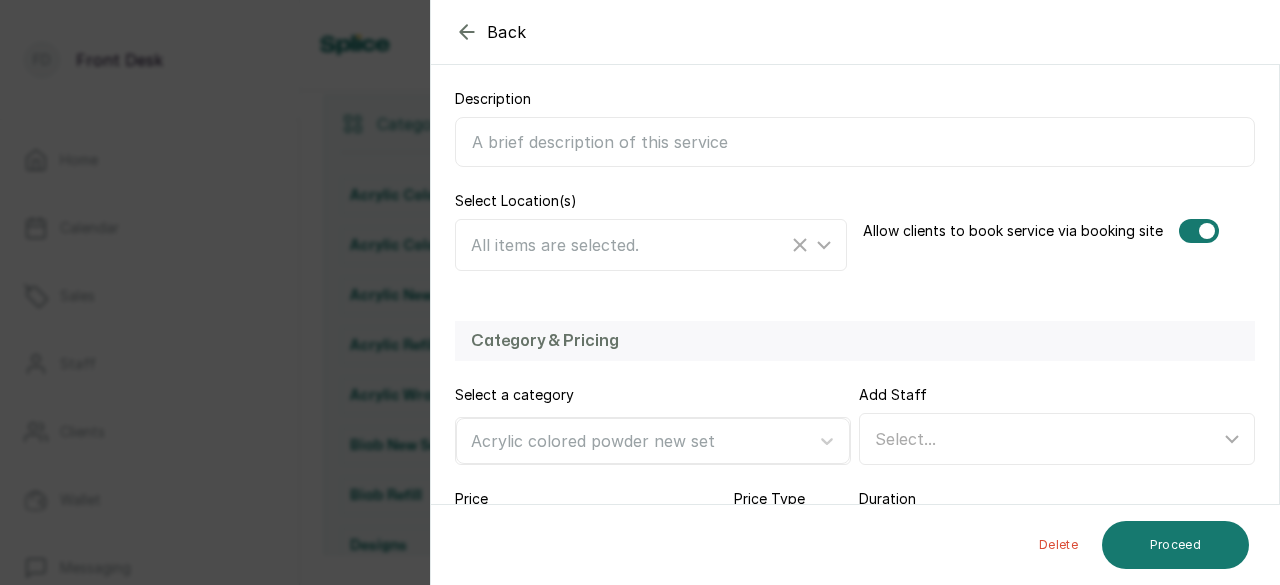 scroll, scrollTop: 478, scrollLeft: 0, axis: vertical 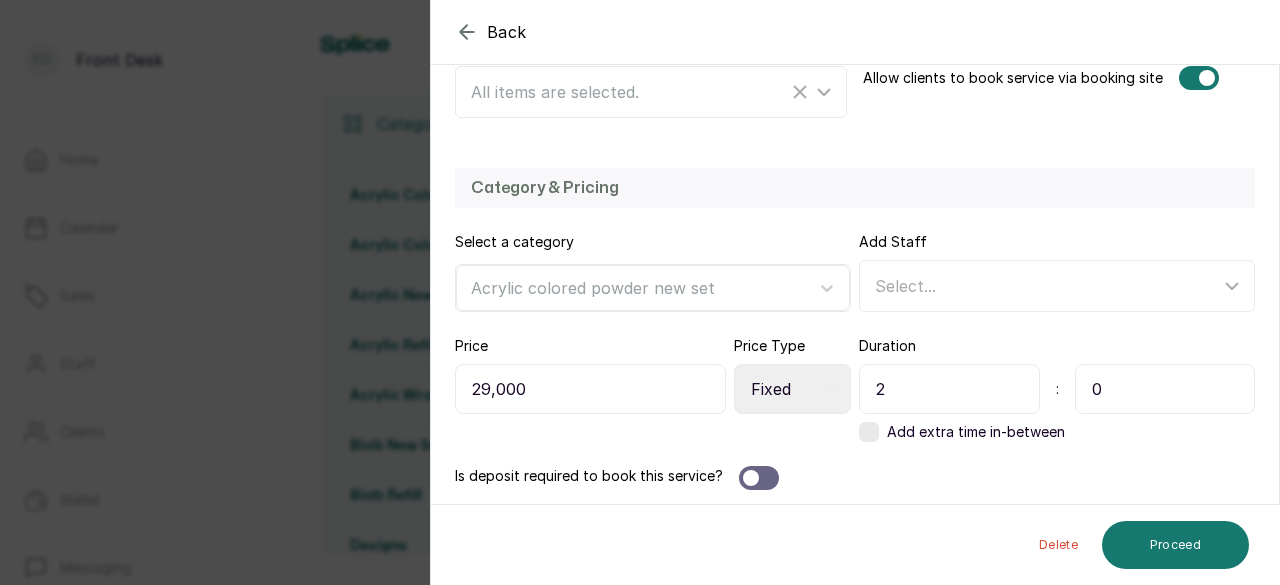 drag, startPoint x: 898, startPoint y: 382, endPoint x: 854, endPoint y: 386, distance: 44.181442 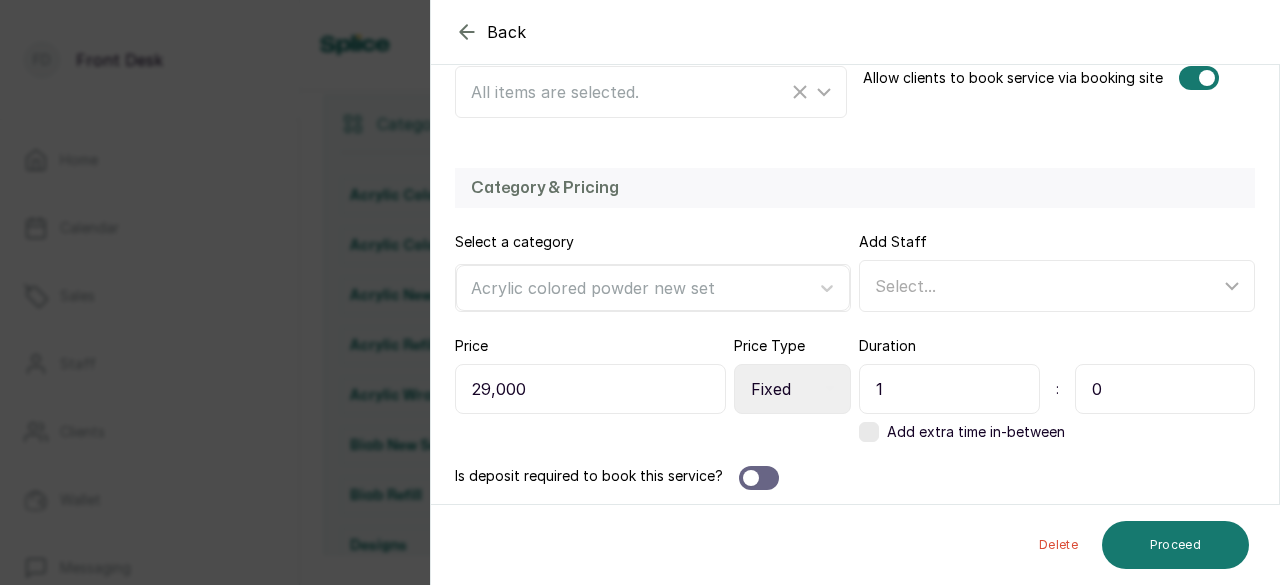 type on "1" 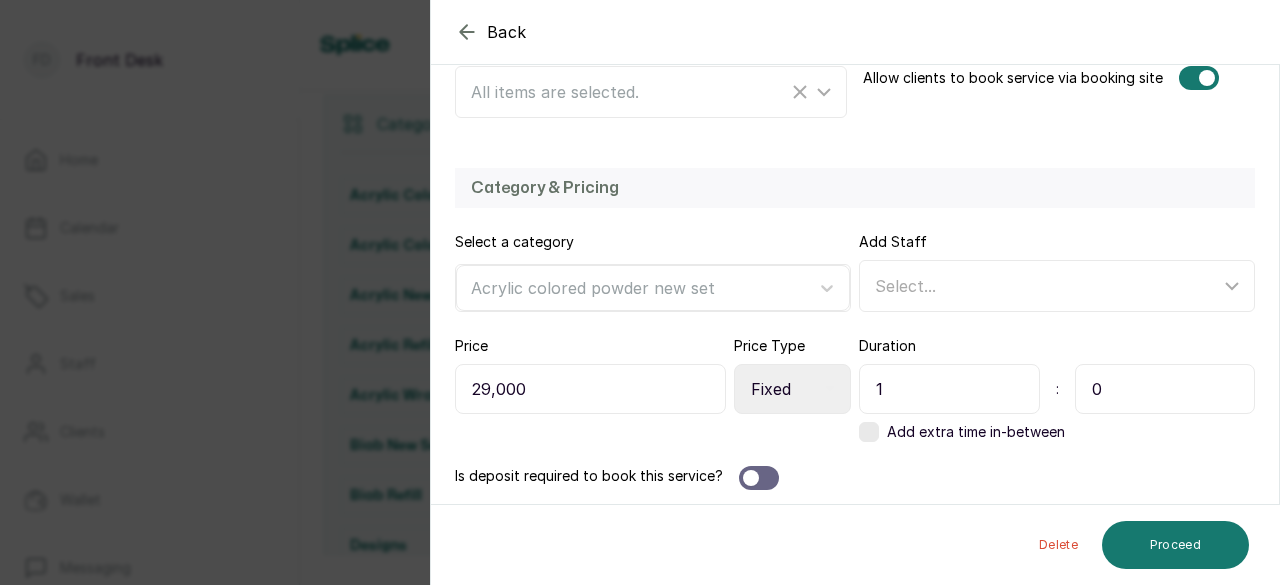 drag, startPoint x: 1081, startPoint y: 372, endPoint x: 1125, endPoint y: 387, distance: 46.486557 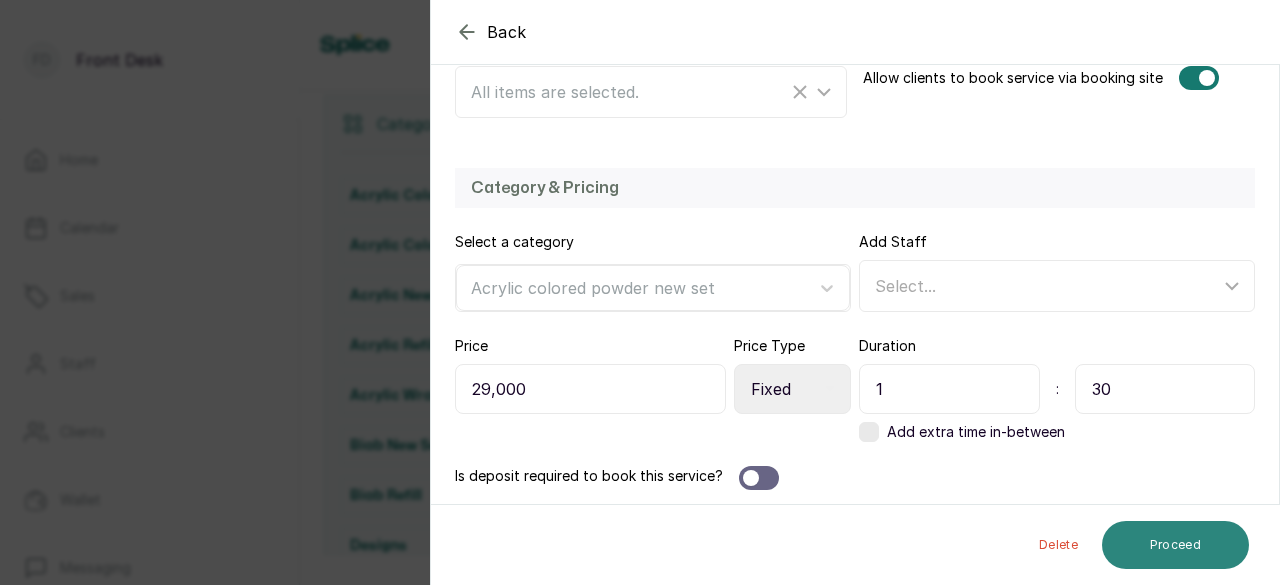 type on "30" 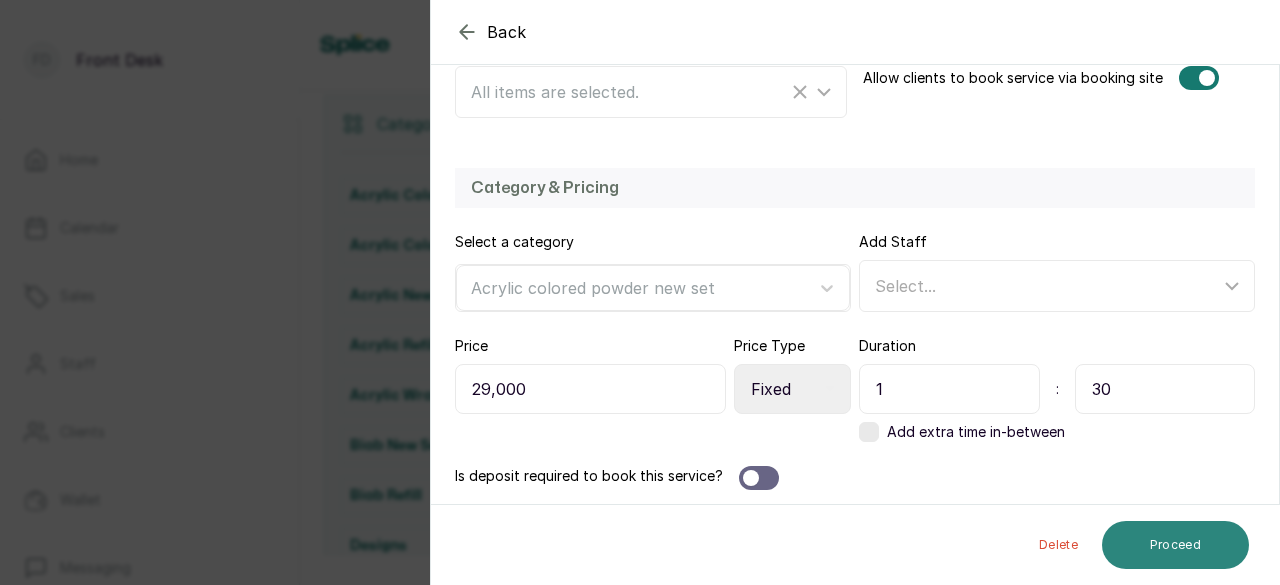click on "Proceed" at bounding box center (1175, 545) 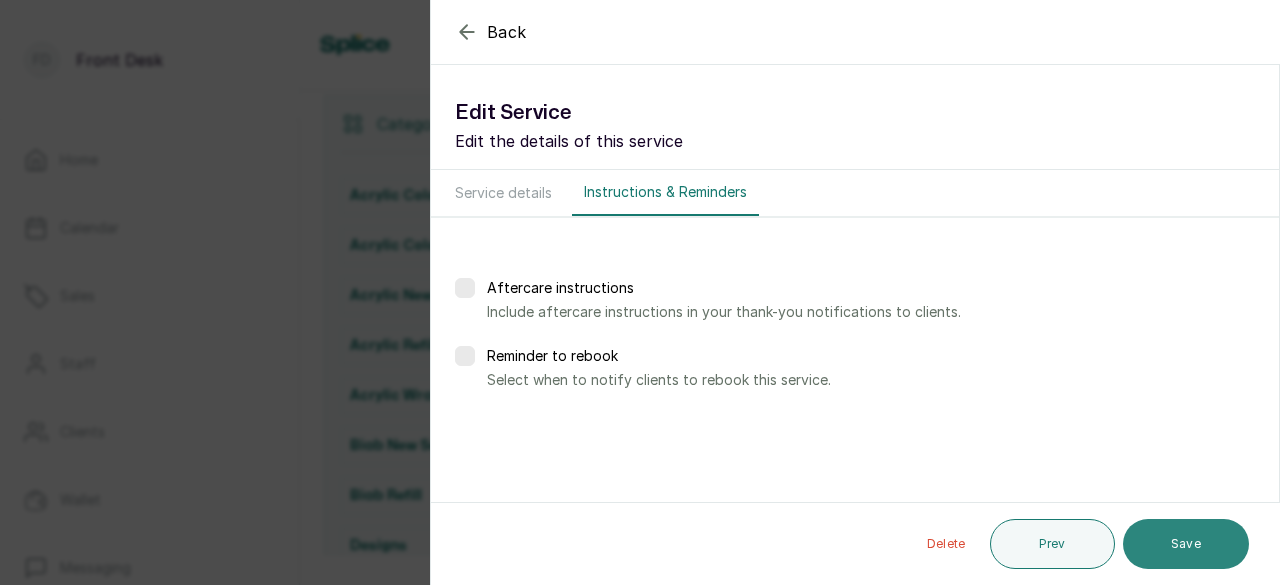 click on "Save" at bounding box center (1186, 544) 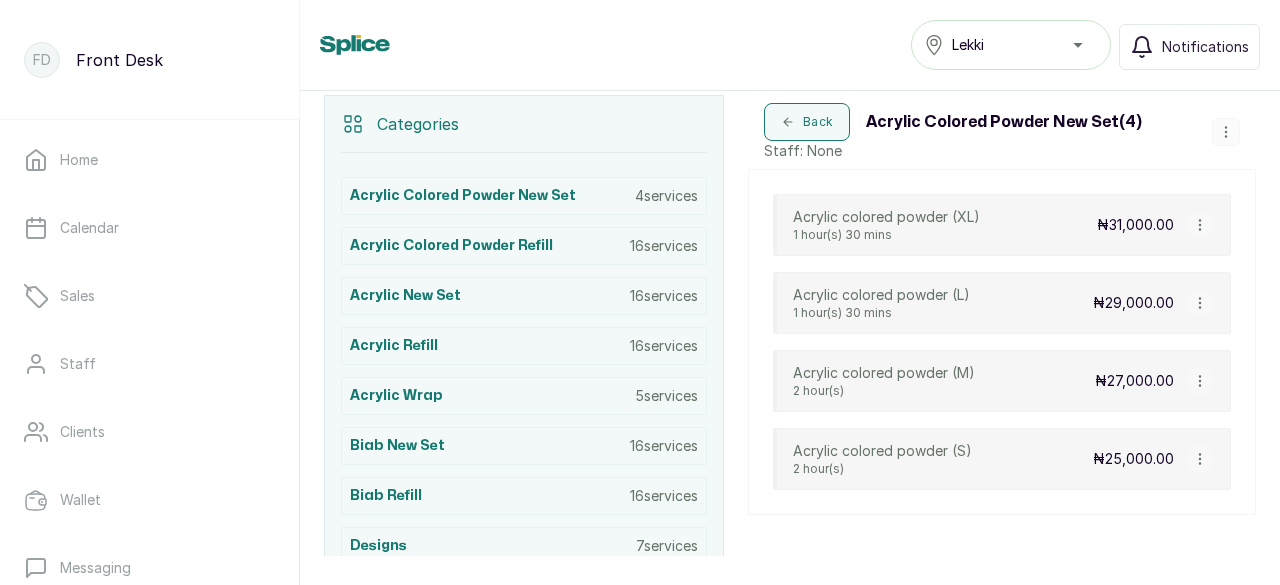 click 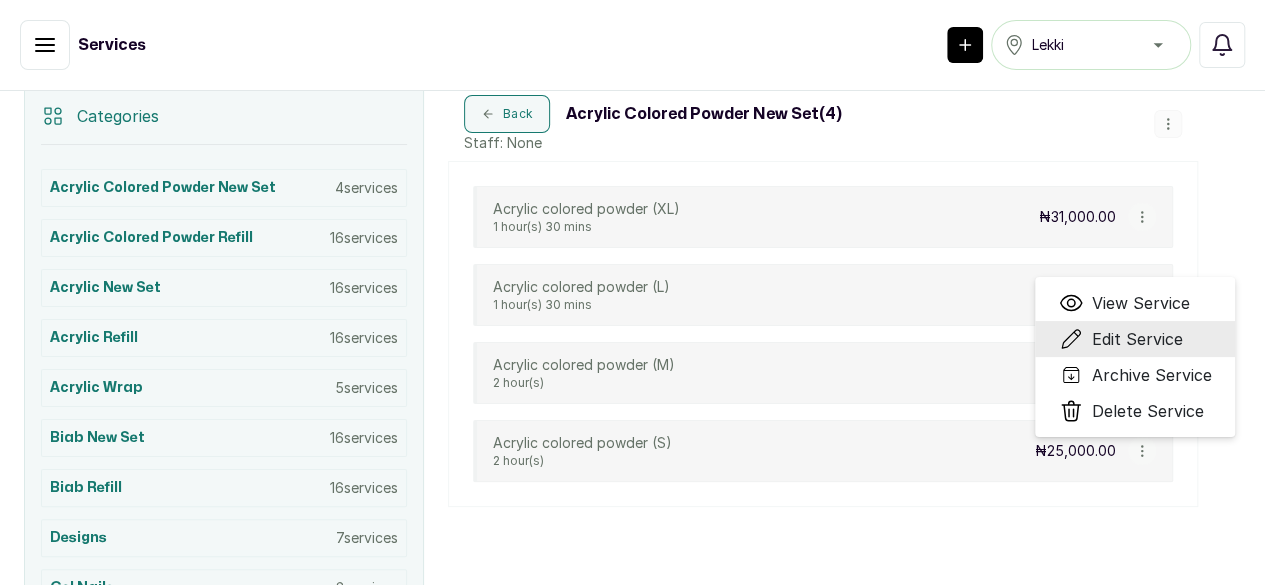 click on "Edit Service" at bounding box center [1136, 339] 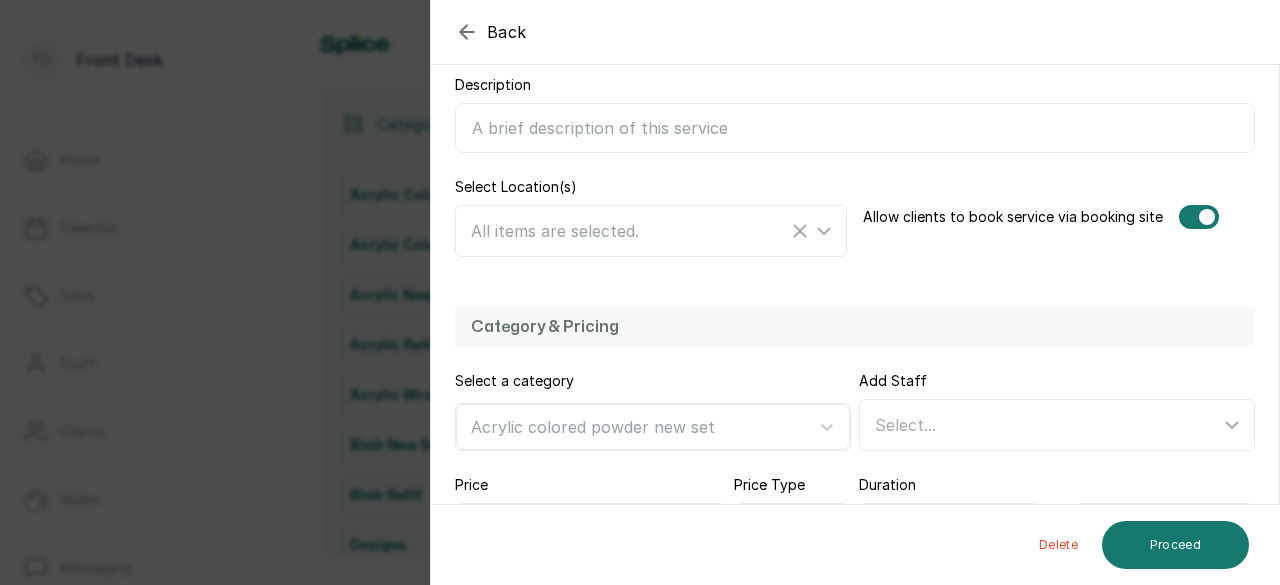 scroll, scrollTop: 478, scrollLeft: 0, axis: vertical 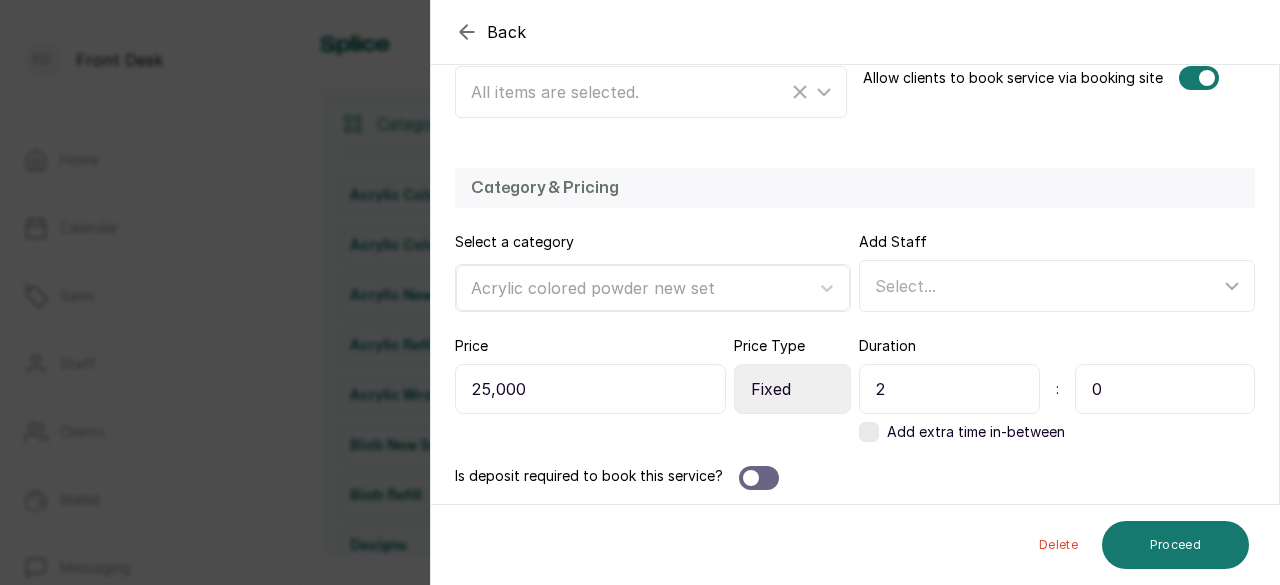 drag, startPoint x: 878, startPoint y: 386, endPoint x: 849, endPoint y: 382, distance: 29.274563 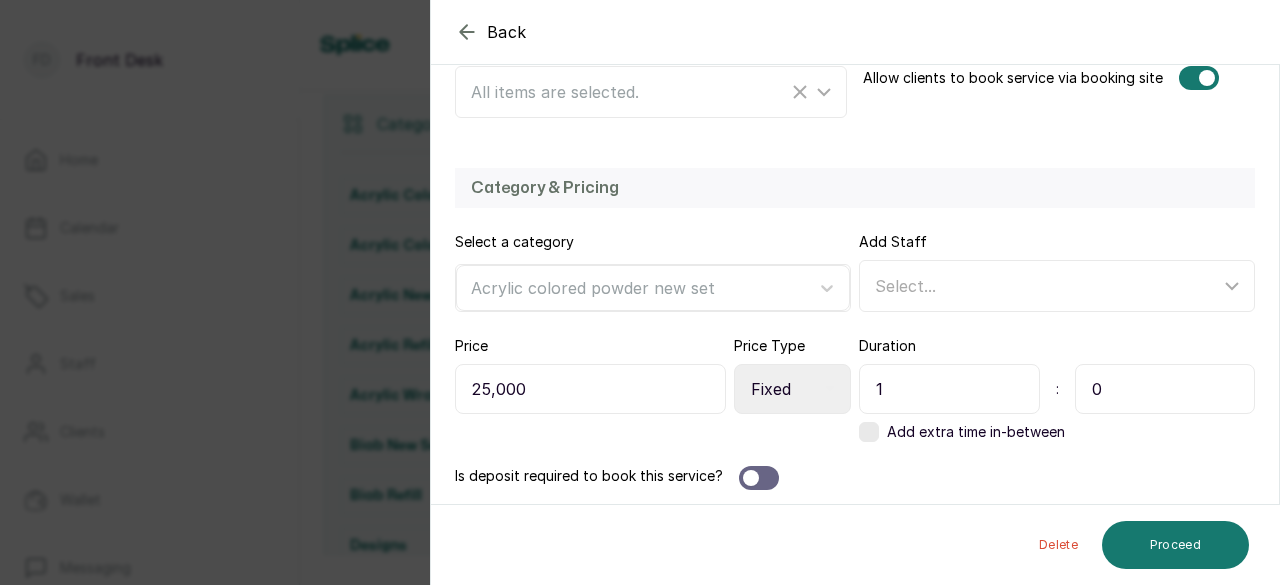 type on "1" 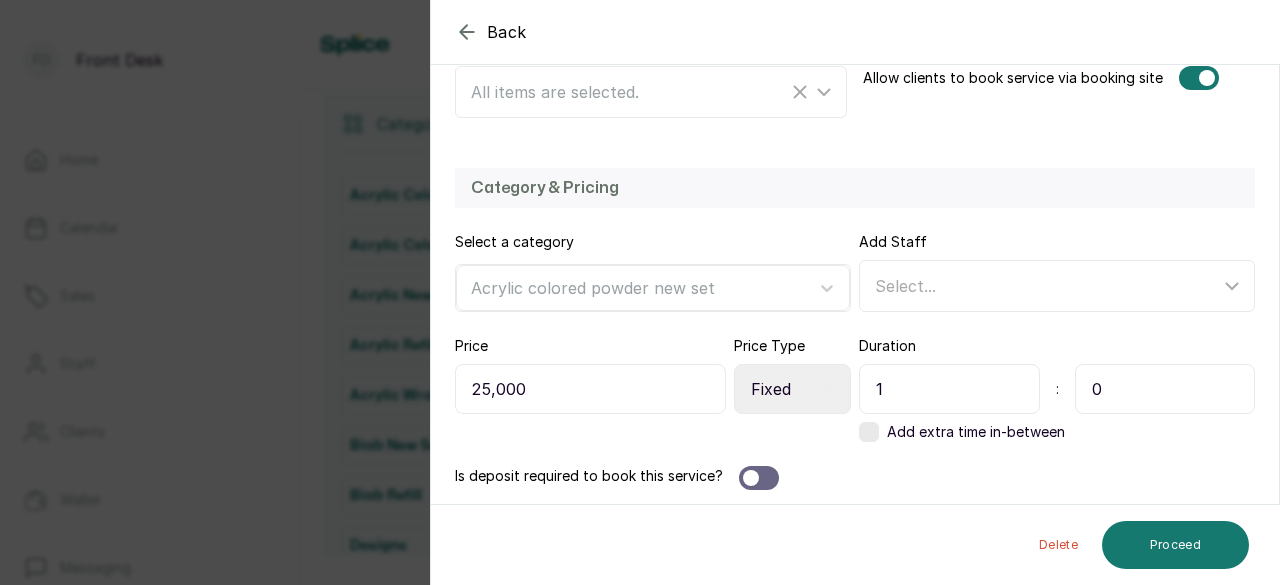 drag, startPoint x: 1109, startPoint y: 383, endPoint x: 1068, endPoint y: 377, distance: 41.4367 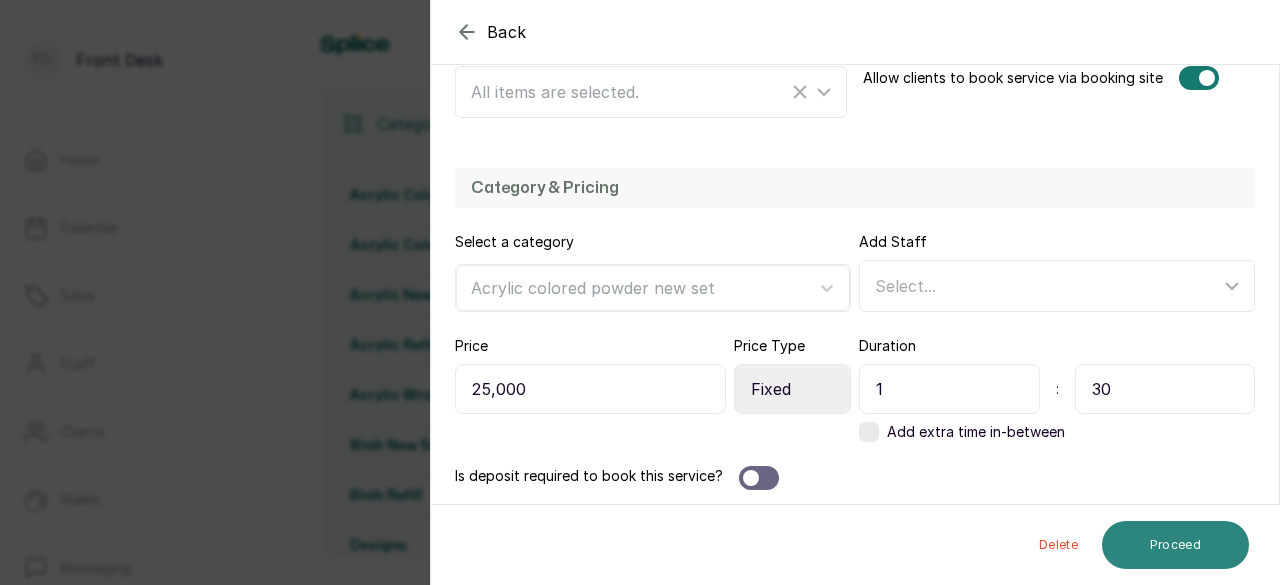 type on "30" 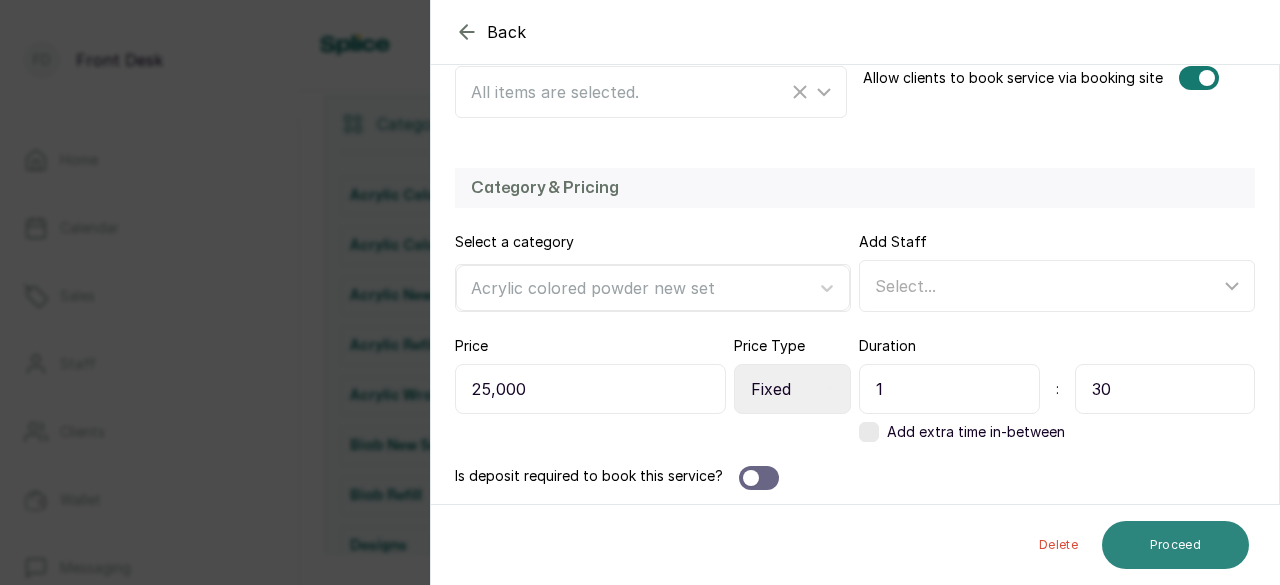click on "Proceed" at bounding box center [1175, 545] 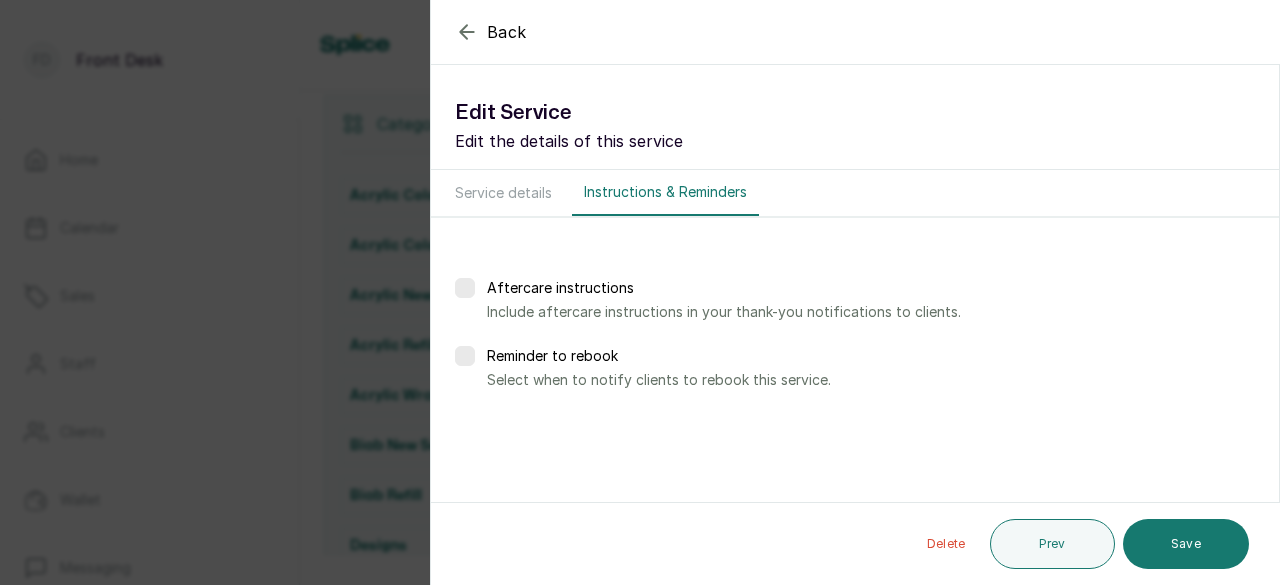 scroll, scrollTop: 0, scrollLeft: 0, axis: both 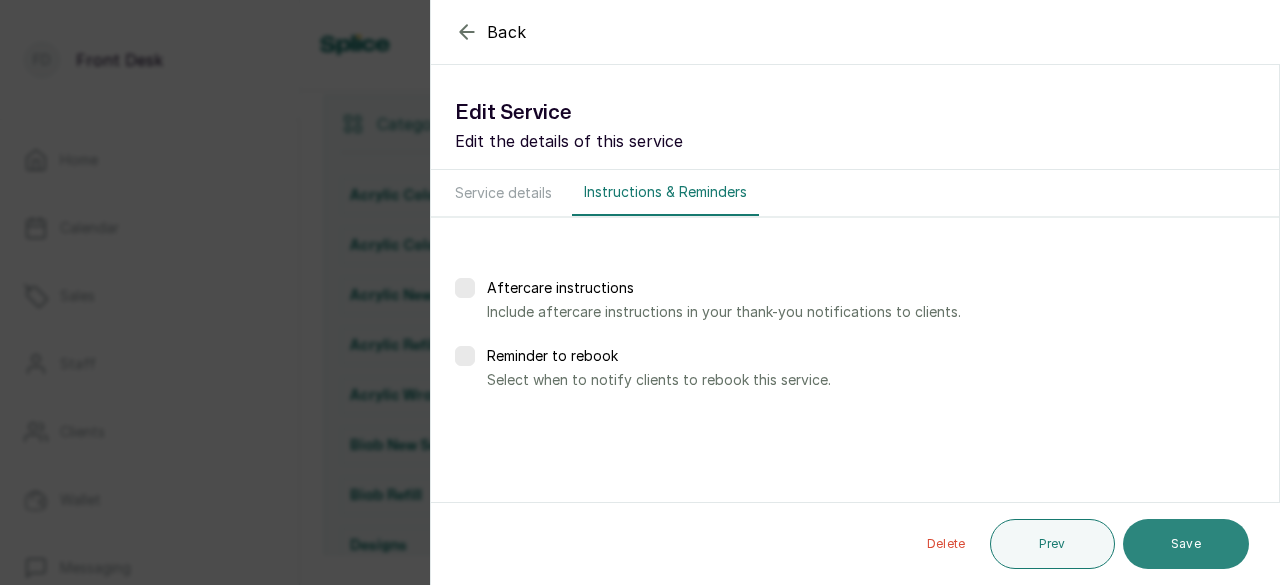 click on "Save" at bounding box center [1186, 544] 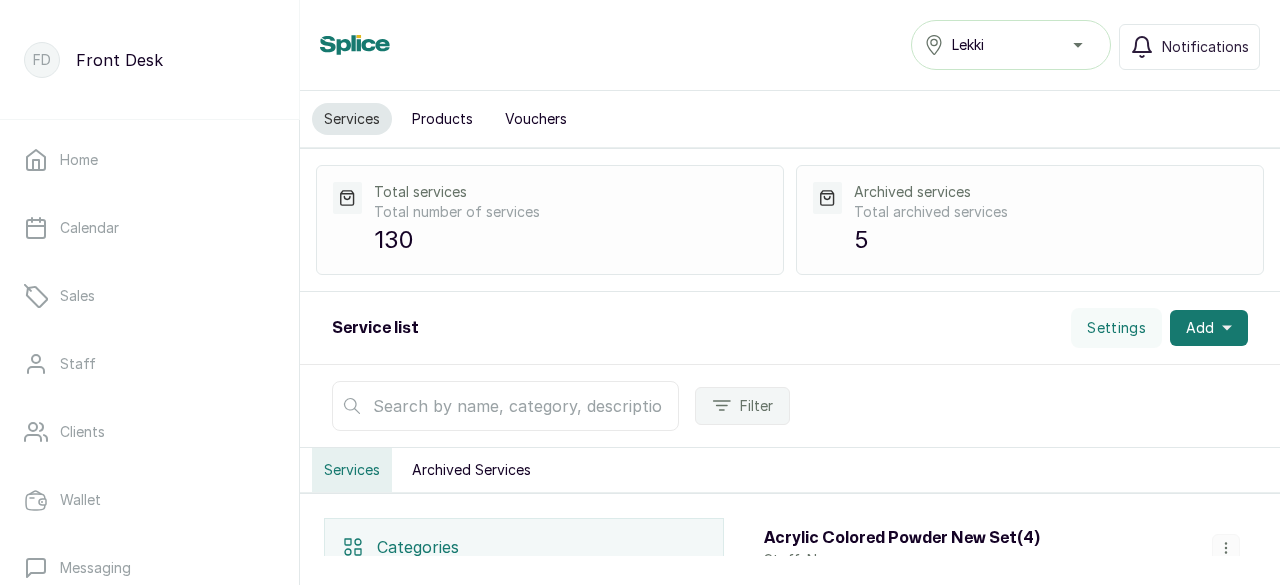 scroll, scrollTop: 0, scrollLeft: 0, axis: both 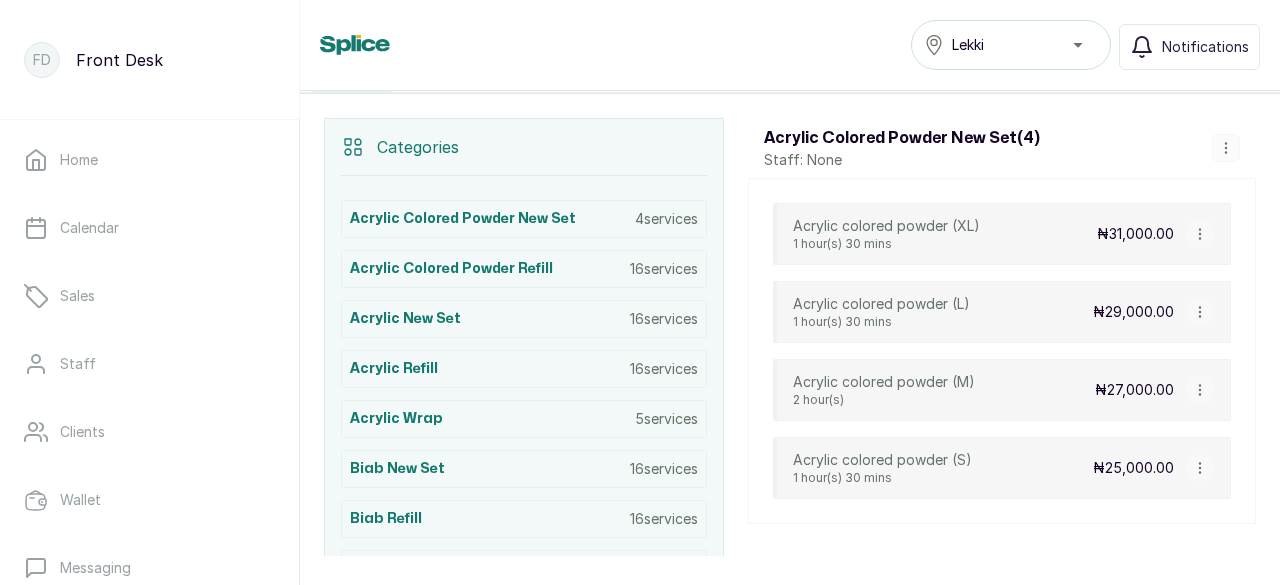 click 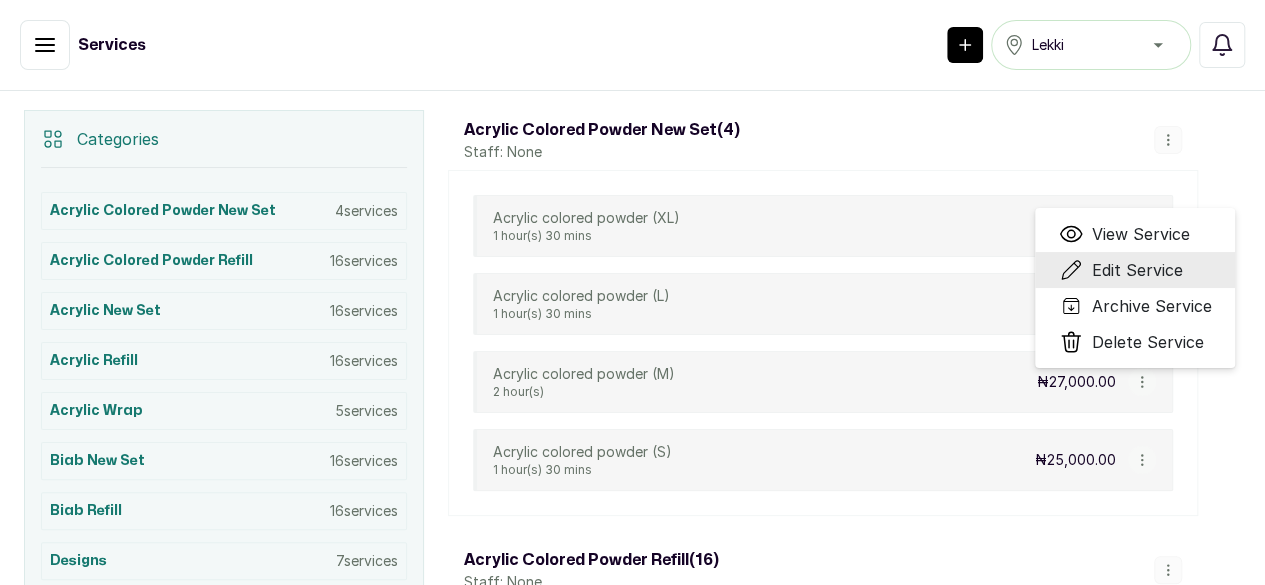 click on "Edit Service" at bounding box center (1136, 270) 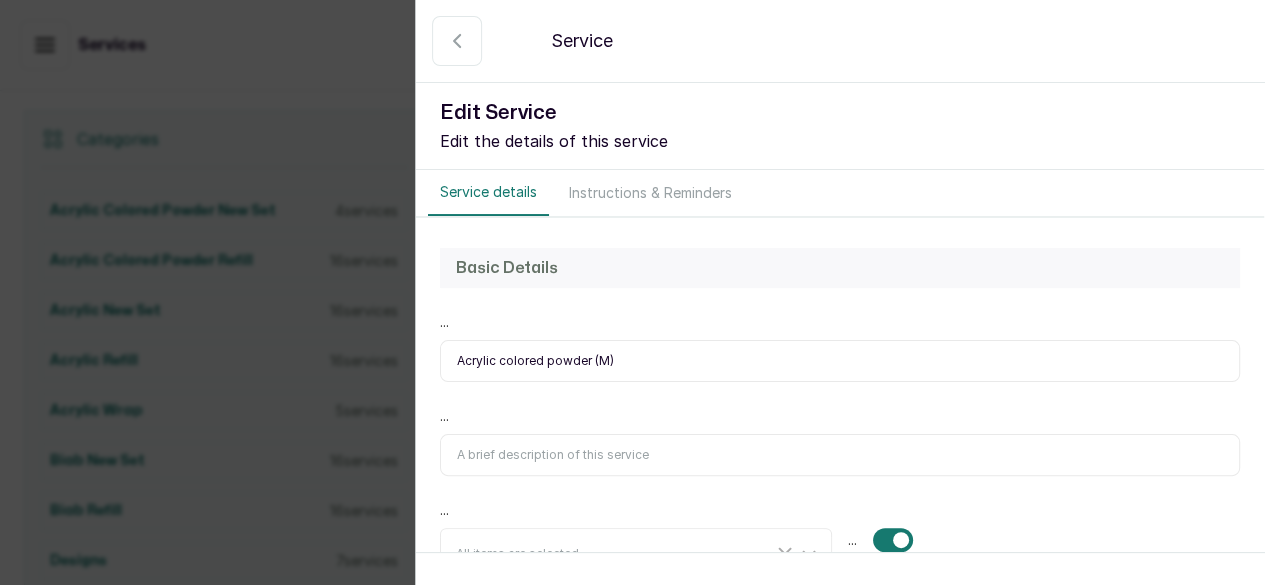 select on "fixed" 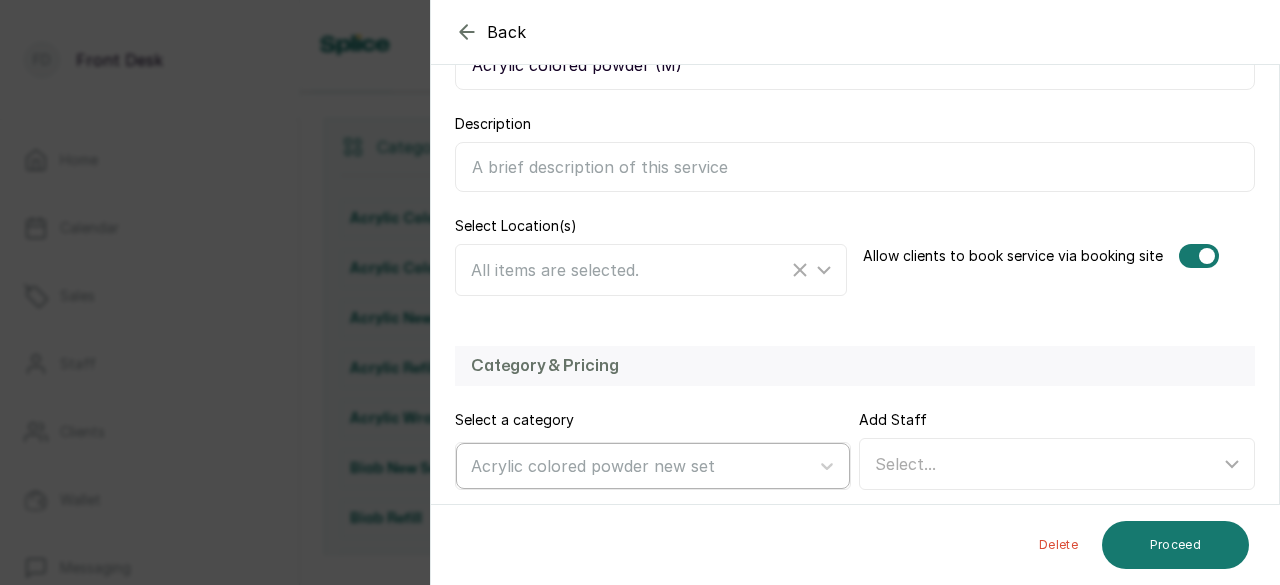 scroll, scrollTop: 400, scrollLeft: 0, axis: vertical 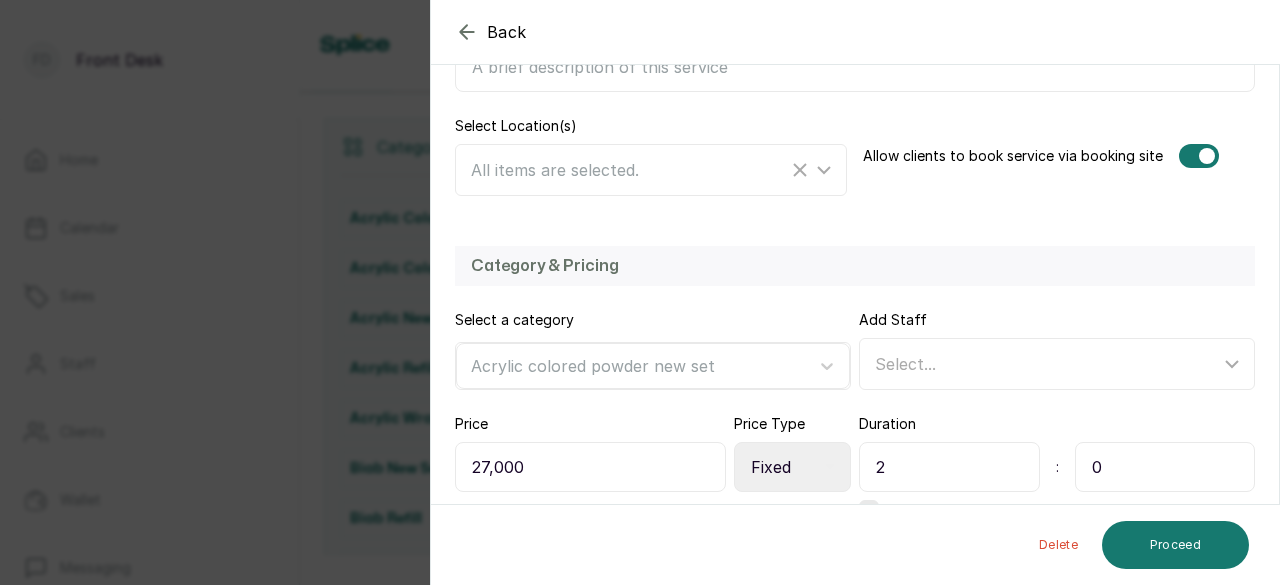 drag, startPoint x: 888, startPoint y: 474, endPoint x: 842, endPoint y: 459, distance: 48.38388 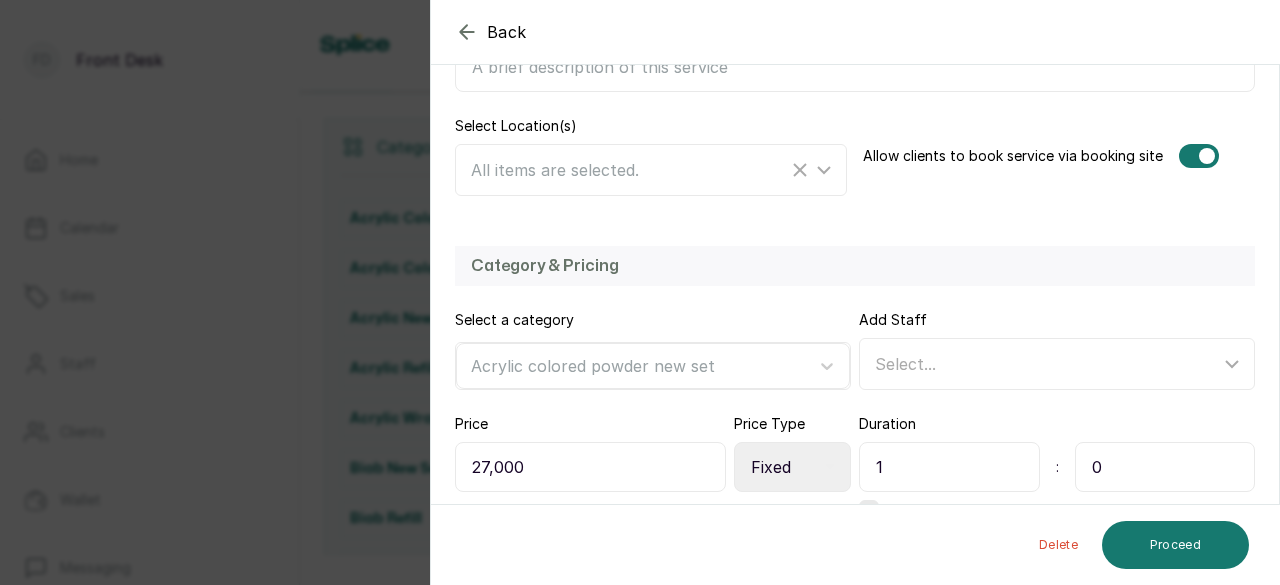 type on "1" 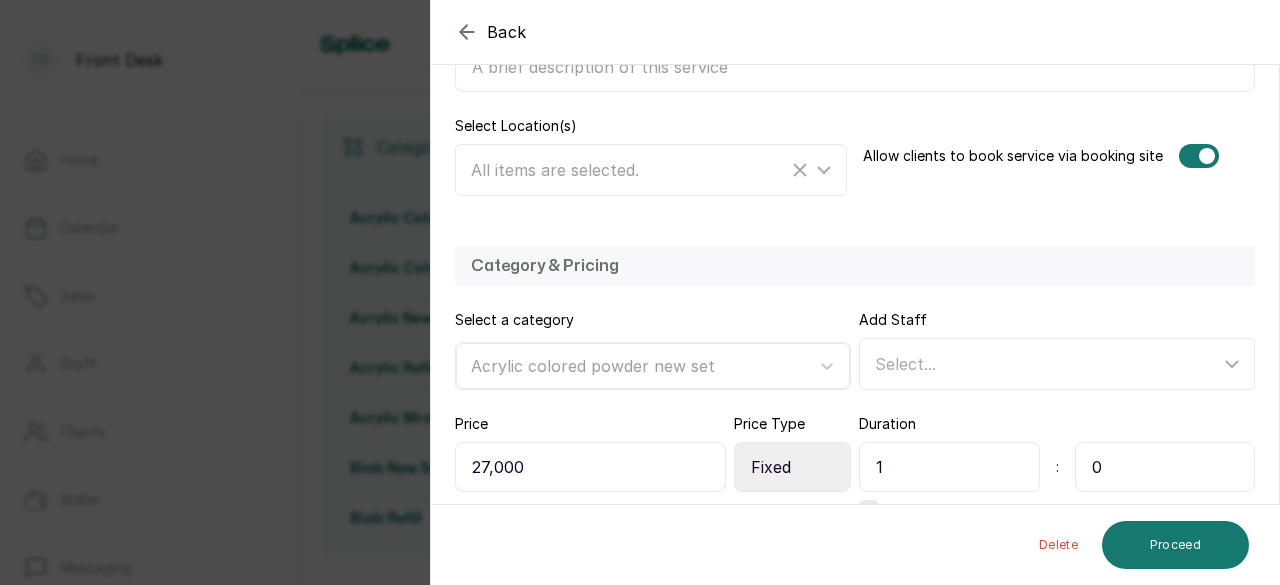 drag, startPoint x: 1126, startPoint y: 480, endPoint x: 1071, endPoint y: 479, distance: 55.00909 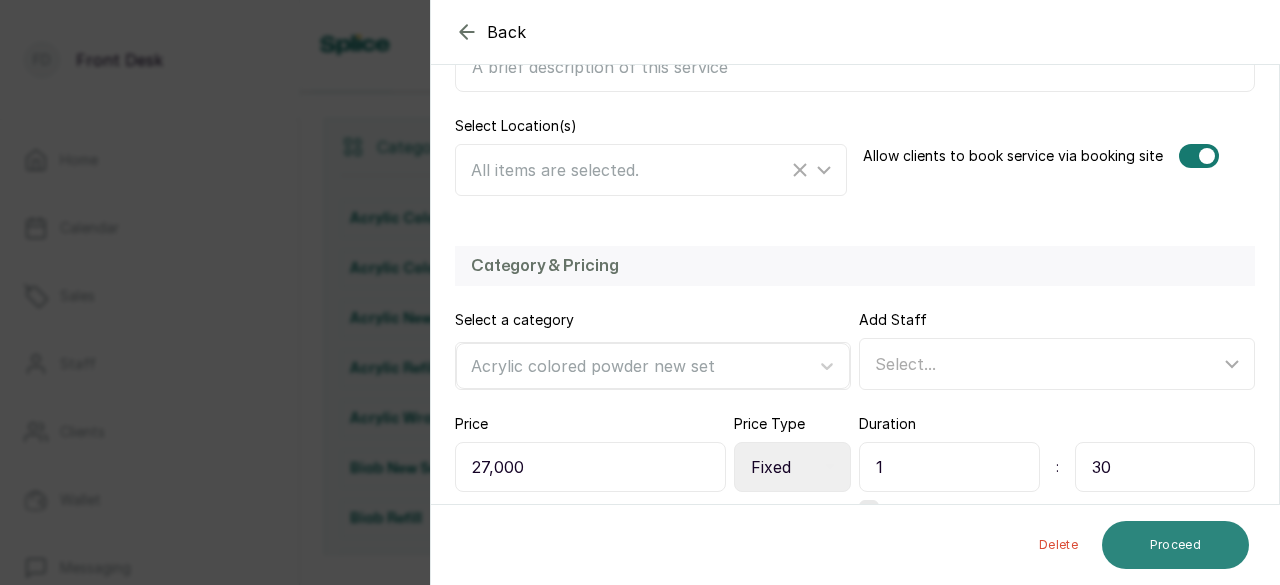 type on "30" 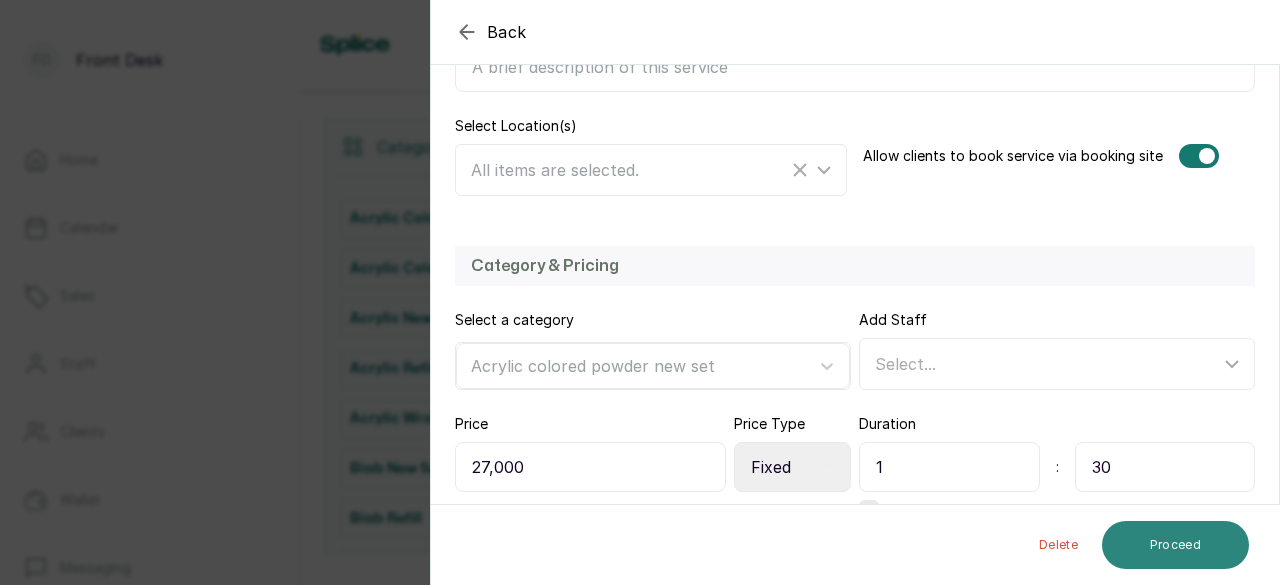 click on "Proceed" at bounding box center [1175, 545] 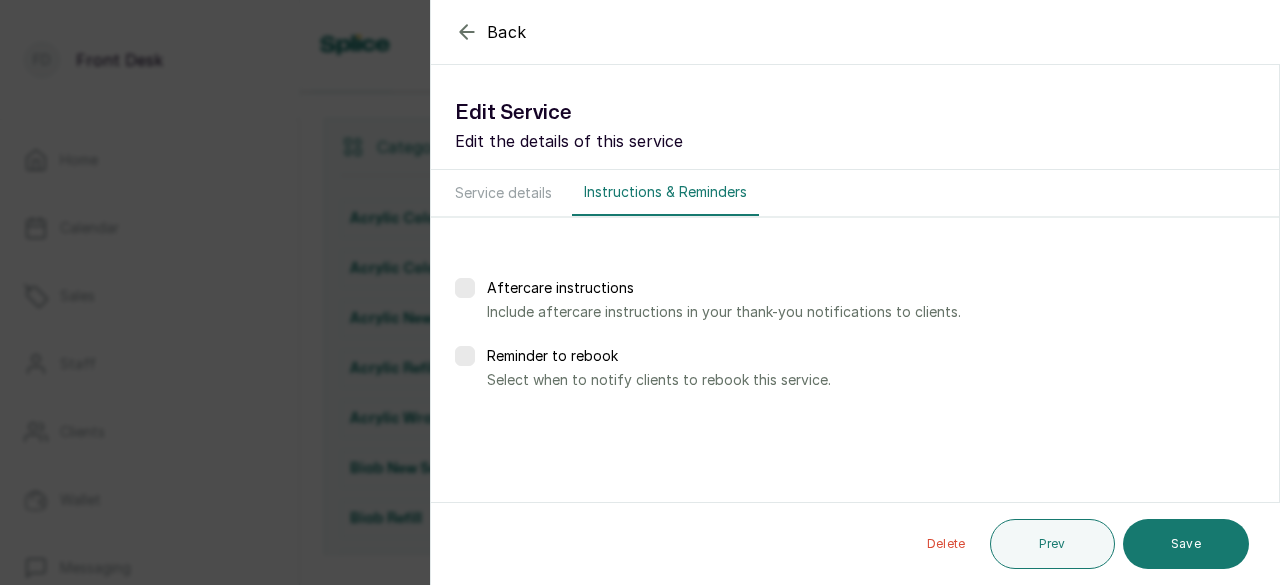 scroll, scrollTop: 0, scrollLeft: 0, axis: both 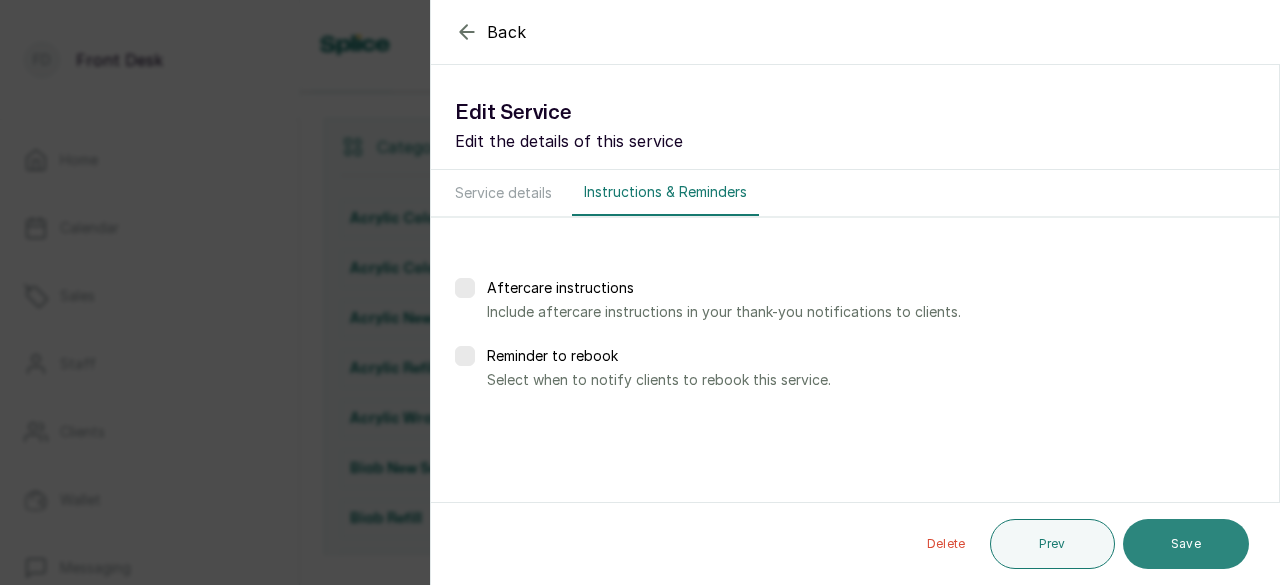 click on "Save" at bounding box center [1186, 544] 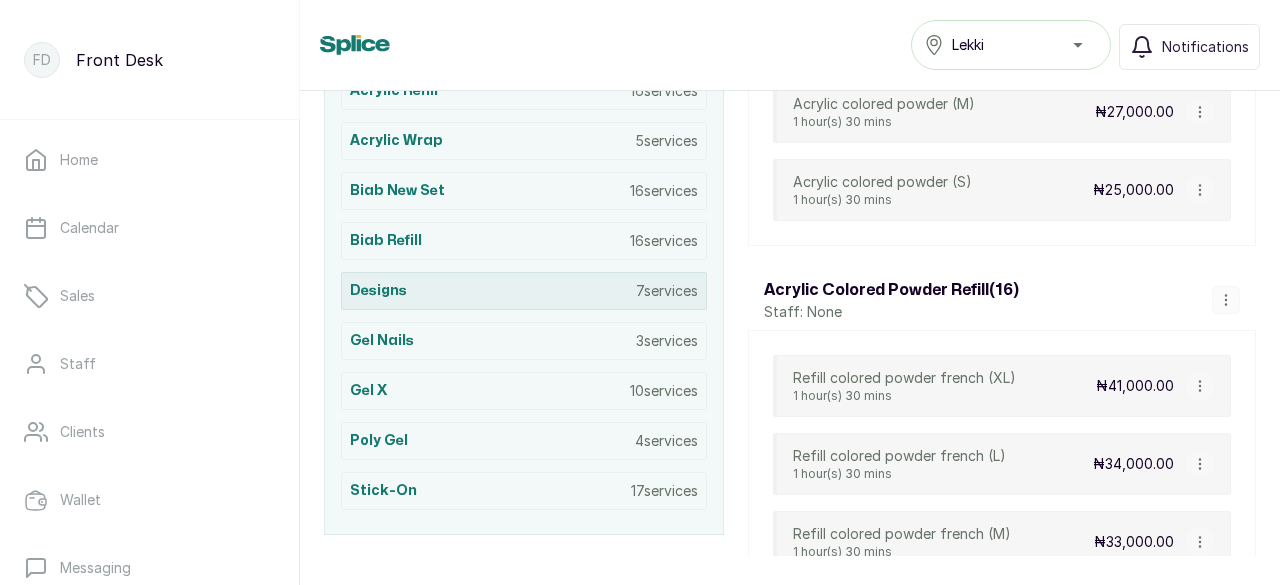 scroll, scrollTop: 700, scrollLeft: 0, axis: vertical 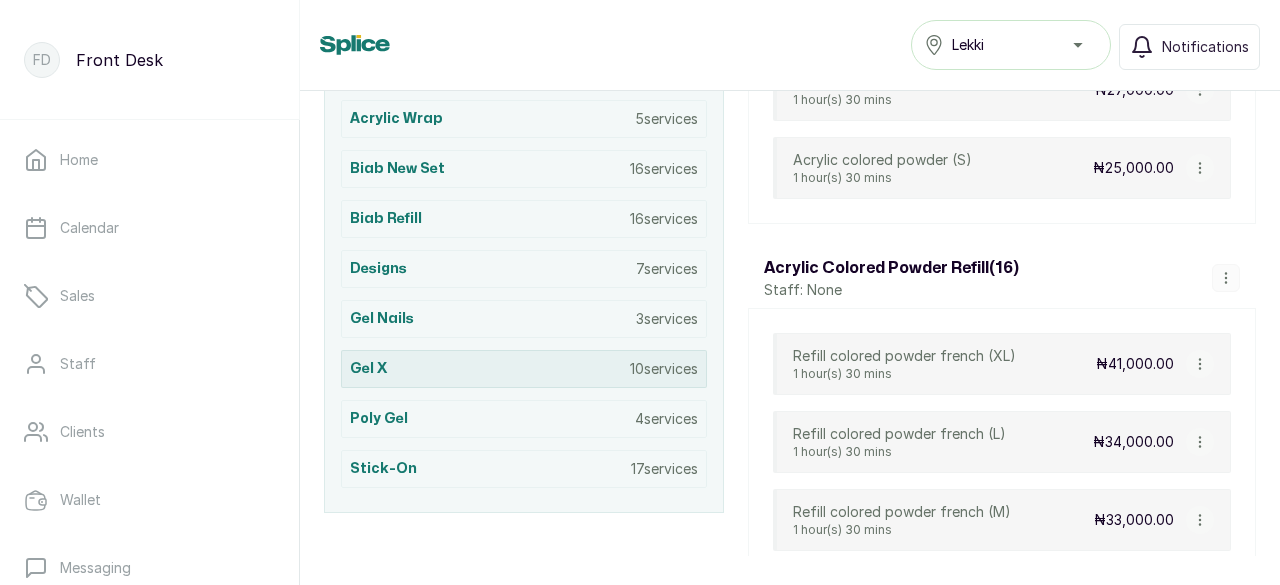click on "Gel X 10  services" at bounding box center (524, 369) 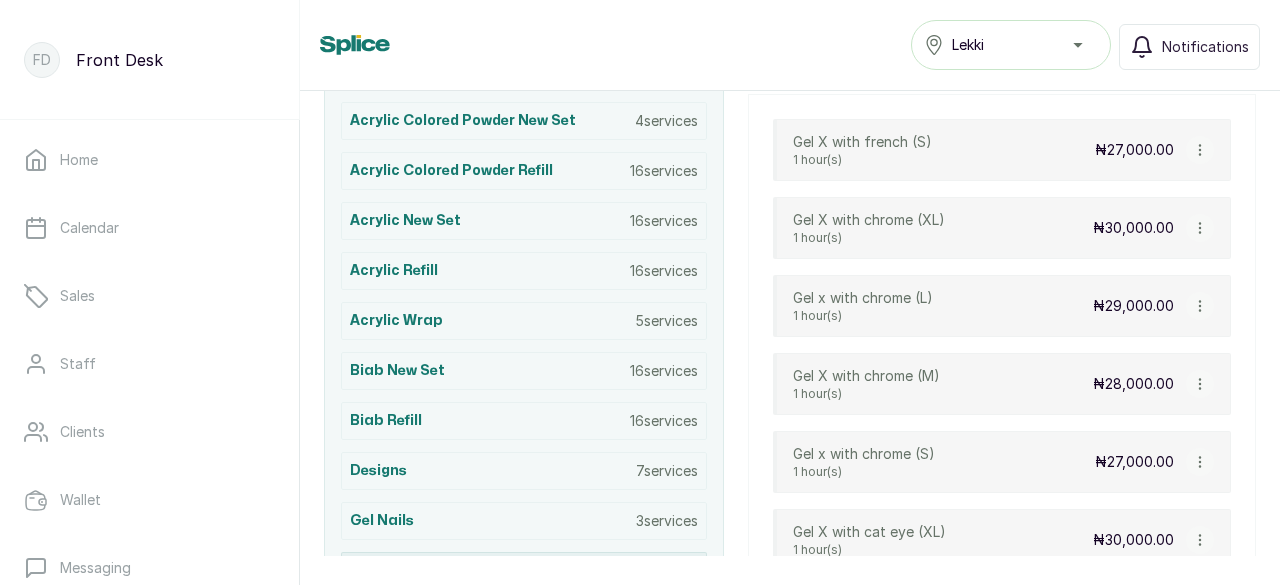 scroll, scrollTop: 423, scrollLeft: 0, axis: vertical 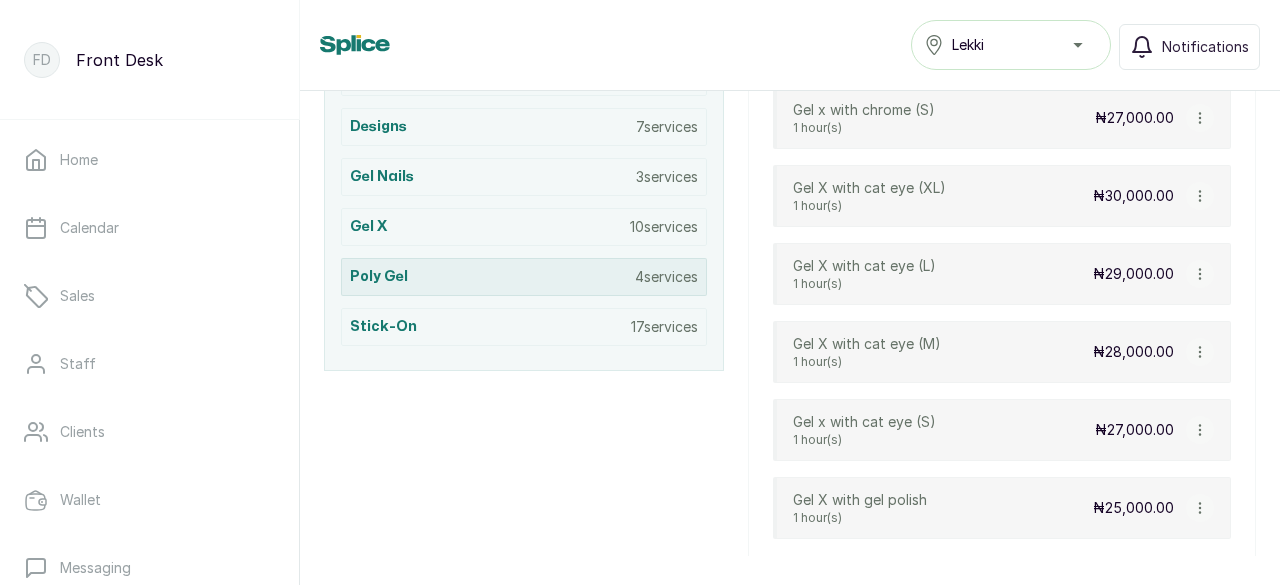 click on "Poly gel 4  services" at bounding box center (524, 277) 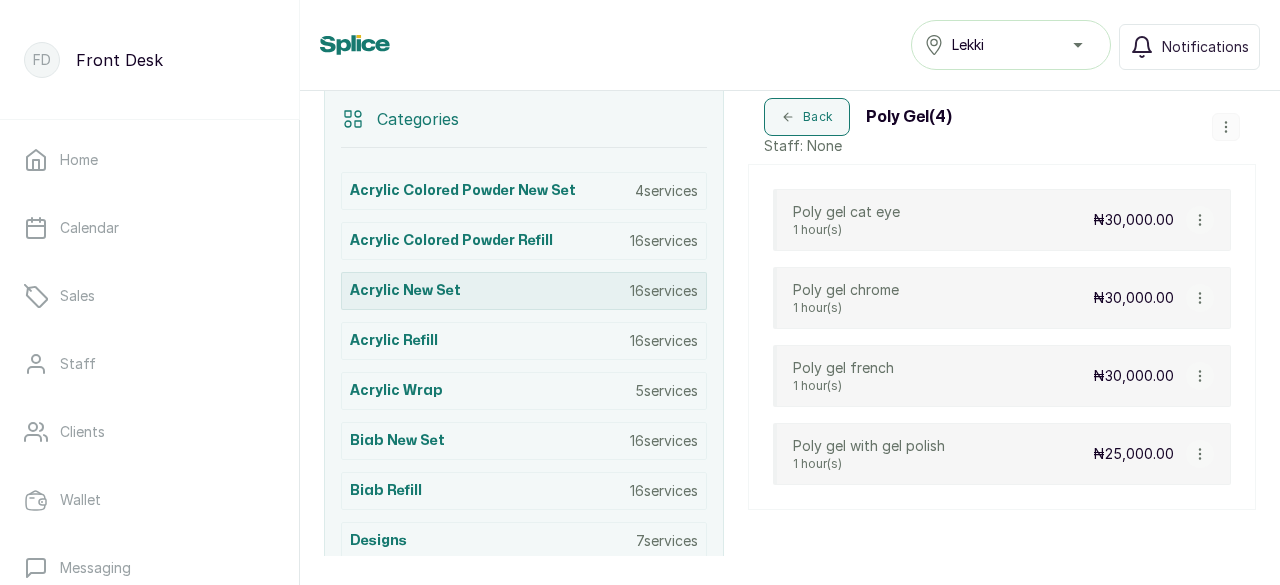scroll, scrollTop: 423, scrollLeft: 0, axis: vertical 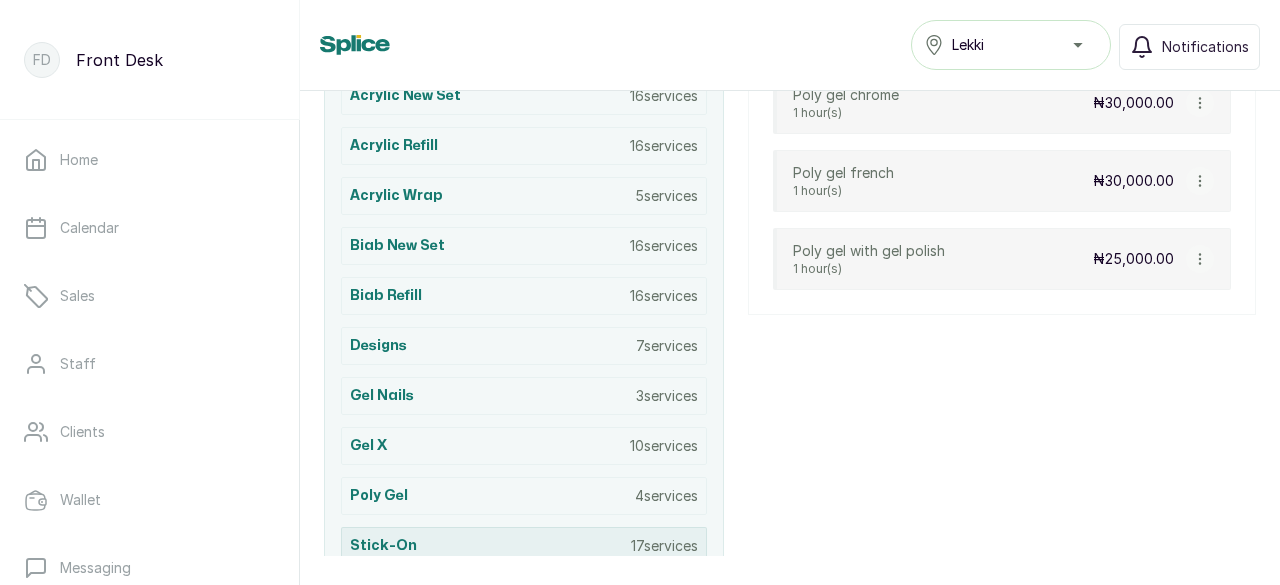 click on "Stick-on 17  services" at bounding box center (524, 546) 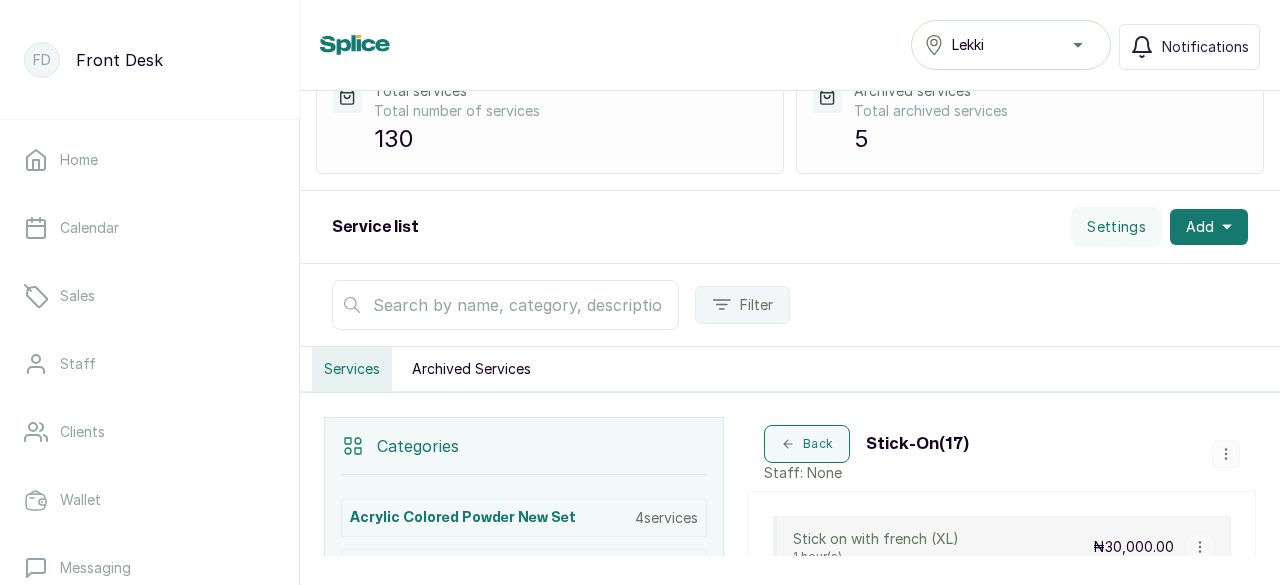 scroll, scrollTop: 83, scrollLeft: 0, axis: vertical 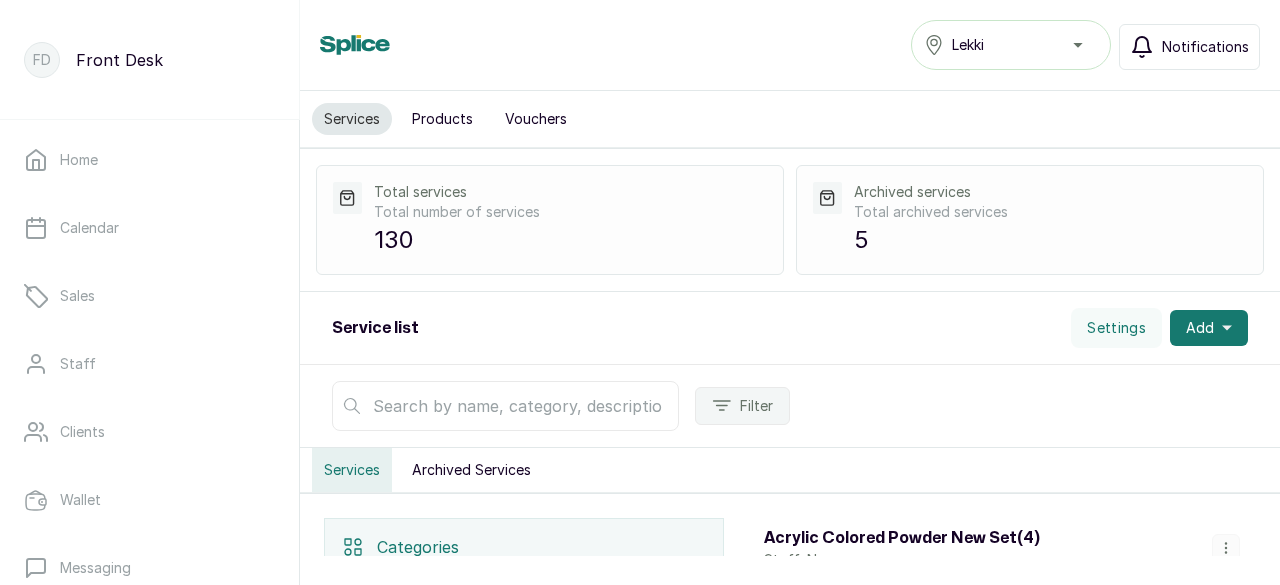 click on "Notifications" at bounding box center [1205, 47] 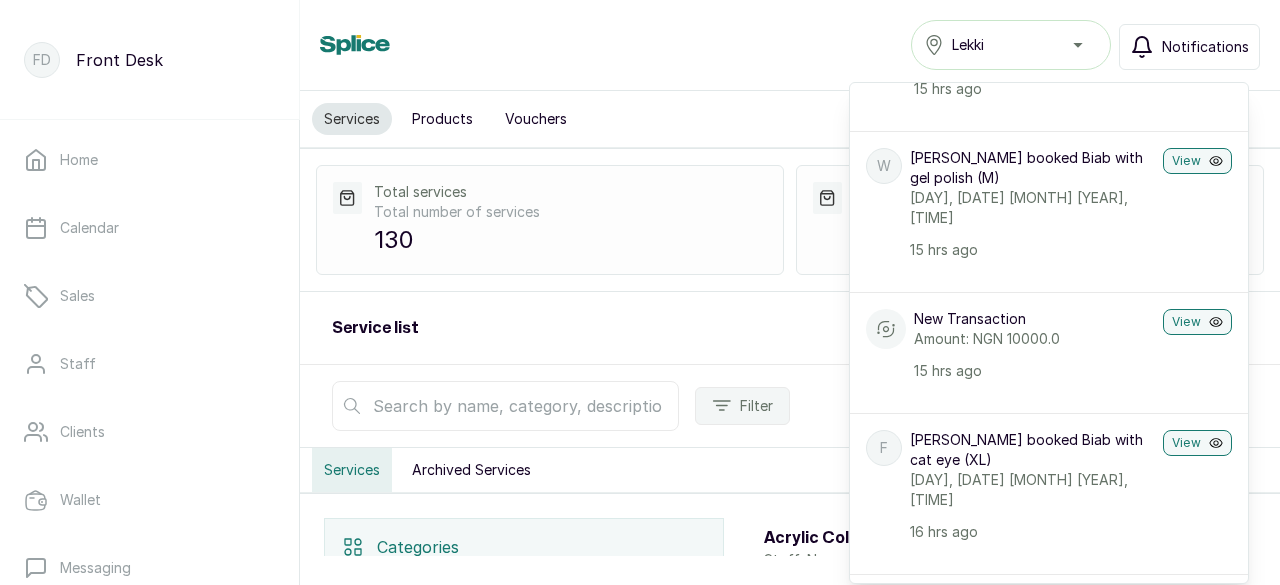 scroll, scrollTop: 319, scrollLeft: 0, axis: vertical 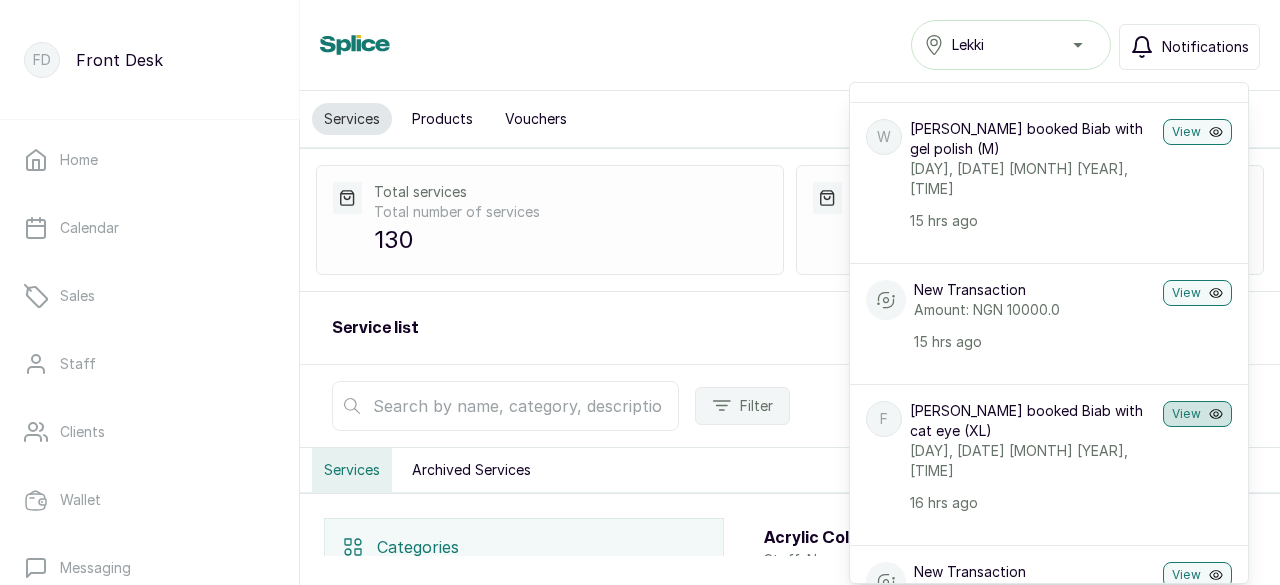 click on "View" at bounding box center (1197, 414) 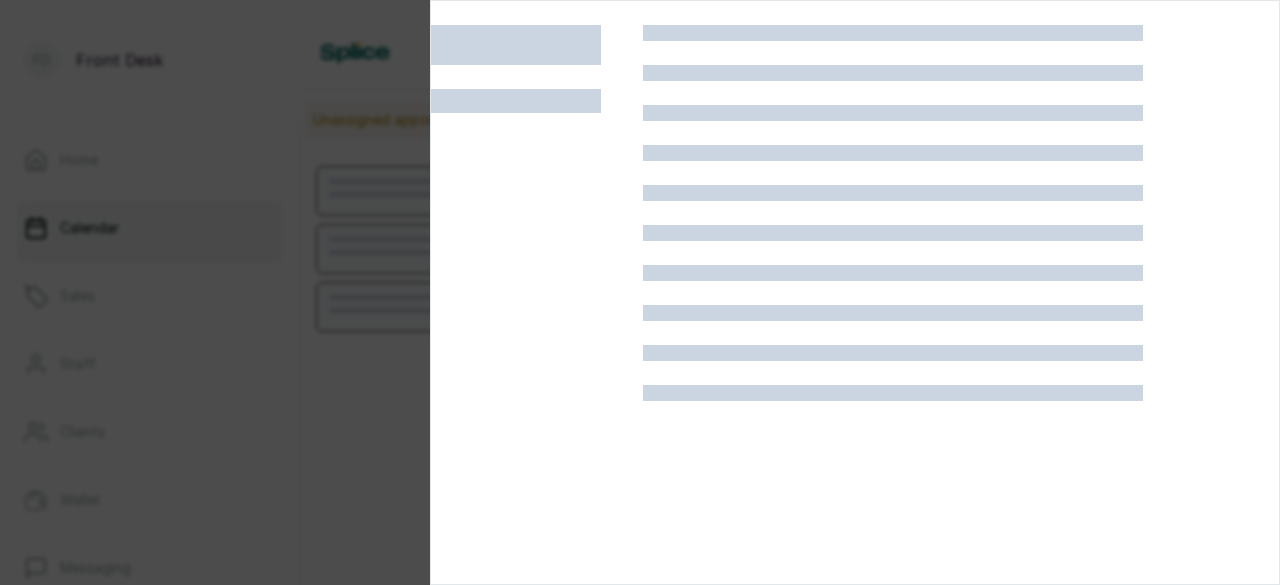 scroll, scrollTop: 674, scrollLeft: 0, axis: vertical 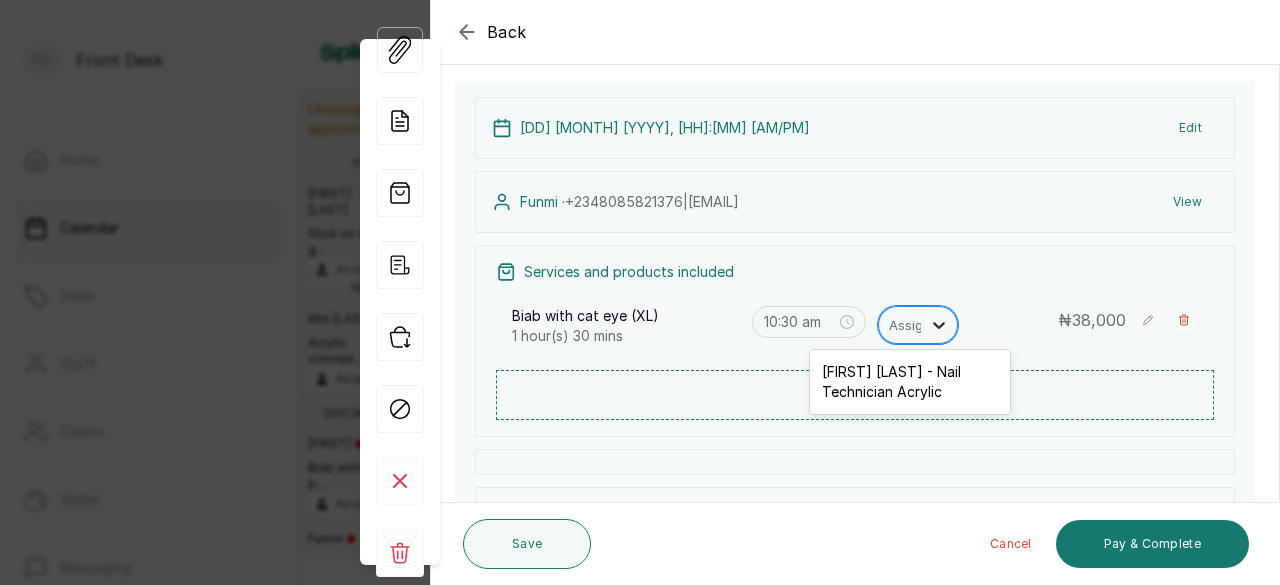 click 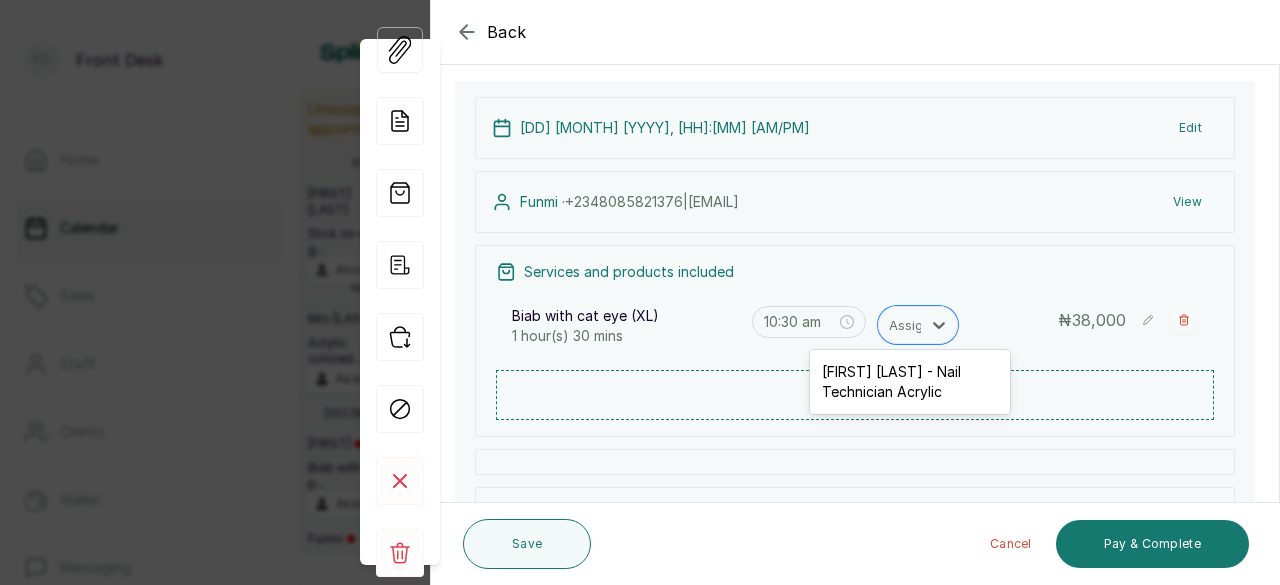 click on "Gbenga Antonio - Nail Technician Acrylic" at bounding box center (910, 382) 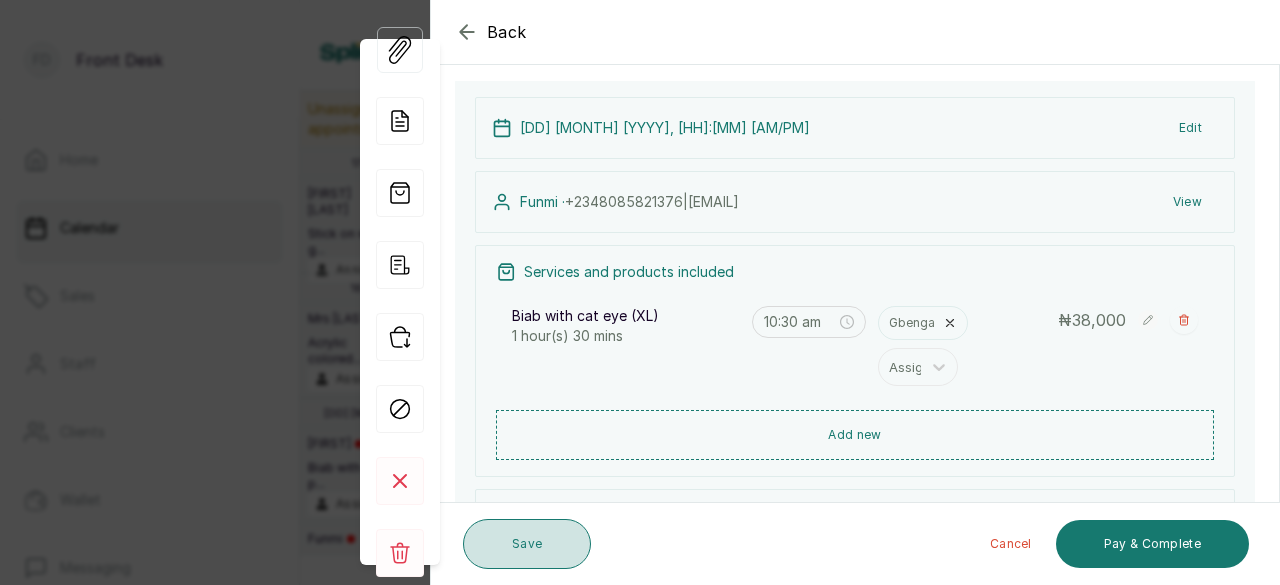 click on "Save" at bounding box center [527, 544] 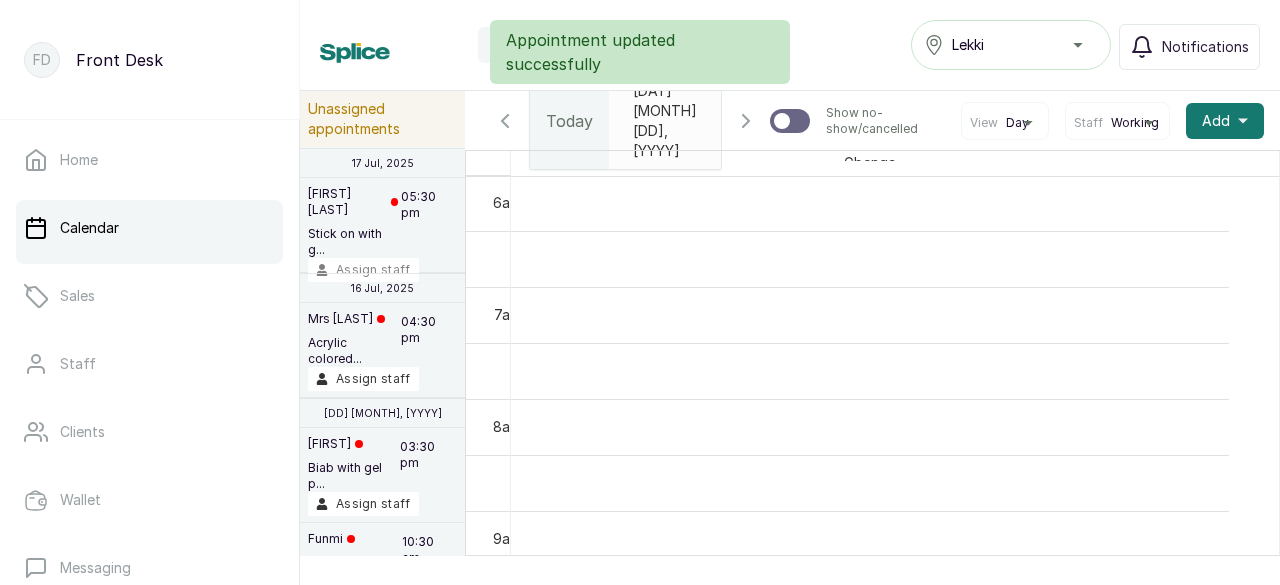 click on "Assign staff" at bounding box center (363, 270) 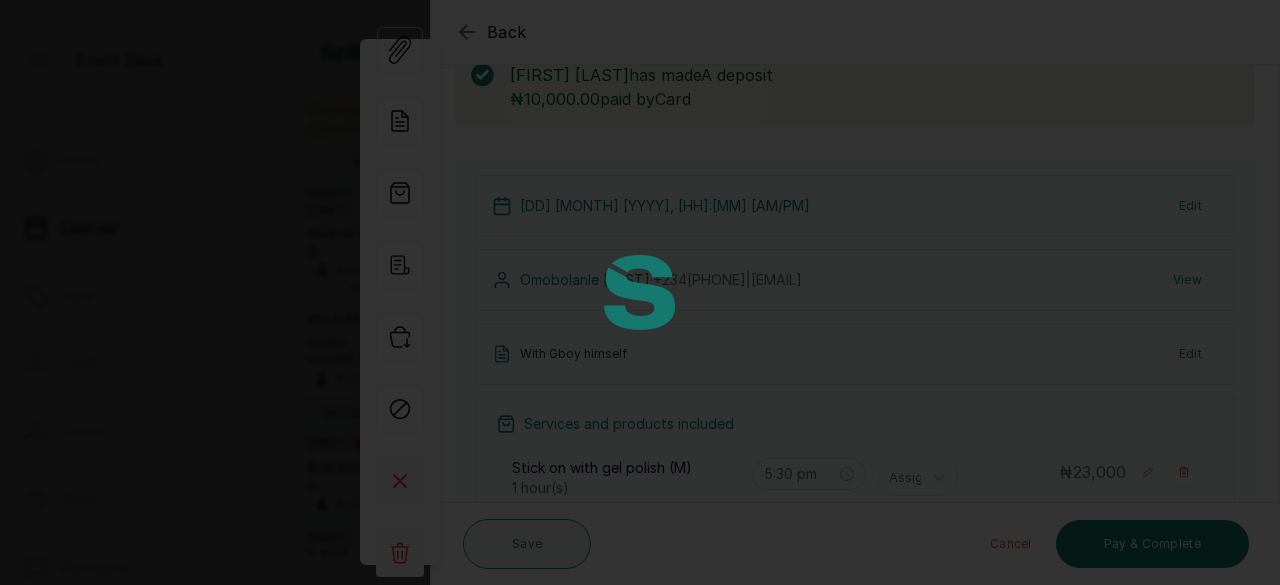 scroll, scrollTop: 200, scrollLeft: 0, axis: vertical 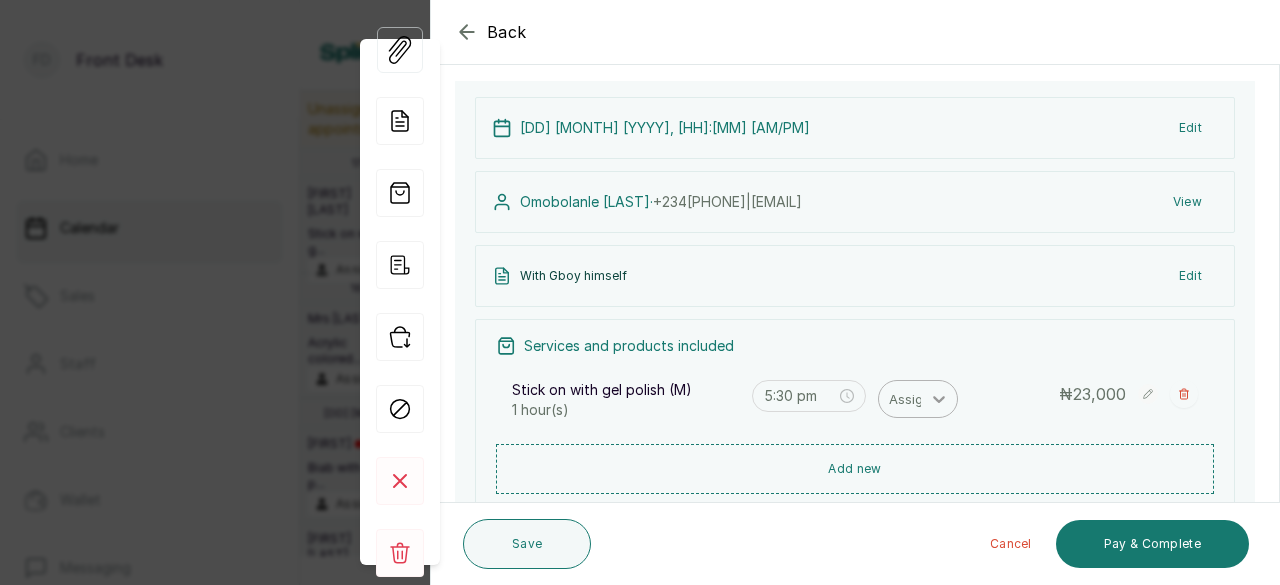 click 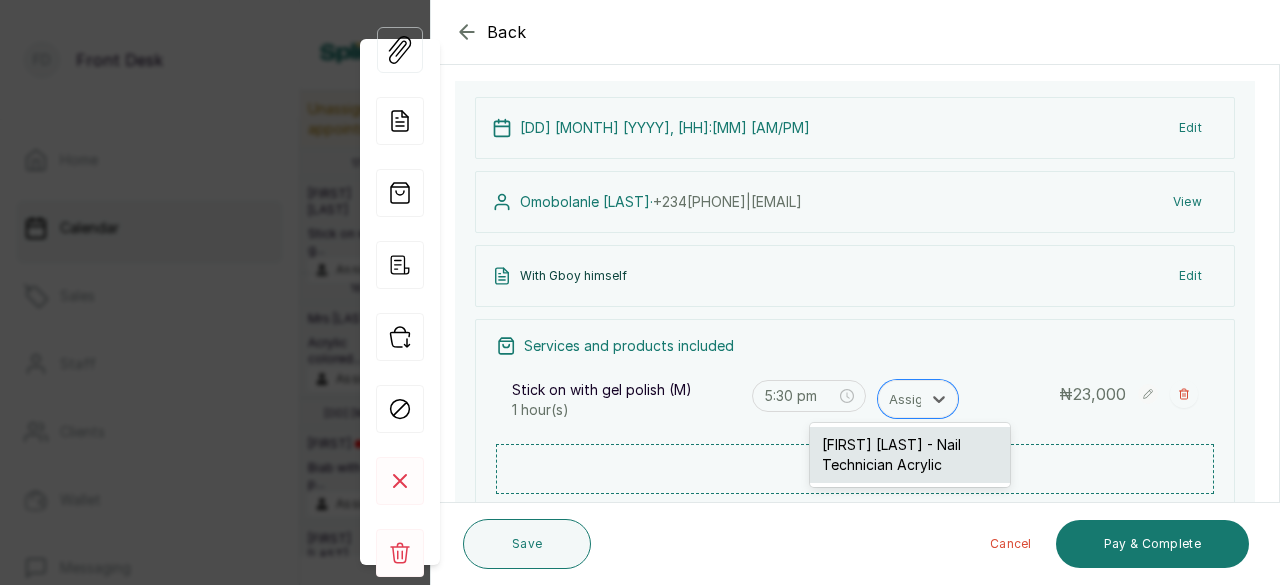 click on "Gbenga Antonio - Nail Technician Acrylic" at bounding box center (910, 455) 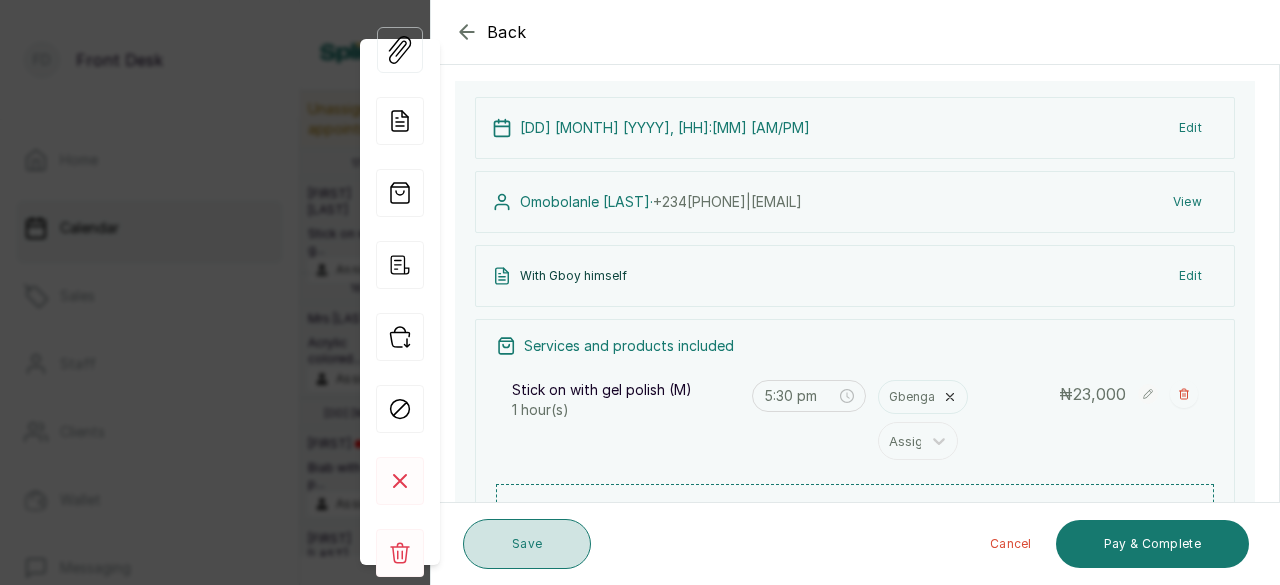 click on "Save" at bounding box center [527, 544] 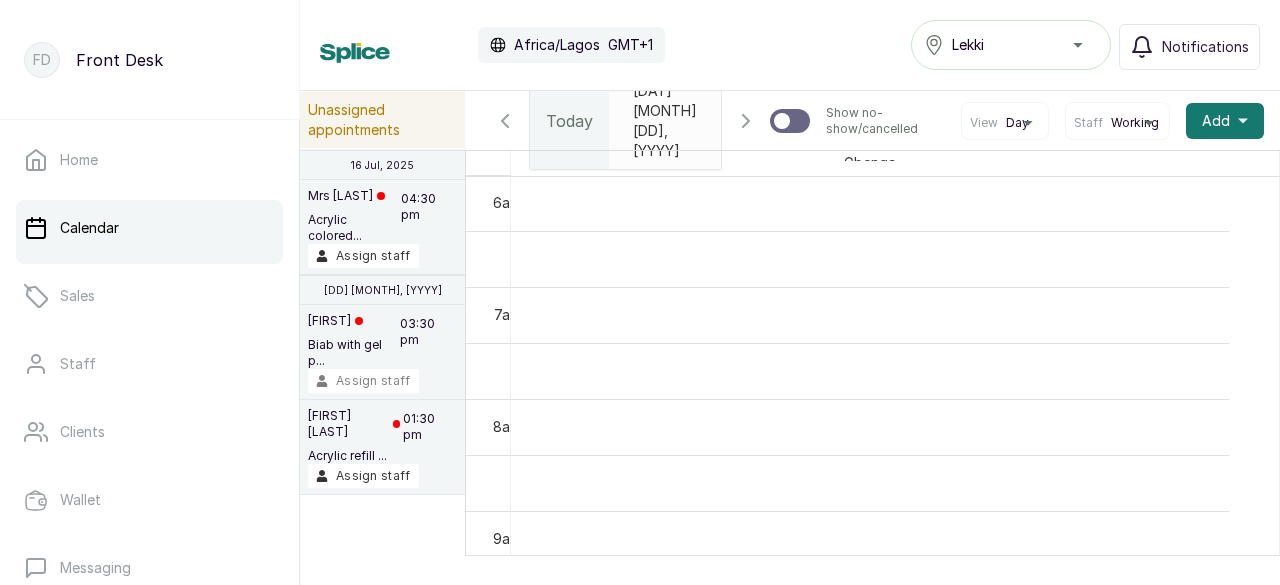 click on "Assign staff" at bounding box center [363, 381] 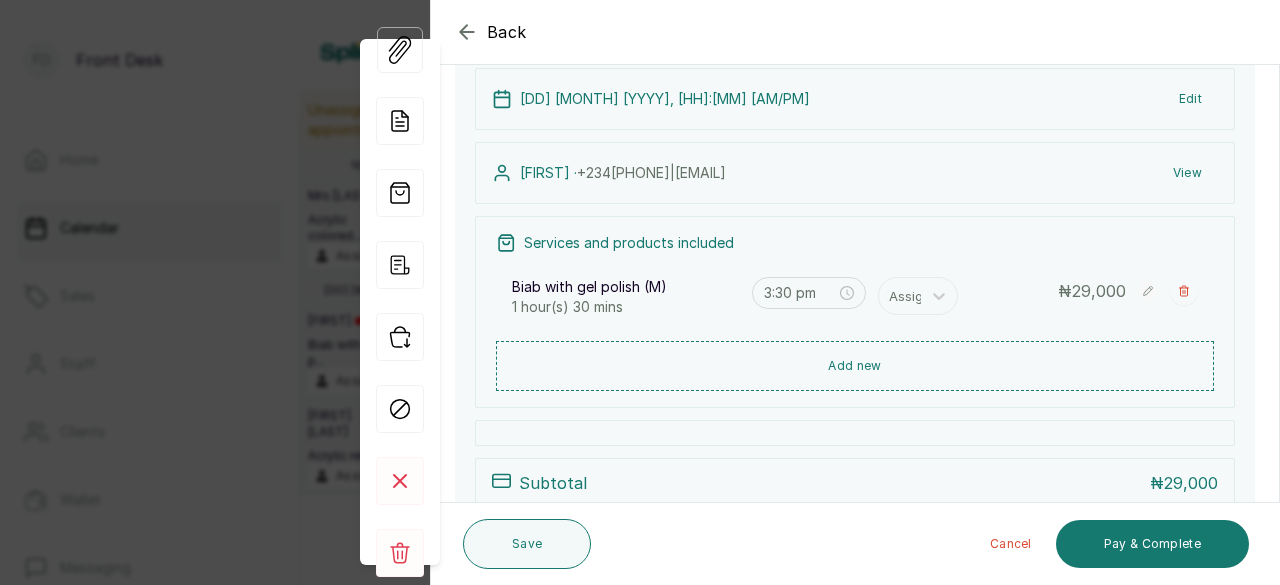 scroll, scrollTop: 300, scrollLeft: 0, axis: vertical 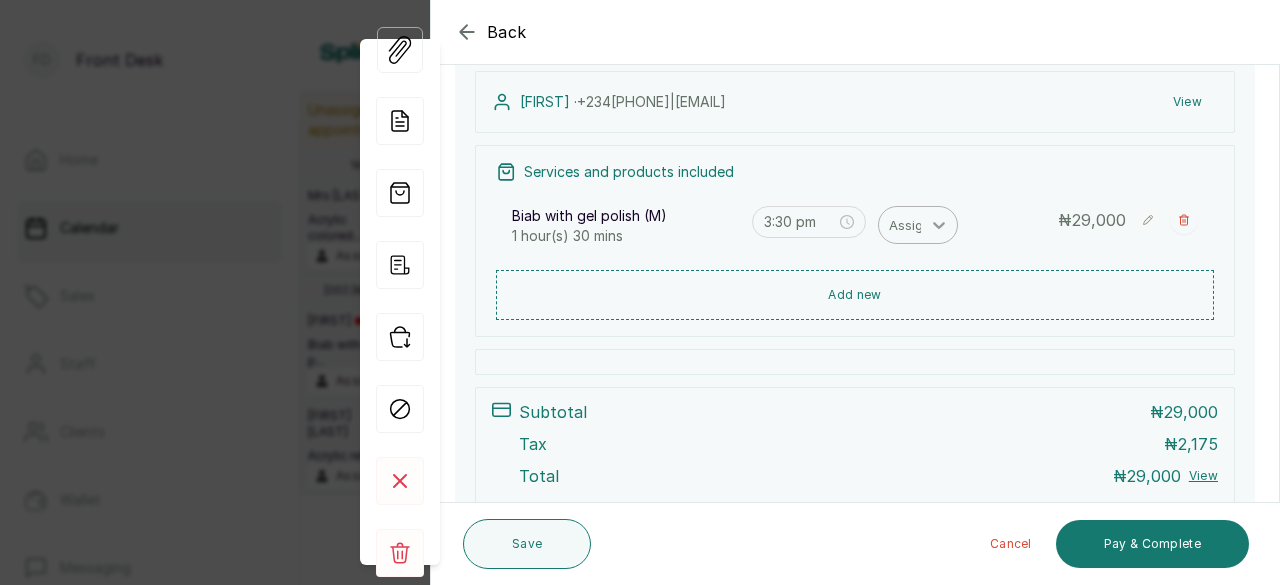 click 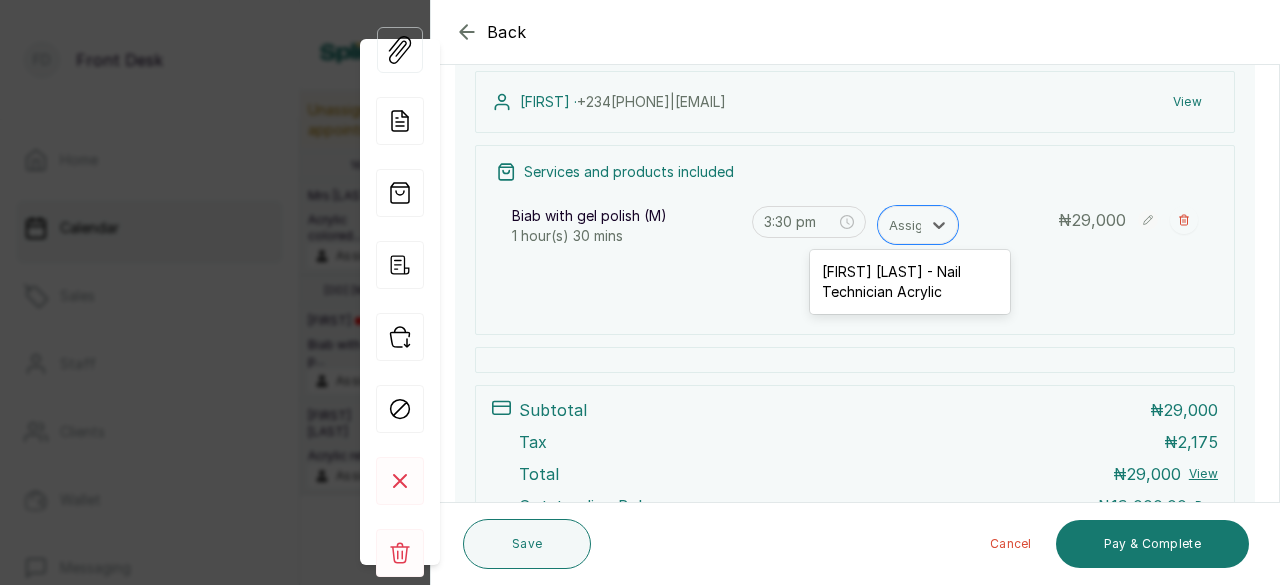 drag, startPoint x: 924, startPoint y: 283, endPoint x: 944, endPoint y: 311, distance: 34.4093 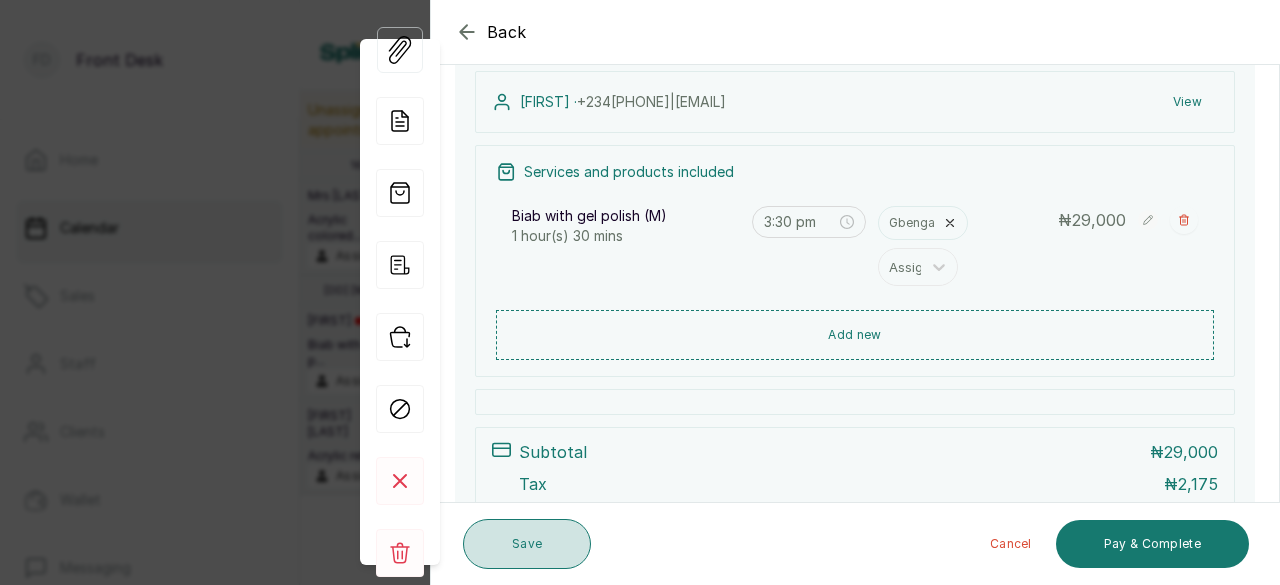 click on "Save" at bounding box center [527, 544] 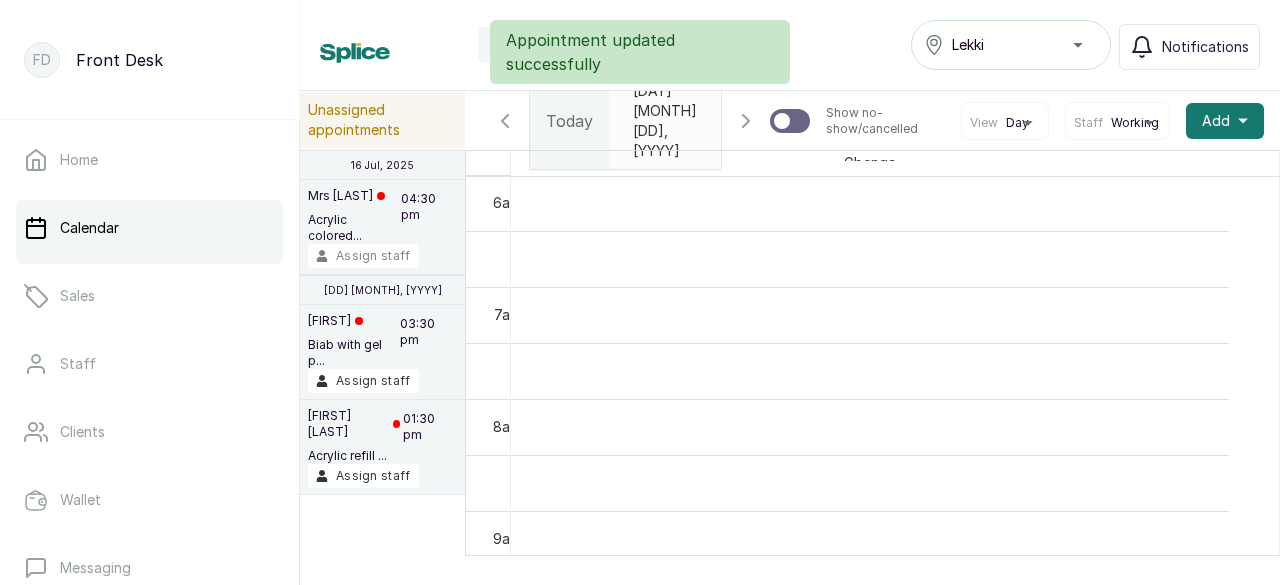 click on "Assign staff" at bounding box center [363, 256] 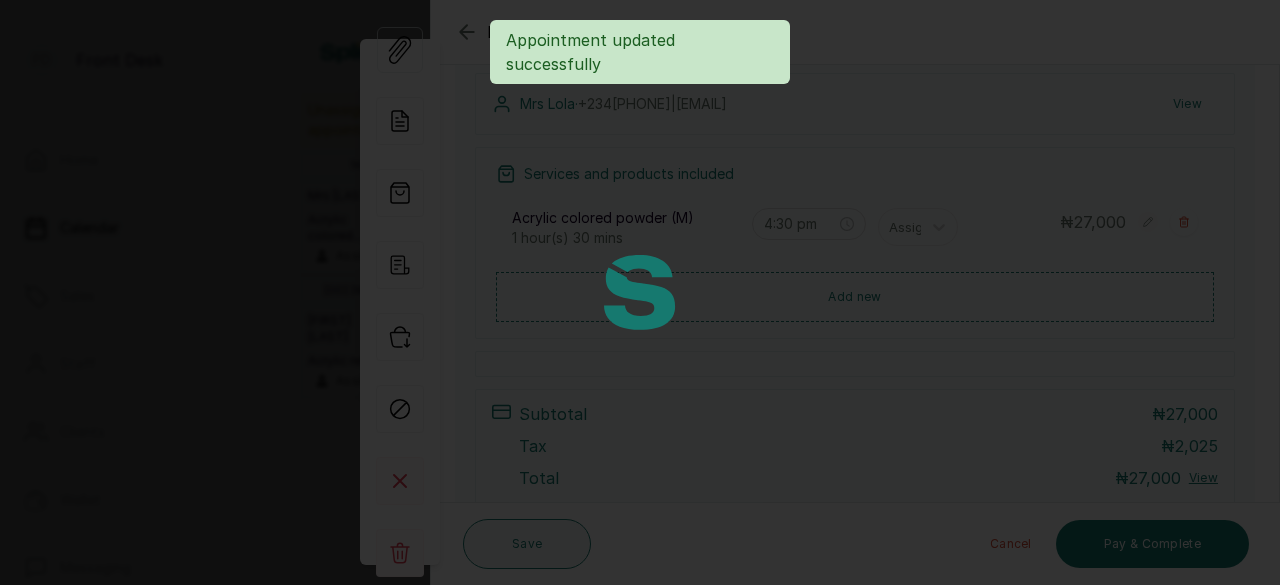 scroll, scrollTop: 300, scrollLeft: 0, axis: vertical 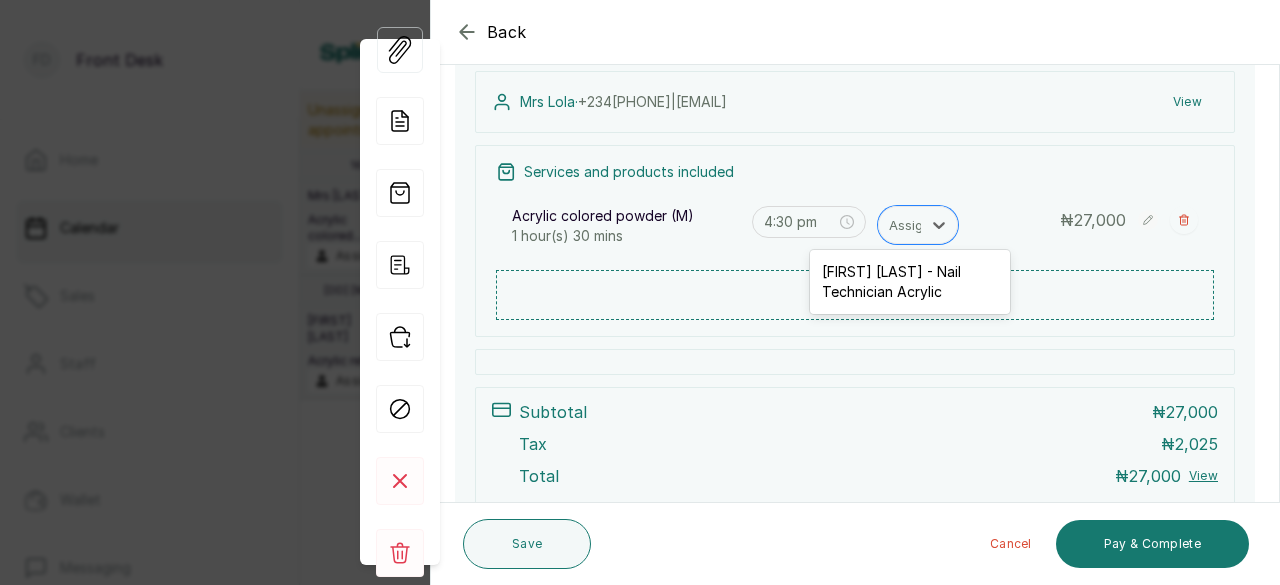 click 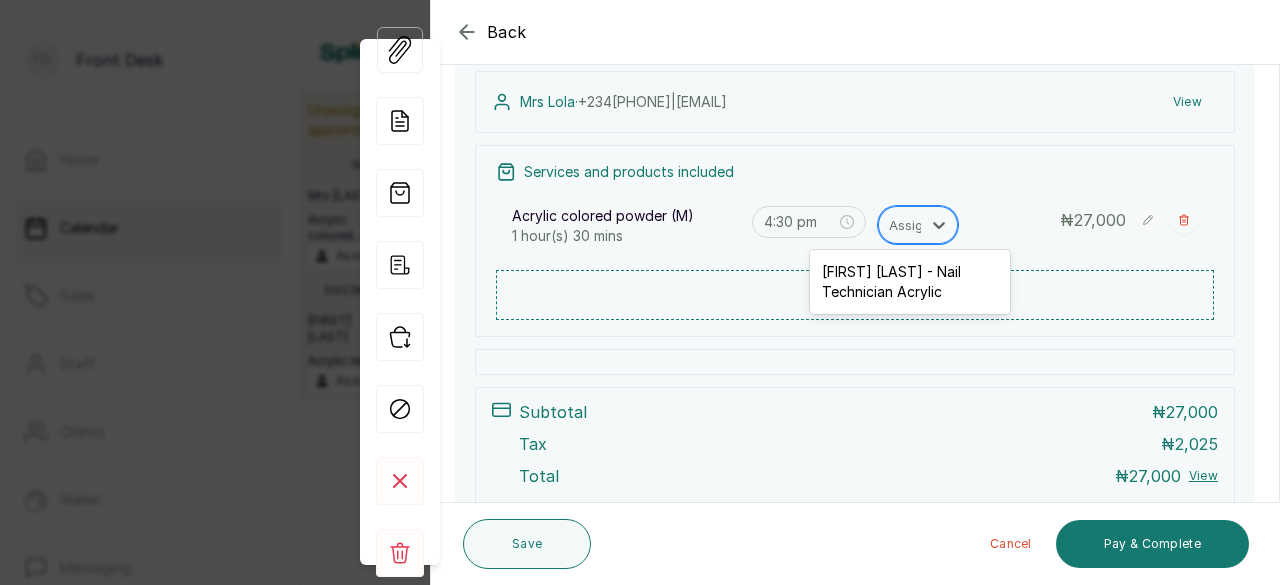 click on "Gbenga Antonio - Nail Technician Acrylic" at bounding box center [910, 282] 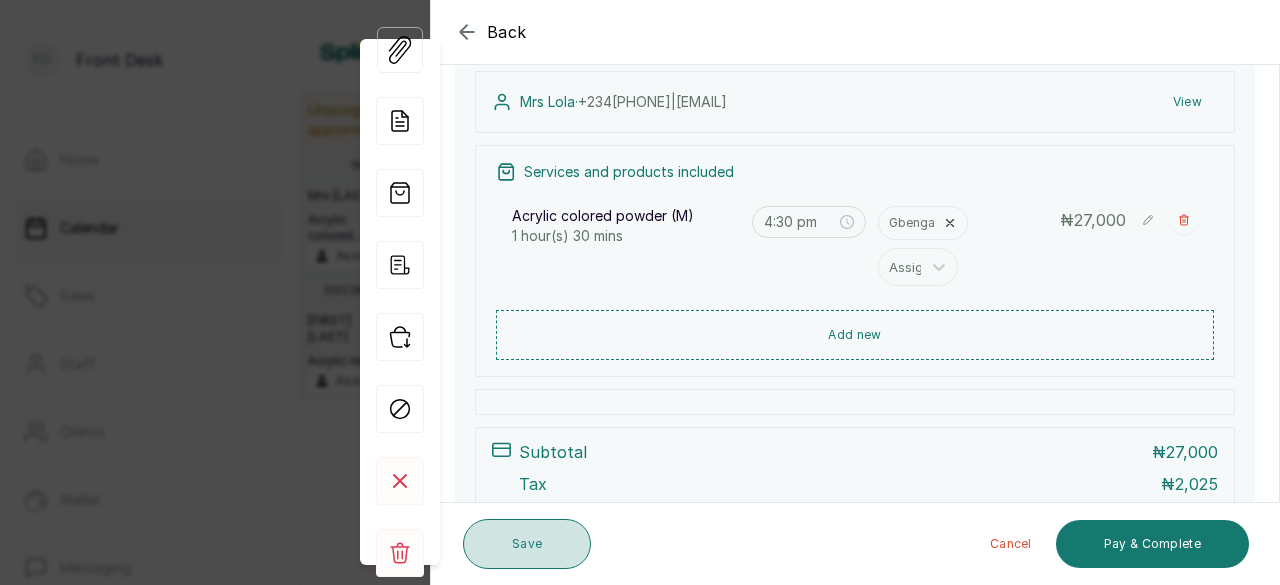 click on "Save" at bounding box center (527, 544) 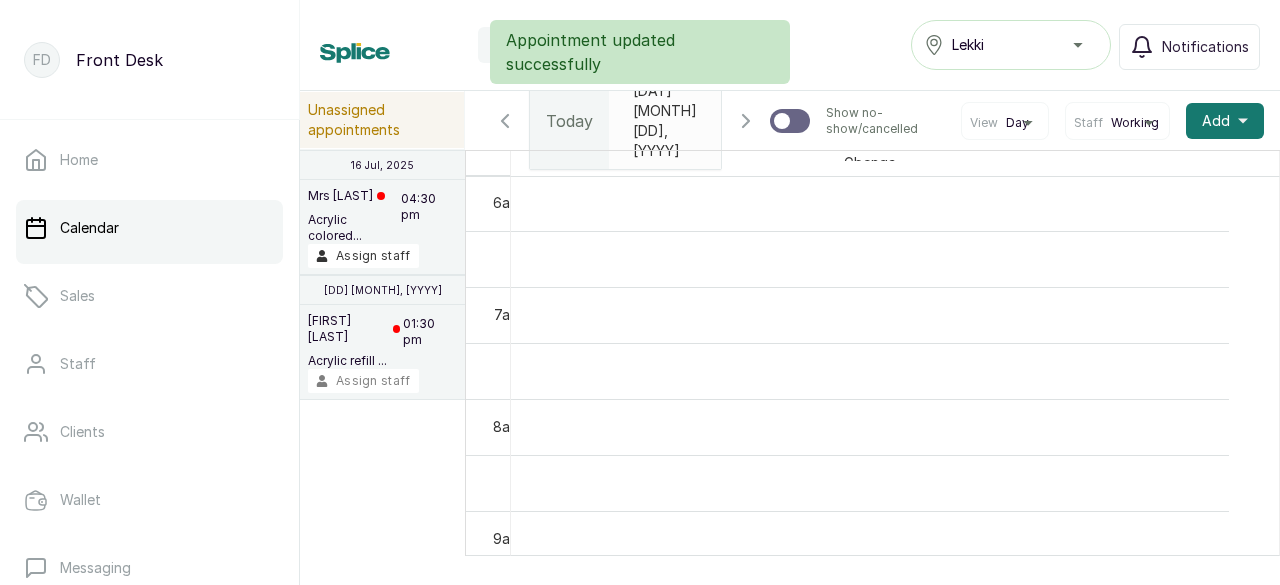 click on "Assign staff" at bounding box center [363, 381] 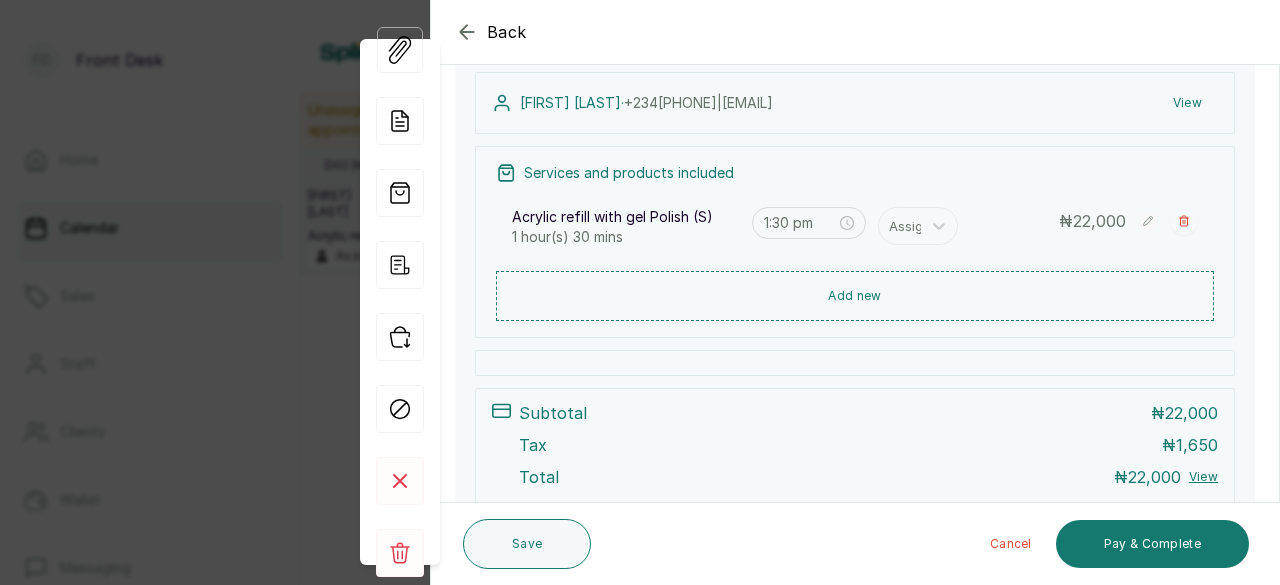 scroll, scrollTop: 300, scrollLeft: 0, axis: vertical 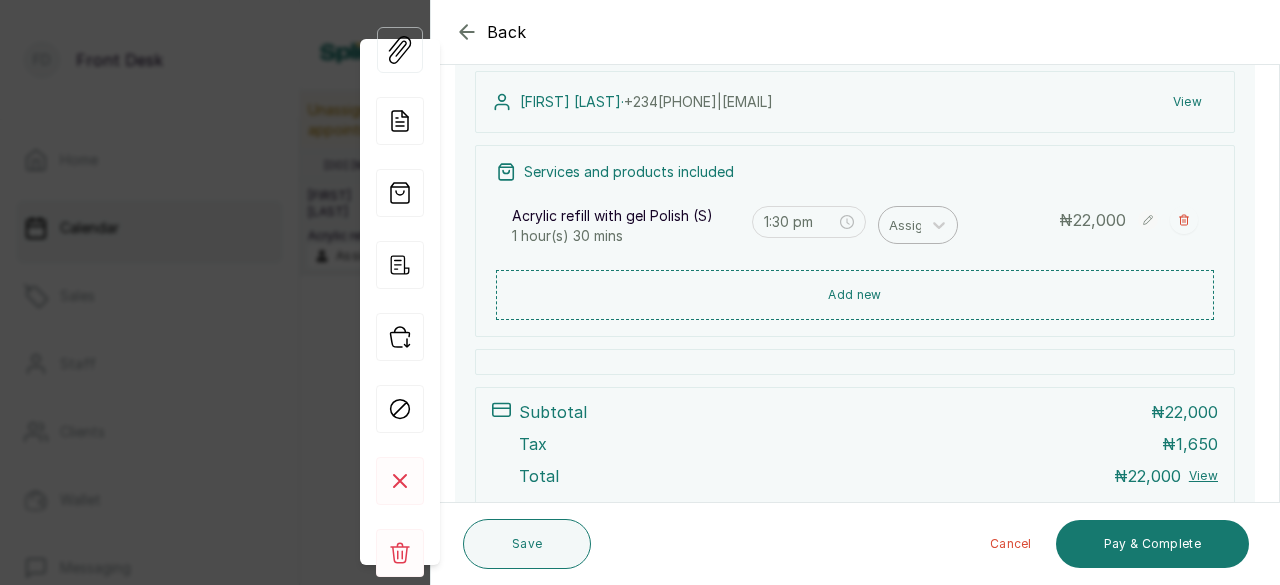 click at bounding box center (910, 225) 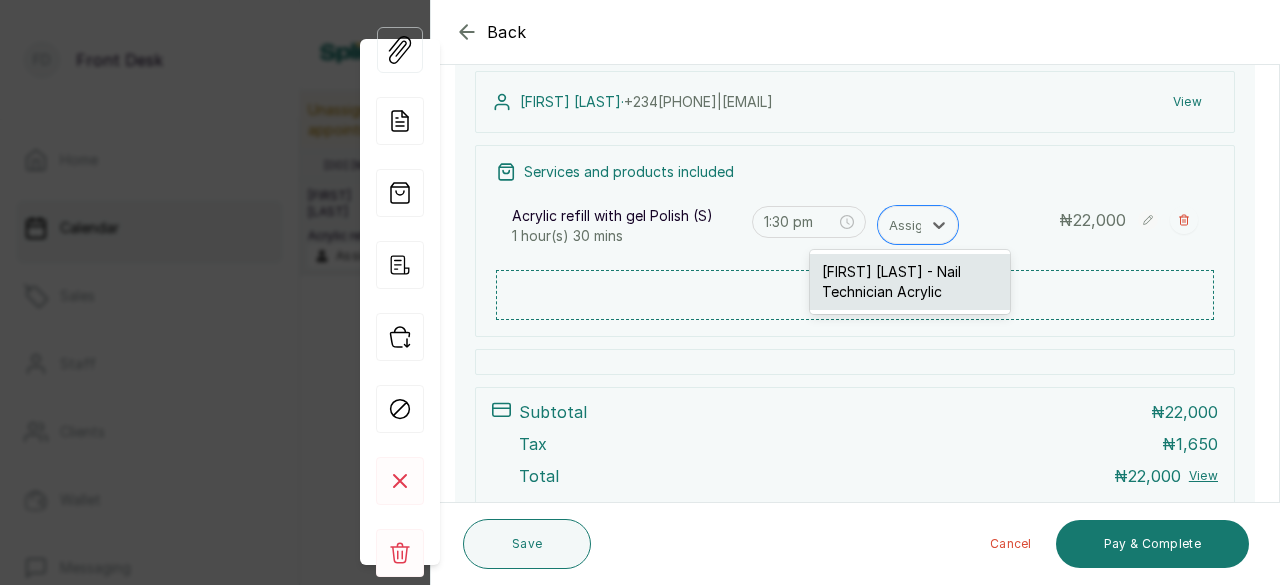 click on "Gbenga Antonio - Nail Technician Acrylic" at bounding box center [910, 282] 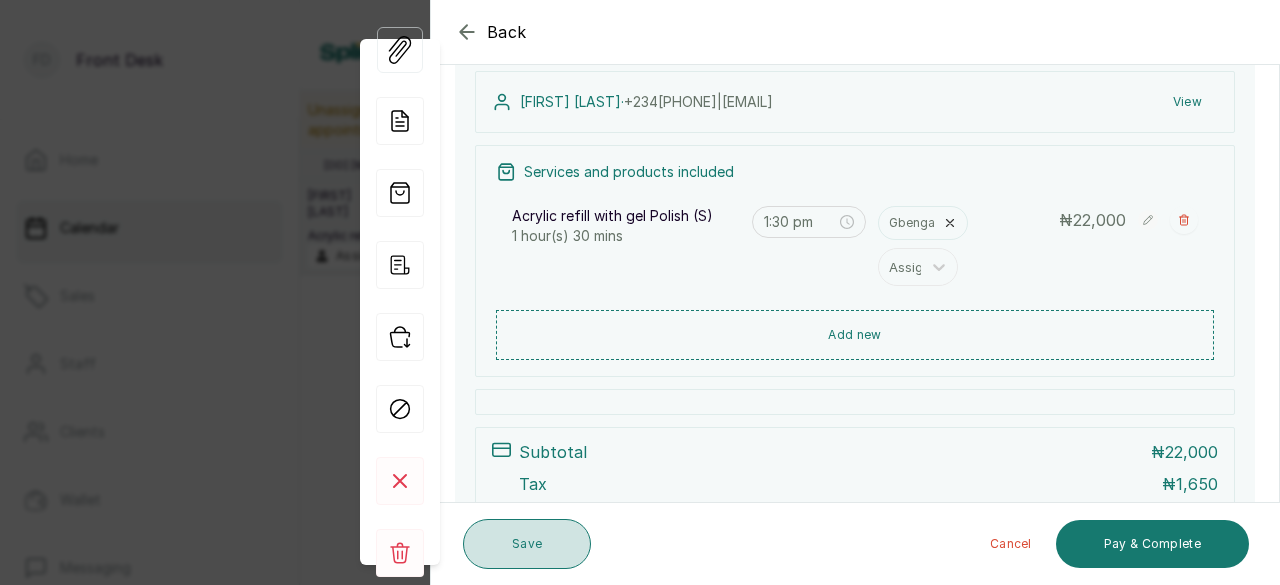 click on "Save" at bounding box center (527, 544) 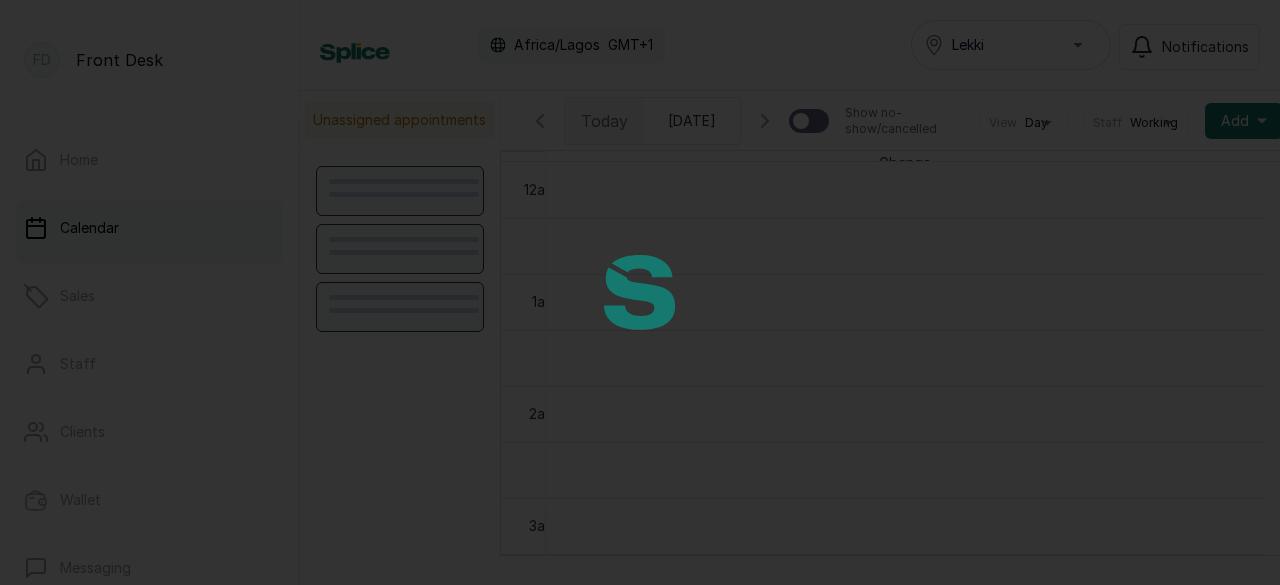 scroll, scrollTop: 0, scrollLeft: 0, axis: both 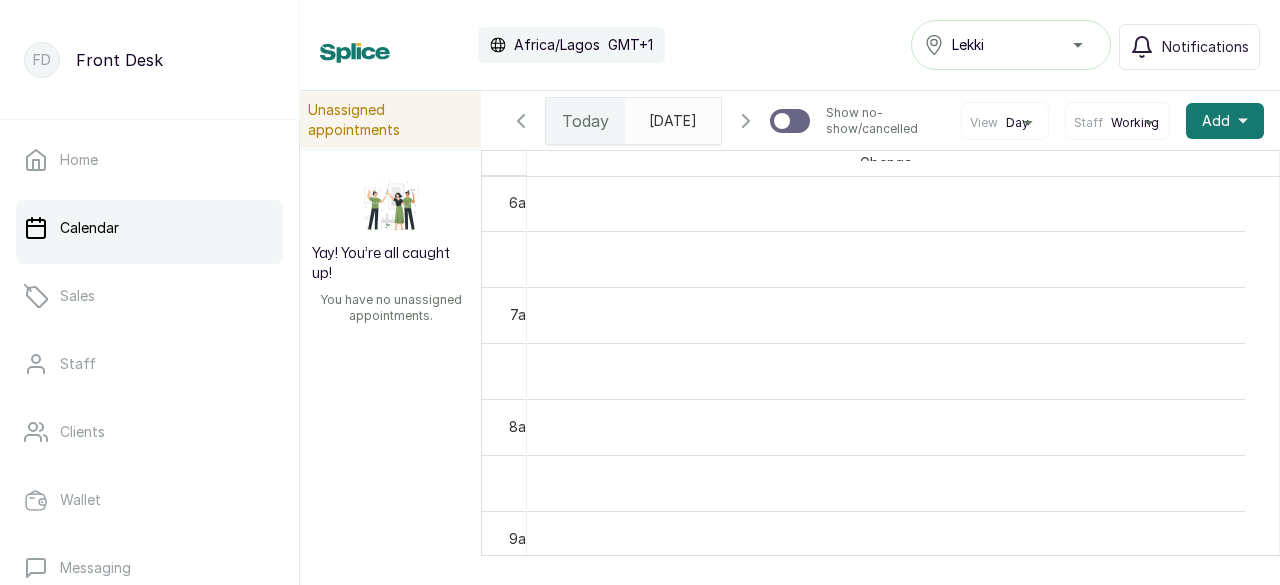 click 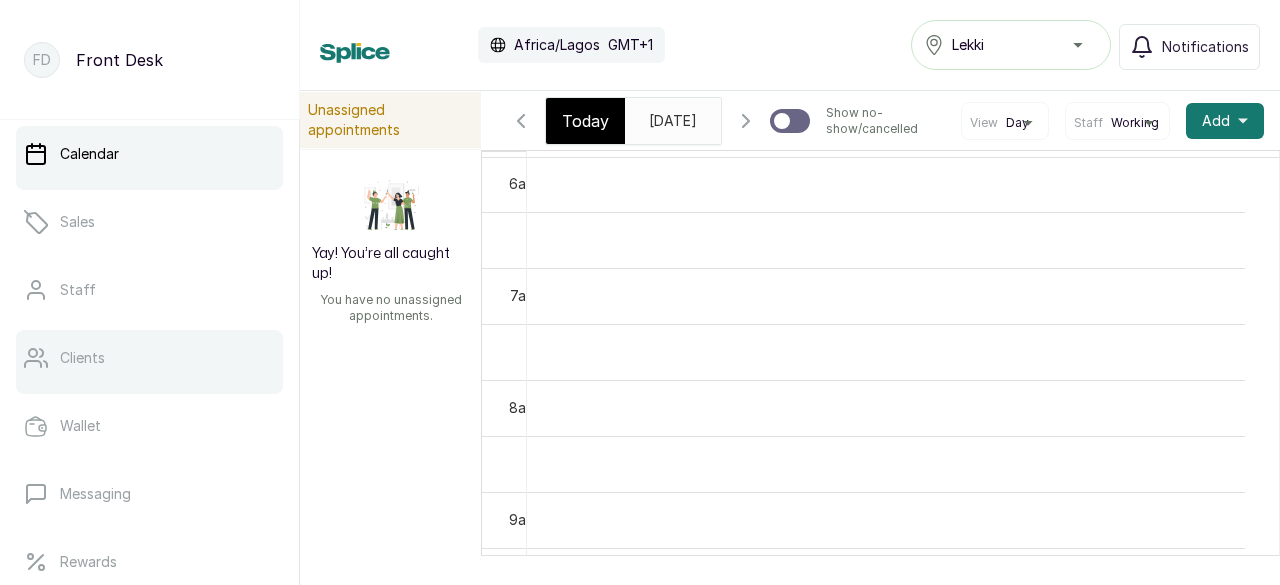 scroll, scrollTop: 200, scrollLeft: 0, axis: vertical 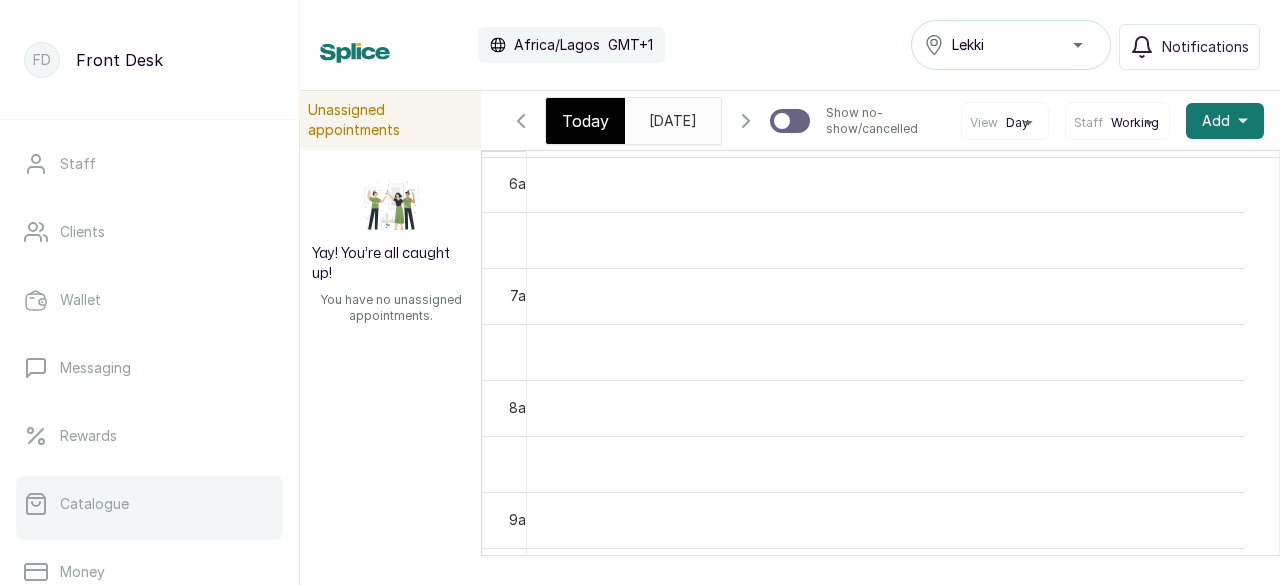 click on "Catalogue" at bounding box center [94, 504] 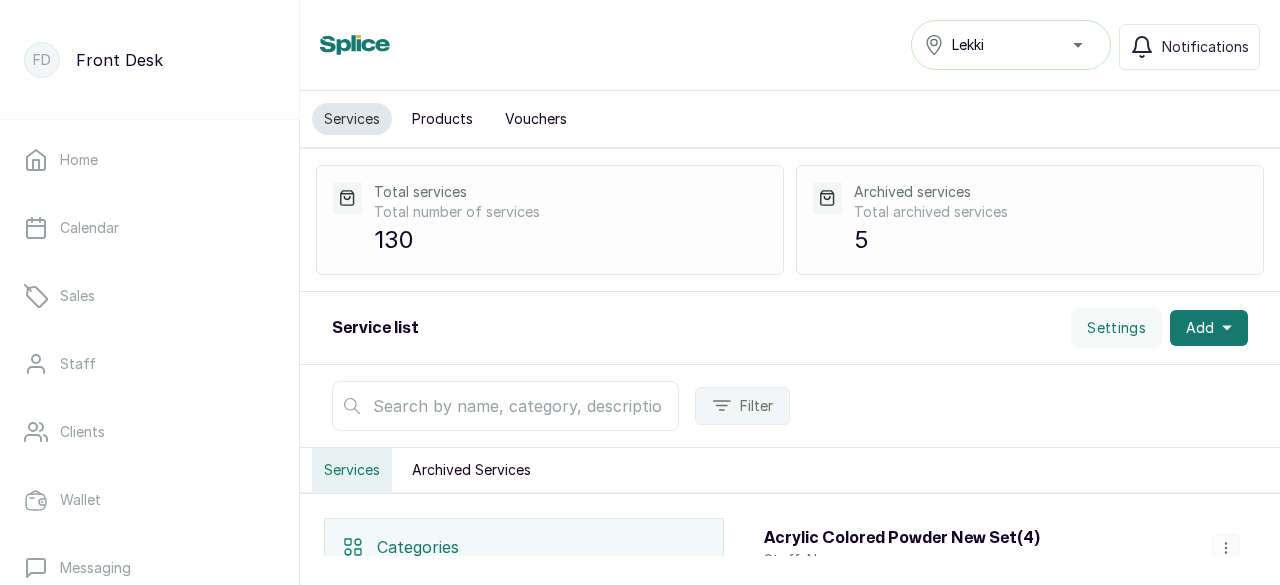 scroll, scrollTop: 300, scrollLeft: 0, axis: vertical 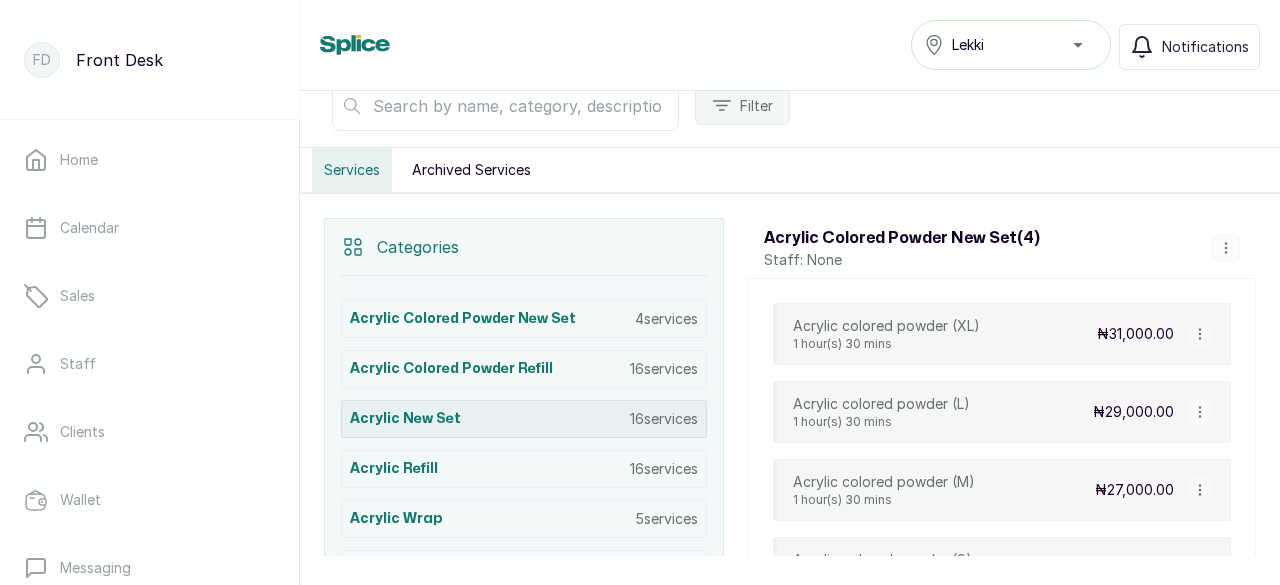 click on "Acrylic New Set 16  services" at bounding box center [524, 419] 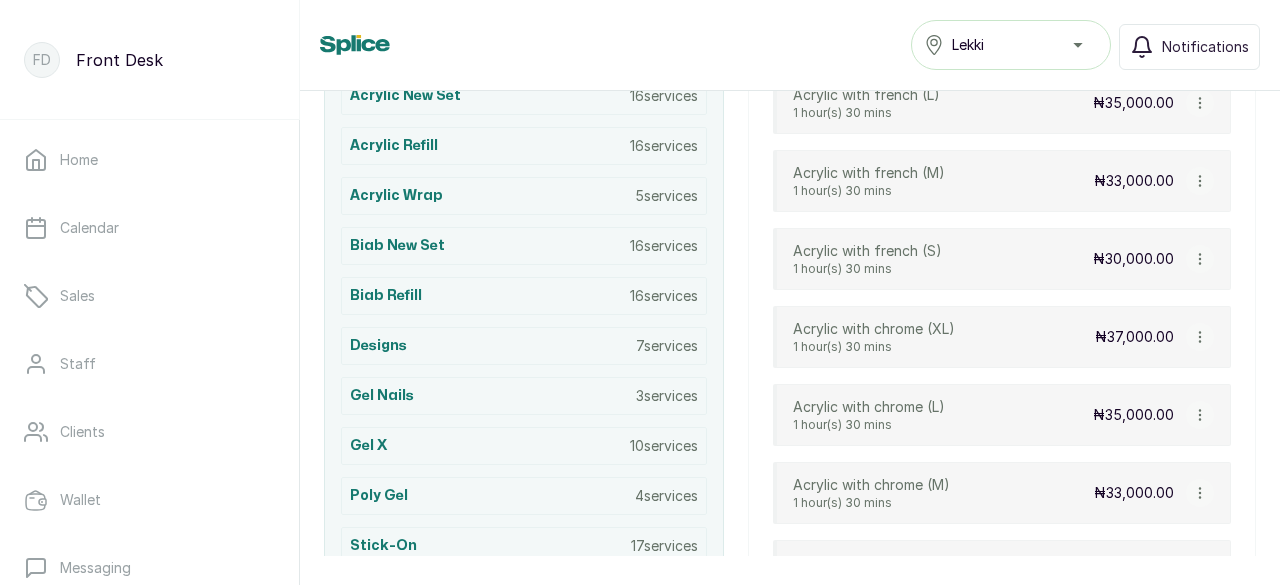 scroll, scrollTop: 723, scrollLeft: 0, axis: vertical 